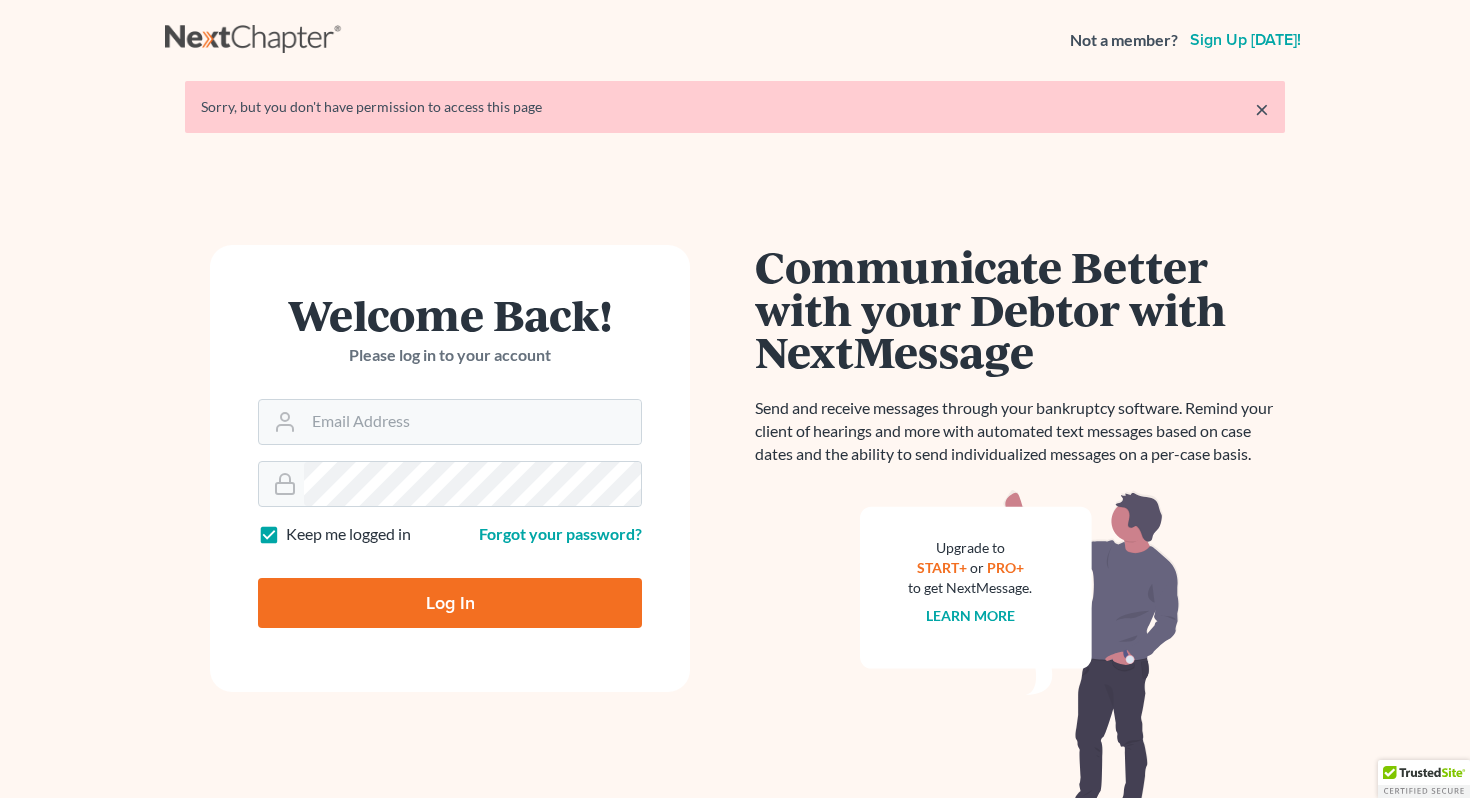 scroll, scrollTop: 0, scrollLeft: 0, axis: both 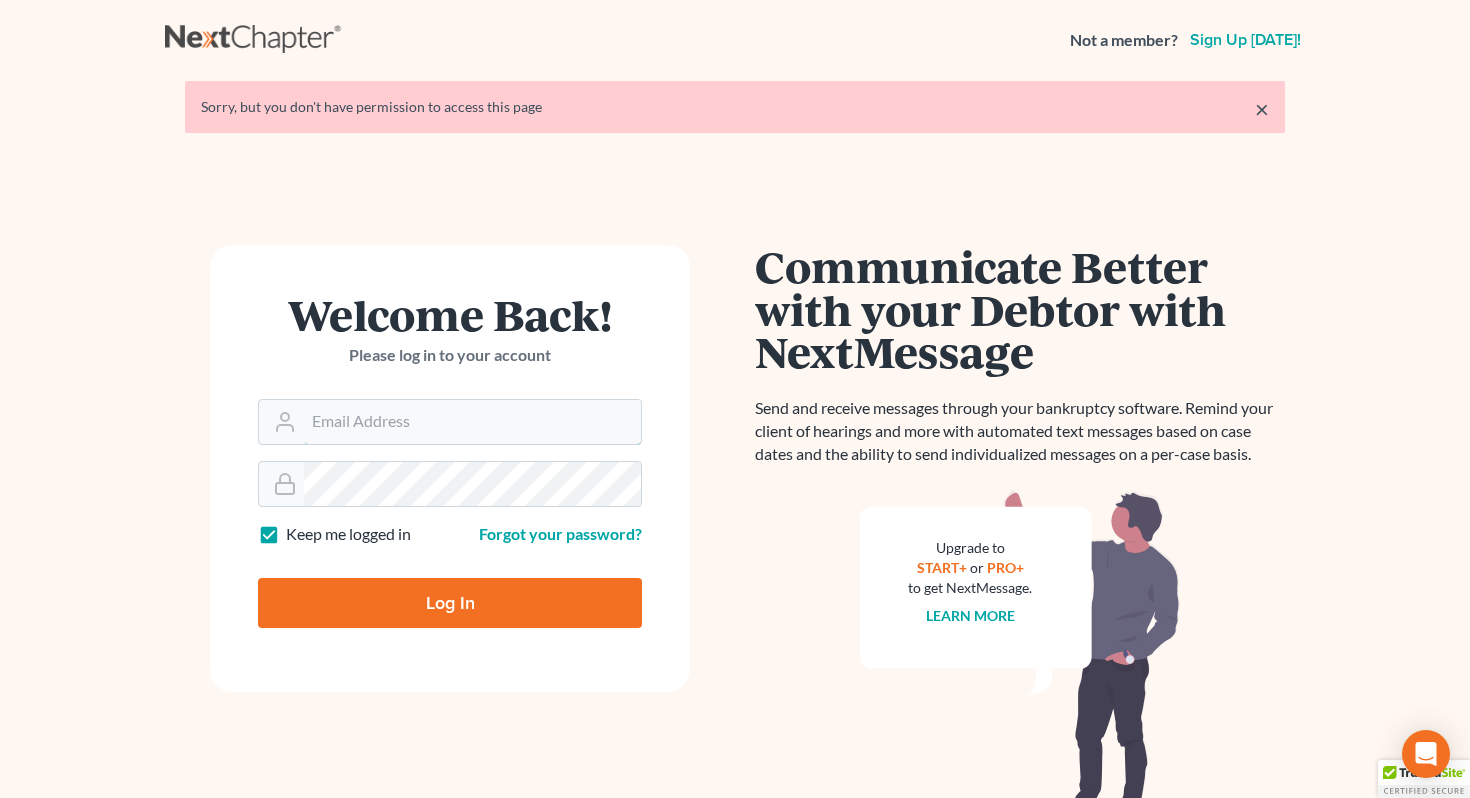 type on "[EMAIL_ADDRESS][DOMAIN_NAME]" 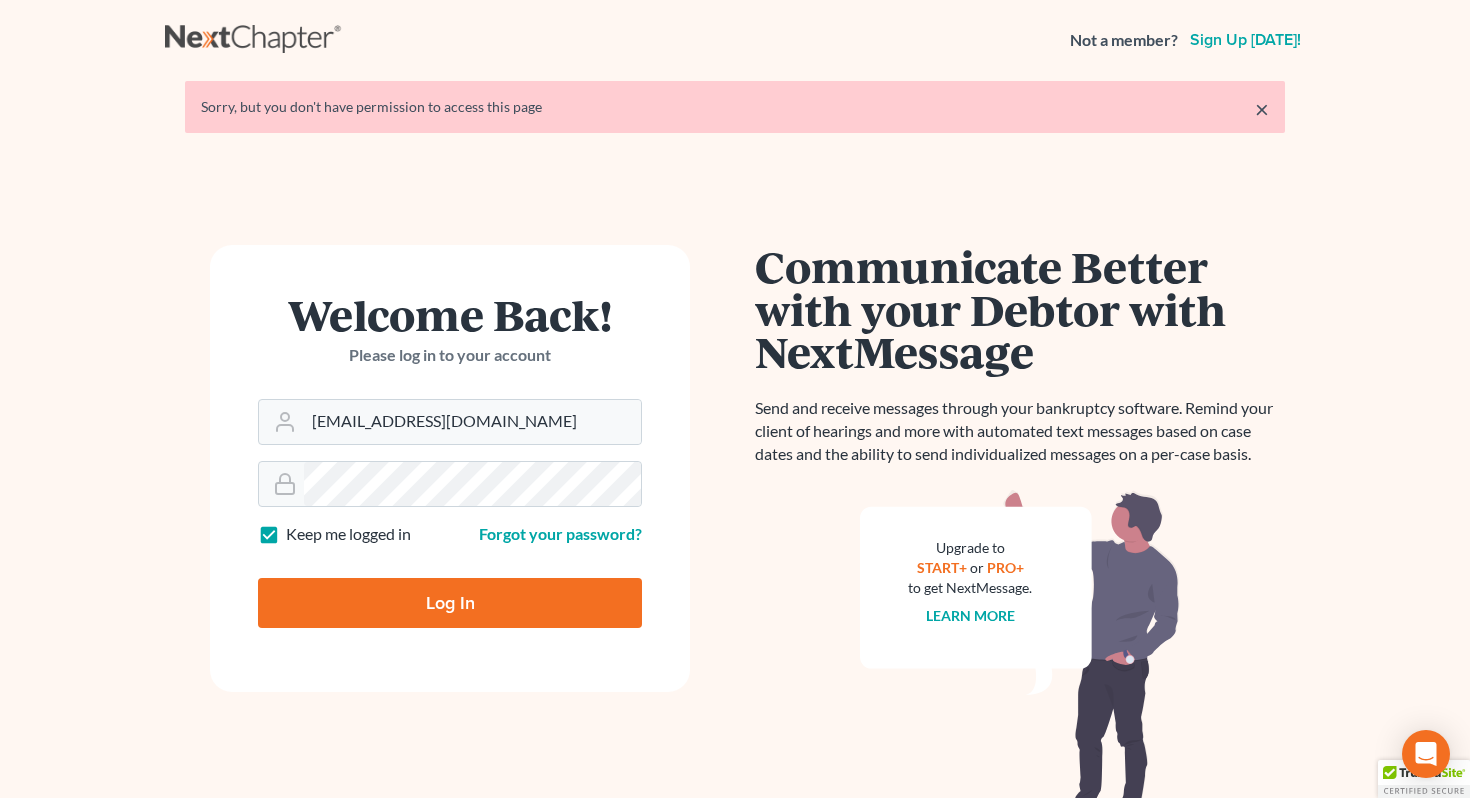 click on "Log In" at bounding box center (450, 603) 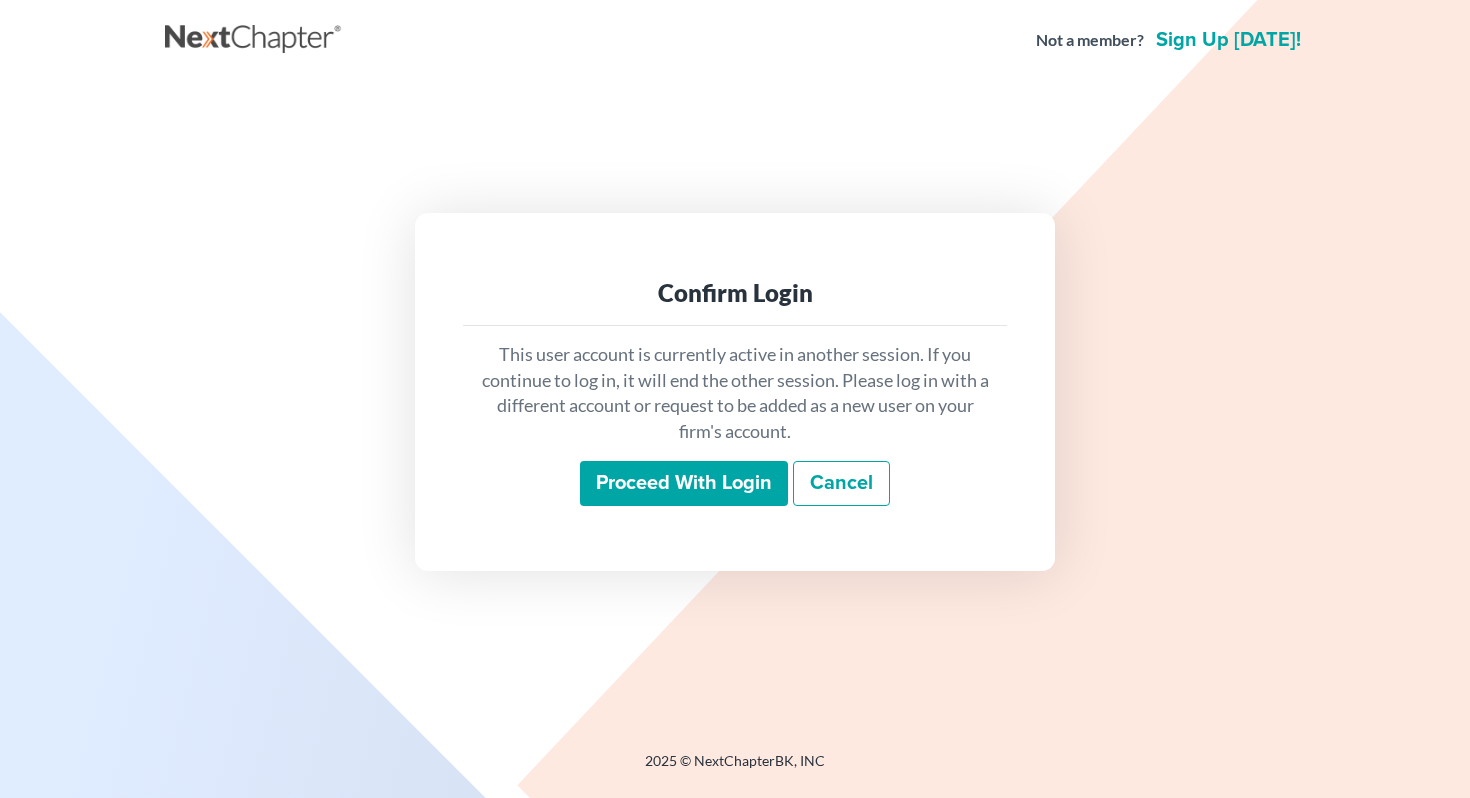 scroll, scrollTop: 0, scrollLeft: 0, axis: both 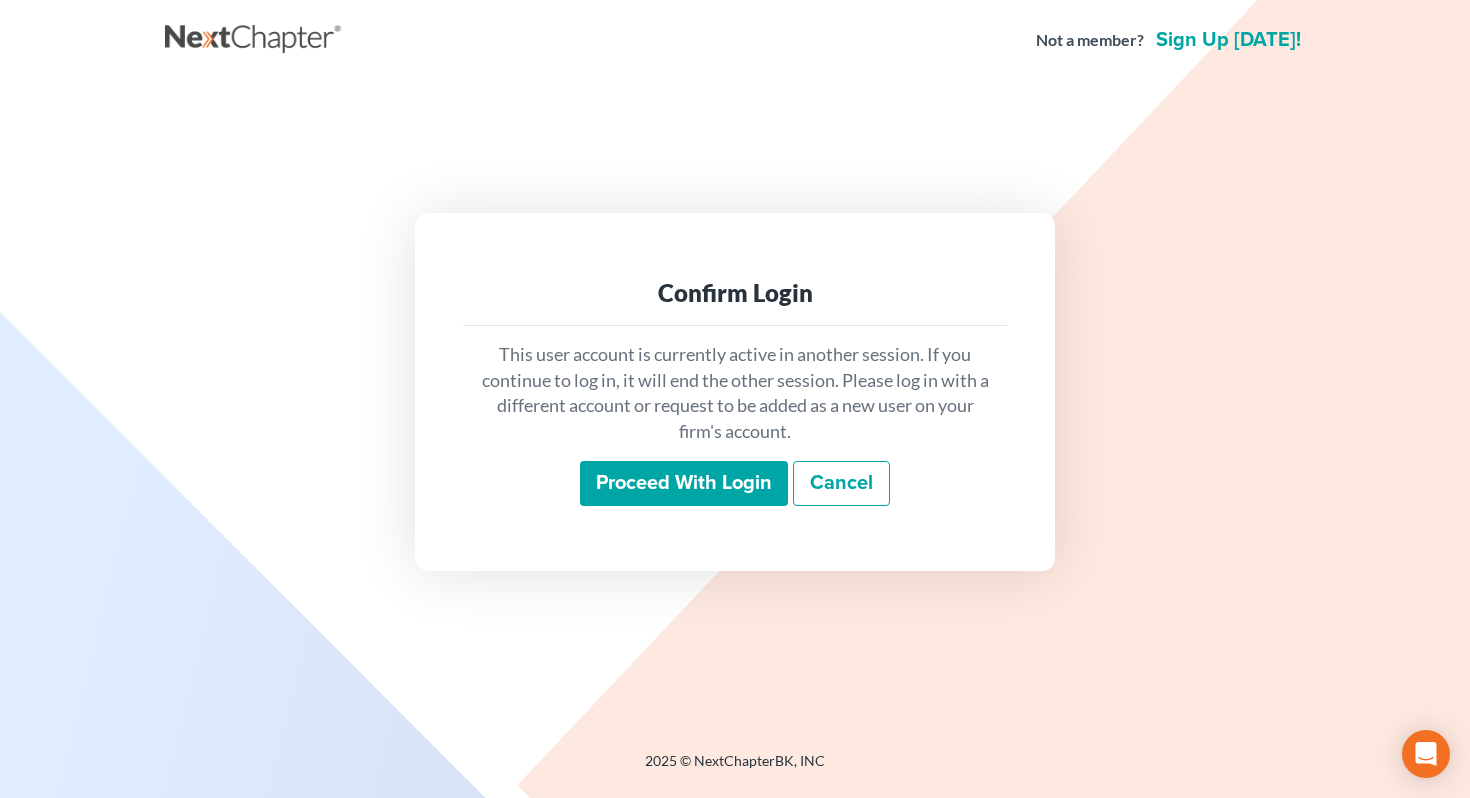 click on "Proceed with login" at bounding box center (684, 484) 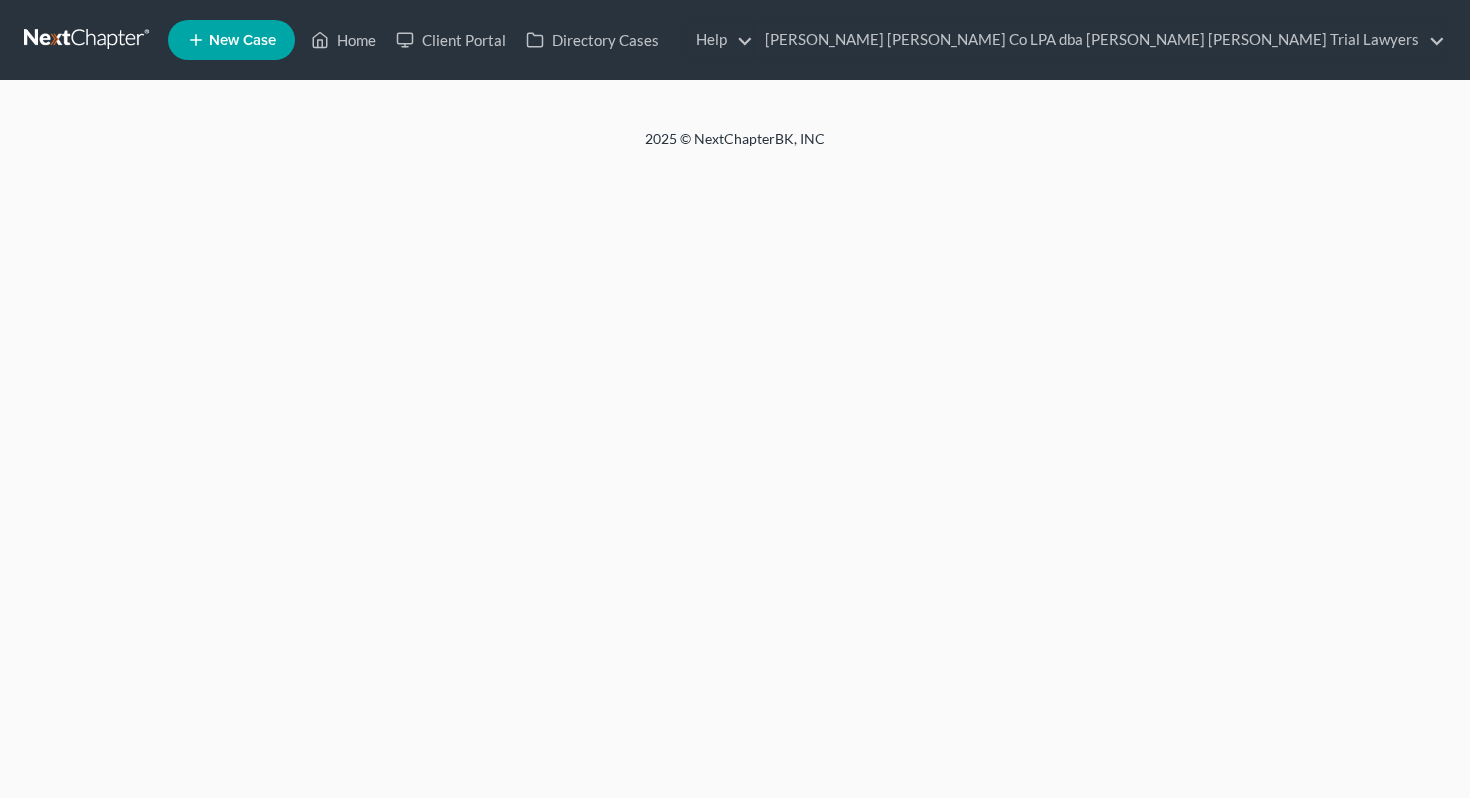 scroll, scrollTop: 0, scrollLeft: 0, axis: both 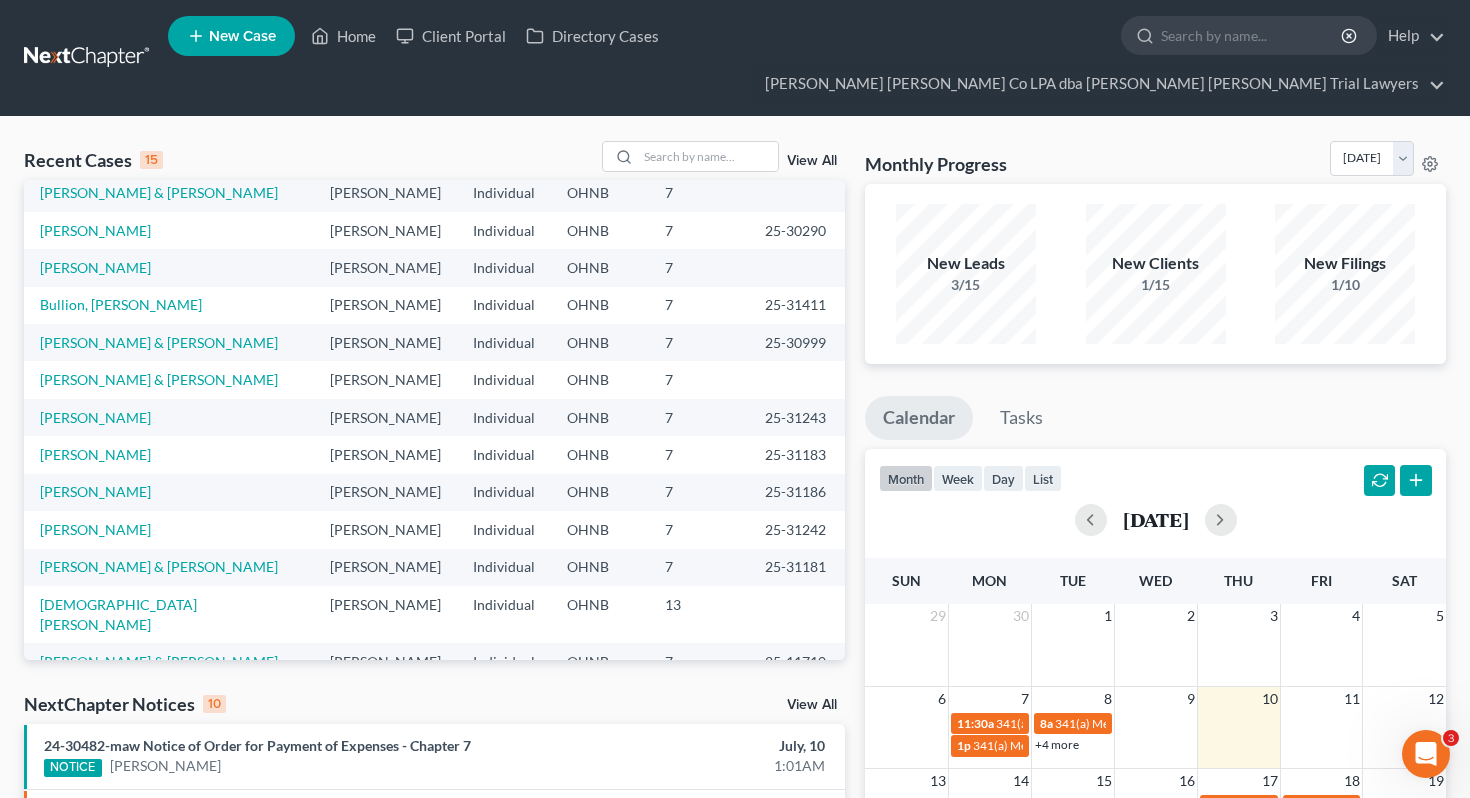 click on "New Case" at bounding box center [231, 36] 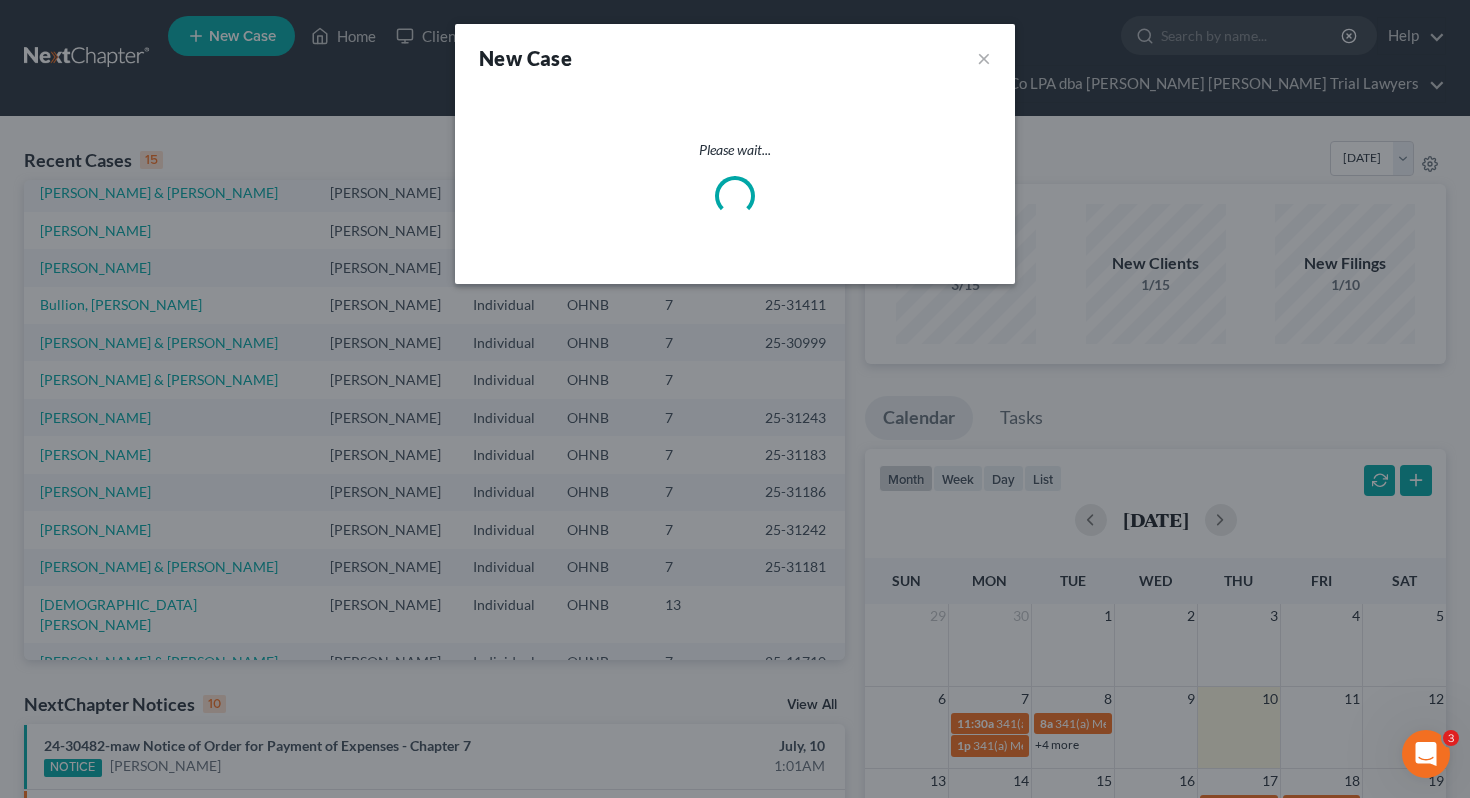 select on "61" 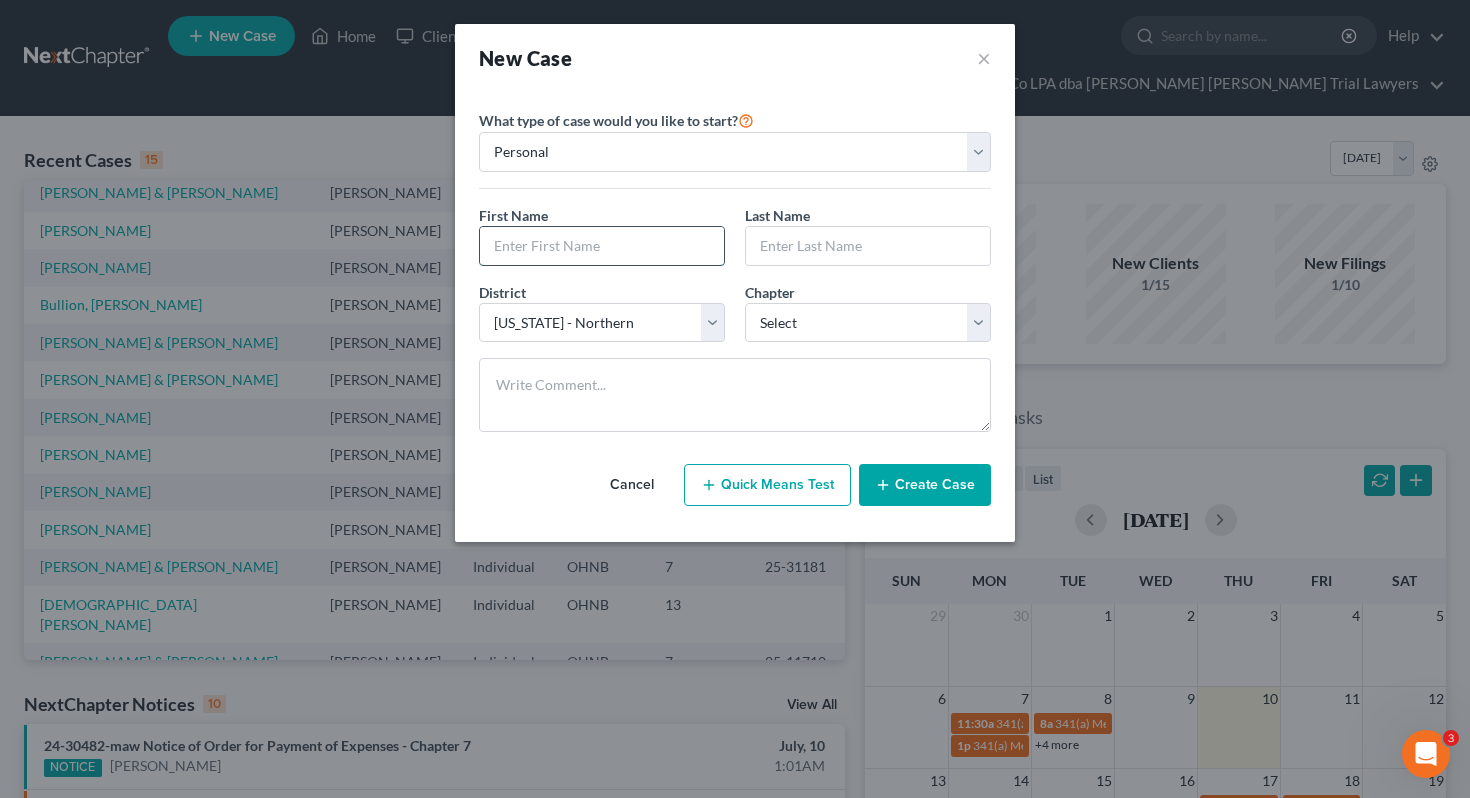 click at bounding box center [602, 246] 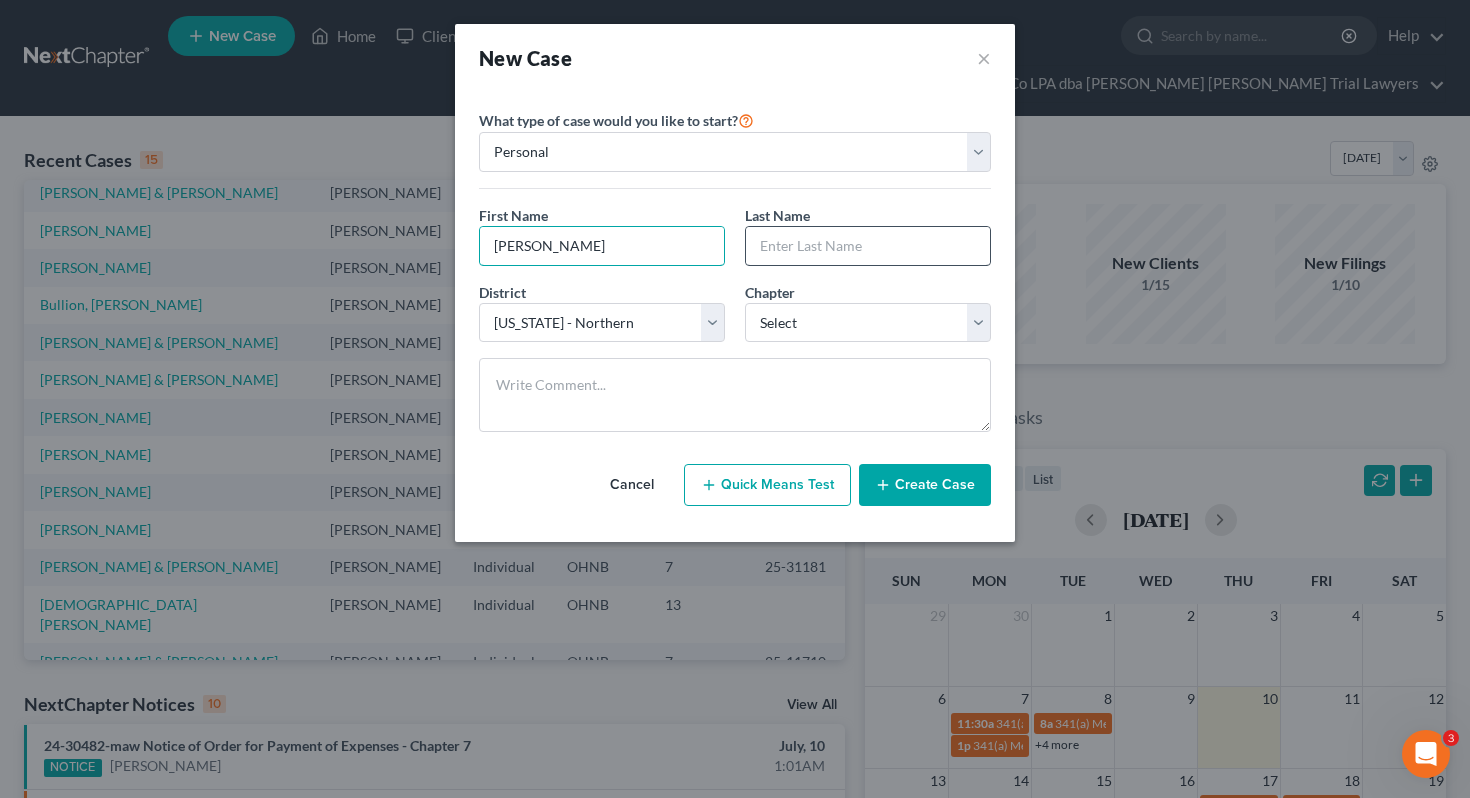 type on "[PERSON_NAME]" 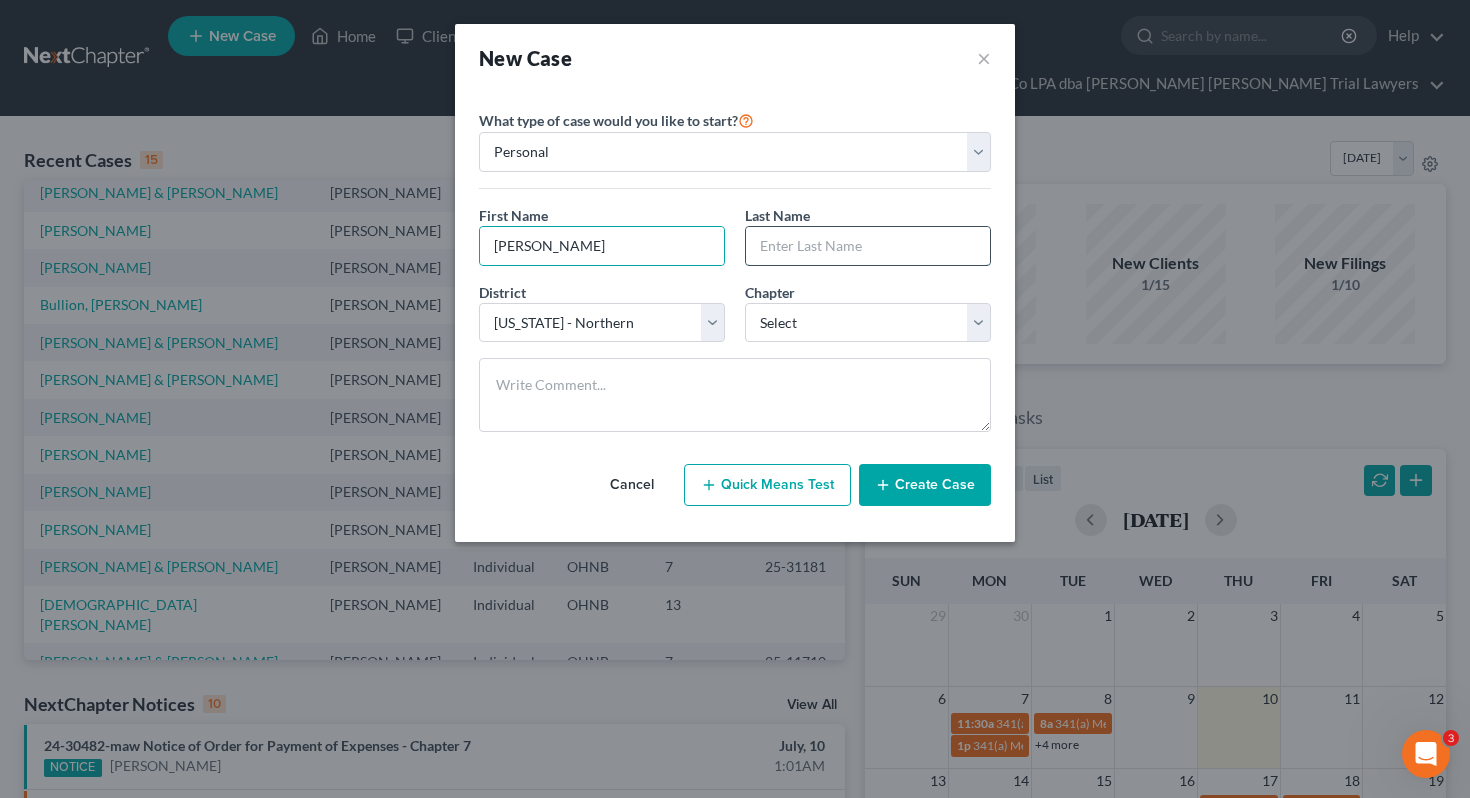 click at bounding box center (868, 246) 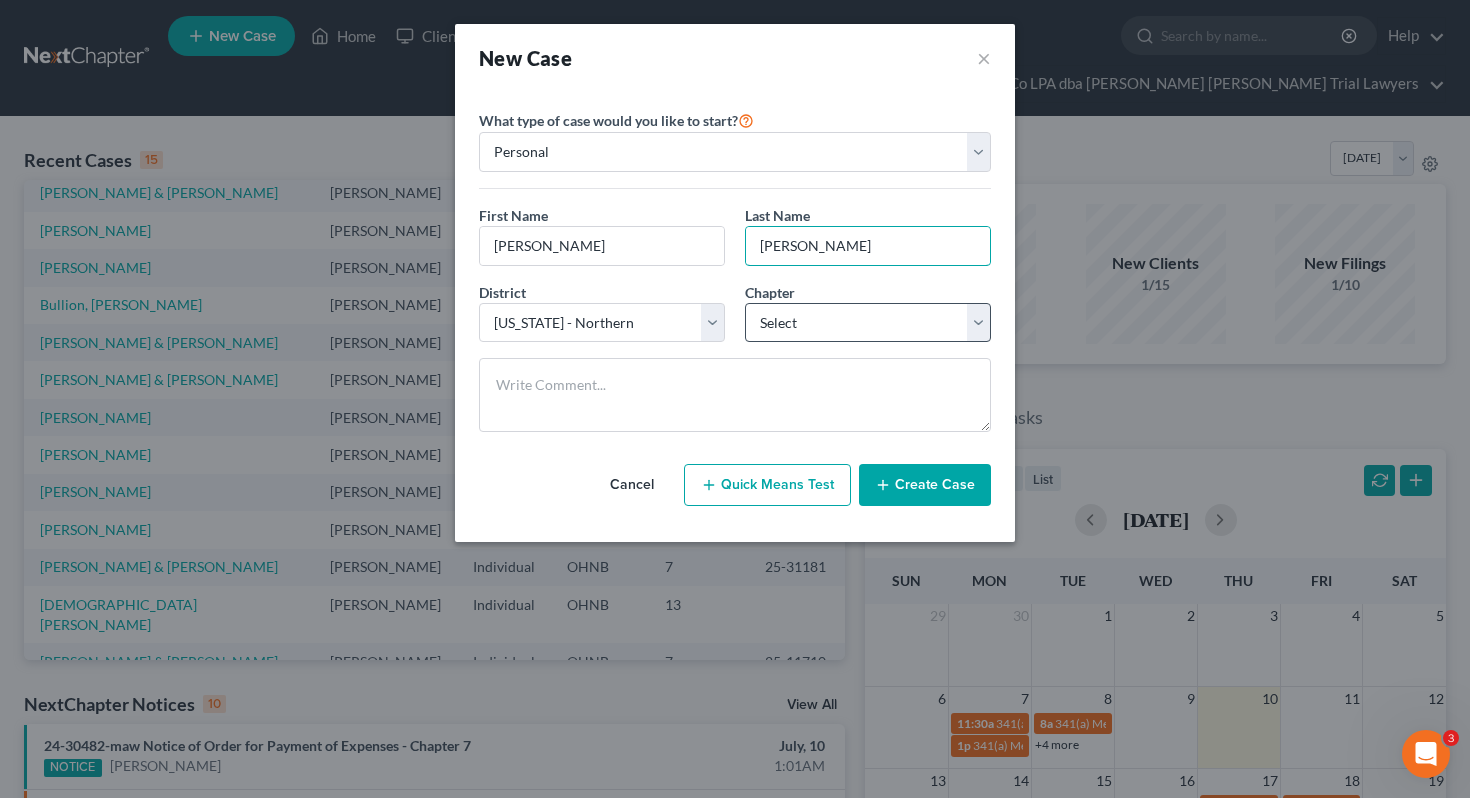 type on "[PERSON_NAME]" 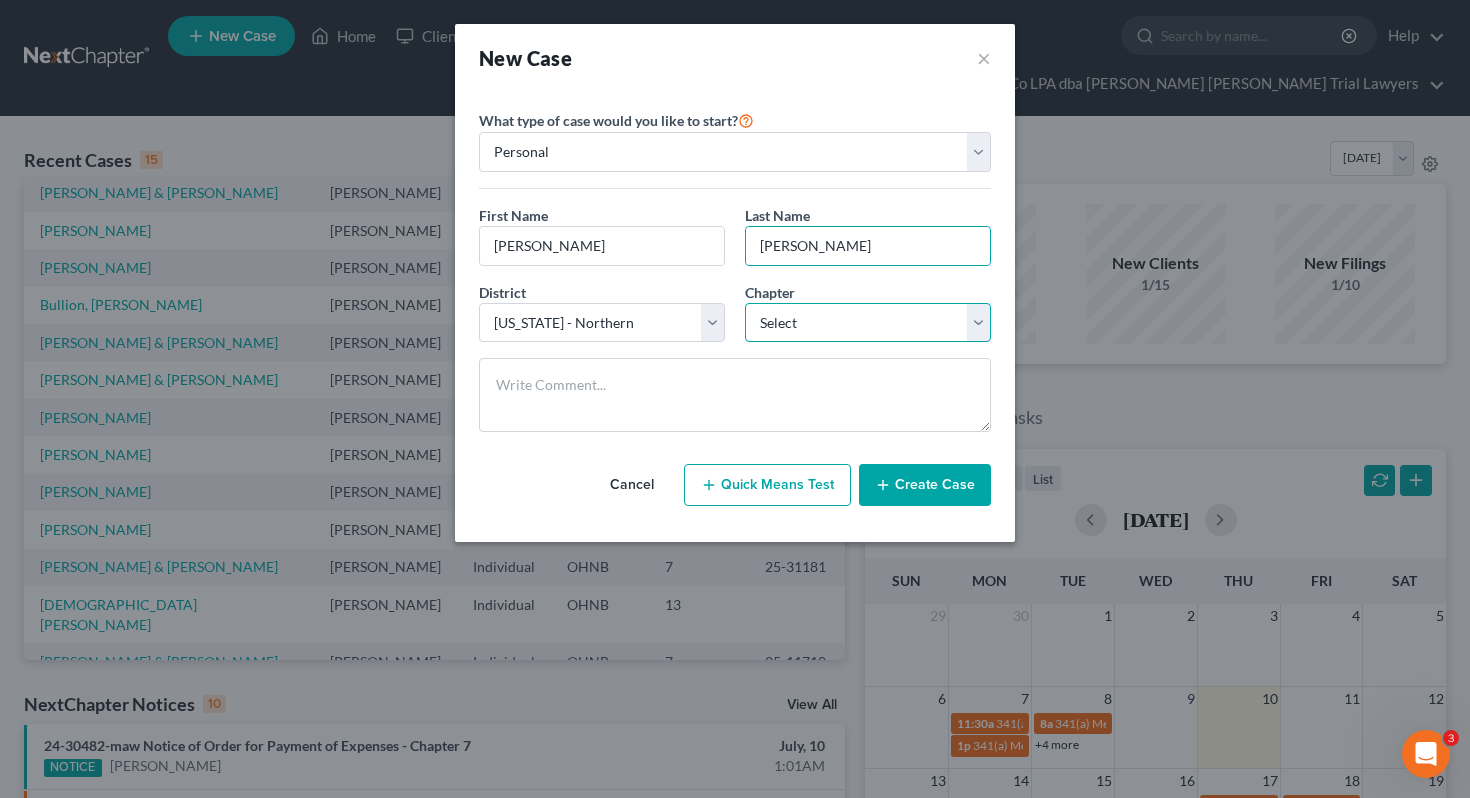 click on "Select 7 11 12 13" at bounding box center [868, 323] 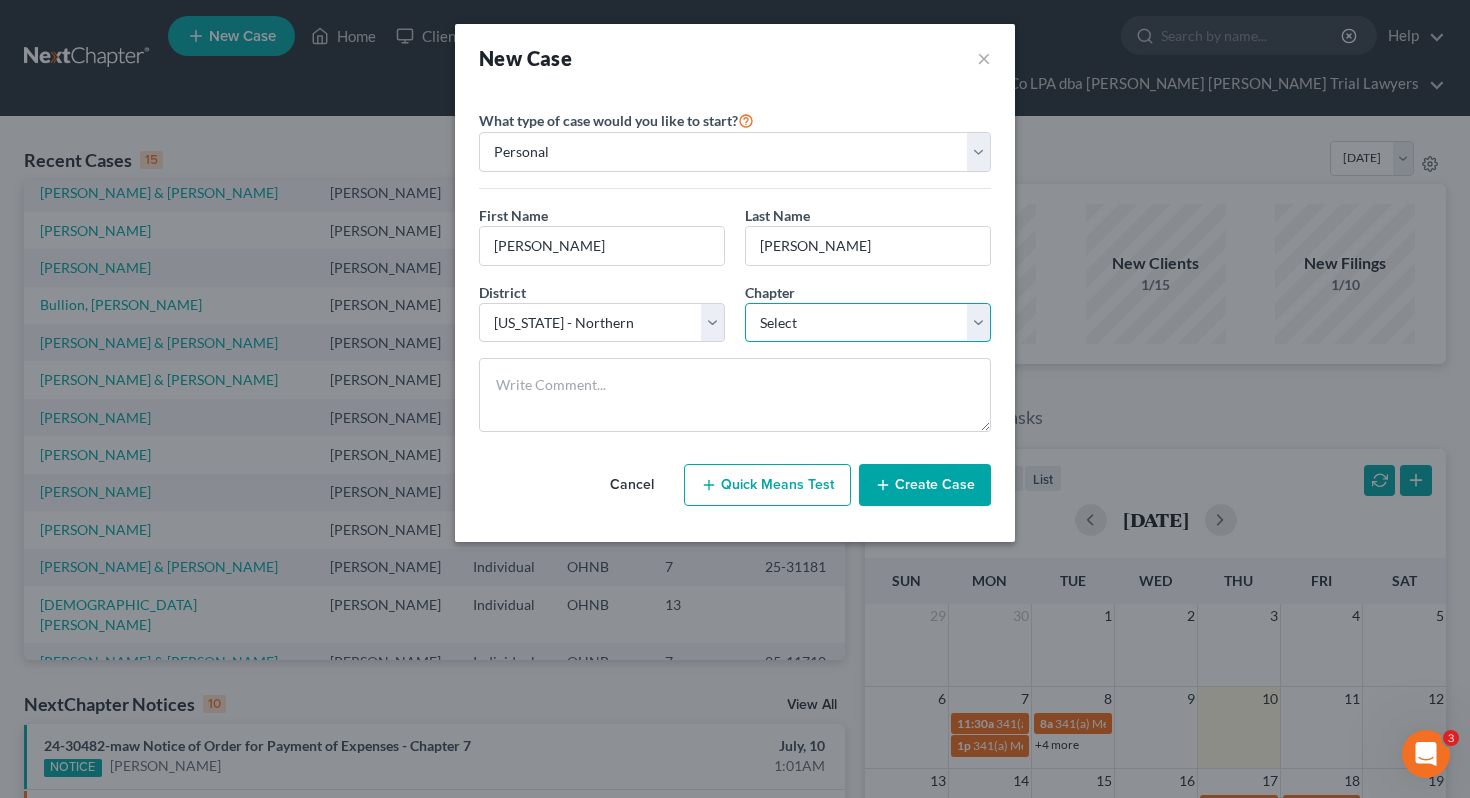 select on "0" 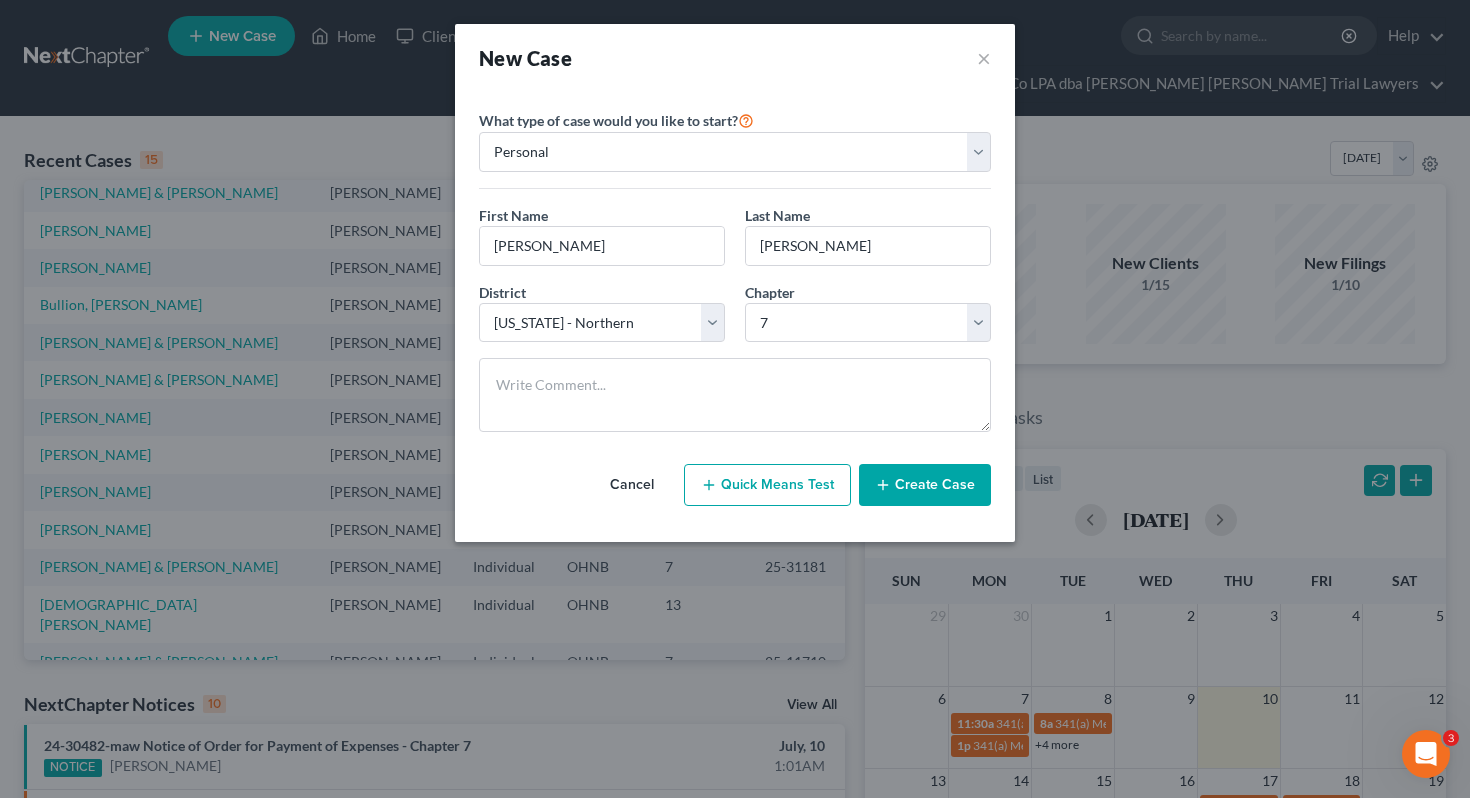 click on "Create Case" at bounding box center [925, 485] 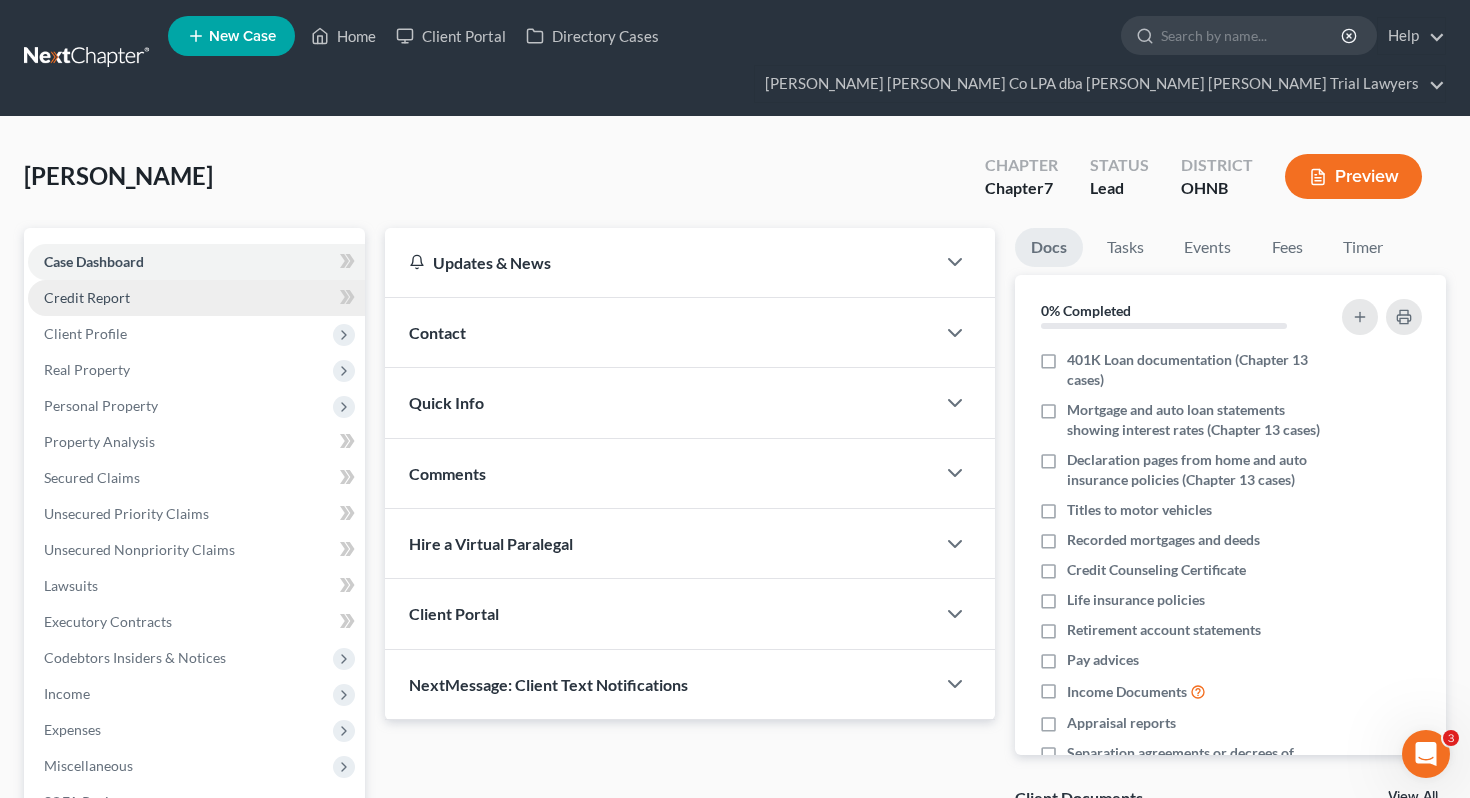 click on "Credit Report" at bounding box center [196, 298] 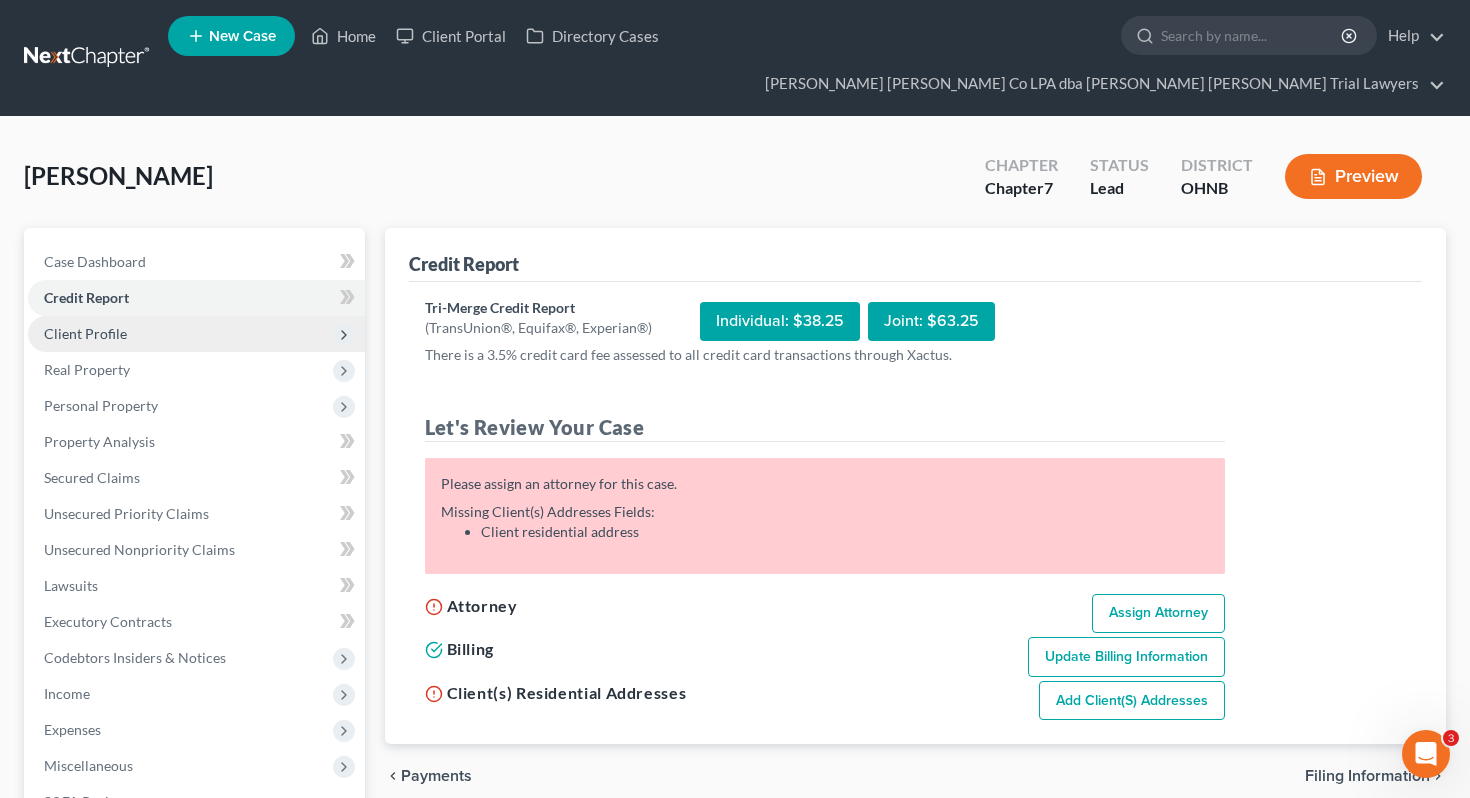 click on "Client Profile" at bounding box center (196, 334) 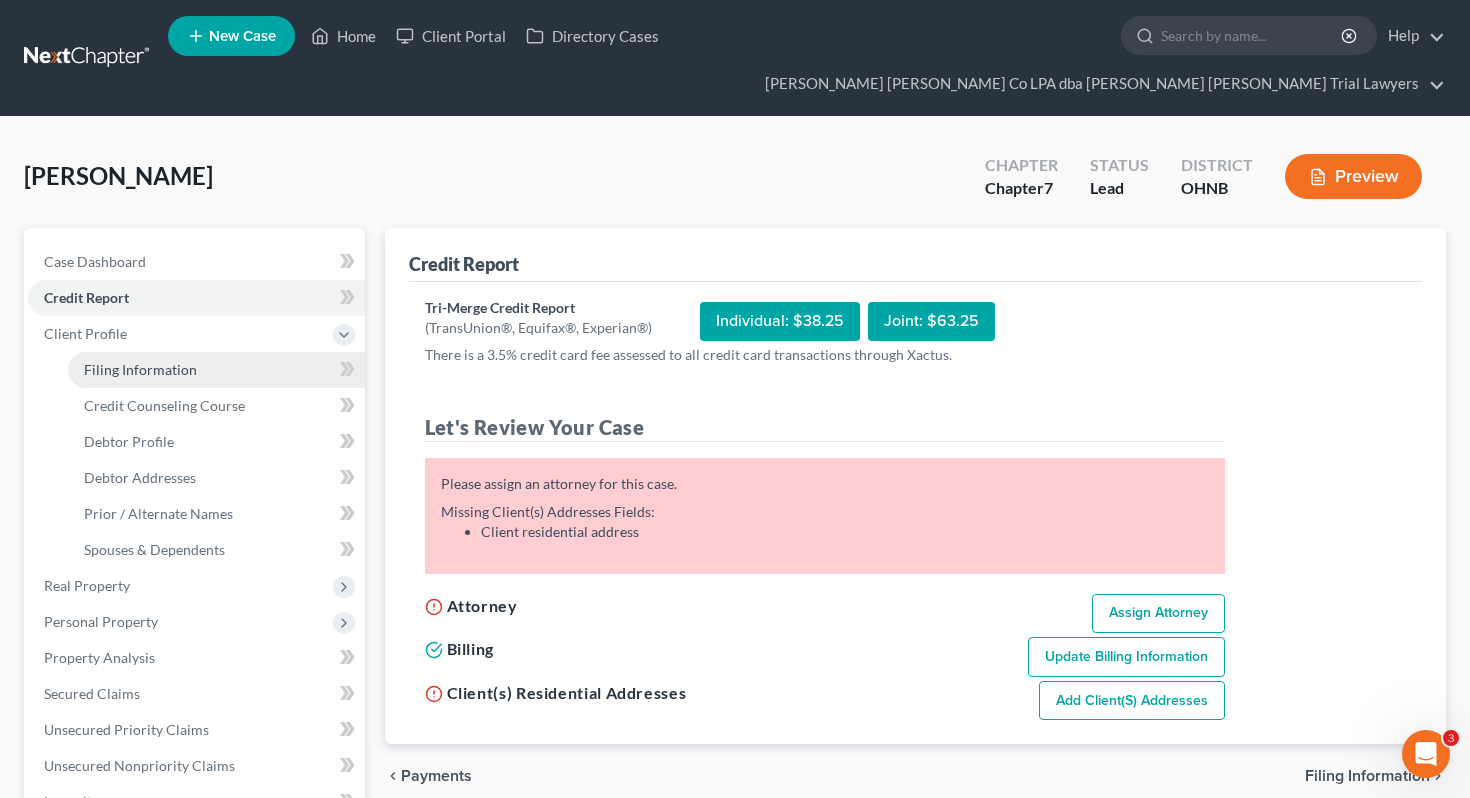 click on "Filing Information" at bounding box center [140, 369] 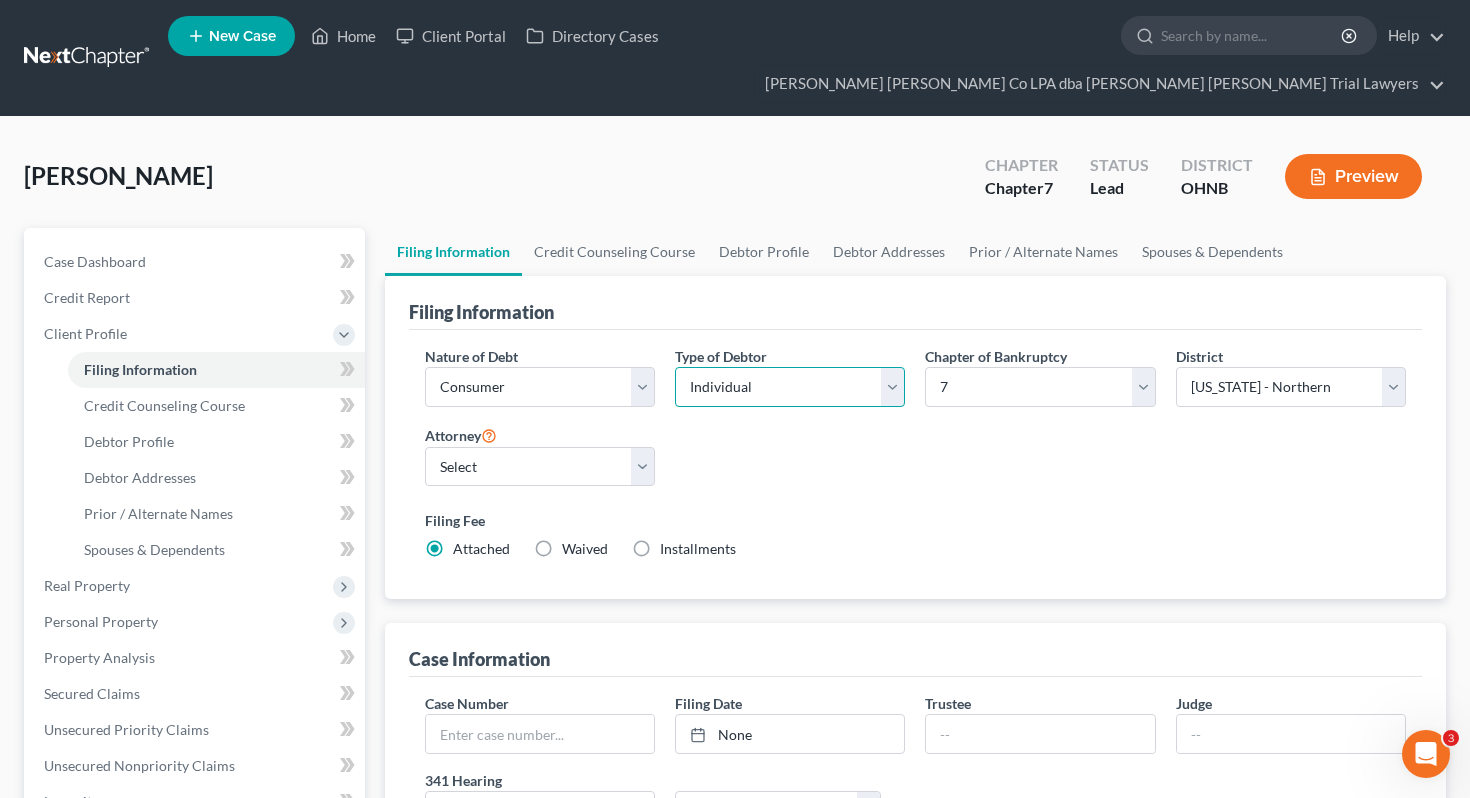click on "Select Individual Joint" at bounding box center [790, 387] 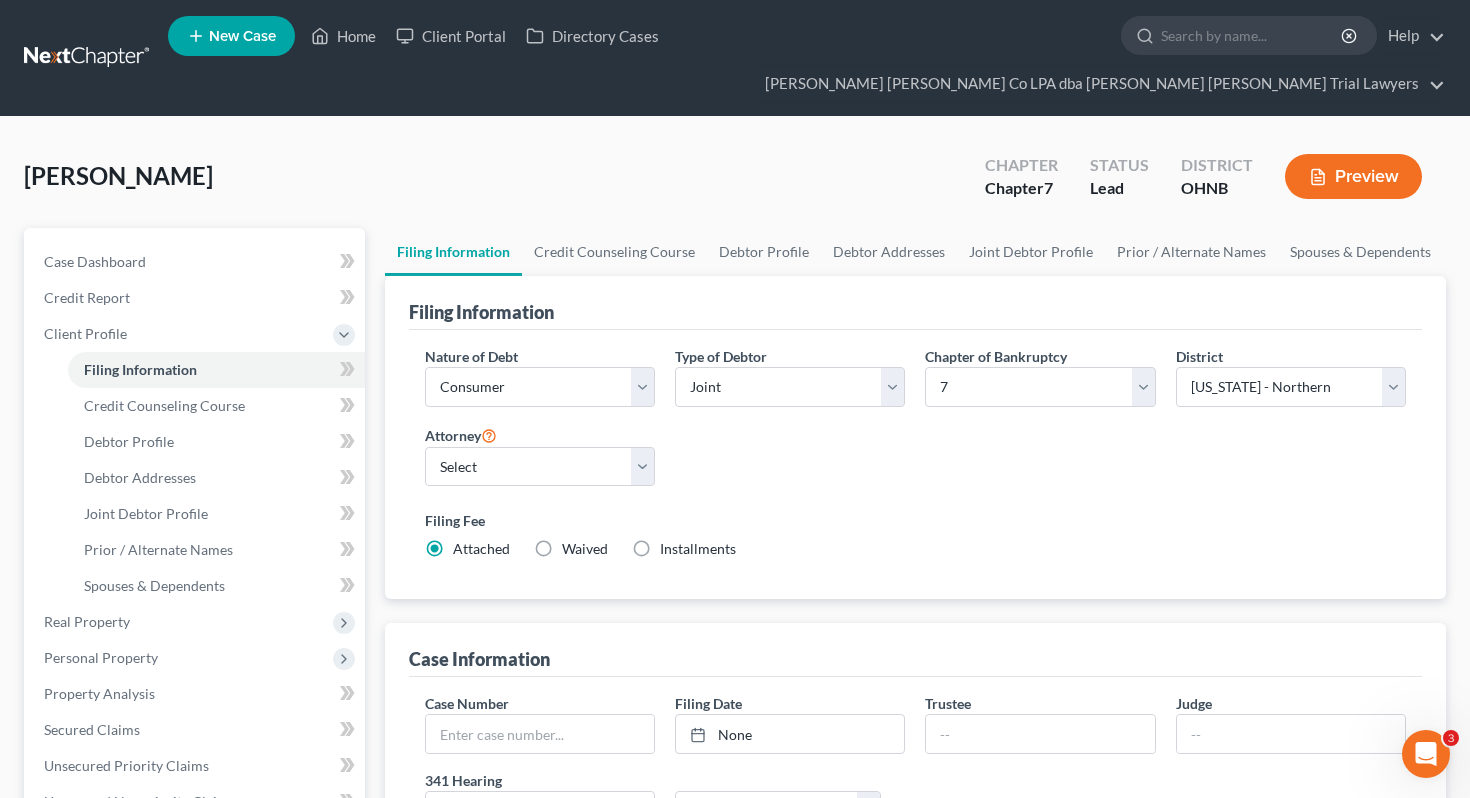 click on "Nature of Debt Select Business Consumer Other Nature of Business Select Clearing Bank Commodity Broker Health Care Business Other Railroad Single Asset Real Estate As Defined In 11 USC § 101(51B) Stockbroker Type of Debtor Select Individual Joint Chapter of Bankruptcy Select 7 11 12 13 District Select [US_STATE] - [GEOGRAPHIC_DATA] [US_STATE] - [GEOGRAPHIC_DATA][US_STATE] - Southern [US_STATE] [US_STATE] [US_STATE] - Eastern [US_STATE] - [GEOGRAPHIC_DATA][US_STATE] - [GEOGRAPHIC_DATA] [US_STATE] - [GEOGRAPHIC_DATA][US_STATE] - [GEOGRAPHIC_DATA][US_STATE] - Southern [US_STATE] [US_STATE] [US_STATE] [US_STATE] [US_STATE] - [GEOGRAPHIC_DATA] [US_STATE] - [GEOGRAPHIC_DATA][US_STATE] - [GEOGRAPHIC_DATA][US_STATE] - [GEOGRAPHIC_DATA] [US_STATE] - [GEOGRAPHIC_DATA][US_STATE] - Southern [US_STATE] [US_STATE] [US_STATE] [US_STATE] - [GEOGRAPHIC_DATA] [US_STATE] - [GEOGRAPHIC_DATA] [US_STATE] - [GEOGRAPHIC_DATA] [US_STATE] - Northern [US_STATE] - Southern [US_STATE] - Northern [US_STATE] - Southern [US_STATE] [US_STATE] - Eastern [US_STATE] - [GEOGRAPHIC_DATA] [US_STATE] - Eastern [US_STATE] - Middle [US_STATE] - Western [US_STATE] [US_STATE] [US_STATE] [US_STATE] - [GEOGRAPHIC_DATA][US_STATE] - Western [US_STATE] [US_STATE] - [GEOGRAPHIC_DATA][US_STATE] [US_STATE]" at bounding box center [916, 461] 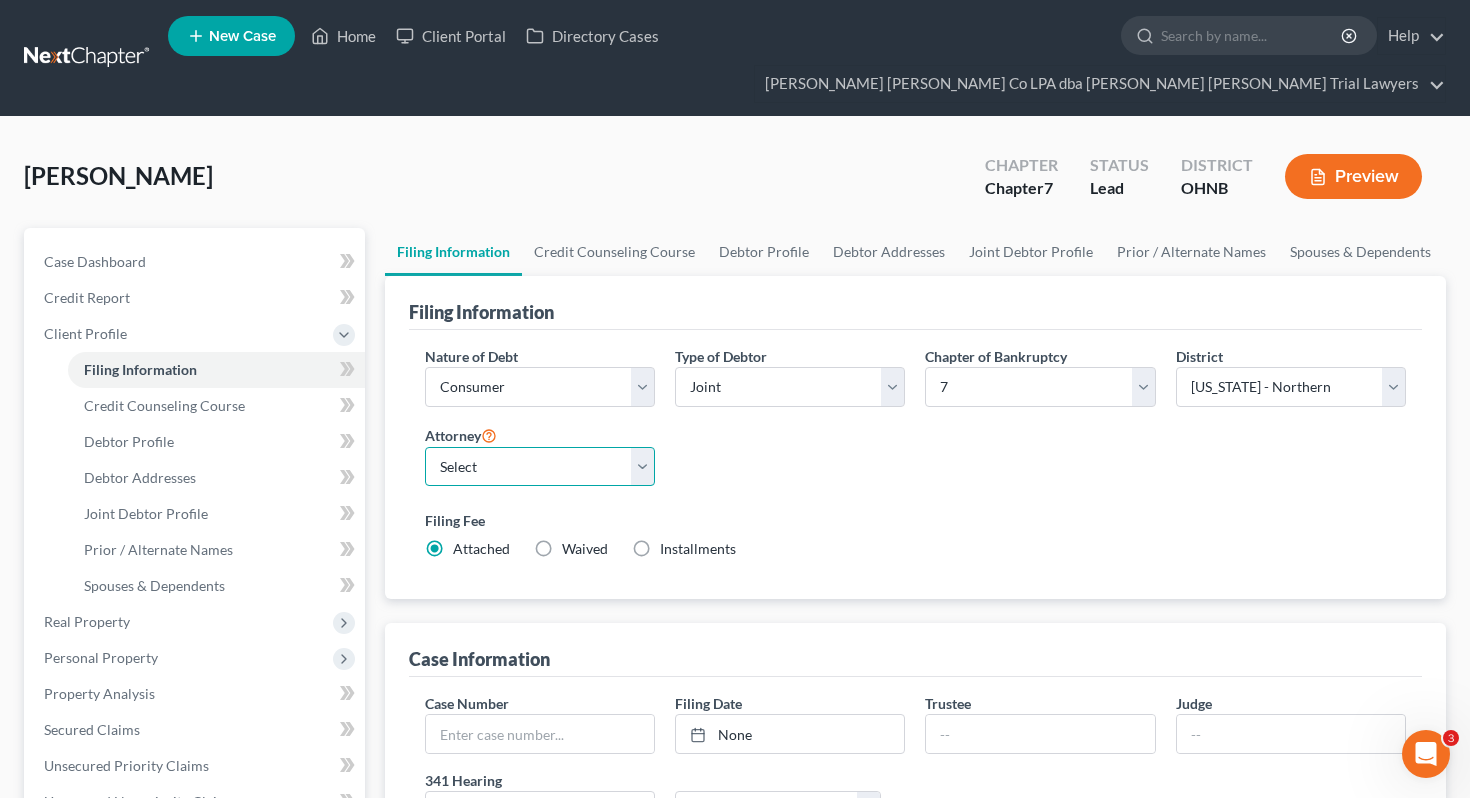 click on "Select [PERSON_NAME] - OHNB" at bounding box center [540, 467] 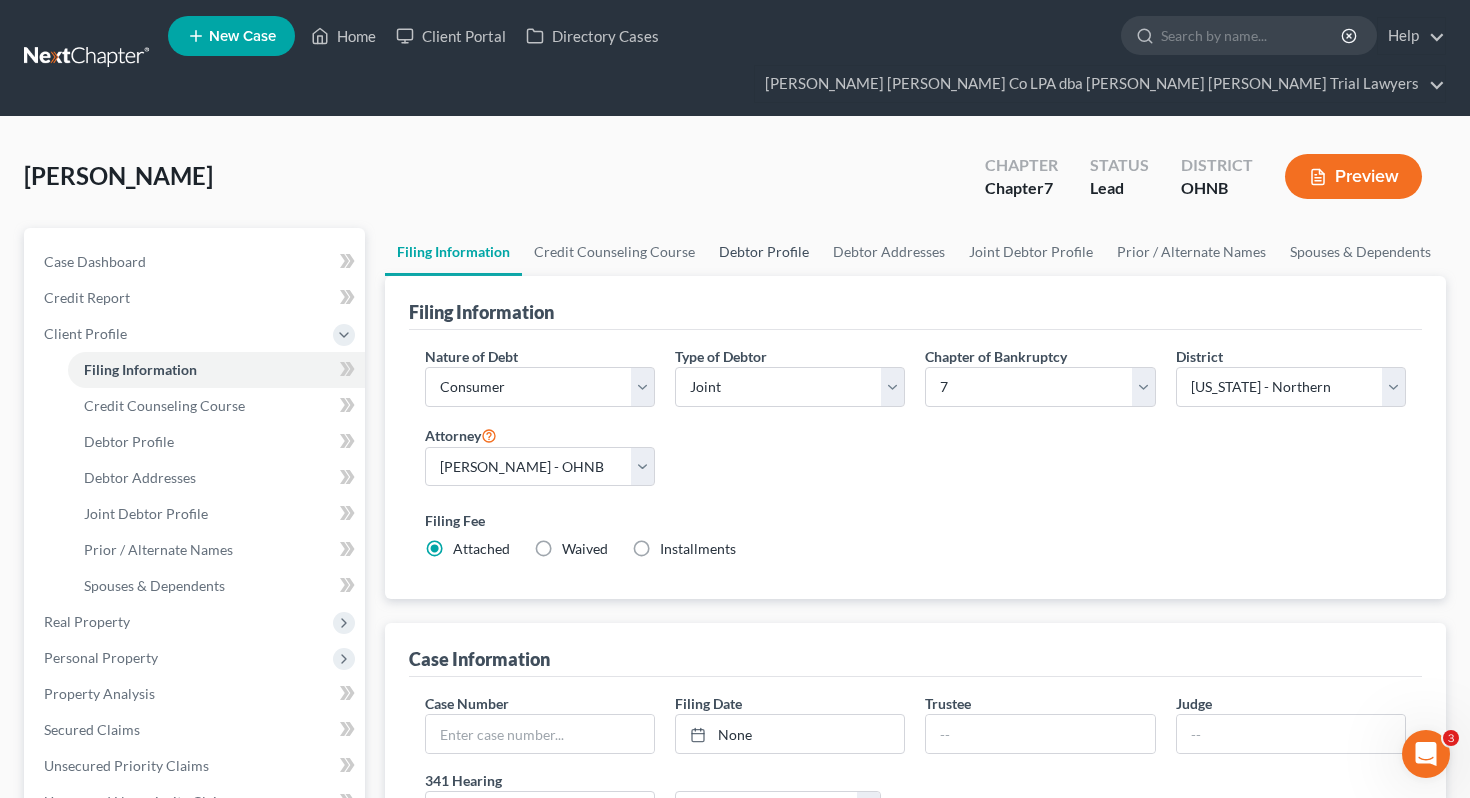 click on "Debtor Profile" at bounding box center (764, 252) 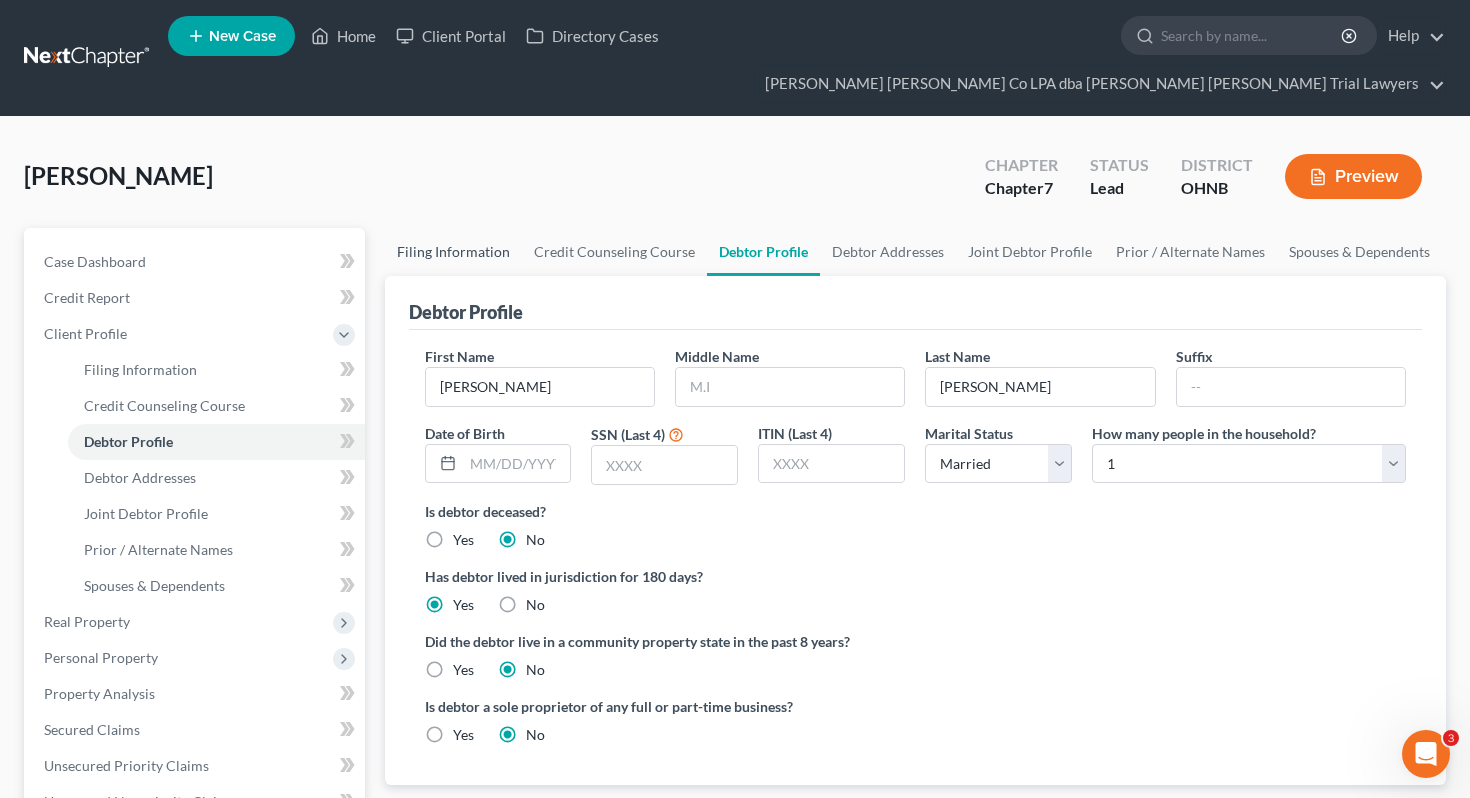 click on "Filing Information" at bounding box center [453, 252] 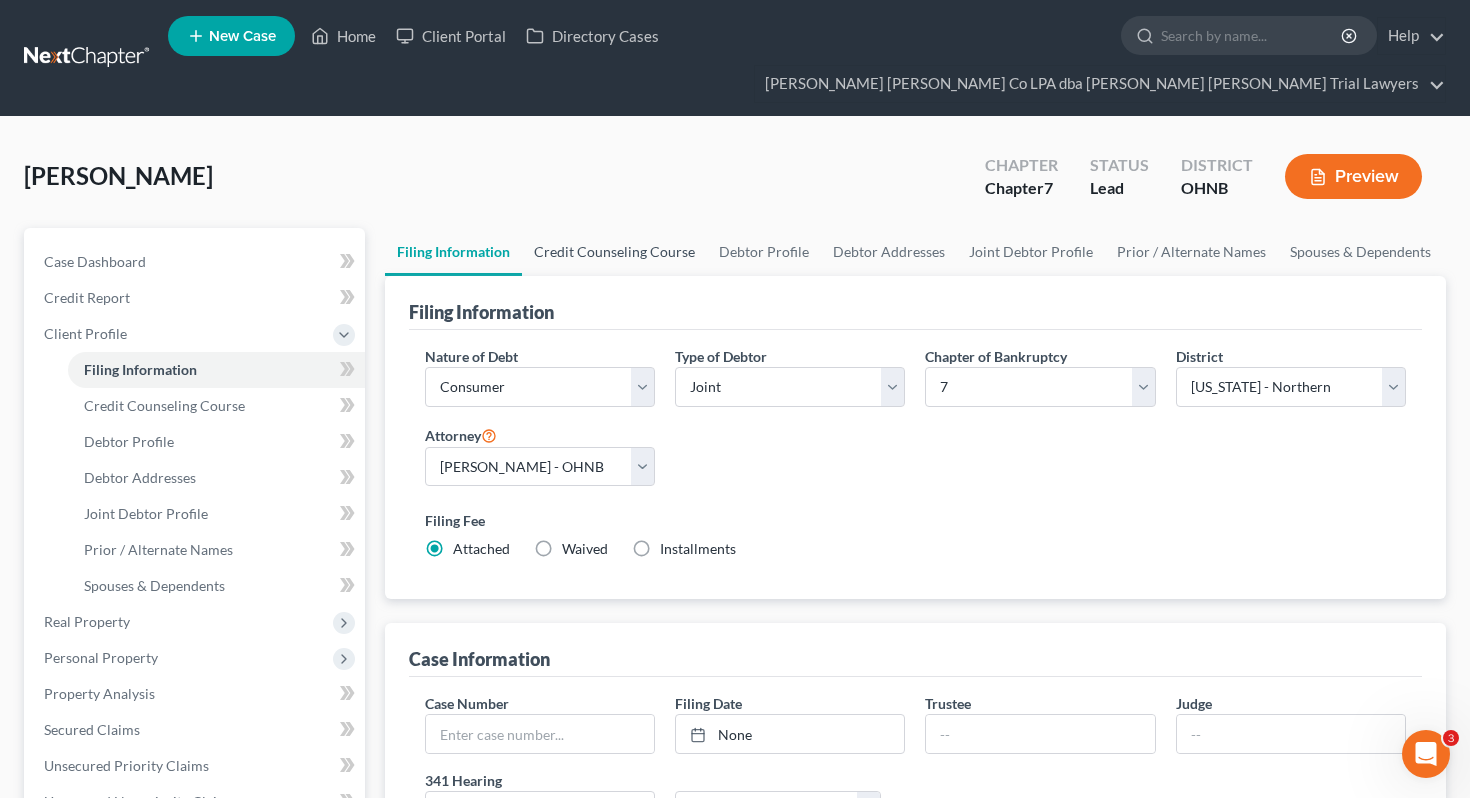click on "Credit Counseling Course" at bounding box center (614, 252) 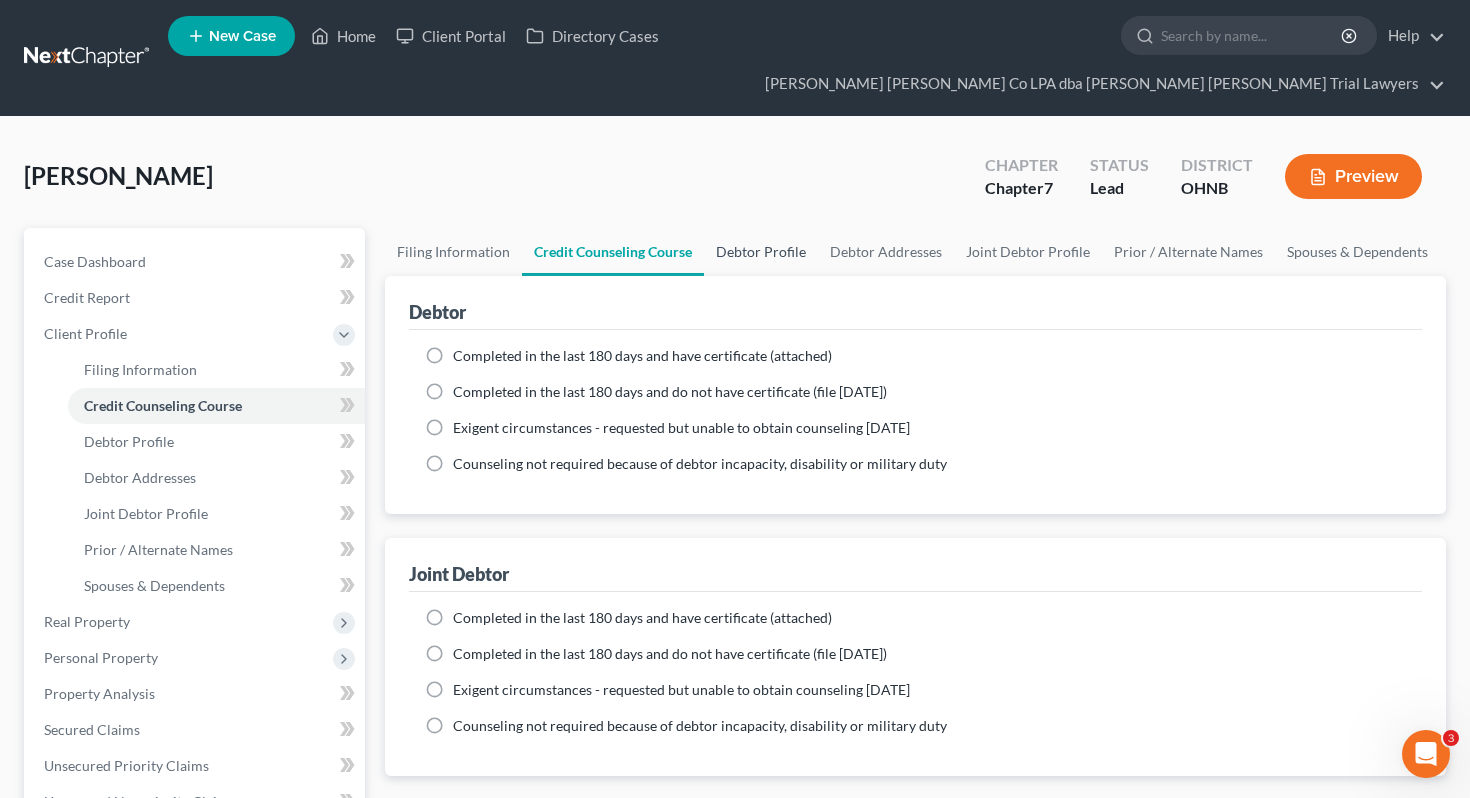 click on "Debtor Profile" at bounding box center [761, 252] 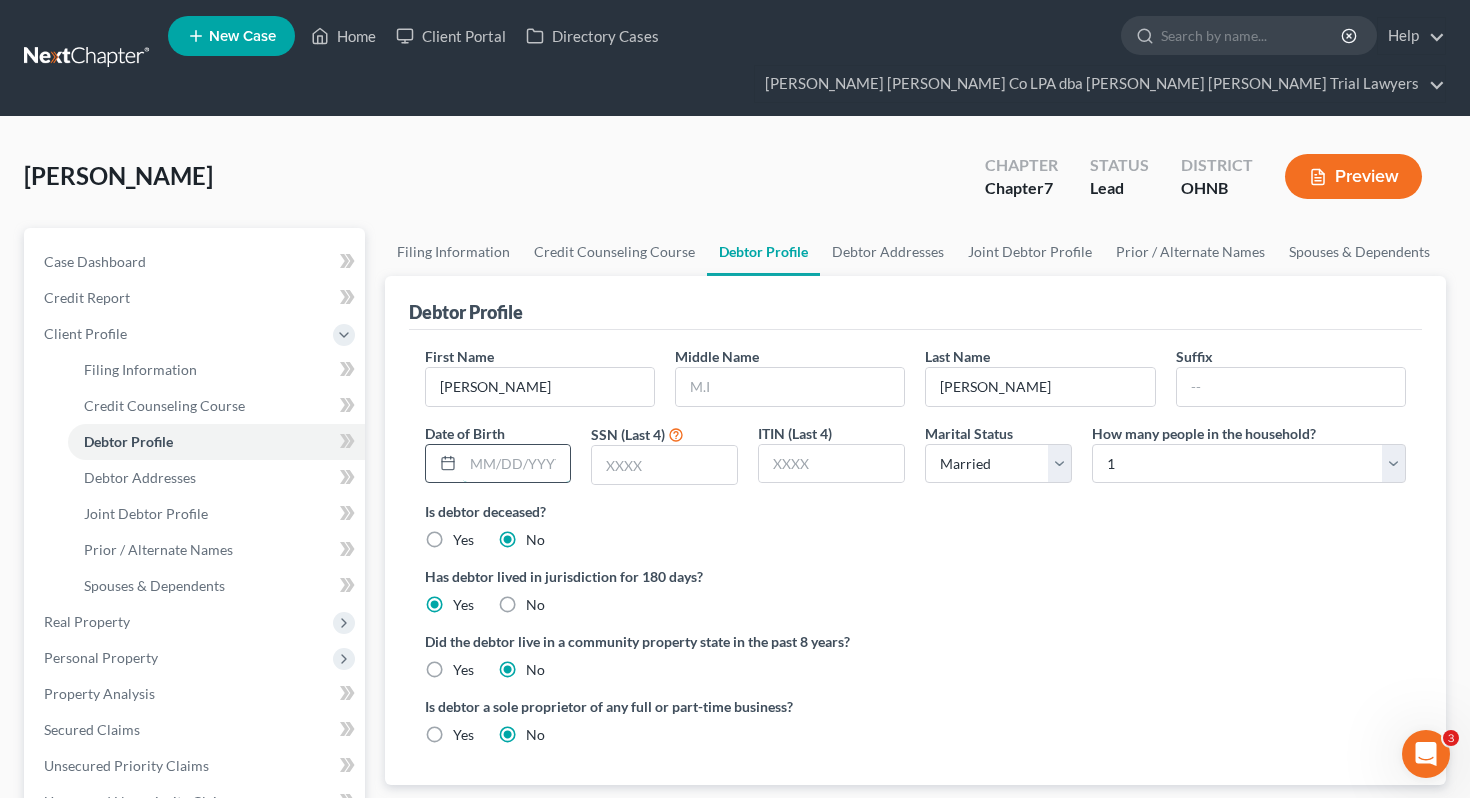 click at bounding box center [517, 464] 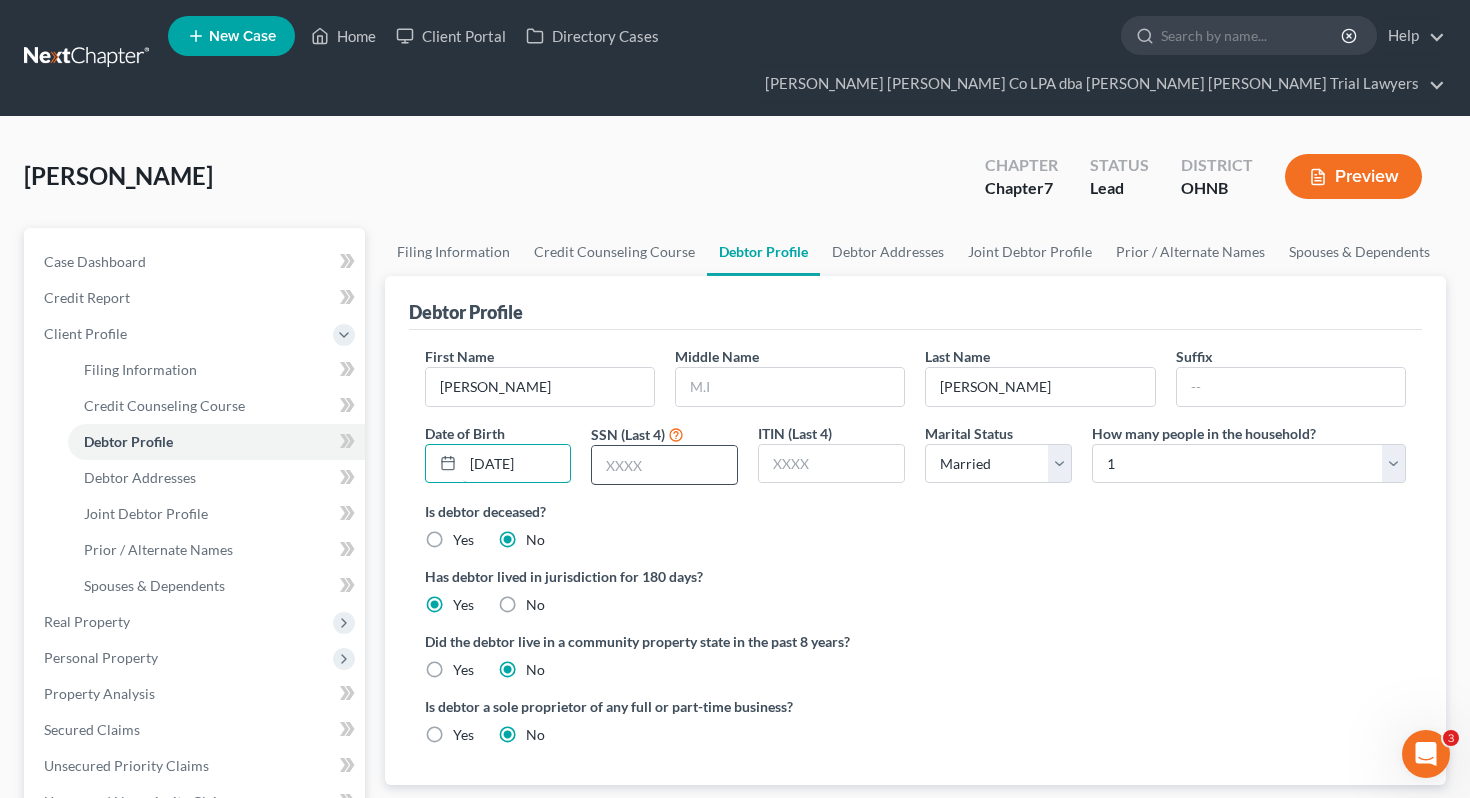 type on "[DATE]" 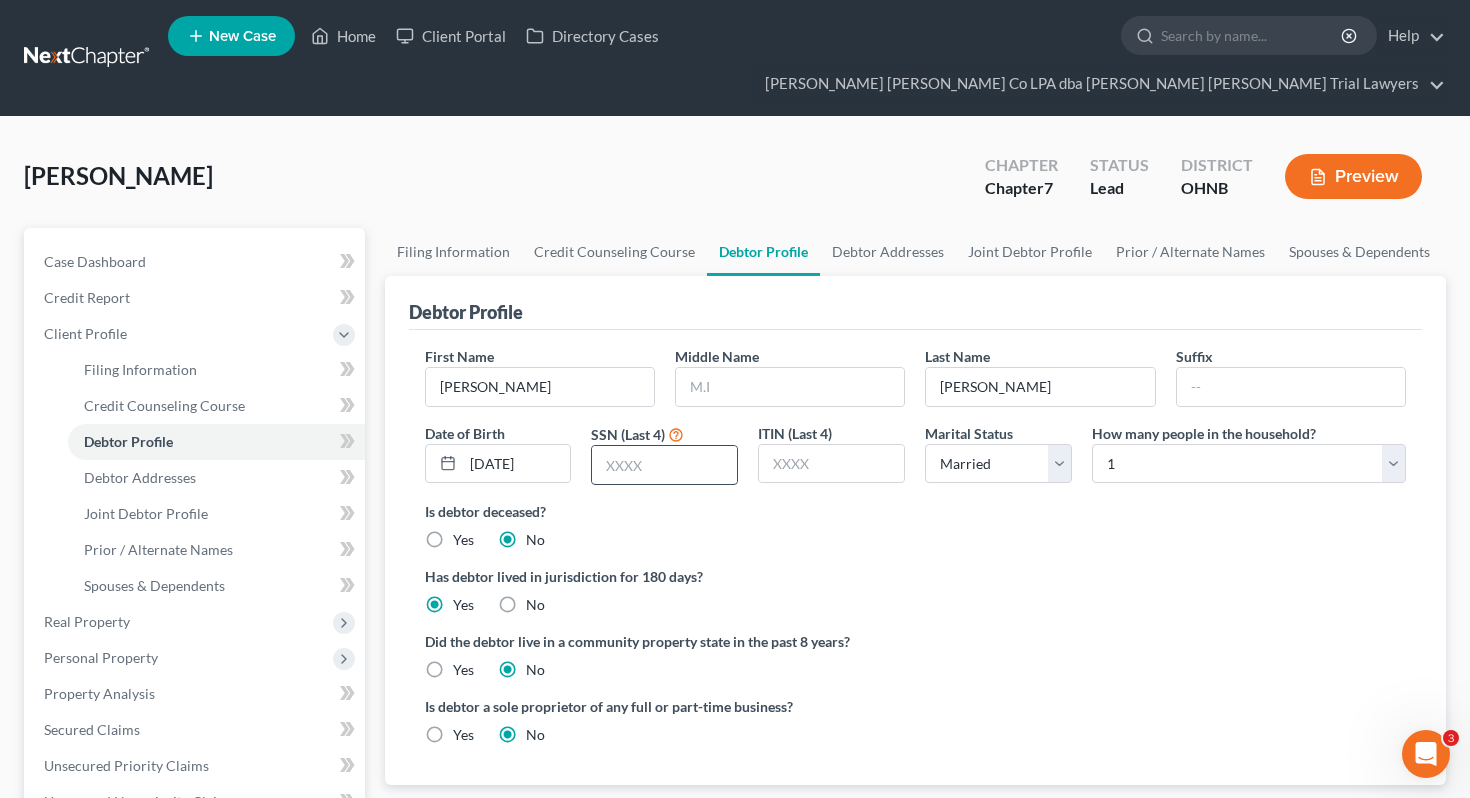 click at bounding box center [664, 465] 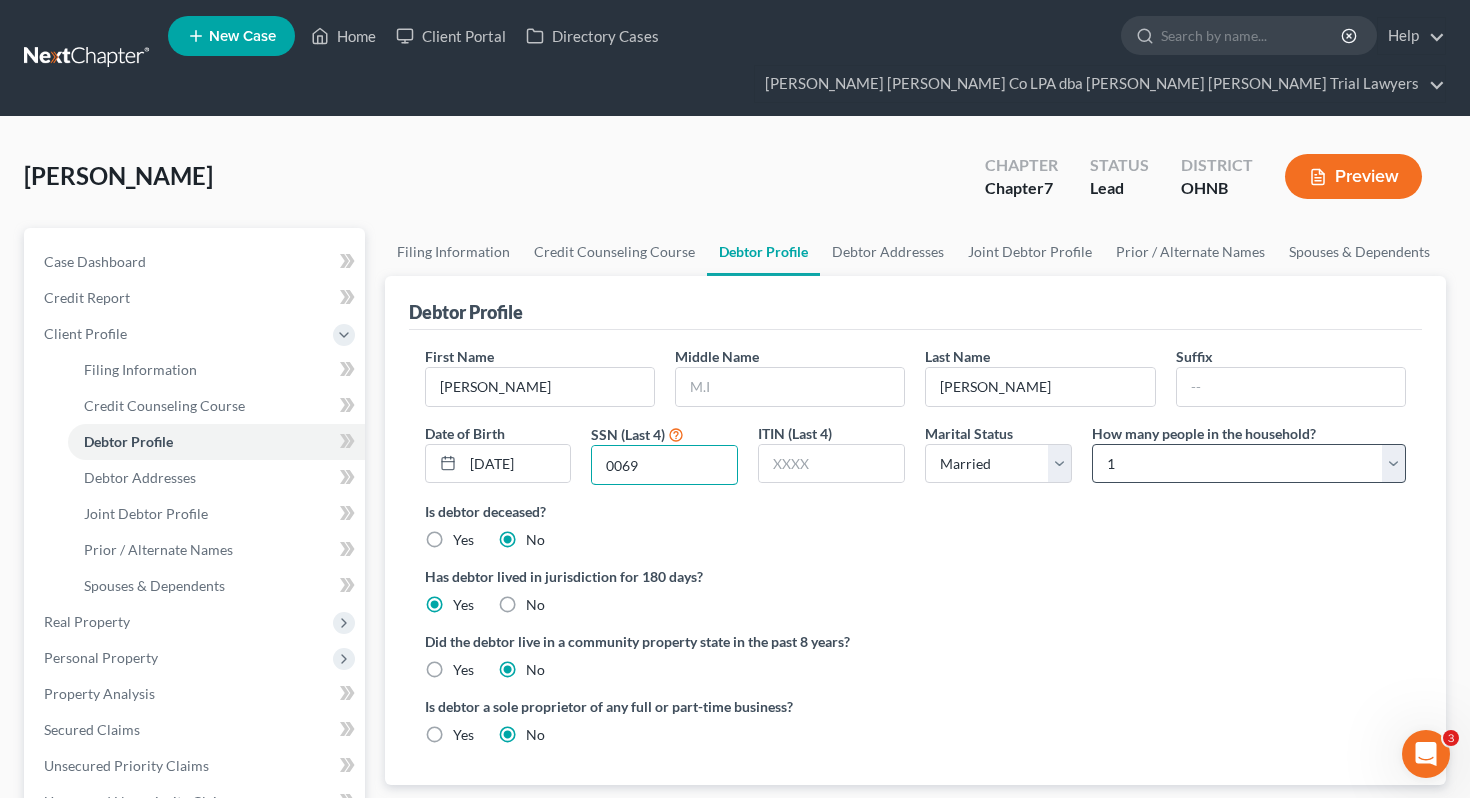 type on "0069" 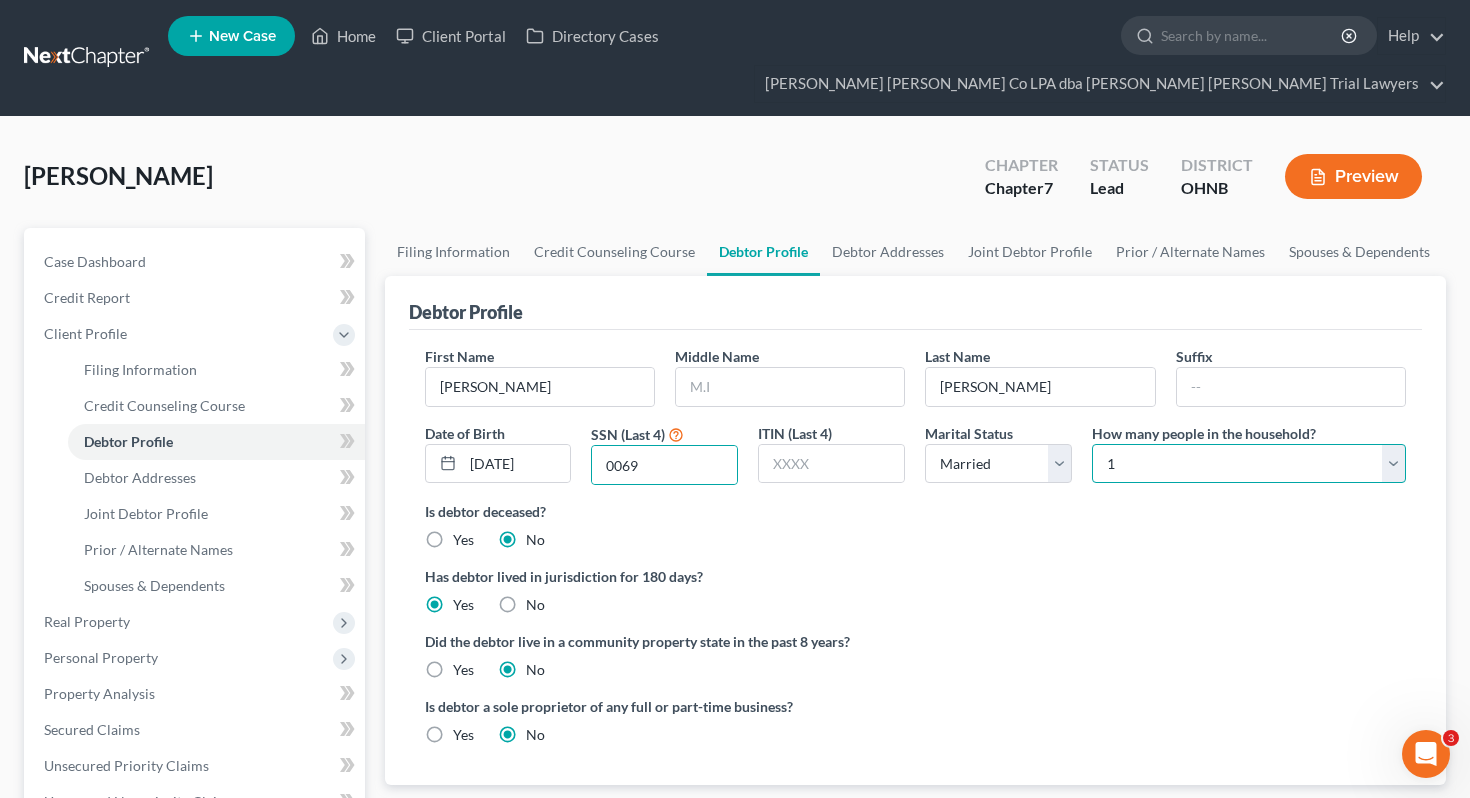 click on "Select 1 2 3 4 5 6 7 8 9 10 11 12 13 14 15 16 17 18 19 20" at bounding box center (1249, 464) 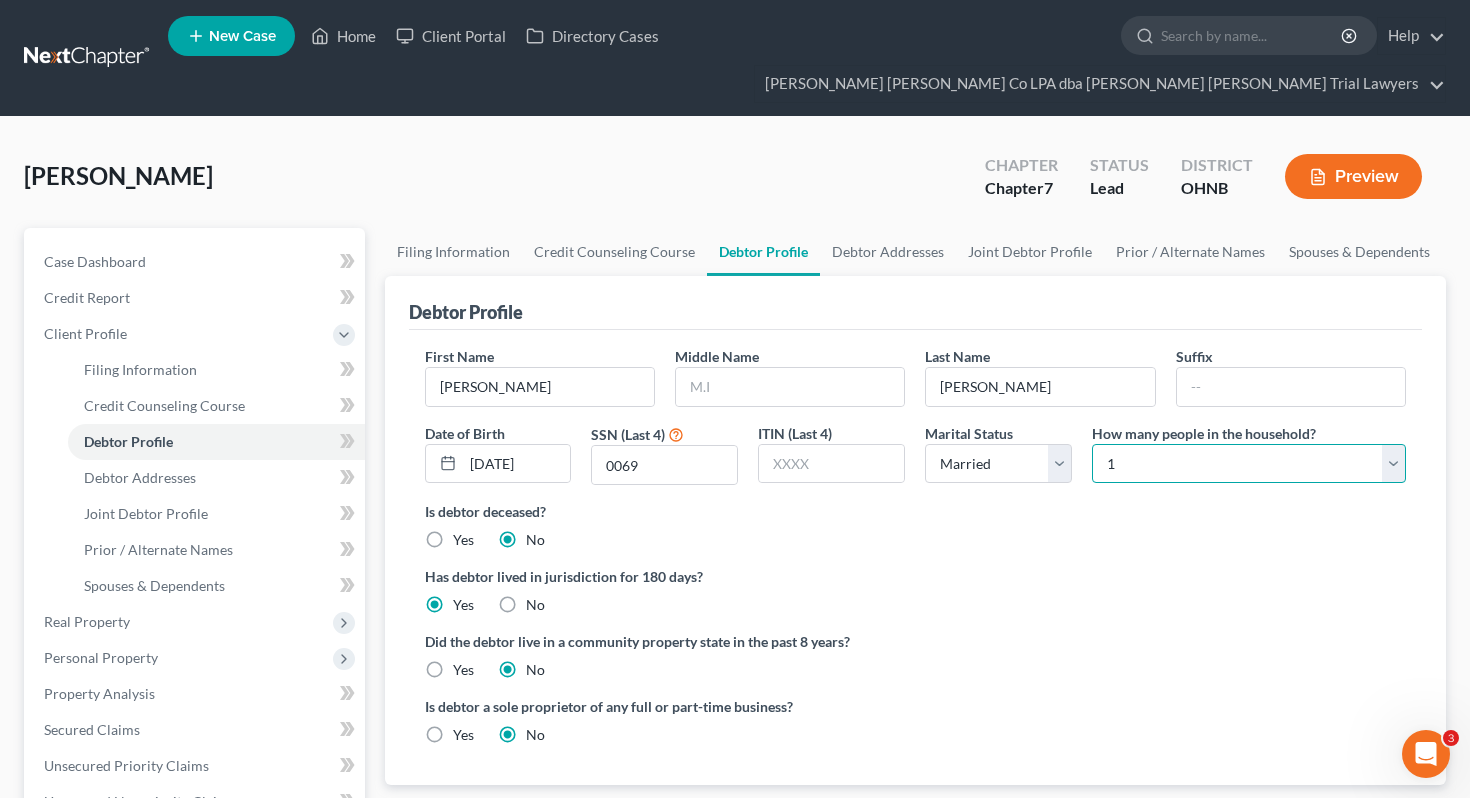 select on "3" 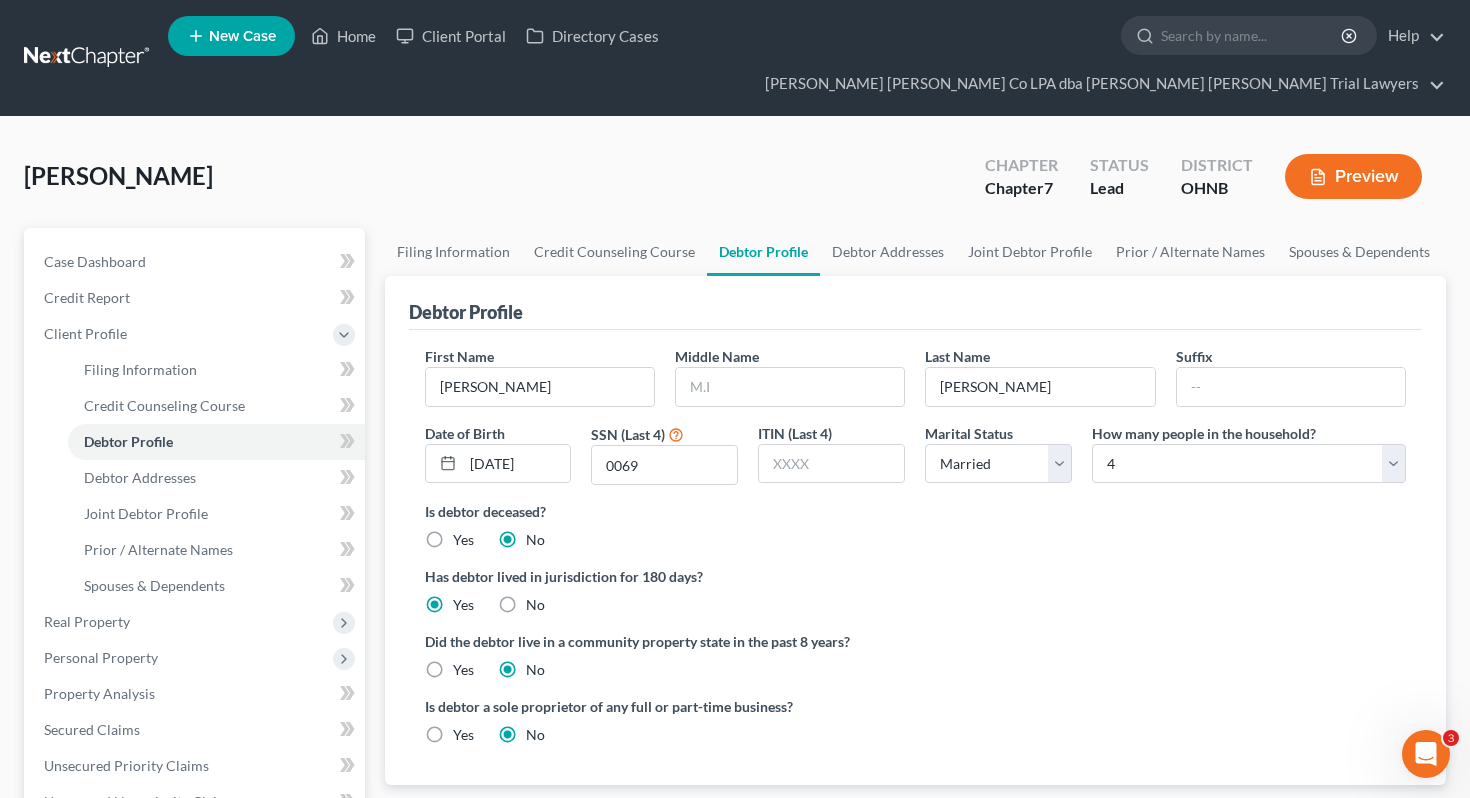 click on "Has debtor lived in jurisdiction for 180 days?" at bounding box center [916, 576] 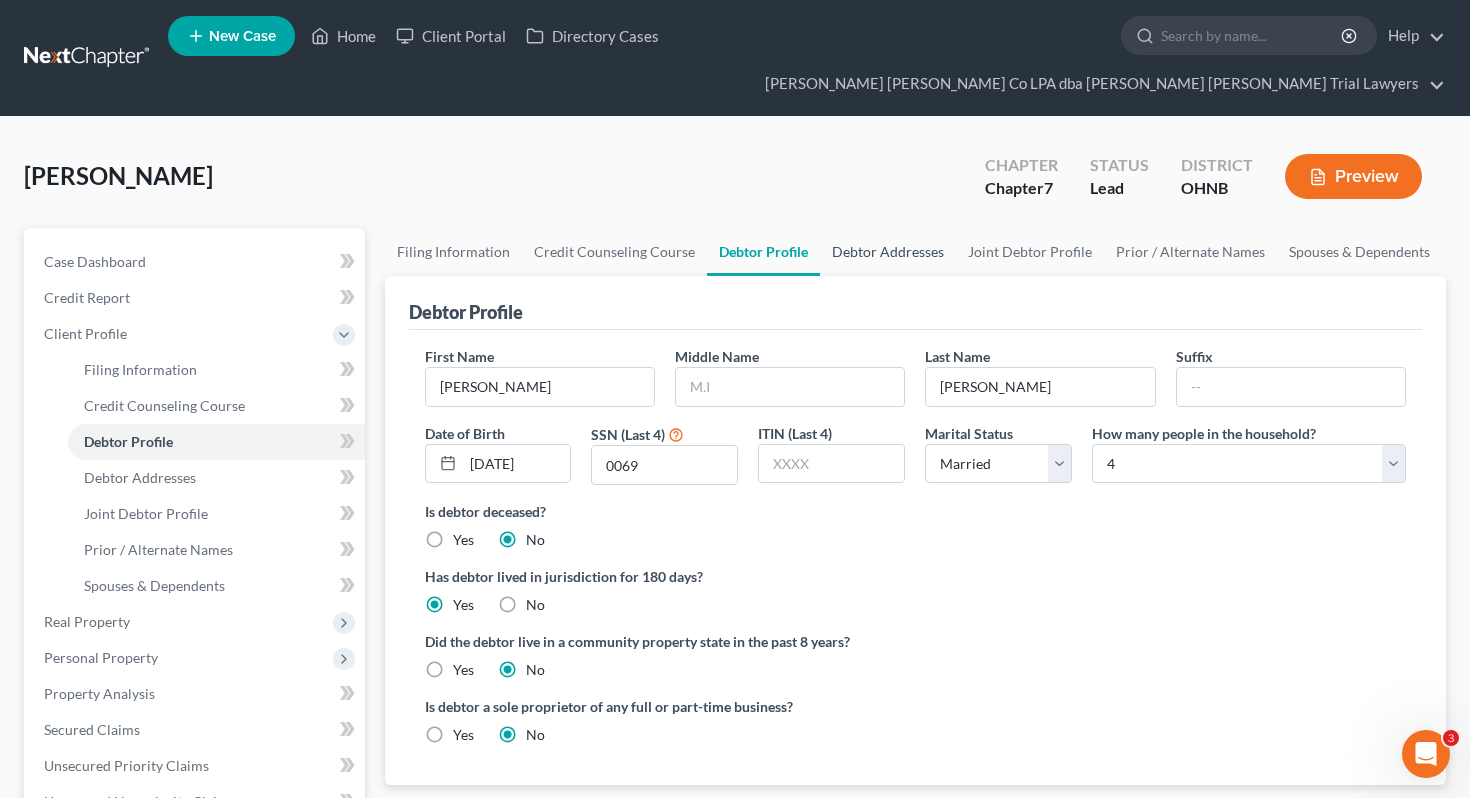 click on "Debtor Addresses" at bounding box center [888, 252] 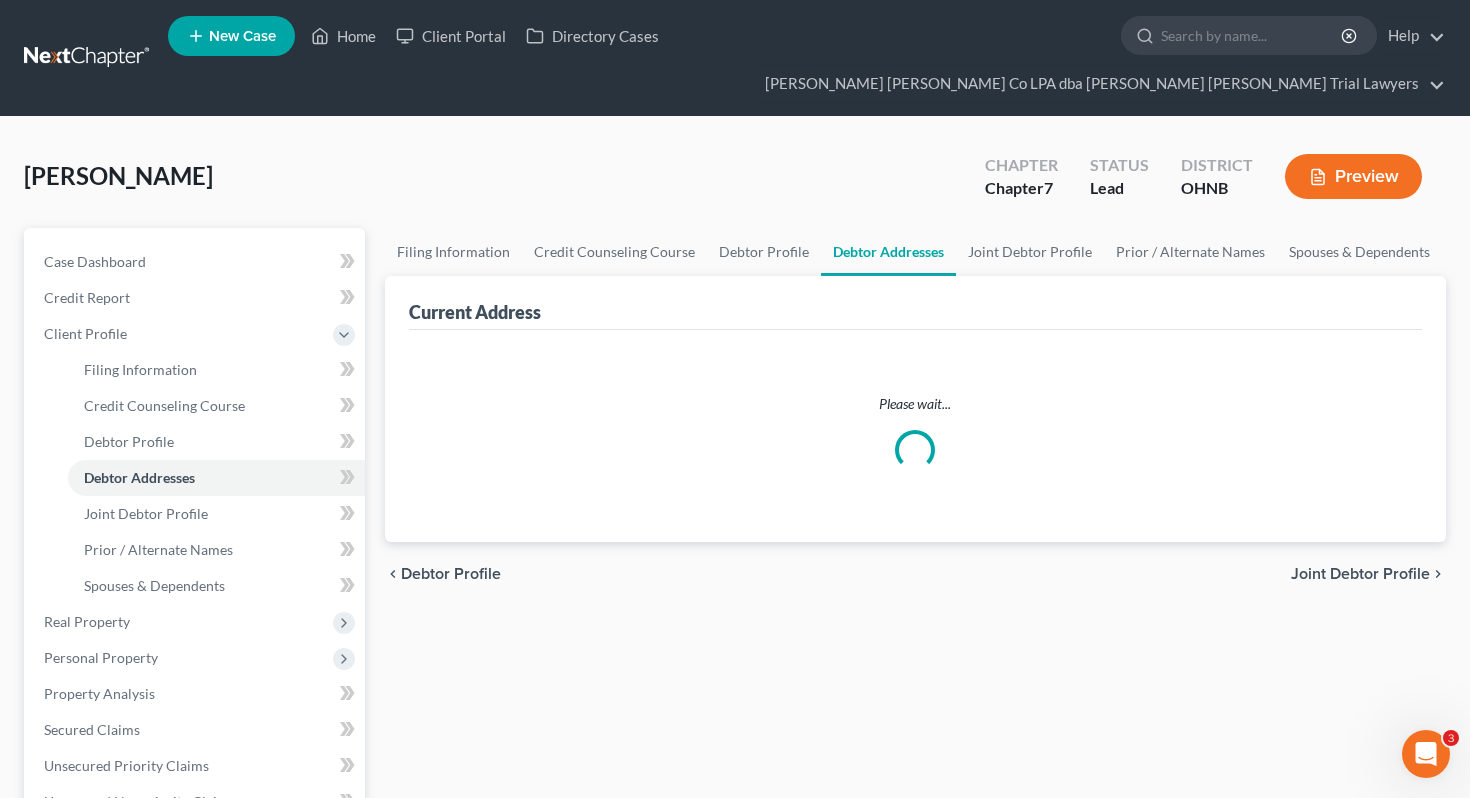 select on "0" 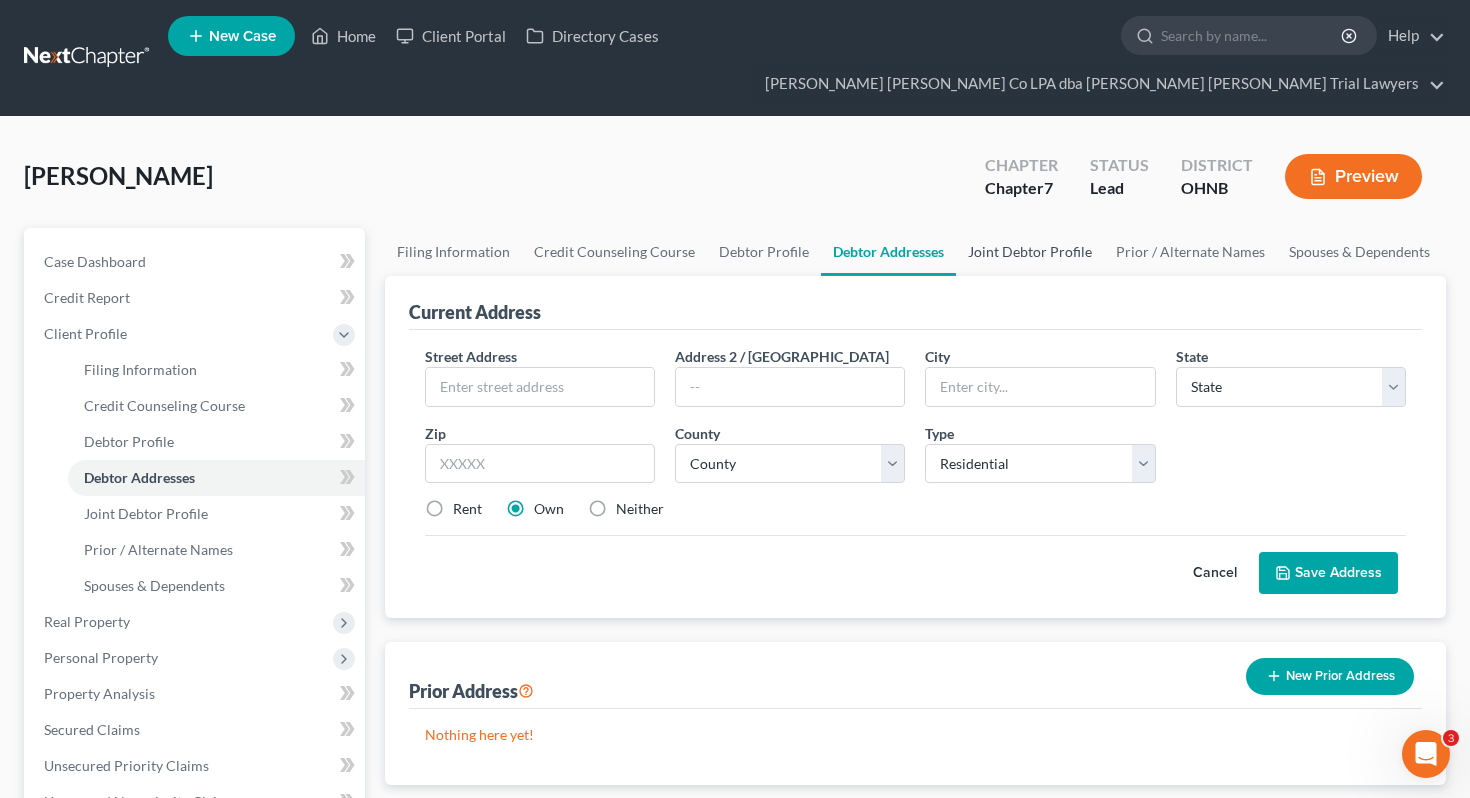 click on "Joint Debtor Profile" at bounding box center [1030, 252] 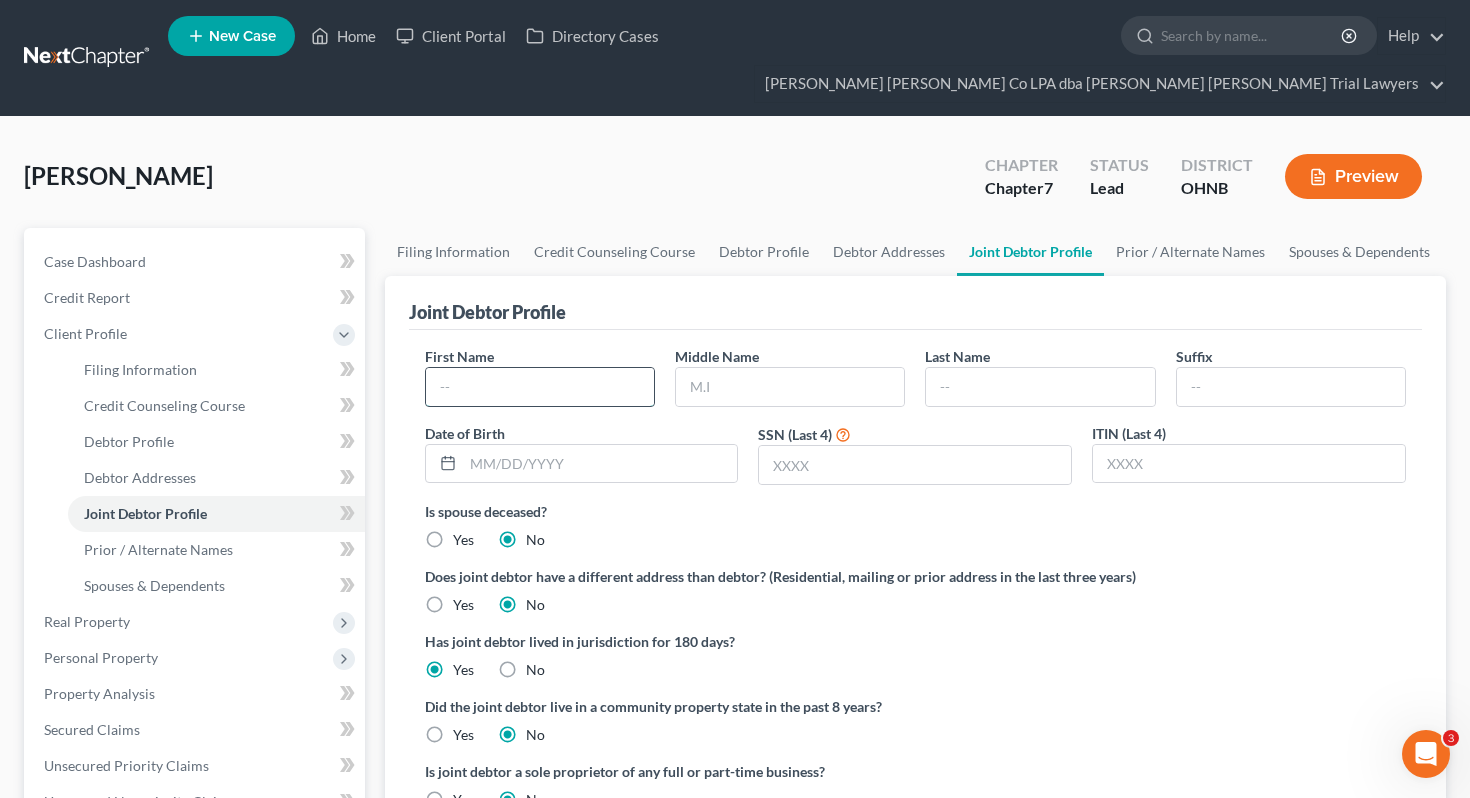 click at bounding box center (540, 387) 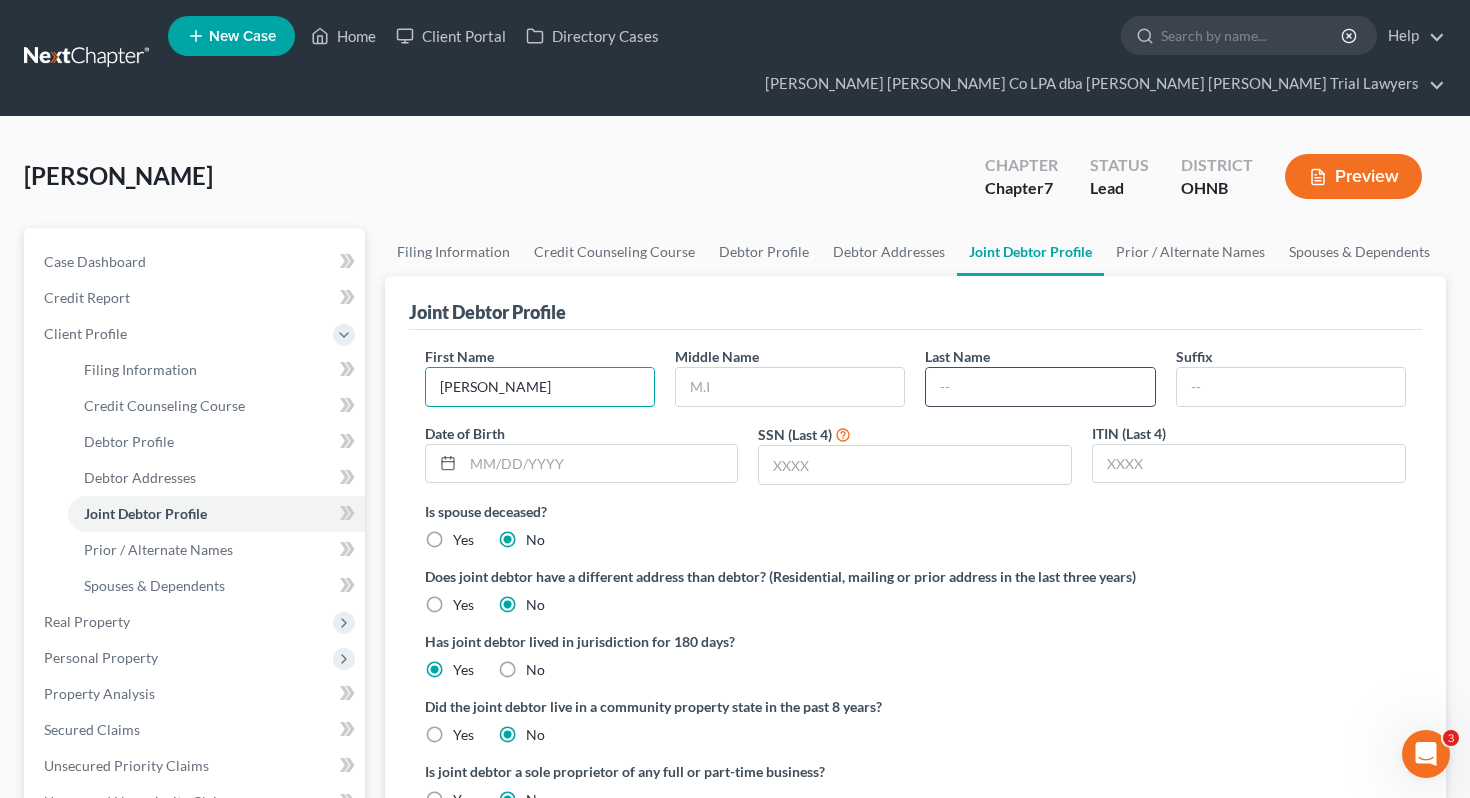 type on "[PERSON_NAME]" 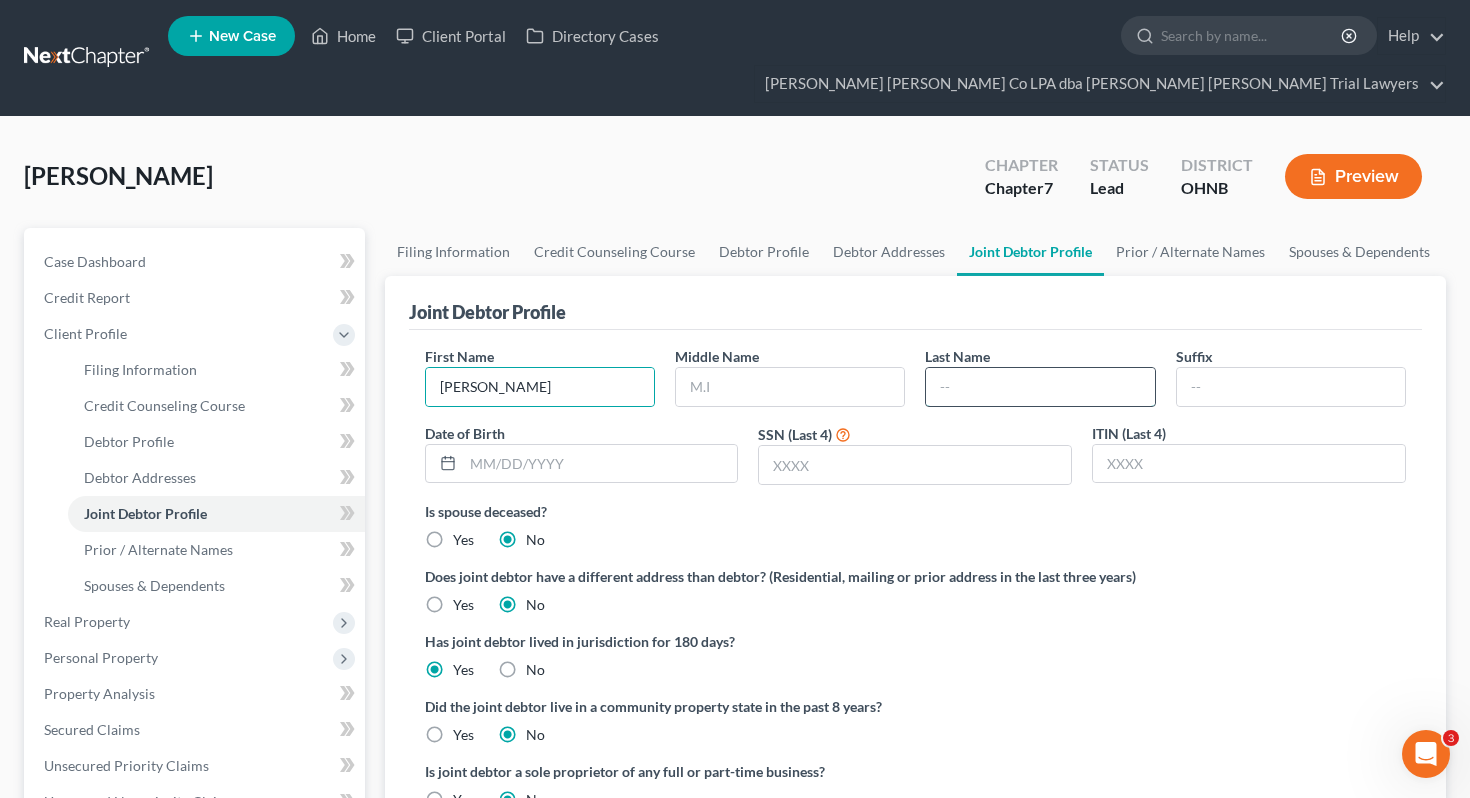 click at bounding box center (1040, 387) 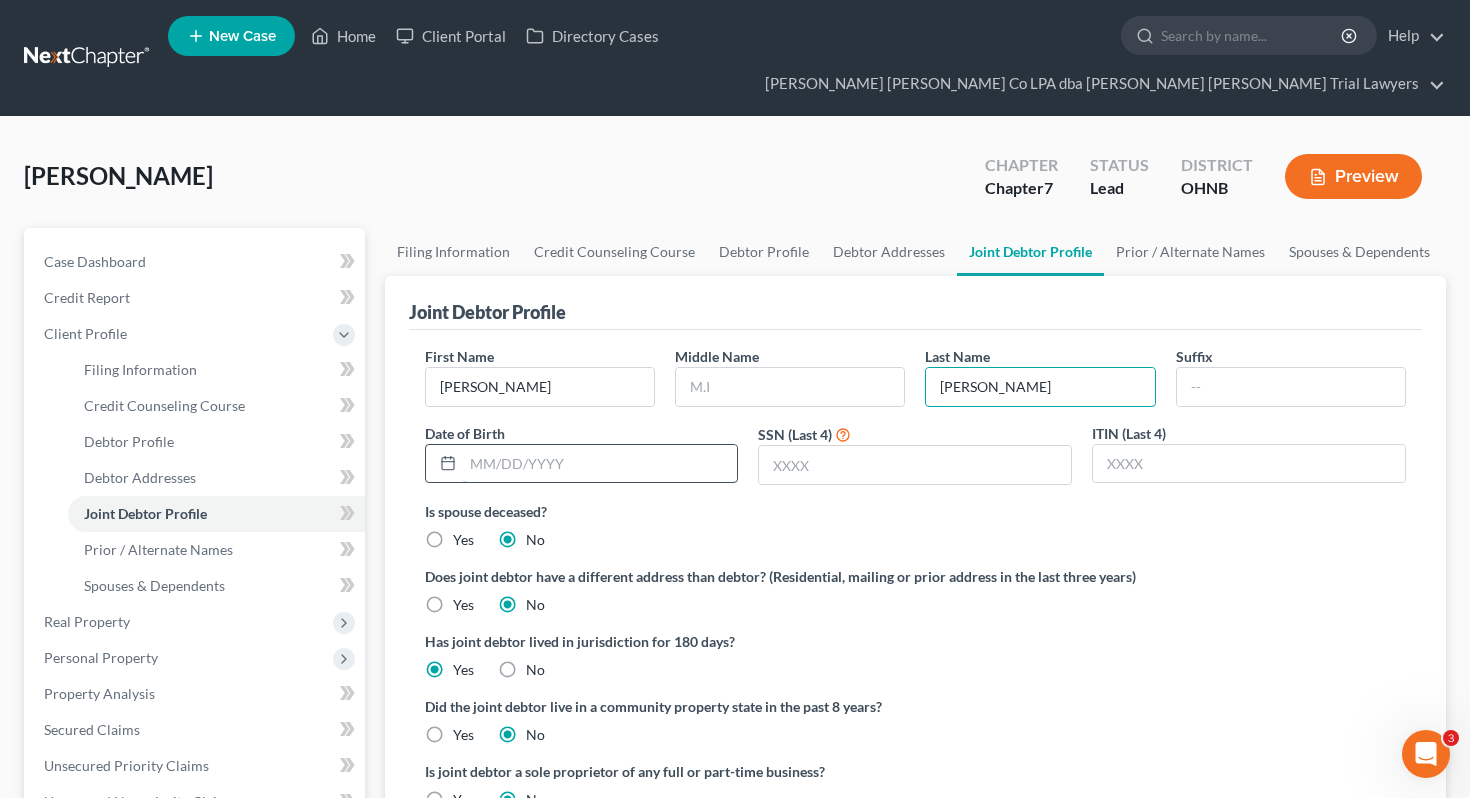 type on "[PERSON_NAME]" 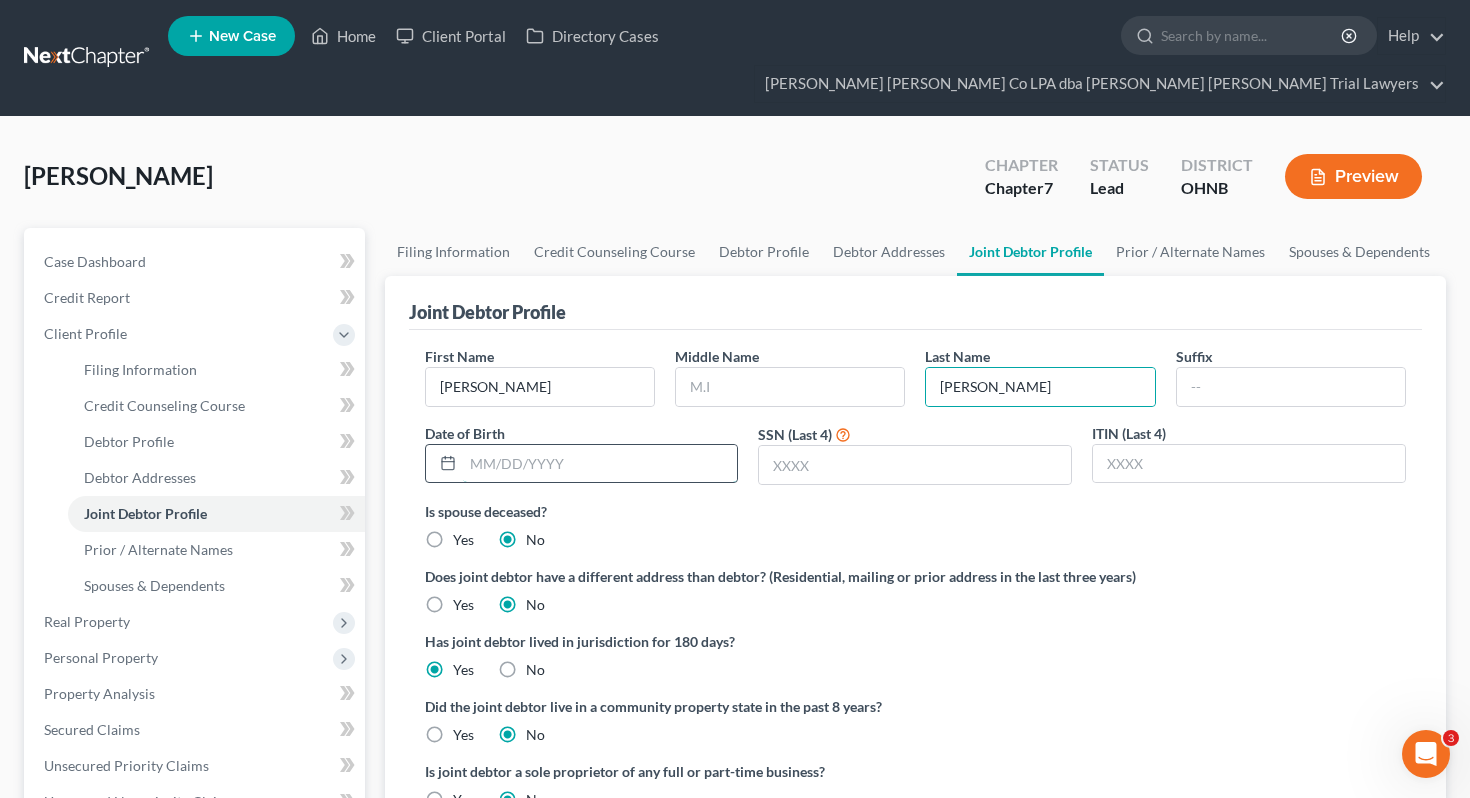 click at bounding box center [600, 464] 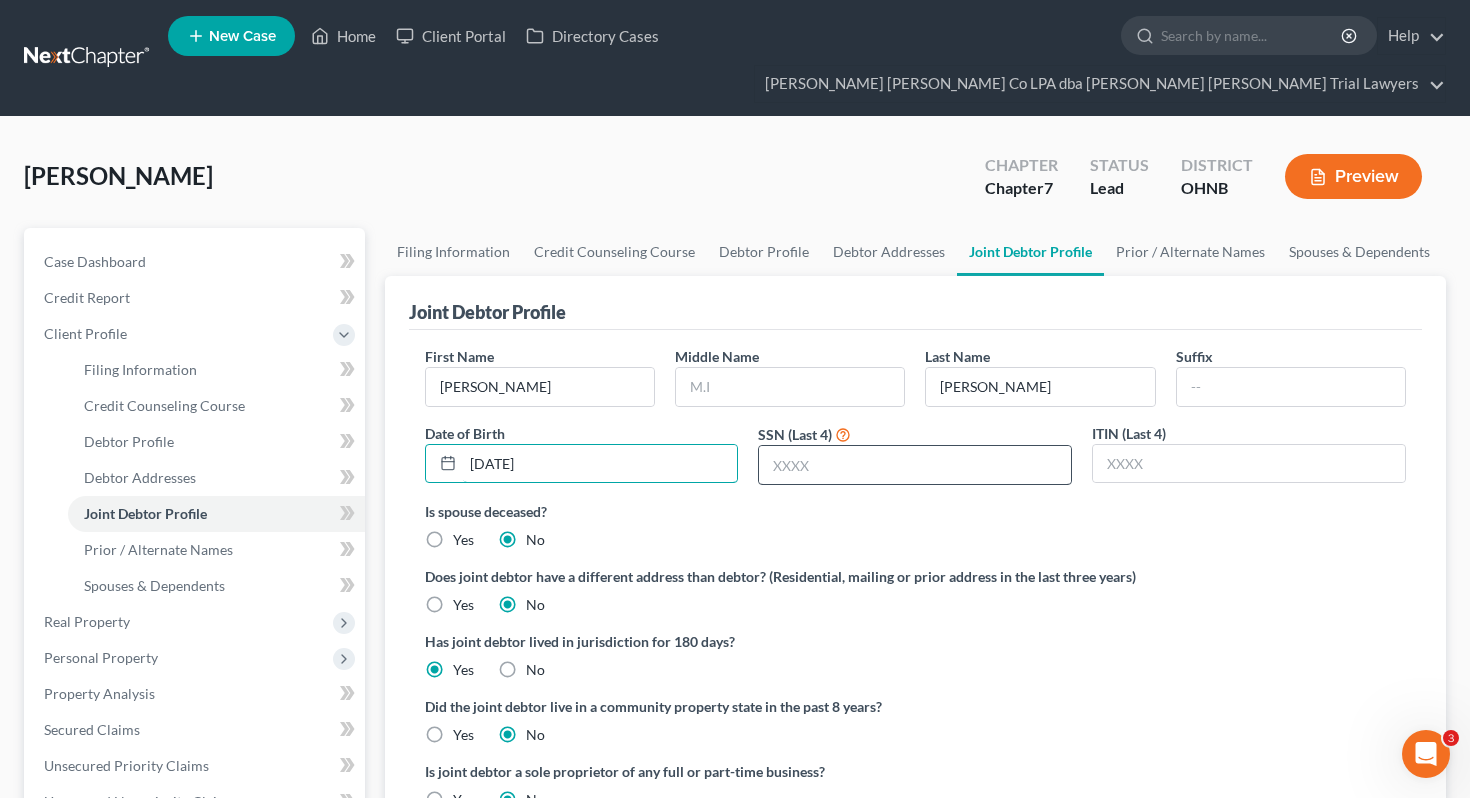 type on "[DATE]" 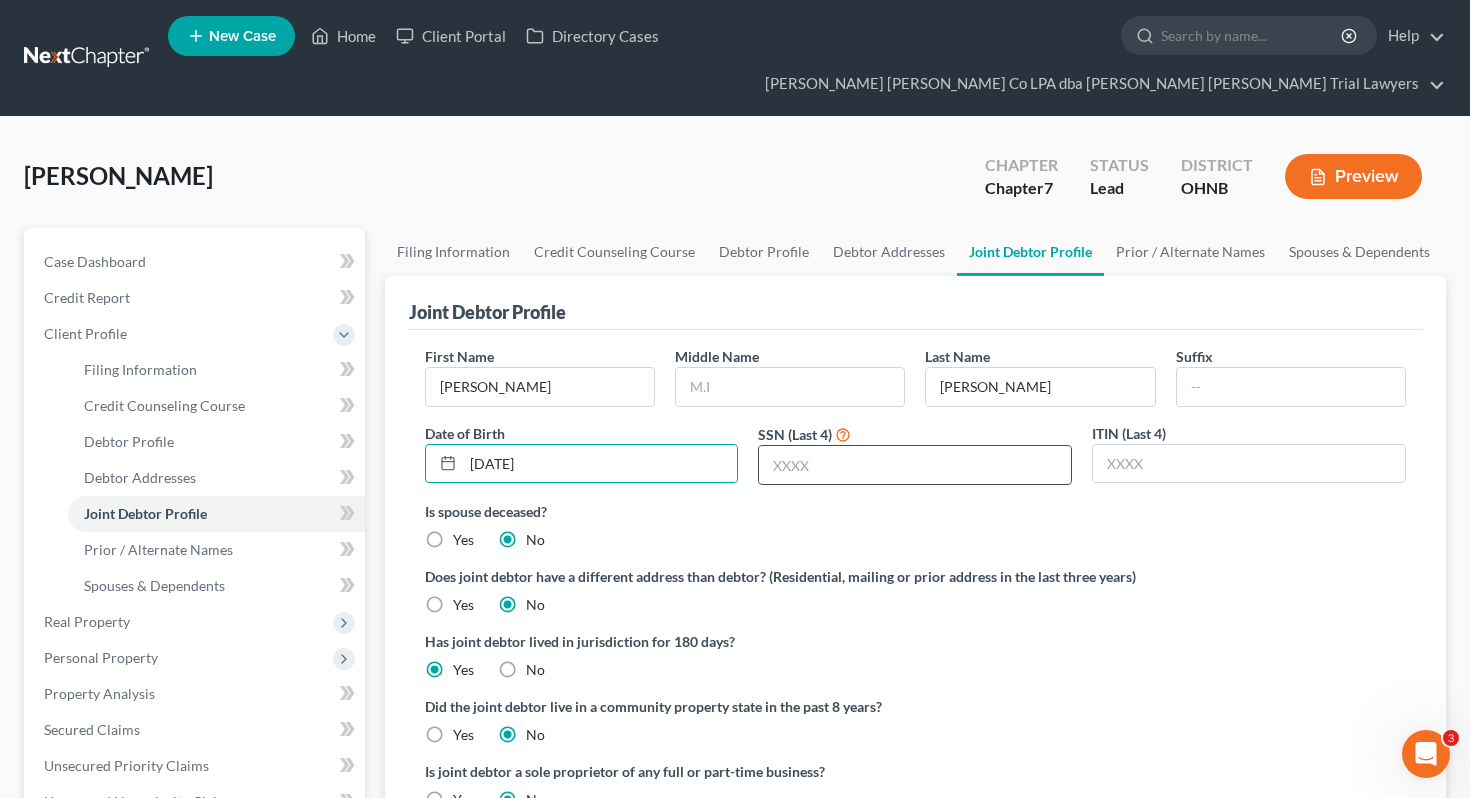 click at bounding box center [915, 465] 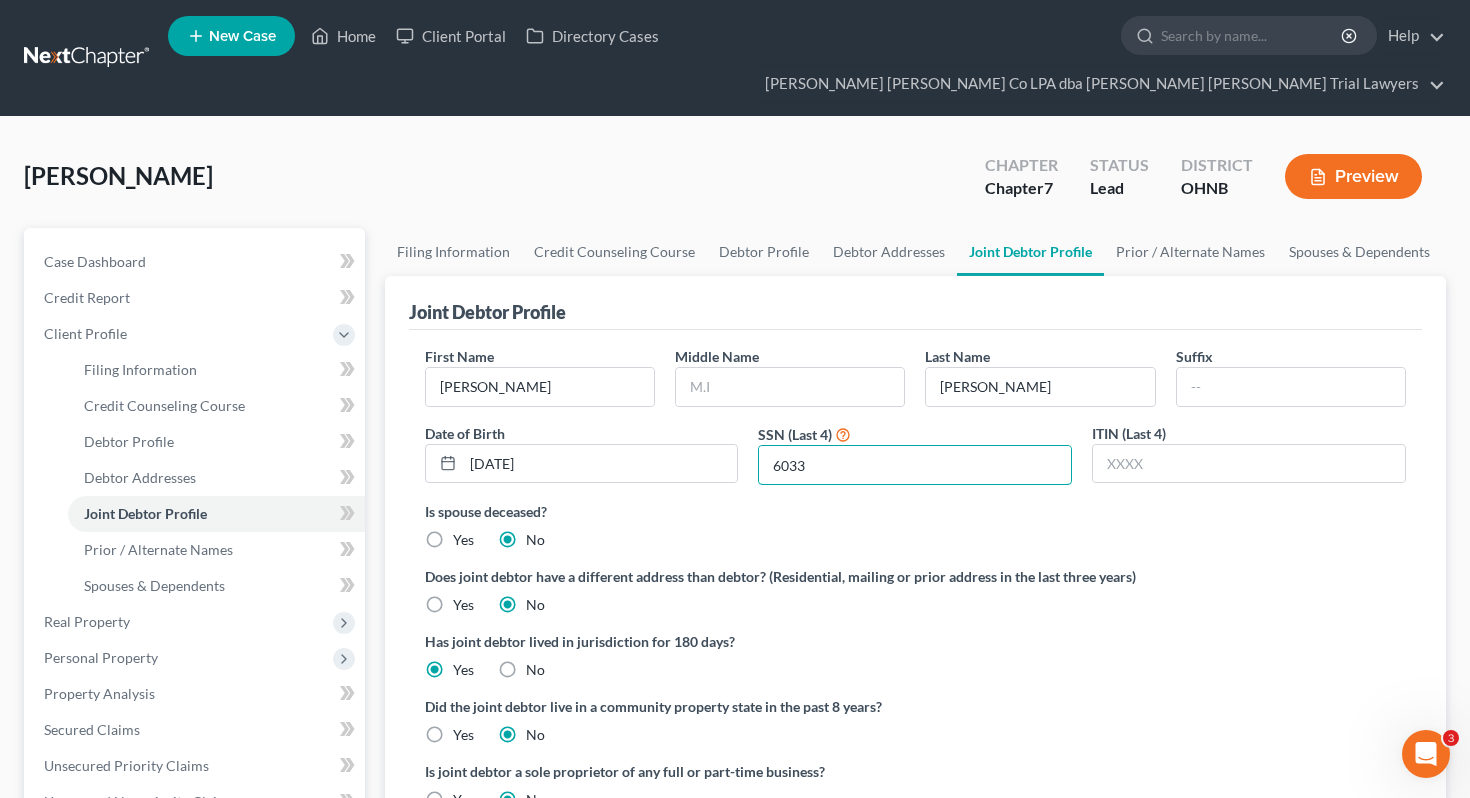 type on "6033" 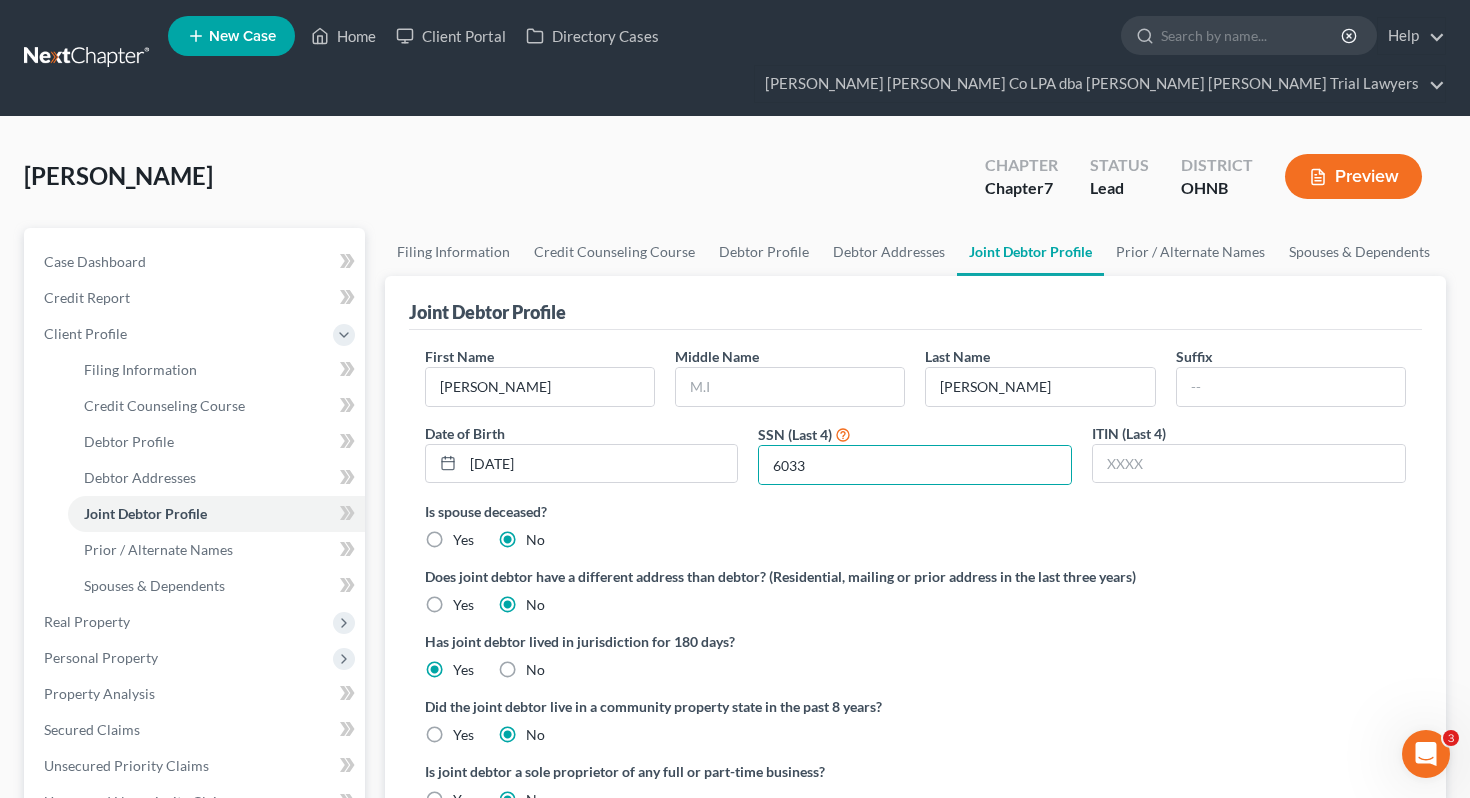 click on "Is spouse deceased? Yes No" at bounding box center (916, 525) 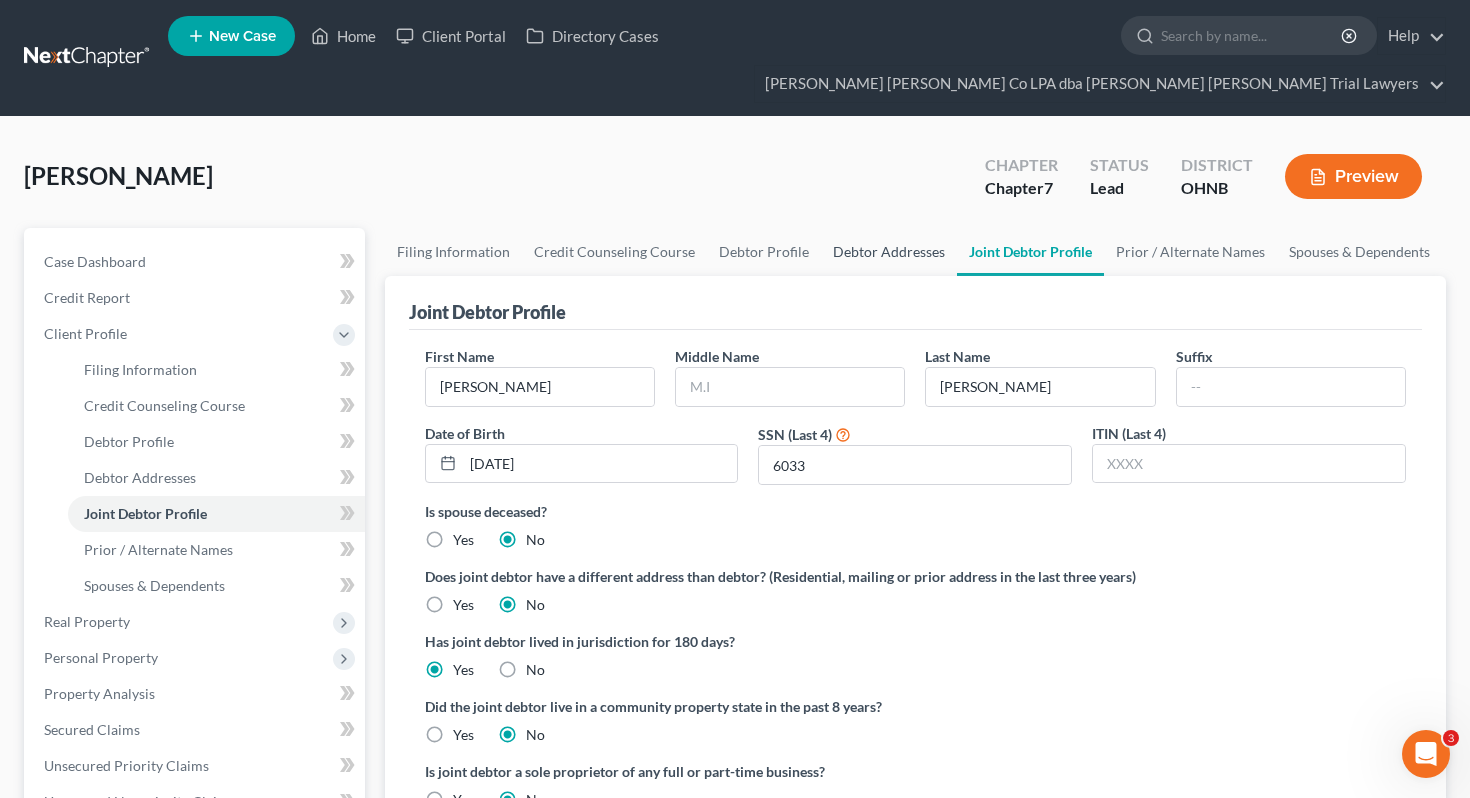 click on "Debtor Addresses" at bounding box center [889, 252] 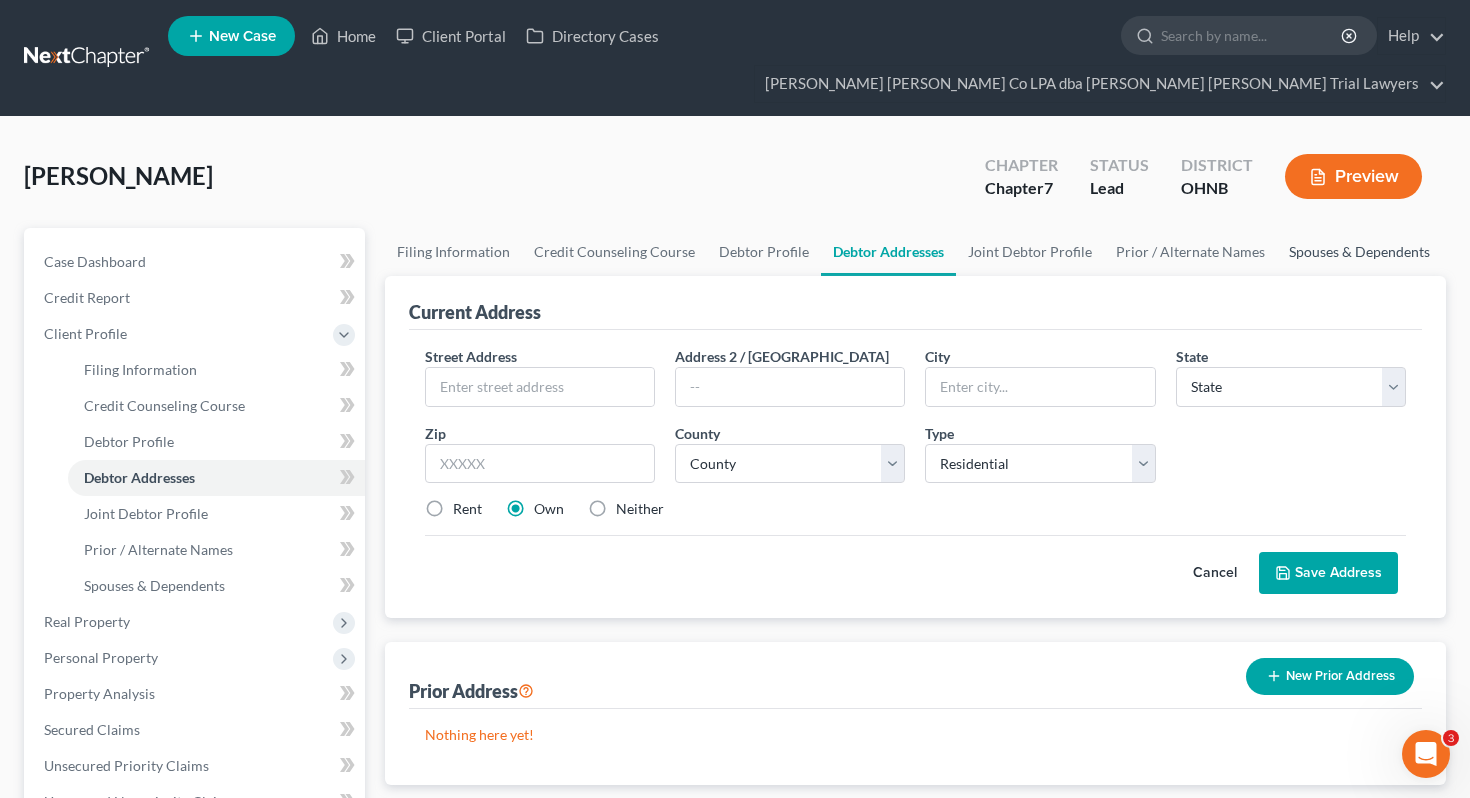 click on "Spouses & Dependents" at bounding box center (1359, 252) 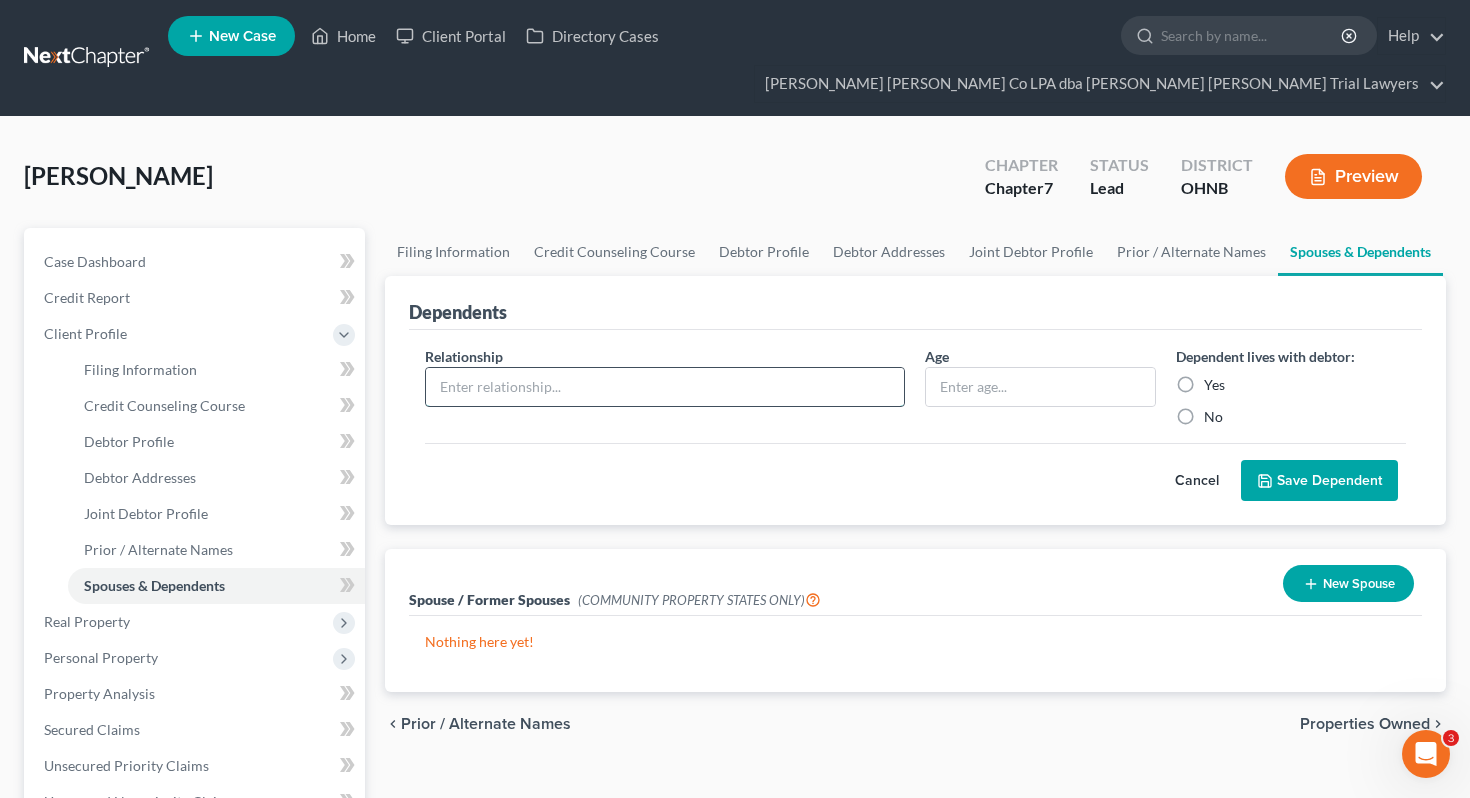 click at bounding box center [665, 387] 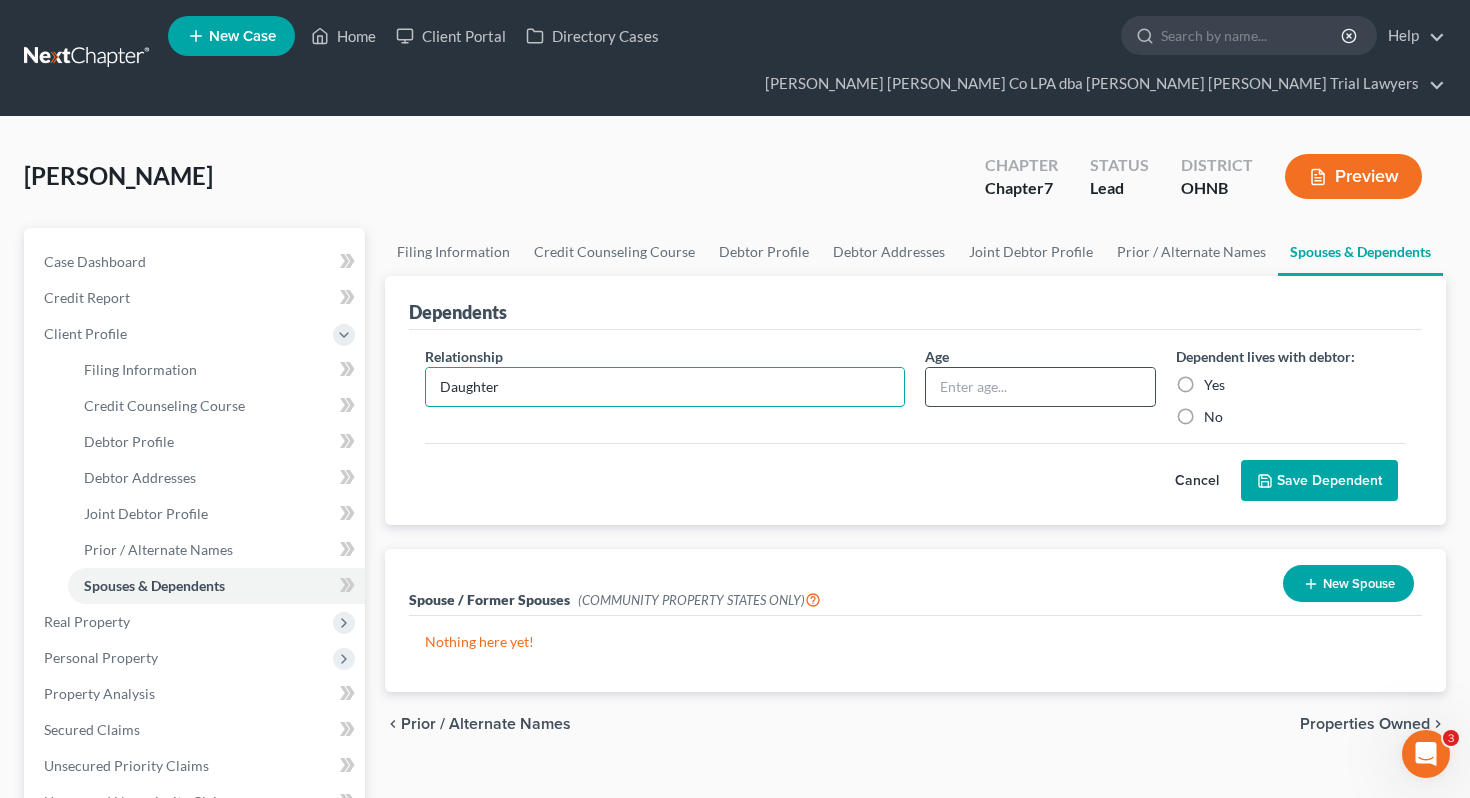 type on "Daughter" 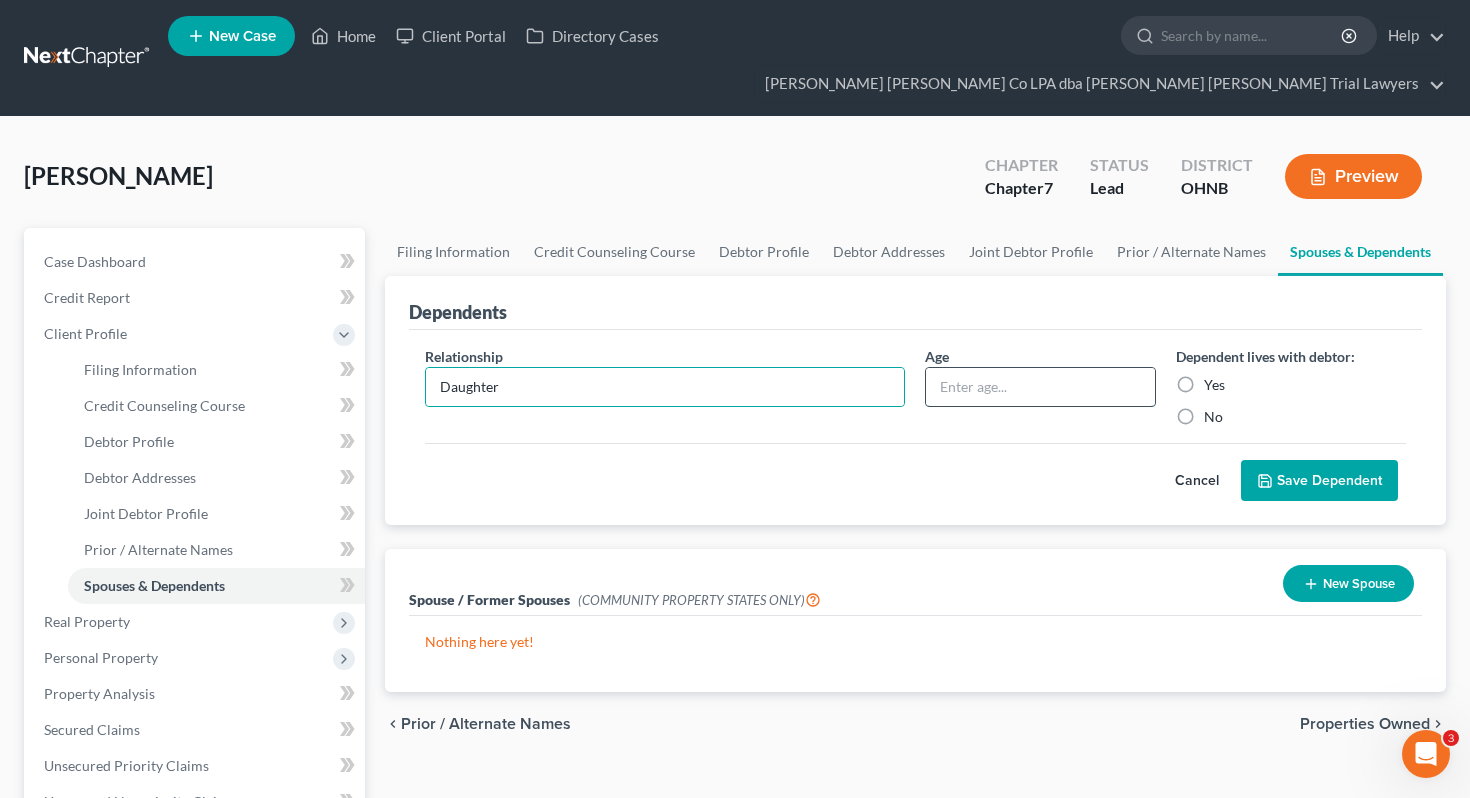 click at bounding box center [1040, 387] 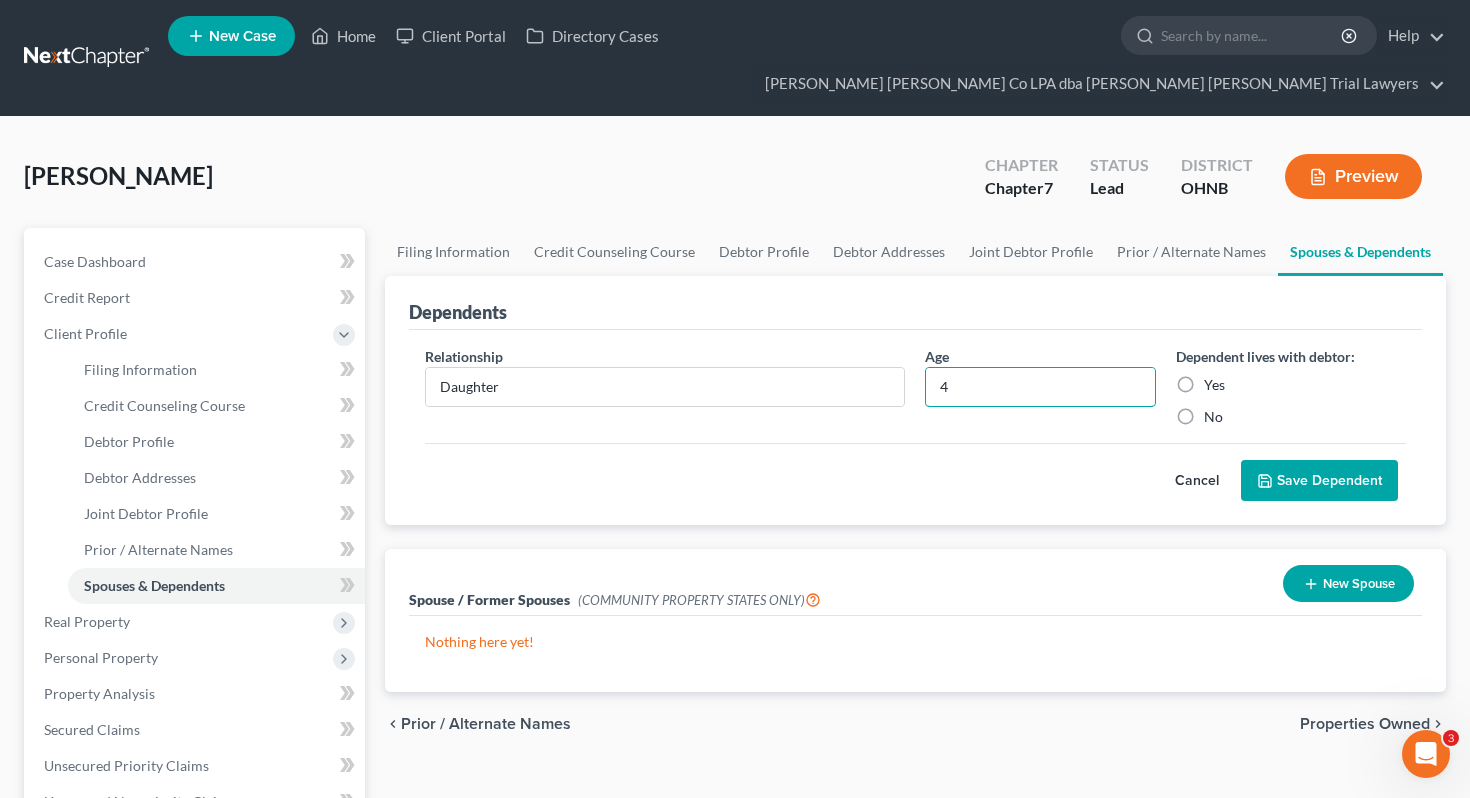 type on "4" 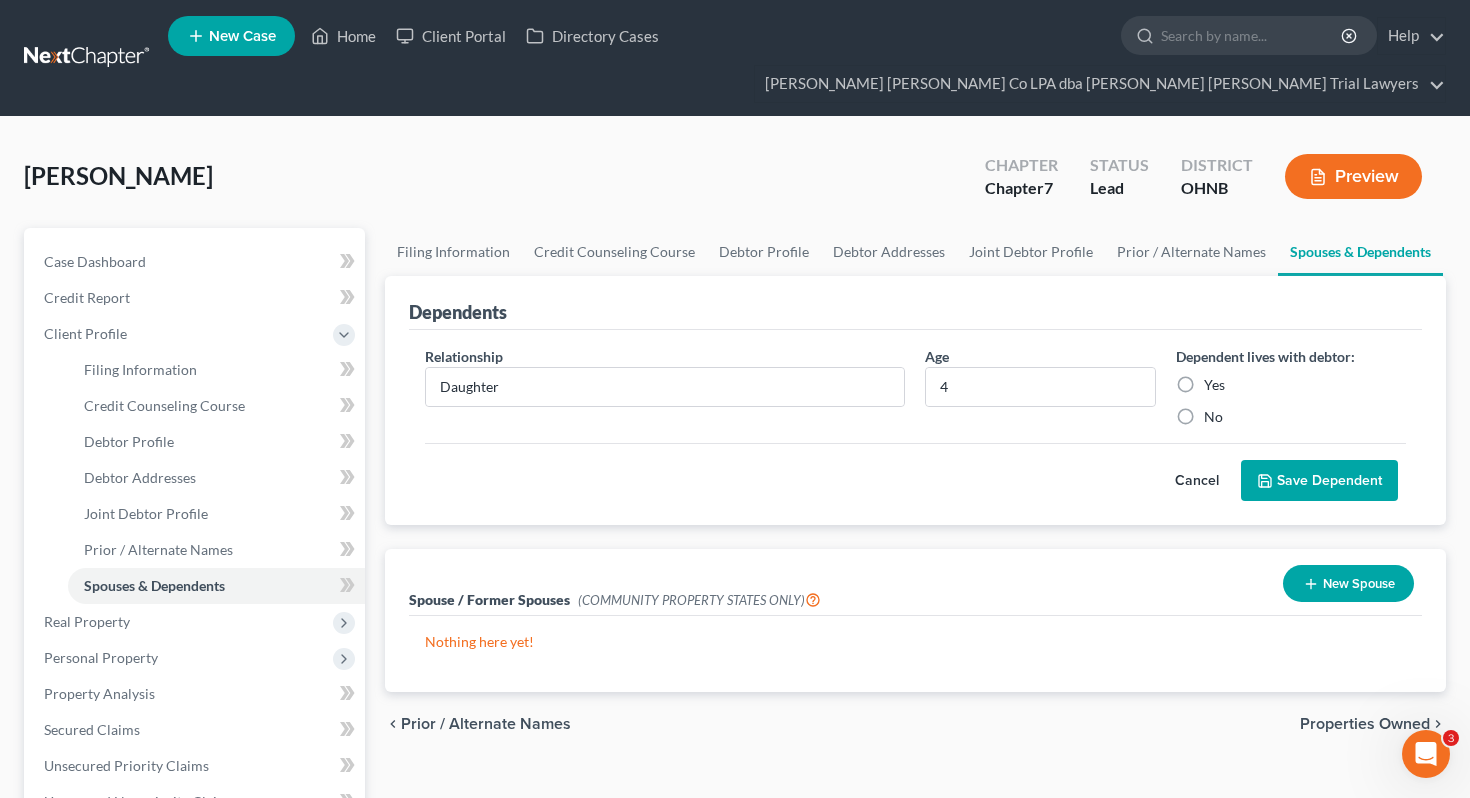 click on "Yes" at bounding box center [1291, 385] 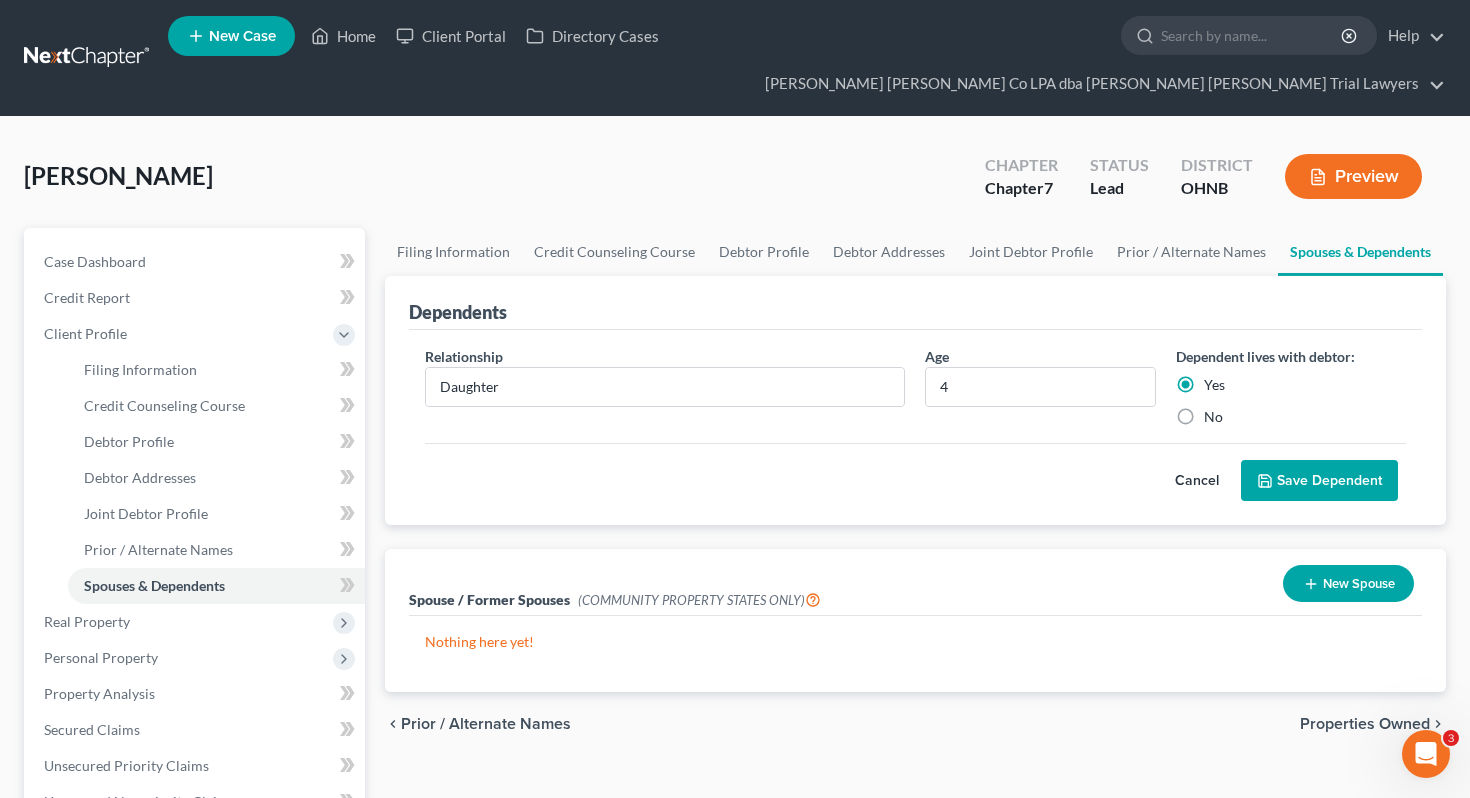 click on "Save Dependent" at bounding box center [1319, 481] 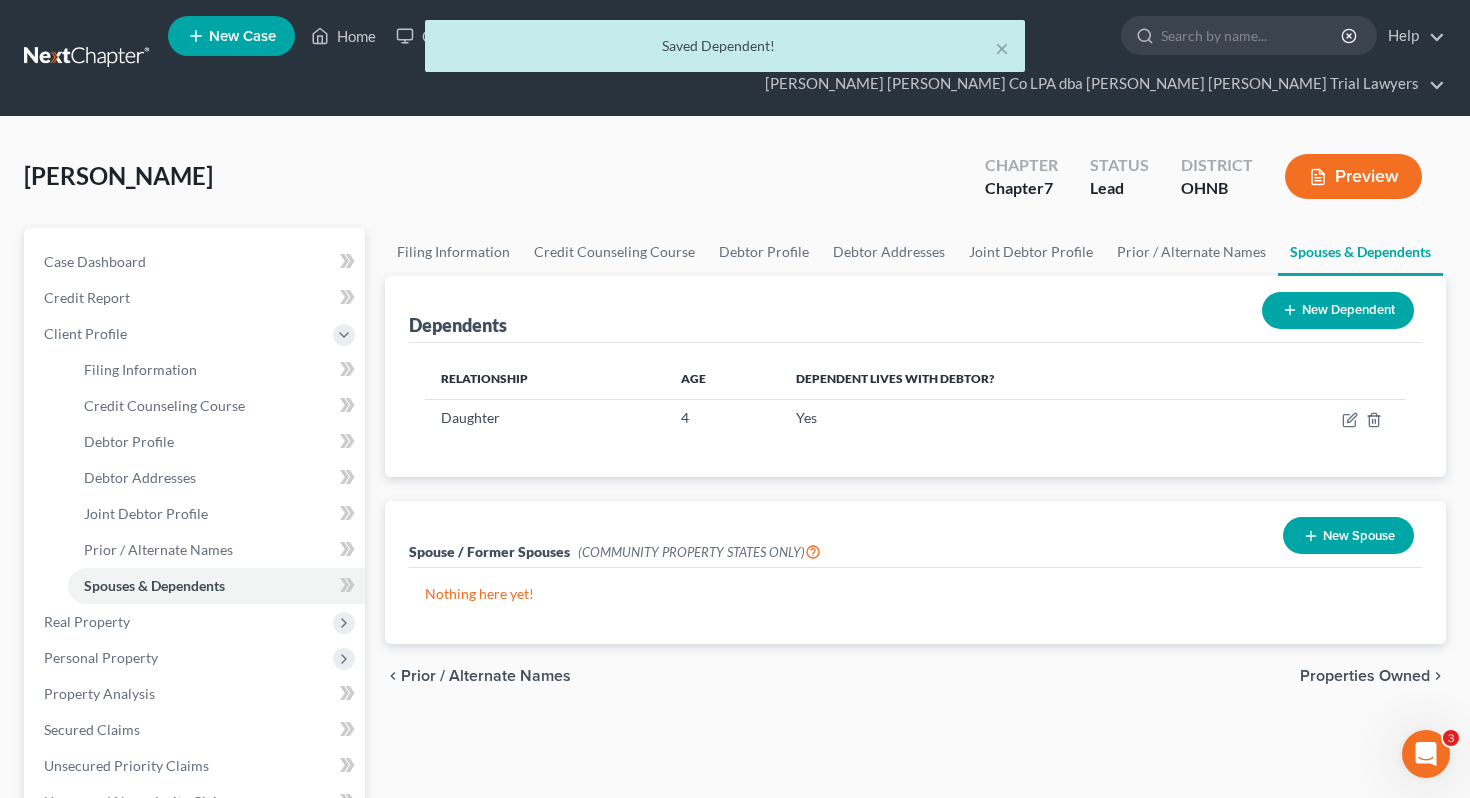 click on "Dependents New Dependent" at bounding box center [916, 309] 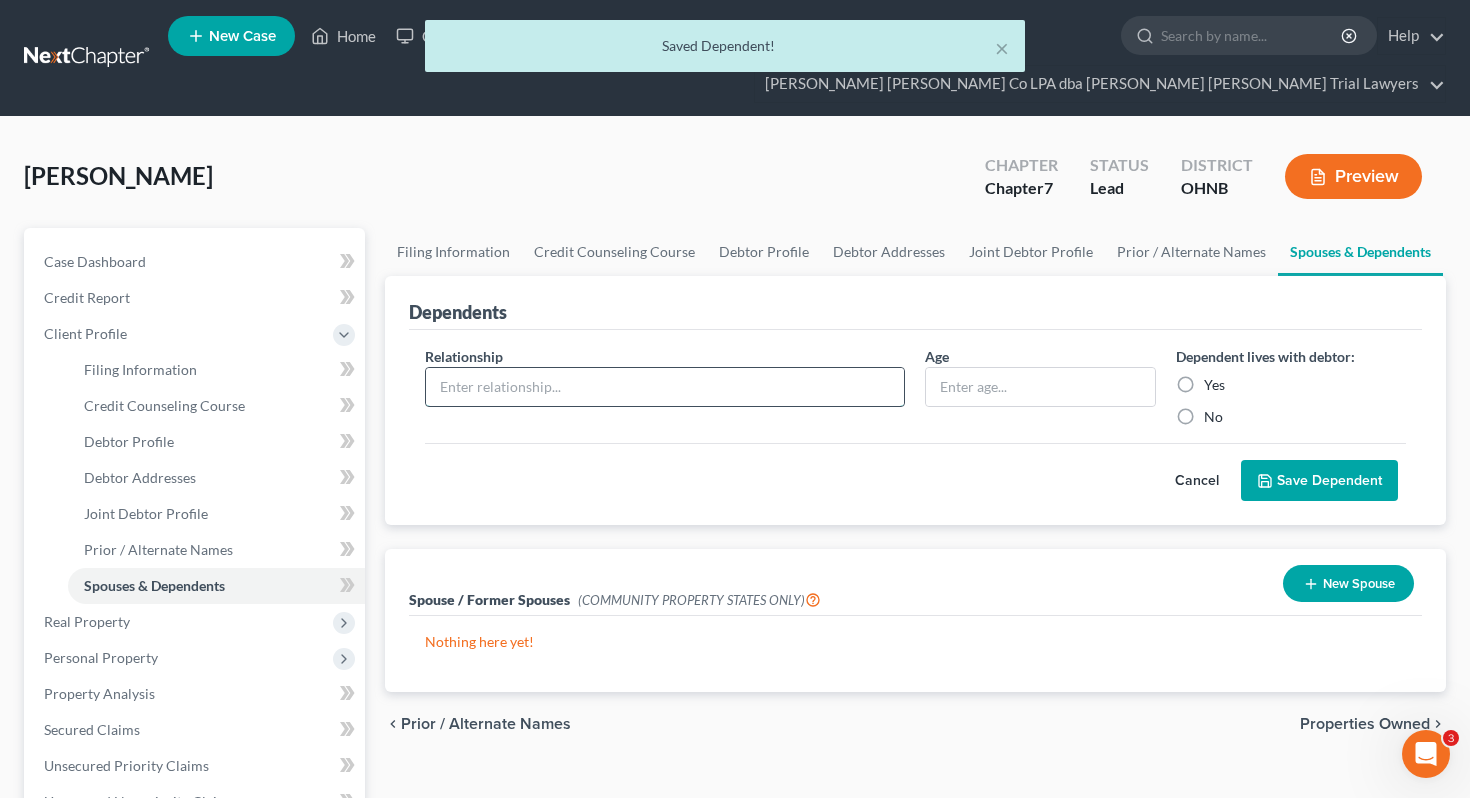 click at bounding box center [665, 387] 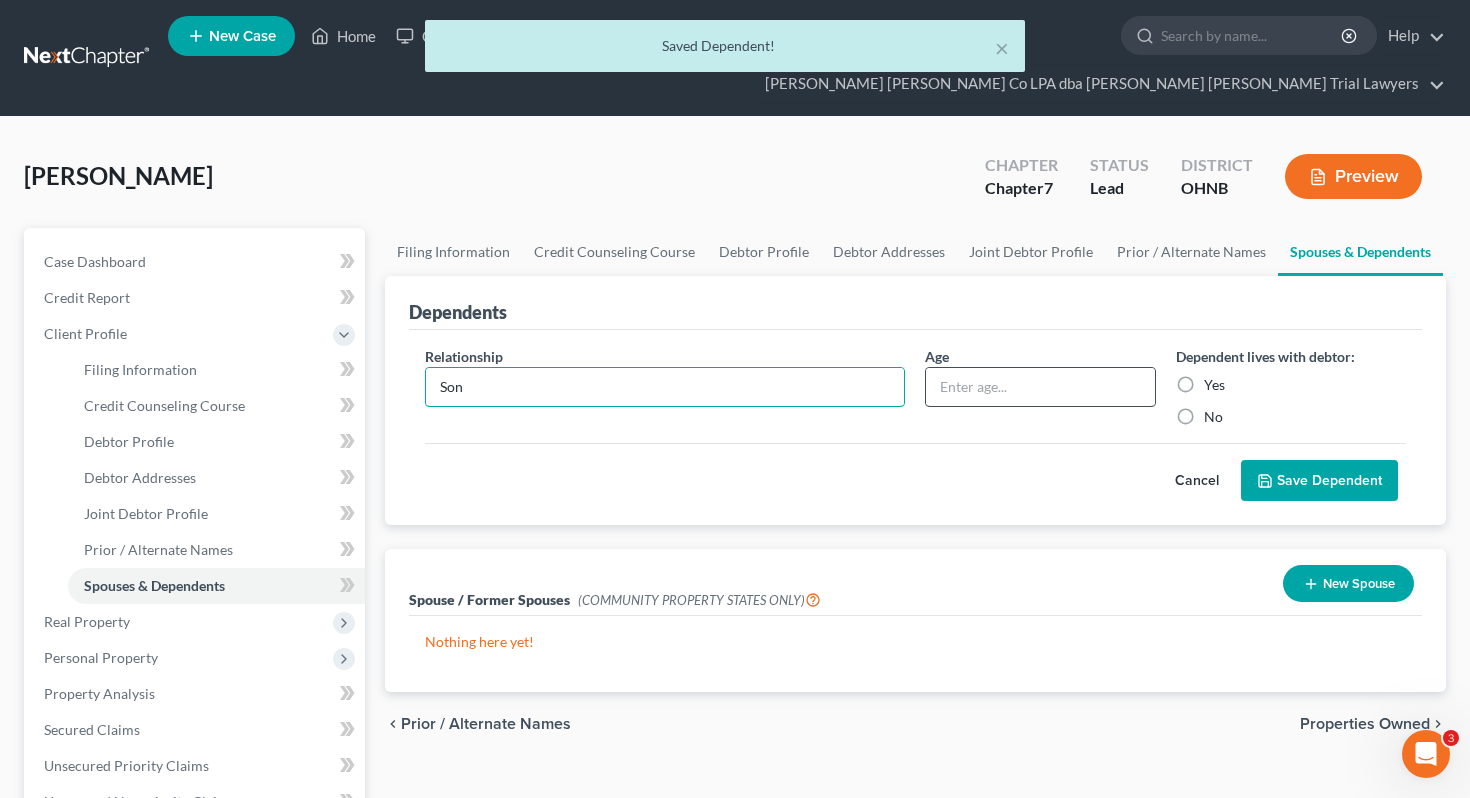 type on "Son" 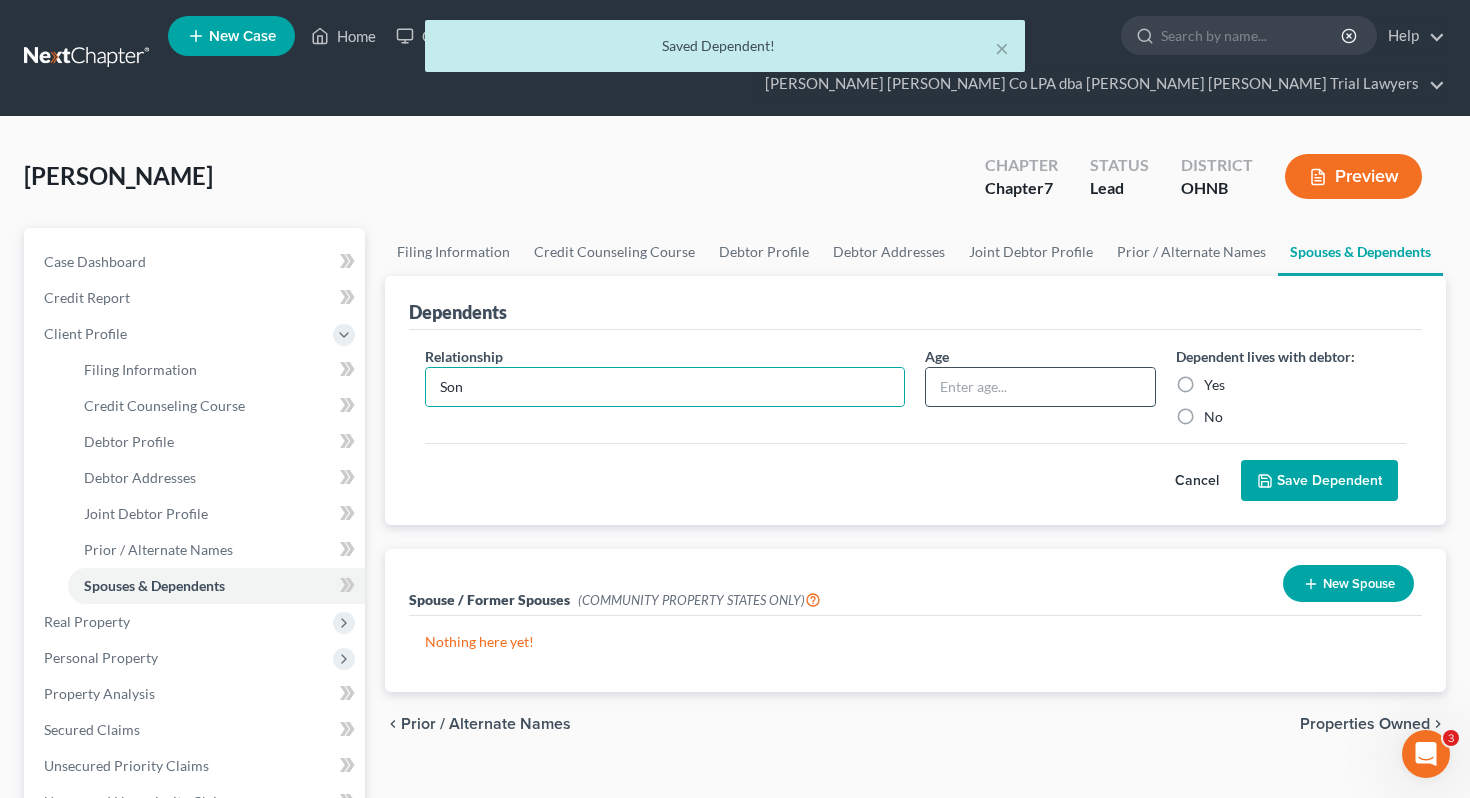 click at bounding box center [1040, 387] 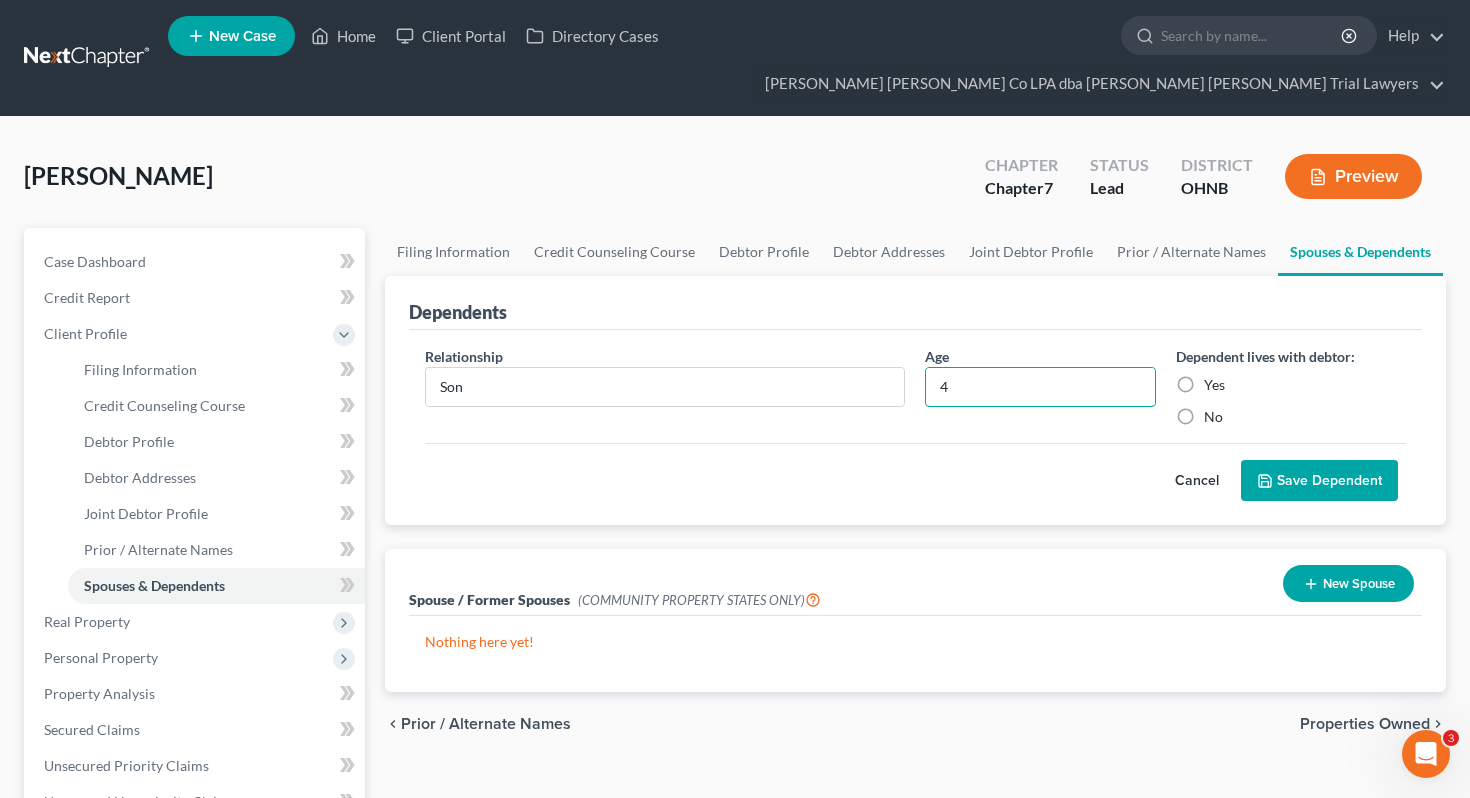 type on "4" 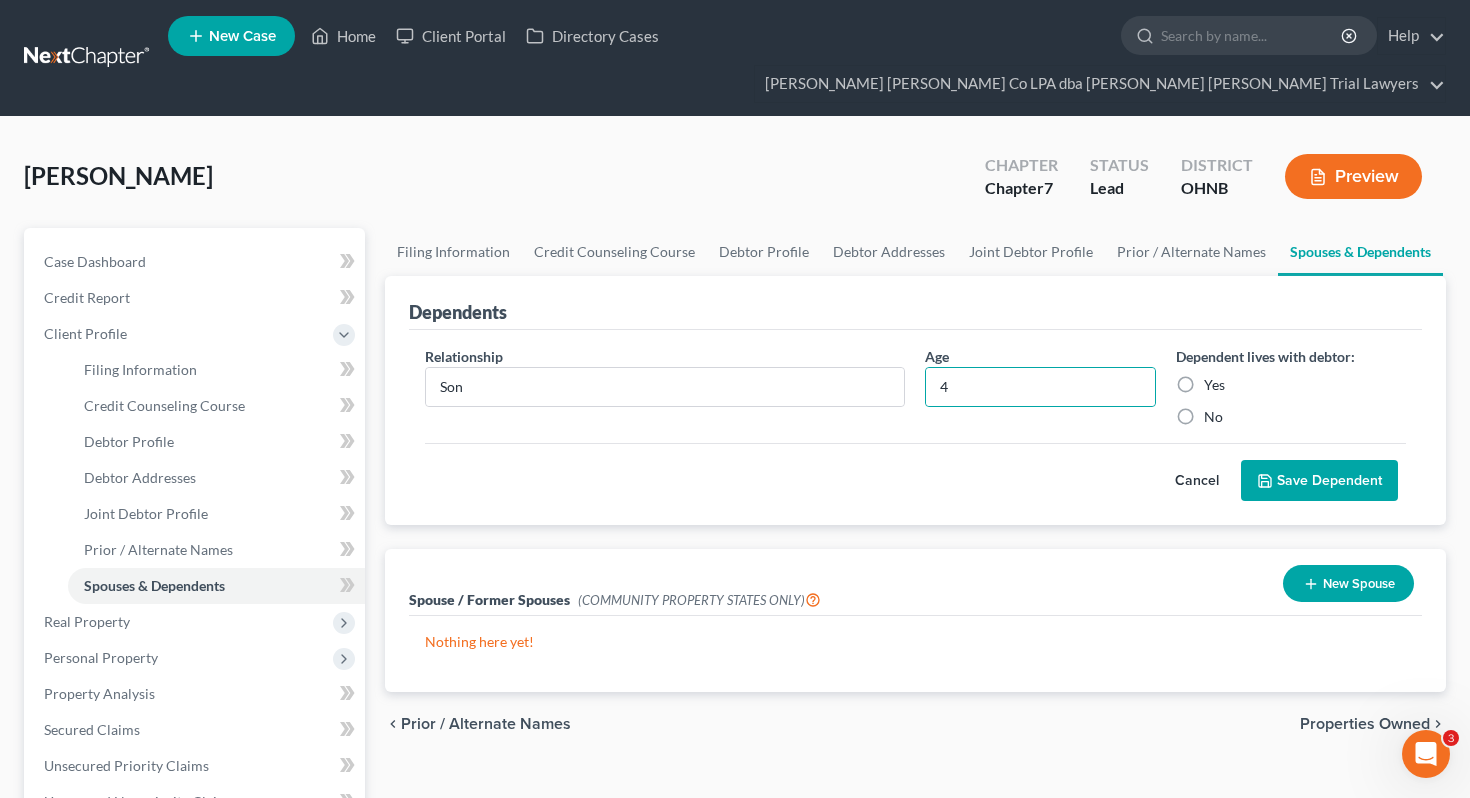 click on "Yes" at bounding box center (1214, 385) 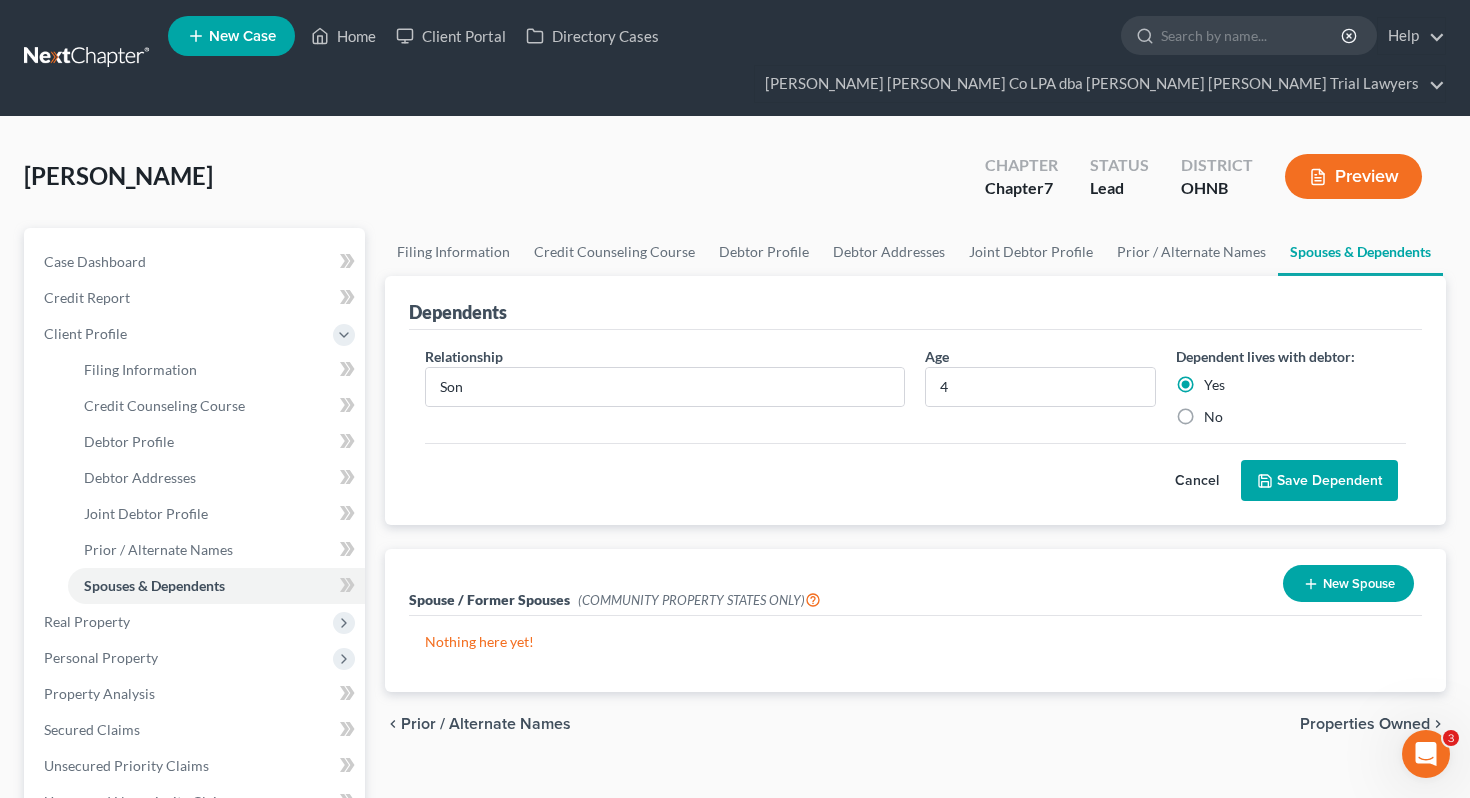 click on "Save Dependent" at bounding box center (1319, 481) 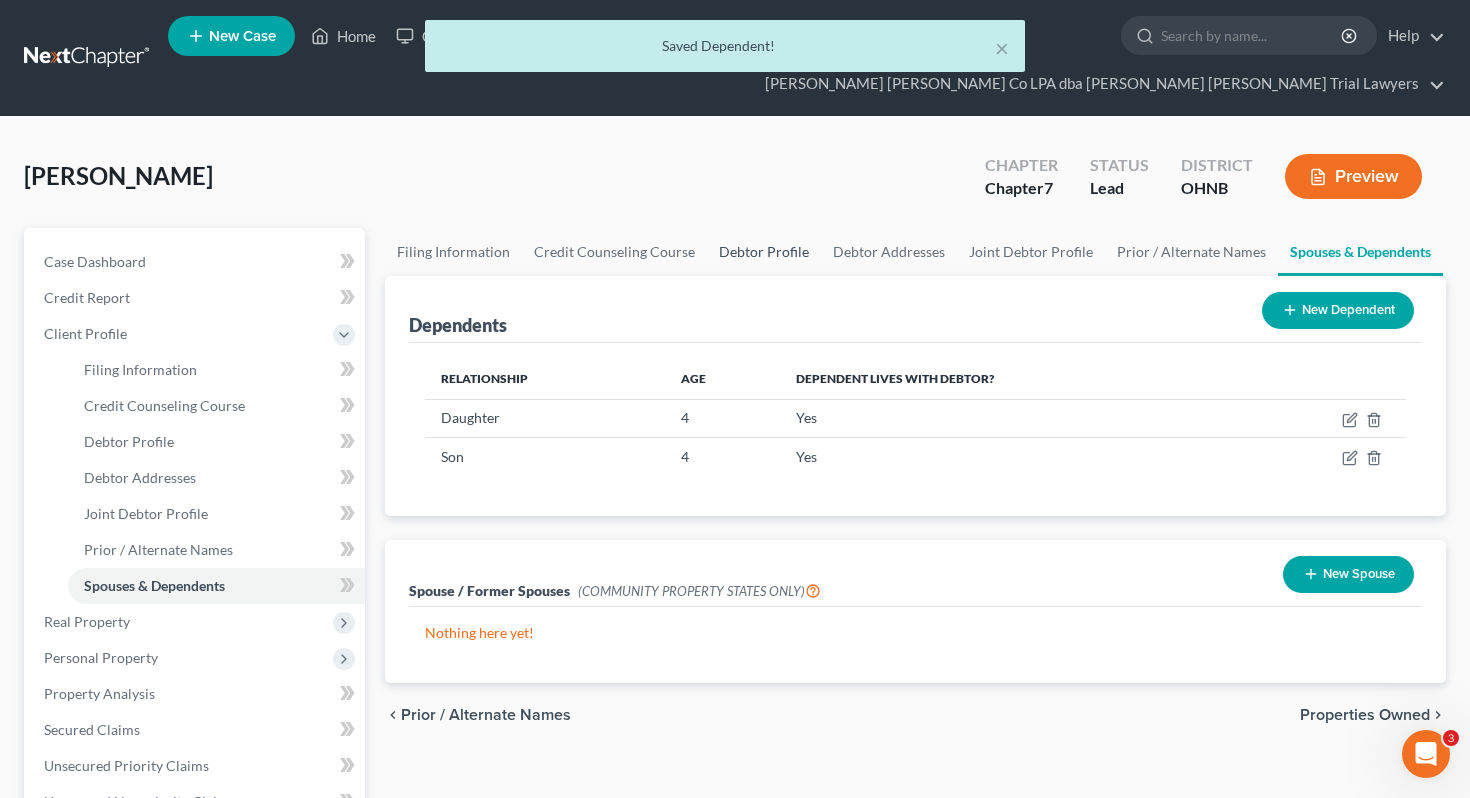 click on "Debtor Profile" at bounding box center [764, 252] 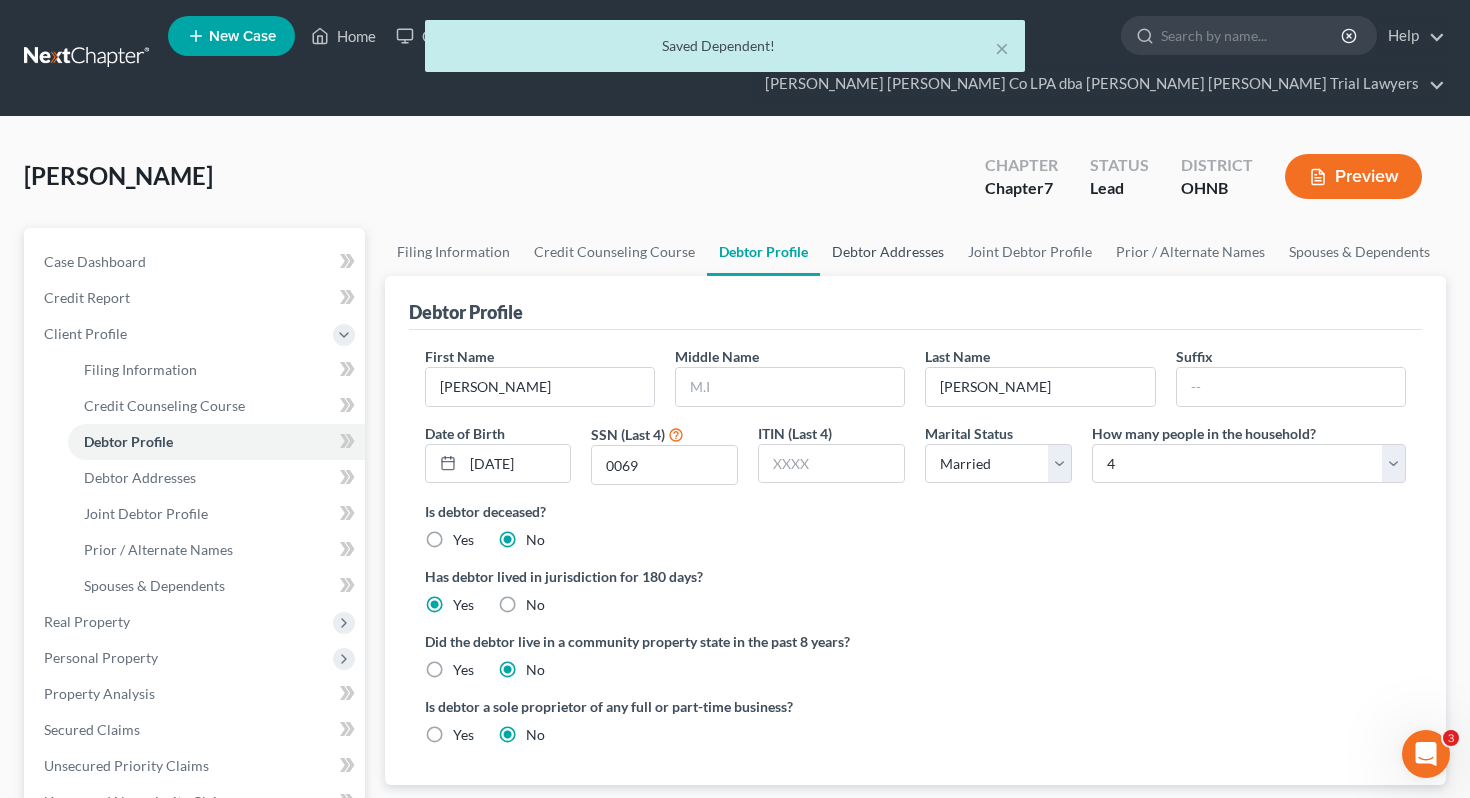 click on "Debtor Addresses" at bounding box center [888, 252] 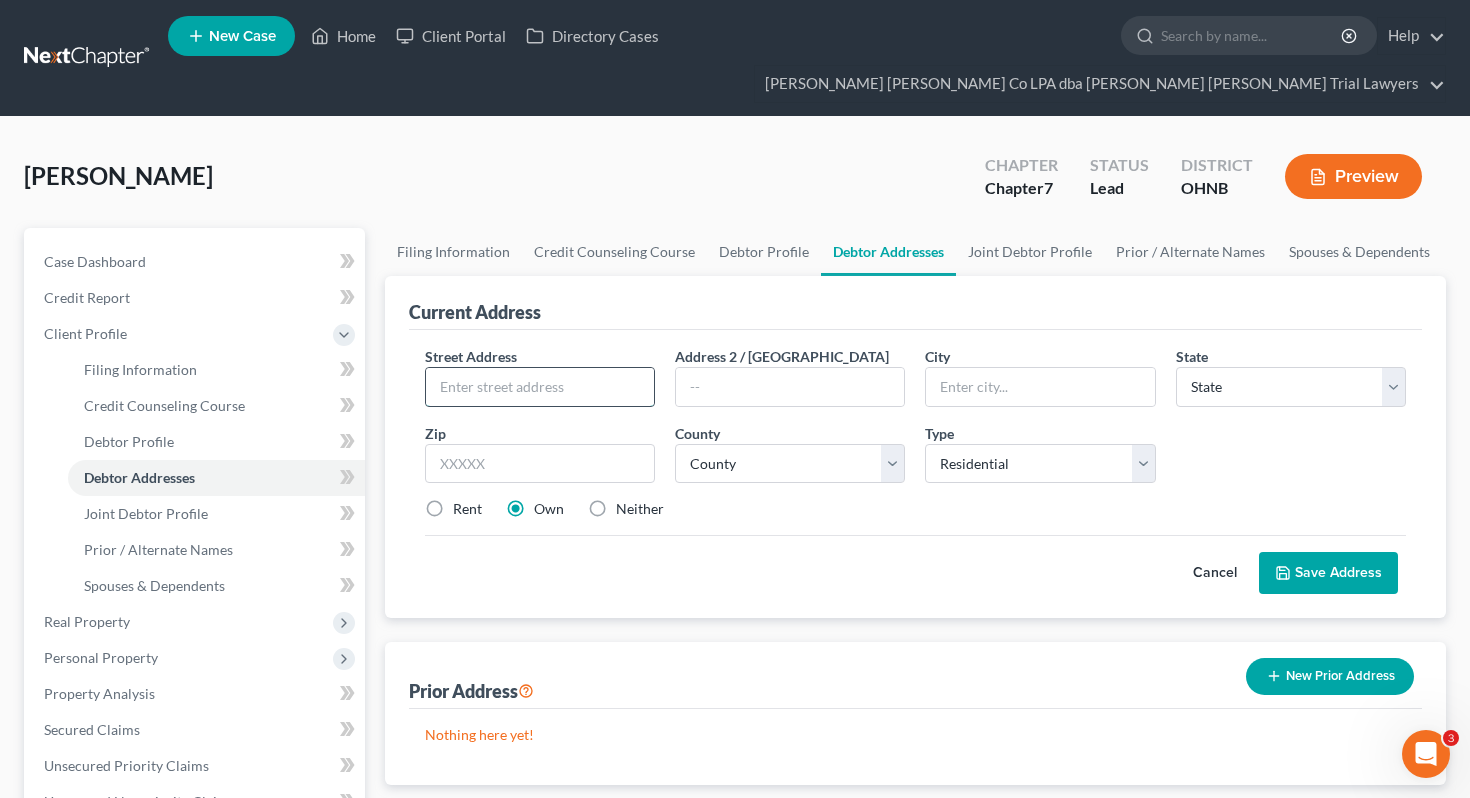 click at bounding box center (540, 387) 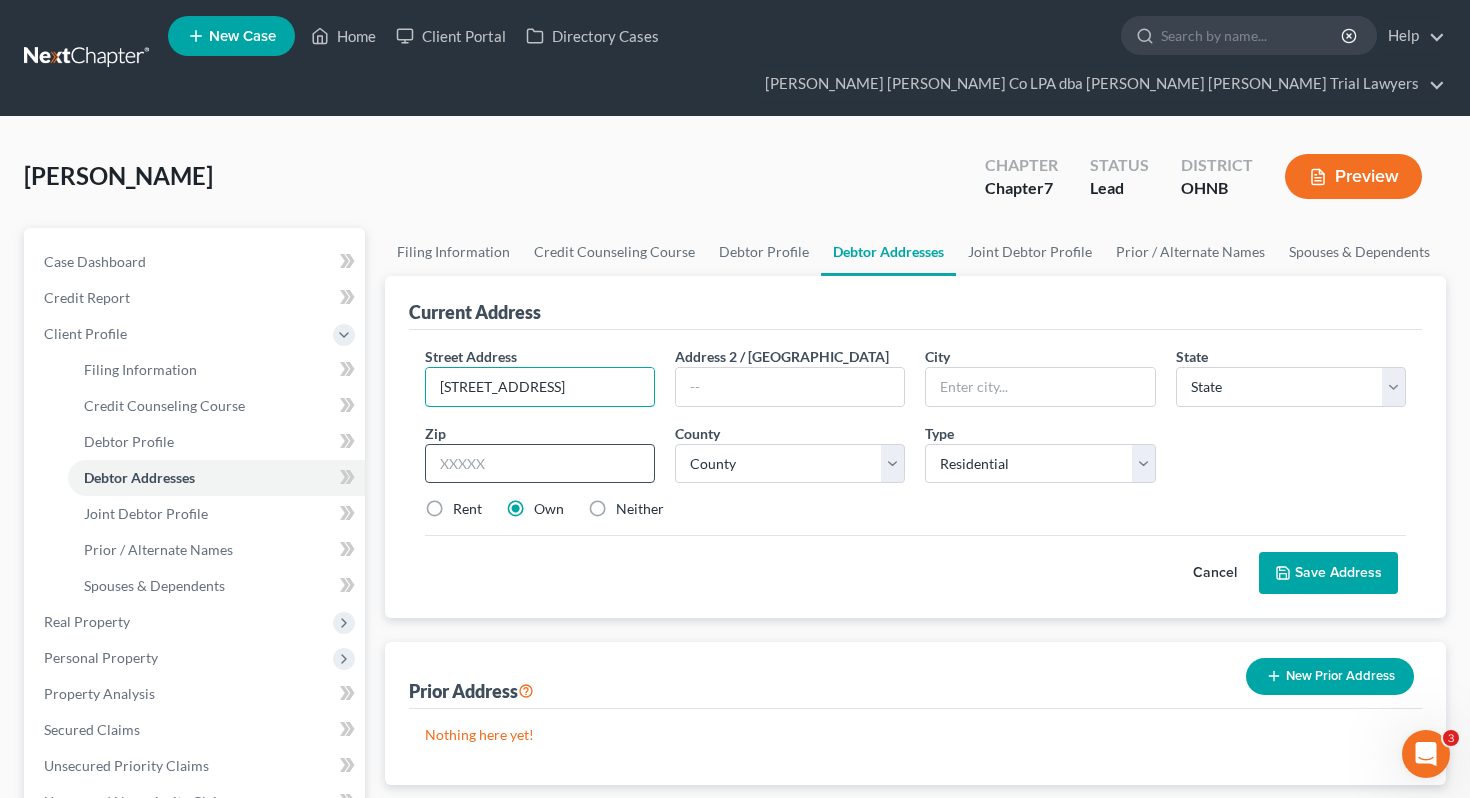 type on "[STREET_ADDRESS]" 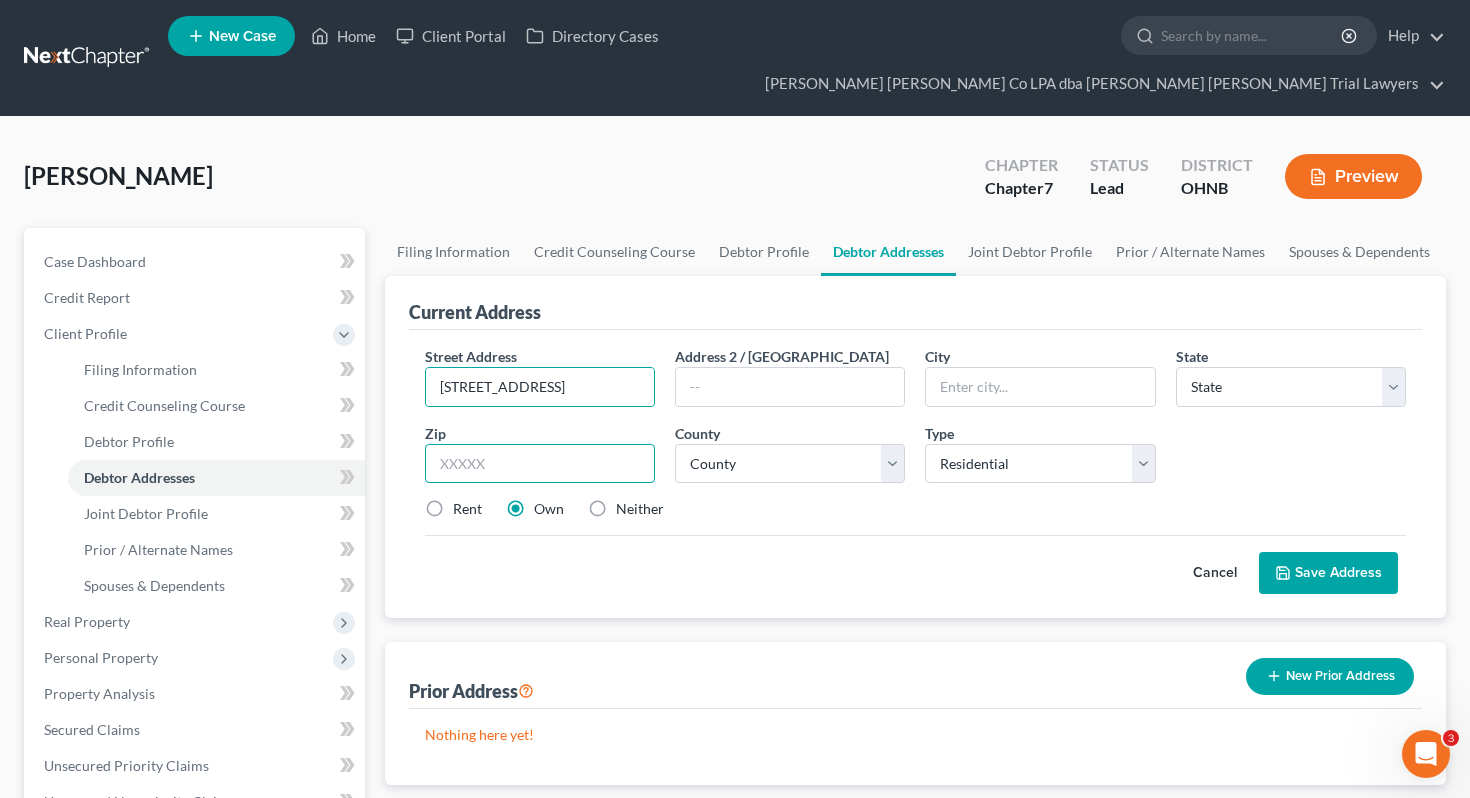 click at bounding box center [540, 464] 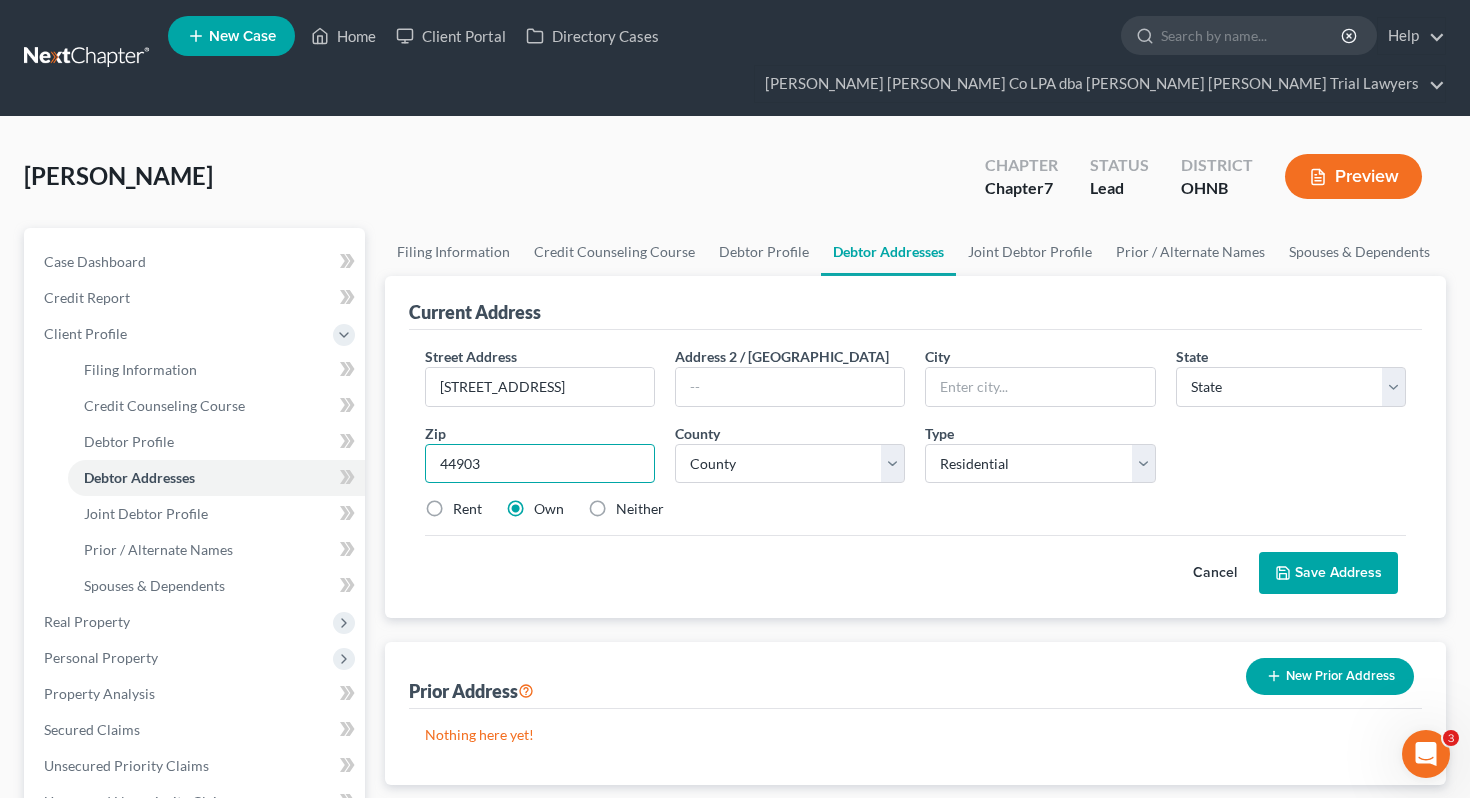type on "44903" 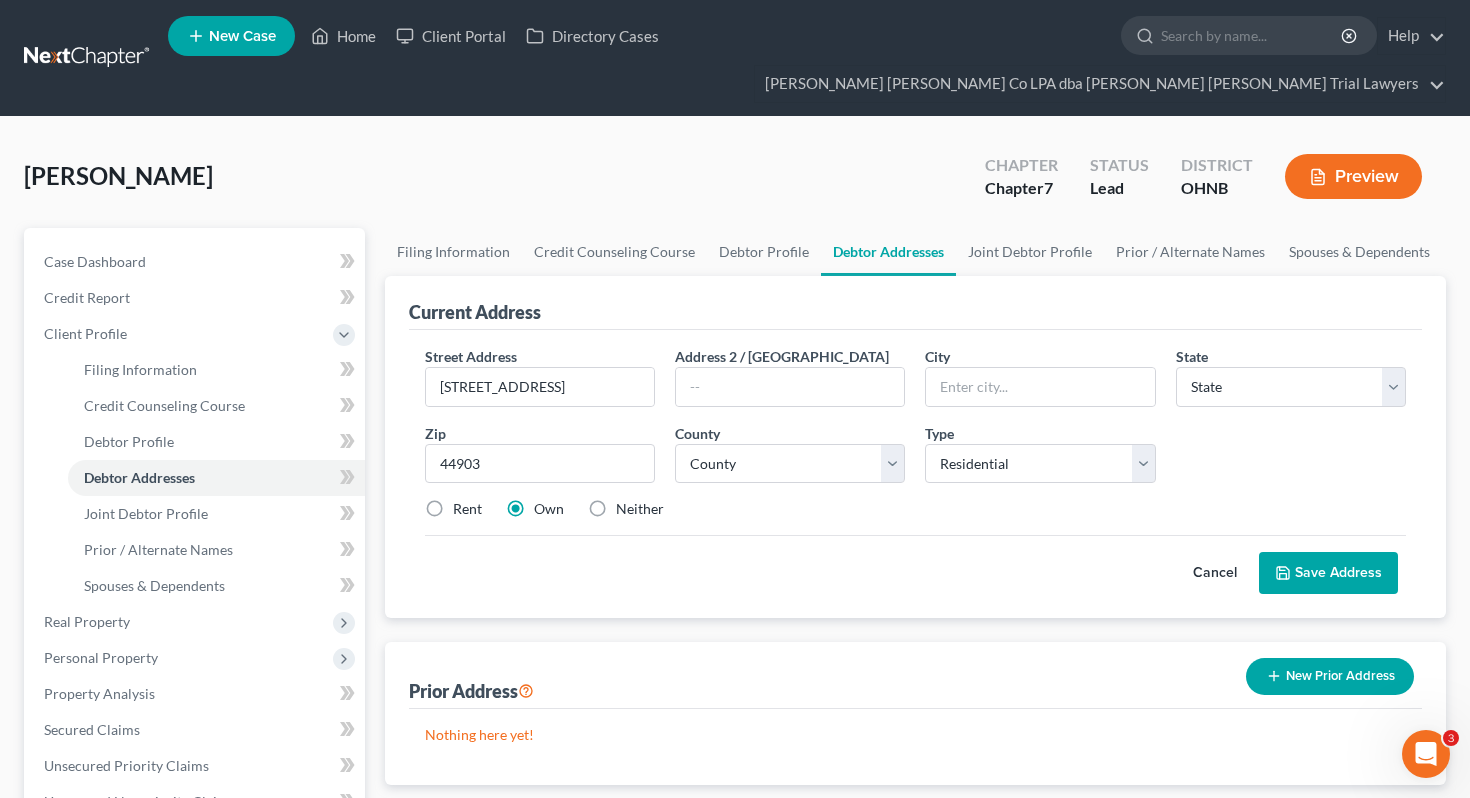 click on "Cancel Save Address" at bounding box center (916, 564) 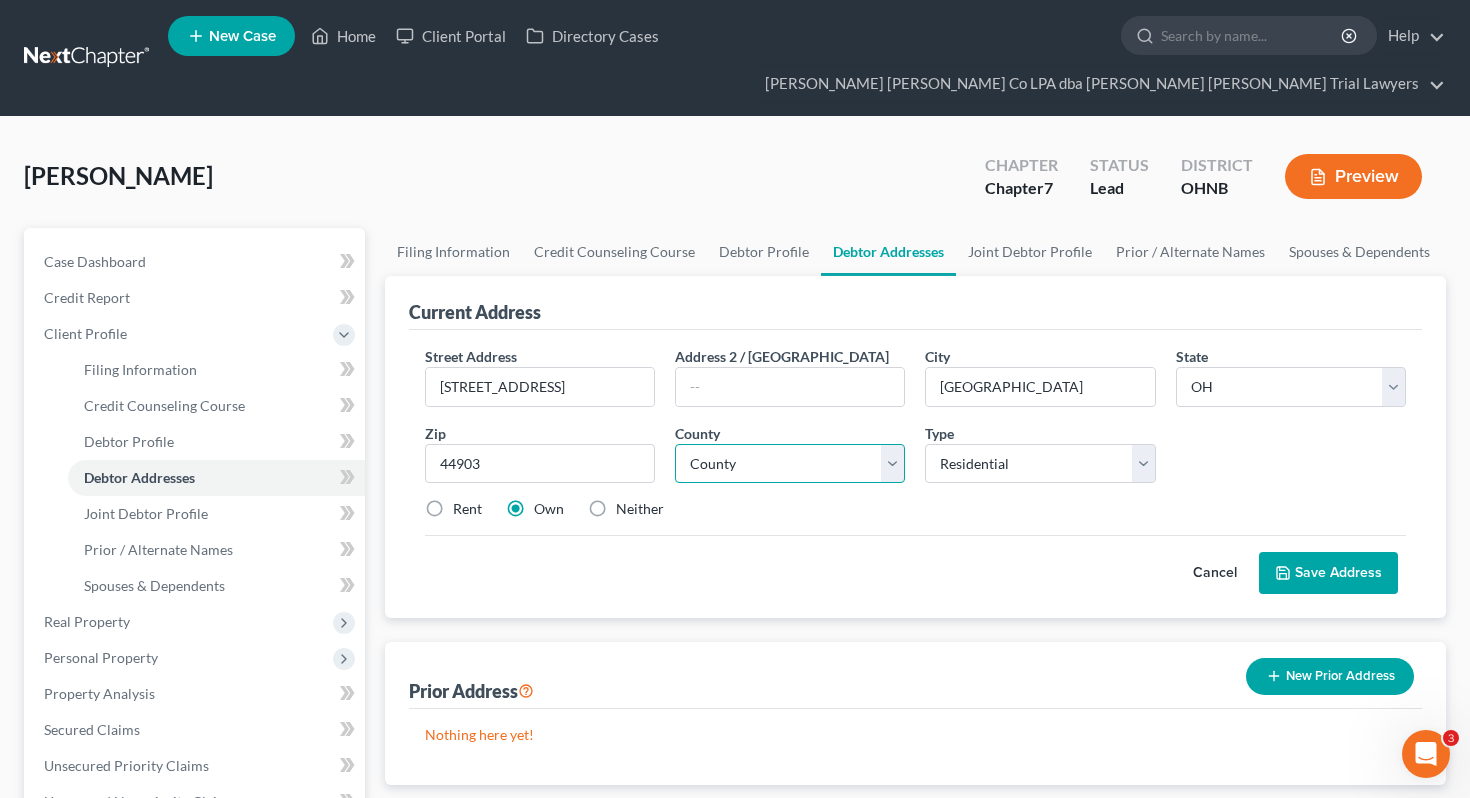 click on "County [GEOGRAPHIC_DATA] [GEOGRAPHIC_DATA] [GEOGRAPHIC_DATA] [GEOGRAPHIC_DATA] [GEOGRAPHIC_DATA] [GEOGRAPHIC_DATA] [GEOGRAPHIC_DATA] [GEOGRAPHIC_DATA] [GEOGRAPHIC_DATA] [GEOGRAPHIC_DATA] [GEOGRAPHIC_DATA] [GEOGRAPHIC_DATA] [GEOGRAPHIC_DATA] [GEOGRAPHIC_DATA] [GEOGRAPHIC_DATA] [GEOGRAPHIC_DATA] [GEOGRAPHIC_DATA] [GEOGRAPHIC_DATA] [GEOGRAPHIC_DATA] [GEOGRAPHIC_DATA] [US_STATE][GEOGRAPHIC_DATA] [GEOGRAPHIC_DATA] [GEOGRAPHIC_DATA] [GEOGRAPHIC_DATA] [GEOGRAPHIC_DATA] [GEOGRAPHIC_DATA] [GEOGRAPHIC_DATA] [GEOGRAPHIC_DATA] [GEOGRAPHIC_DATA] [GEOGRAPHIC_DATA] [GEOGRAPHIC_DATA] [GEOGRAPHIC_DATA] [GEOGRAPHIC_DATA] [GEOGRAPHIC_DATA] [GEOGRAPHIC_DATA] [GEOGRAPHIC_DATA] [GEOGRAPHIC_DATA] [GEOGRAPHIC_DATA] [GEOGRAPHIC_DATA] [GEOGRAPHIC_DATA] [GEOGRAPHIC_DATA] [GEOGRAPHIC_DATA] [GEOGRAPHIC_DATA] [GEOGRAPHIC_DATA] [GEOGRAPHIC_DATA] [GEOGRAPHIC_DATA] [GEOGRAPHIC_DATA] [GEOGRAPHIC_DATA] [GEOGRAPHIC_DATA] [GEOGRAPHIC_DATA] [GEOGRAPHIC_DATA] [GEOGRAPHIC_DATA] [GEOGRAPHIC_DATA] [GEOGRAPHIC_DATA] [GEOGRAPHIC_DATA] [GEOGRAPHIC_DATA] [GEOGRAPHIC_DATA] [GEOGRAPHIC_DATA] [GEOGRAPHIC_DATA] [GEOGRAPHIC_DATA] [GEOGRAPHIC_DATA] [GEOGRAPHIC_DATA] [GEOGRAPHIC_DATA] [GEOGRAPHIC_DATA] [GEOGRAPHIC_DATA] [GEOGRAPHIC_DATA] [GEOGRAPHIC_DATA] [GEOGRAPHIC_DATA] [GEOGRAPHIC_DATA]" at bounding box center (790, 464) 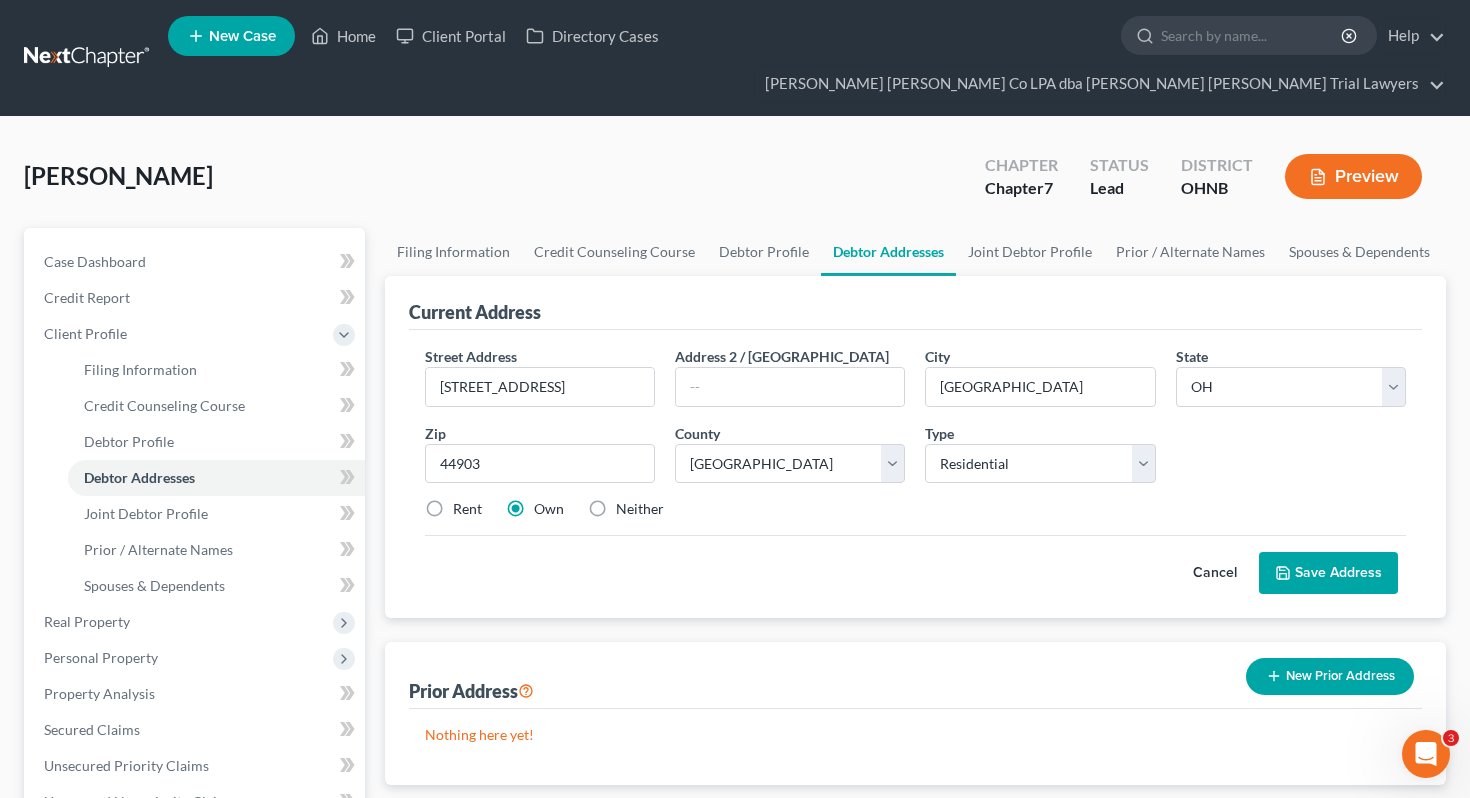 click on "Save Address" at bounding box center (1328, 573) 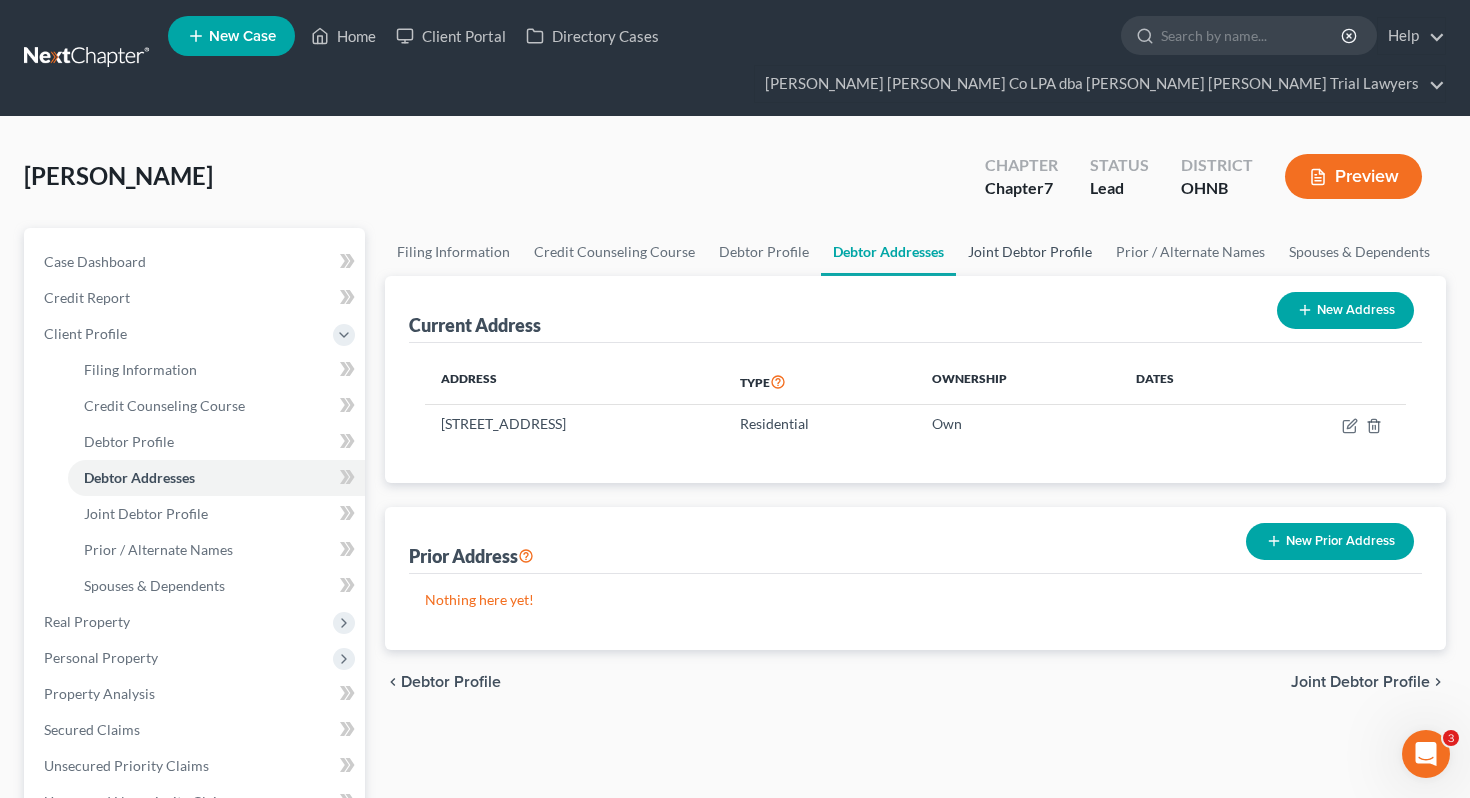 click on "Joint Debtor Profile" at bounding box center [1030, 252] 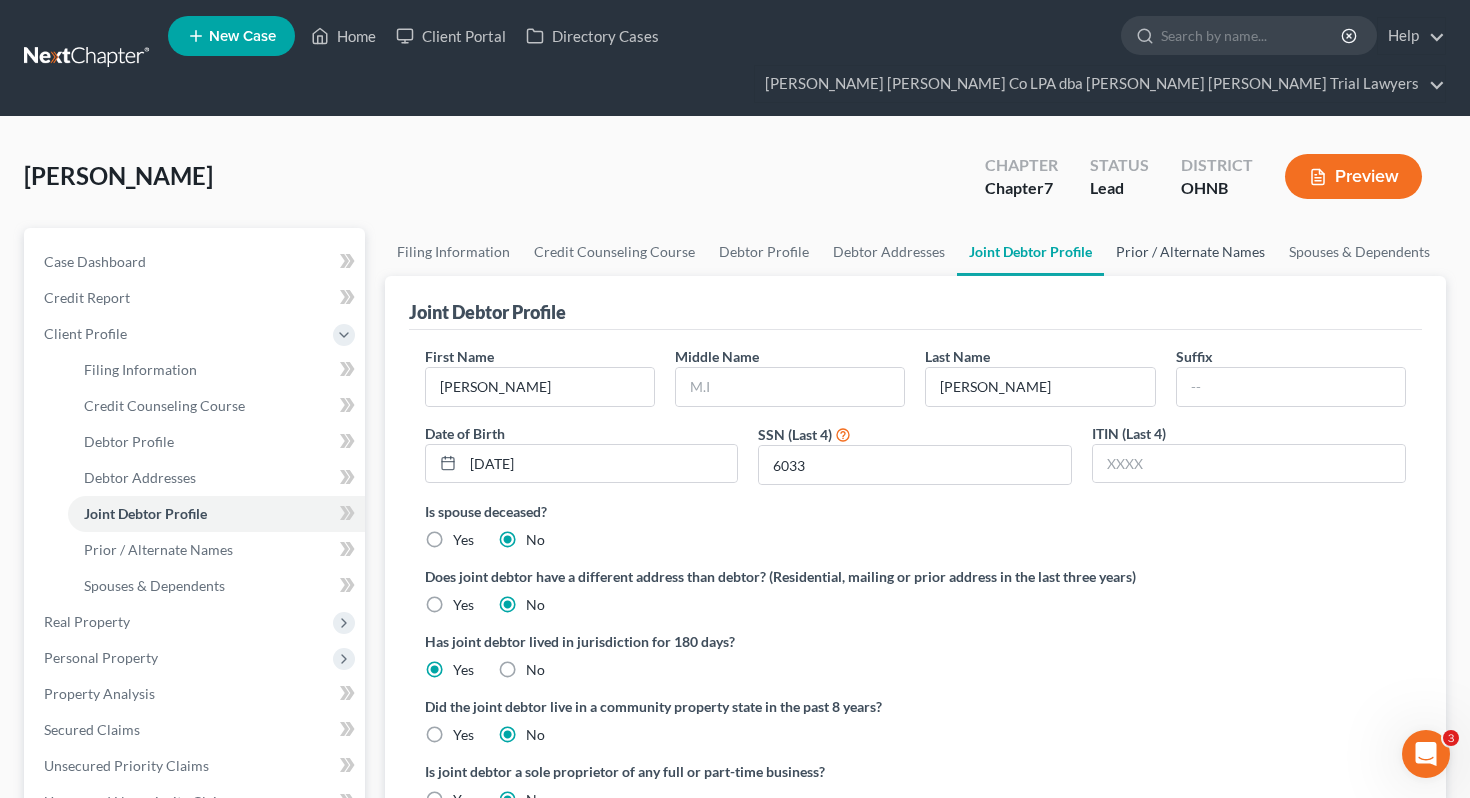 click on "Prior / Alternate Names" at bounding box center [1190, 252] 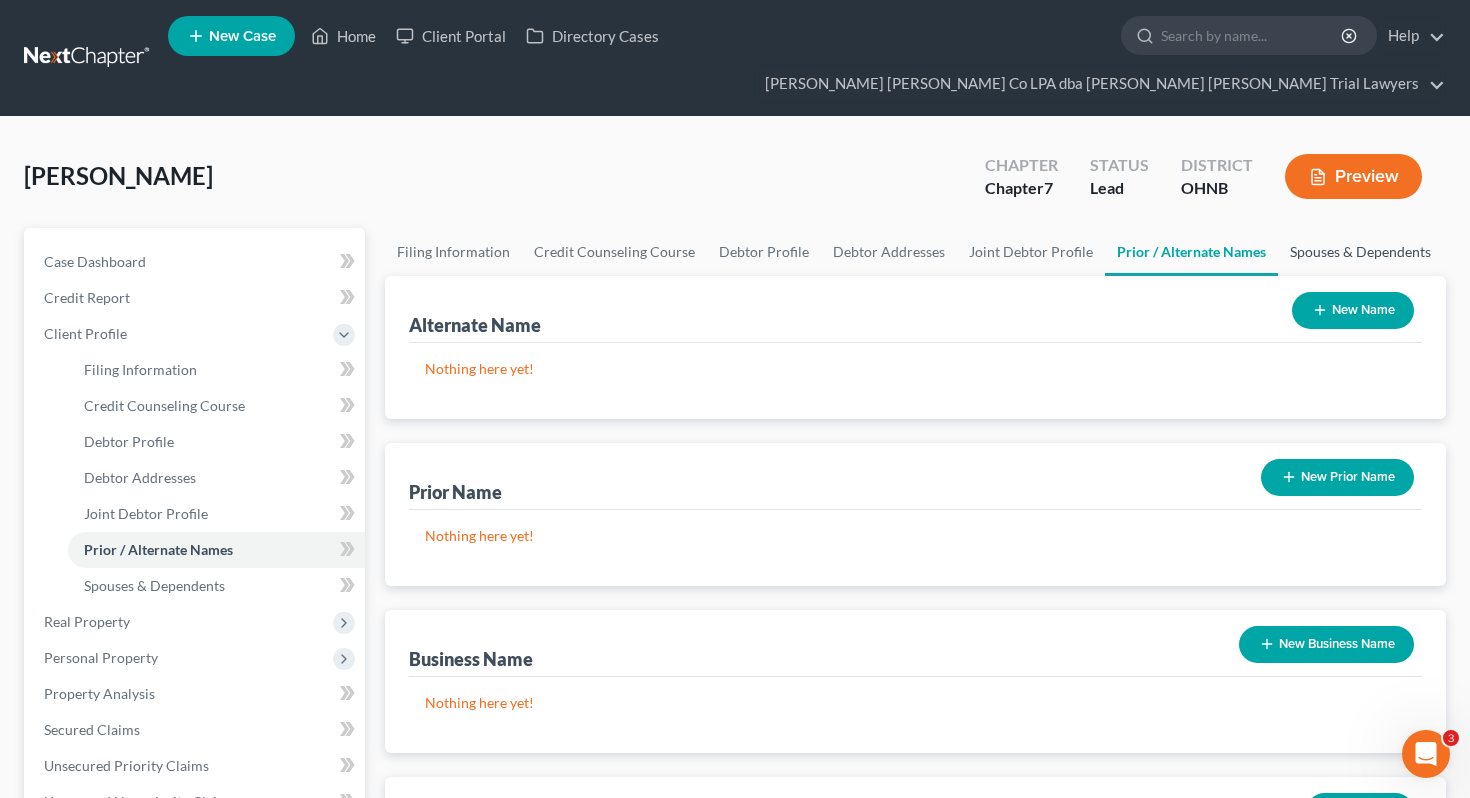 click on "Spouses & Dependents" at bounding box center (1360, 252) 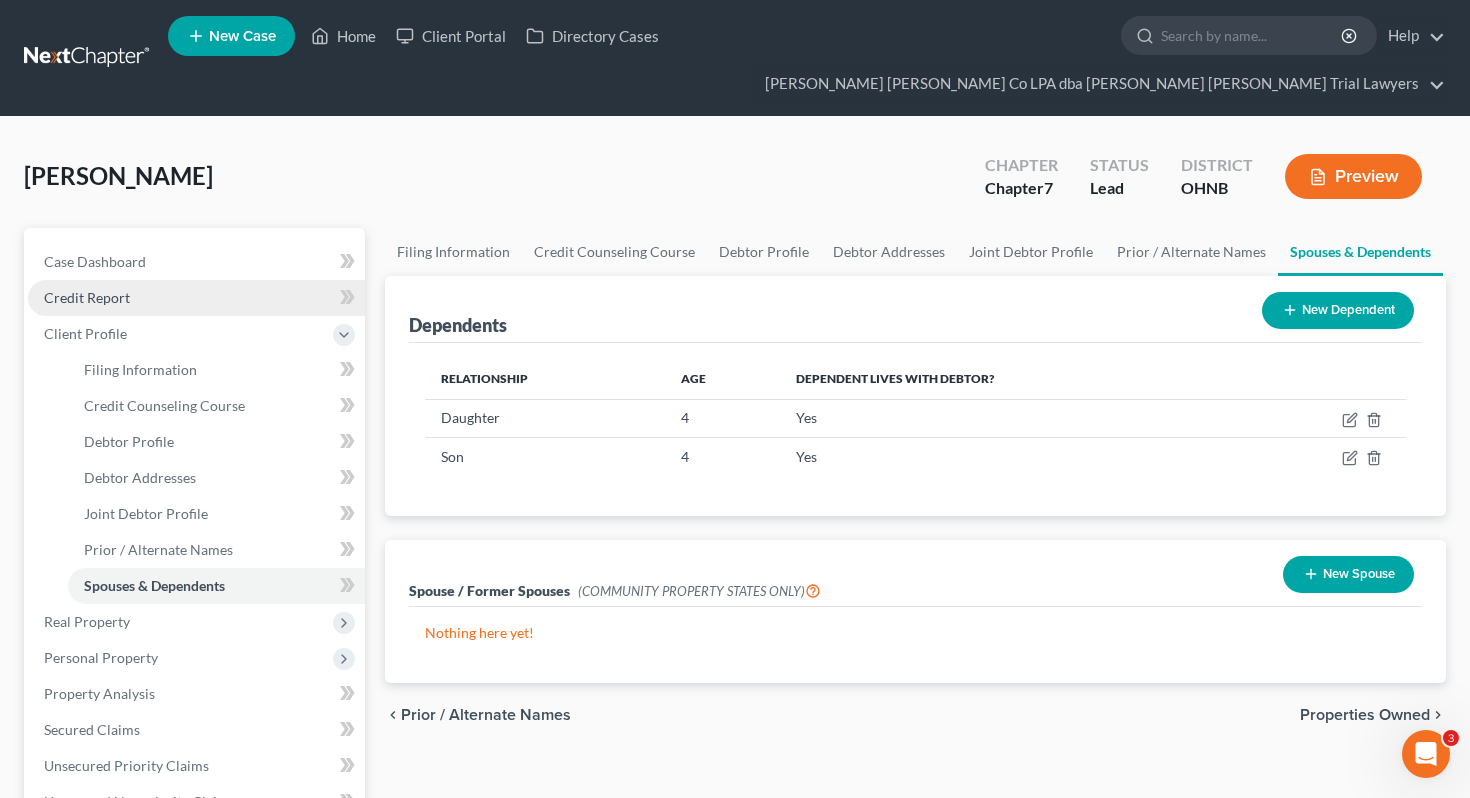 click on "Credit Report" at bounding box center [196, 298] 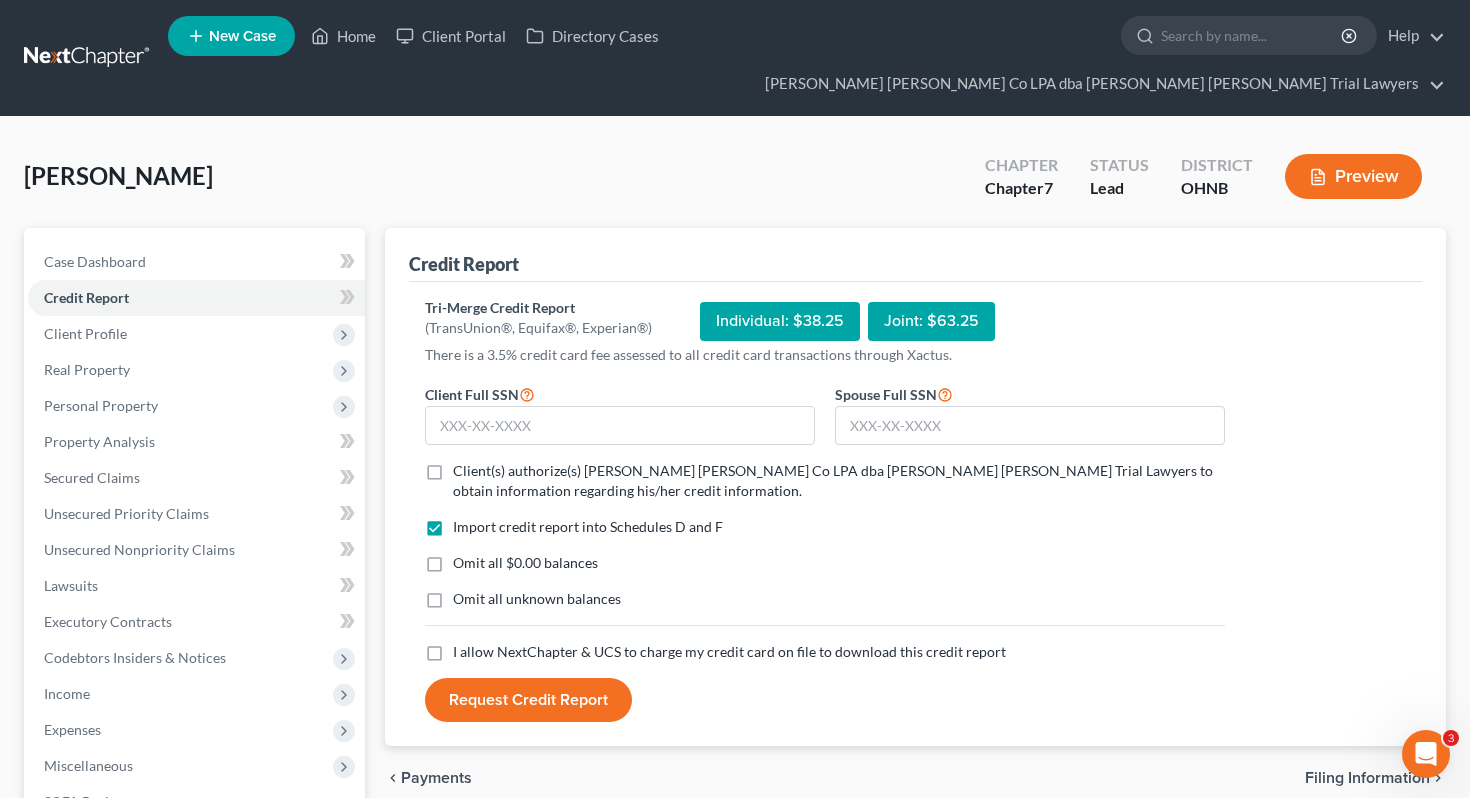 click on "Client(s) authorize(s) [PERSON_NAME] [PERSON_NAME] Co LPA dba [PERSON_NAME] [PERSON_NAME] Trial Lawyers to obtain information regarding his/her credit information." at bounding box center [833, 480] 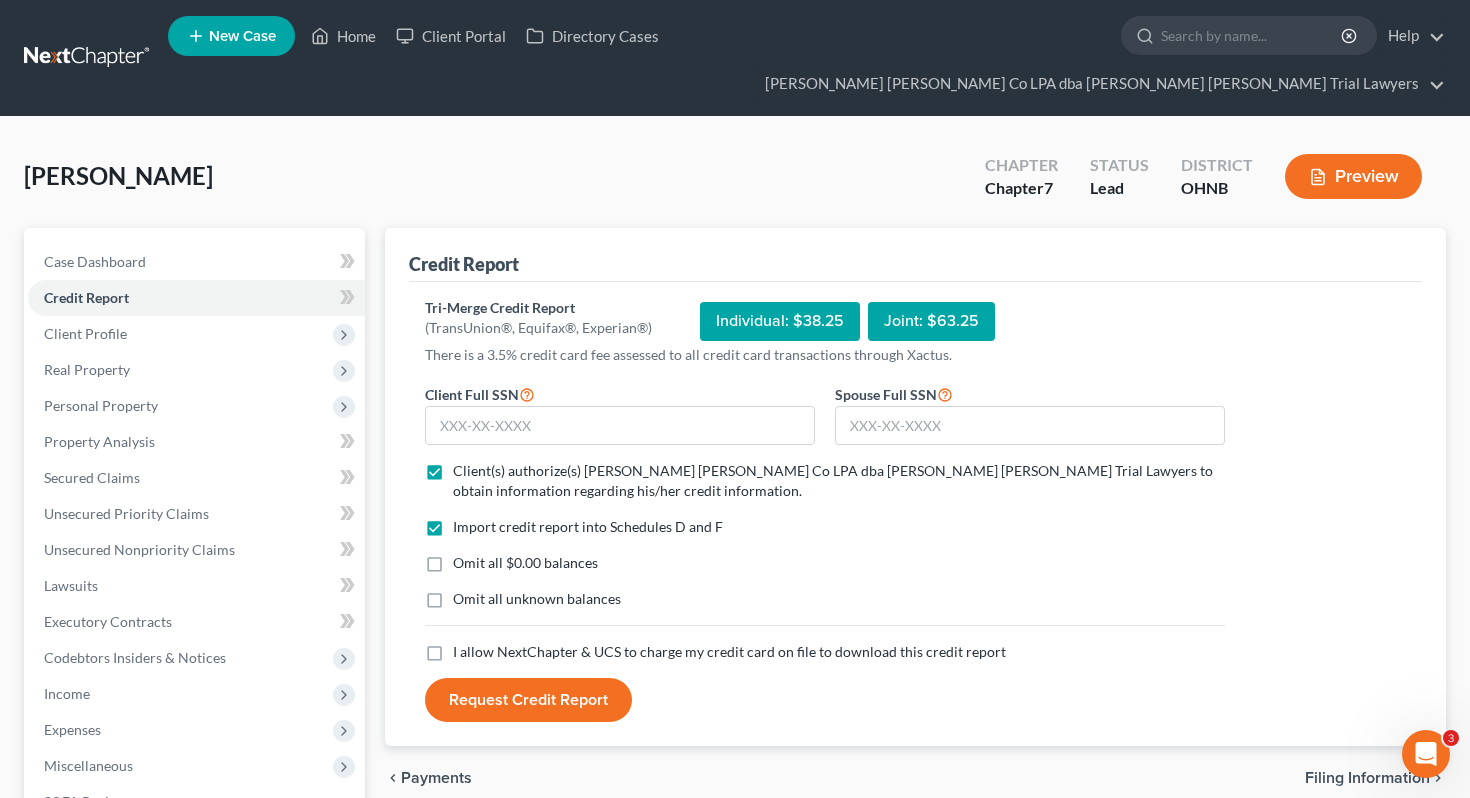 click on "Omit all $0.00 balances" at bounding box center [525, 562] 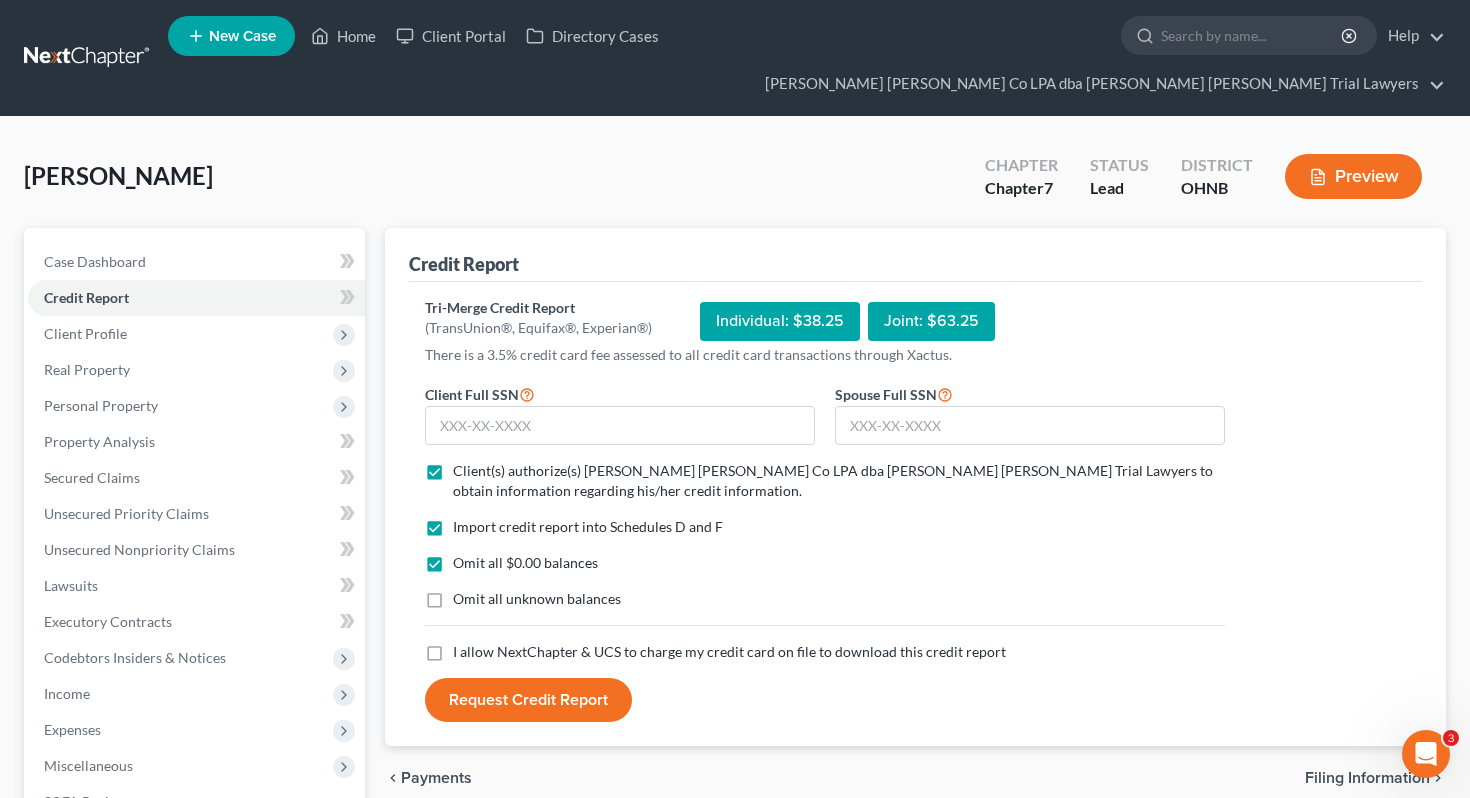 click on "Omit all unknown balances" at bounding box center [537, 598] 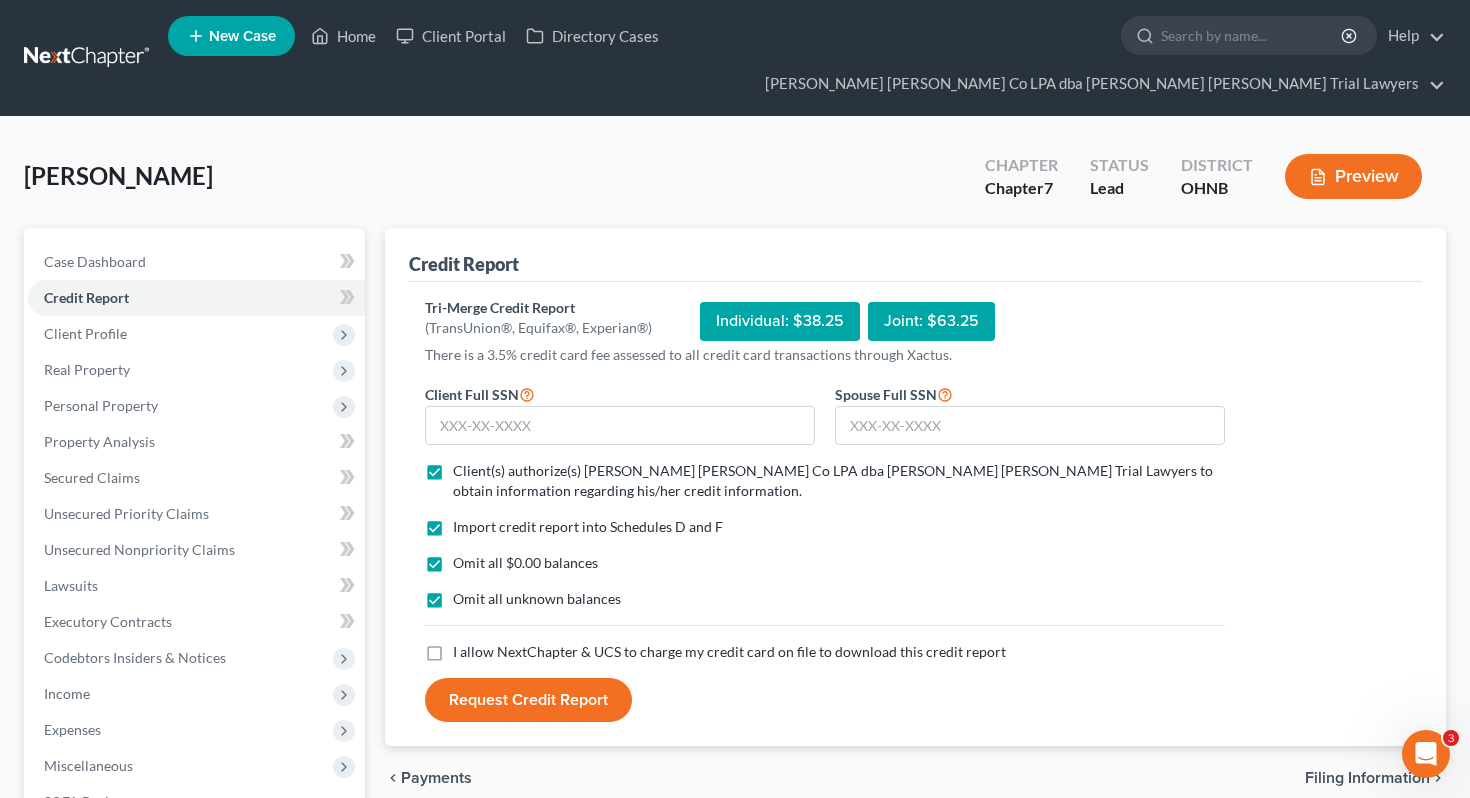 click on "I allow NextChapter & UCS to charge my credit card on file to download this credit report" at bounding box center (729, 651) 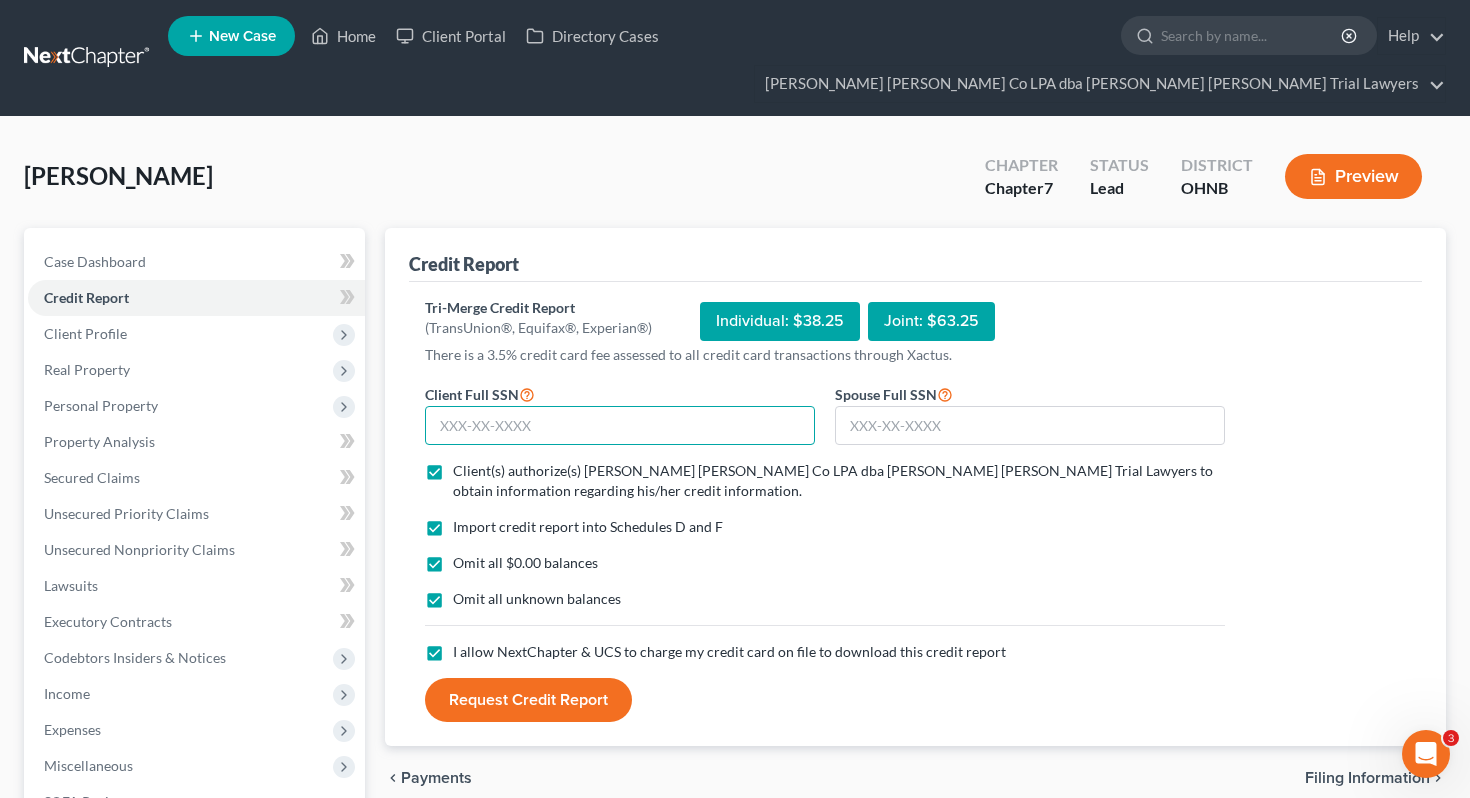 click at bounding box center [620, 426] 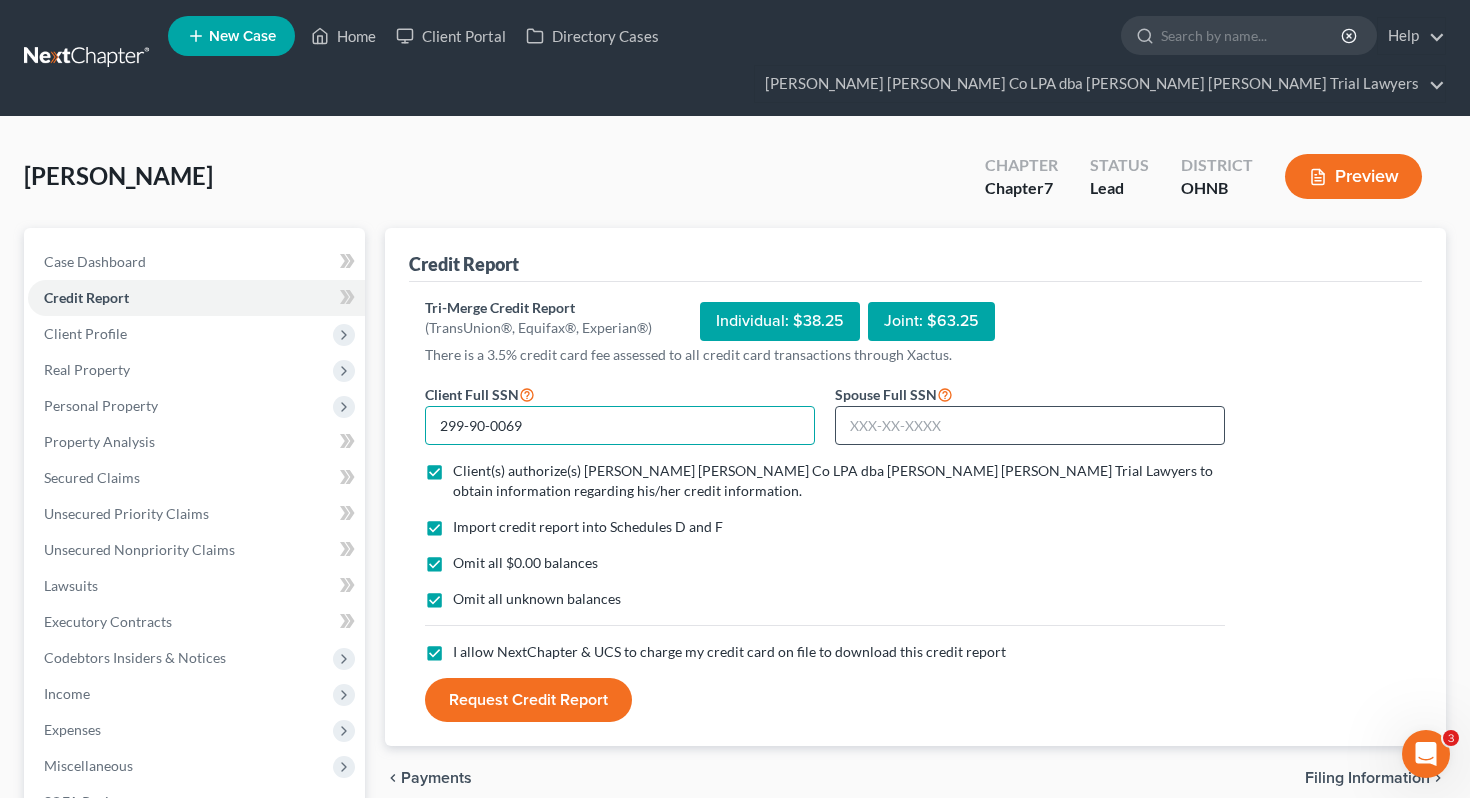 type on "299-90-0069" 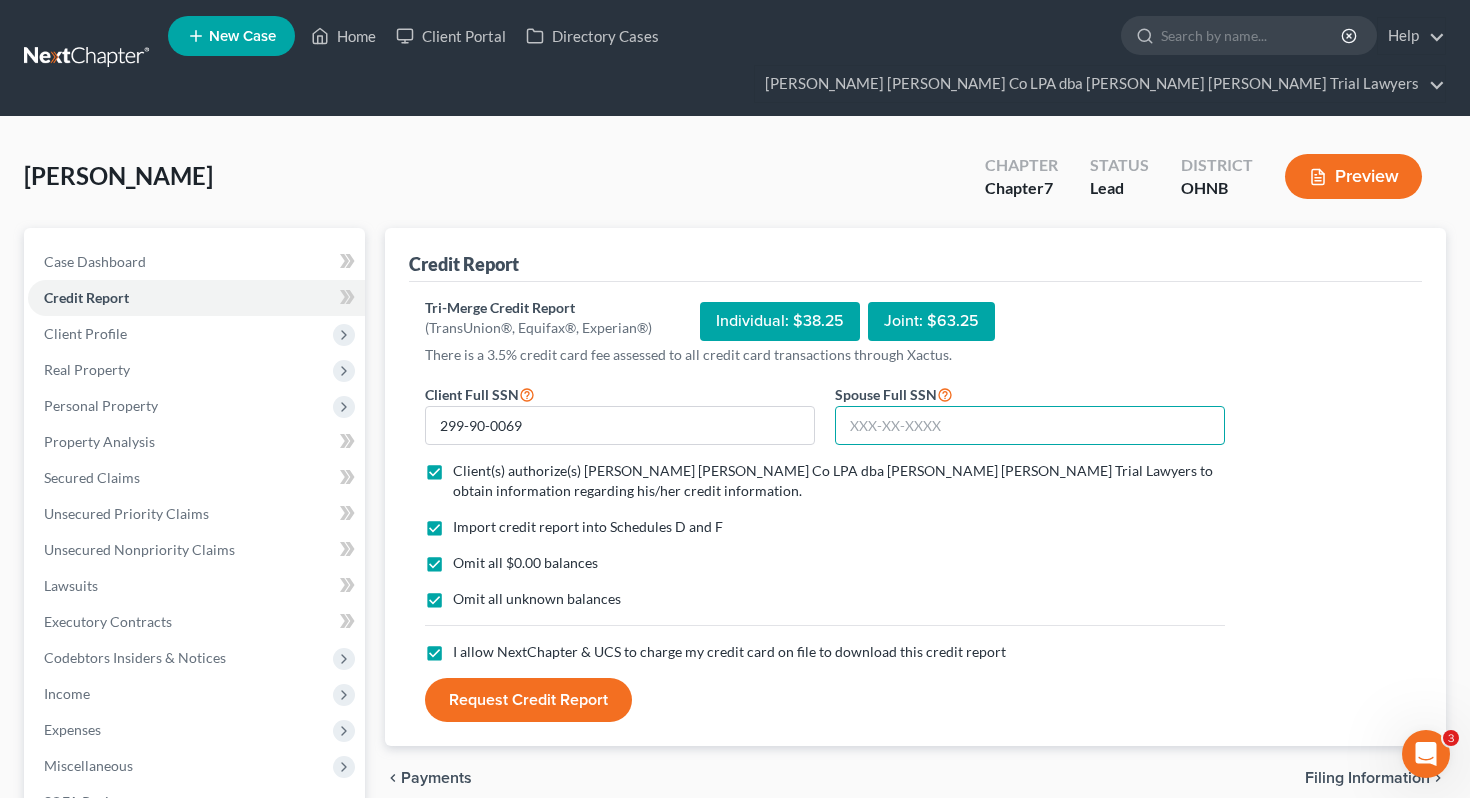 click at bounding box center [1030, 426] 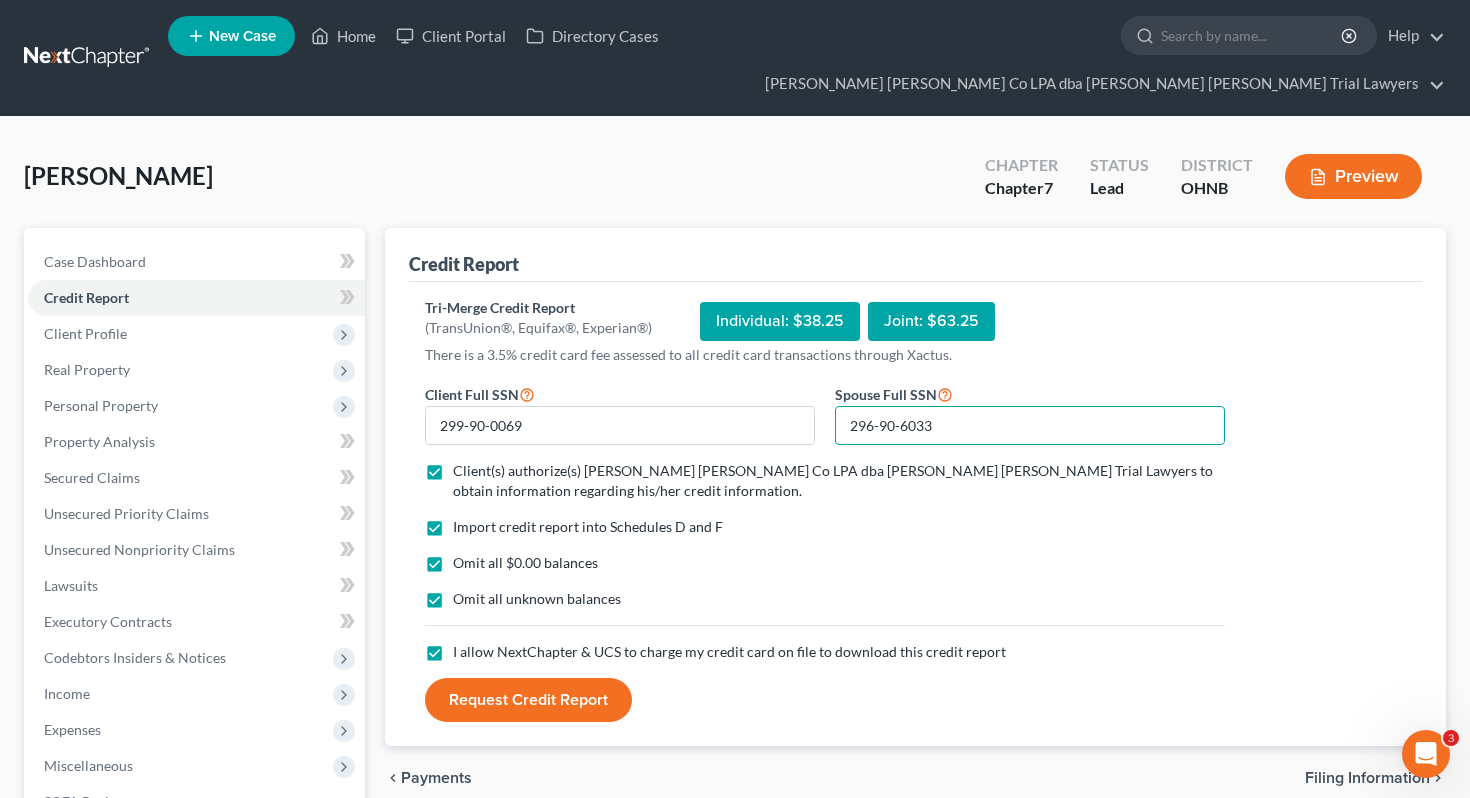 type on "296-90-6033" 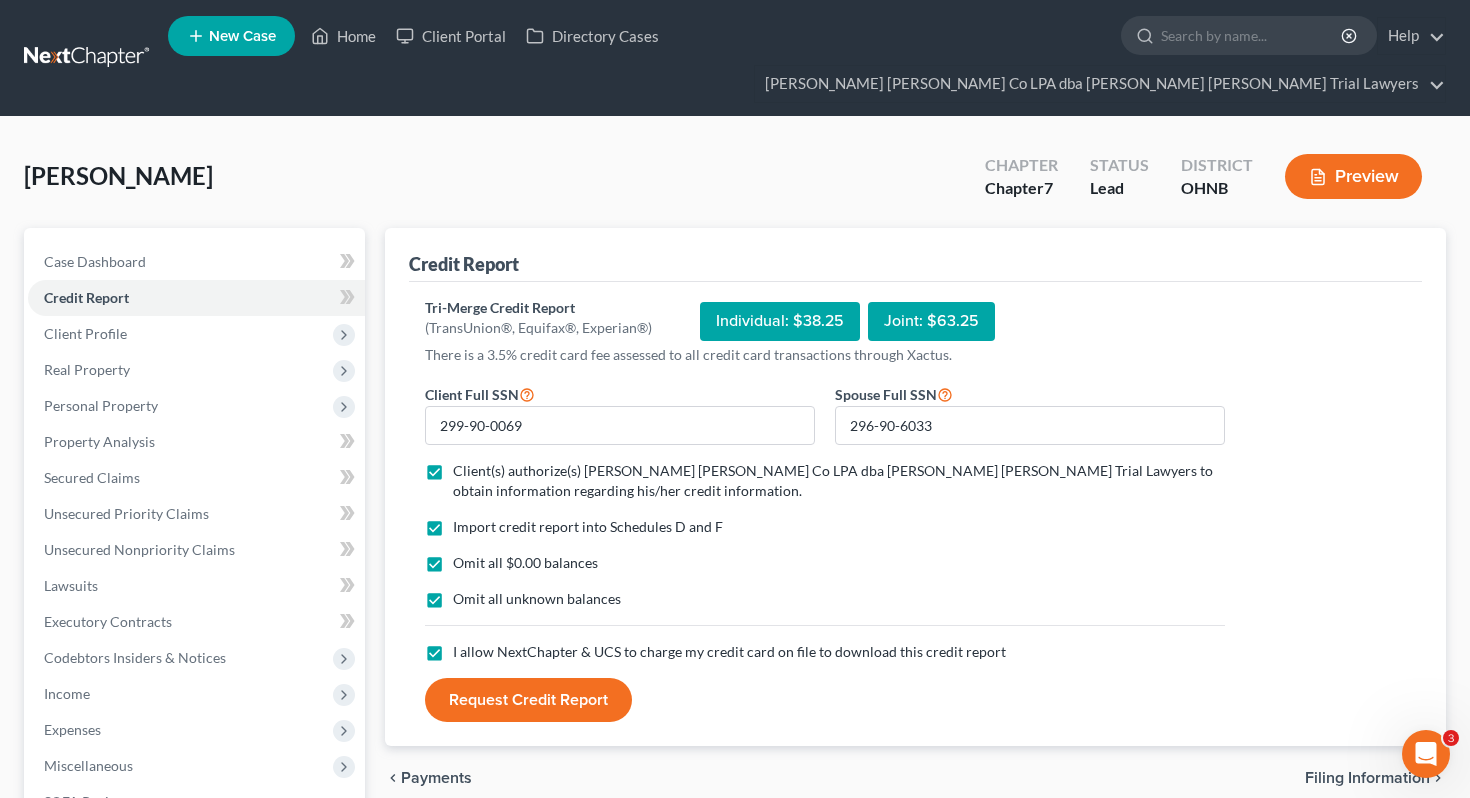 click on "Request Credit Report" at bounding box center (528, 700) 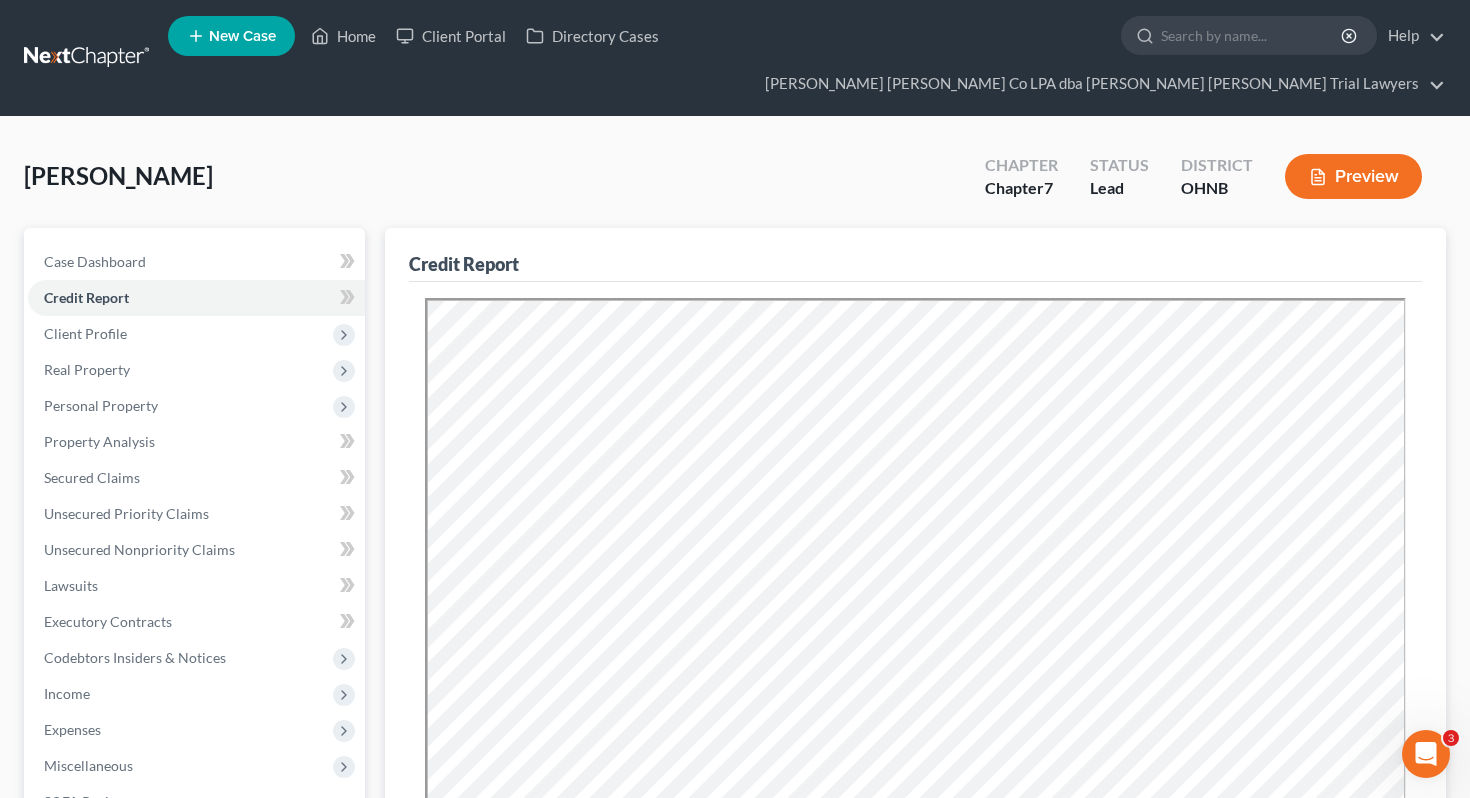 scroll, scrollTop: 0, scrollLeft: 0, axis: both 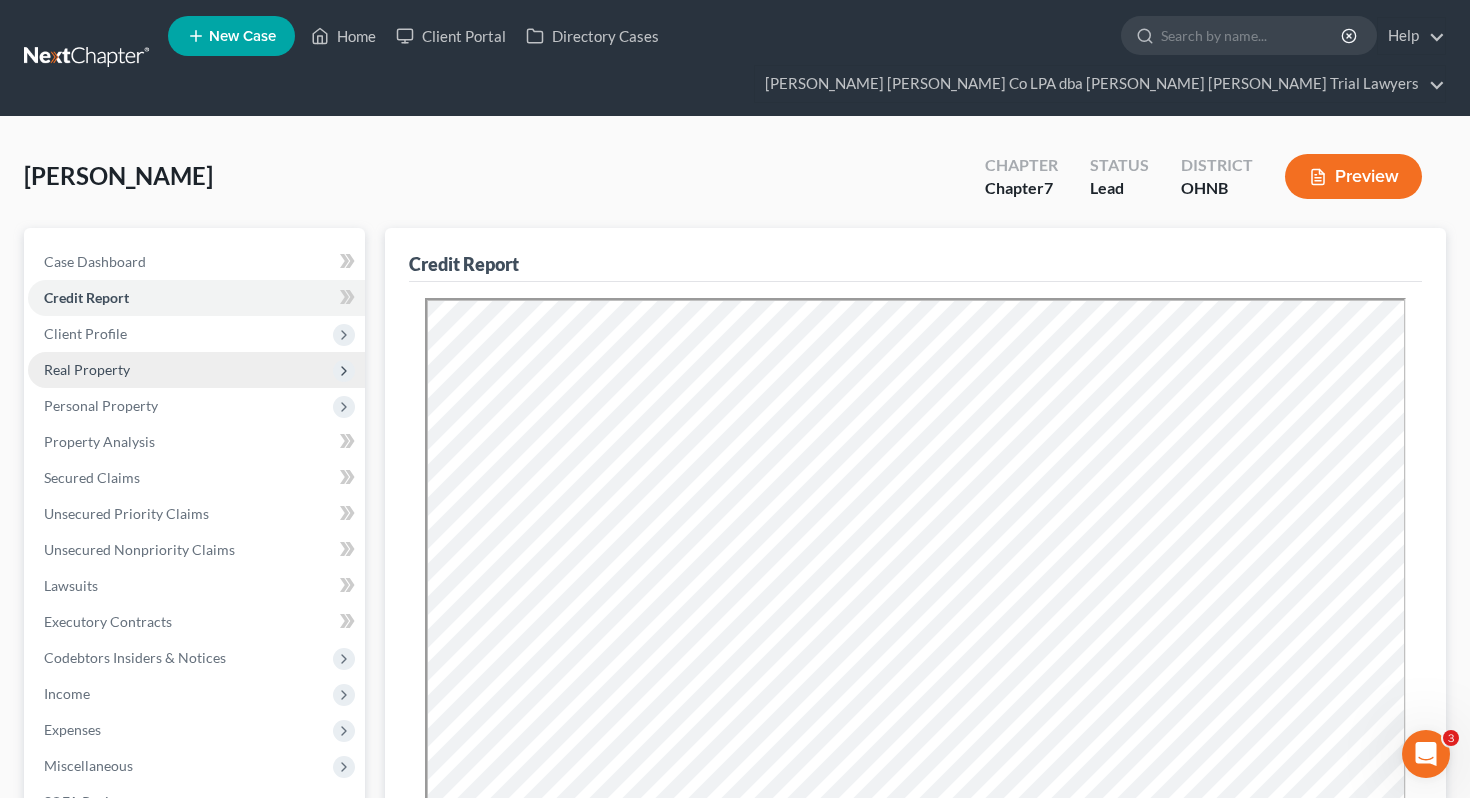 click on "Real Property" at bounding box center [196, 370] 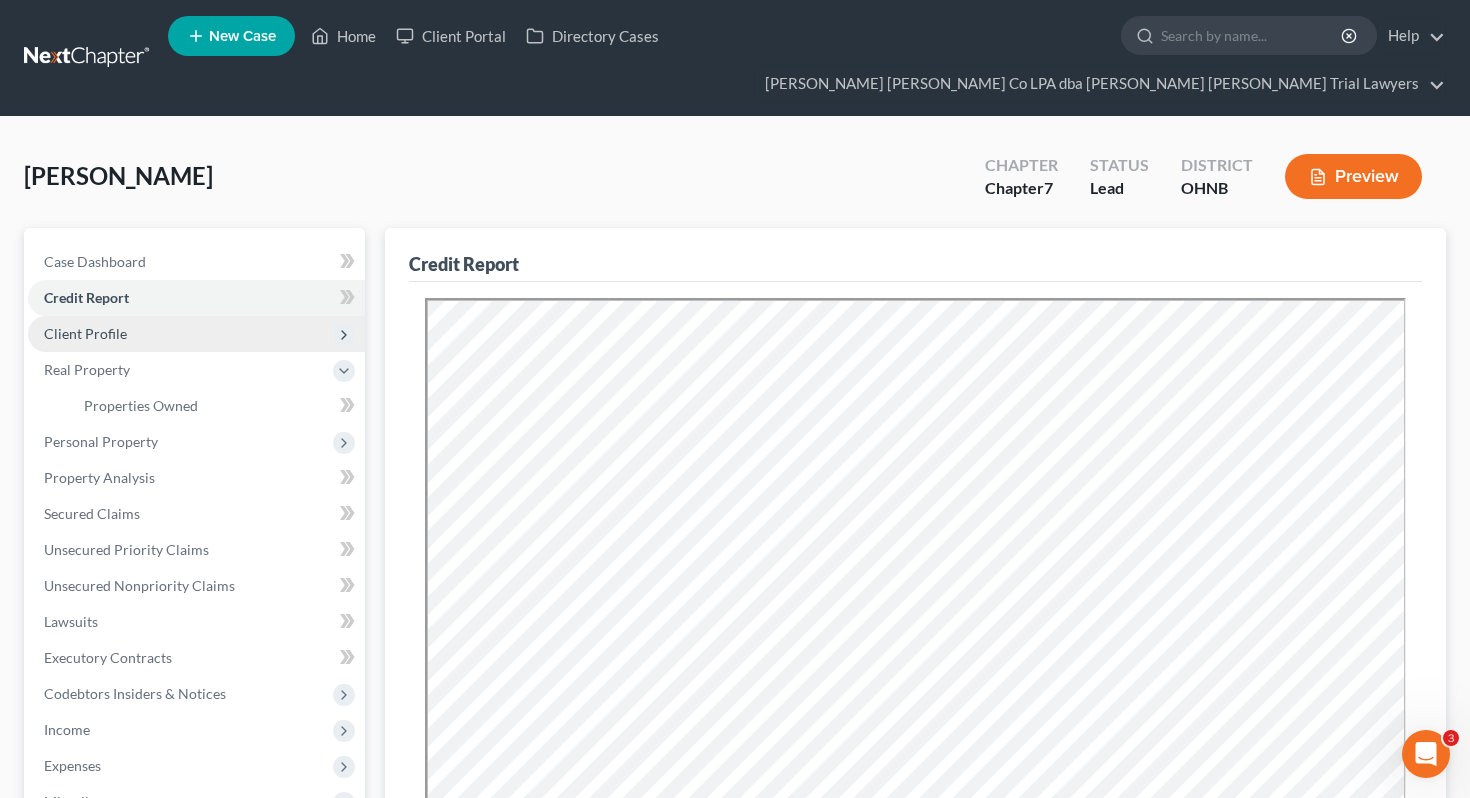 click on "Client Profile" at bounding box center (196, 334) 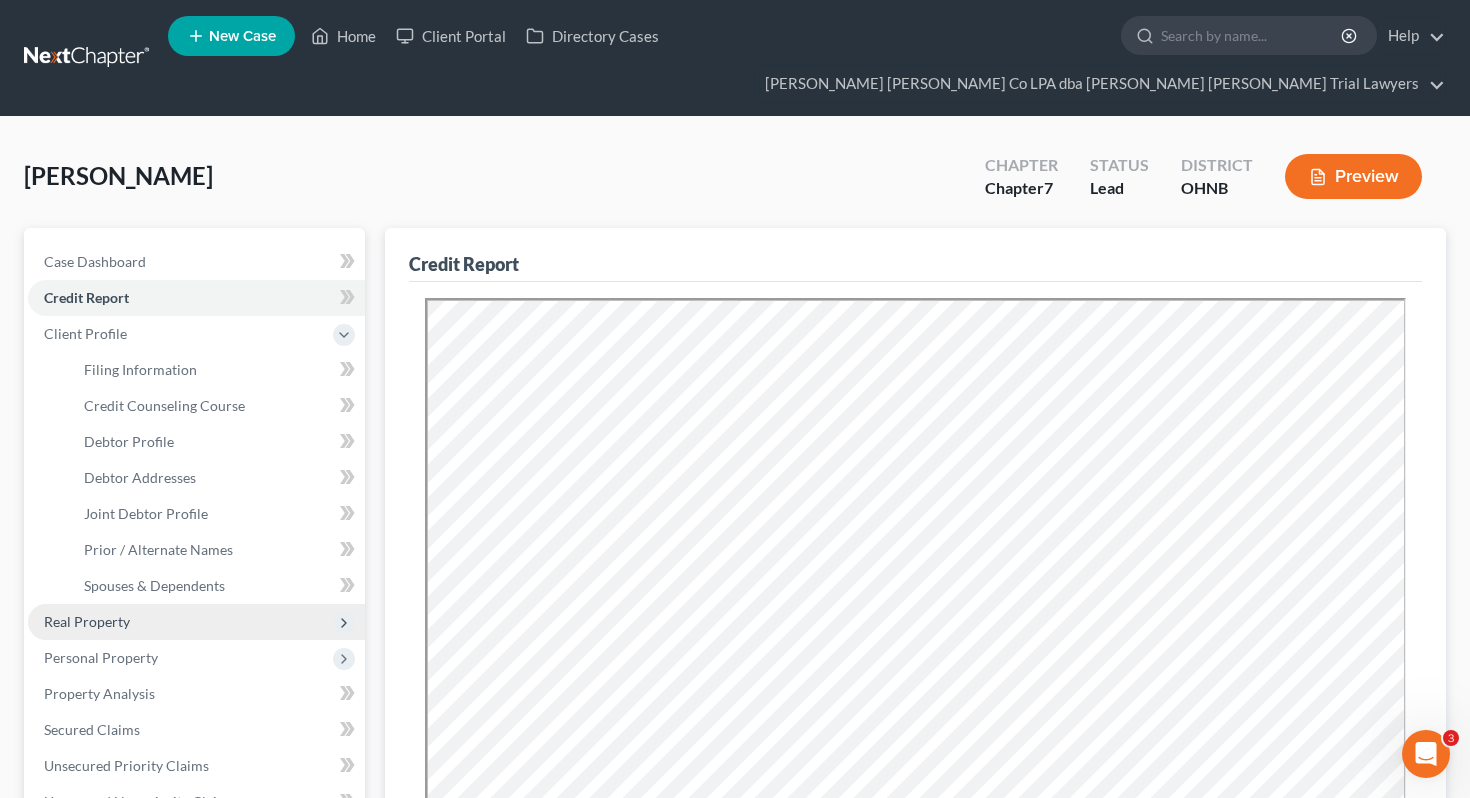 click on "Real Property" at bounding box center [196, 622] 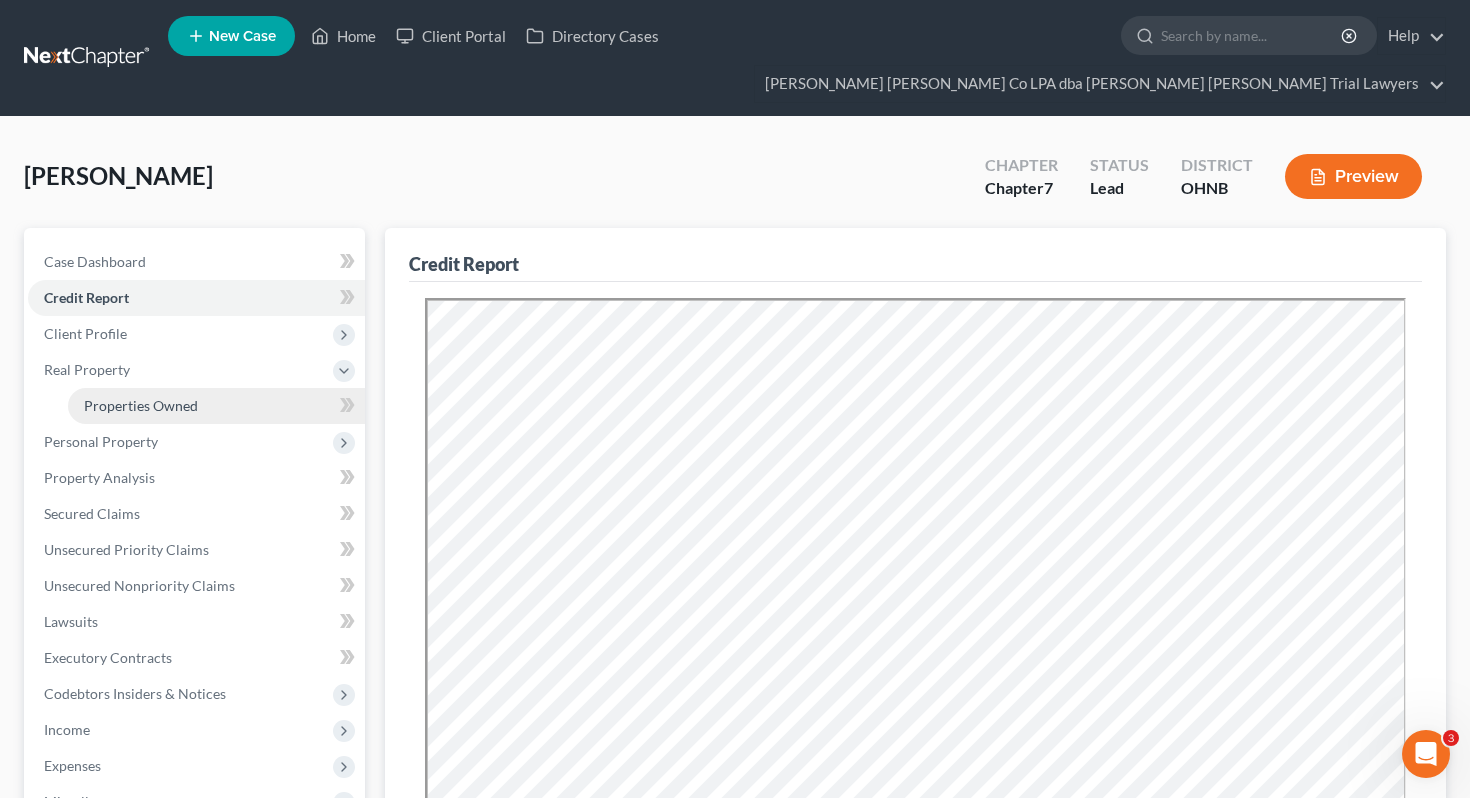 click on "Properties Owned" at bounding box center [141, 405] 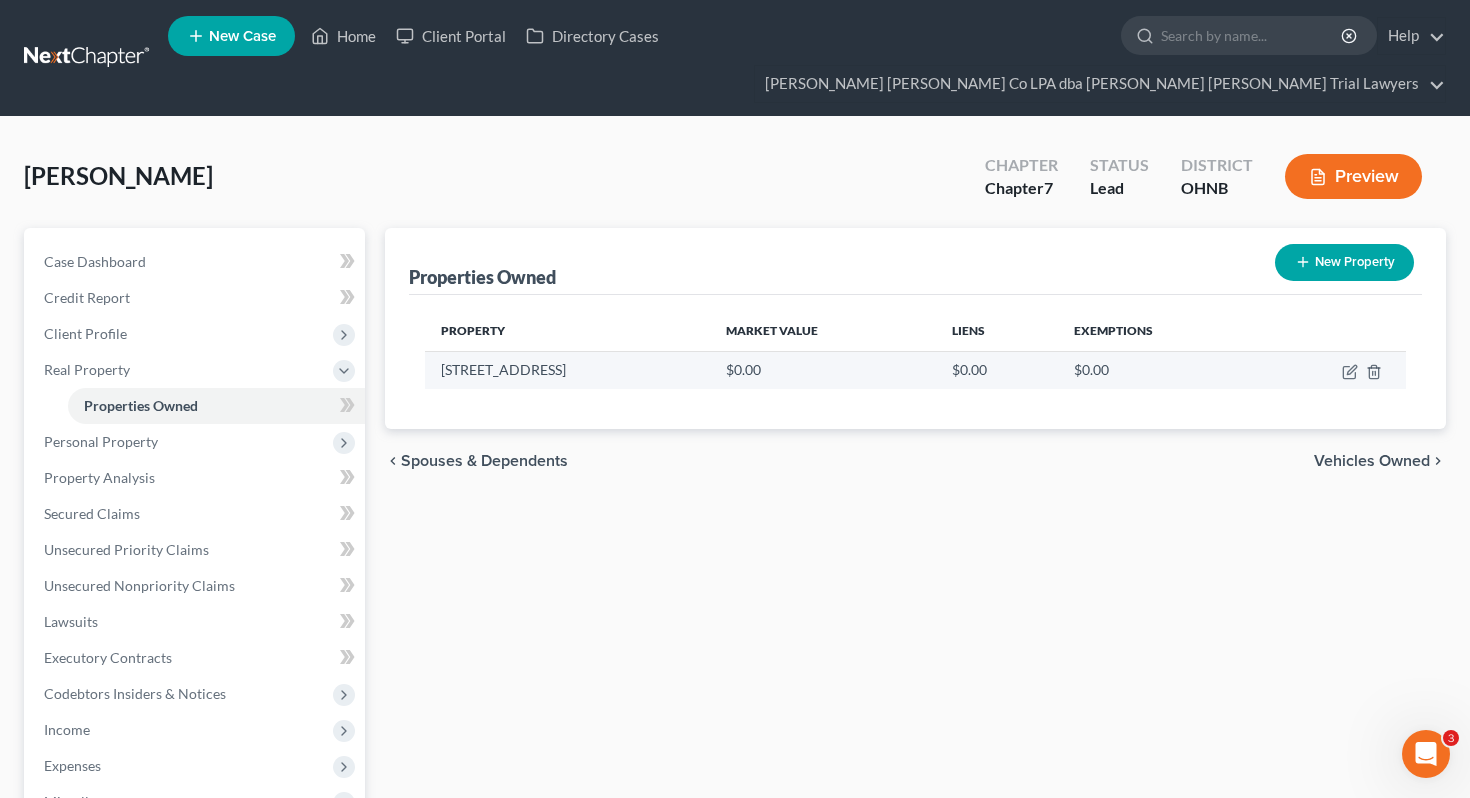 click at bounding box center [1333, 370] 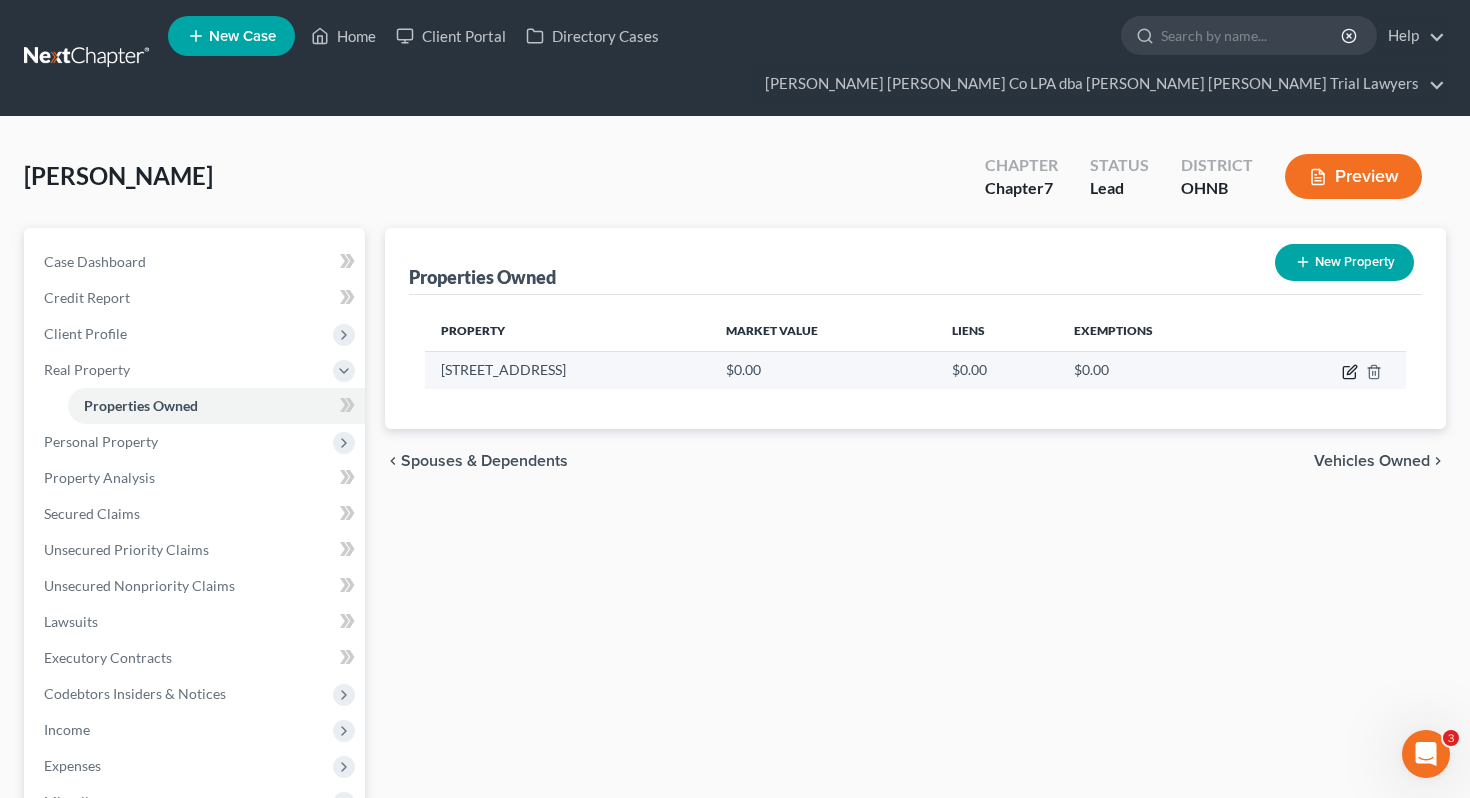 click 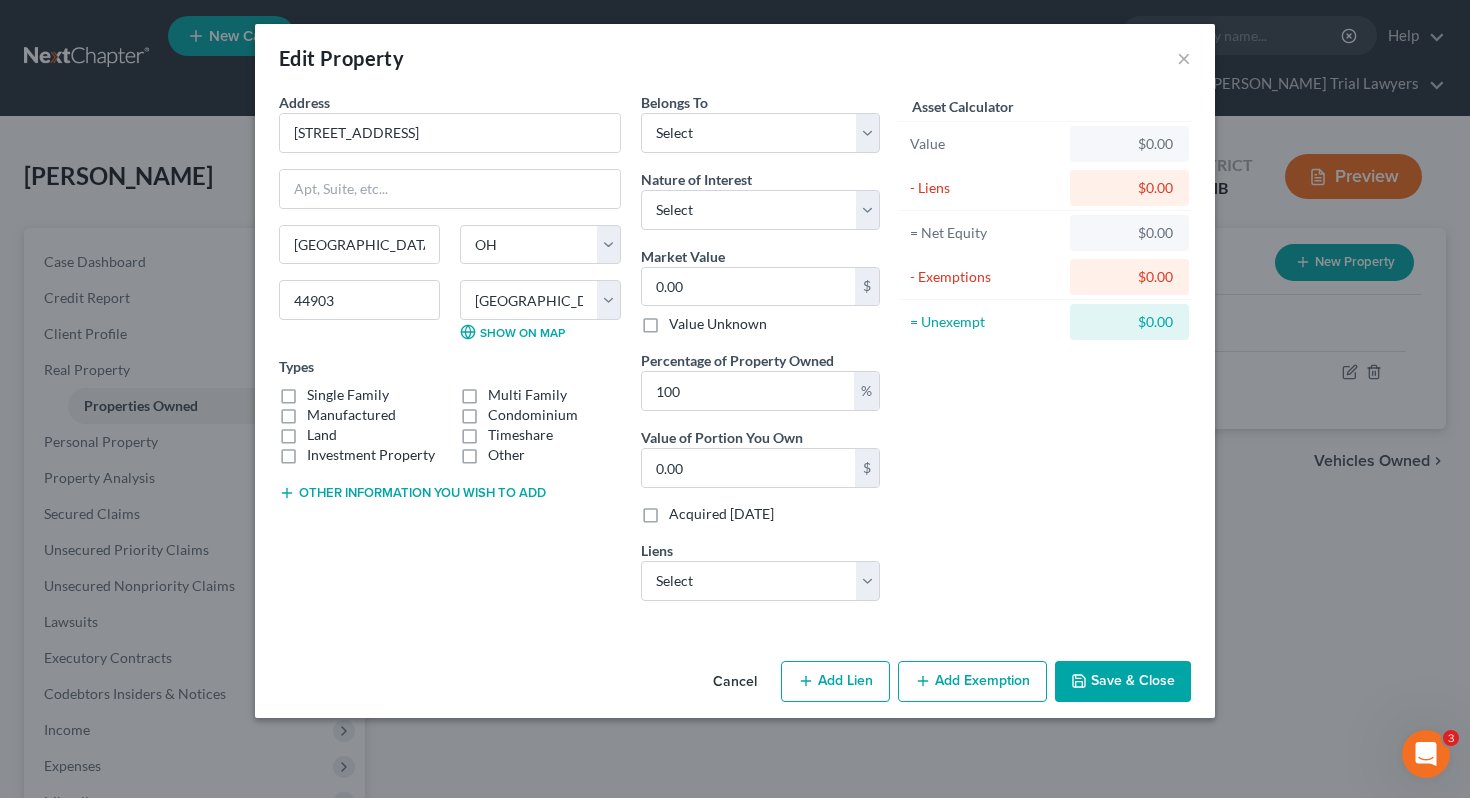 click on "Other information you wish to add" at bounding box center [412, 493] 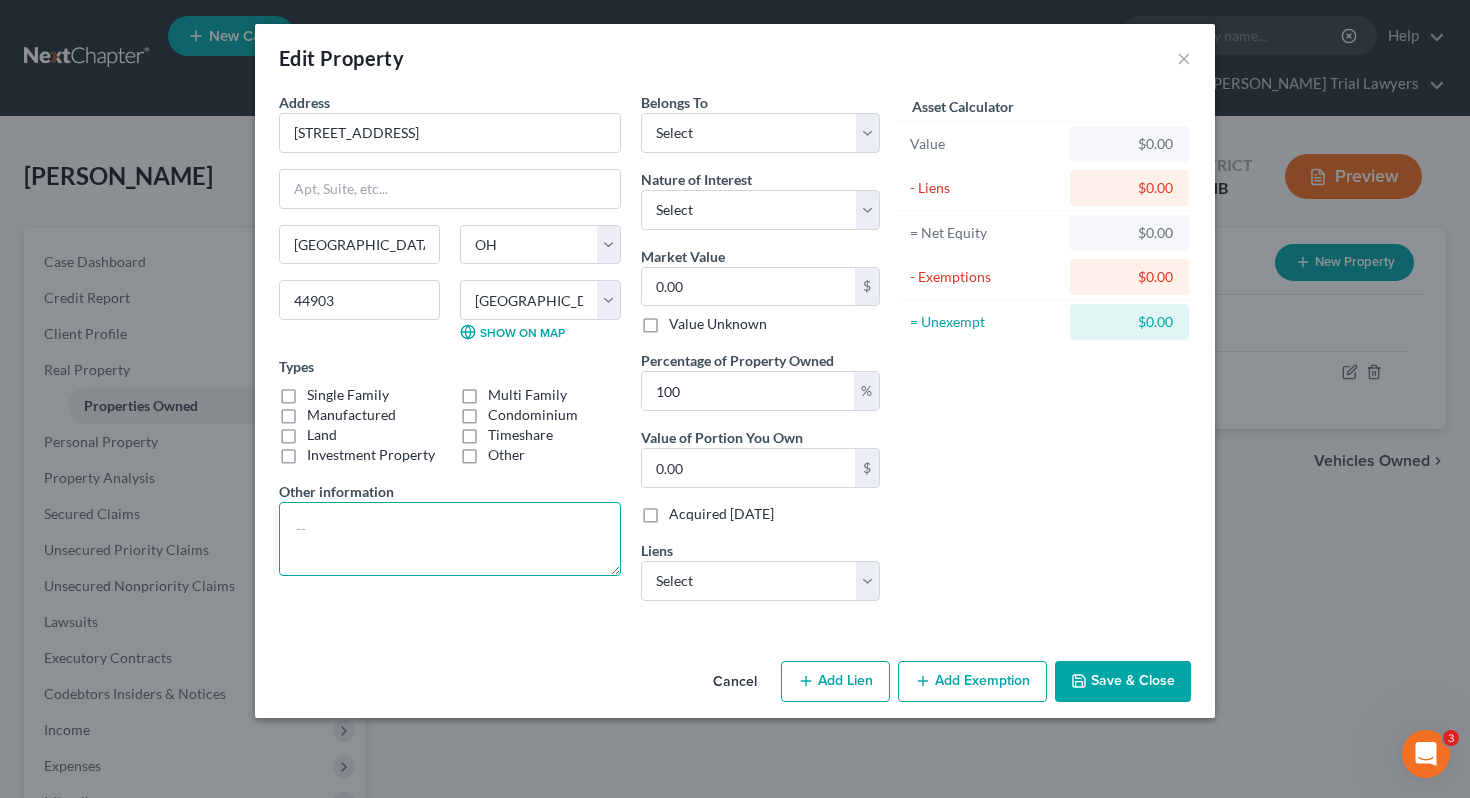 click at bounding box center [450, 539] 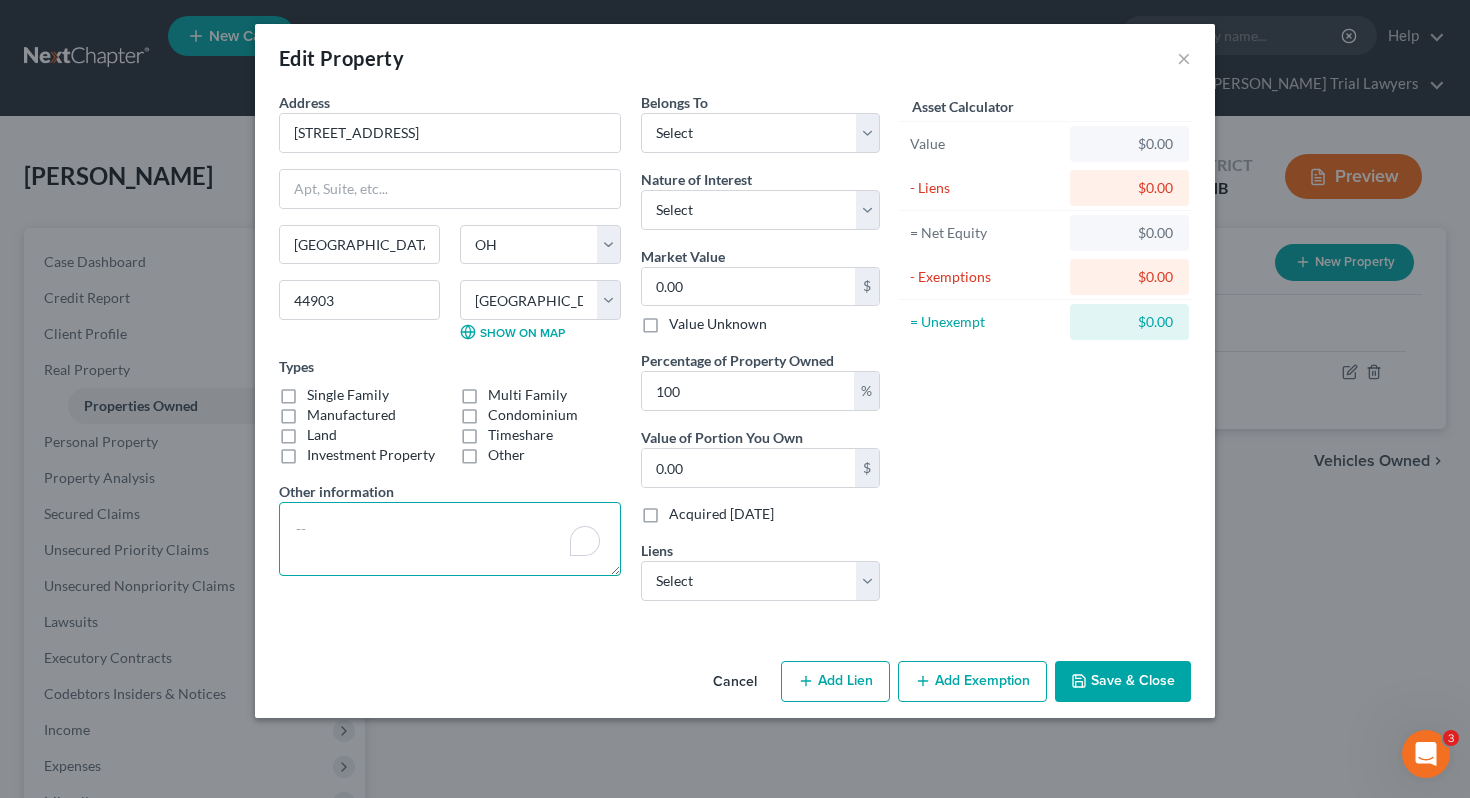 paste on "Parcel Number
0114013210001
Location Address
[STREET_ADDRESS]
Legal Description
NE A 6.873 LT 2 PT
(Note: Not to be used on legal documents.)
Property Class
R - RESIDENTIAL
Land Use
(511) R - SINGLE FAMILY, O-9.99 AC
Neighborhood
01140000
Tax District
(011) [PERSON_NAME][GEOGRAPHIC_DATA]
Acres
6.873
Sec/Twp/Rng
21-22-18
Township
[GEOGRAPHIC_DATA]
CRESTVIEW LSD
Topo
LEVEL
Utilities
NONE
Roads
PAVED
Traffic
LIGHT
View Map
Owners
Owner
[PERSON_NAME]
& [PERSON_NAME] KRISTINAMailing Address
[PERSON_NAME]
& [PERSON_NAME]
[STREET_ADDRESS]" 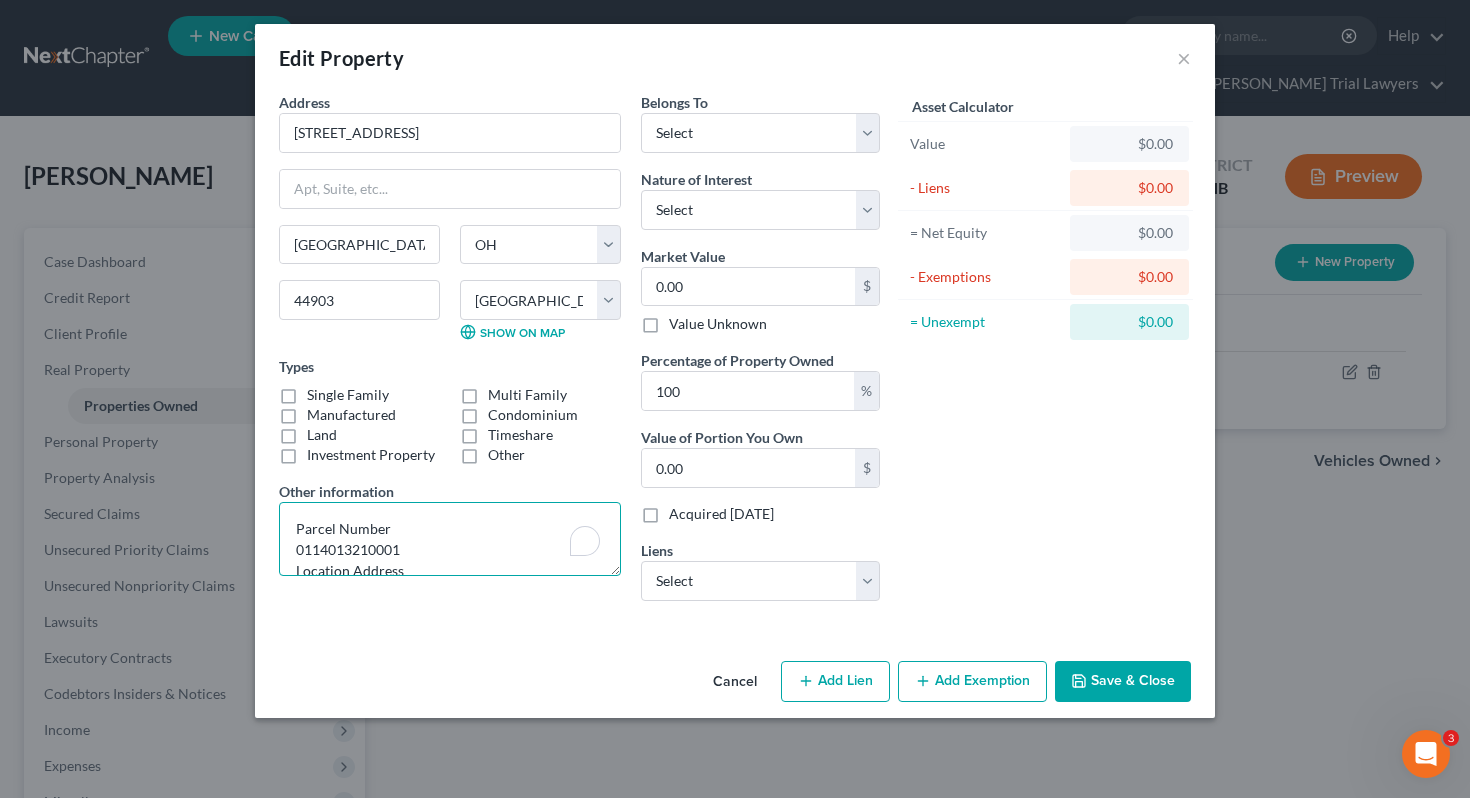 scroll, scrollTop: 823, scrollLeft: 0, axis: vertical 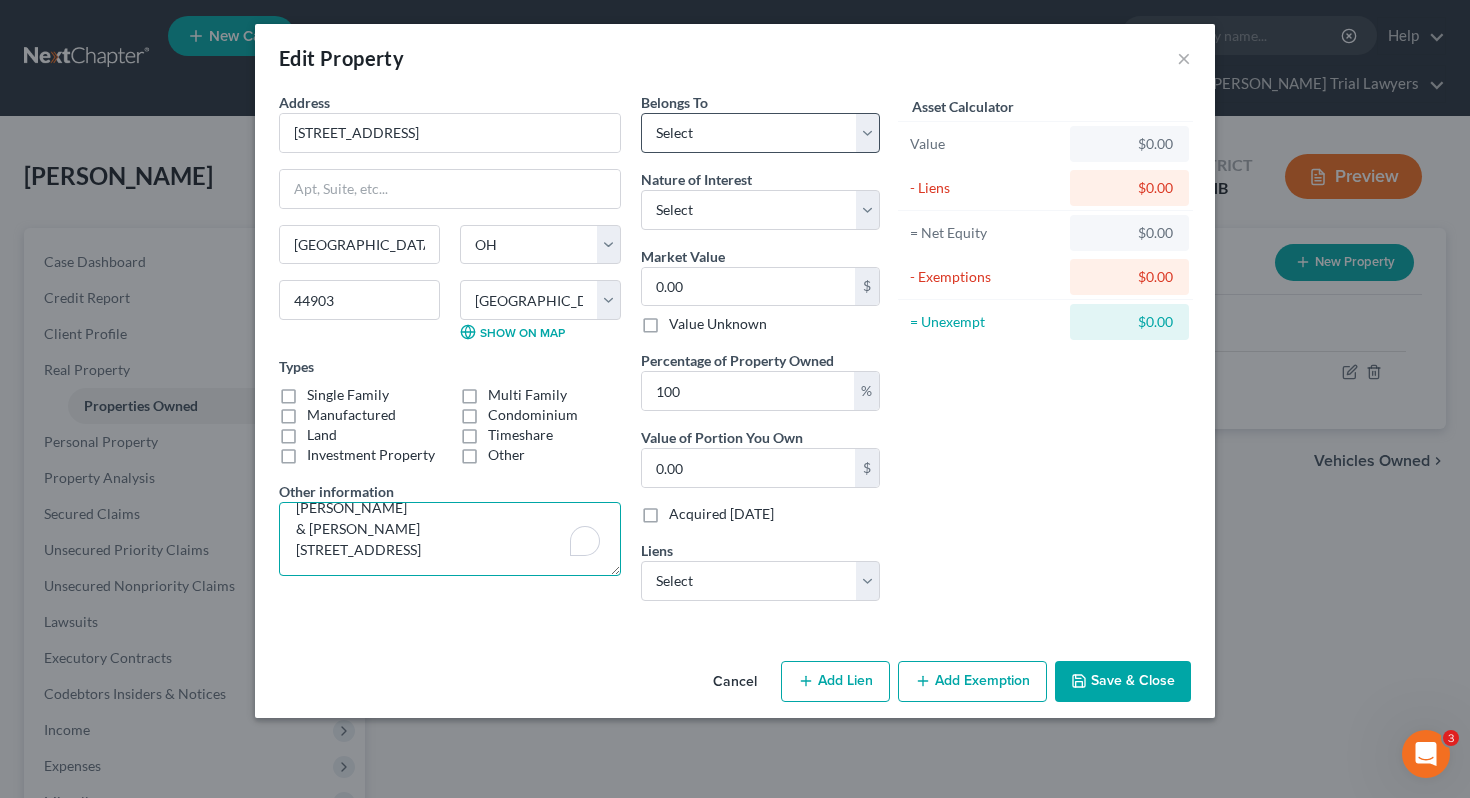 type on "Parcel Number
0114013210001
Location Address
[STREET_ADDRESS]
Legal Description
NE A 6.873 LT 2 PT
(Note: Not to be used on legal documents.)
Property Class
R - RESIDENTIAL
Land Use
(511) R - SINGLE FAMILY, O-9.99 AC
Neighborhood
01140000
Tax District
(011) [PERSON_NAME][GEOGRAPHIC_DATA]
Acres
6.873
Sec/Twp/Rng
21-22-18
Township
[GEOGRAPHIC_DATA]
CRESTVIEW LSD
Topo
LEVEL
Utilities
NONE
Roads
PAVED
Traffic
LIGHT
View Map
Owners
Owner
[PERSON_NAME]
& [PERSON_NAME] KRISTINAMailing Address
[PERSON_NAME]
& [PERSON_NAME]
[STREET_ADDRESS]" 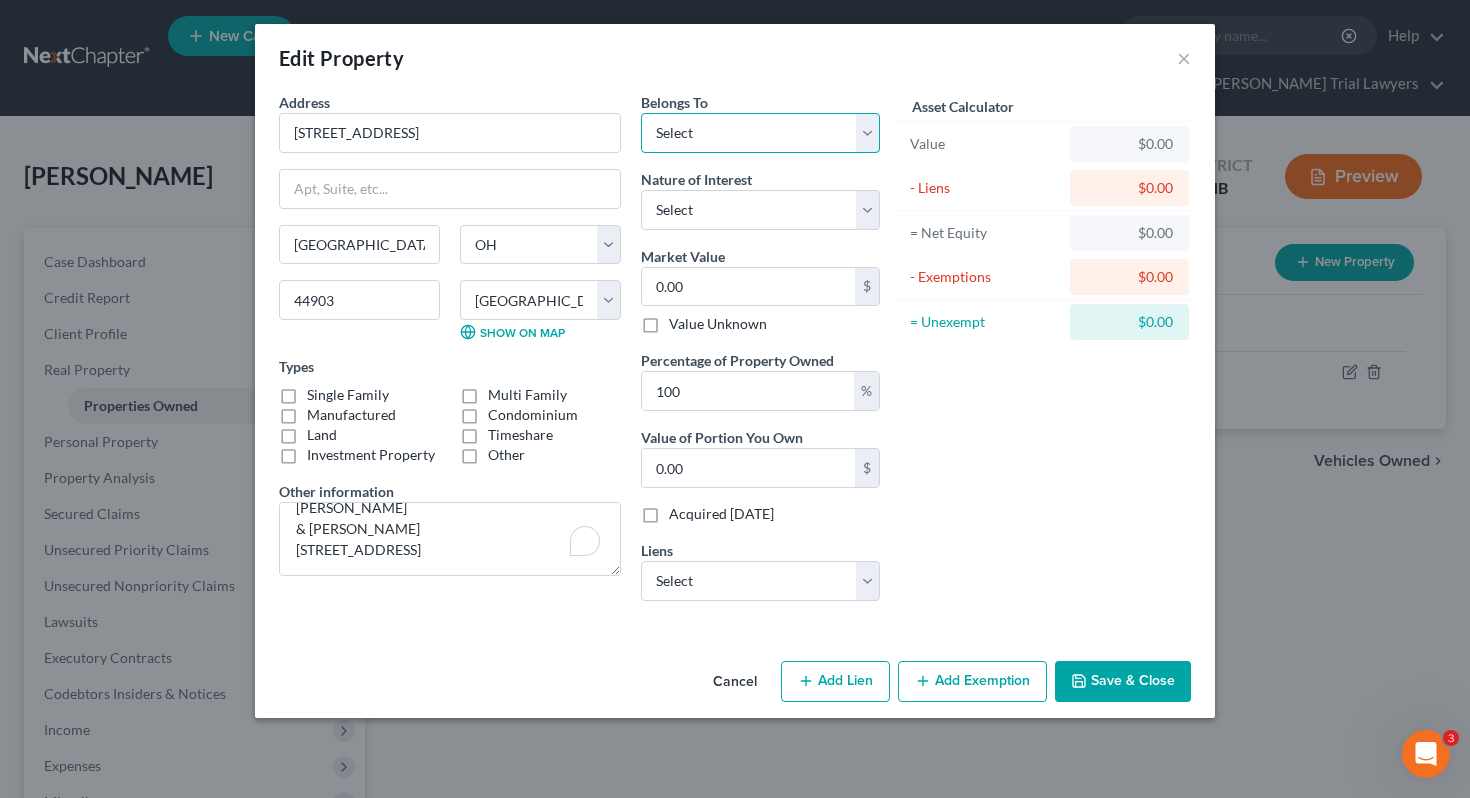 click on "Select Debtor 1 Only Debtor 2 Only Debtor 1 And Debtor 2 Only At Least One Of The Debtors And Another Community Property" at bounding box center [760, 133] 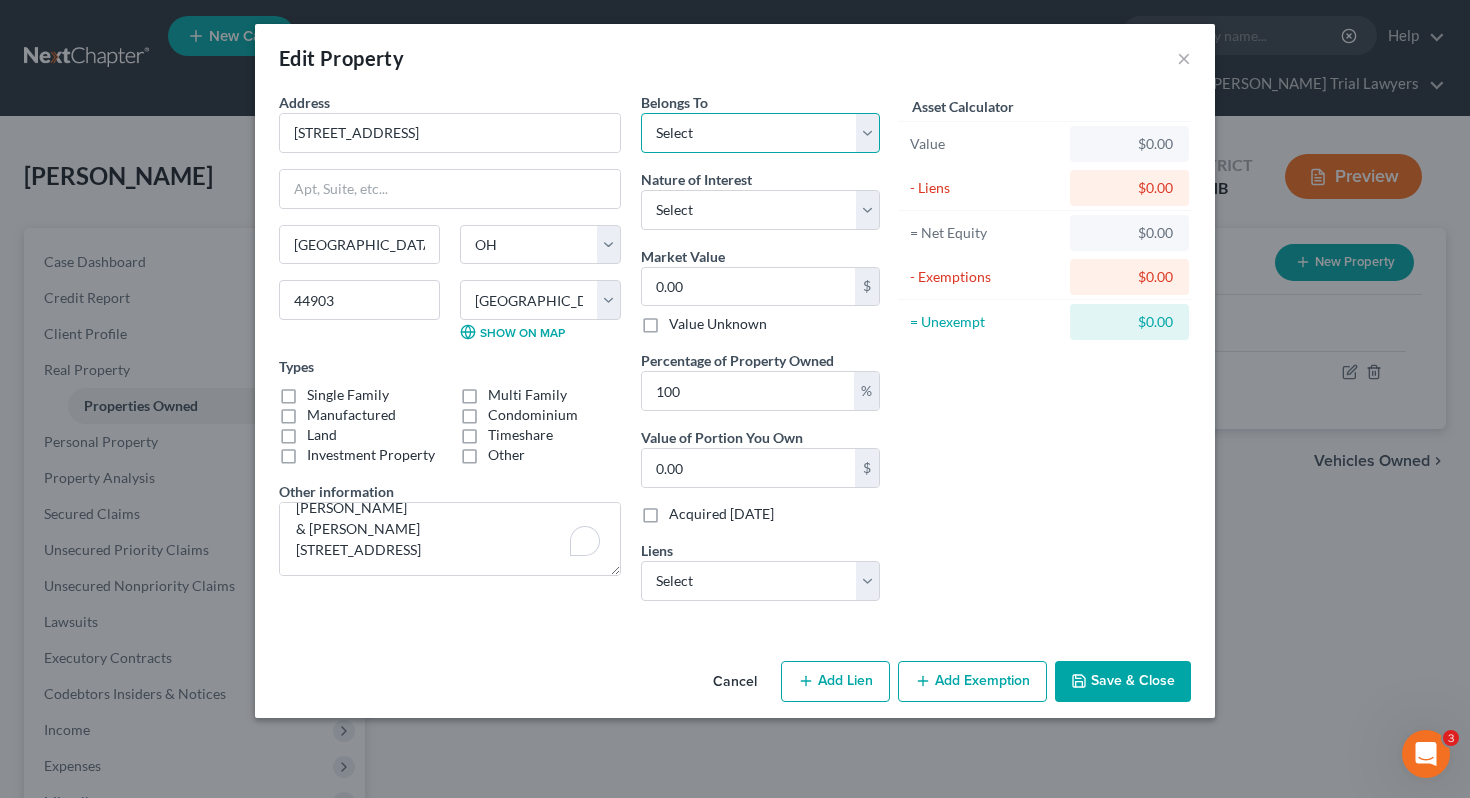 select on "2" 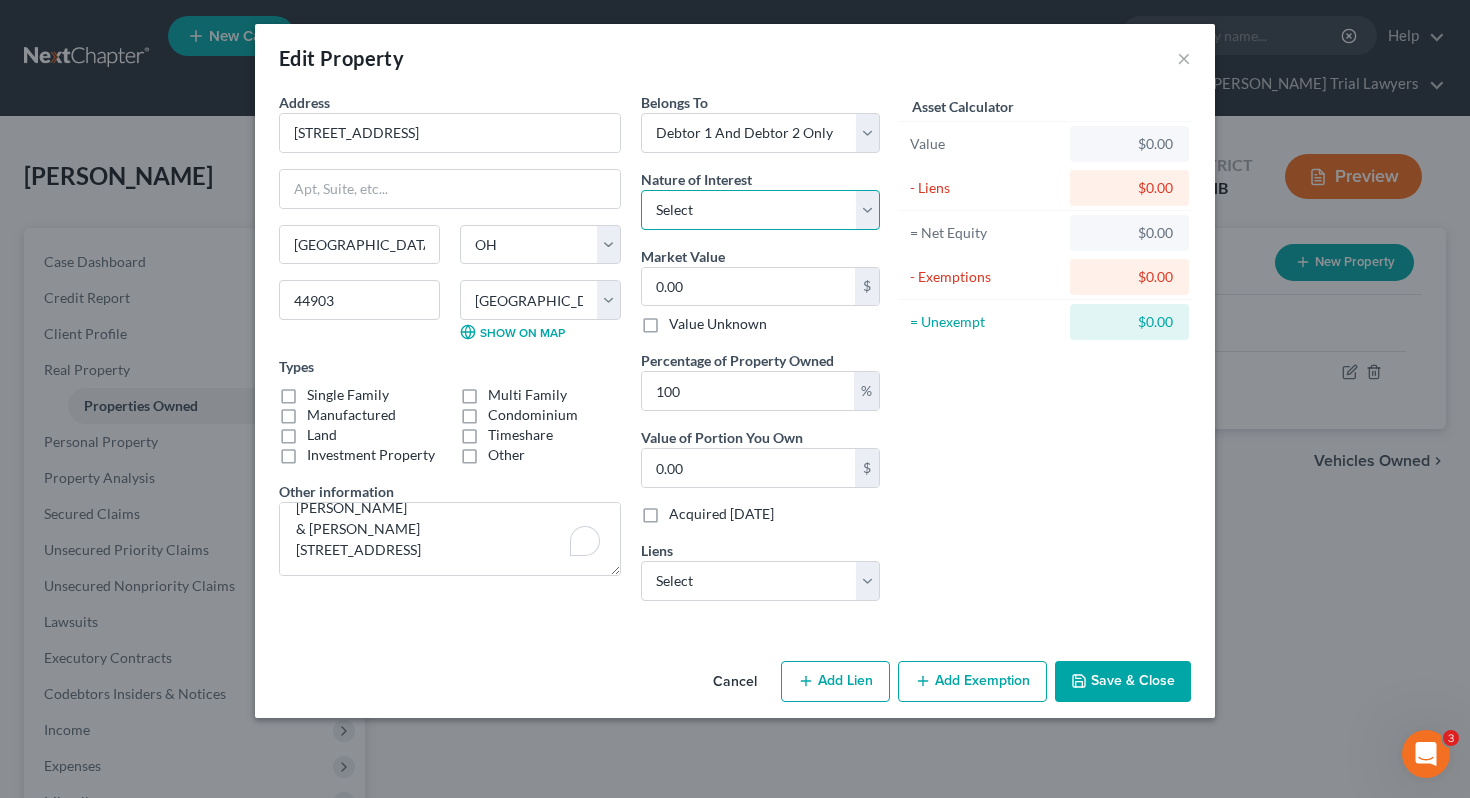 click on "Select Fee Simple Joint Tenant Life Estate Equitable Interest Future Interest Tenancy By The Entireties Tenants In Common Other" at bounding box center (760, 210) 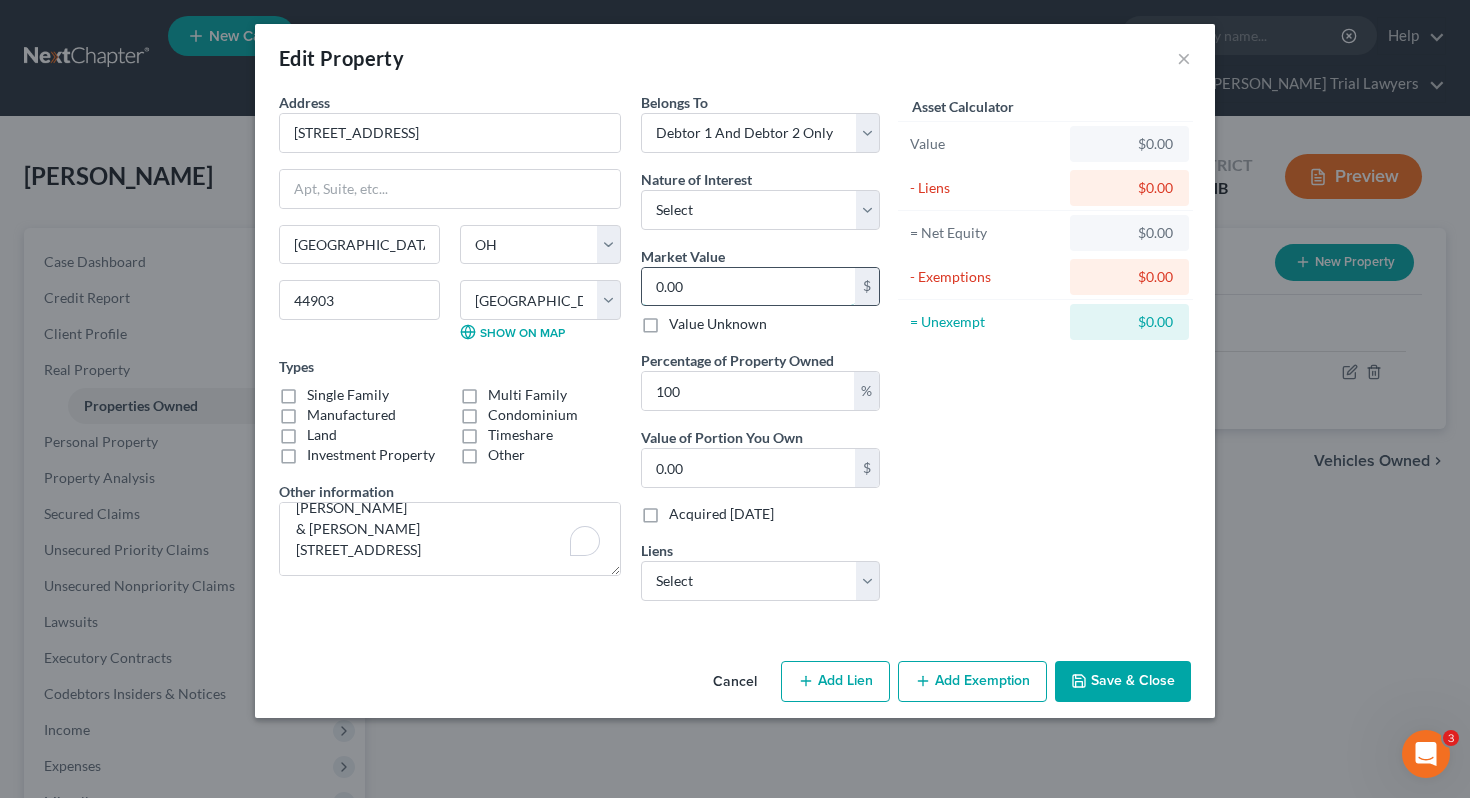 click on "0.00" at bounding box center (748, 287) 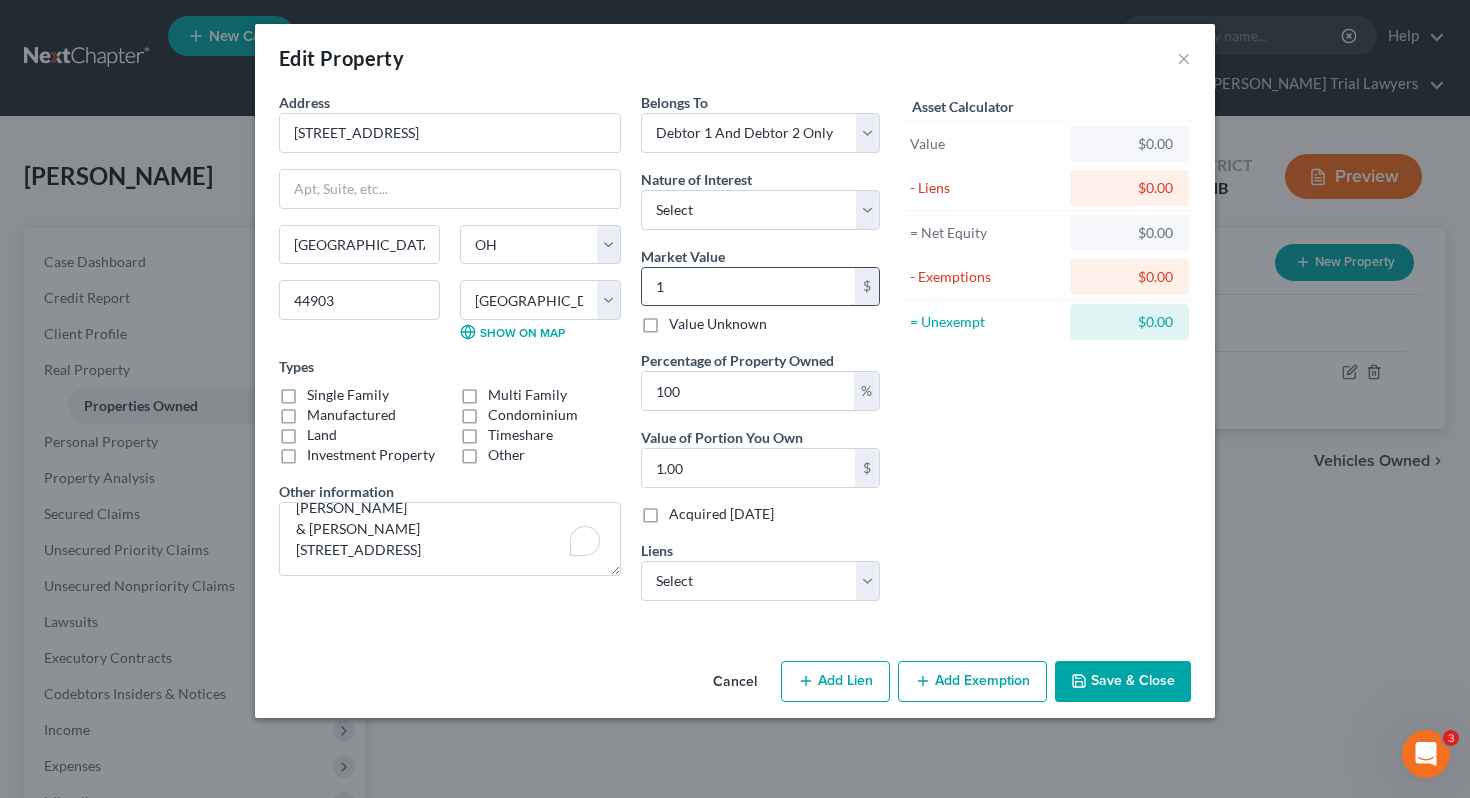 type on "15" 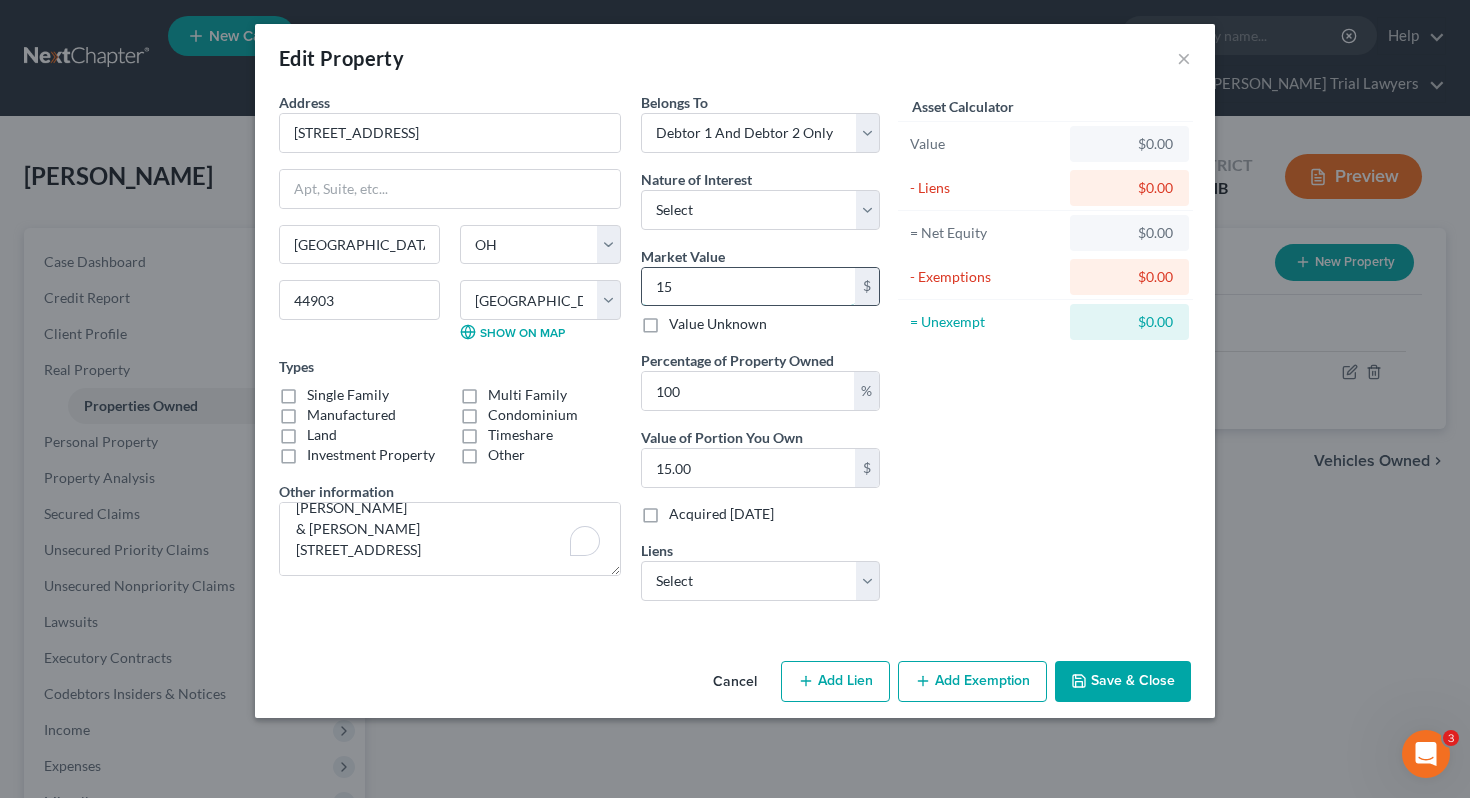 type on "153" 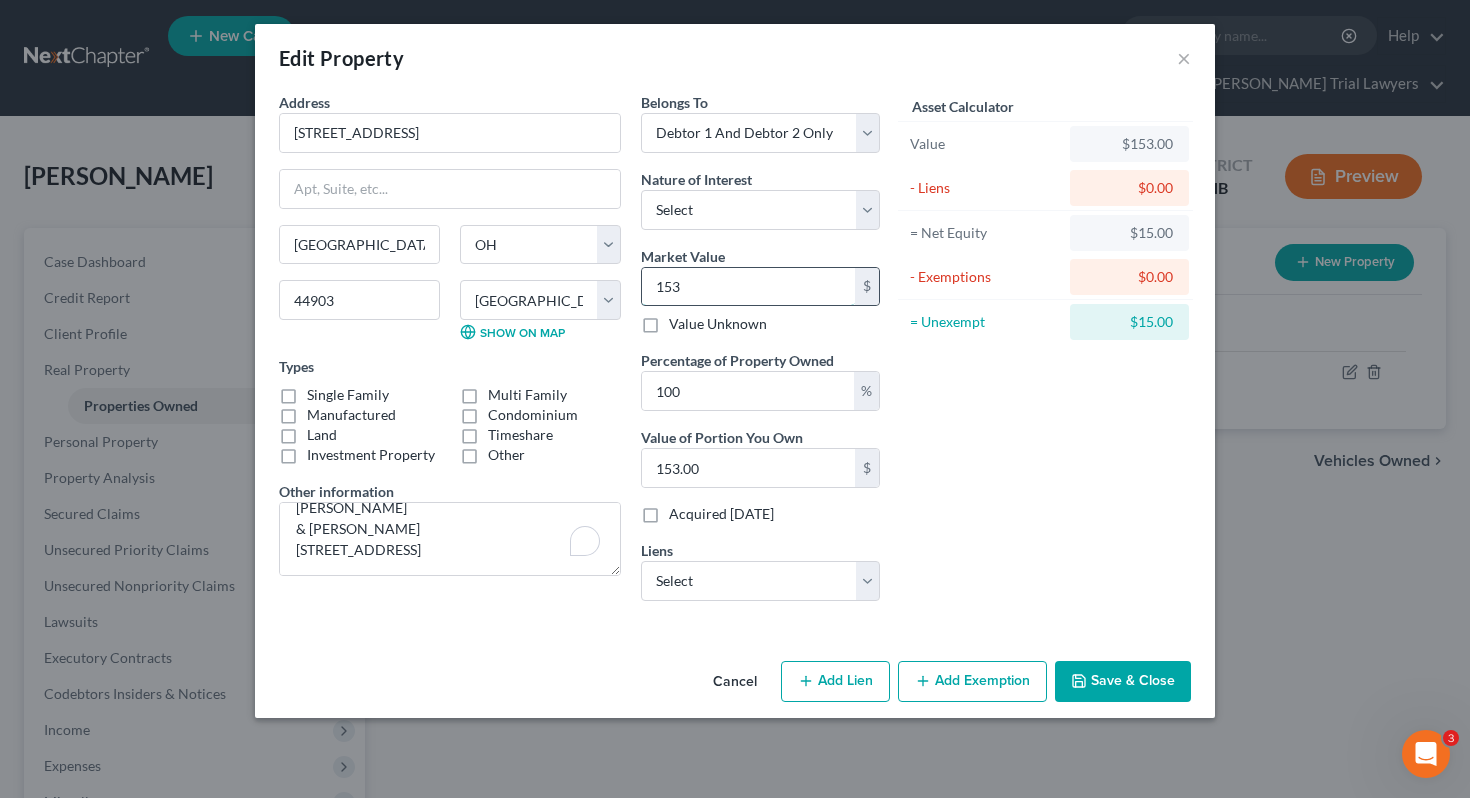 type on "1536" 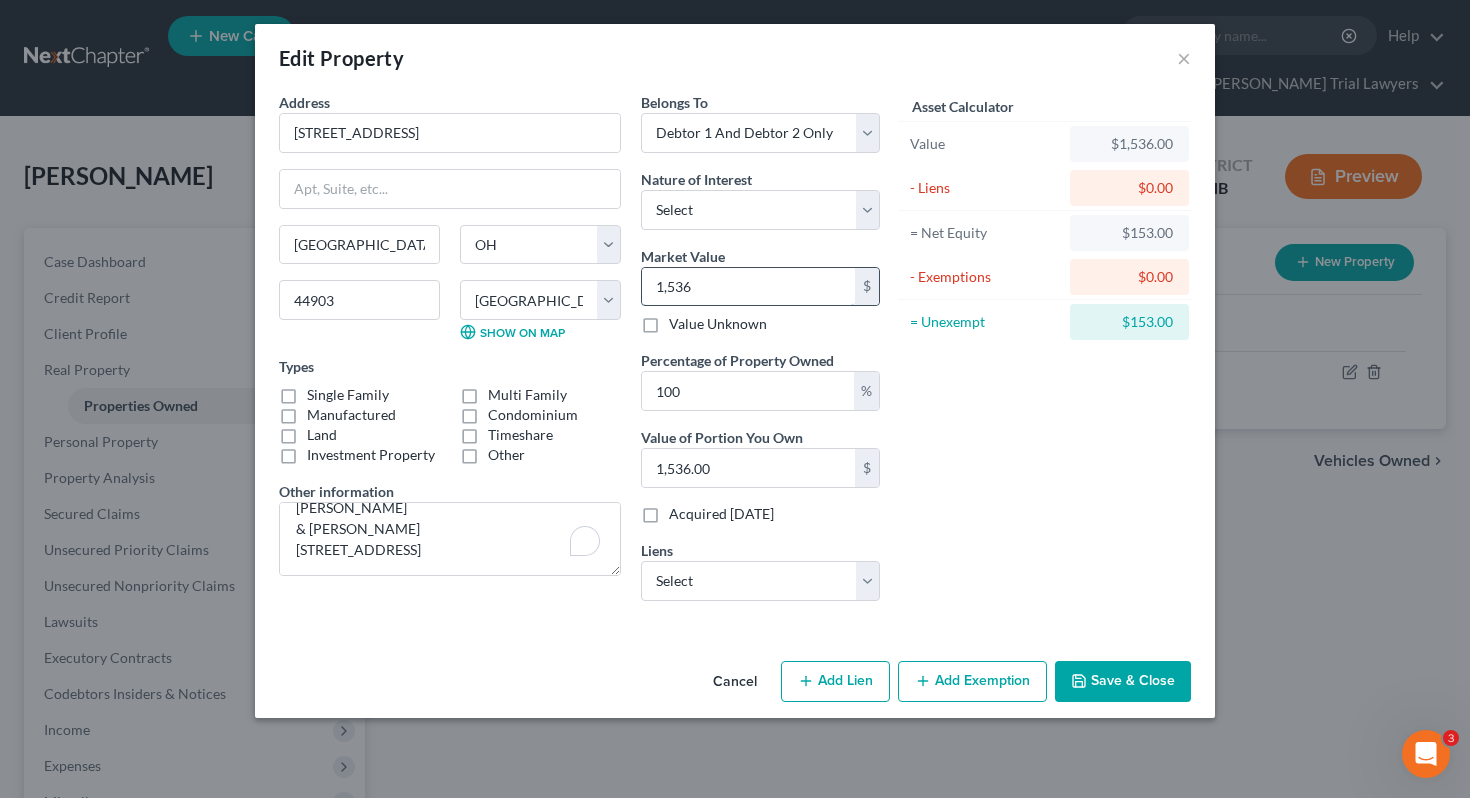 type on "1,5364" 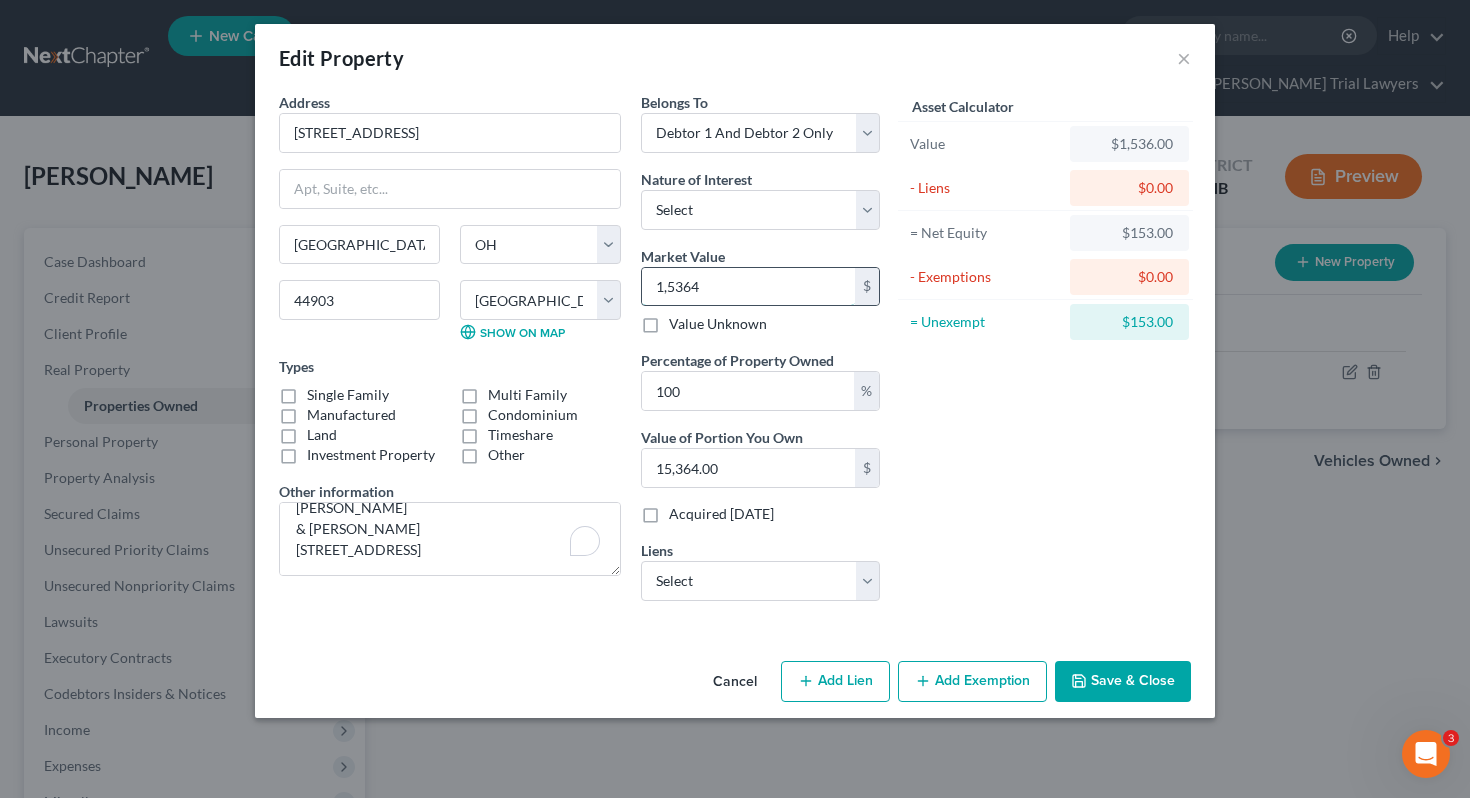 type on "1,53640" 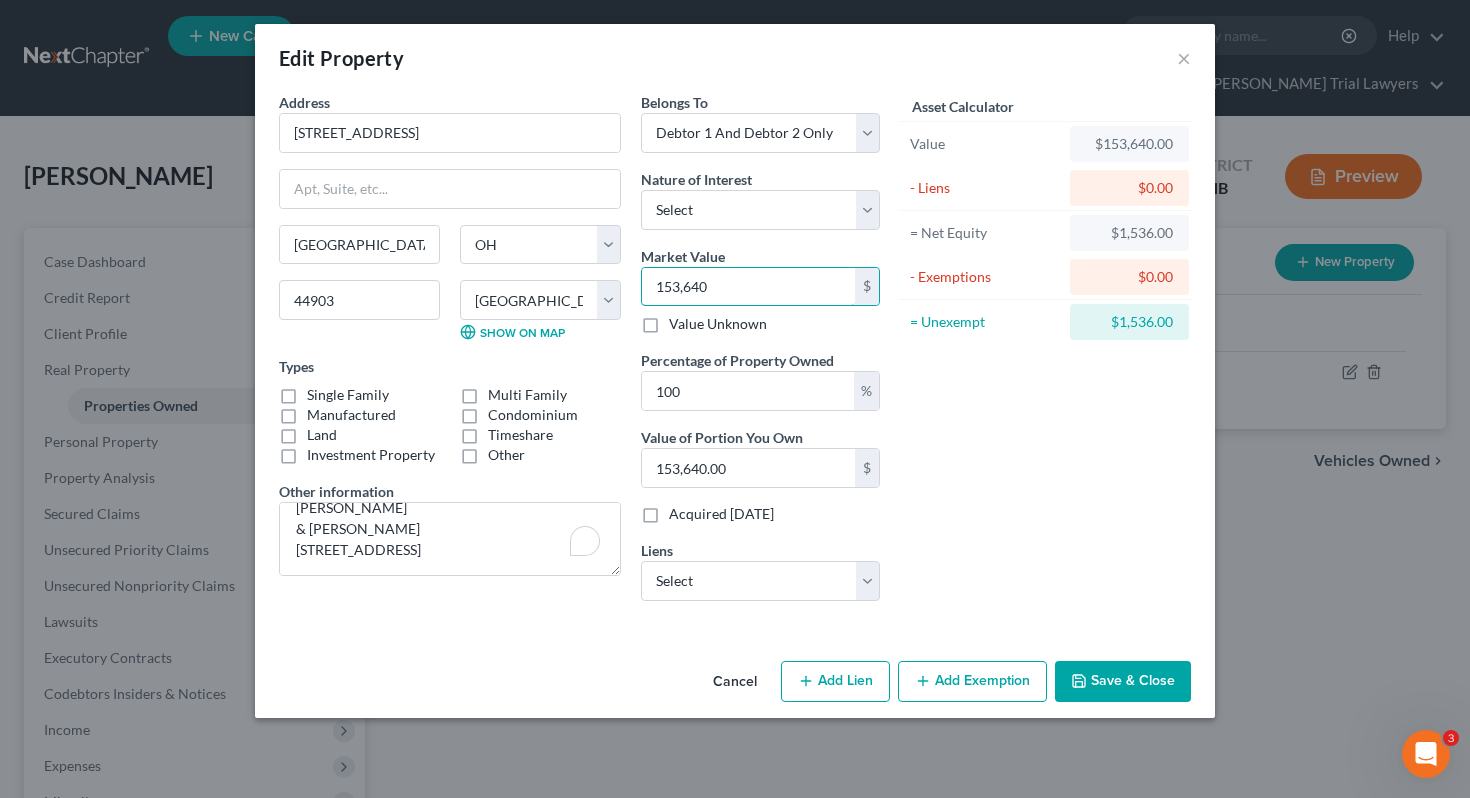 type on "153,640" 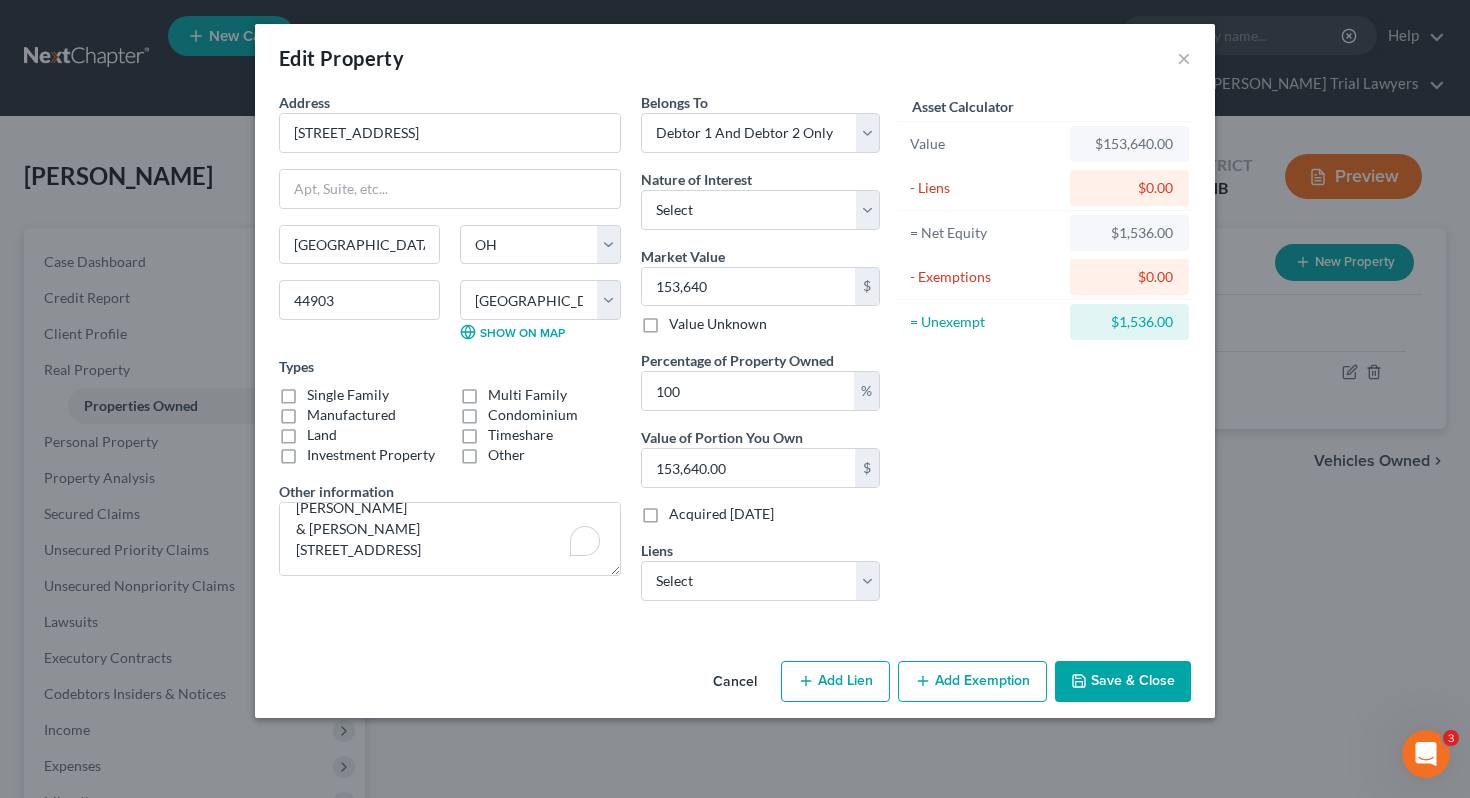 click on "Asset Calculator Value $153,640.00 - Liens $0.00 = Net Equity $1,536.00 - Exemptions $0.00 = Unexempt $1,536.00" at bounding box center (1045, 354) 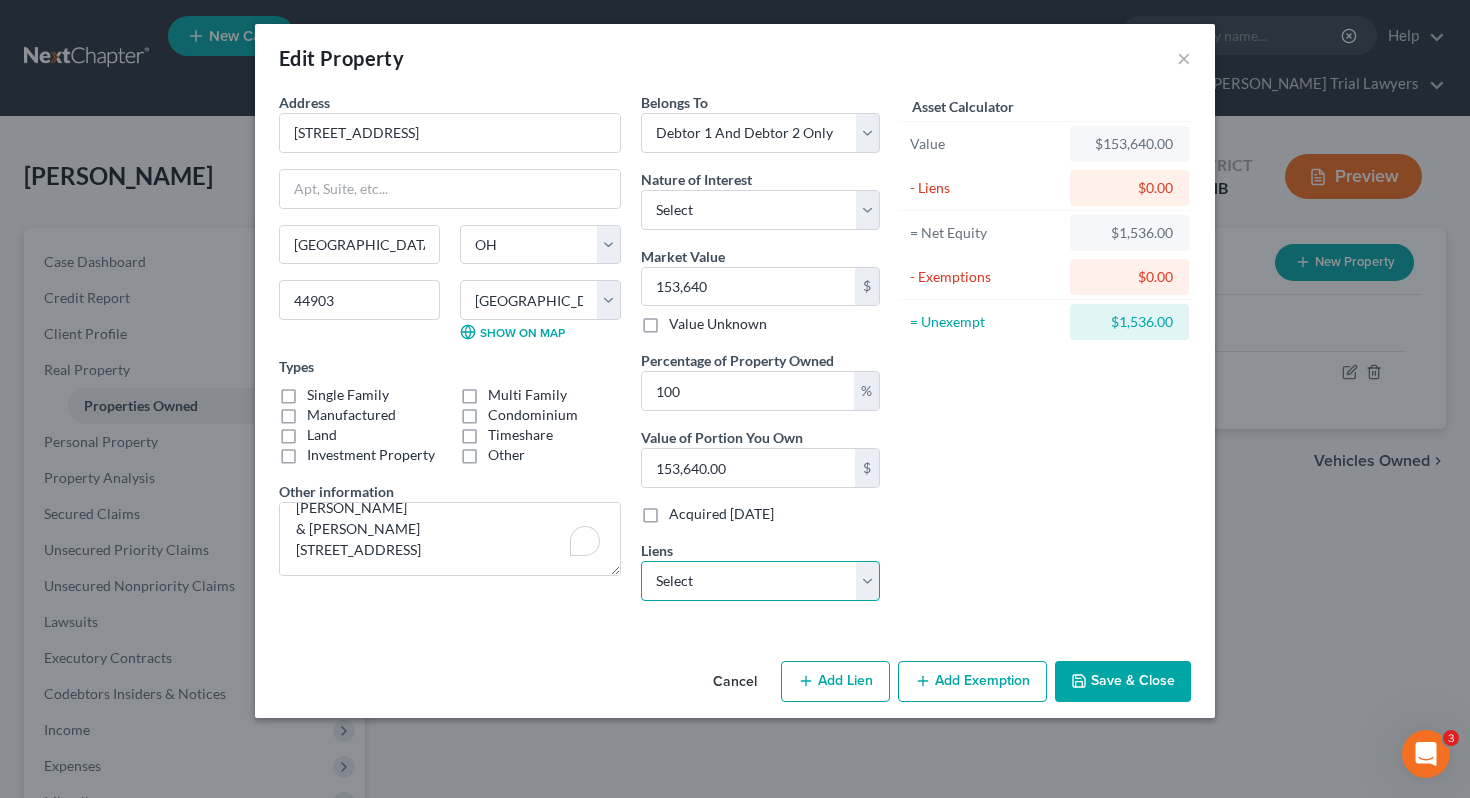 click on "Select Figure Lending/Figure - $80,518.00 Esb/Harley [PERSON_NAME] - $19,127.00 Gm Financial - $15,432.00" at bounding box center [760, 581] 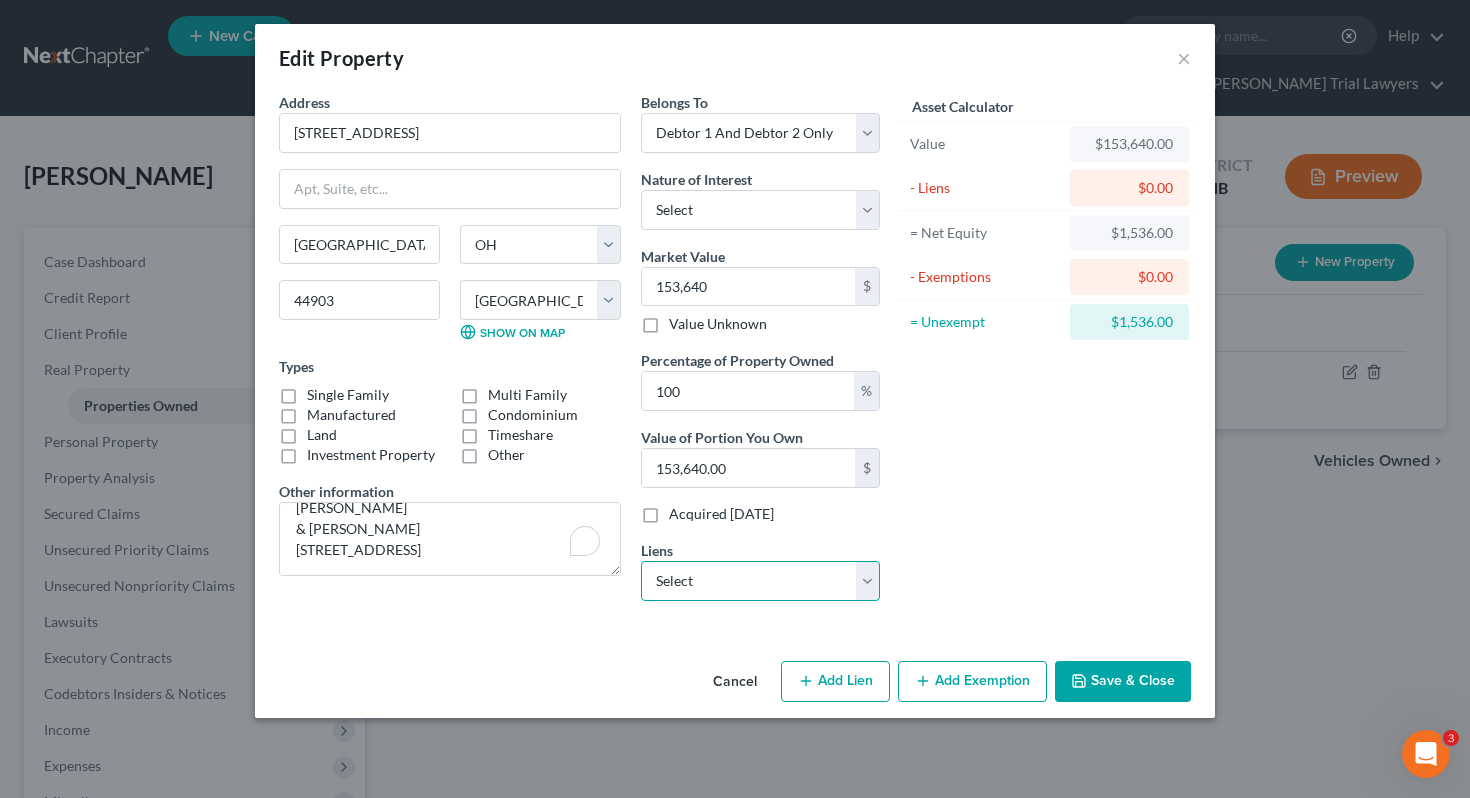 select on "0" 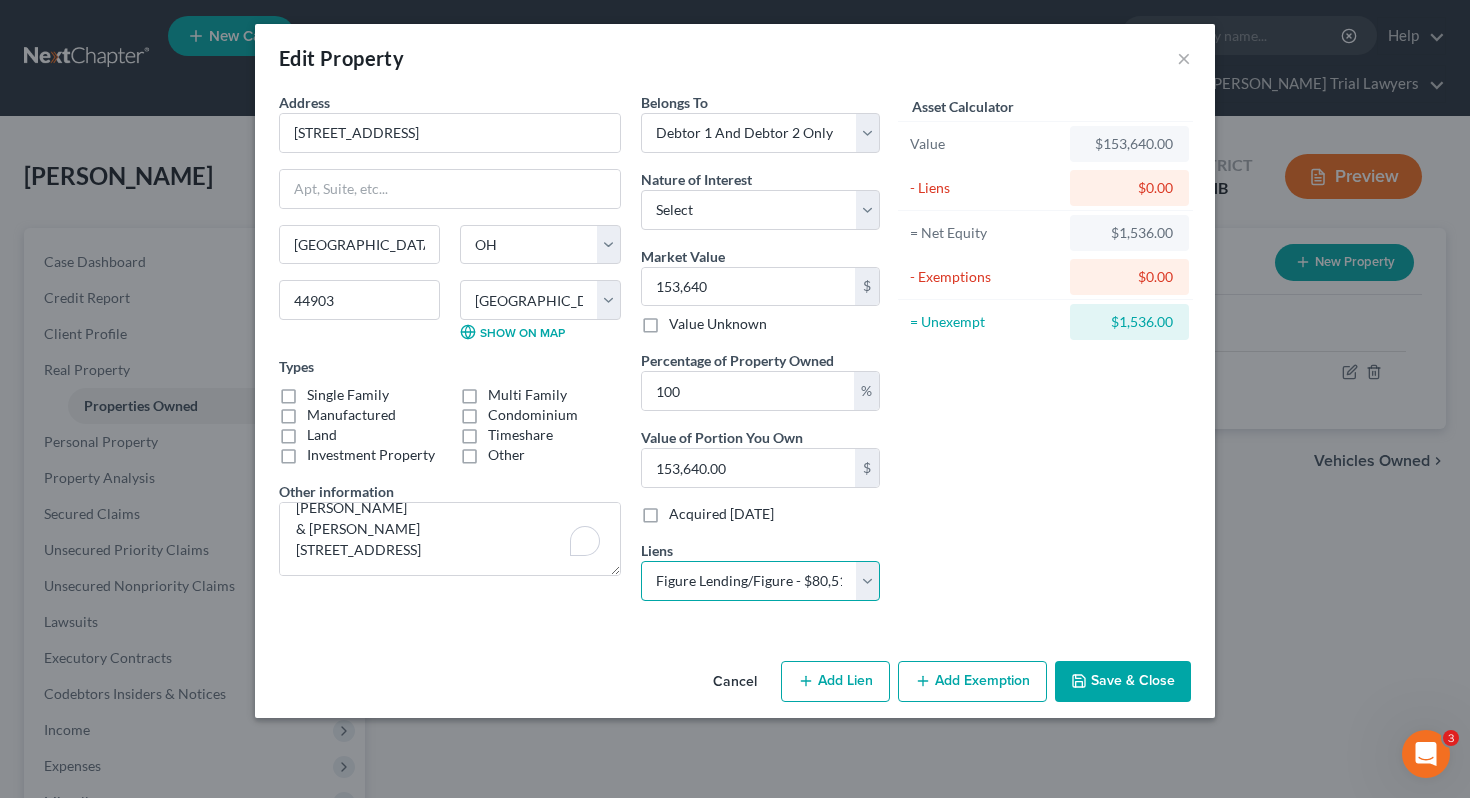 select 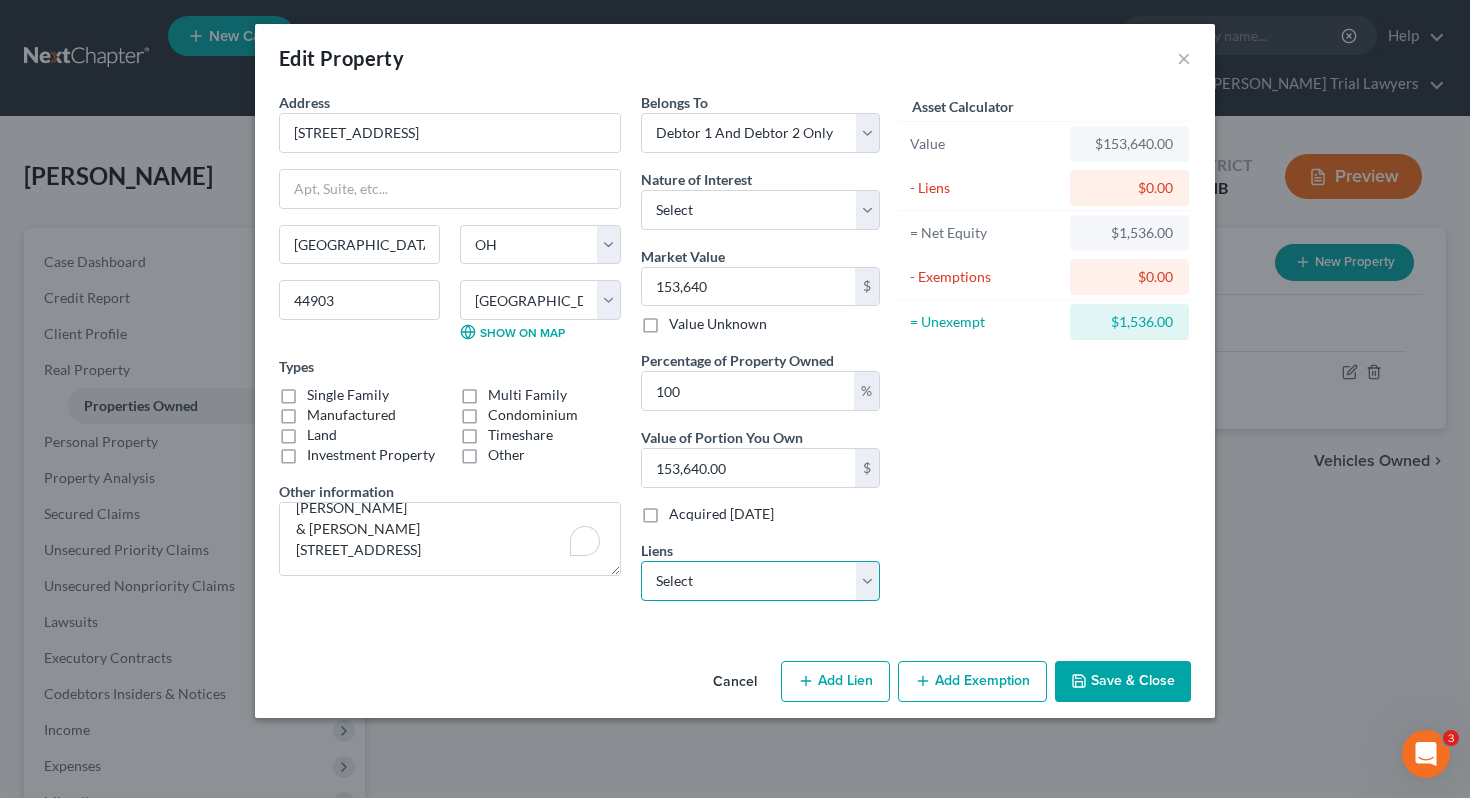 select on "4" 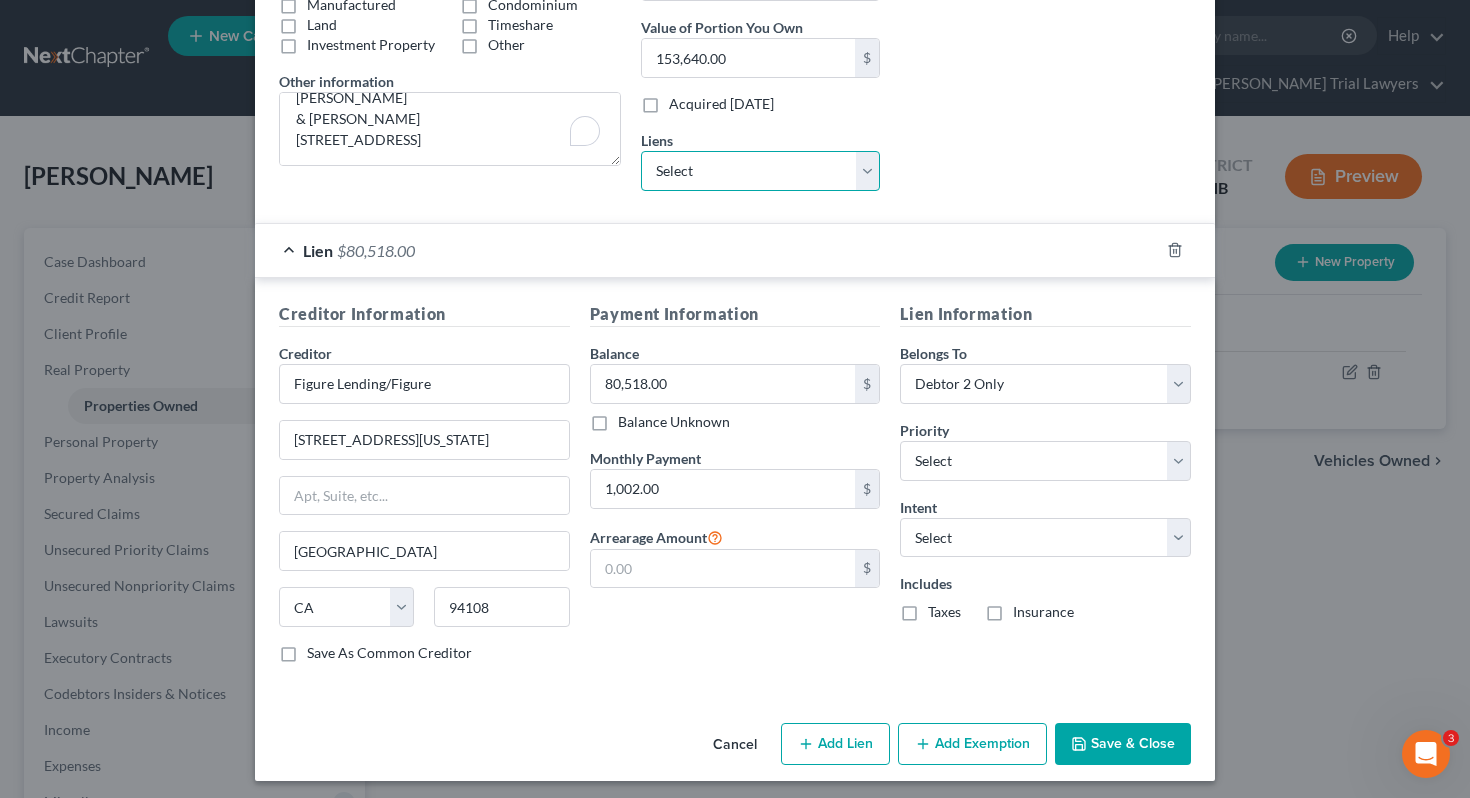 scroll, scrollTop: 416, scrollLeft: 0, axis: vertical 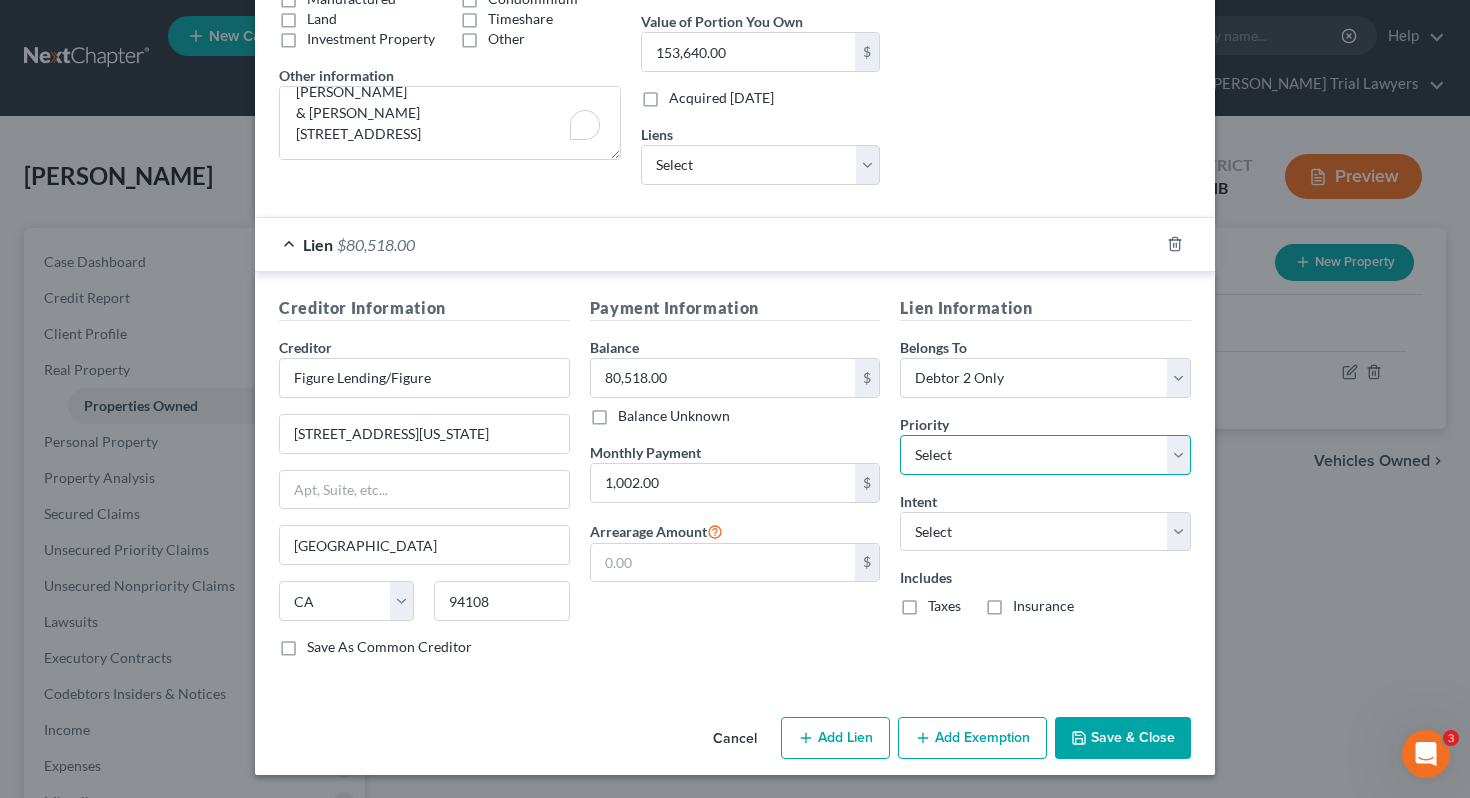 click on "Select 1st 2nd 3rd 4th 5th 6th 7th 8th 9th 10th 11th 12th 13th 14th 15th 16th 17th 18th 19th 20th 21th 22th 23th 24th 25th 26th 27th 28th 29th 30th" at bounding box center (1045, 455) 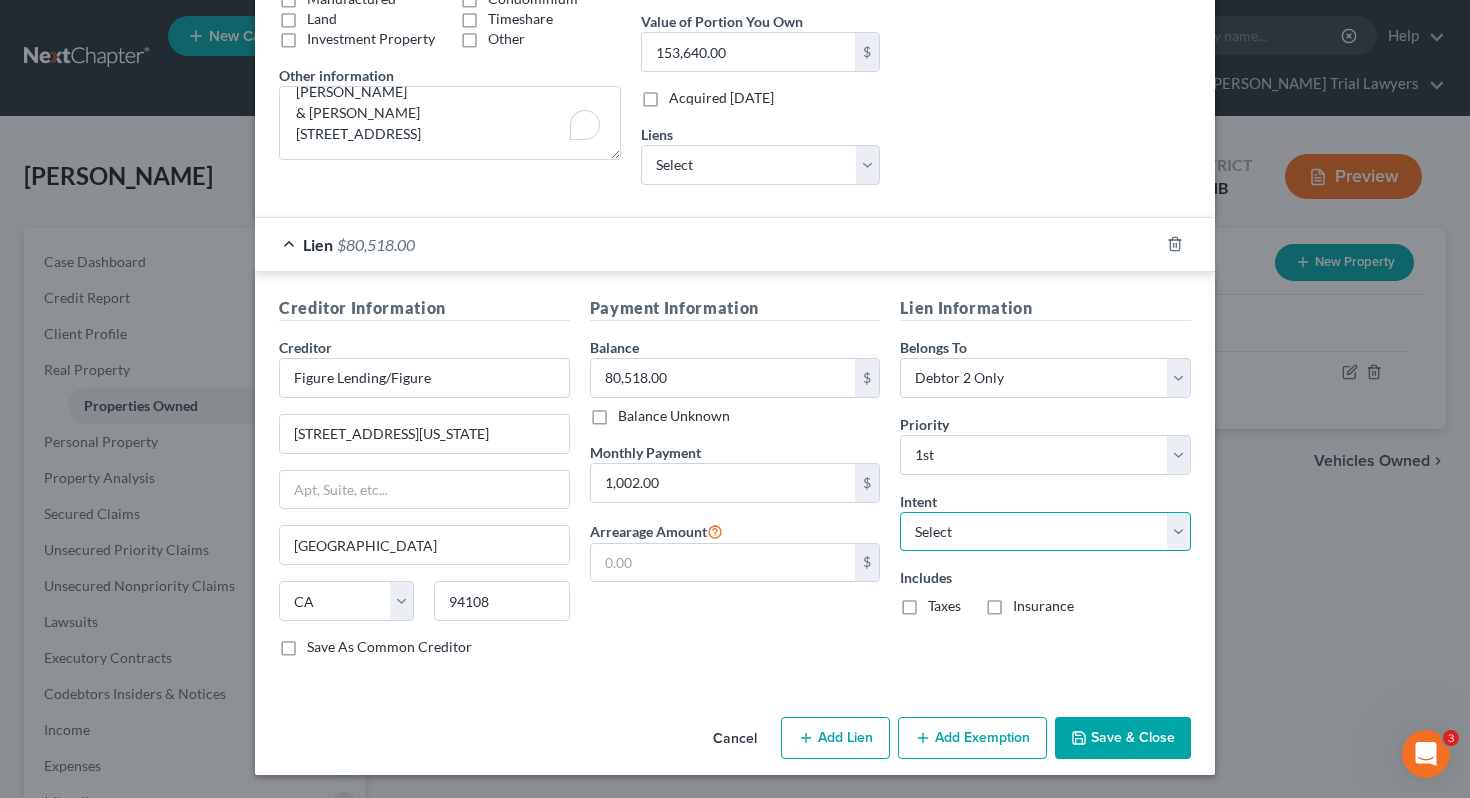click on "Select Surrender Redeem Reaffirm Avoid Other" at bounding box center [1045, 532] 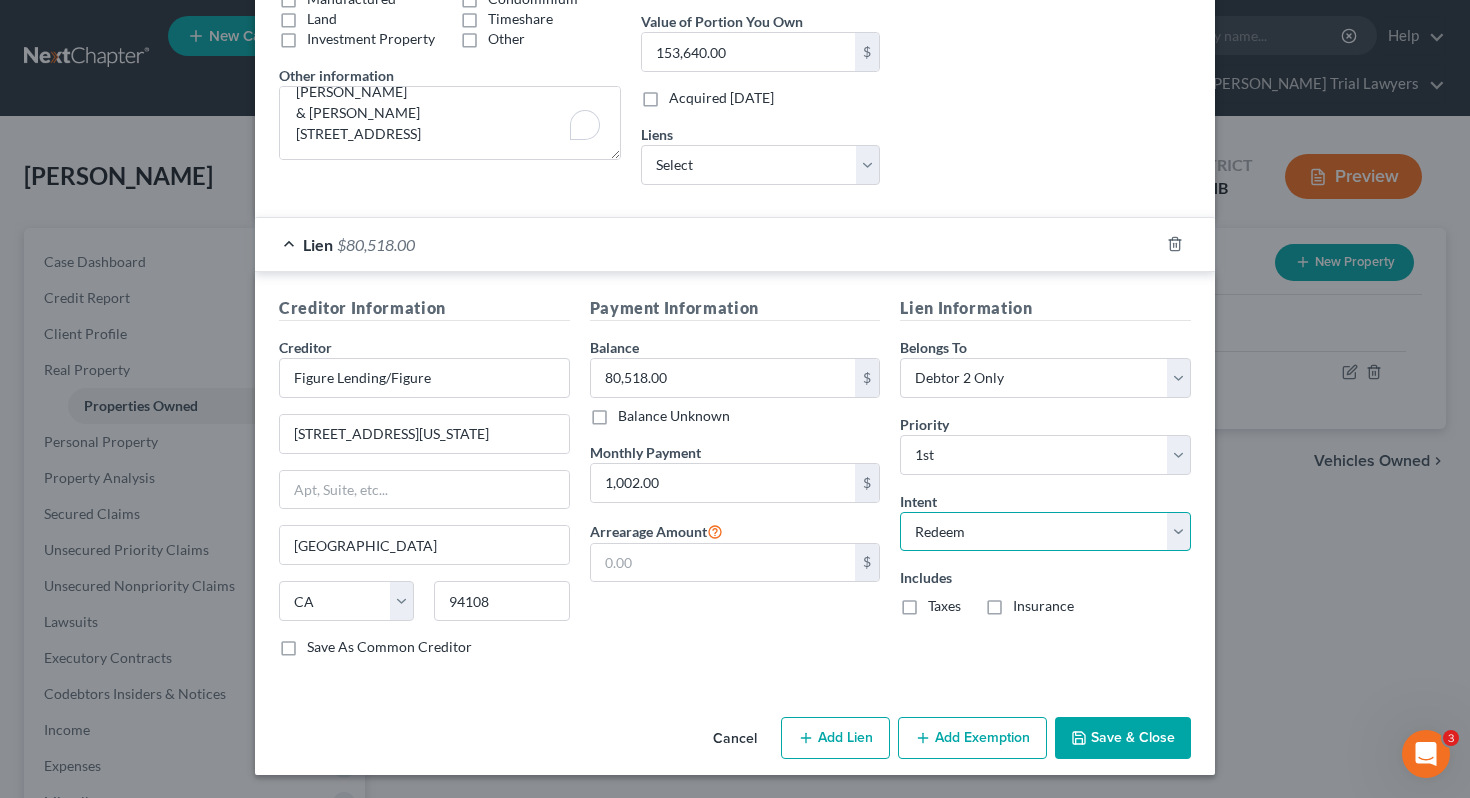 click on "Select Surrender Redeem Reaffirm Avoid Other" at bounding box center (1045, 532) 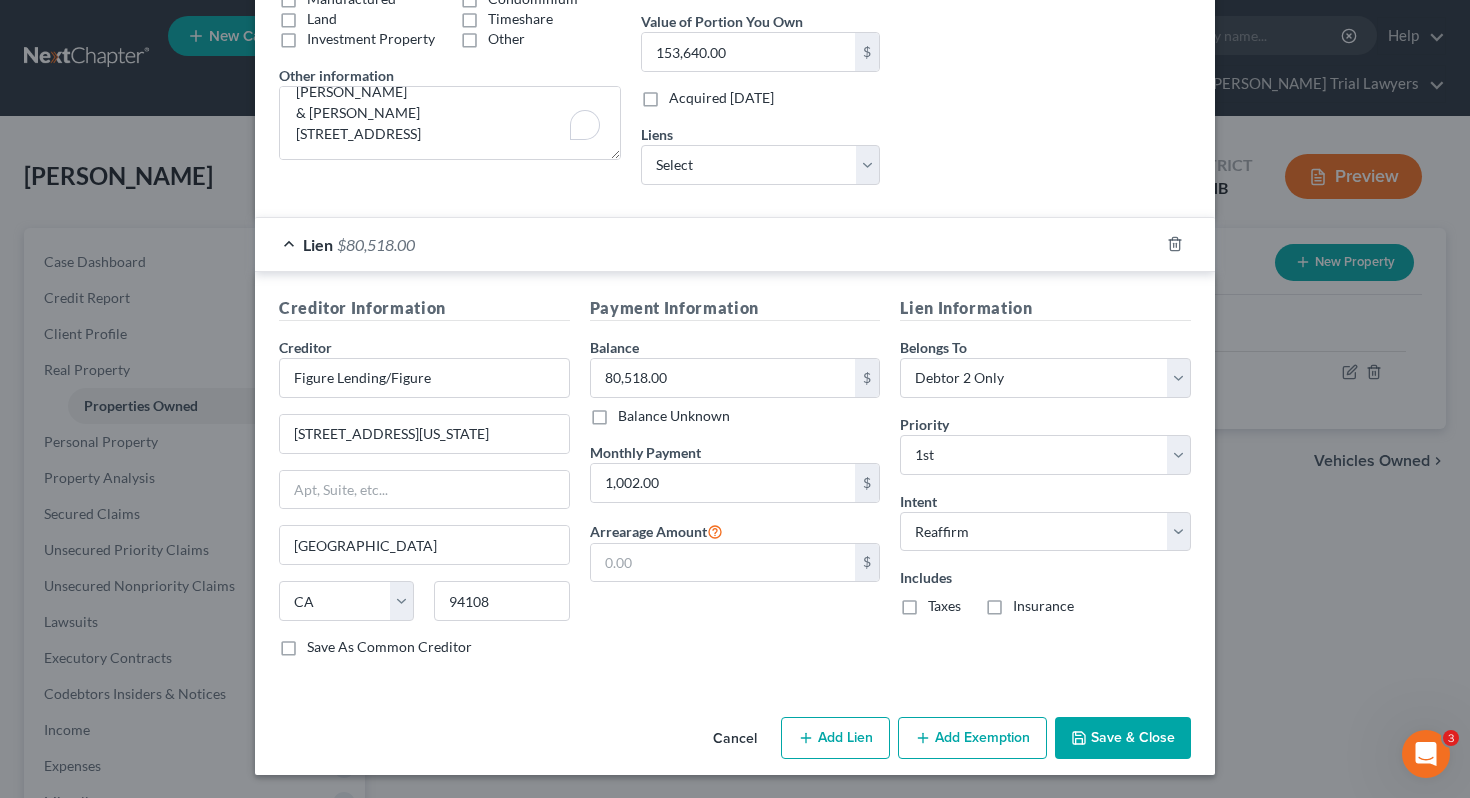click on "Taxes" at bounding box center [944, 606] 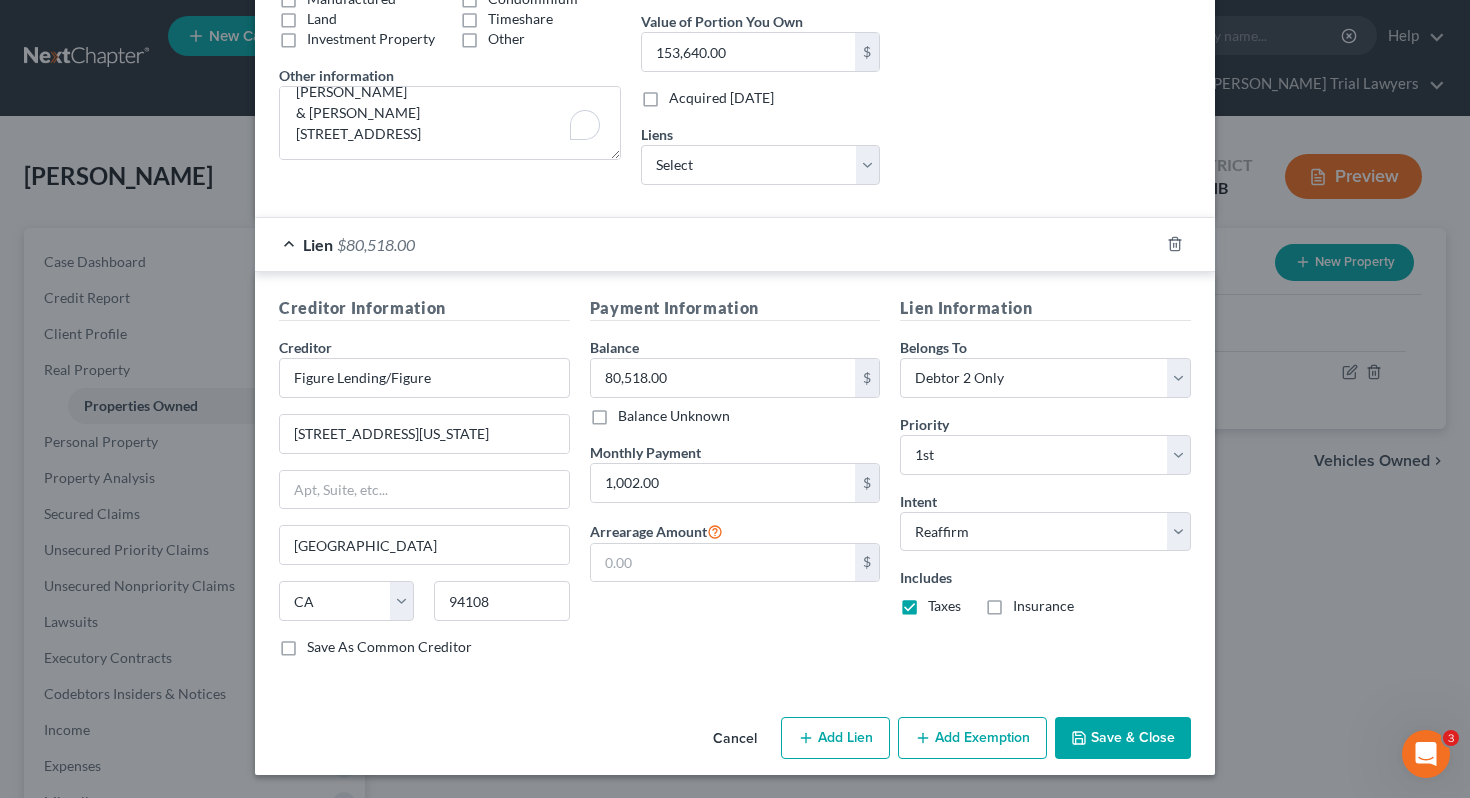 click on "Insurance" at bounding box center (1043, 606) 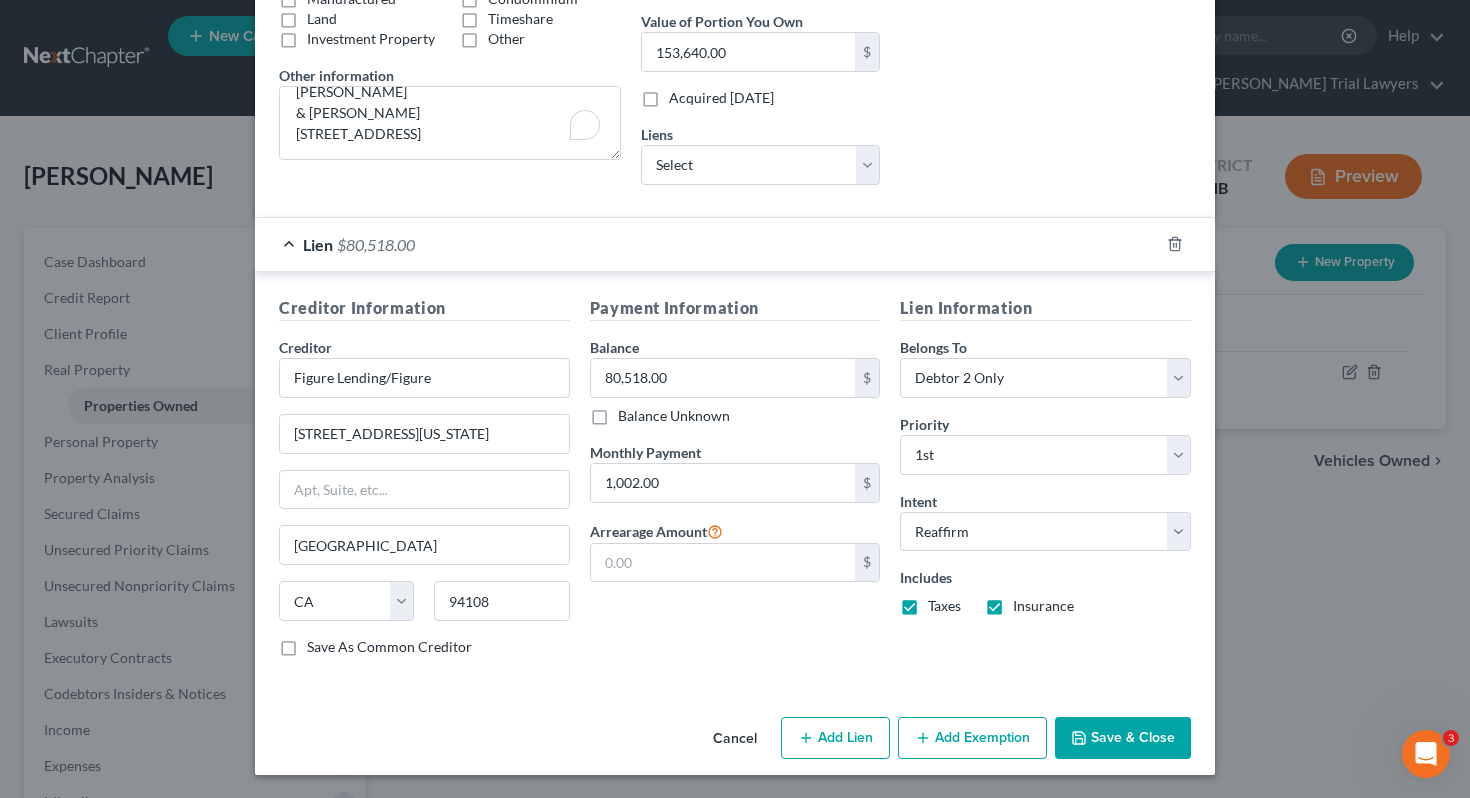 click on "Save & Close" at bounding box center [1123, 738] 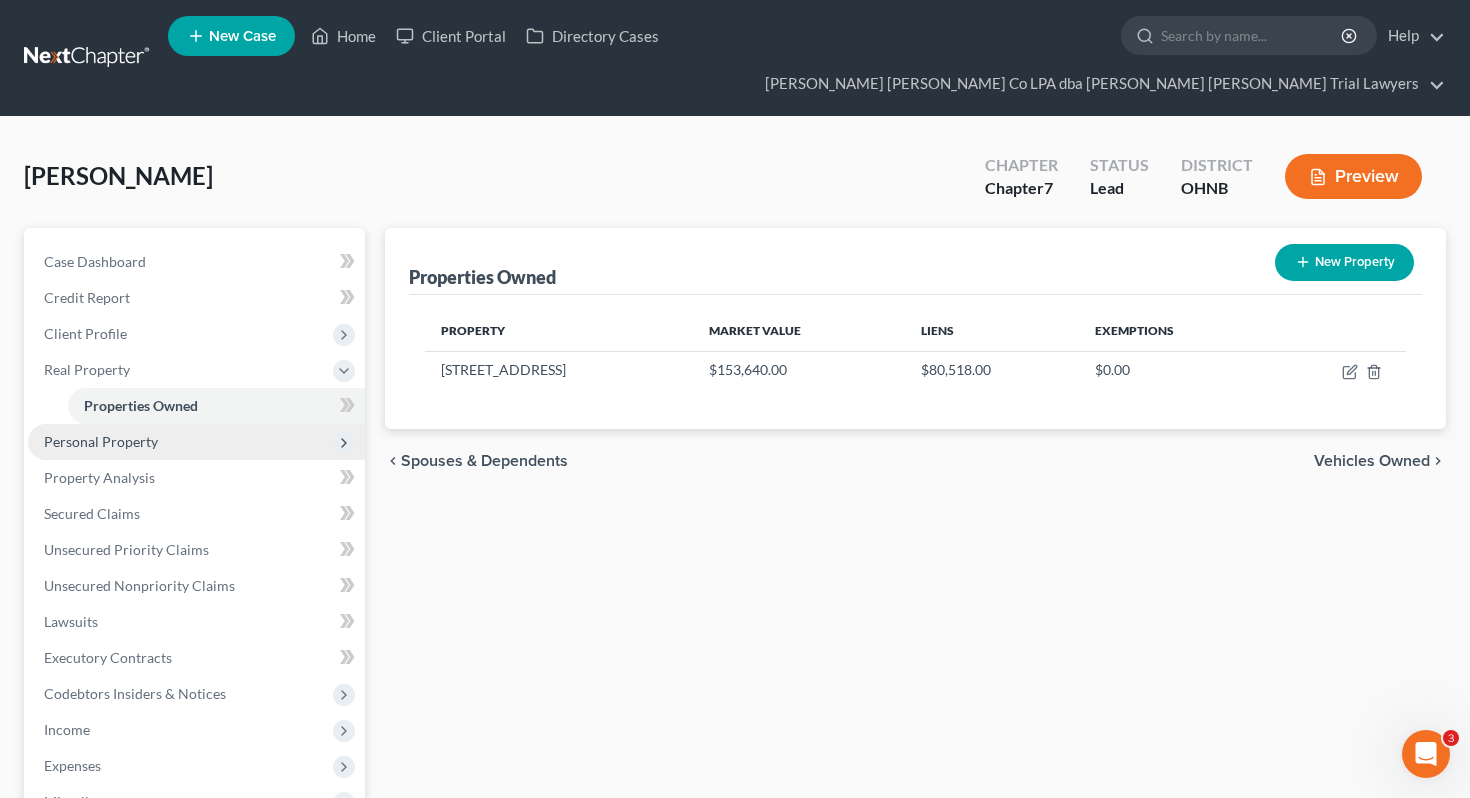 click on "Personal Property" at bounding box center [196, 442] 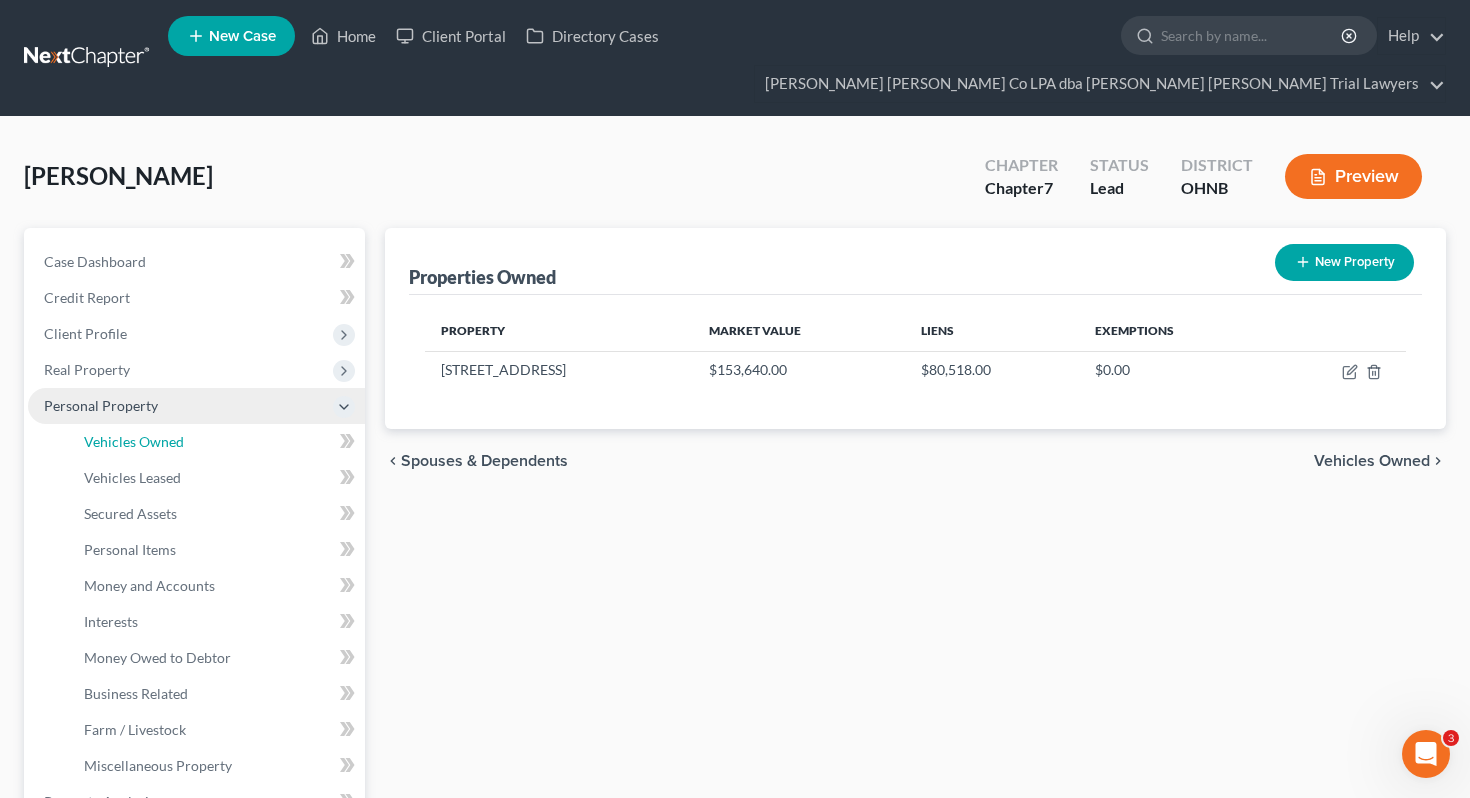 click on "Vehicles Owned" at bounding box center (216, 442) 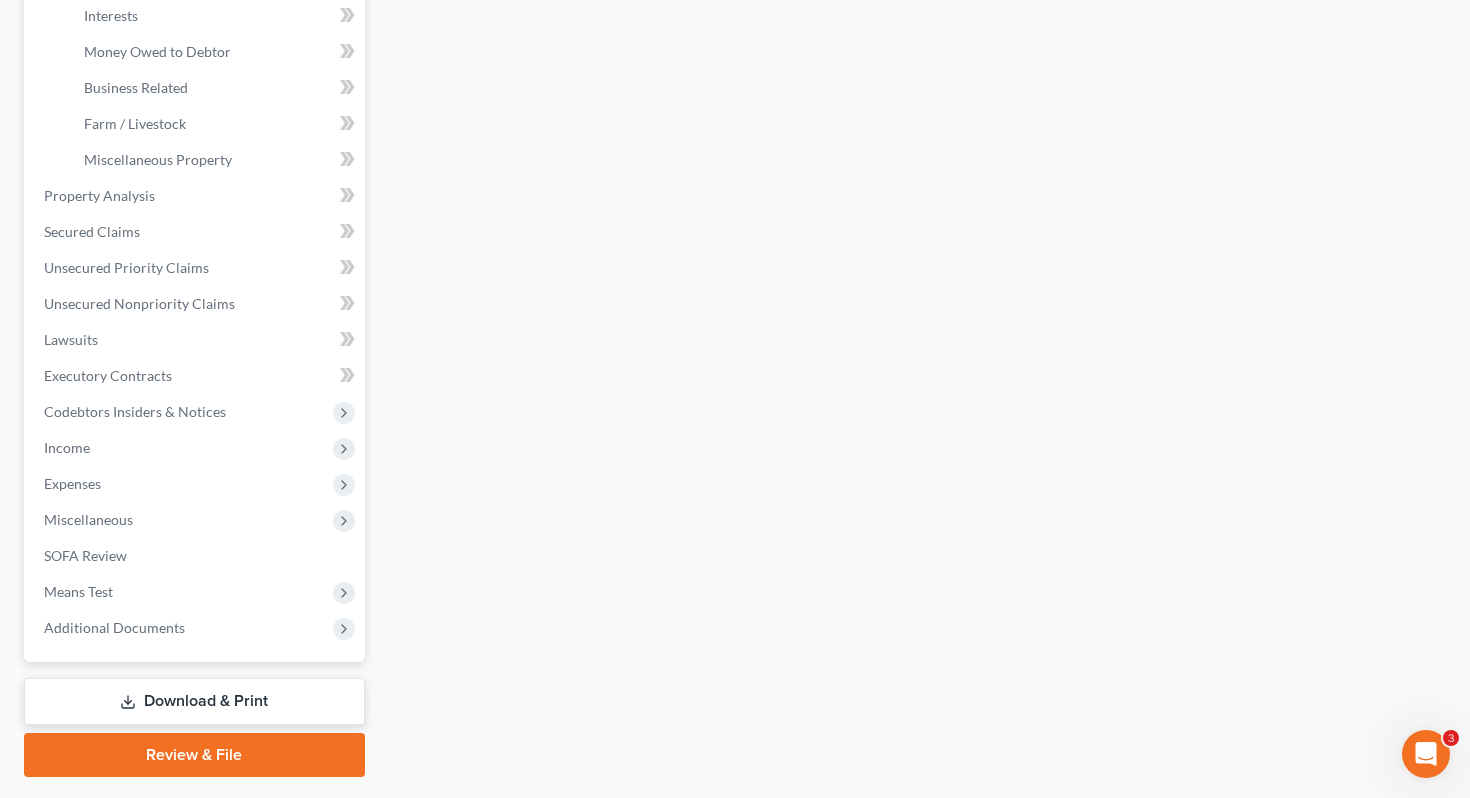 scroll, scrollTop: 602, scrollLeft: 0, axis: vertical 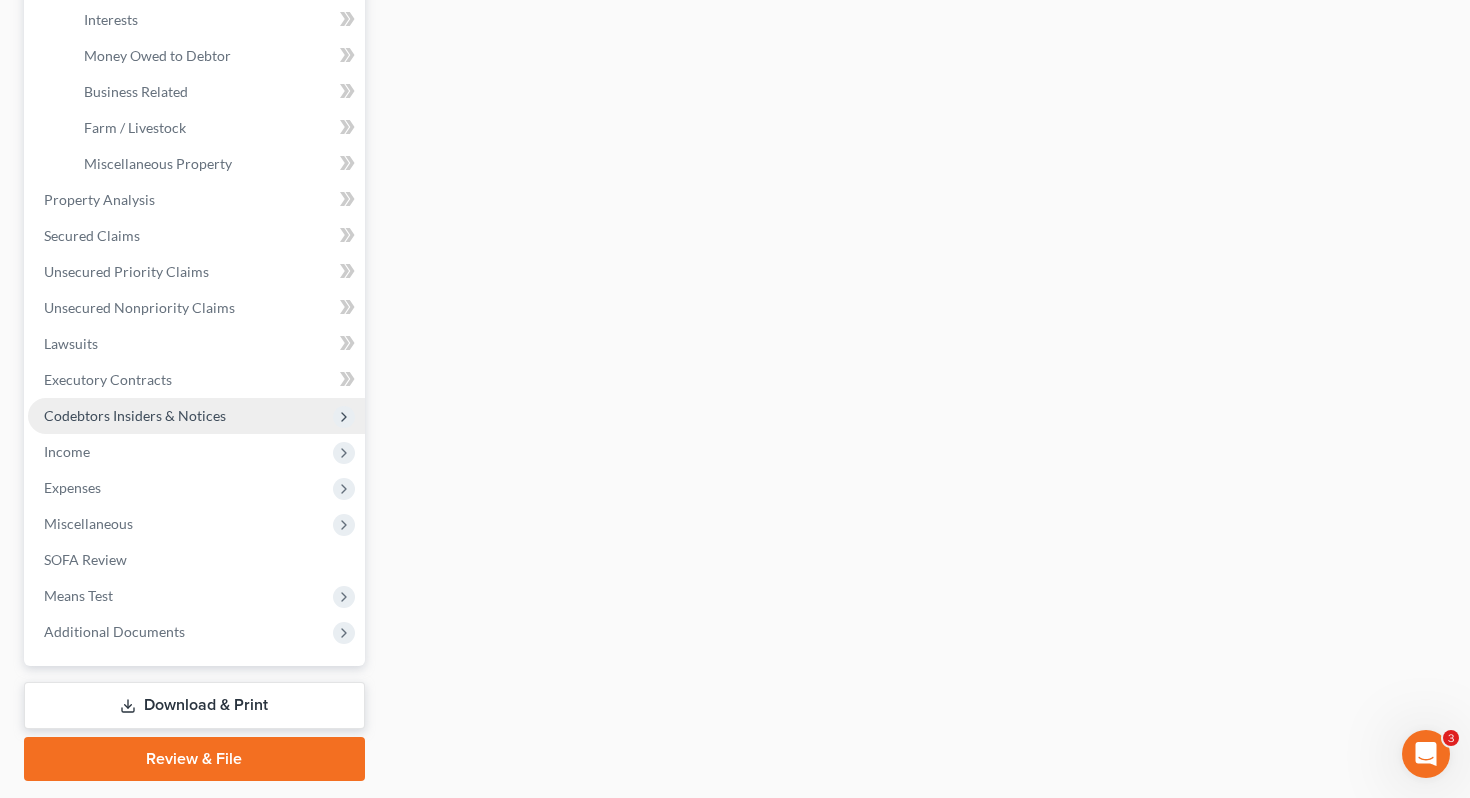 click on "Codebtors Insiders & Notices" at bounding box center [196, 416] 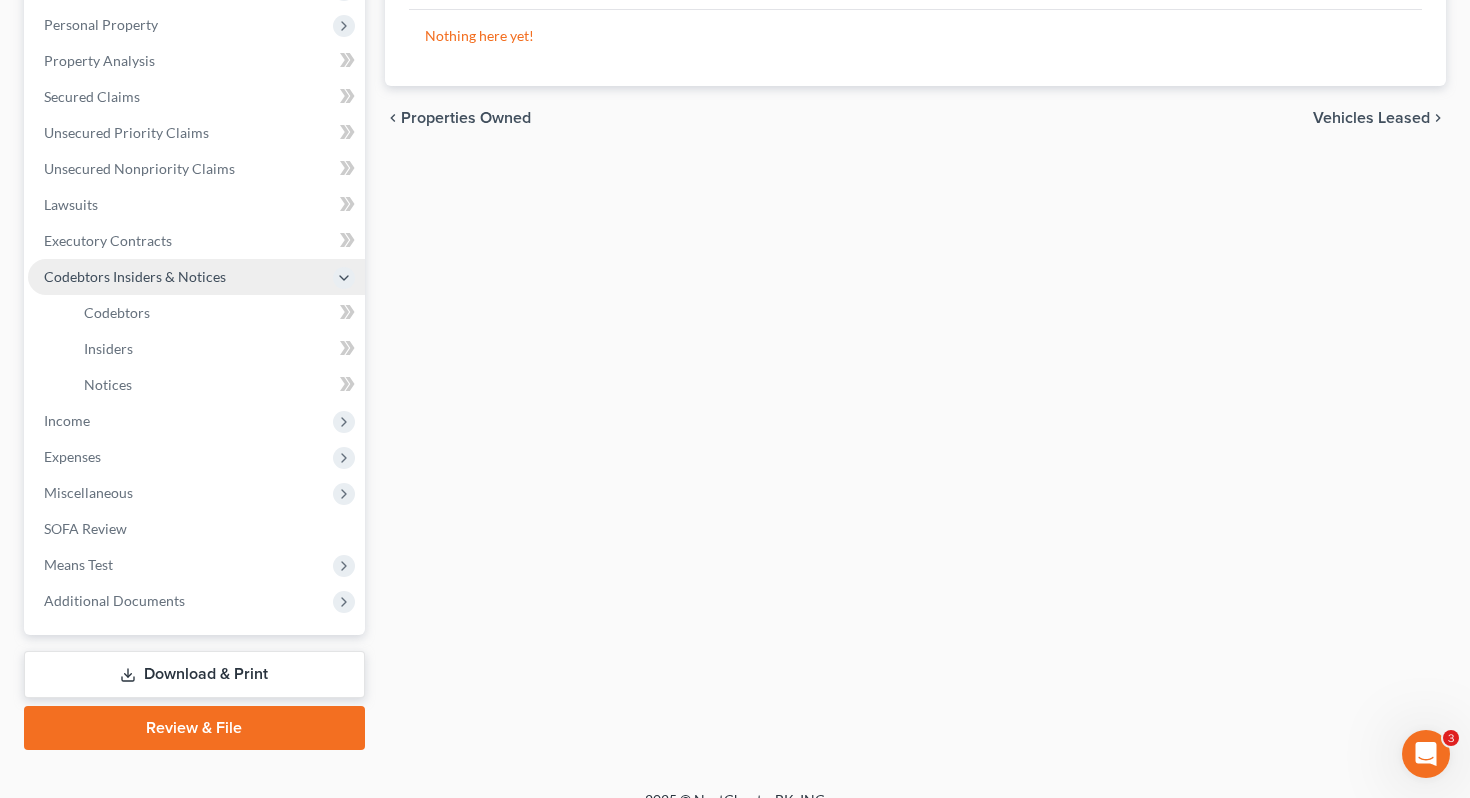 scroll, scrollTop: 371, scrollLeft: 0, axis: vertical 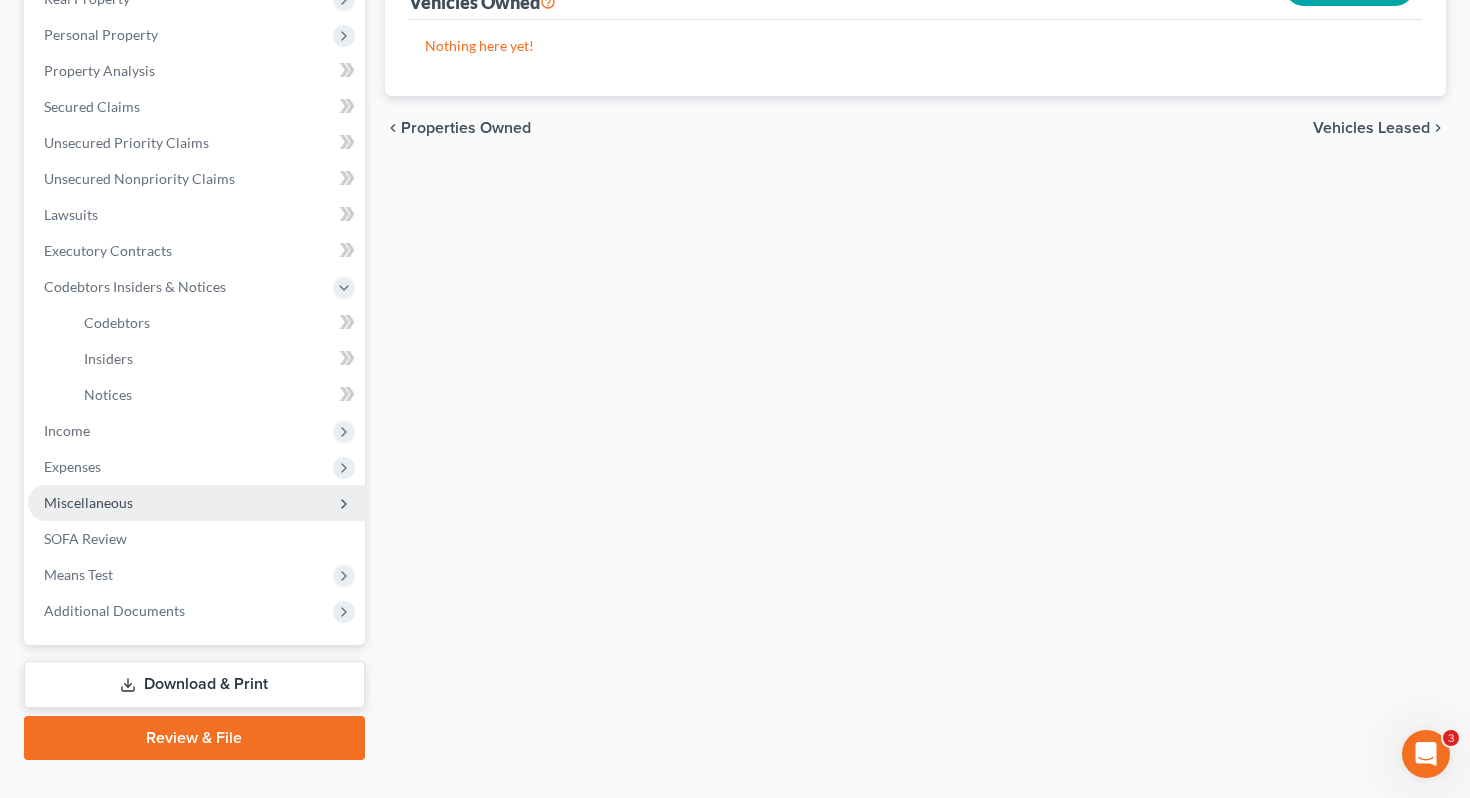 click on "Miscellaneous" at bounding box center (196, 503) 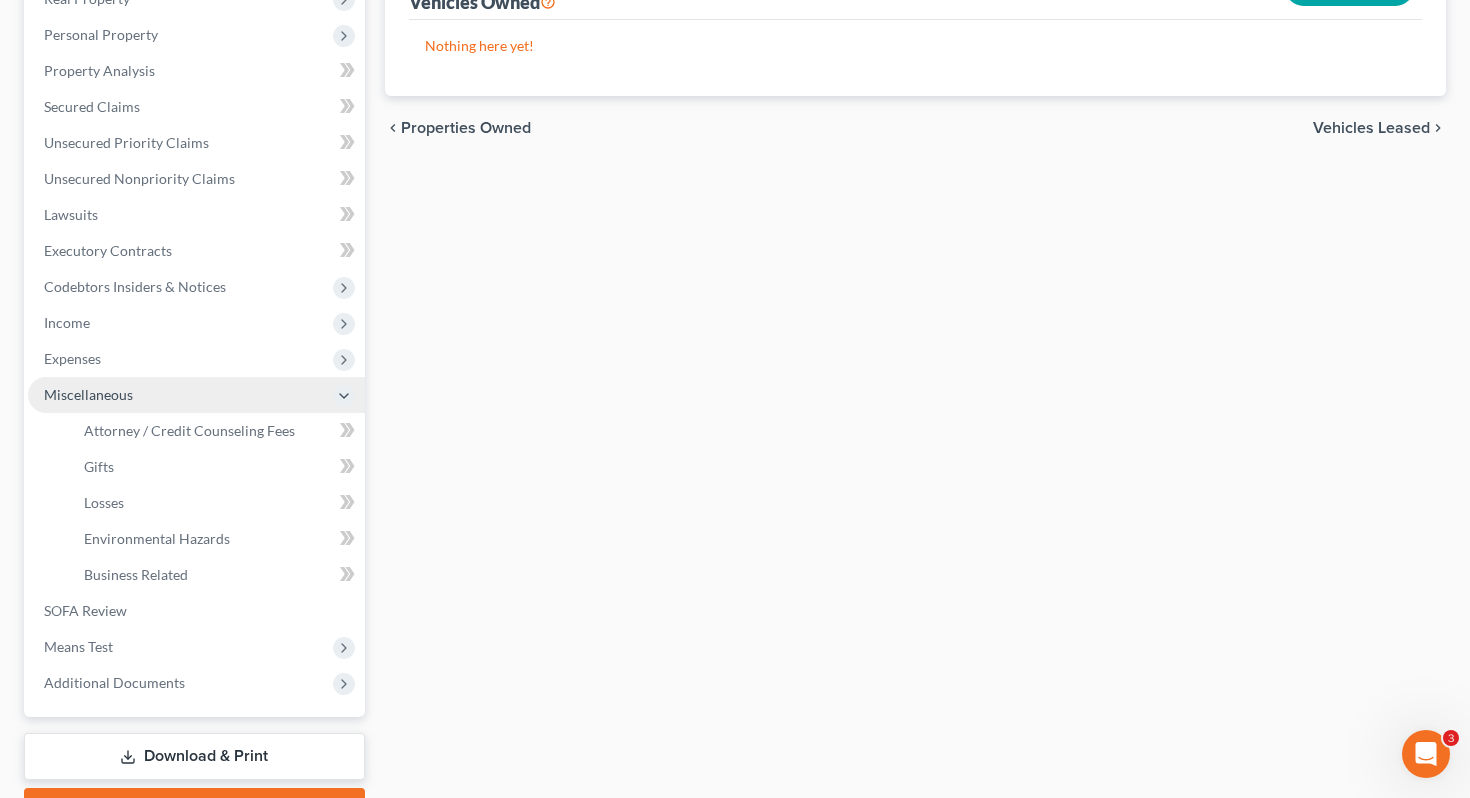 scroll, scrollTop: 381, scrollLeft: 0, axis: vertical 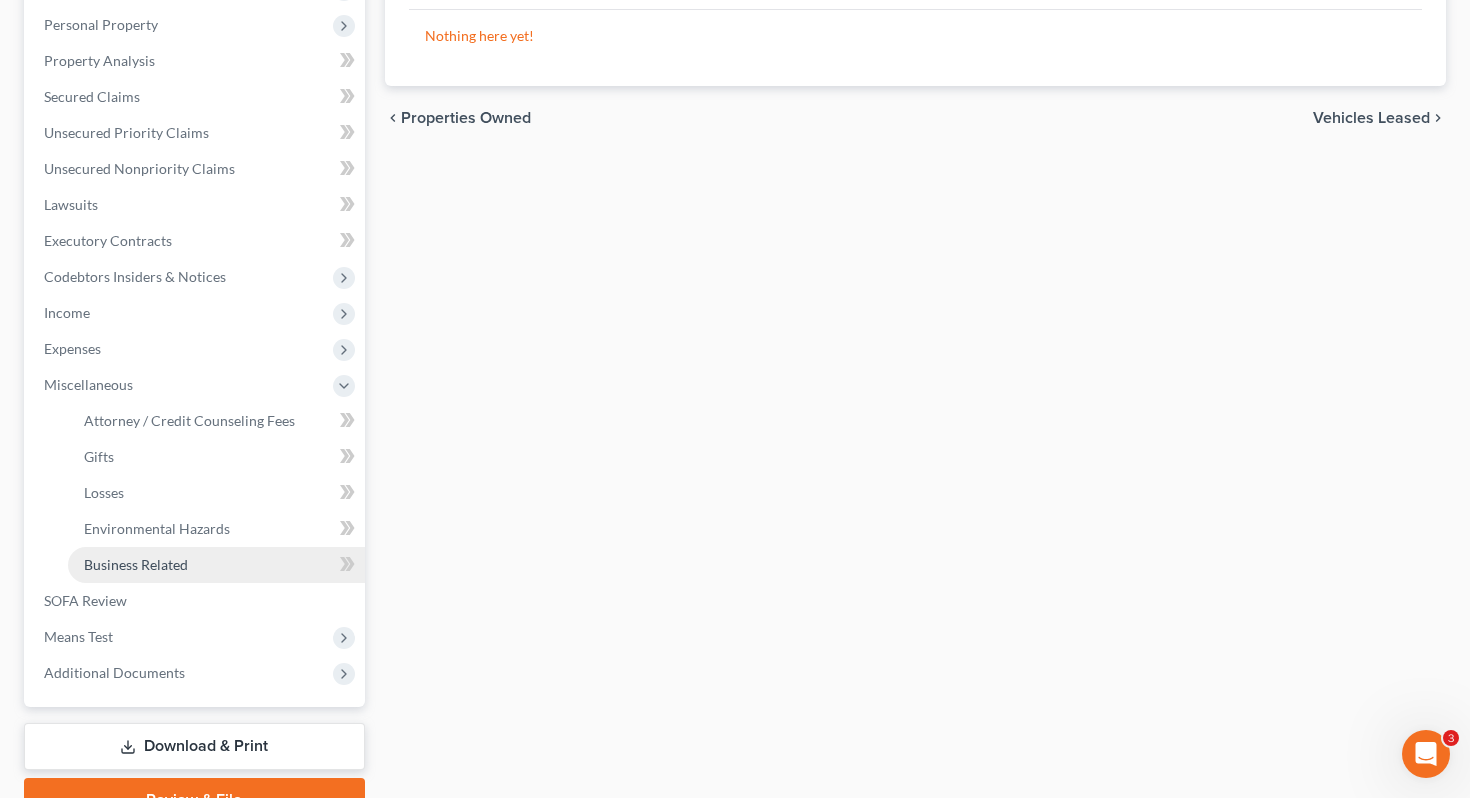click on "Business Related" at bounding box center (216, 565) 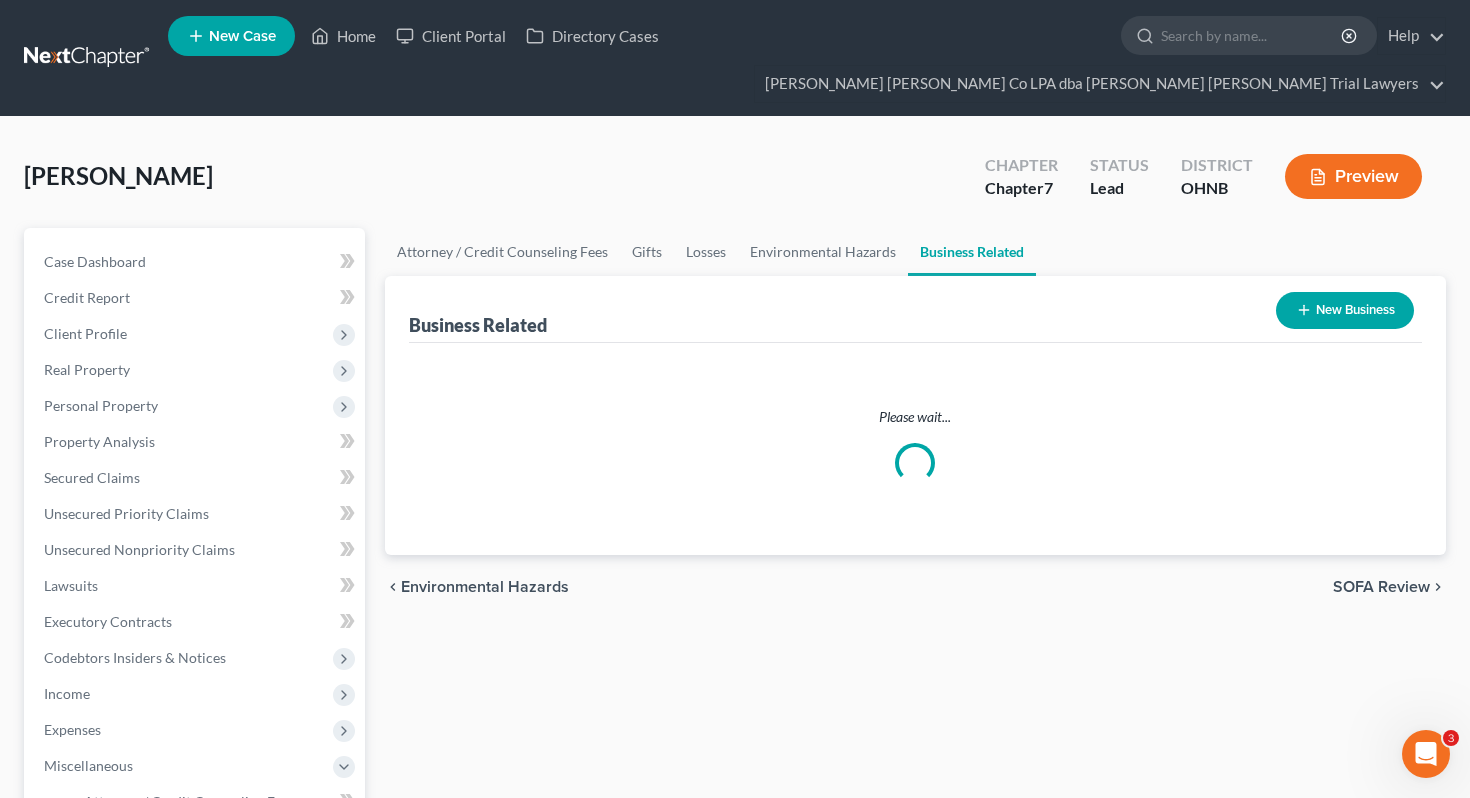 scroll, scrollTop: 0, scrollLeft: 0, axis: both 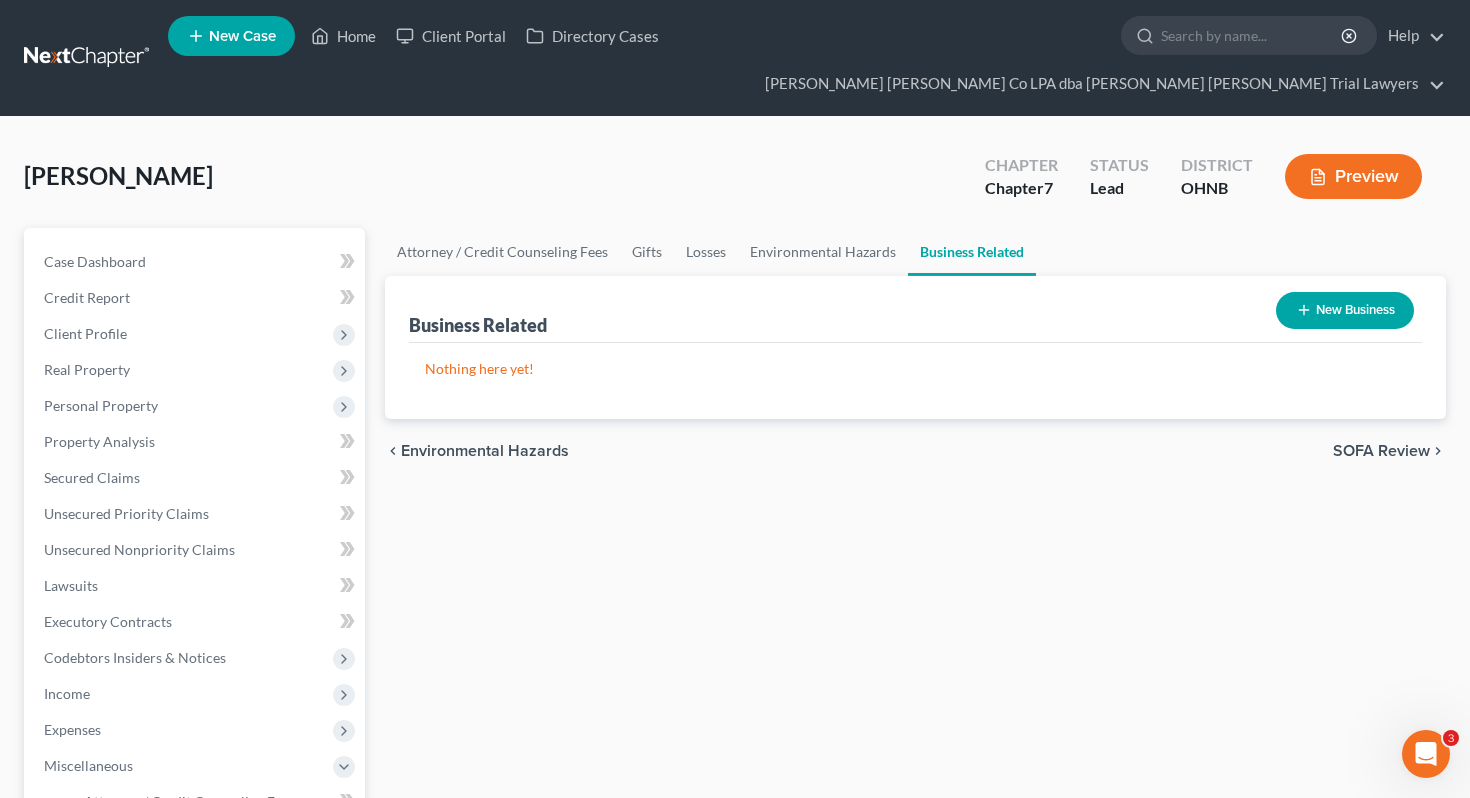 click 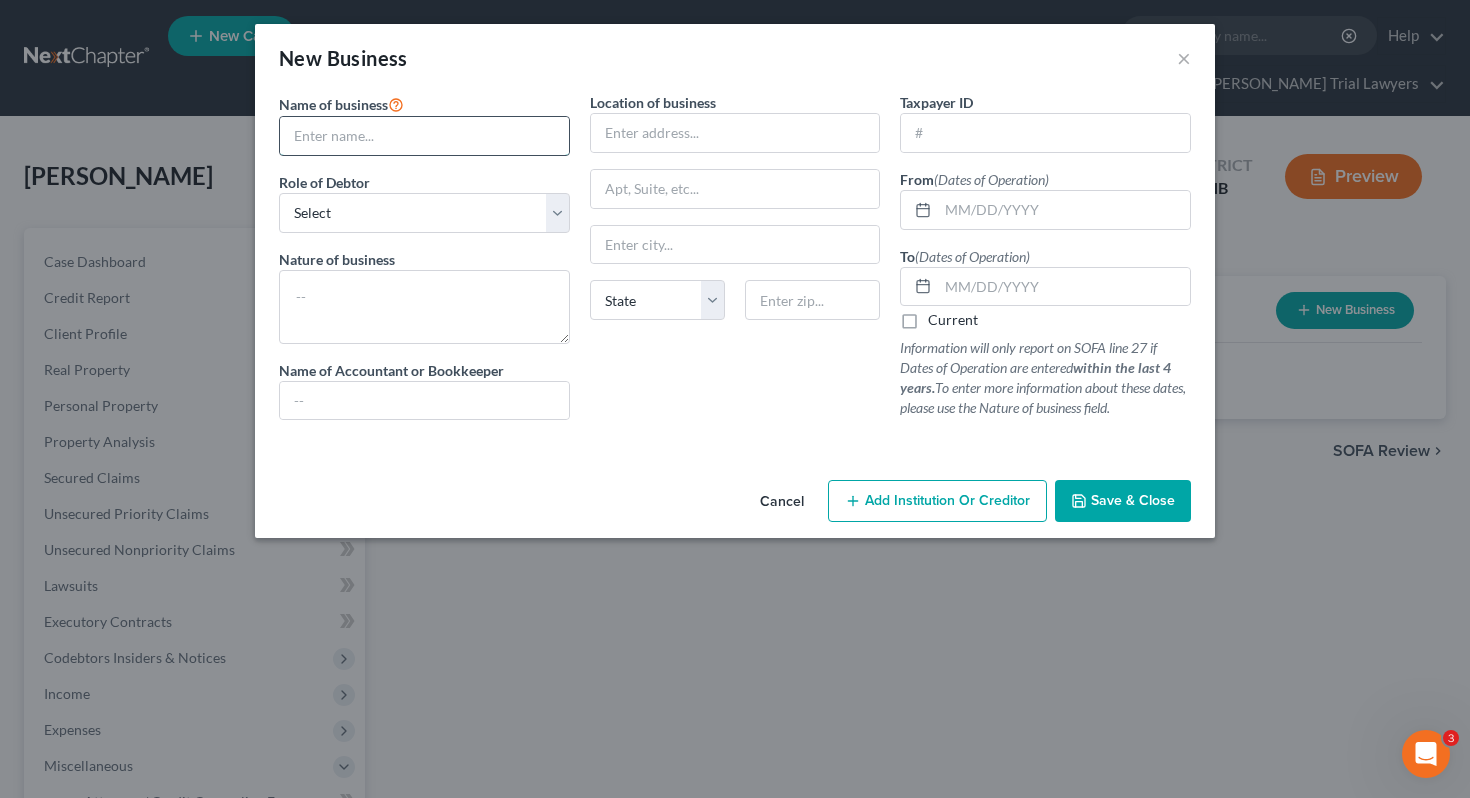 click at bounding box center [424, 136] 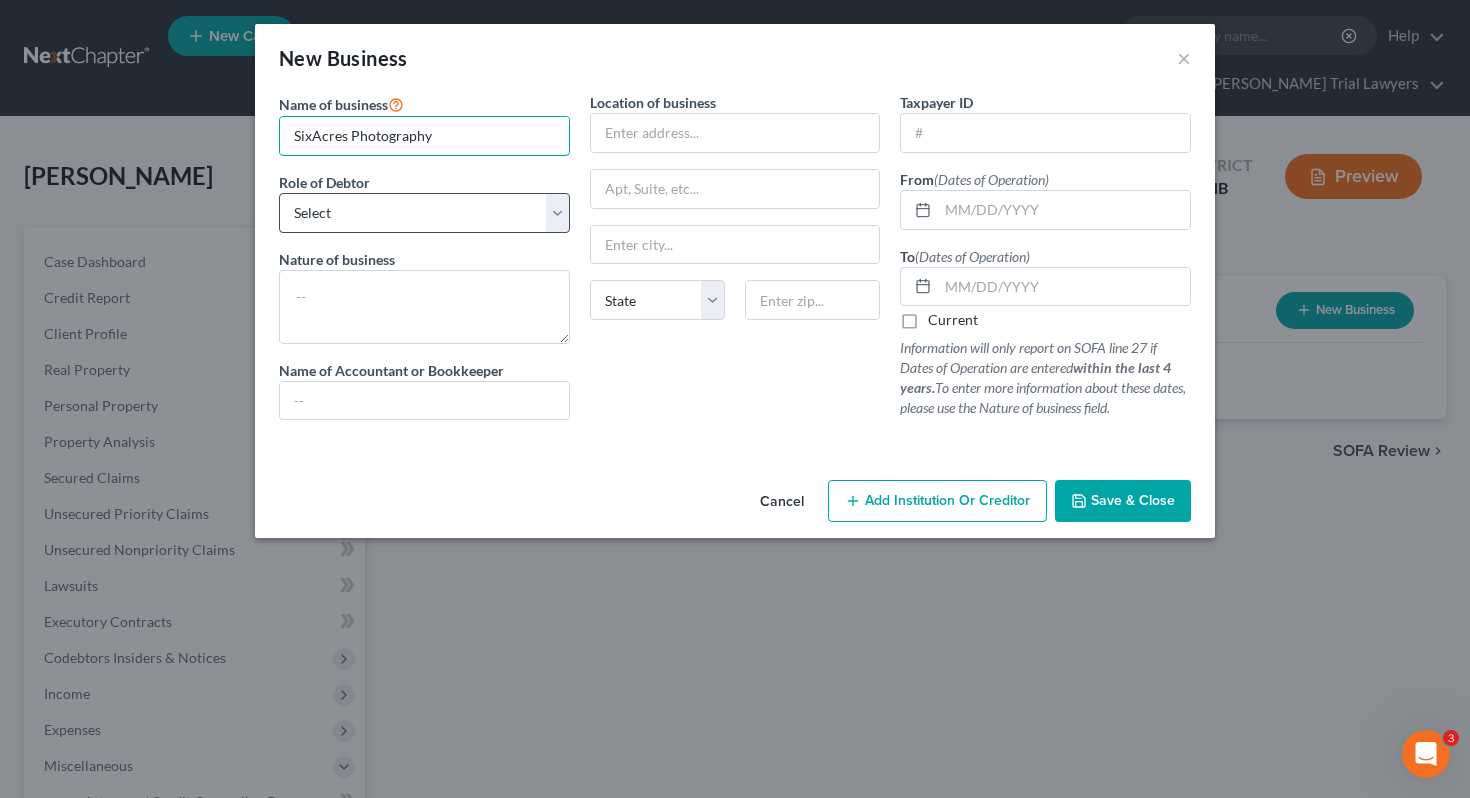 type on "SixAcres Photography" 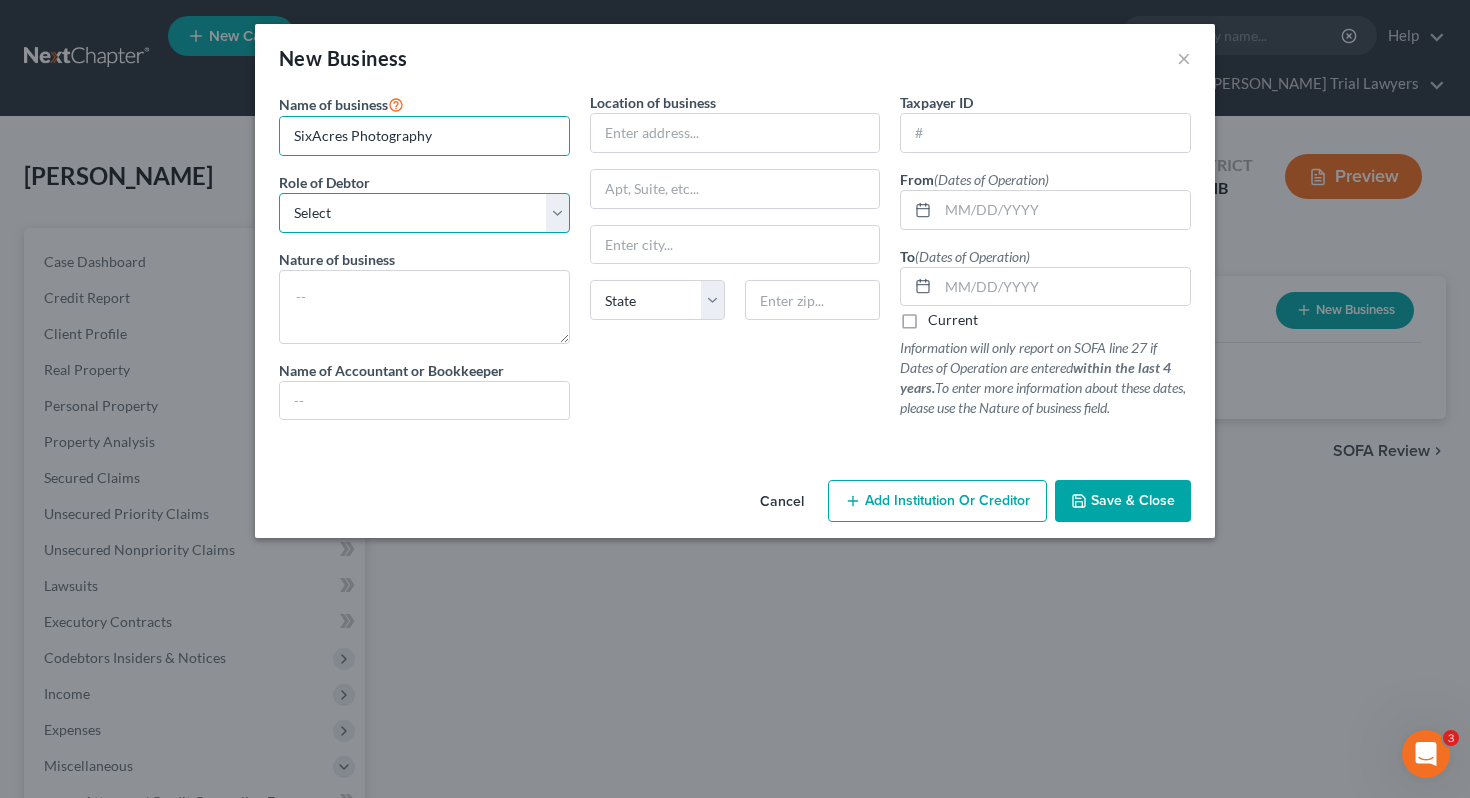 click on "Select A member of a limited liability company (LLC) or limited liability partnership (LLP) An officer, director, or managing executive of a corporation An owner of at least 5% of the voting or equity securities of a corporation A partner in a partnership A sole proprietor or self-employed in a trade, profession, or [MEDICAL_DATA], either full-time or part-time" at bounding box center [424, 213] 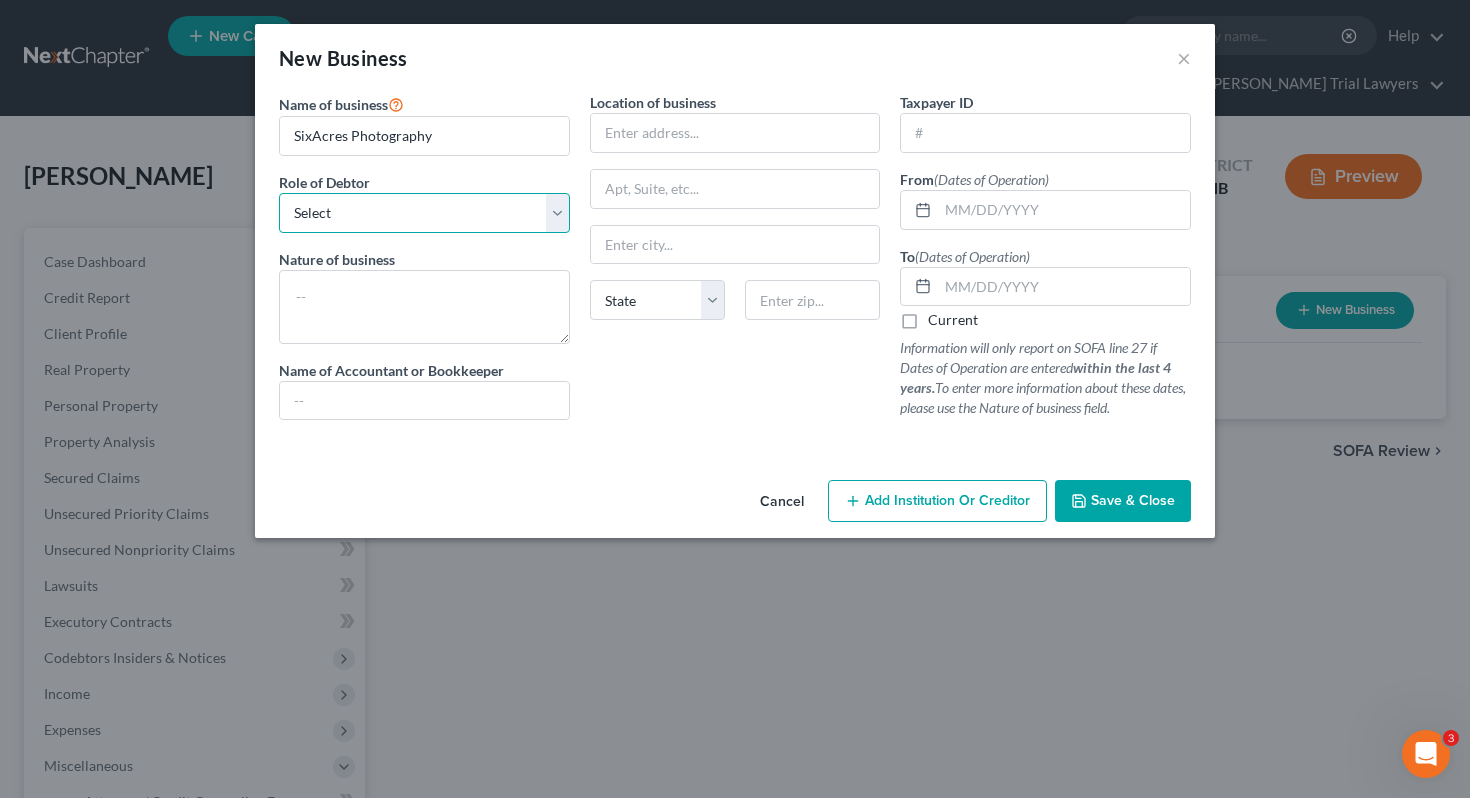 select on "sole_proprietor" 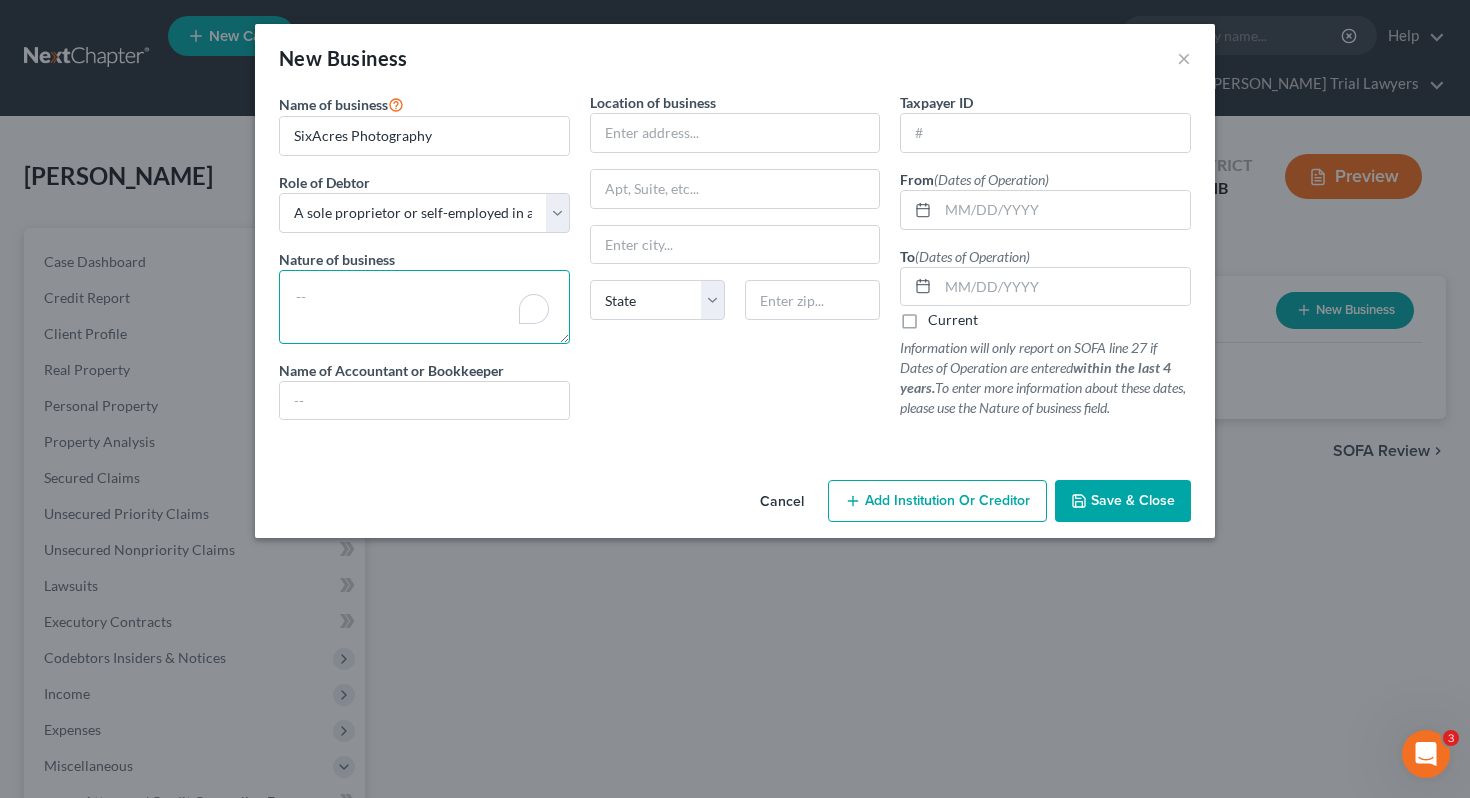 click at bounding box center [424, 307] 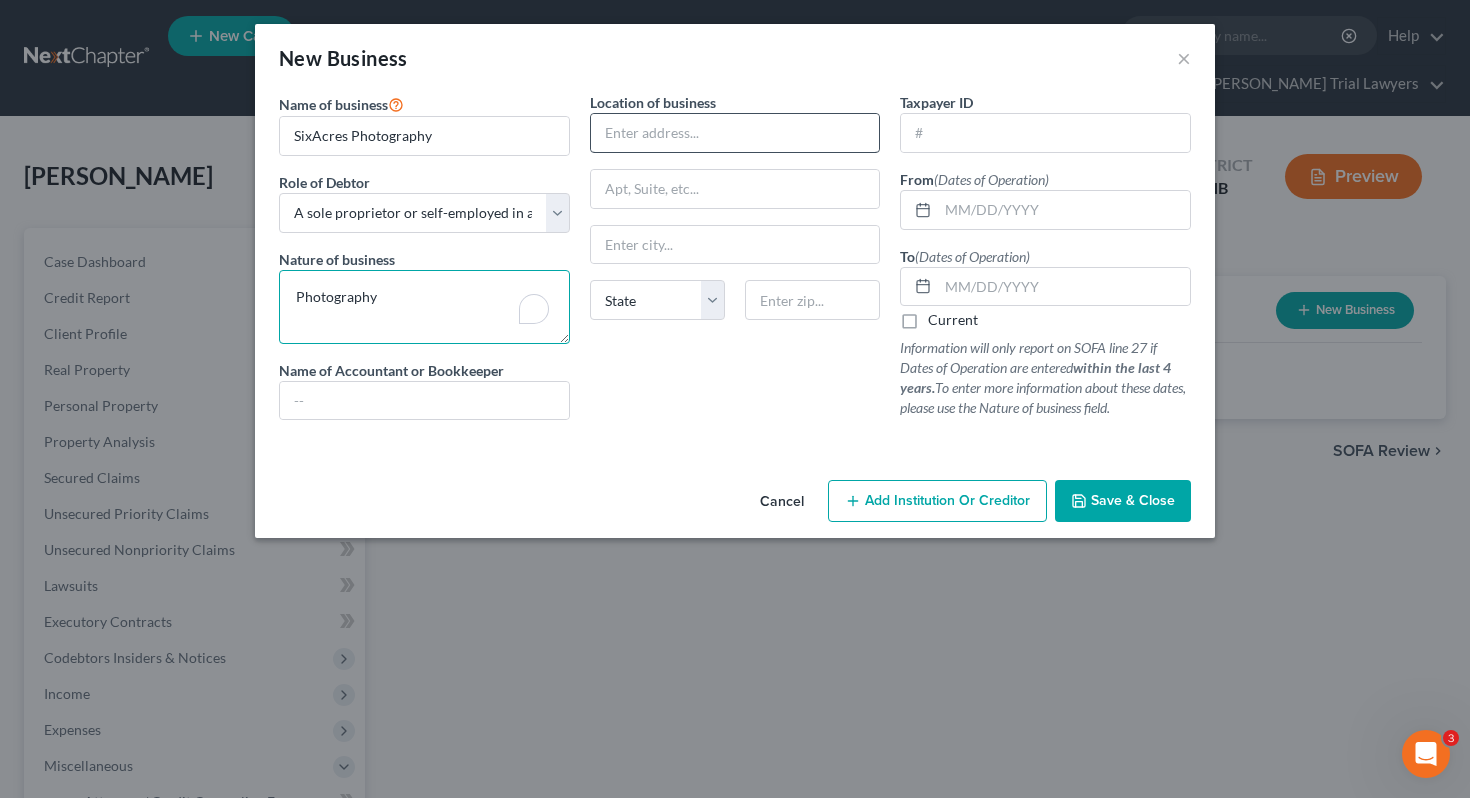 type on "Photography" 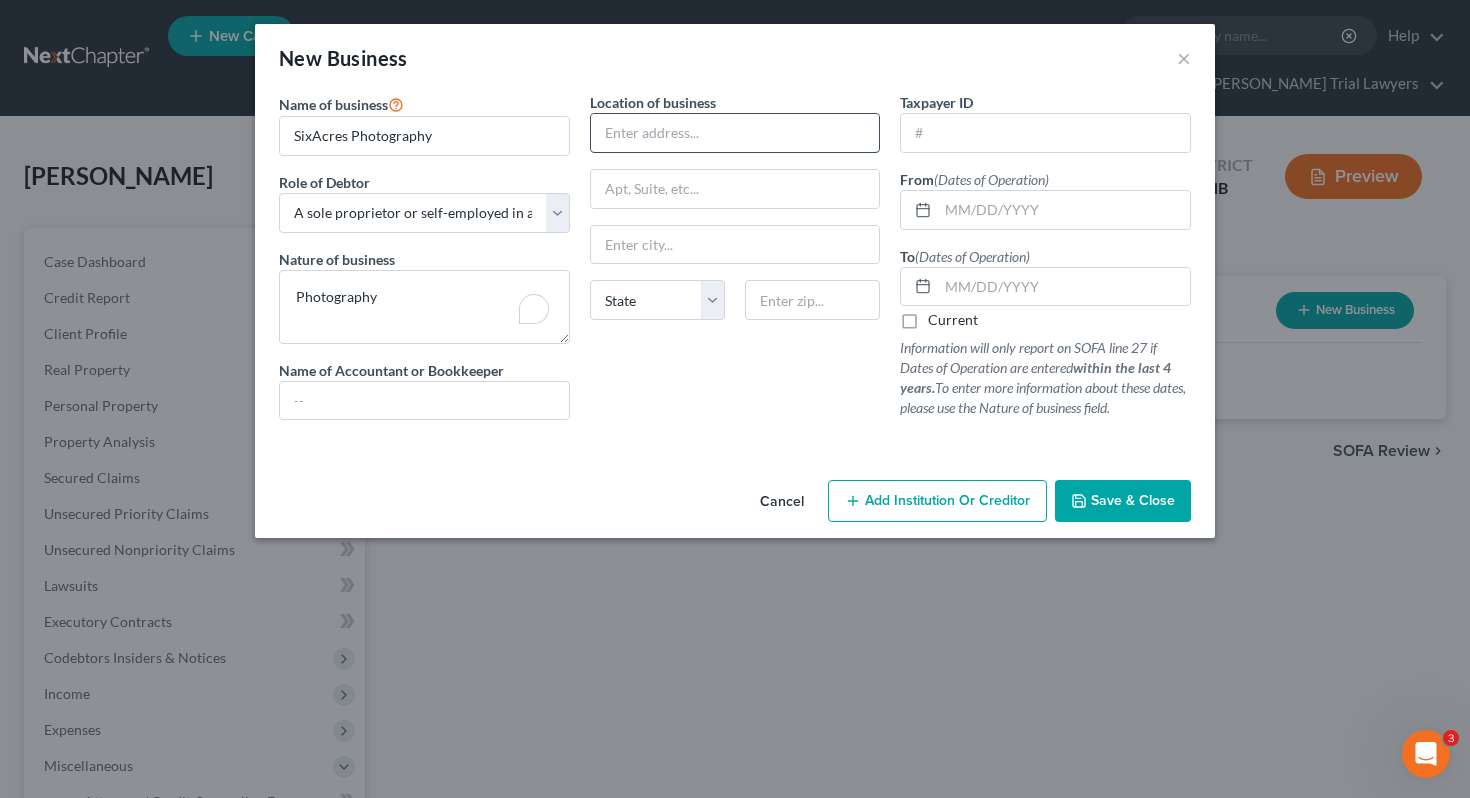 click at bounding box center [735, 133] 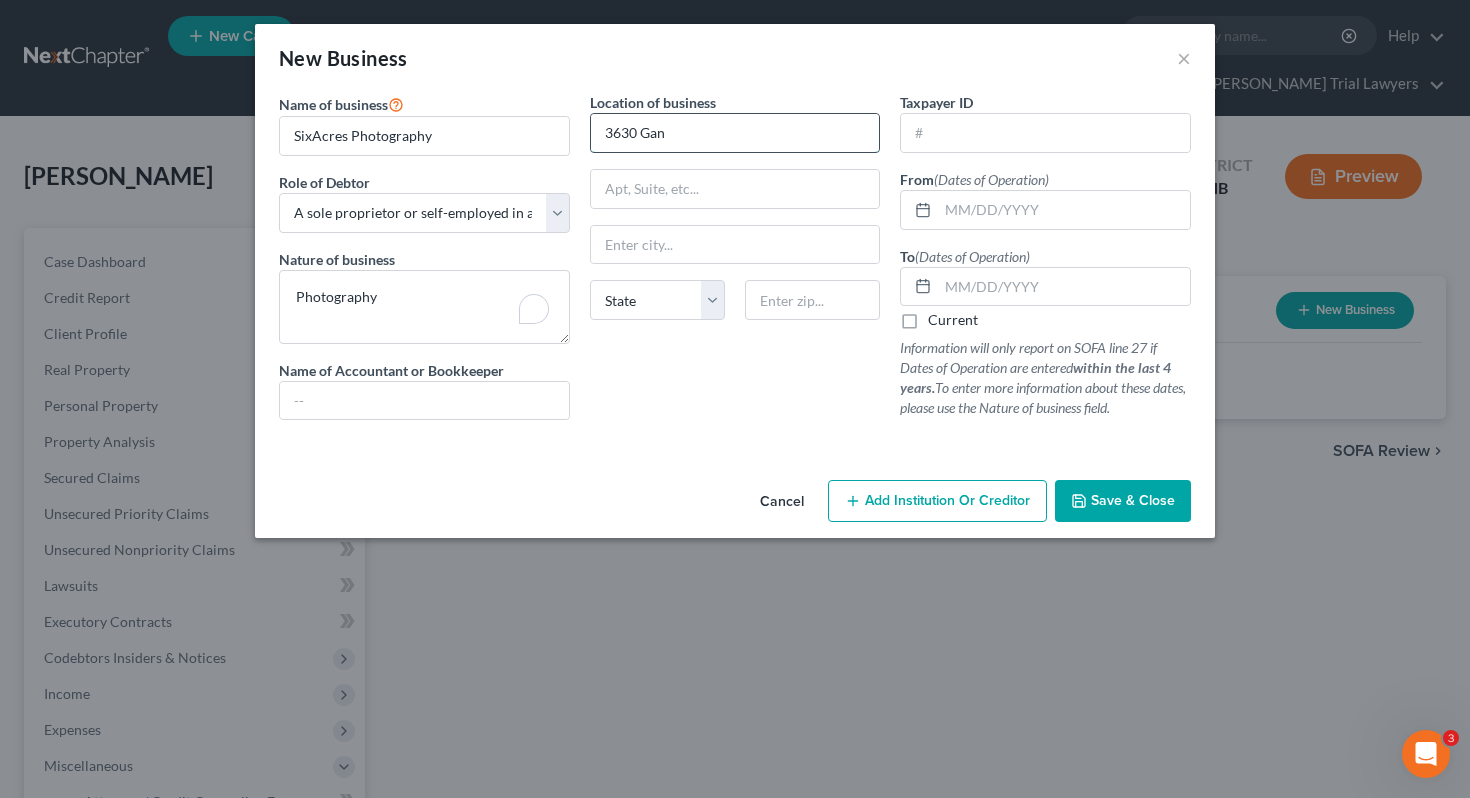 type on "[STREET_ADDRESS]" 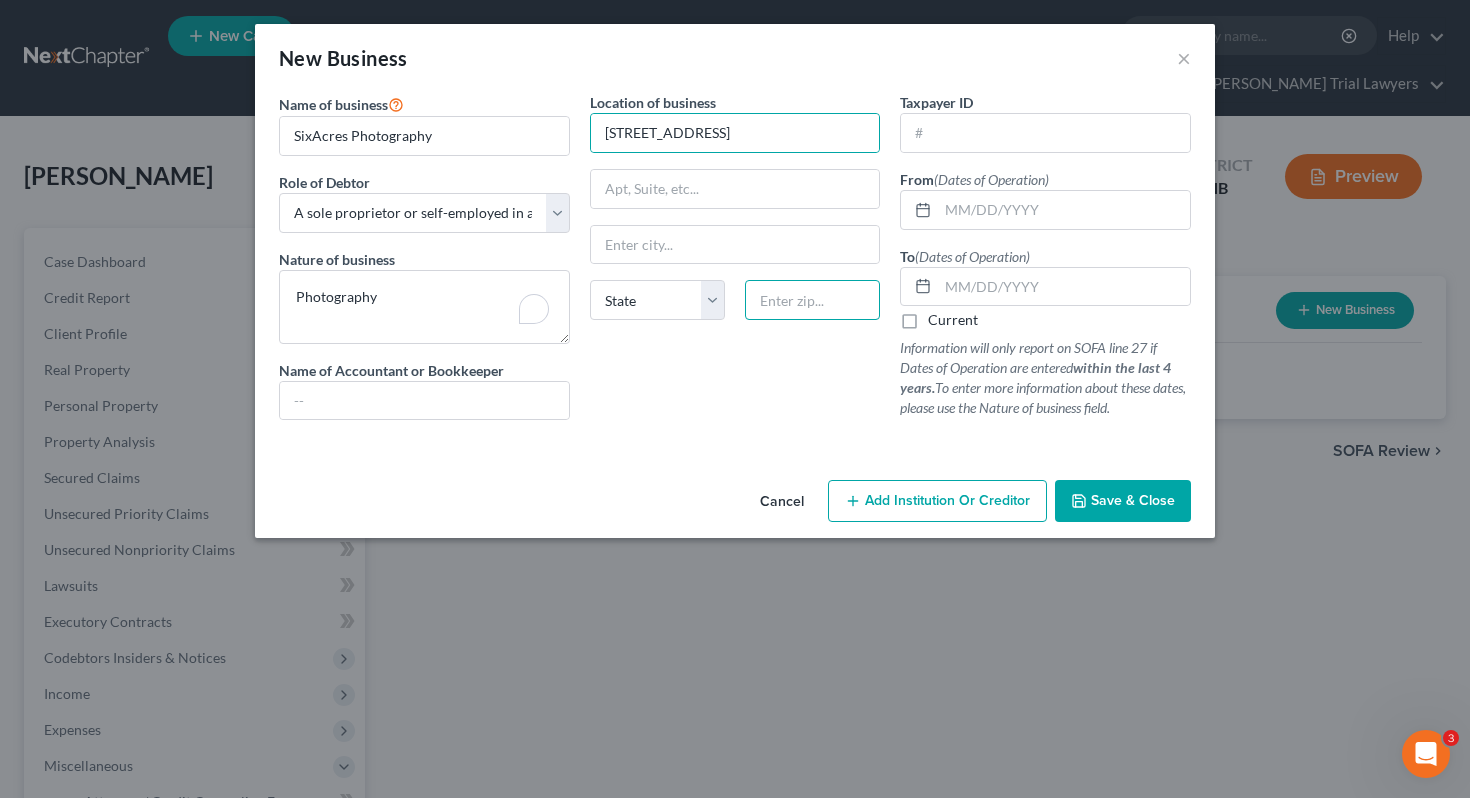 click at bounding box center [812, 300] 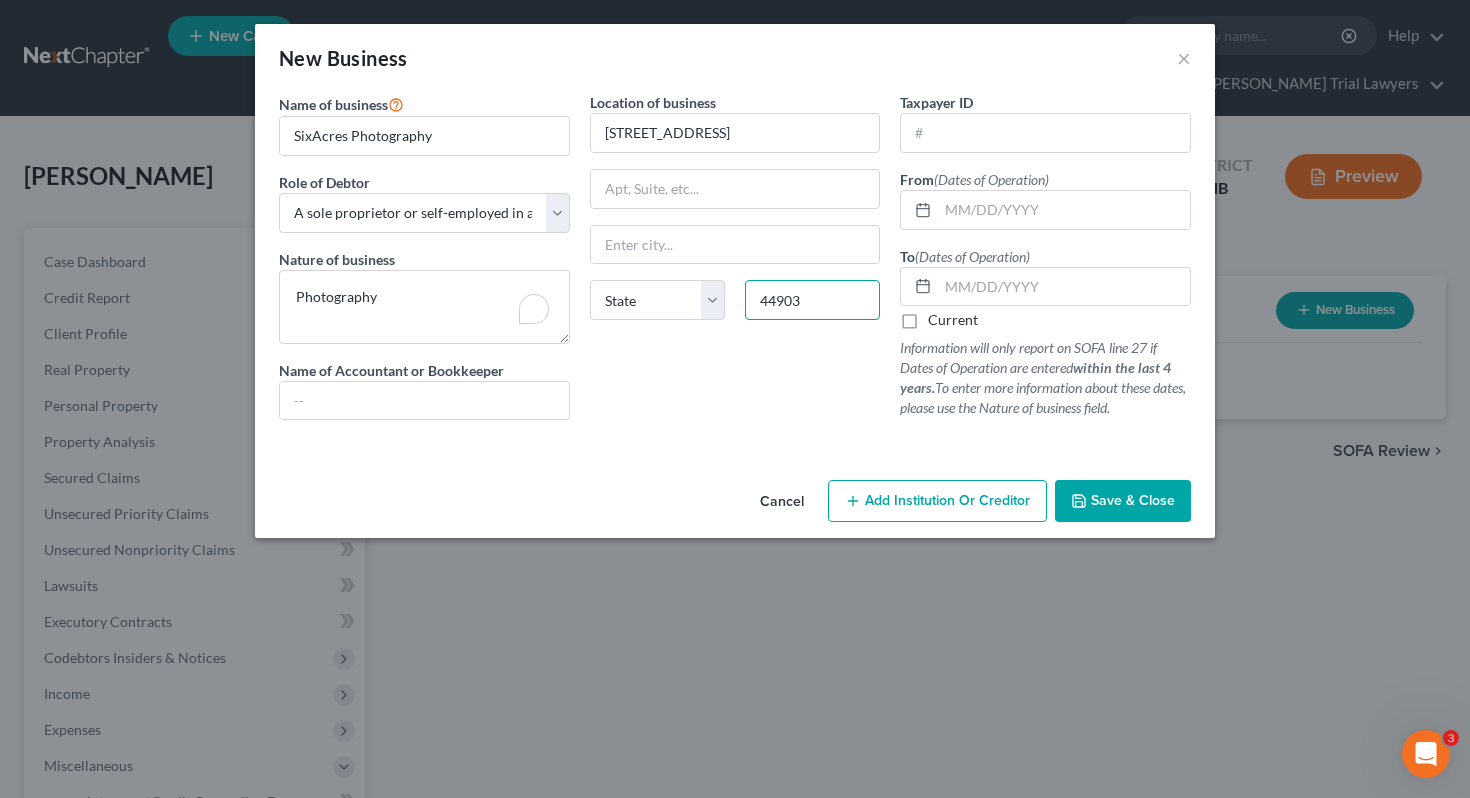 type on "44903" 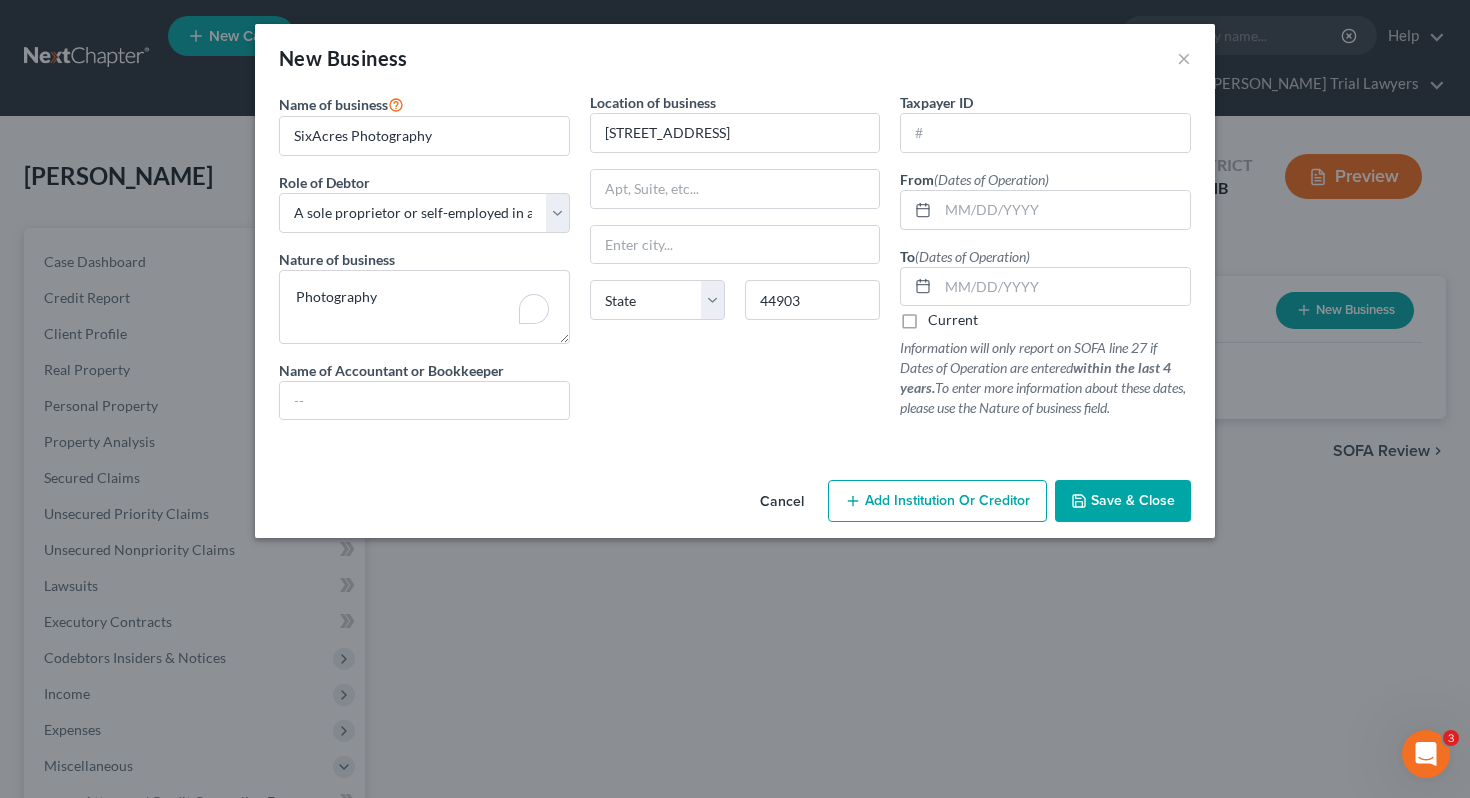 click on "Location of business [GEOGRAPHIC_DATA][US_STATE] CO [GEOGRAPHIC_DATA] DE [GEOGRAPHIC_DATA] [GEOGRAPHIC_DATA] [GEOGRAPHIC_DATA] GU HI ID IL IN [GEOGRAPHIC_DATA] [GEOGRAPHIC_DATA] [GEOGRAPHIC_DATA] [GEOGRAPHIC_DATA] [GEOGRAPHIC_DATA] [GEOGRAPHIC_DATA] [GEOGRAPHIC_DATA] [GEOGRAPHIC_DATA] [GEOGRAPHIC_DATA] MT [GEOGRAPHIC_DATA] [GEOGRAPHIC_DATA] [GEOGRAPHIC_DATA] [GEOGRAPHIC_DATA] [GEOGRAPHIC_DATA] [GEOGRAPHIC_DATA] [GEOGRAPHIC_DATA] [GEOGRAPHIC_DATA] [GEOGRAPHIC_DATA] [GEOGRAPHIC_DATA] [GEOGRAPHIC_DATA] [GEOGRAPHIC_DATA] PR RI SC SD [GEOGRAPHIC_DATA] [GEOGRAPHIC_DATA] [GEOGRAPHIC_DATA] VI [GEOGRAPHIC_DATA] [GEOGRAPHIC_DATA] [GEOGRAPHIC_DATA] WV [GEOGRAPHIC_DATA] WY 44903" at bounding box center [735, 264] 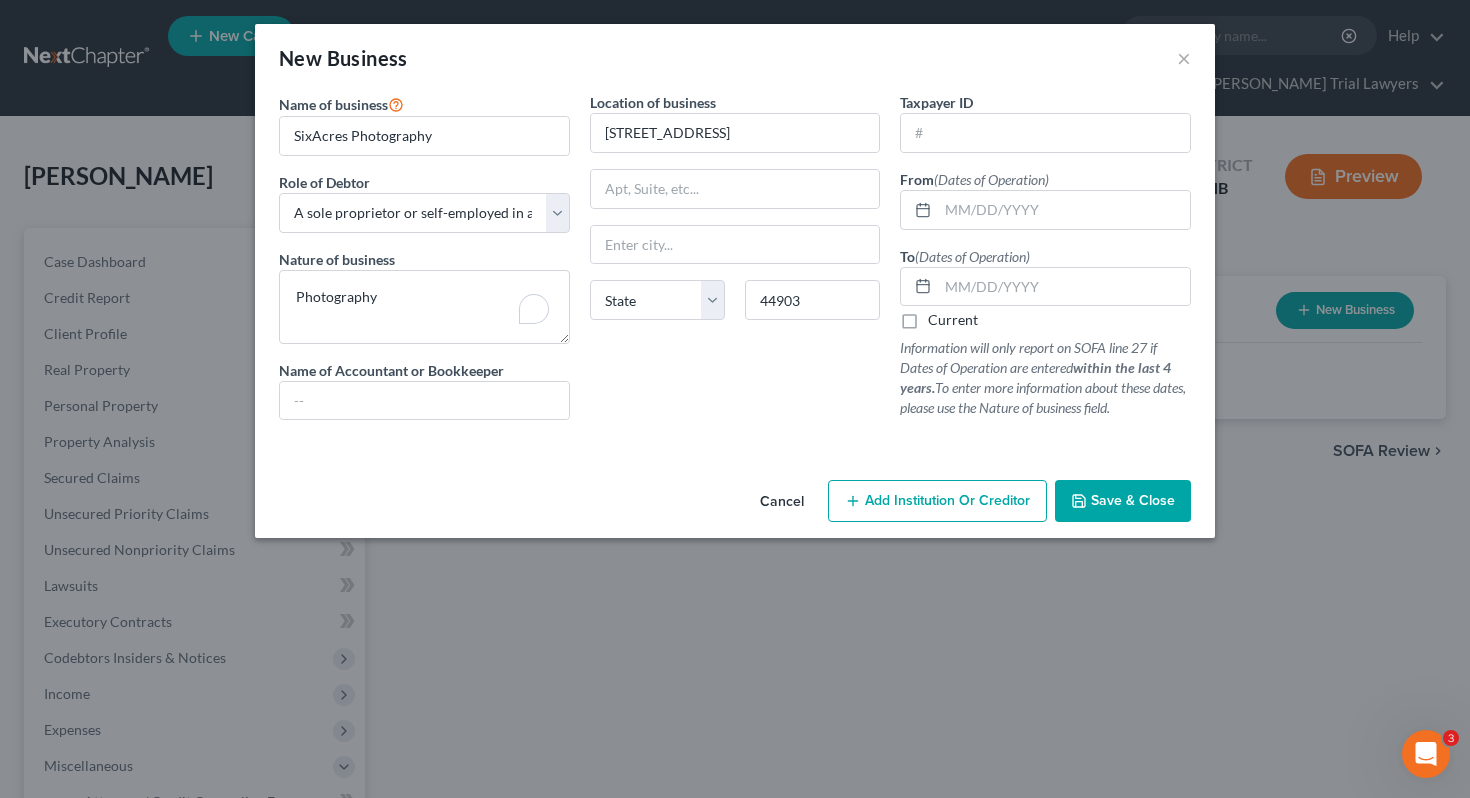 click on "Location of business [GEOGRAPHIC_DATA][US_STATE] CO [GEOGRAPHIC_DATA] DE [GEOGRAPHIC_DATA] [GEOGRAPHIC_DATA] [GEOGRAPHIC_DATA] GU HI ID IL IN [GEOGRAPHIC_DATA] [GEOGRAPHIC_DATA] [GEOGRAPHIC_DATA] [GEOGRAPHIC_DATA] [GEOGRAPHIC_DATA] [GEOGRAPHIC_DATA] [GEOGRAPHIC_DATA] [GEOGRAPHIC_DATA] [GEOGRAPHIC_DATA] MT [GEOGRAPHIC_DATA] [GEOGRAPHIC_DATA] [GEOGRAPHIC_DATA] [GEOGRAPHIC_DATA] [GEOGRAPHIC_DATA] [GEOGRAPHIC_DATA] [GEOGRAPHIC_DATA] [GEOGRAPHIC_DATA] [GEOGRAPHIC_DATA] [GEOGRAPHIC_DATA] [GEOGRAPHIC_DATA] [GEOGRAPHIC_DATA] PR RI SC SD [GEOGRAPHIC_DATA] [GEOGRAPHIC_DATA] [GEOGRAPHIC_DATA] VI [GEOGRAPHIC_DATA] [GEOGRAPHIC_DATA] [GEOGRAPHIC_DATA] WV [GEOGRAPHIC_DATA] WY 44903" at bounding box center [735, 264] 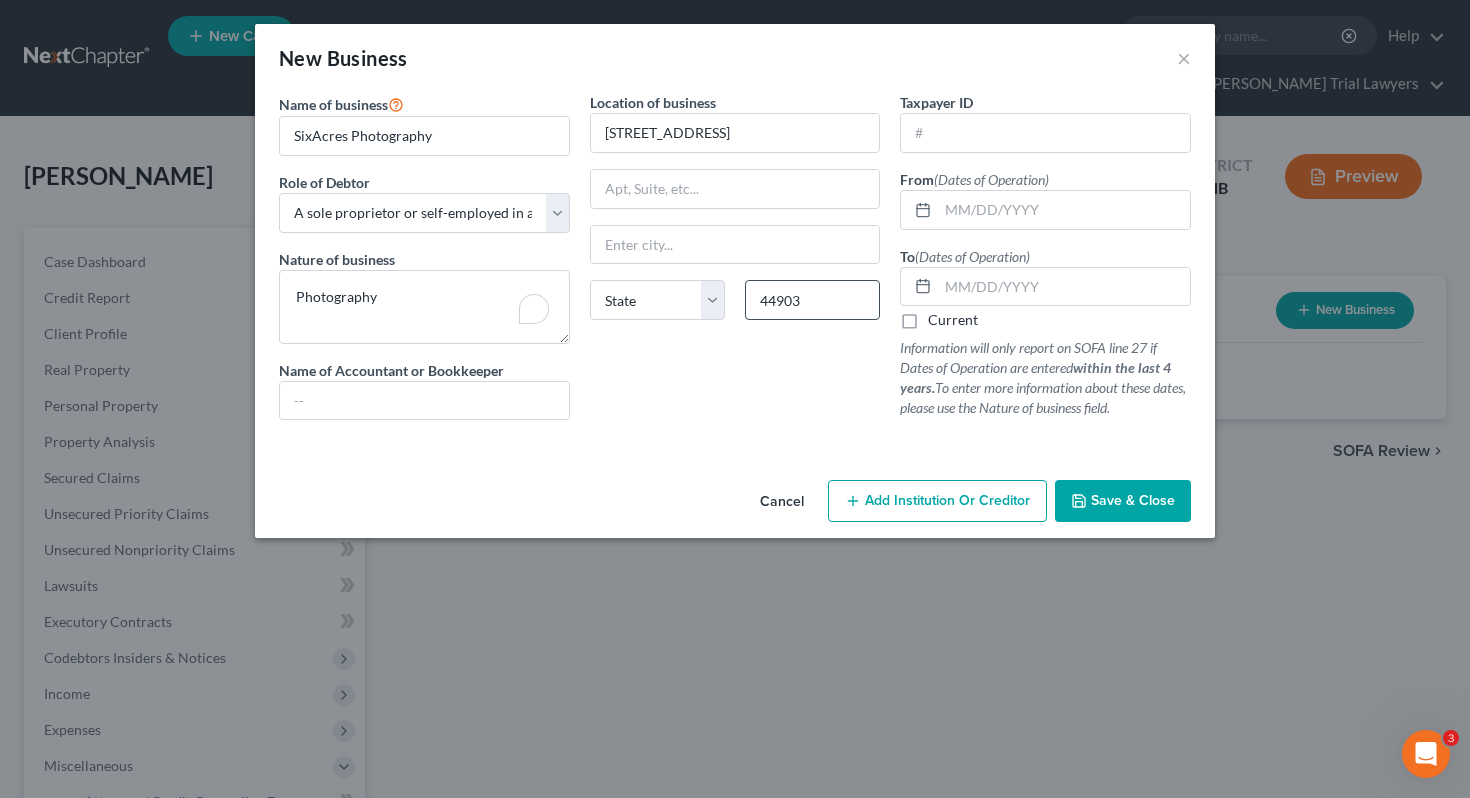 type on "[GEOGRAPHIC_DATA]" 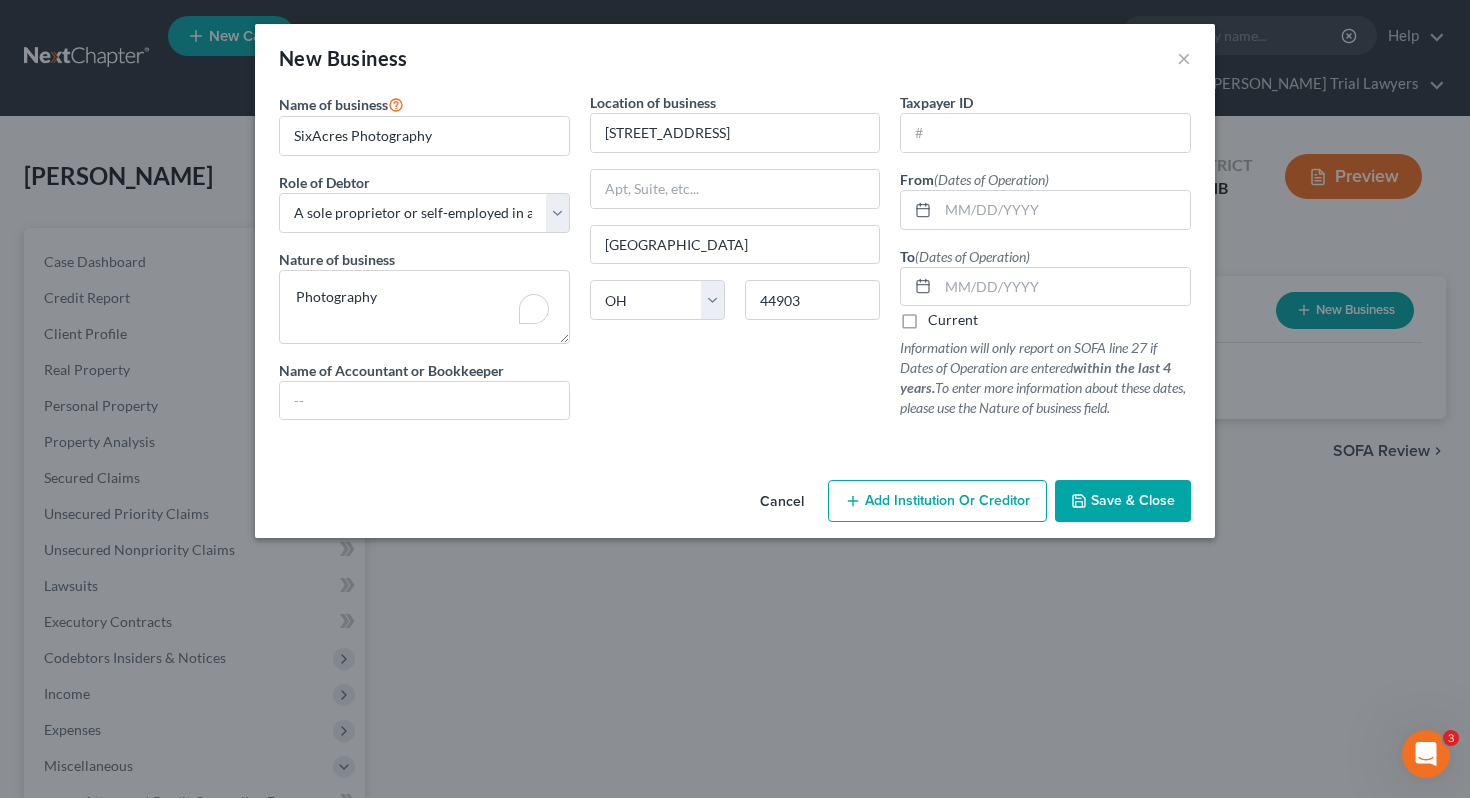 click on "Current" at bounding box center (953, 320) 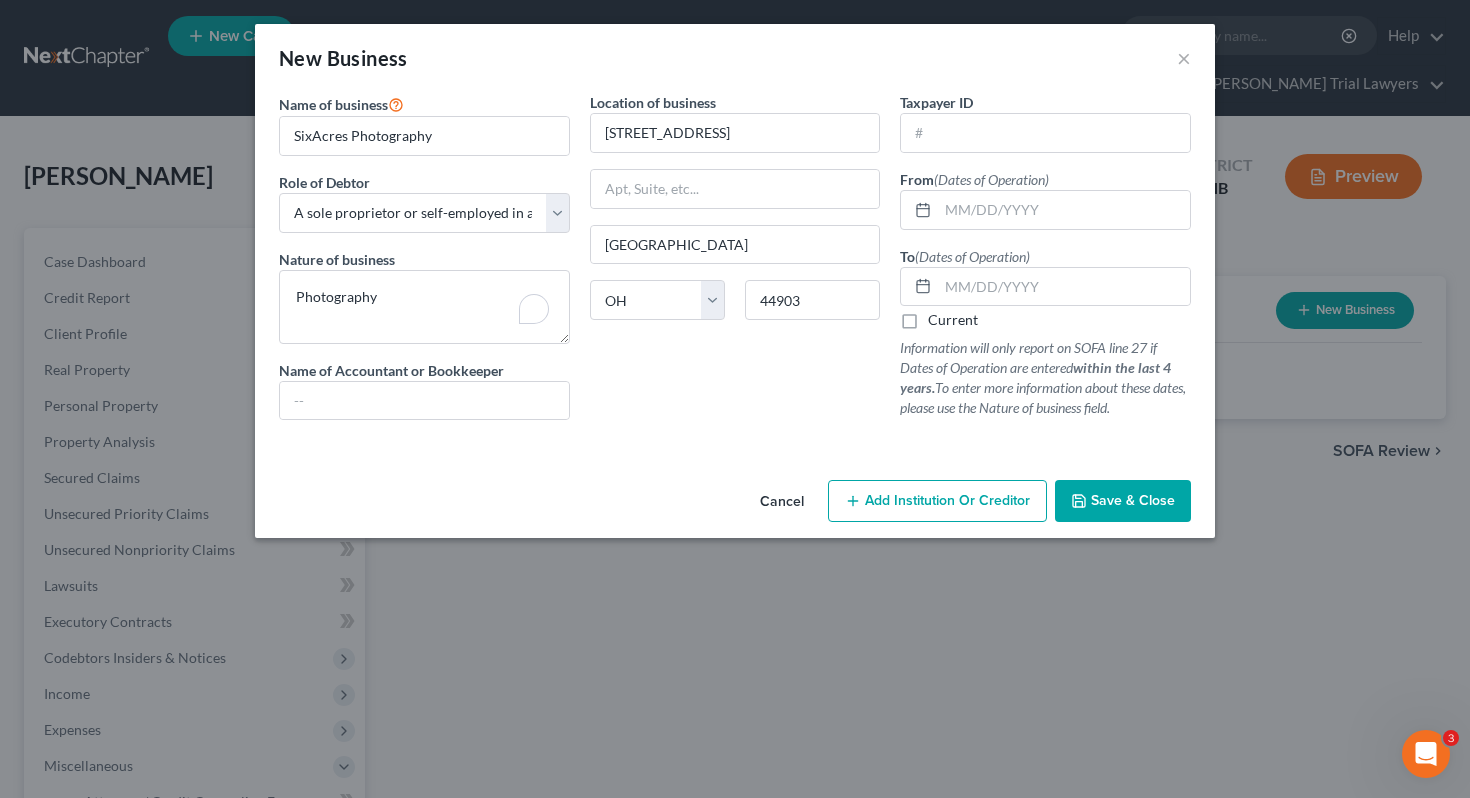 click on "Current" at bounding box center [942, 316] 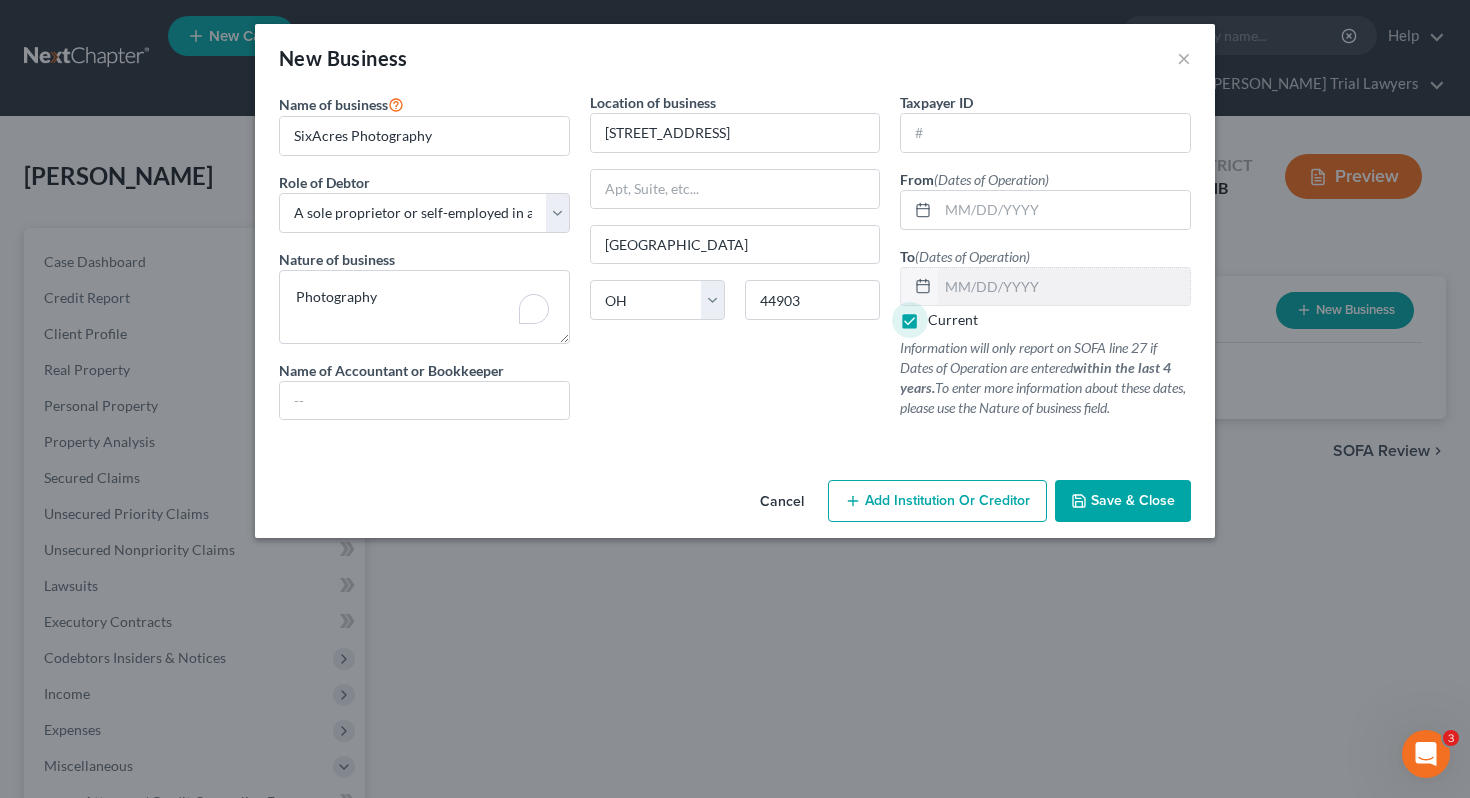 click on "Save & Close" at bounding box center [1123, 501] 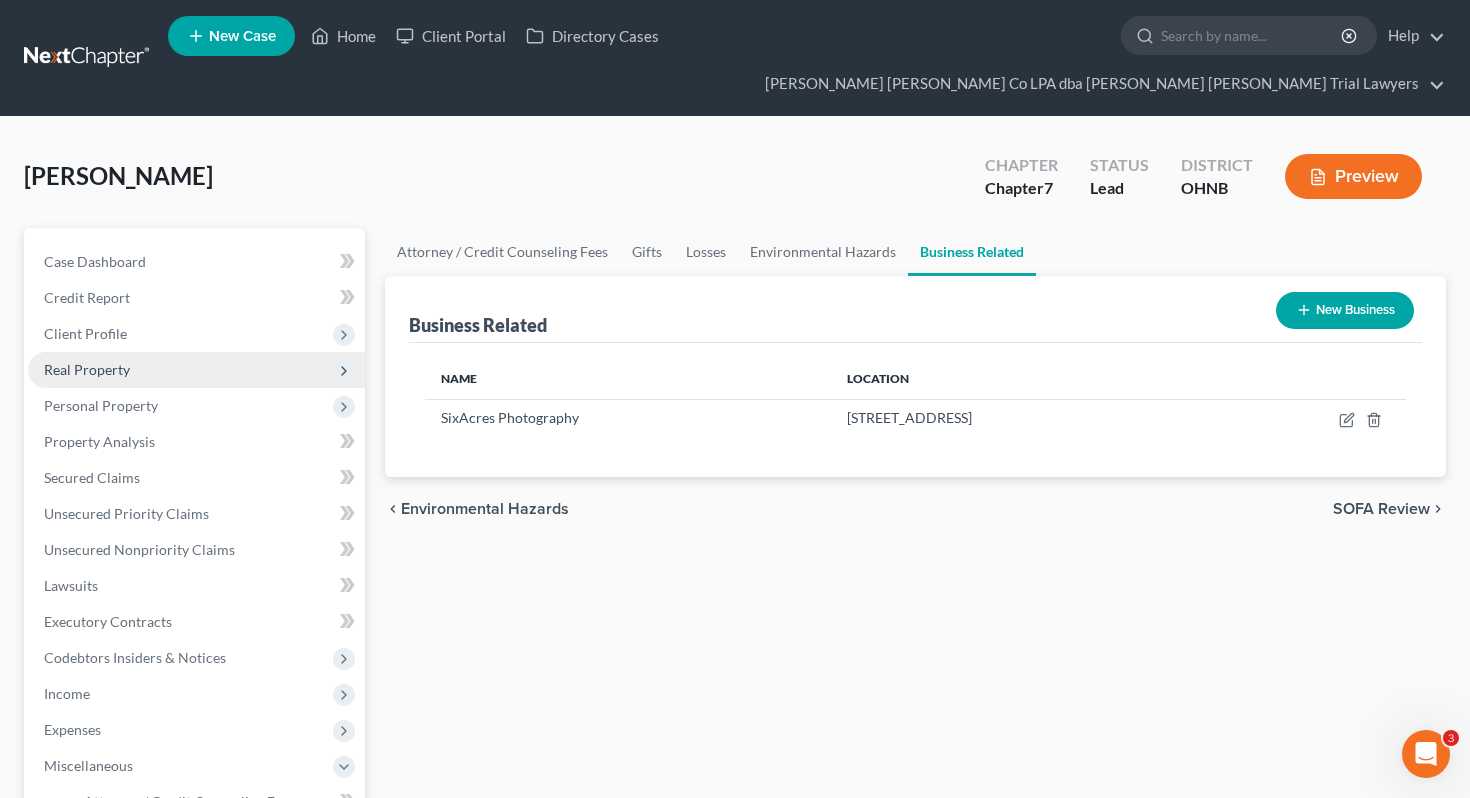 click on "Real Property" at bounding box center [196, 370] 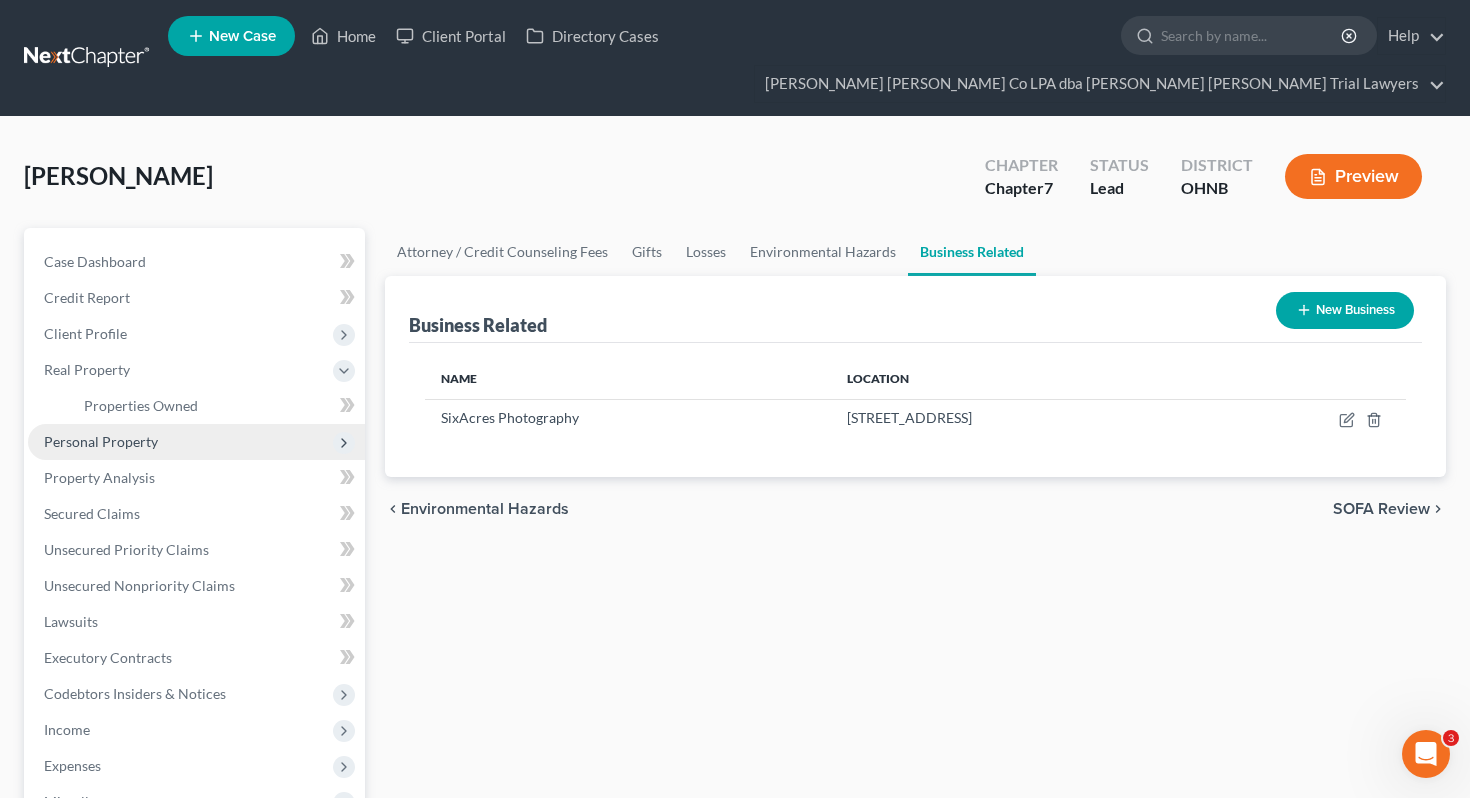 click on "Personal Property" at bounding box center [196, 442] 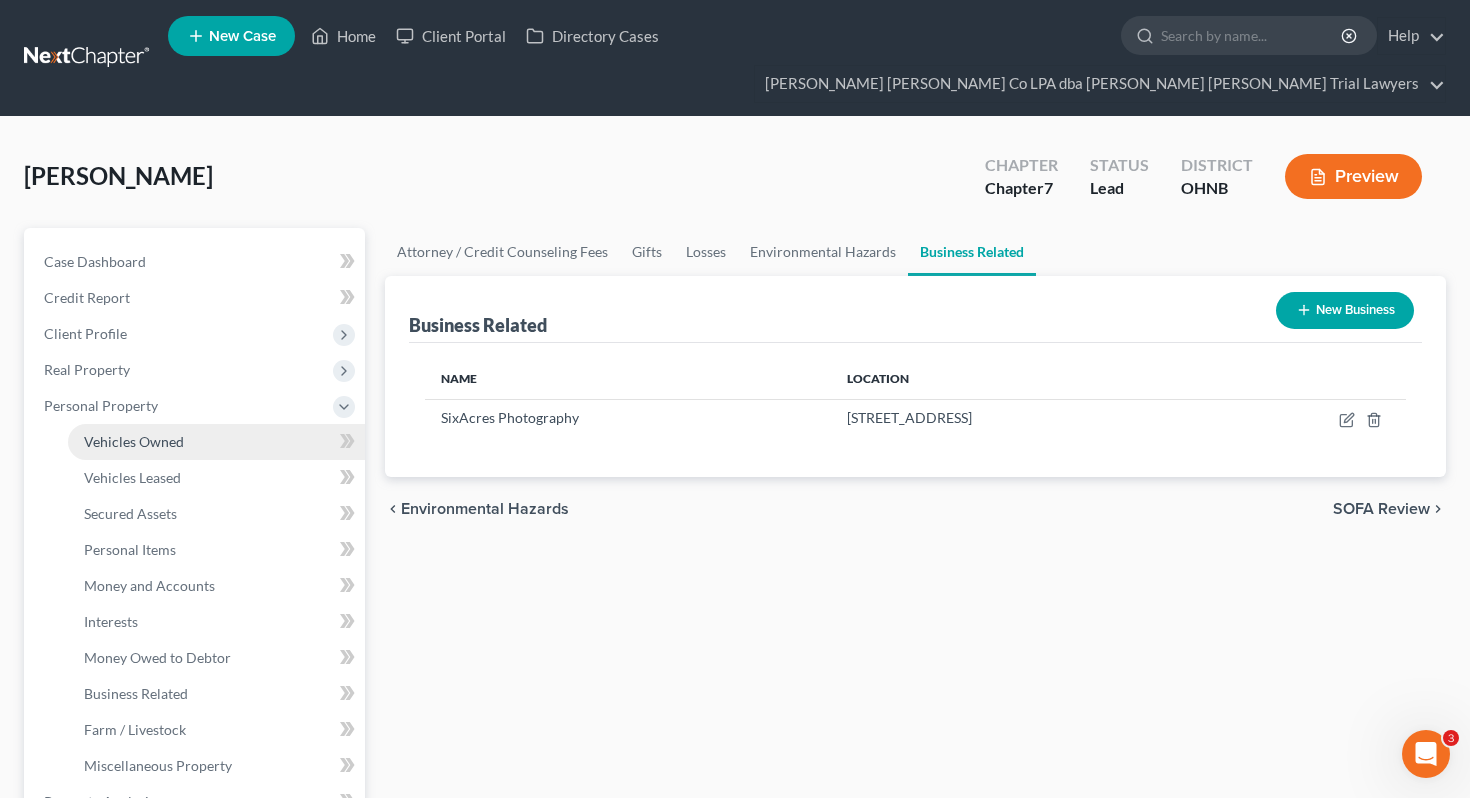 click on "Vehicles Owned" at bounding box center (216, 442) 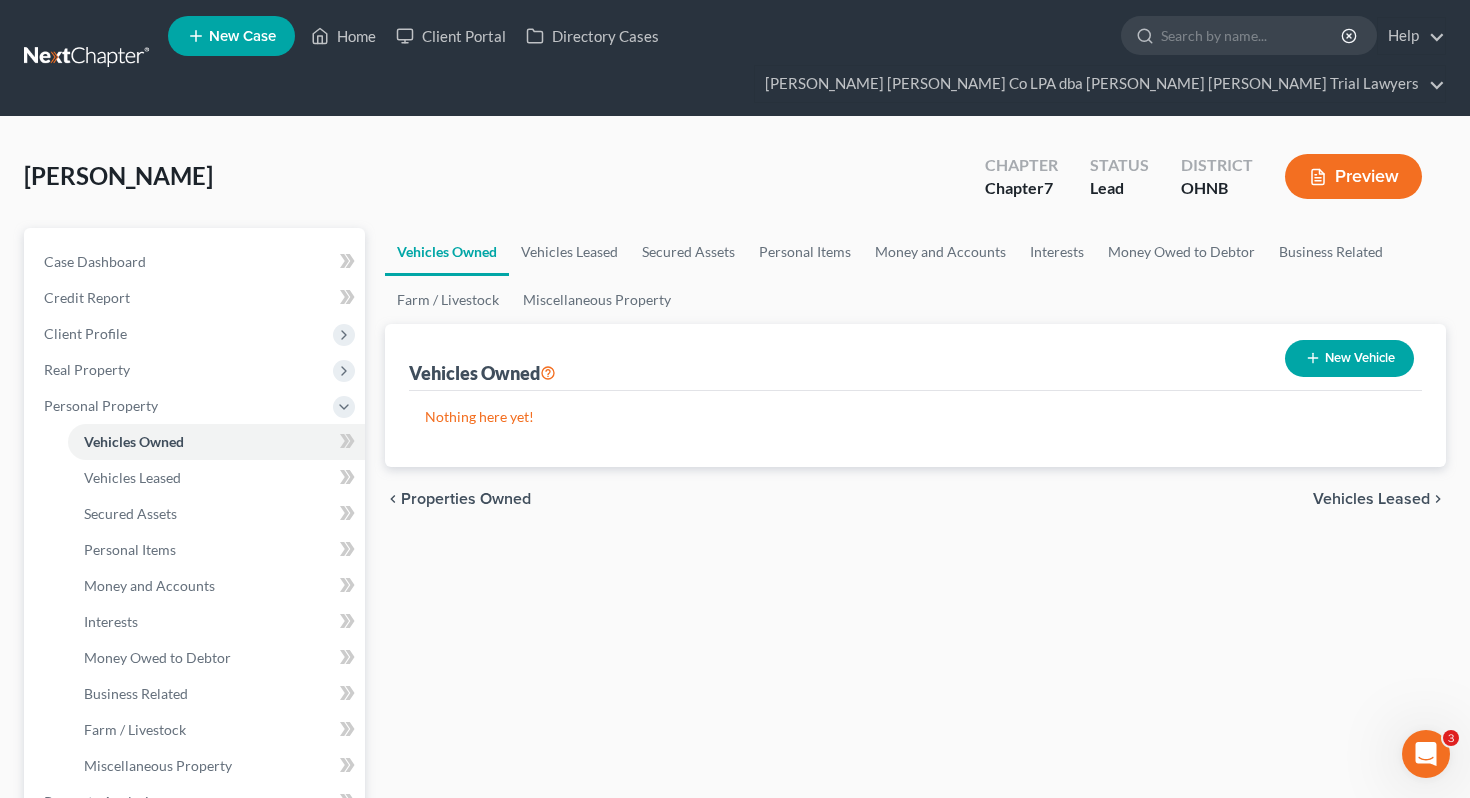 click on "New Vehicle" at bounding box center (1349, 358) 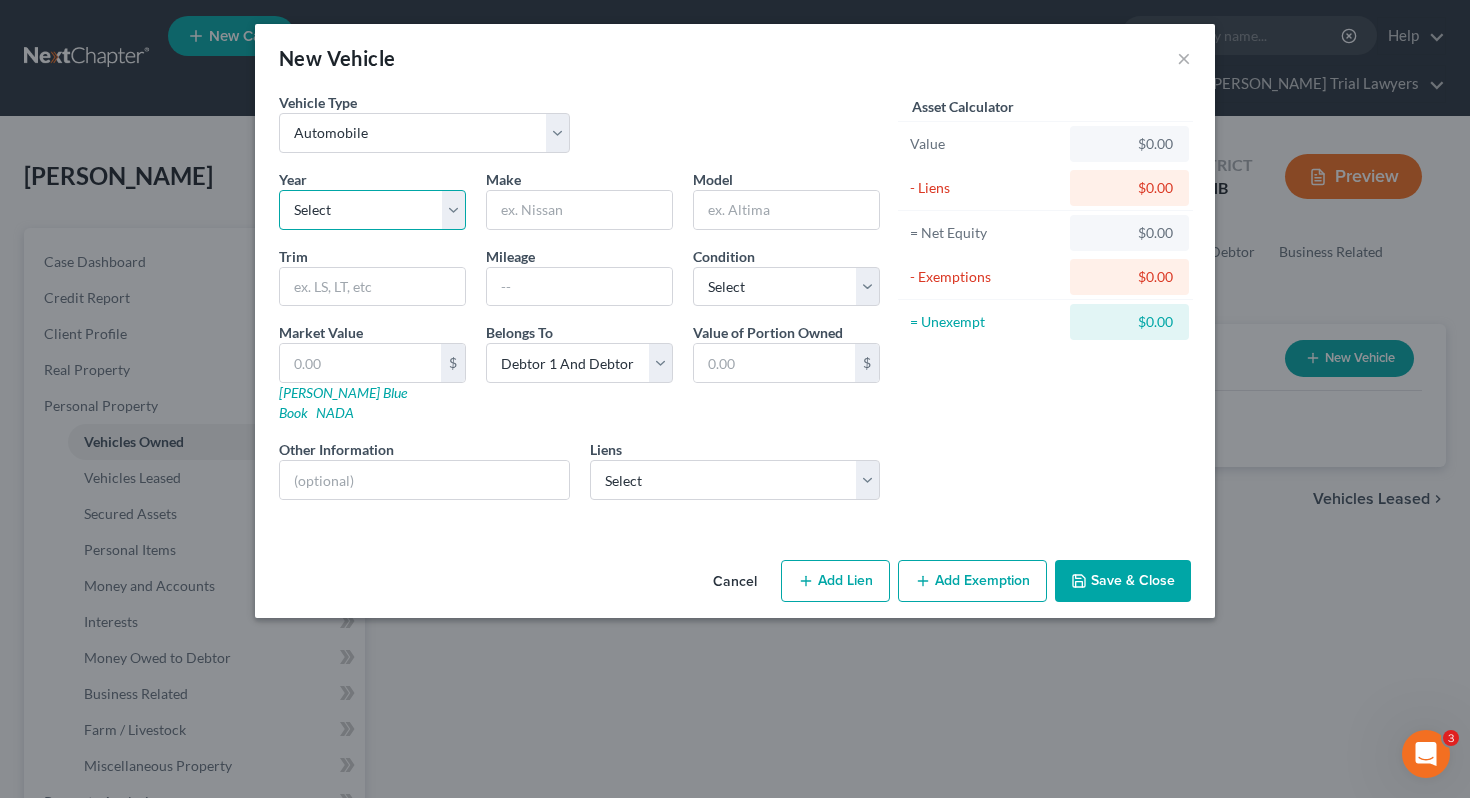 click on "Select 2026 2025 2024 2023 2022 2021 2020 2019 2018 2017 2016 2015 2014 2013 2012 2011 2010 2009 2008 2007 2006 2005 2004 2003 2002 2001 2000 1999 1998 1997 1996 1995 1994 1993 1992 1991 1990 1989 1988 1987 1986 1985 1984 1983 1982 1981 1980 1979 1978 1977 1976 1975 1974 1973 1972 1971 1970 1969 1968 1967 1966 1965 1964 1963 1962 1961 1960 1959 1958 1957 1956 1955 1954 1953 1952 1951 1950 1949 1948 1947 1946 1945 1944 1943 1942 1941 1940 1939 1938 1937 1936 1935 1934 1933 1932 1931 1930 1929 1928 1927 1926 1925 1924 1923 1922 1921 1920 1919 1918 1917 1916 1915 1914 1913 1912 1911 1910 1909 1908 1907 1906 1905 1904 1903 1902 1901" at bounding box center [372, 210] 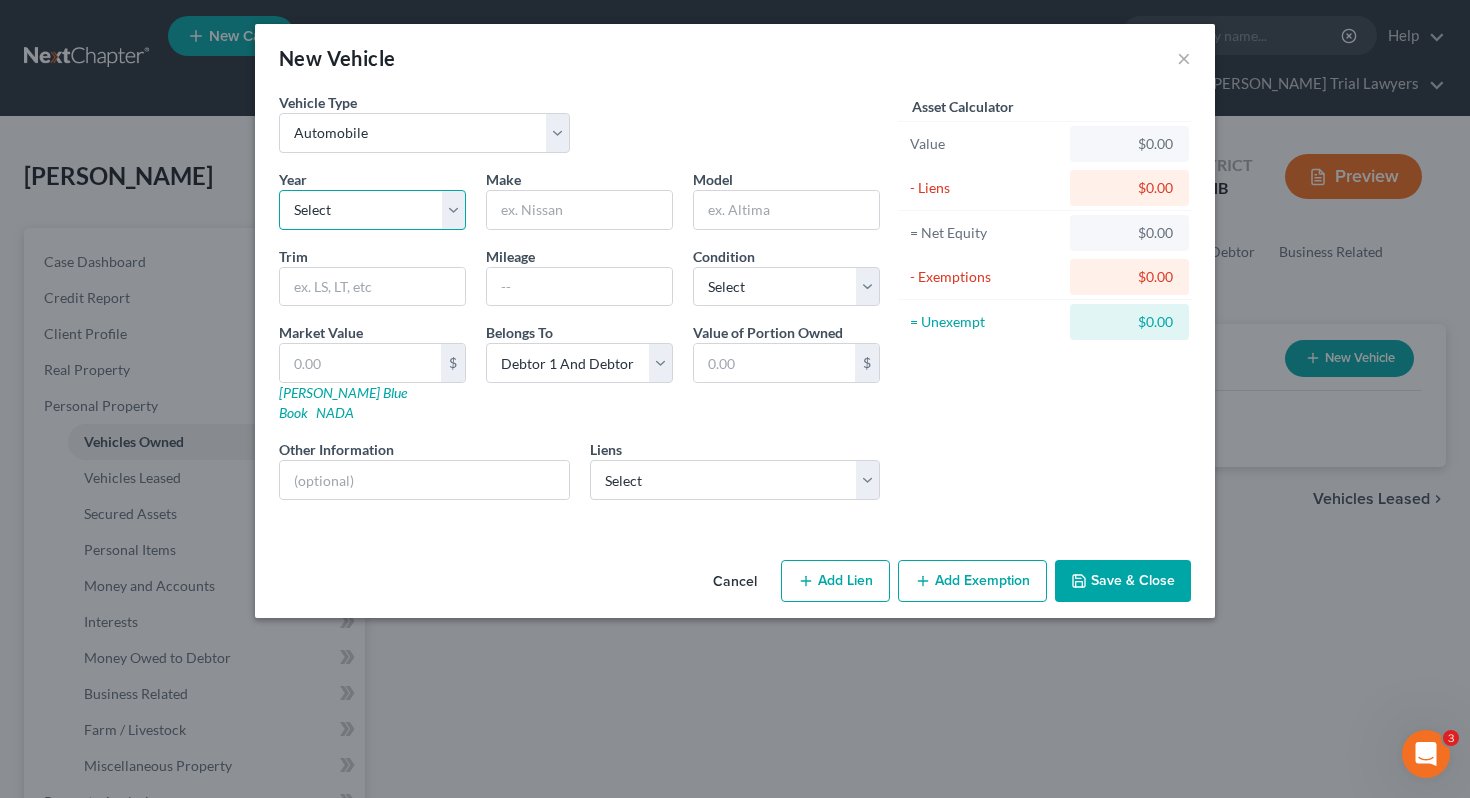 select on "2" 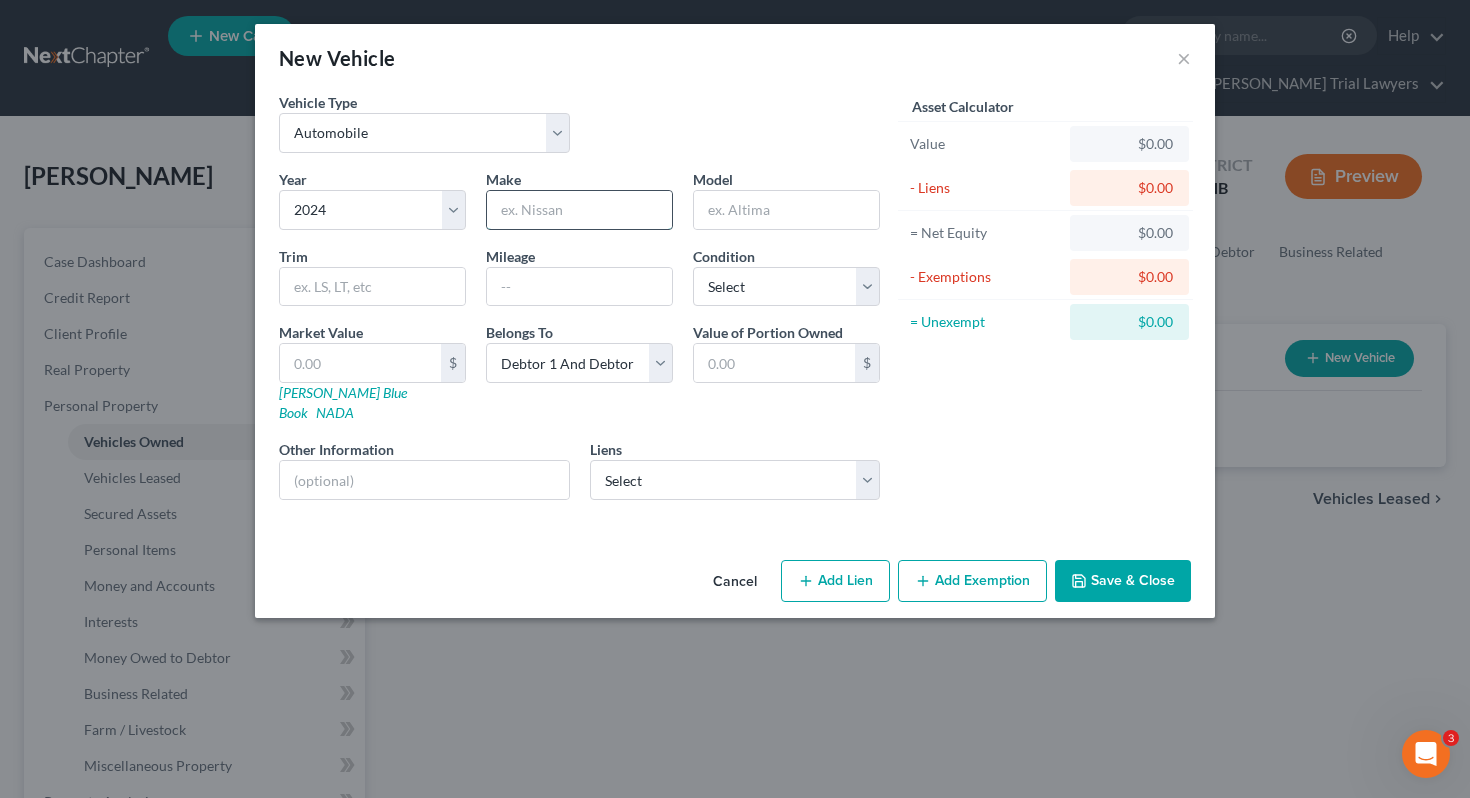 click at bounding box center [579, 210] 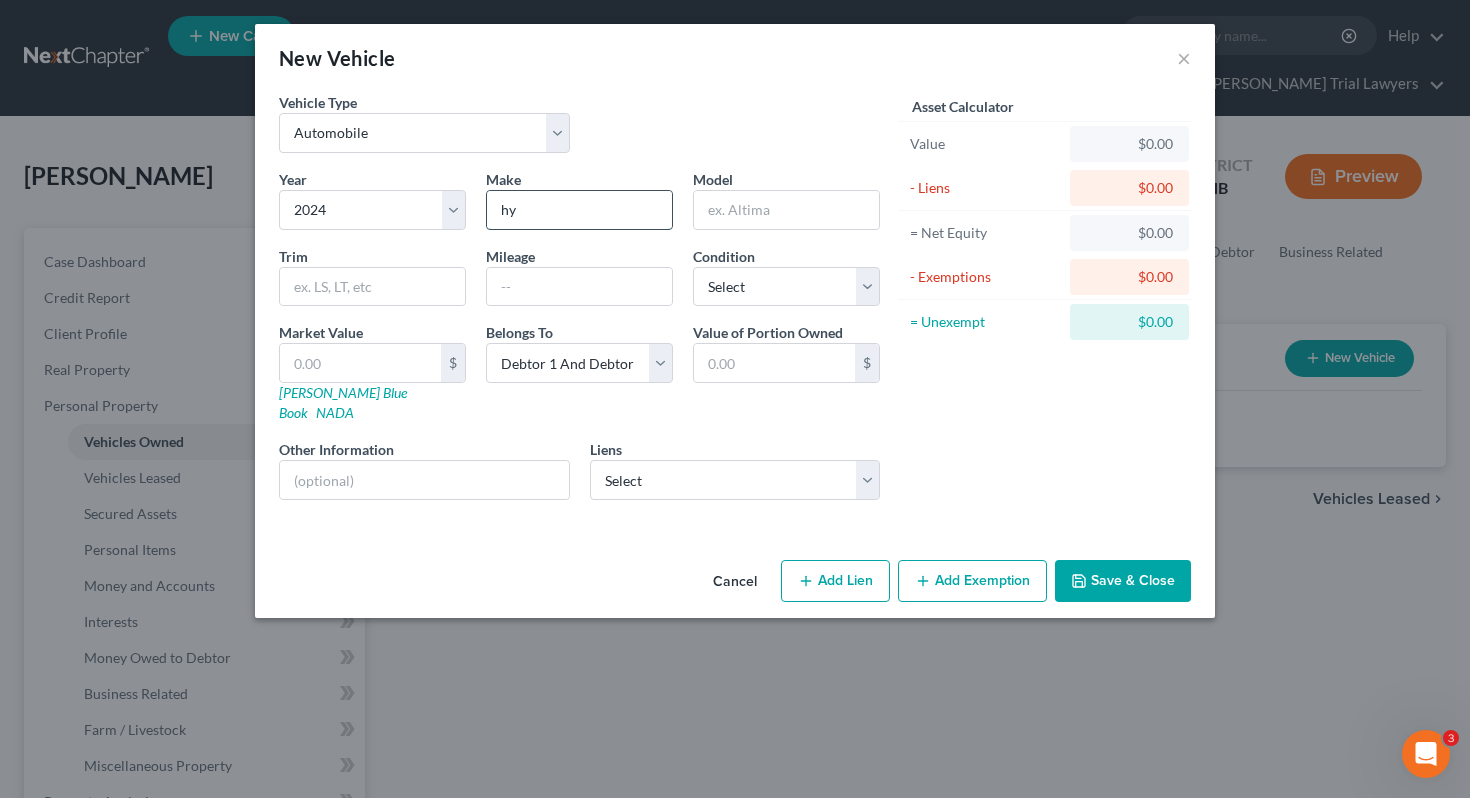 type on "Hyundai" 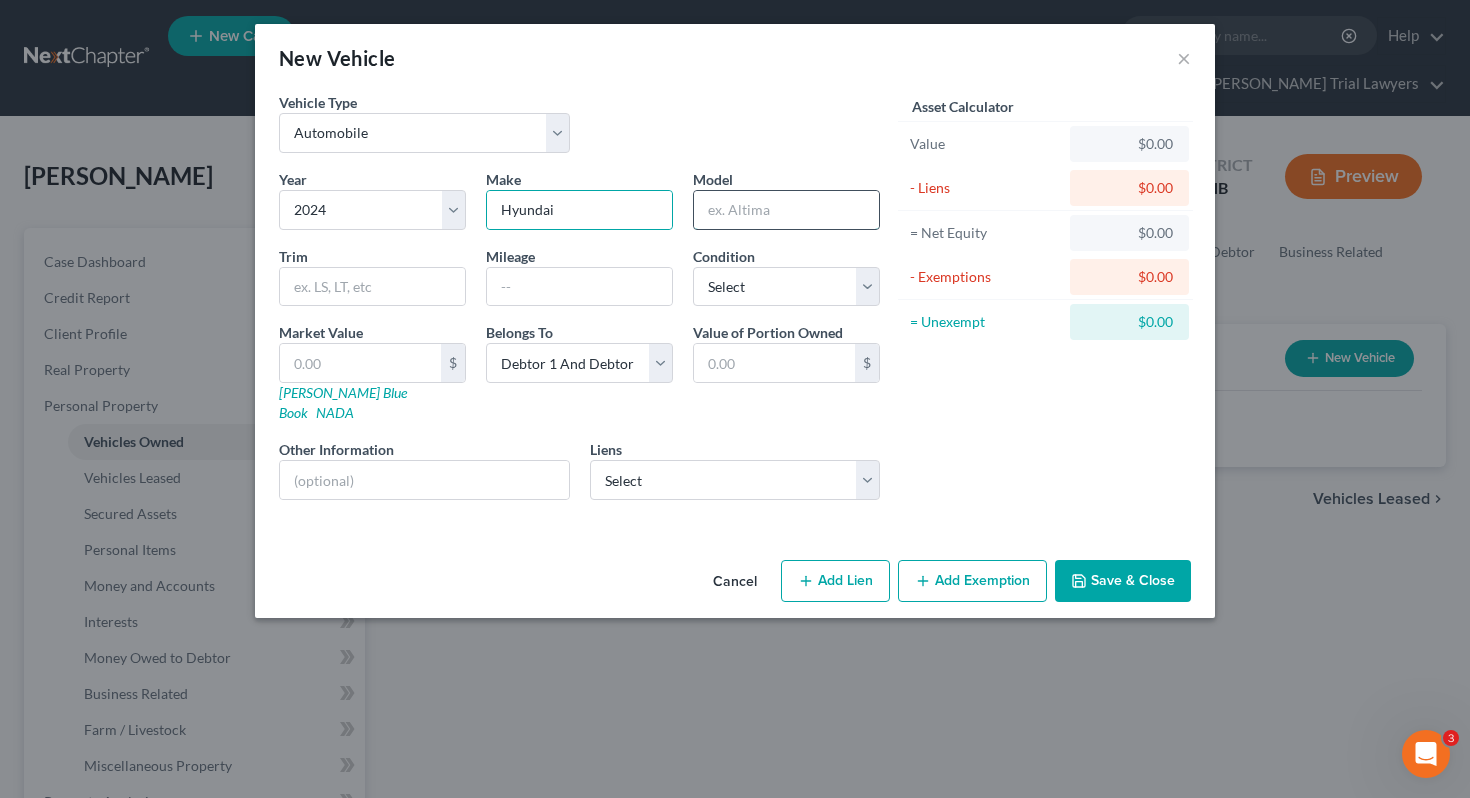 click at bounding box center [786, 210] 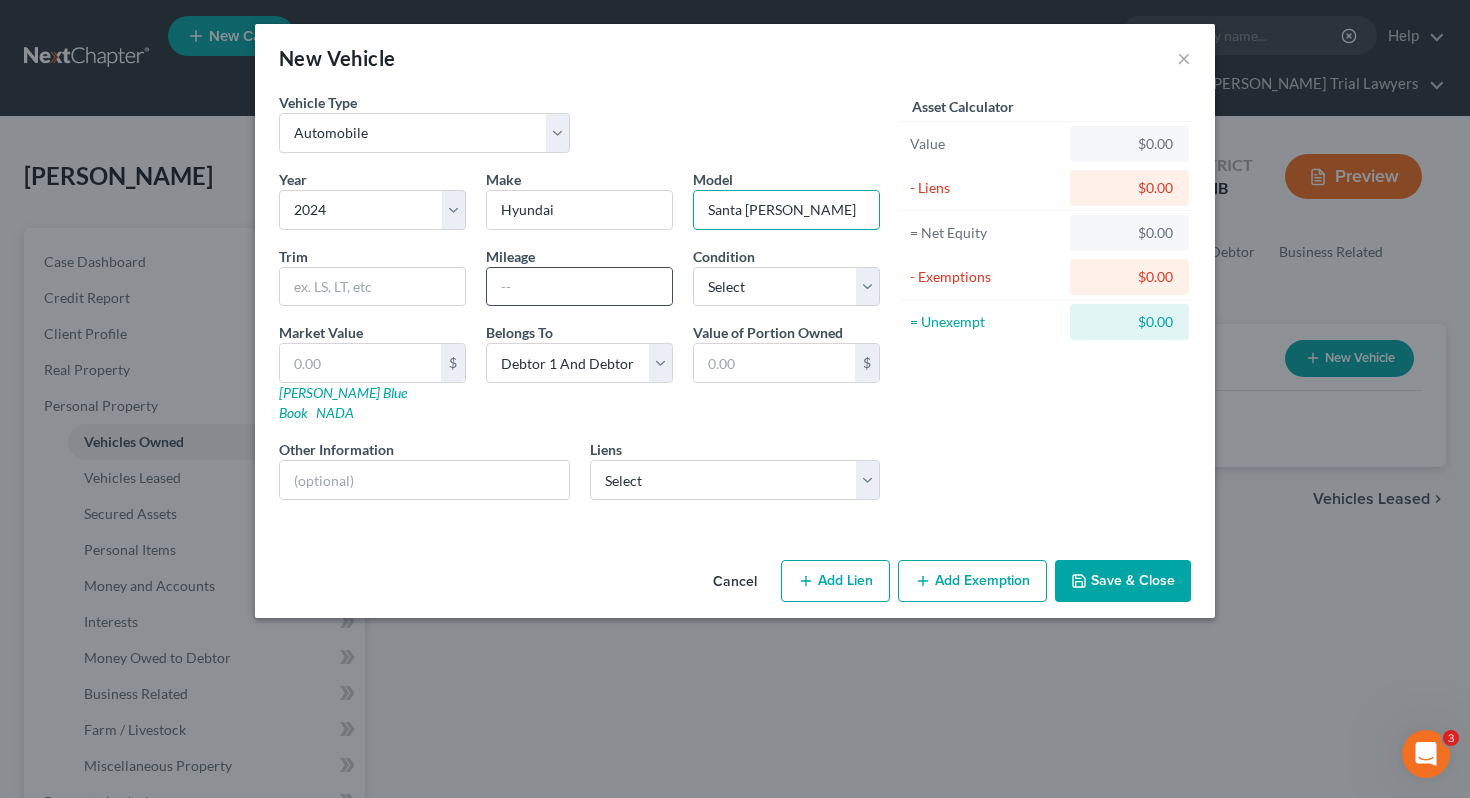 type on "Santa [PERSON_NAME]" 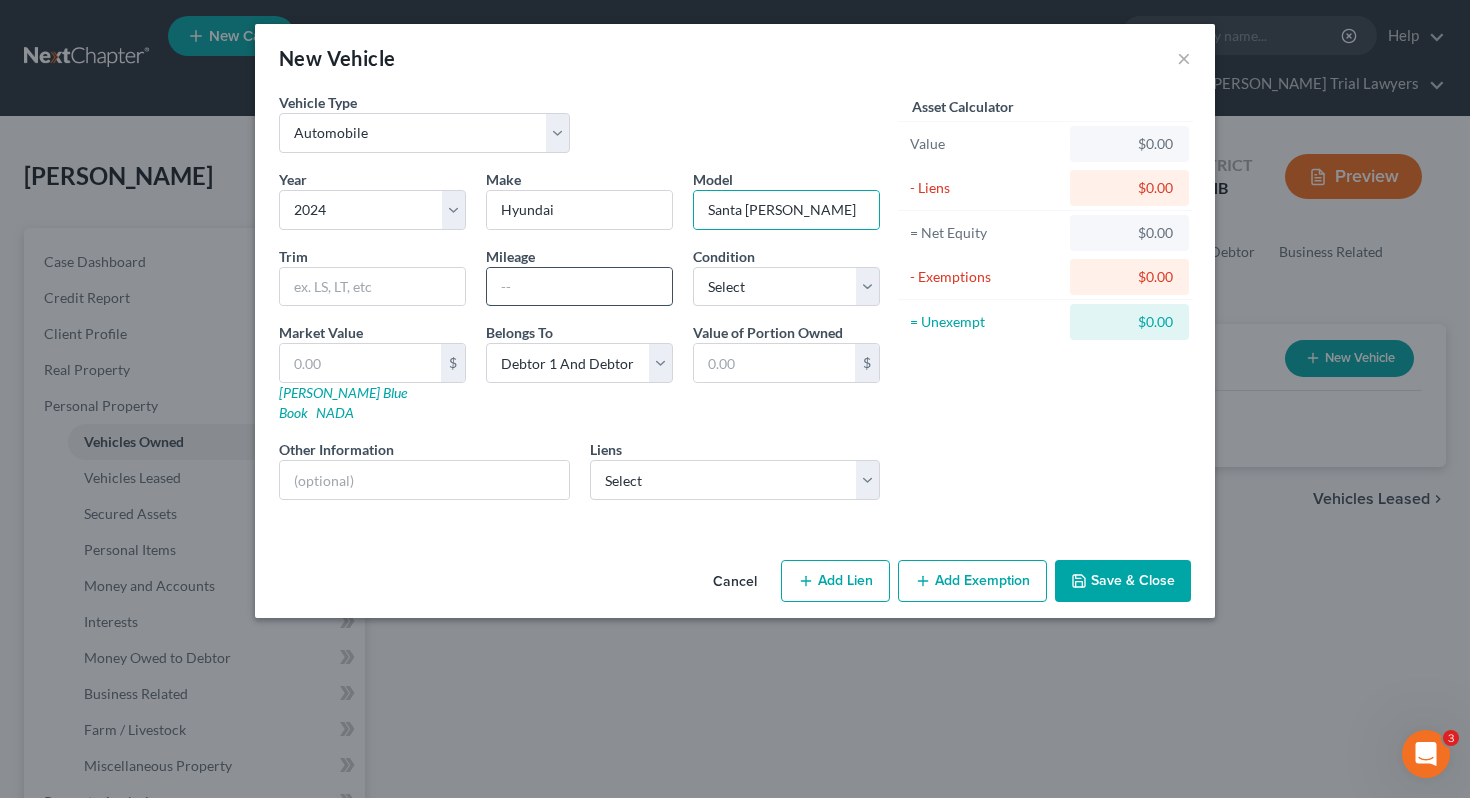 click at bounding box center (579, 287) 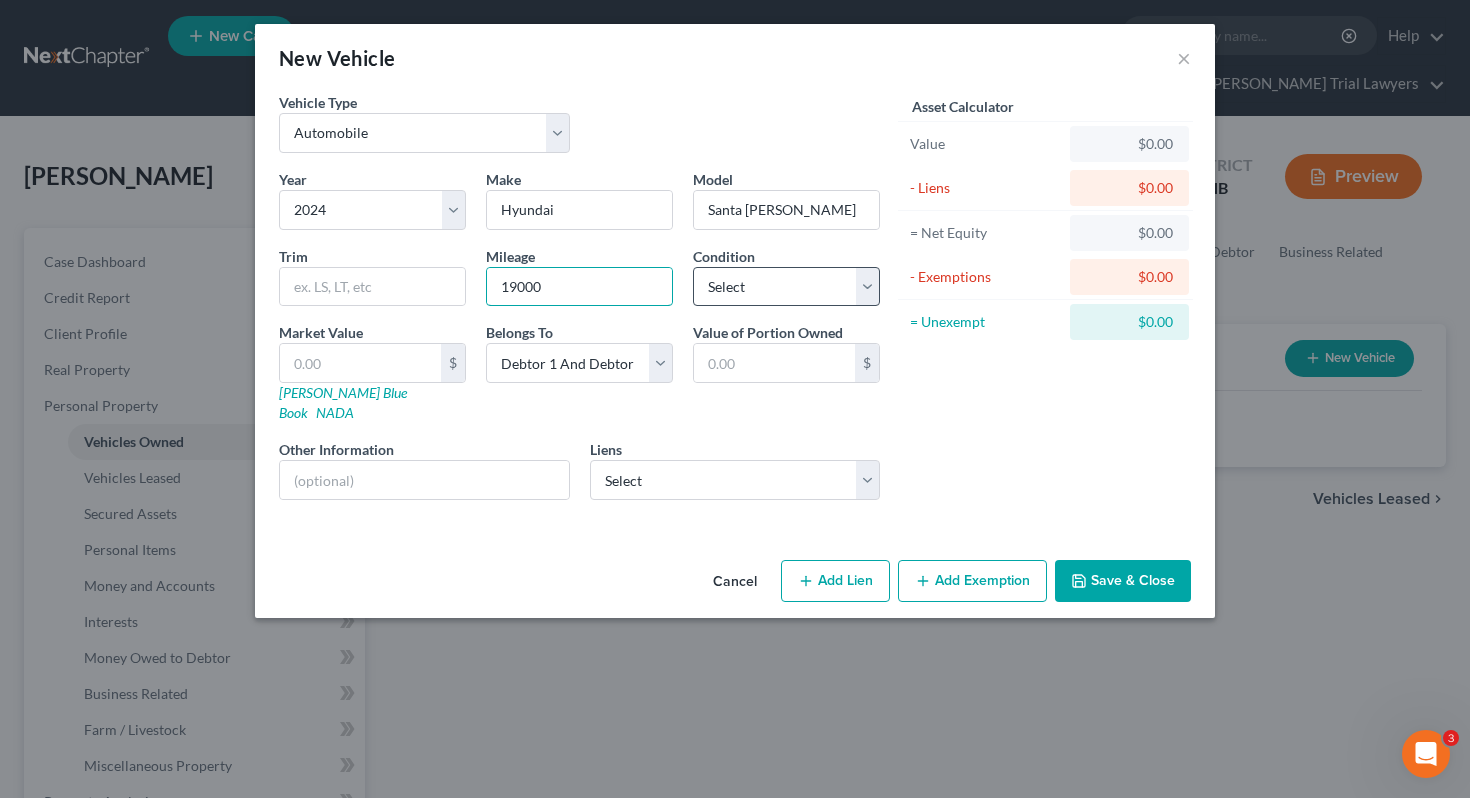 type on "19000" 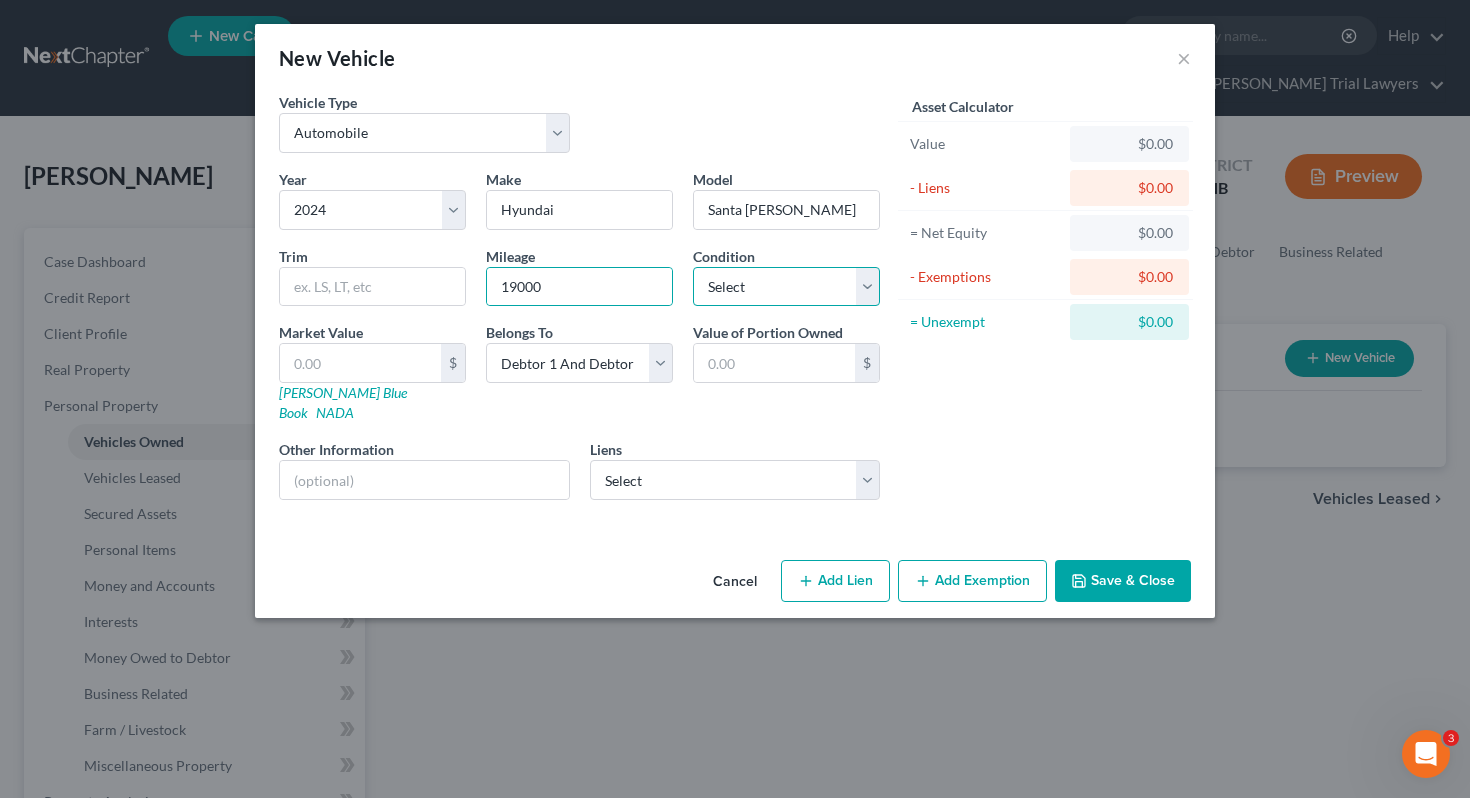 click on "Select Excellent Very Good Good Fair Poor" at bounding box center (786, 287) 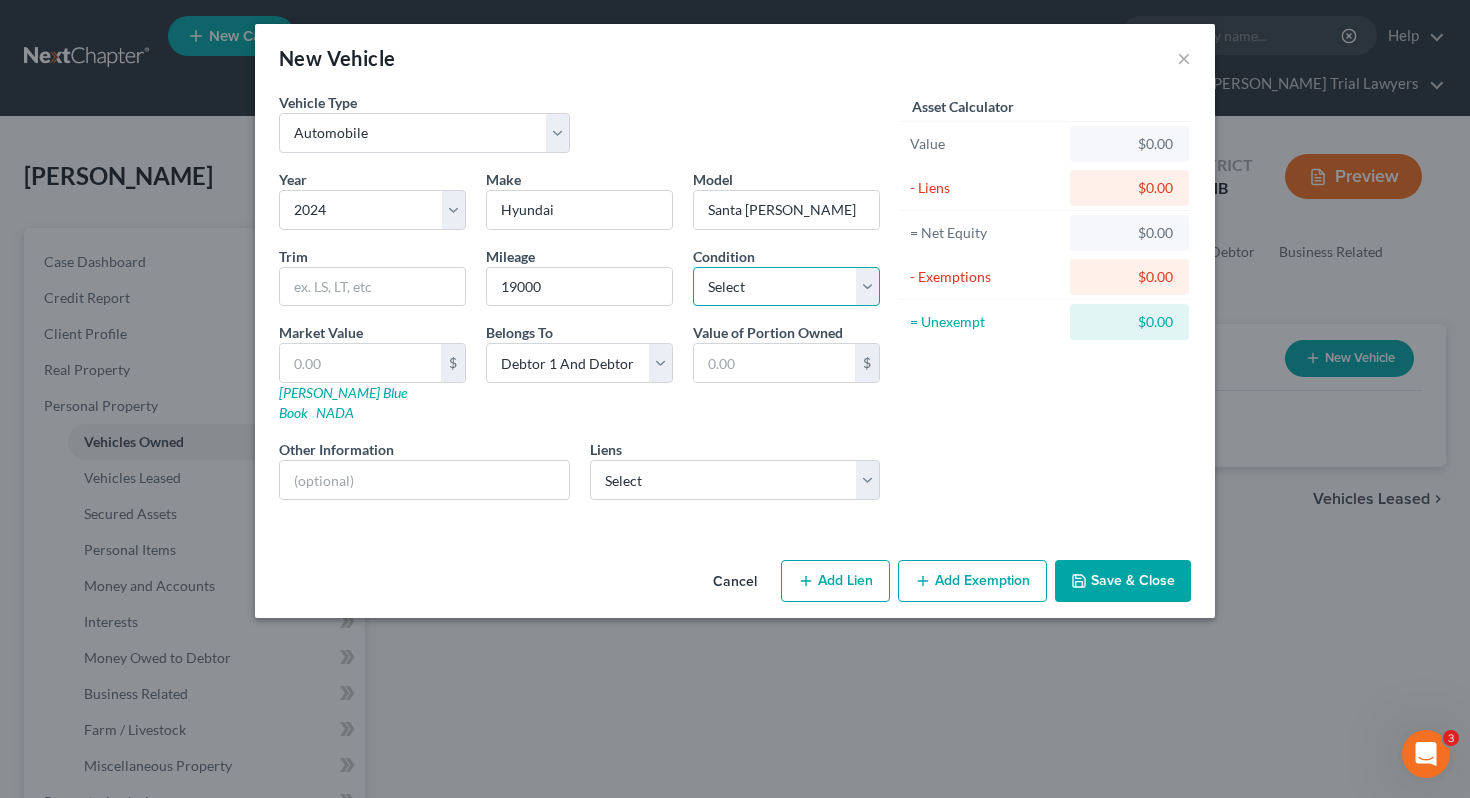 select on "2" 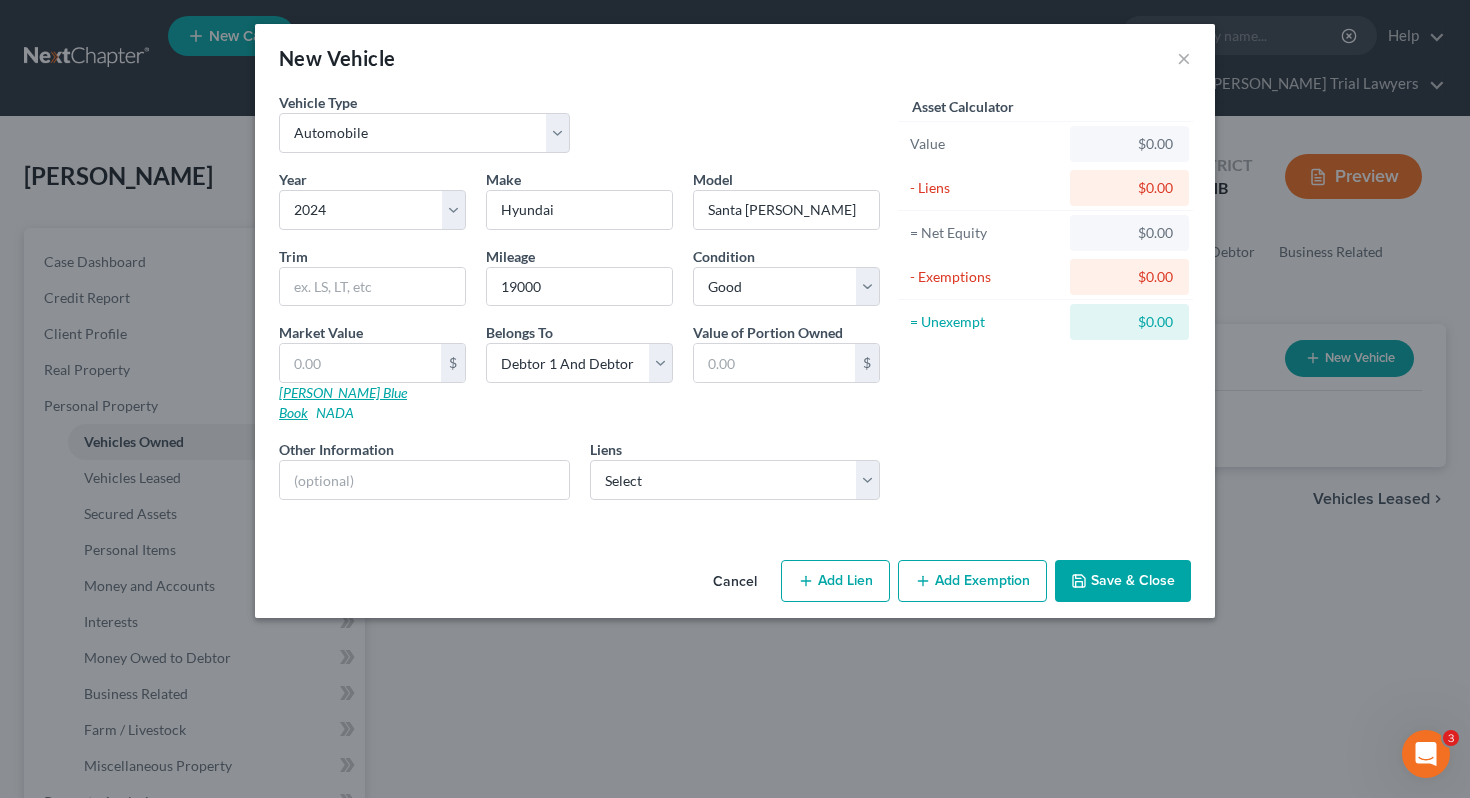 click on "[PERSON_NAME] Blue Book" at bounding box center (343, 402) 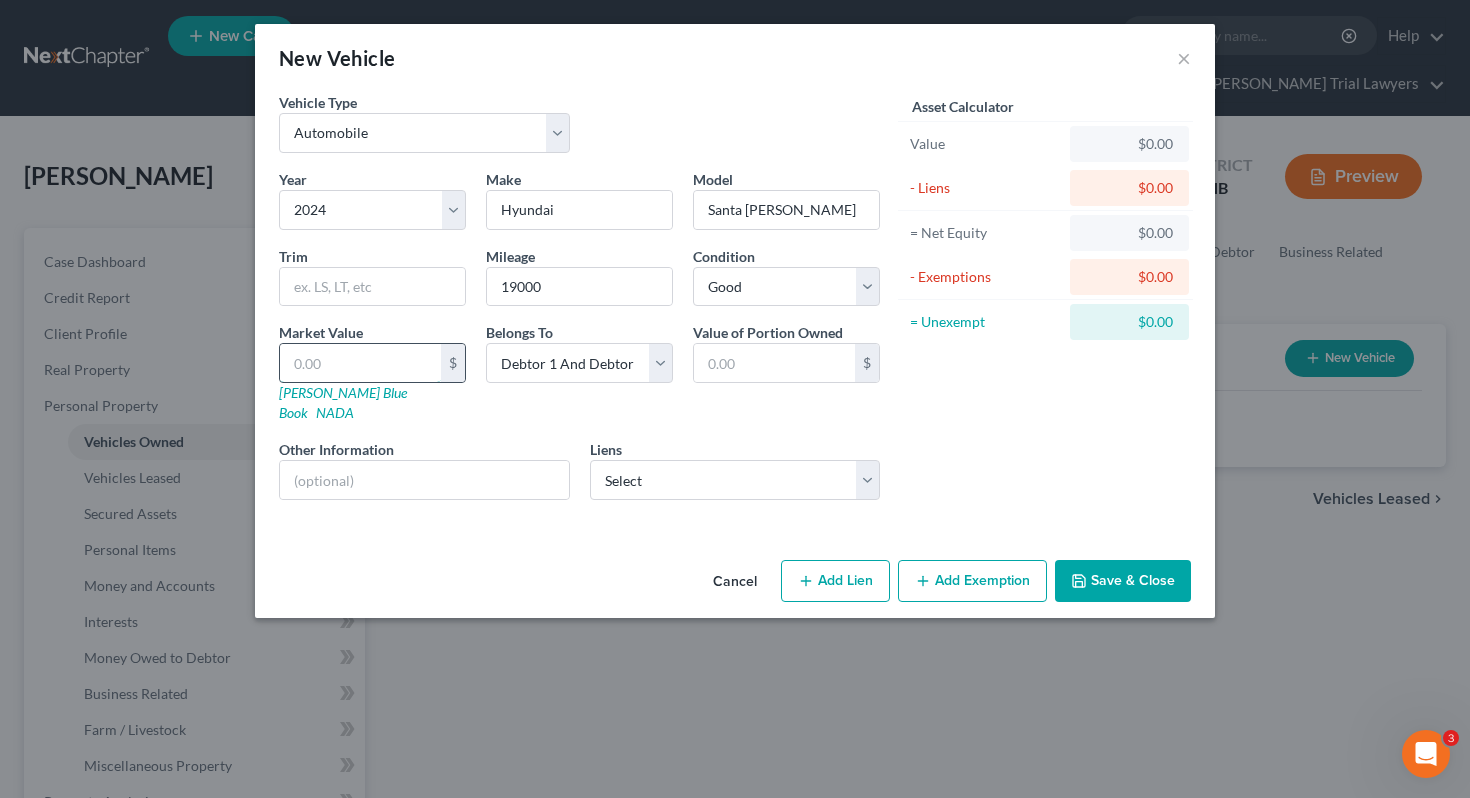 click at bounding box center (360, 363) 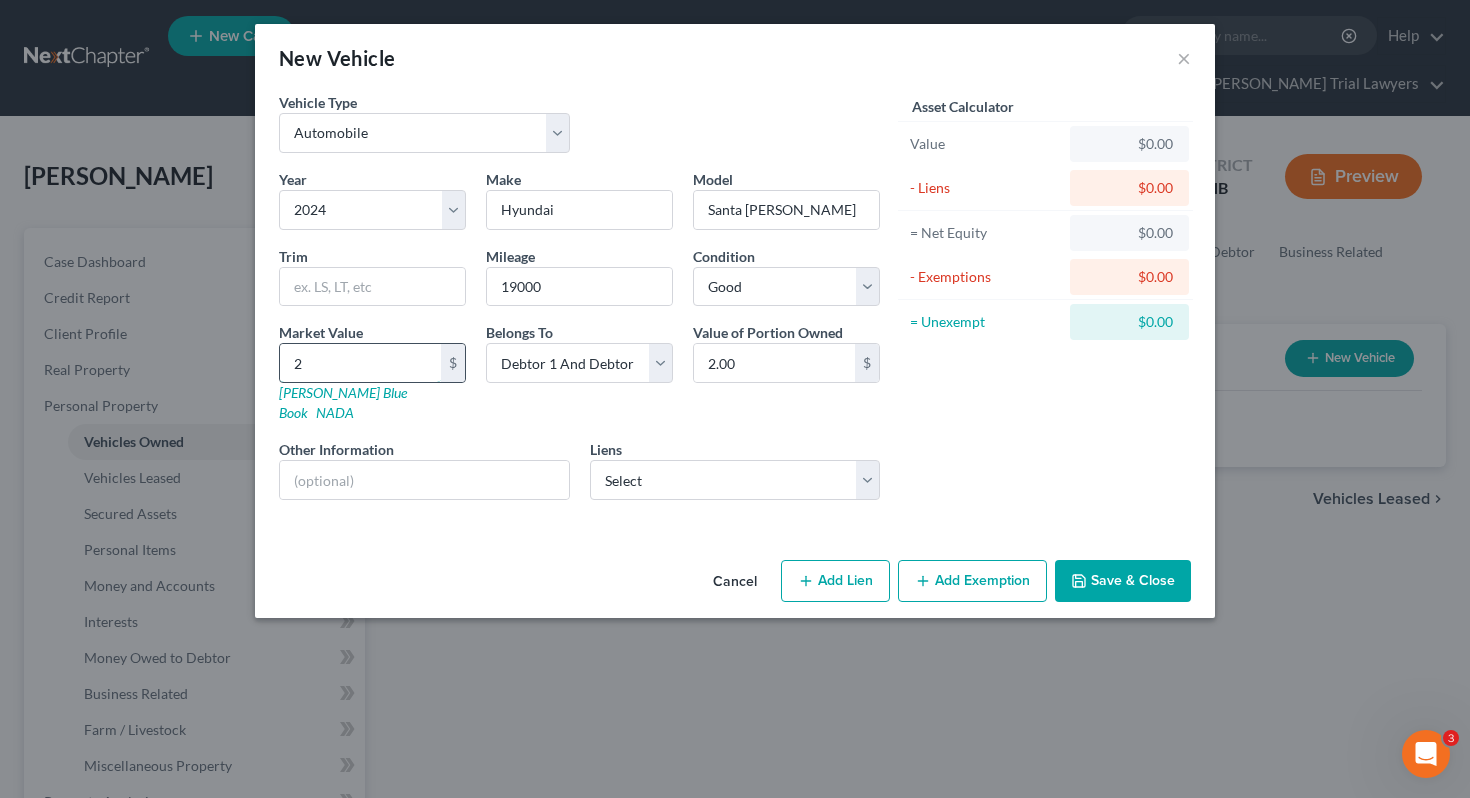 type on "22" 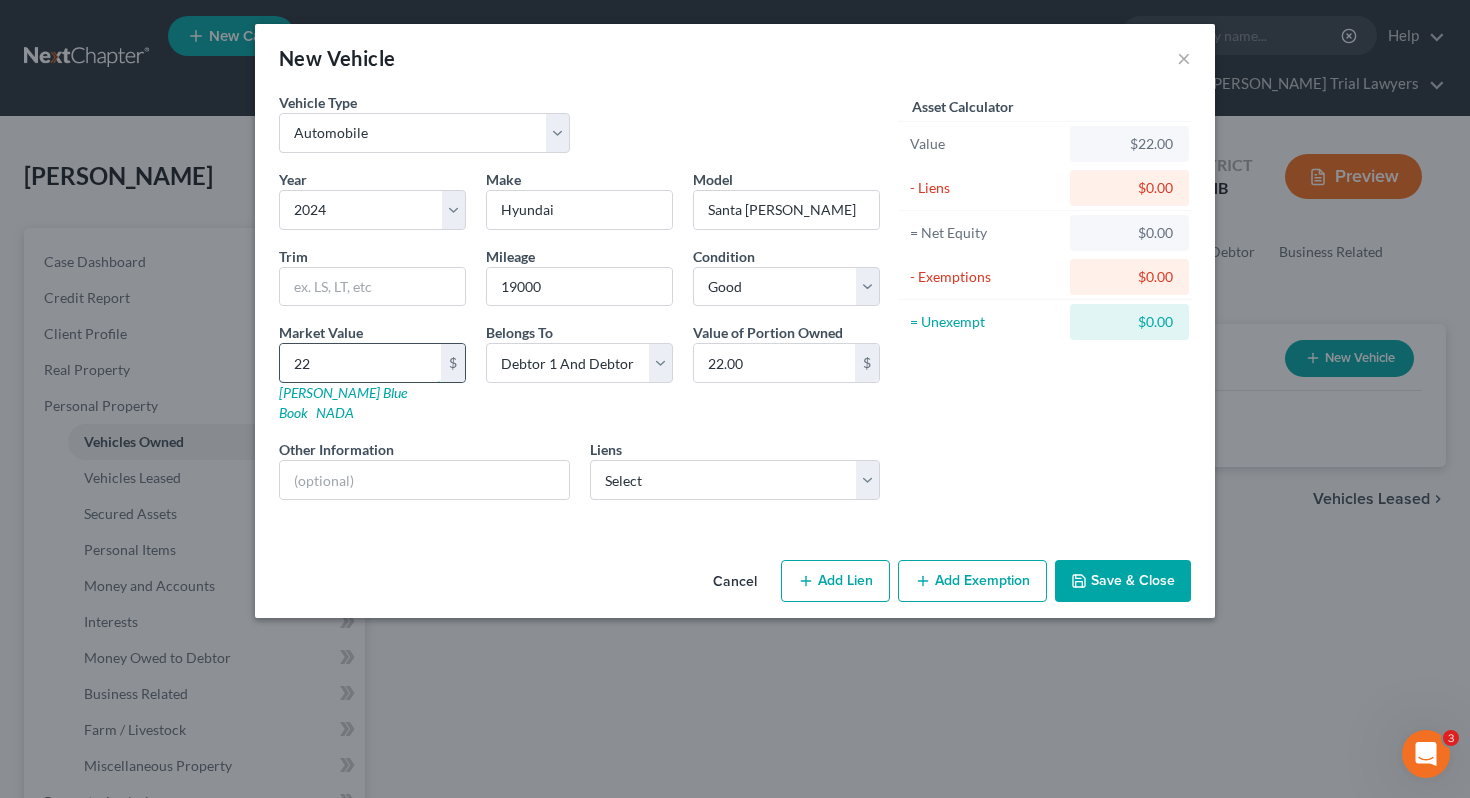 type on "228" 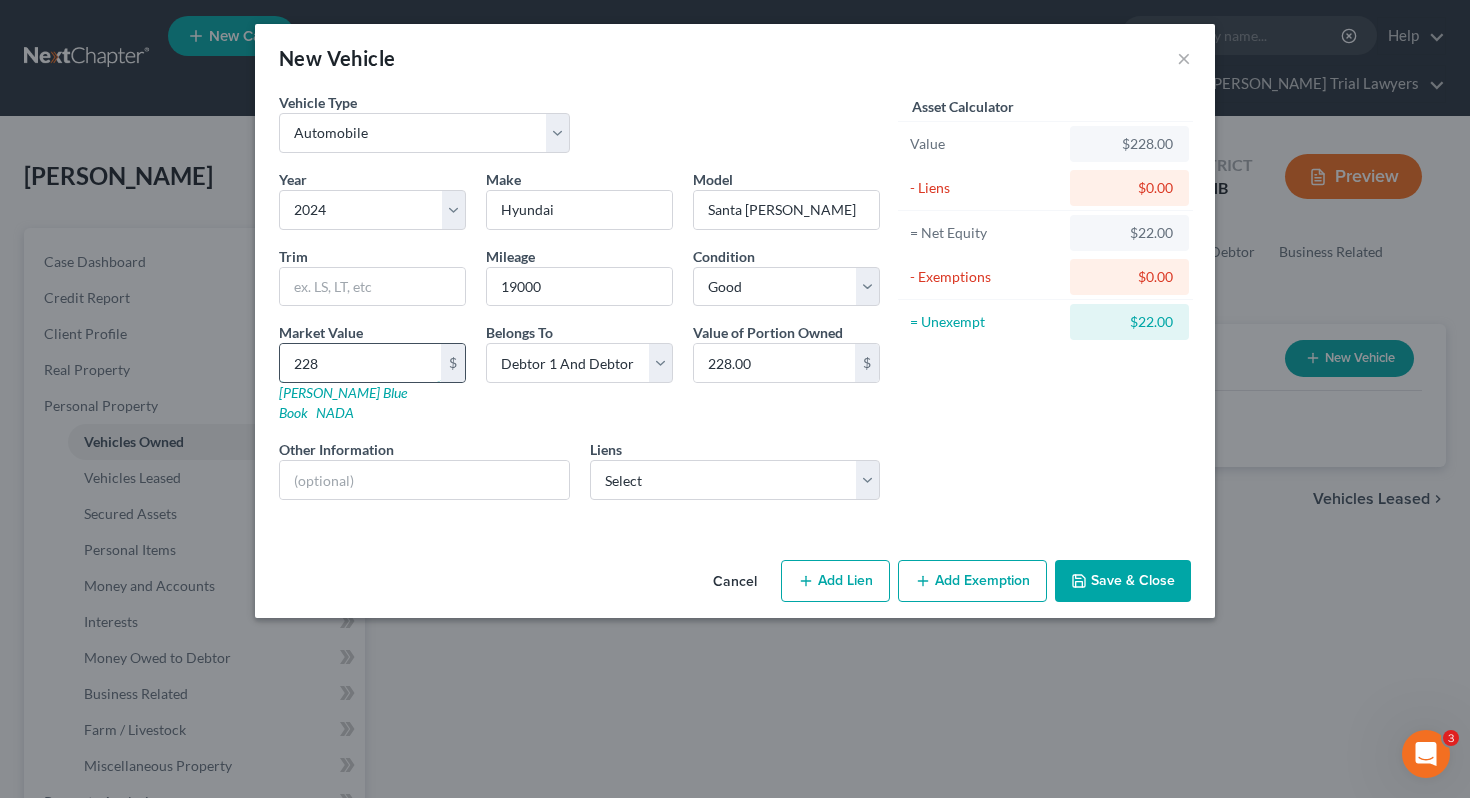 type on "2286" 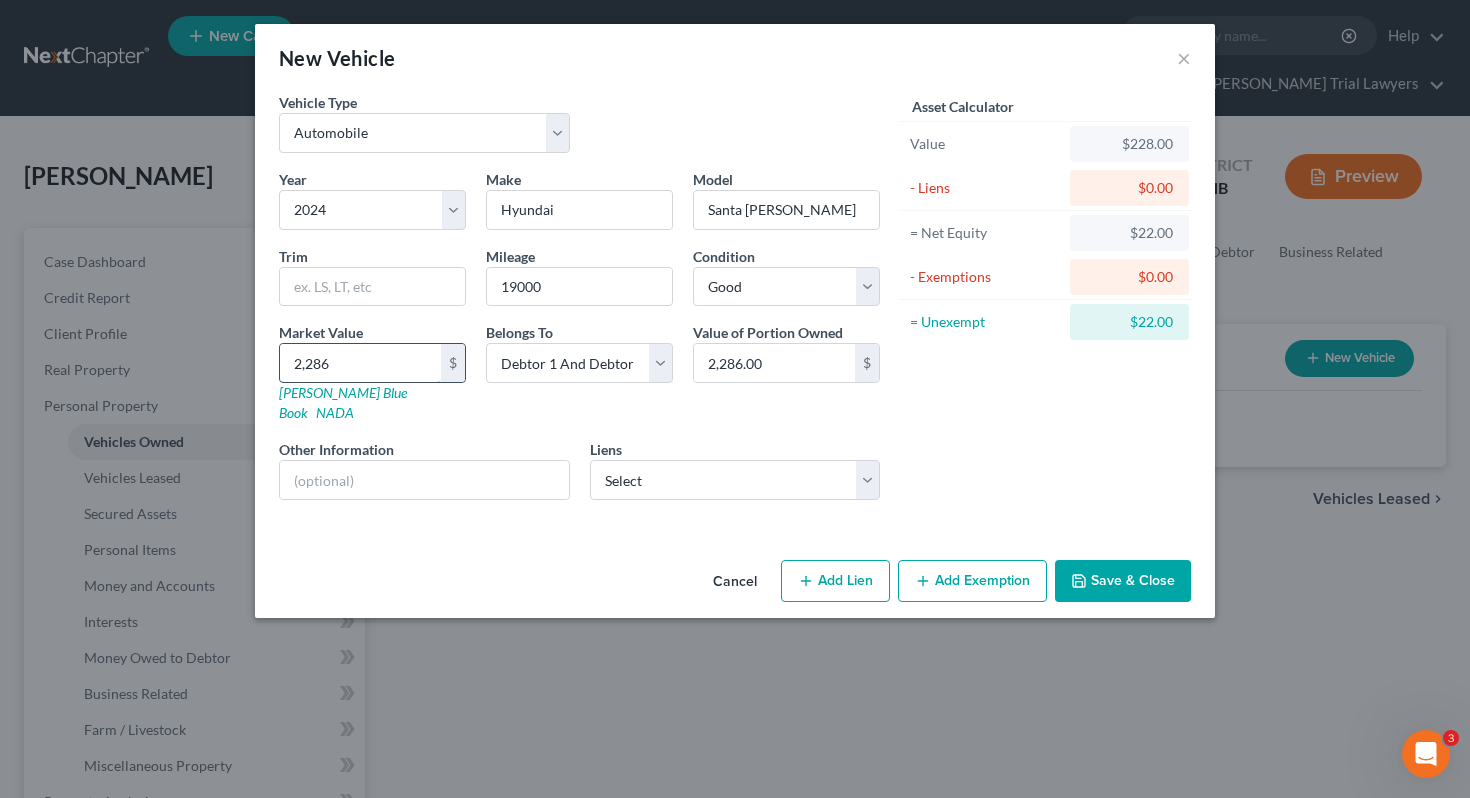type on "2,2866" 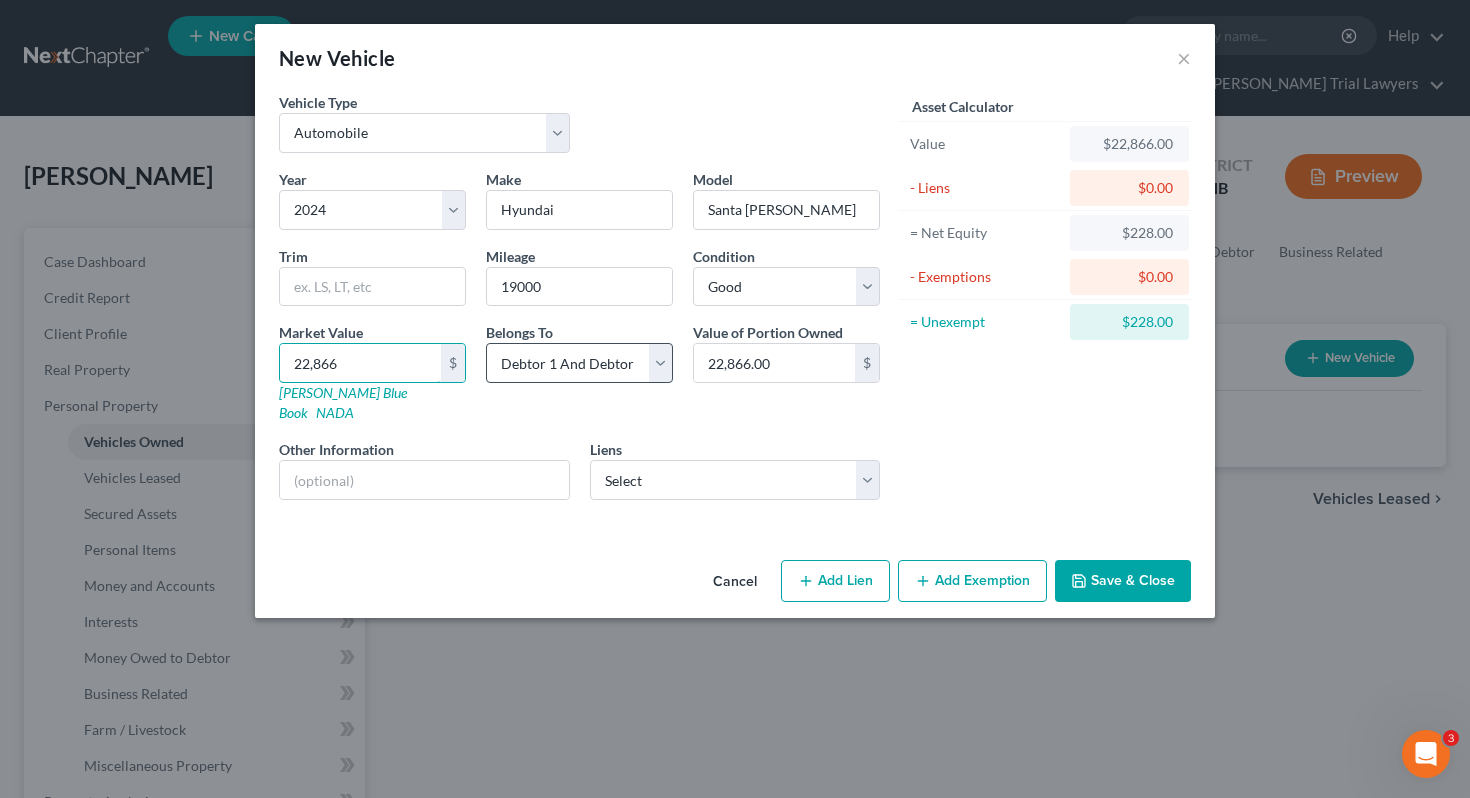 type on "22,866" 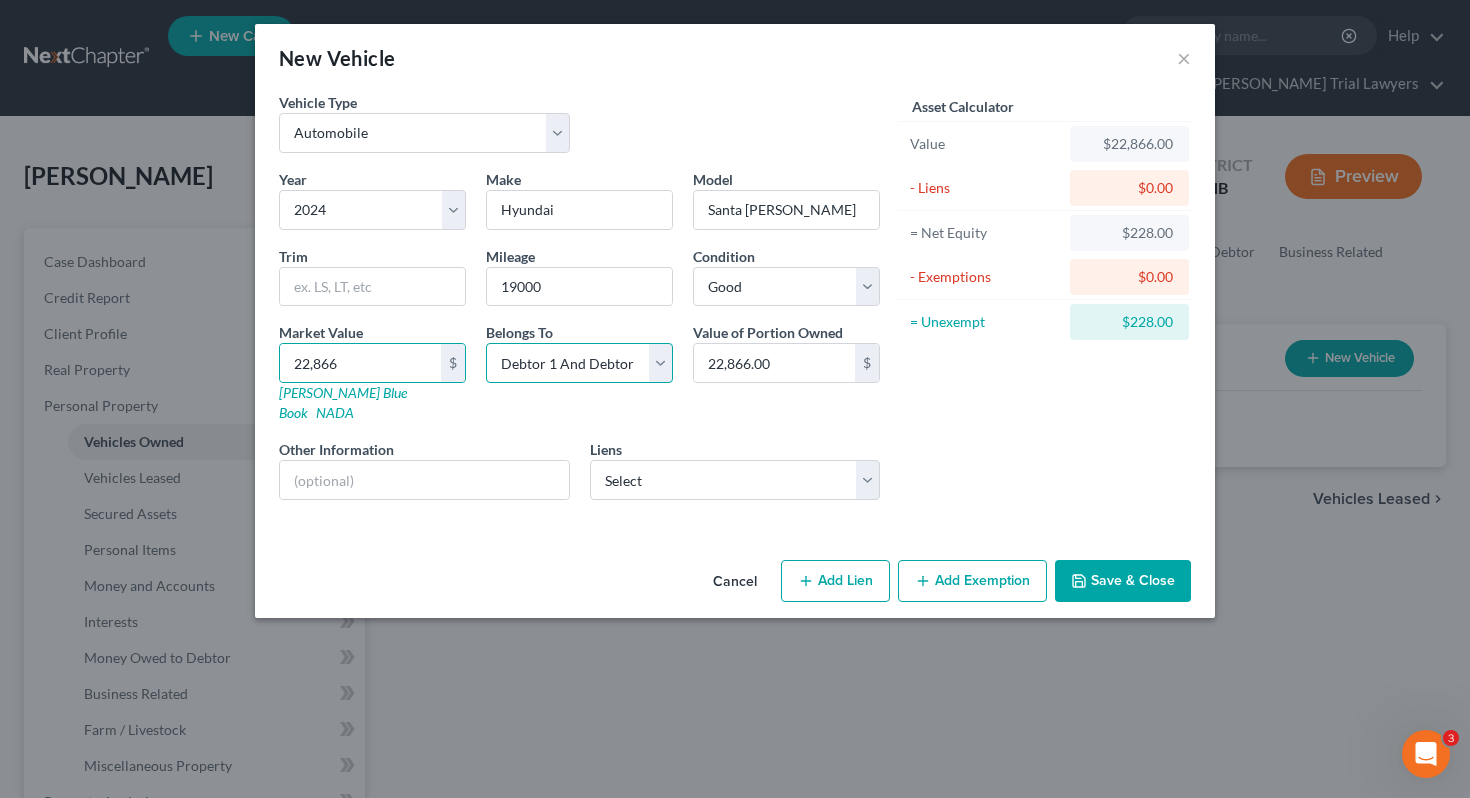 click on "Select Debtor 1 Only Debtor 2 Only Debtor 1 And Debtor 2 Only At Least One Of The Debtors And Another Community Property" at bounding box center (579, 363) 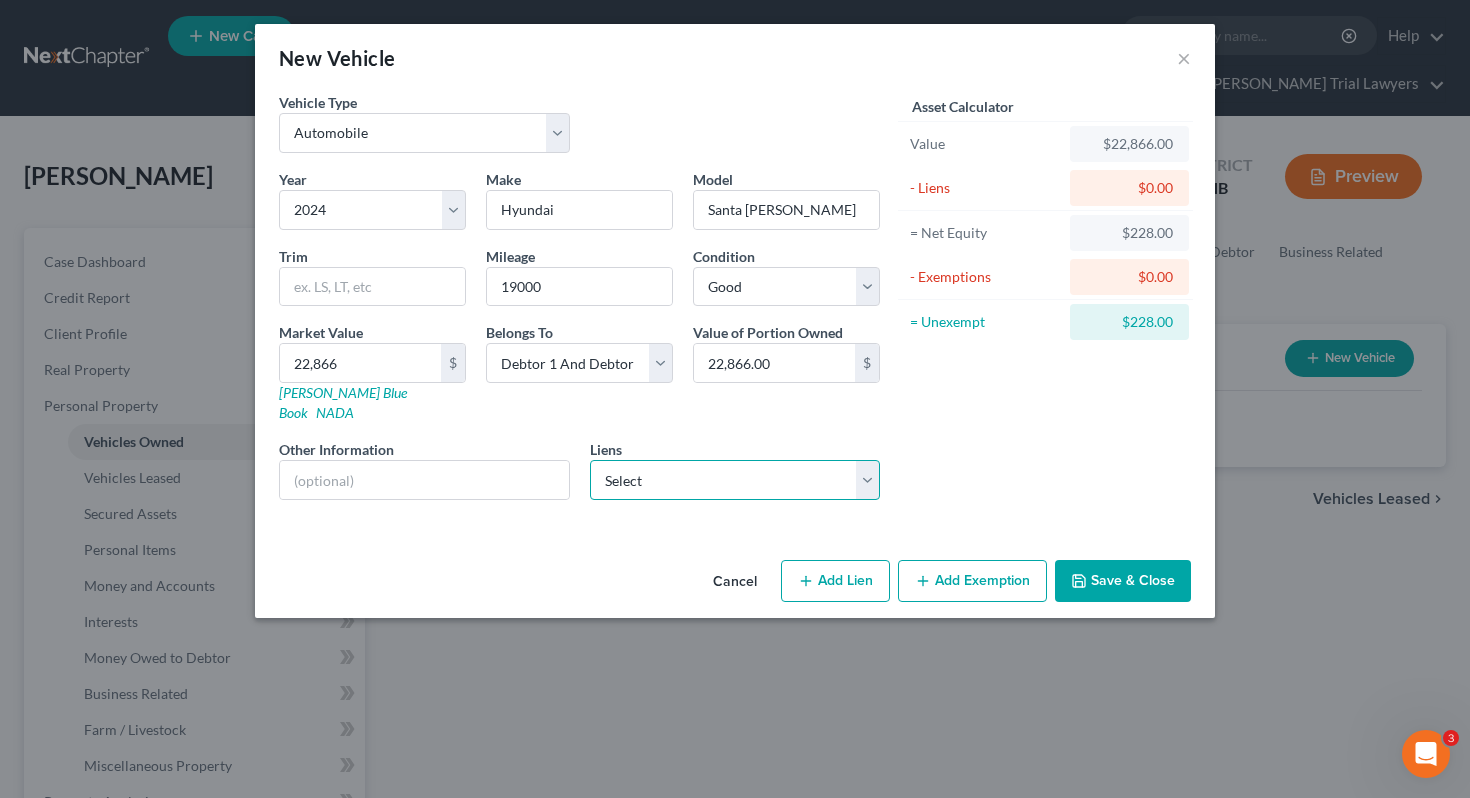 click on "Select Esb/Harley [PERSON_NAME] - $19,127.00 Gm Financial - $15,432.00" at bounding box center (735, 480) 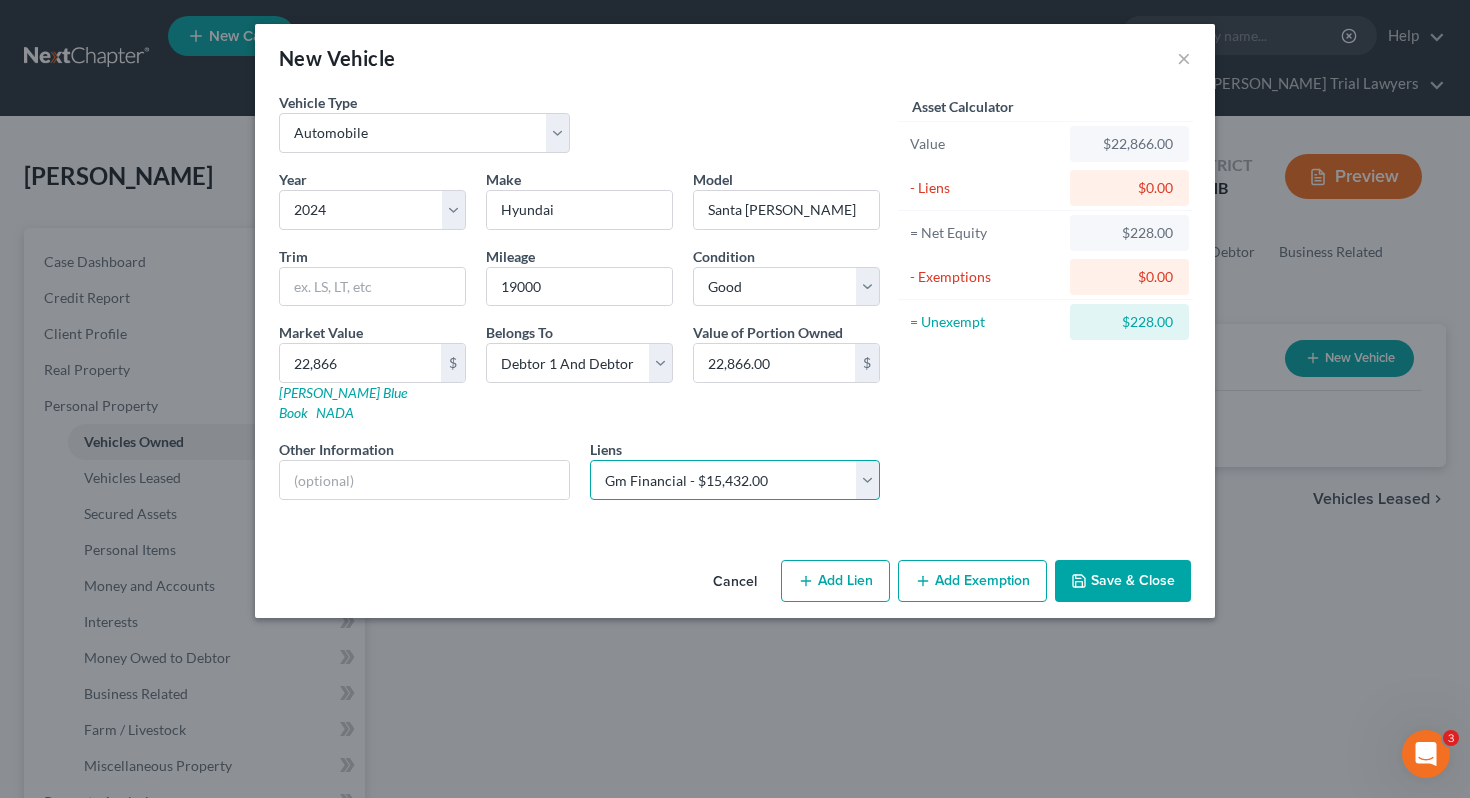 select 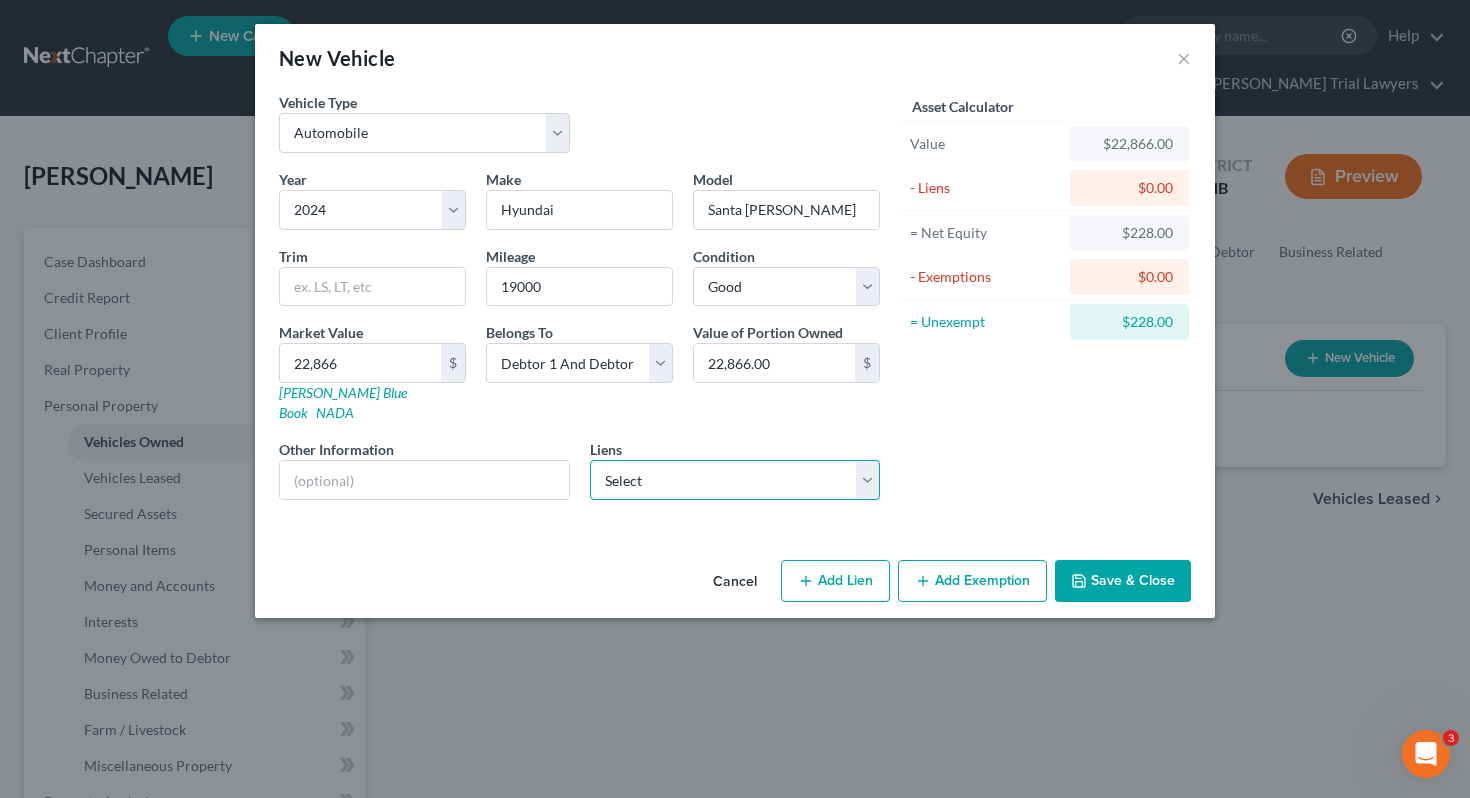 select on "45" 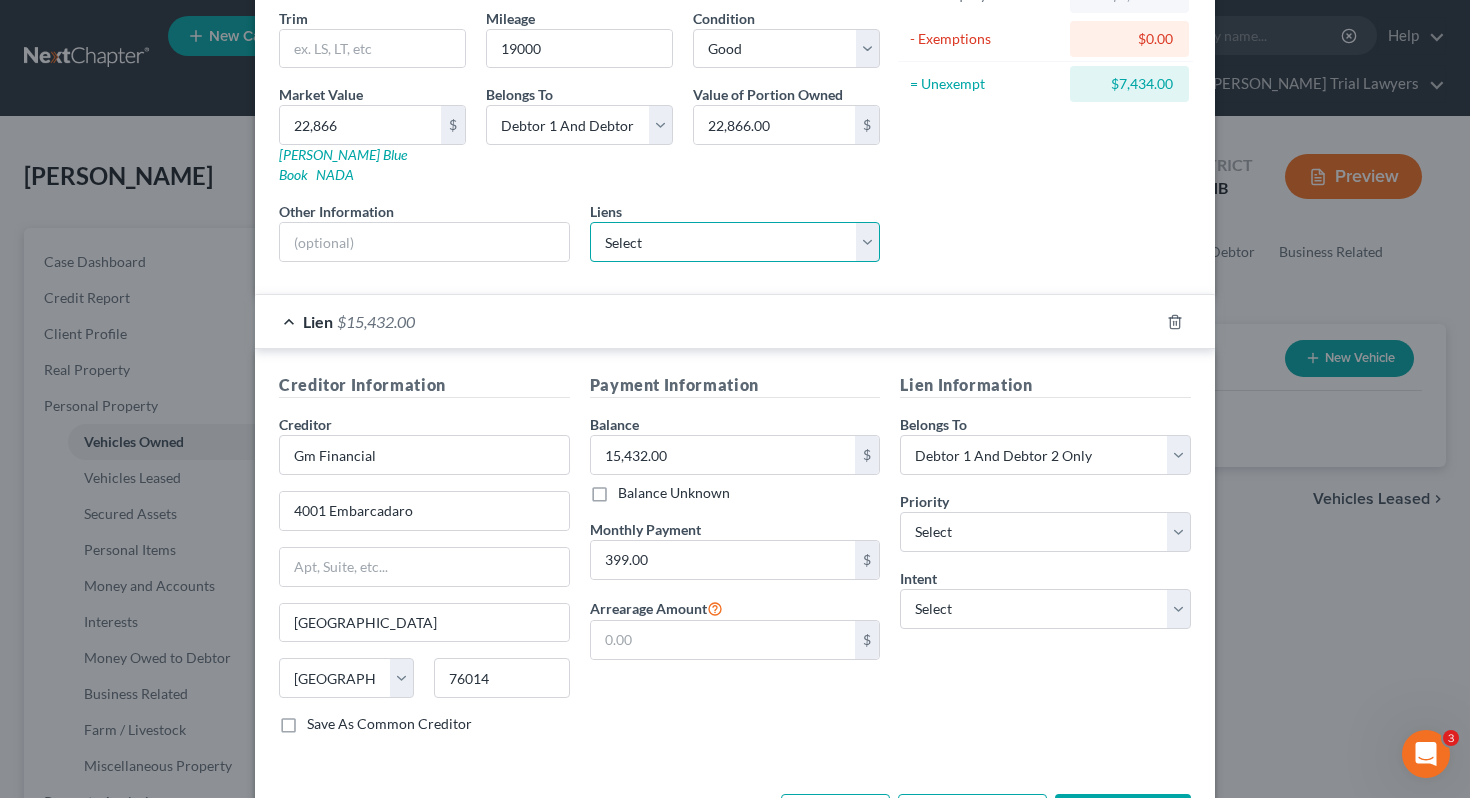 scroll, scrollTop: 296, scrollLeft: 0, axis: vertical 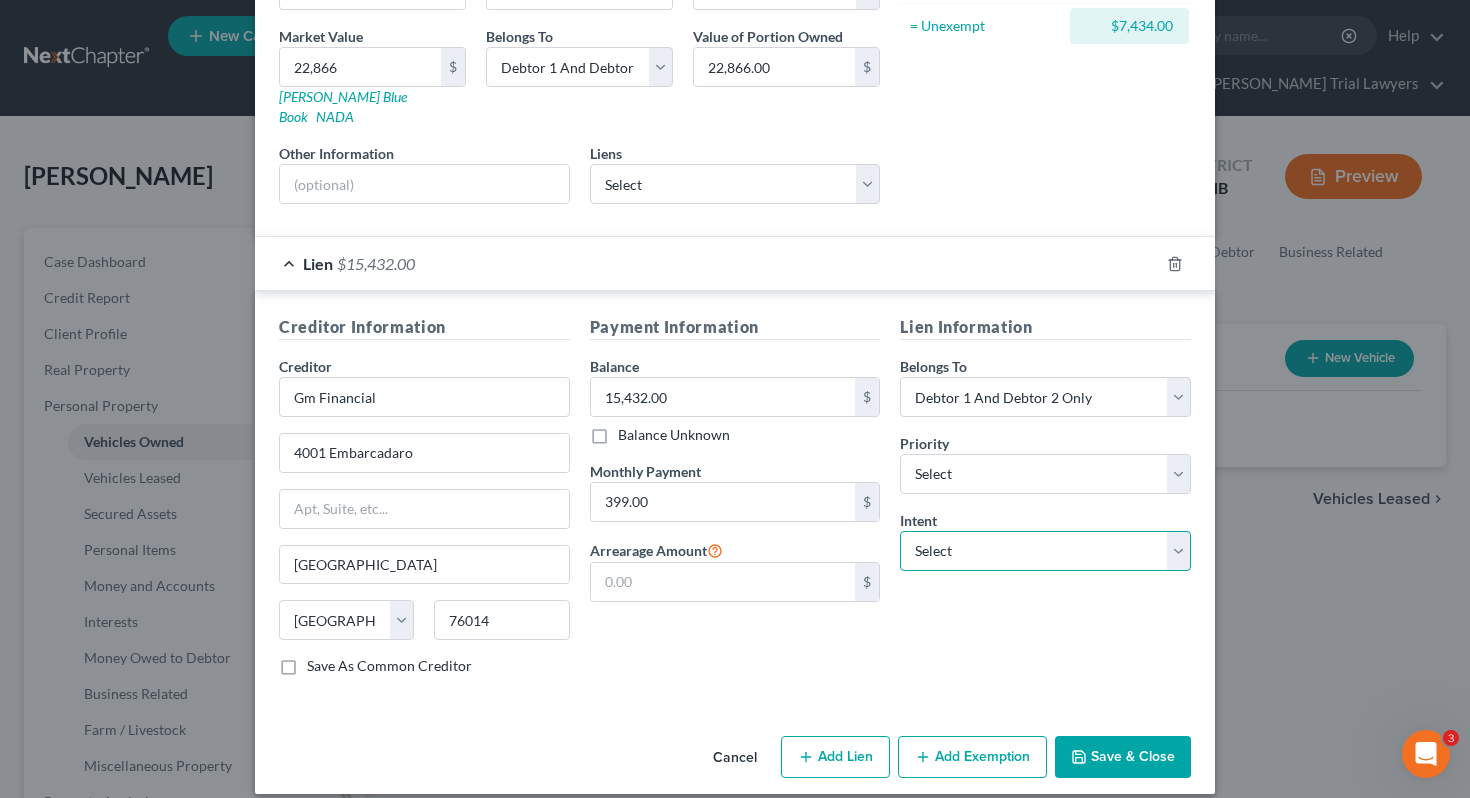 click on "Select Surrender Redeem Reaffirm Avoid Other" at bounding box center [1045, 551] 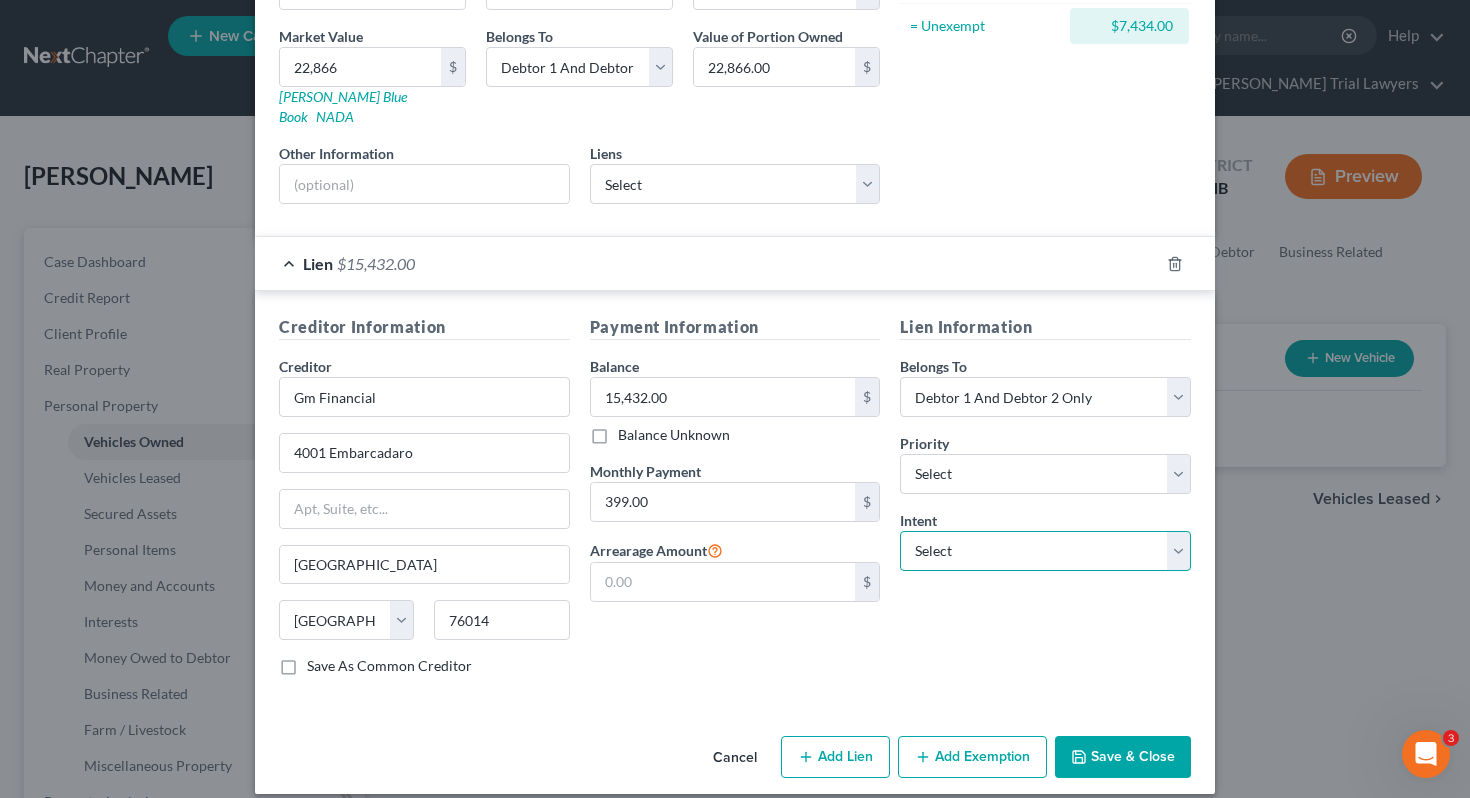 select on "2" 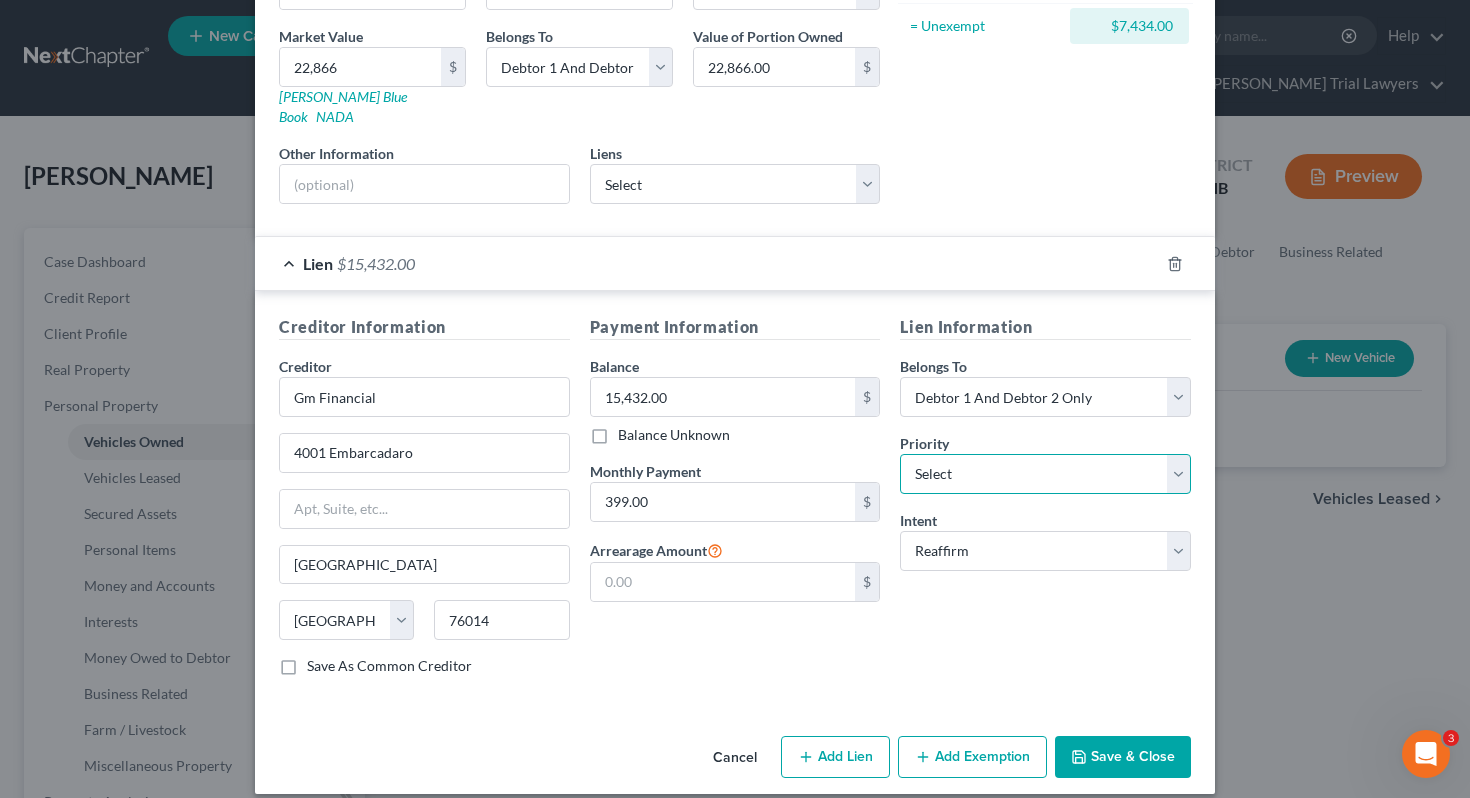click on "Select 1st 2nd 3rd 4th 5th 6th 7th 8th 9th 10th 11th 12th 13th 14th 15th 16th 17th 18th 19th 20th 21th 22th 23th 24th 25th 26th 27th 28th 29th 30th" at bounding box center [1045, 474] 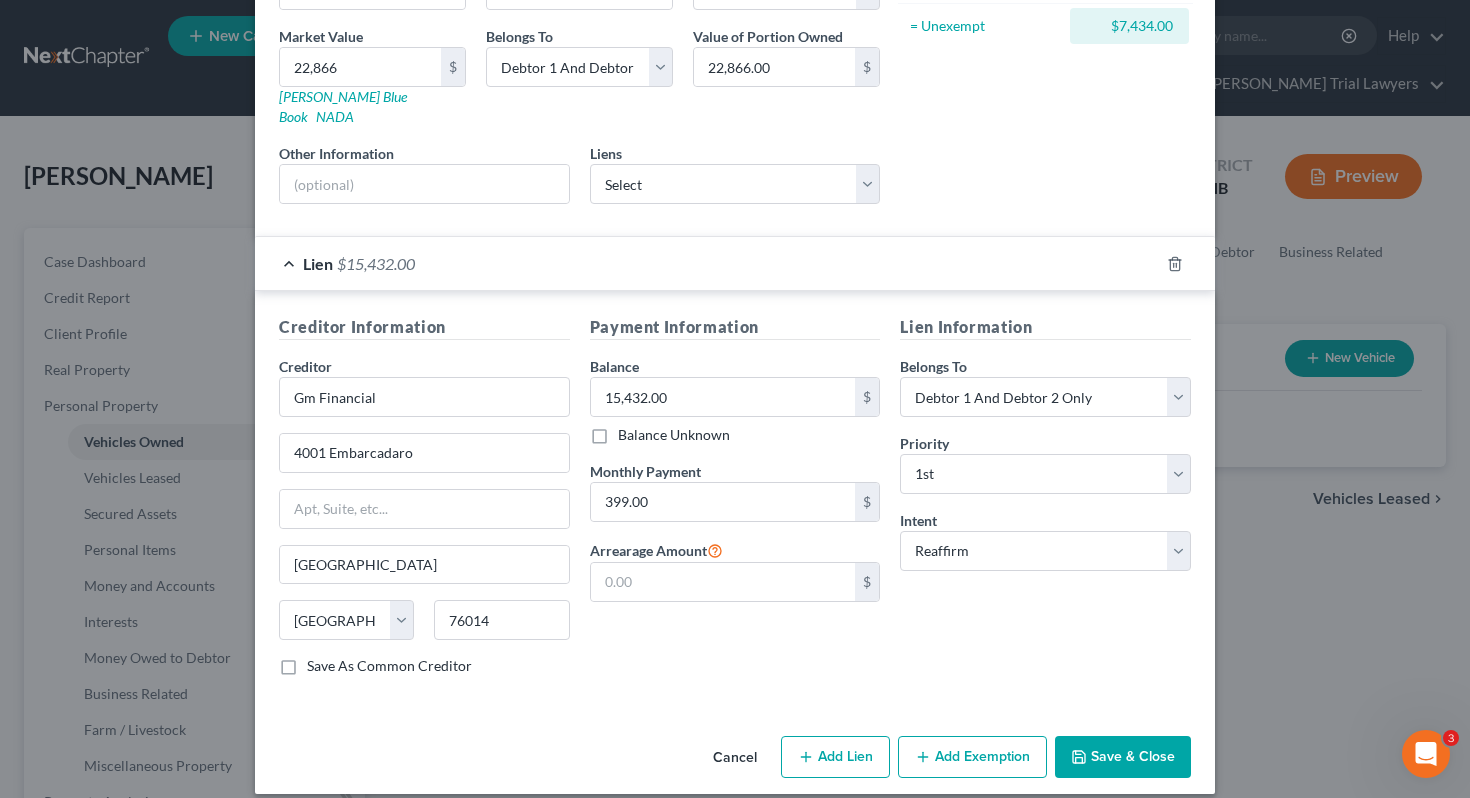 click on "Add Exemption" at bounding box center [972, 757] 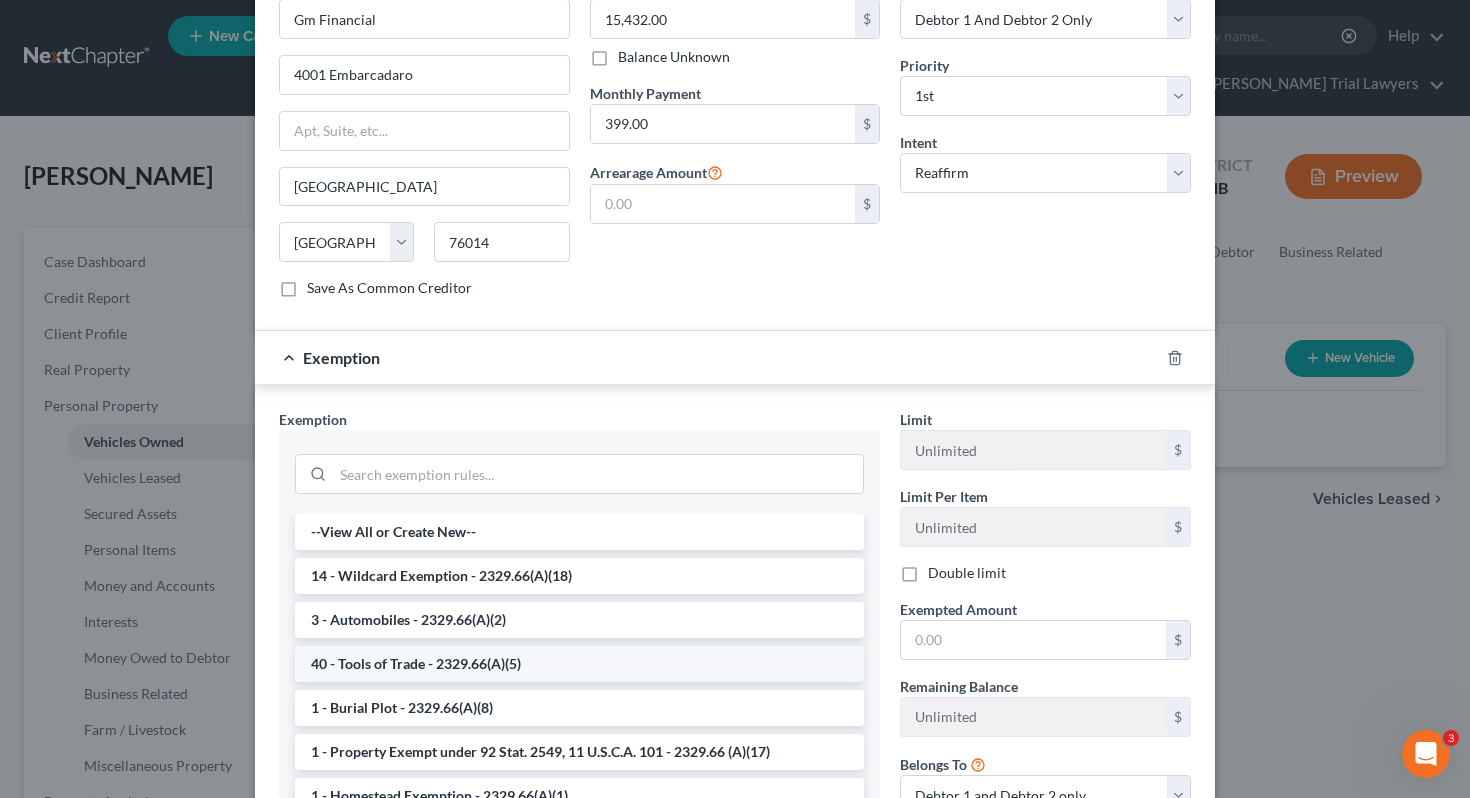 scroll, scrollTop: 707, scrollLeft: 0, axis: vertical 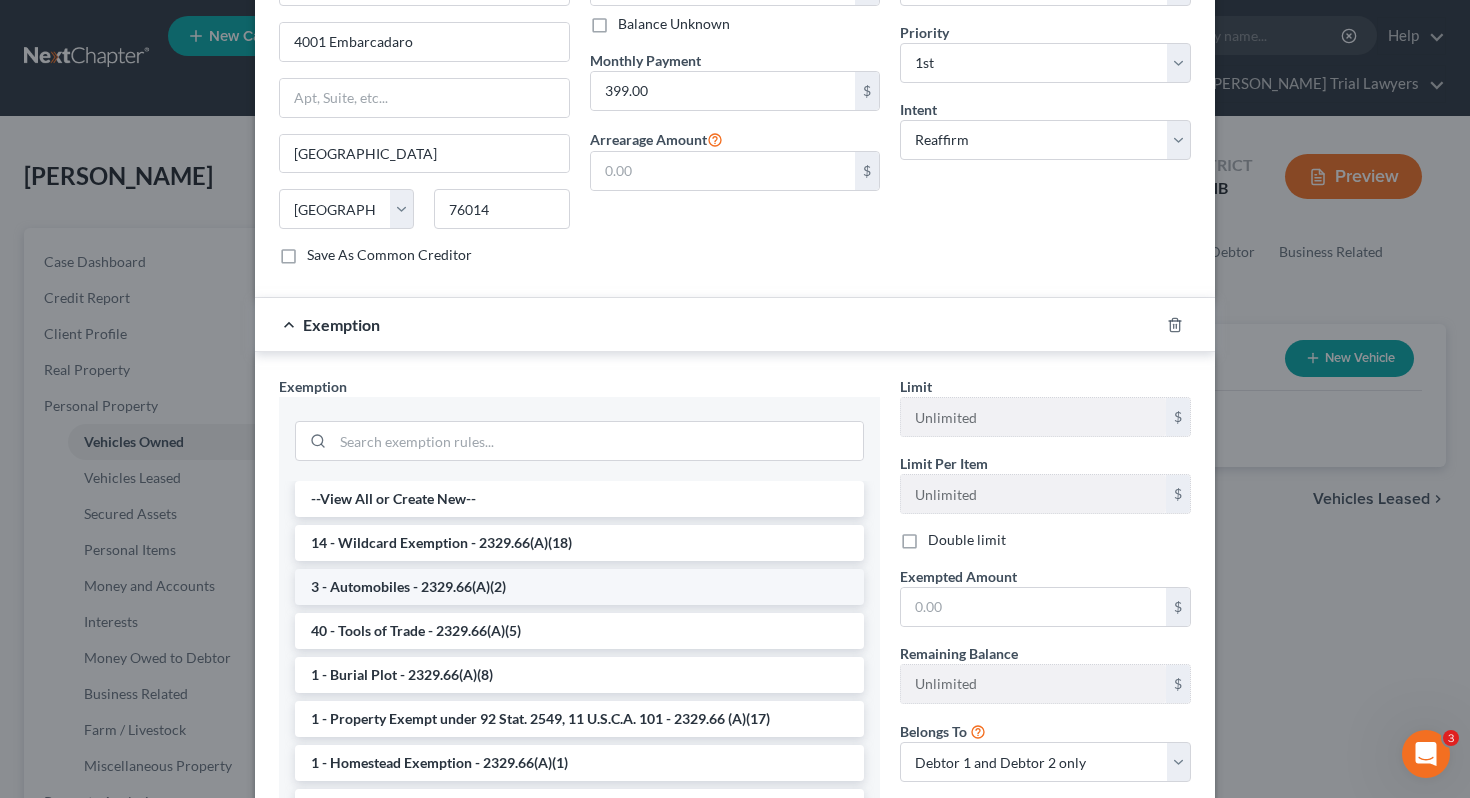 click on "3 - Automobiles - 2329.66(A)(2)" at bounding box center [579, 587] 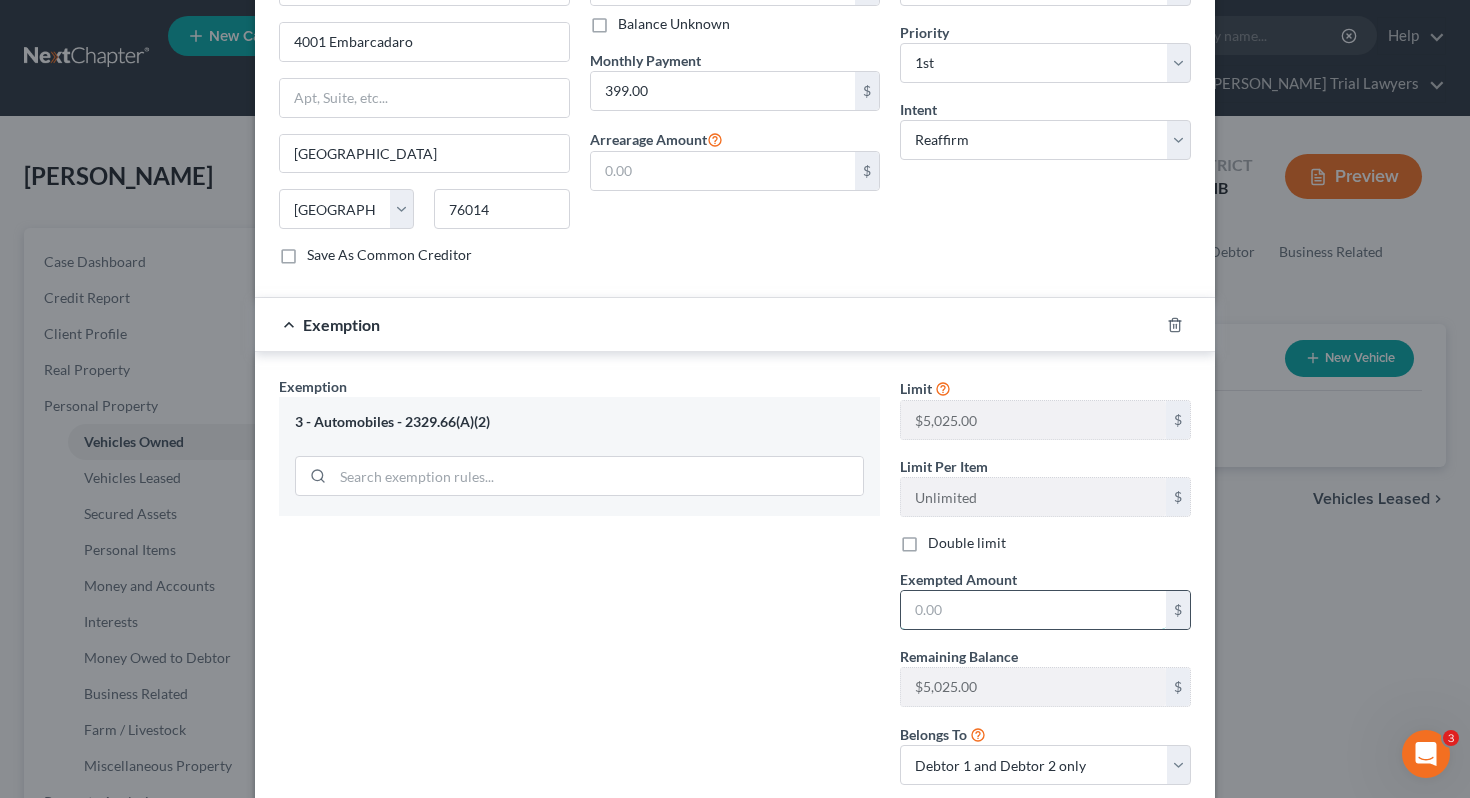 click at bounding box center (1033, 610) 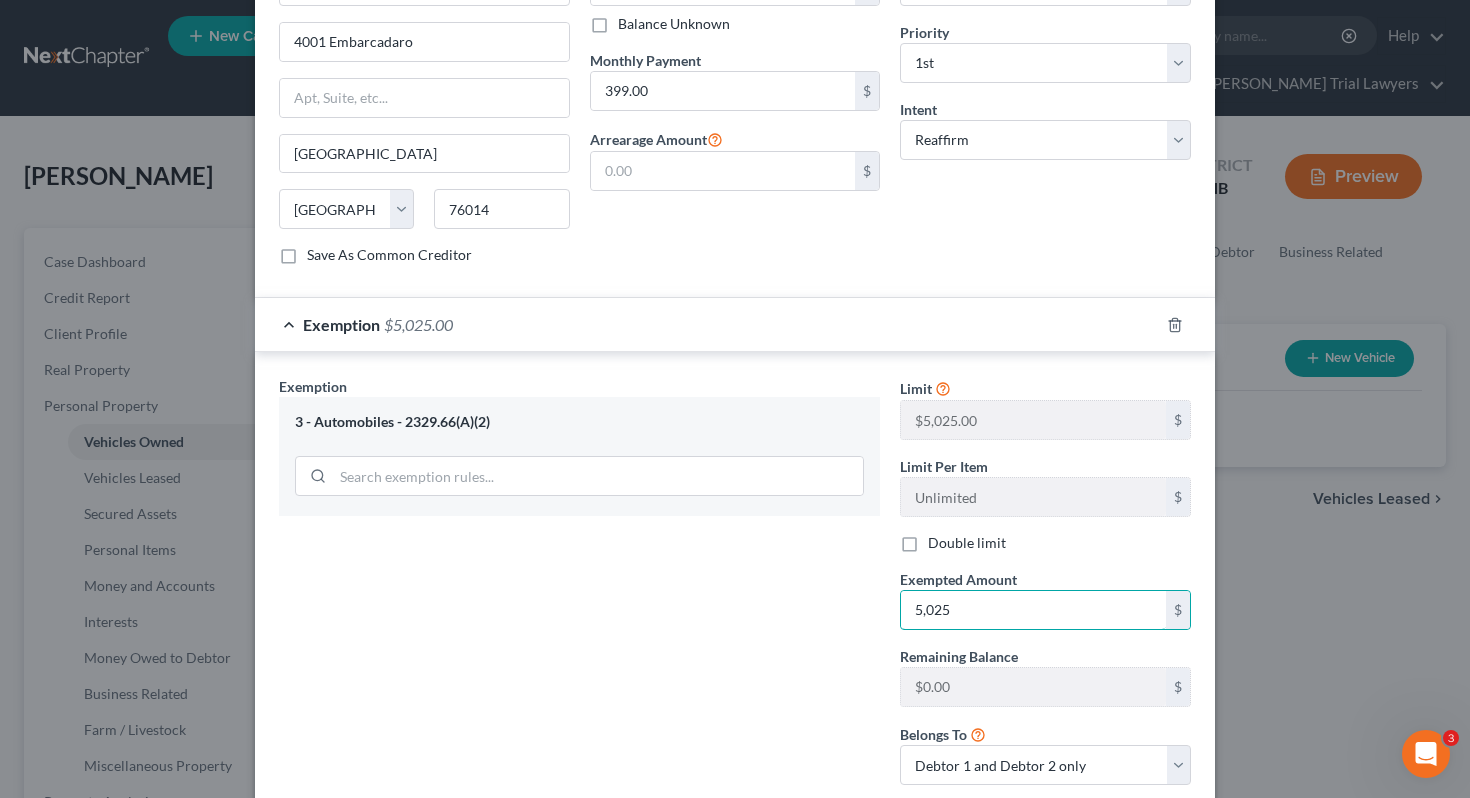 type on "5,025" 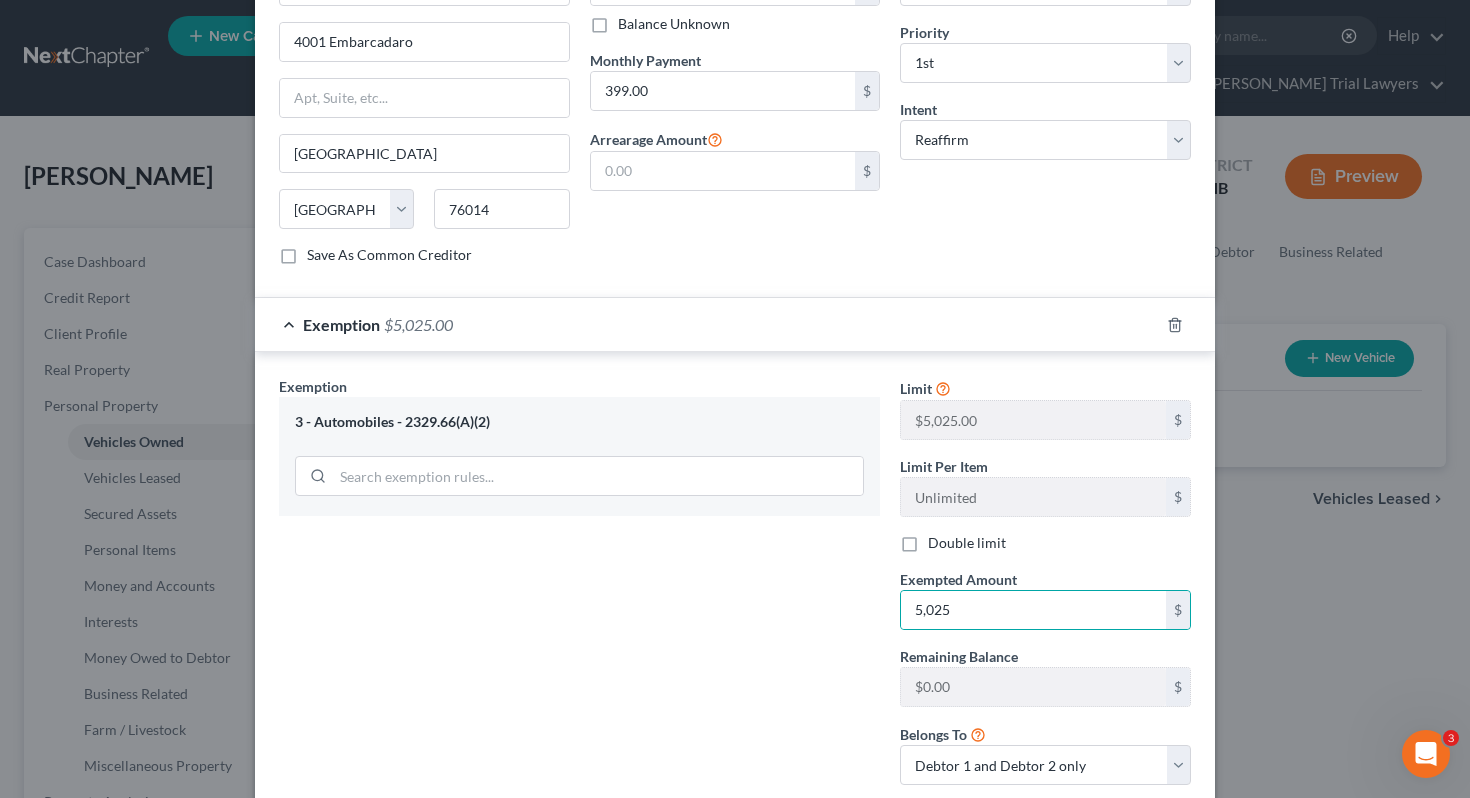 click on "Exemption Set must be selected for CA.
Exemption
*
3 - Automobiles - 2329.66(A)(2)" at bounding box center [579, 588] 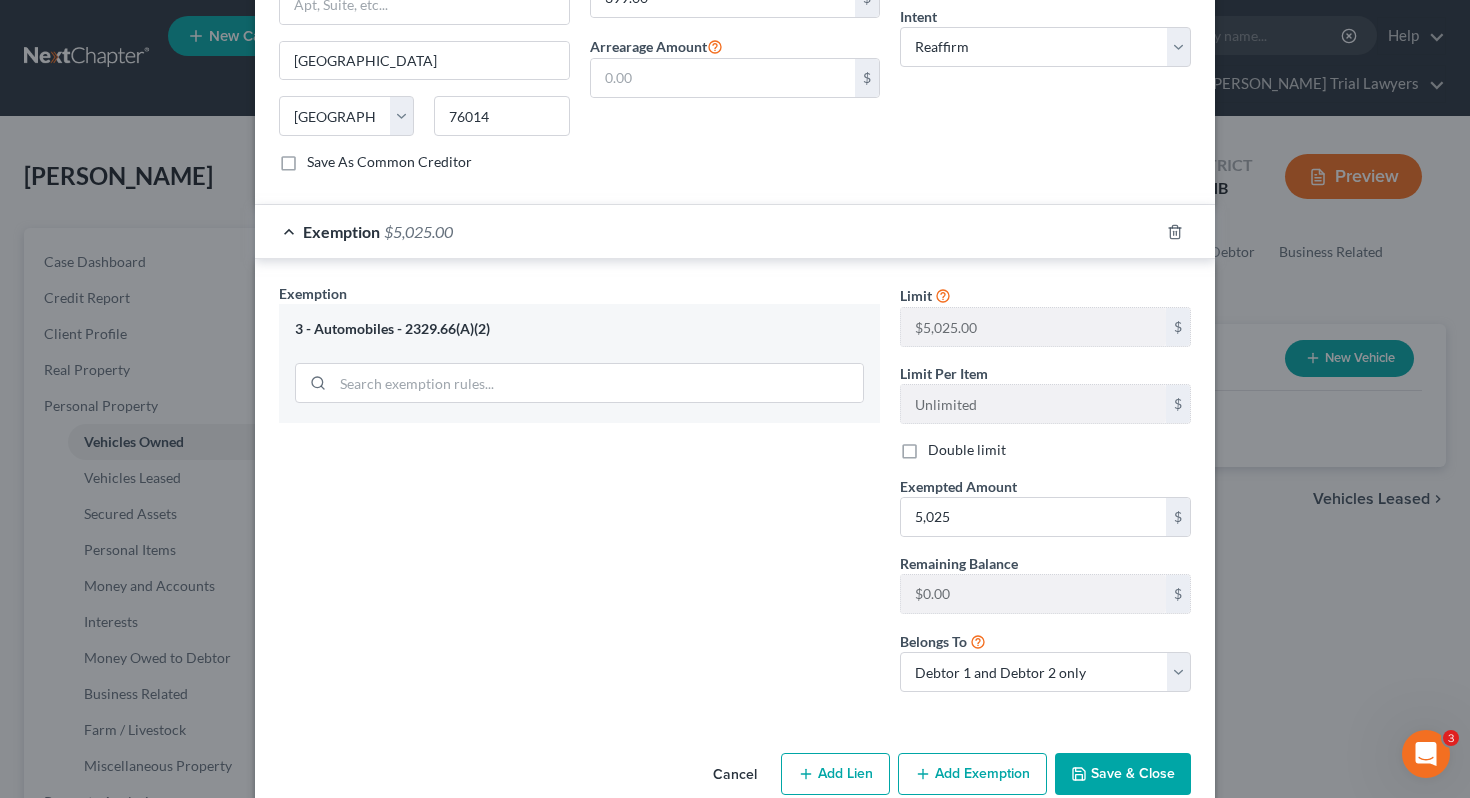 scroll, scrollTop: 817, scrollLeft: 0, axis: vertical 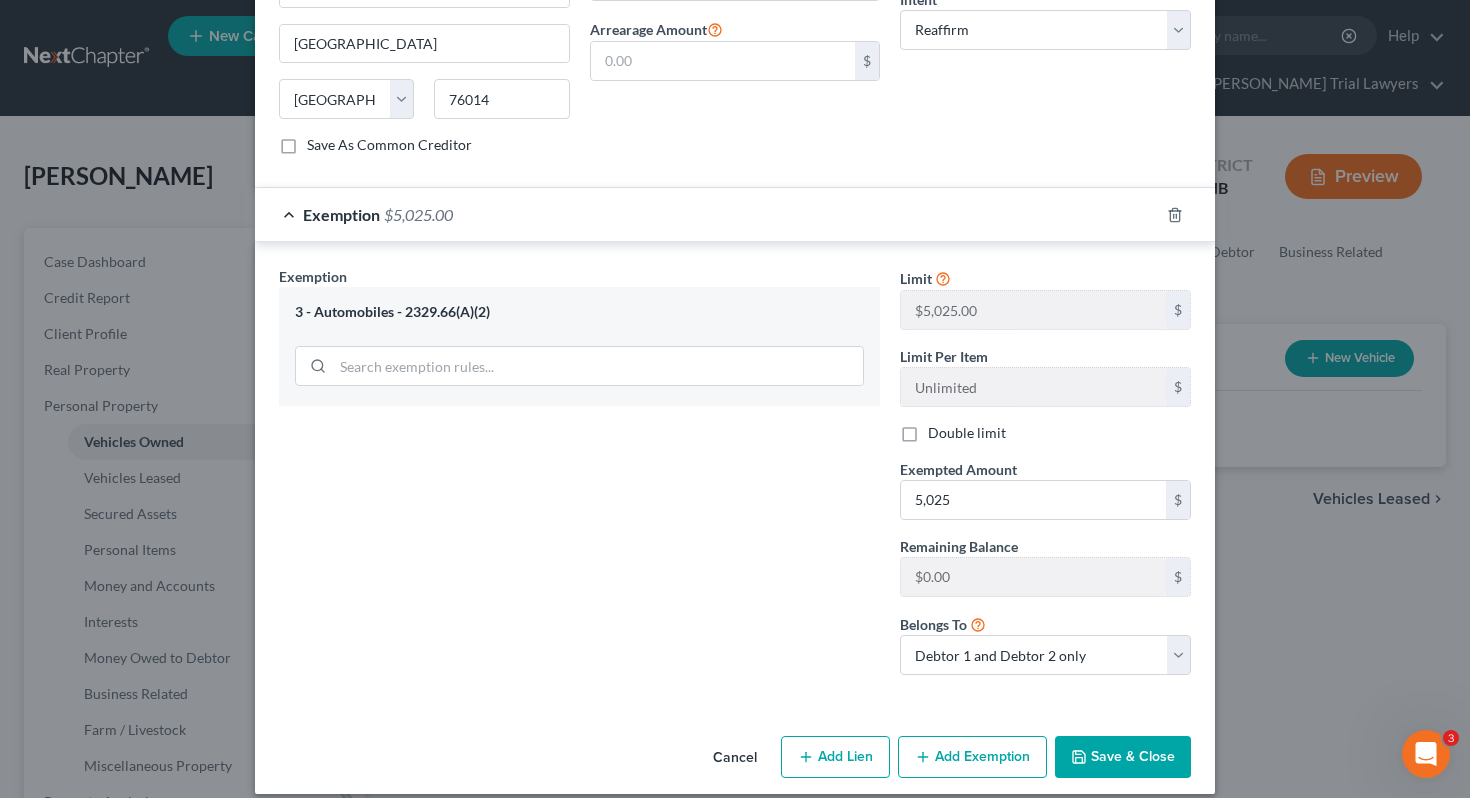 click on "Add Exemption" at bounding box center (972, 757) 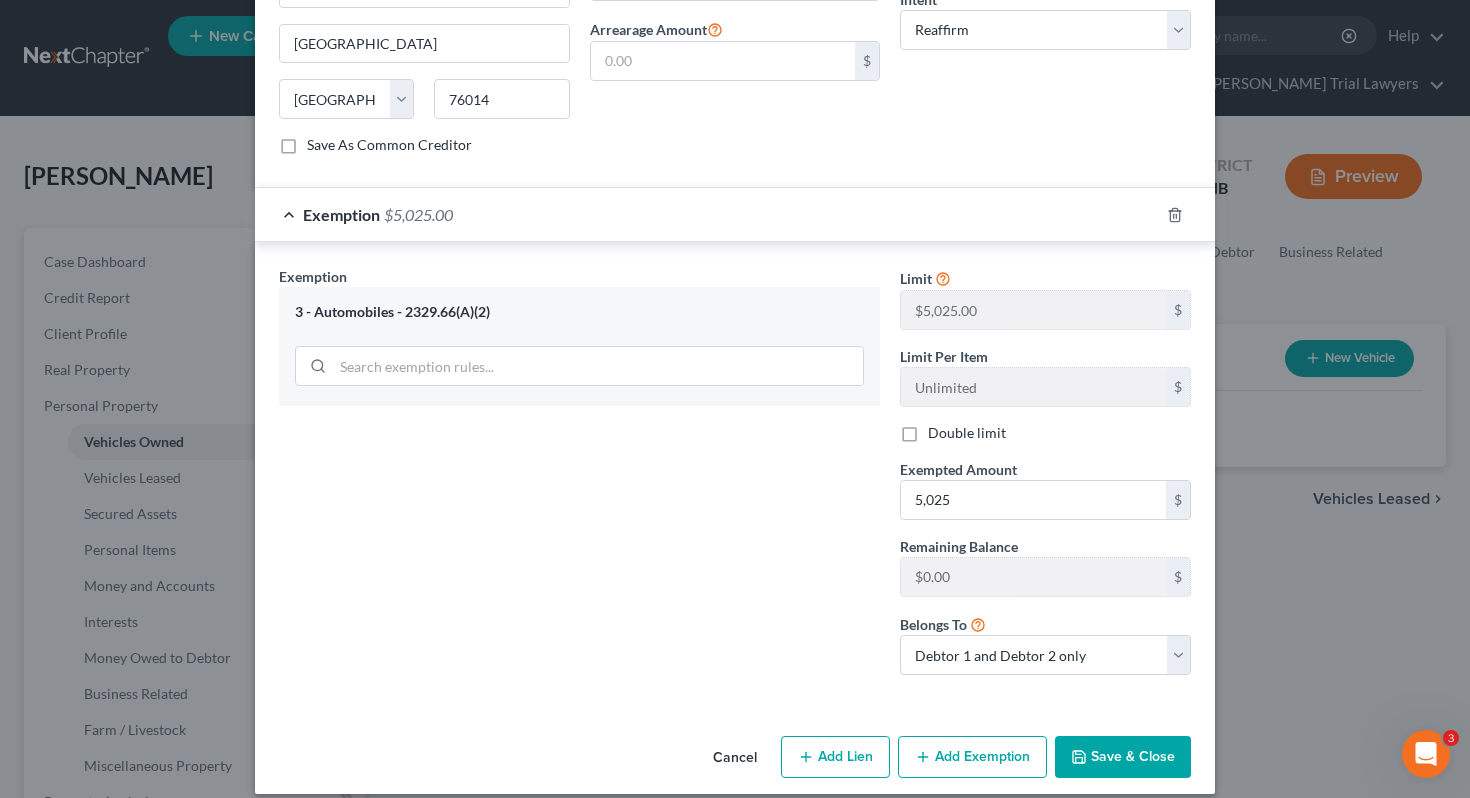 select on "2" 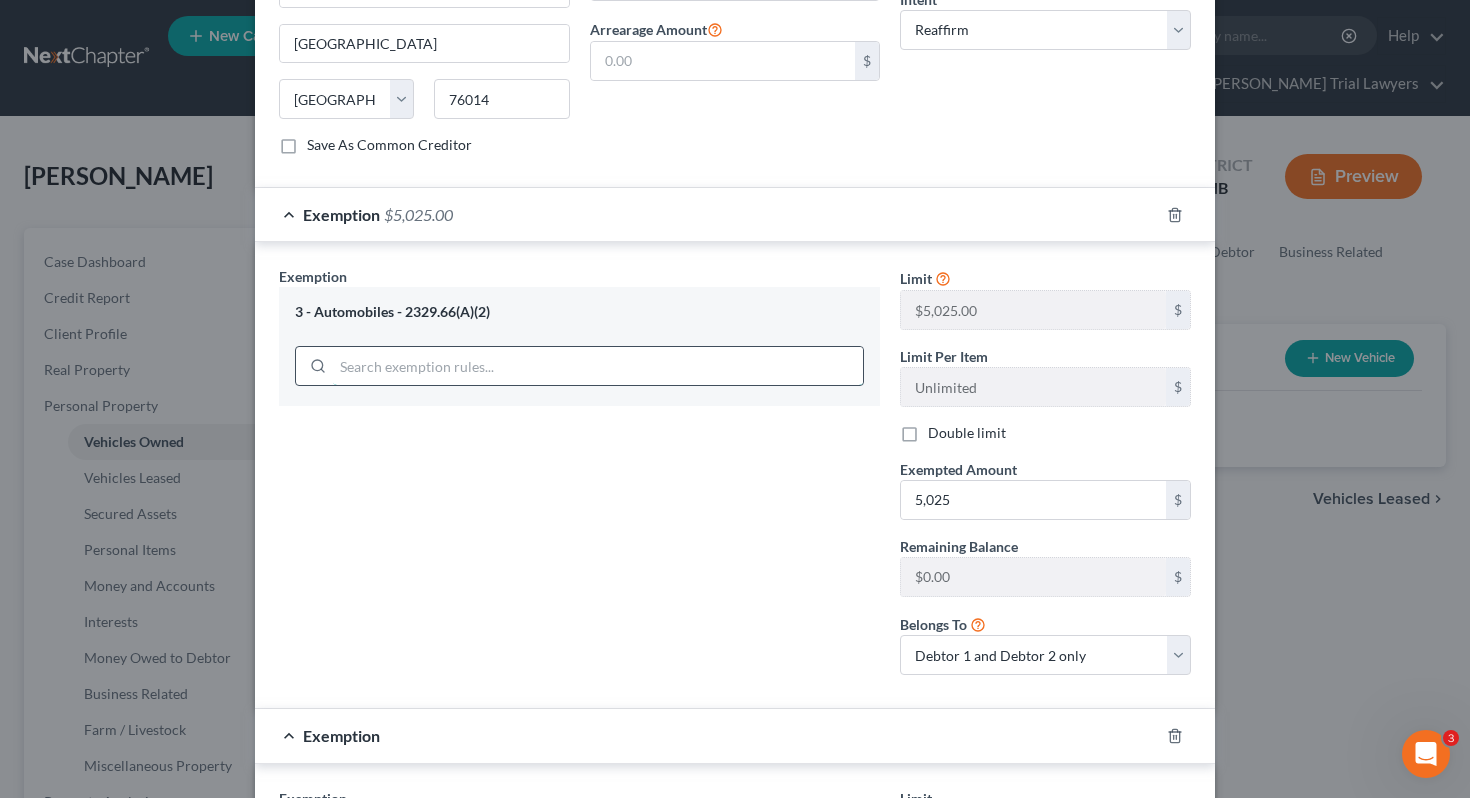 click at bounding box center (598, 366) 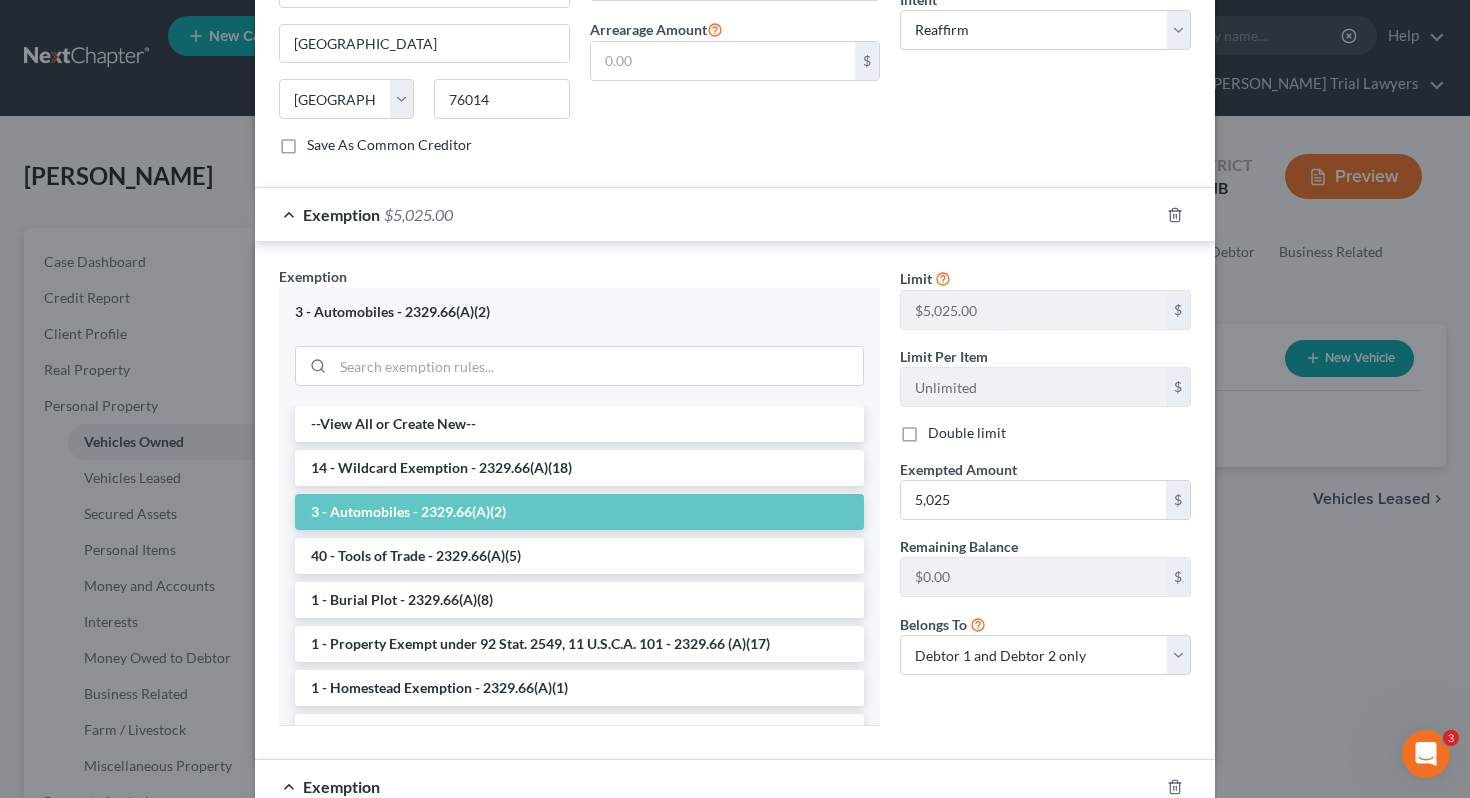 click on "Exemption $5,025.00" at bounding box center [707, 214] 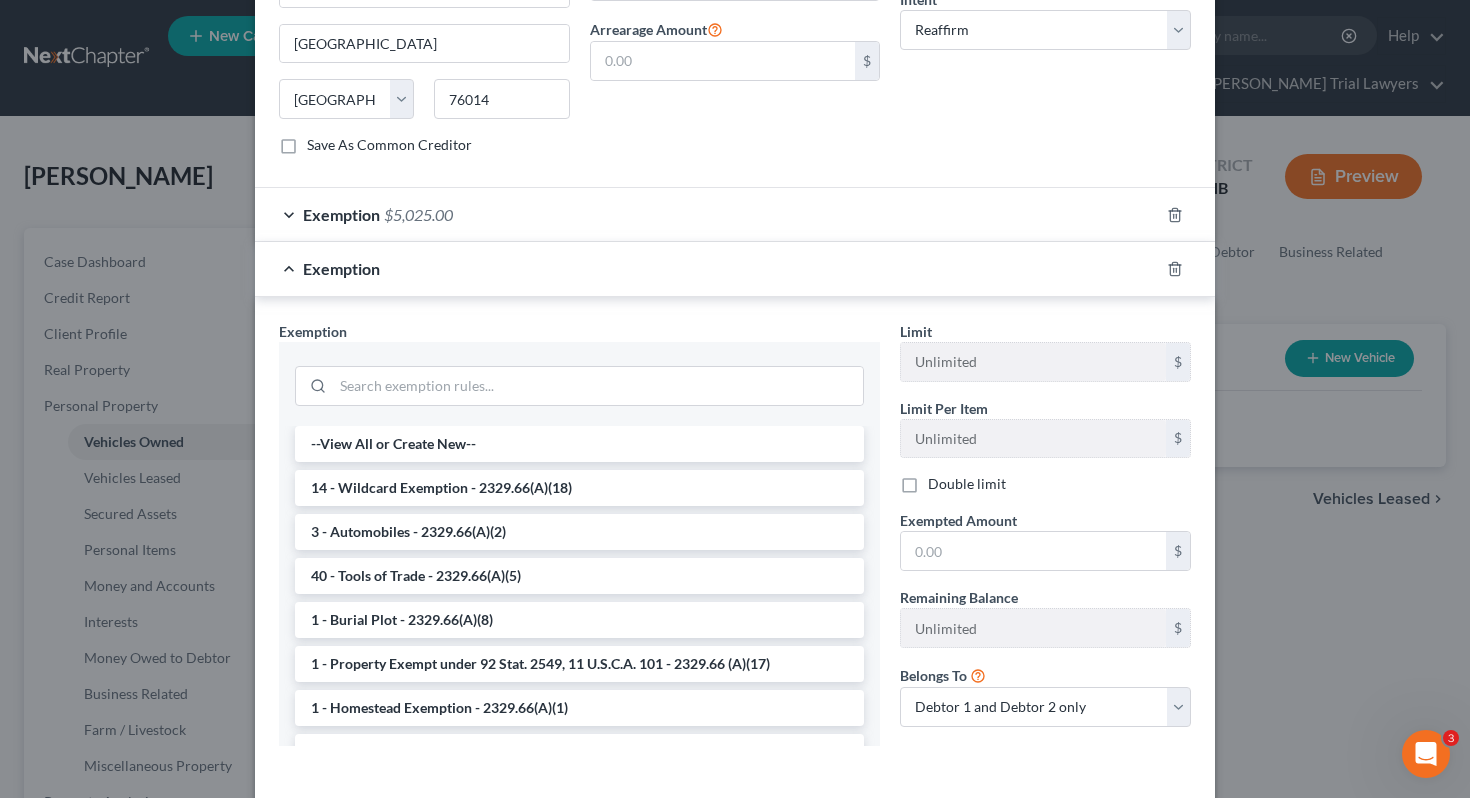 scroll, scrollTop: 887, scrollLeft: 0, axis: vertical 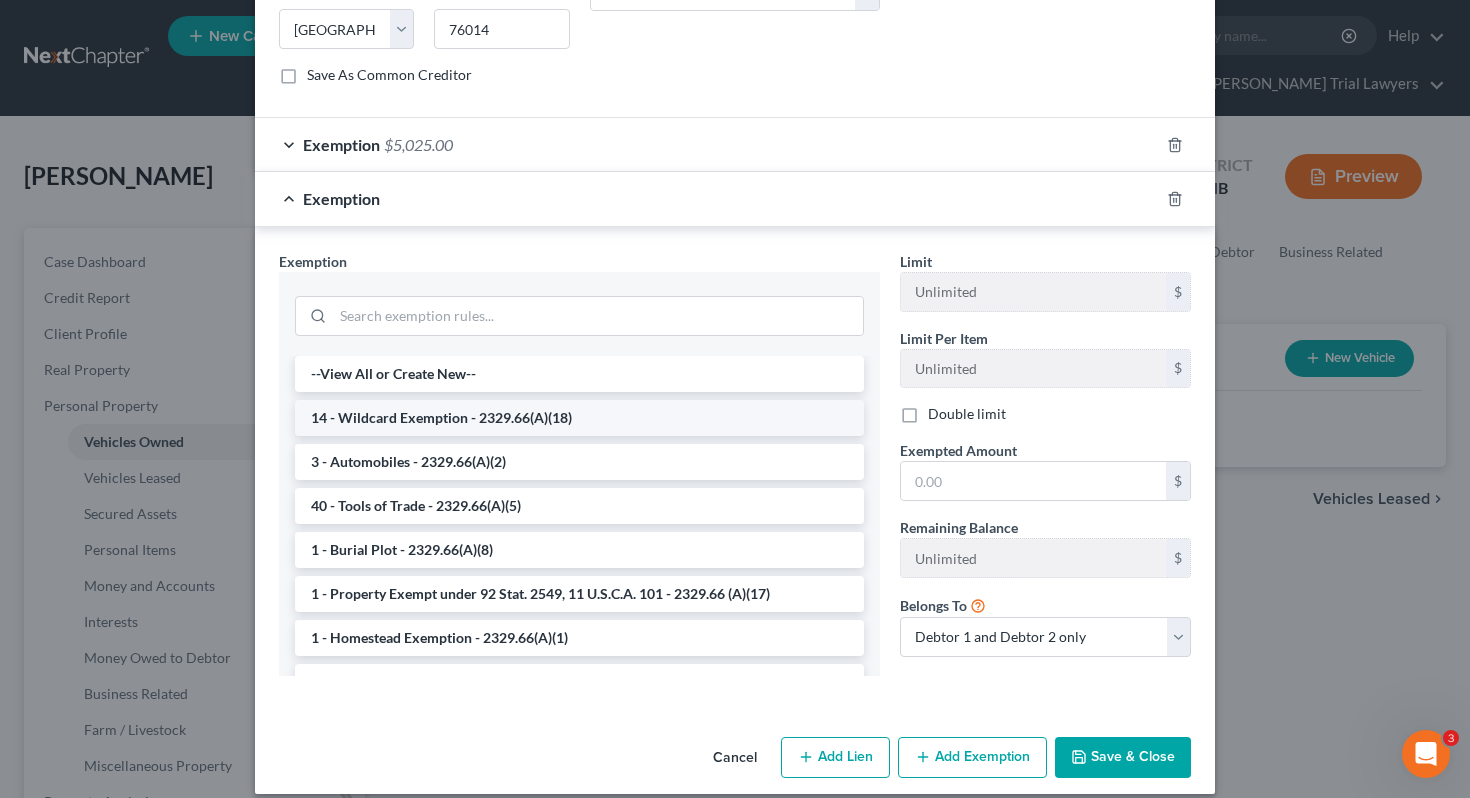 click on "14 - Wildcard Exemption  - 2329.66(A)(18)" at bounding box center (579, 418) 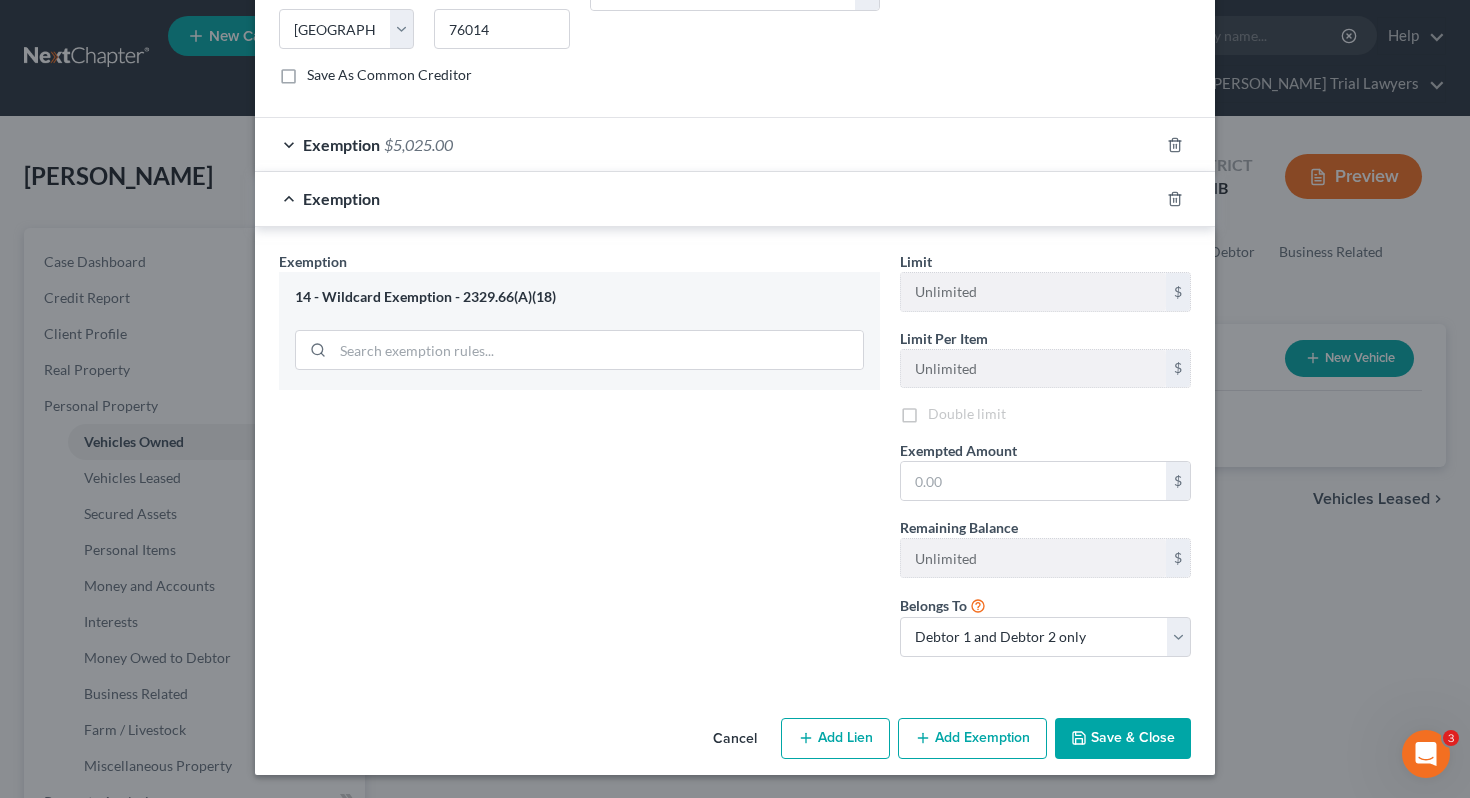 scroll, scrollTop: 871, scrollLeft: 0, axis: vertical 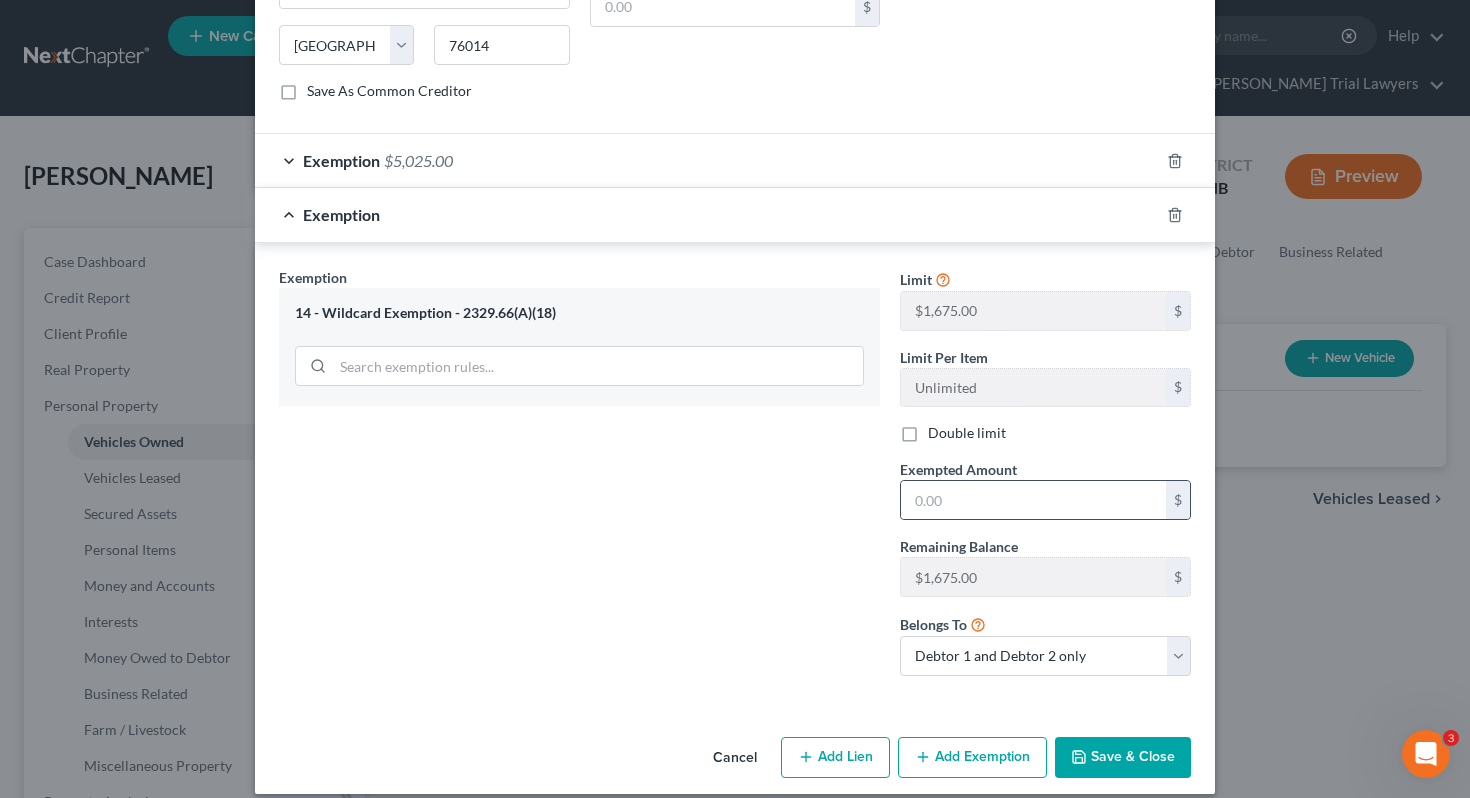click on "$" at bounding box center (1045, 500) 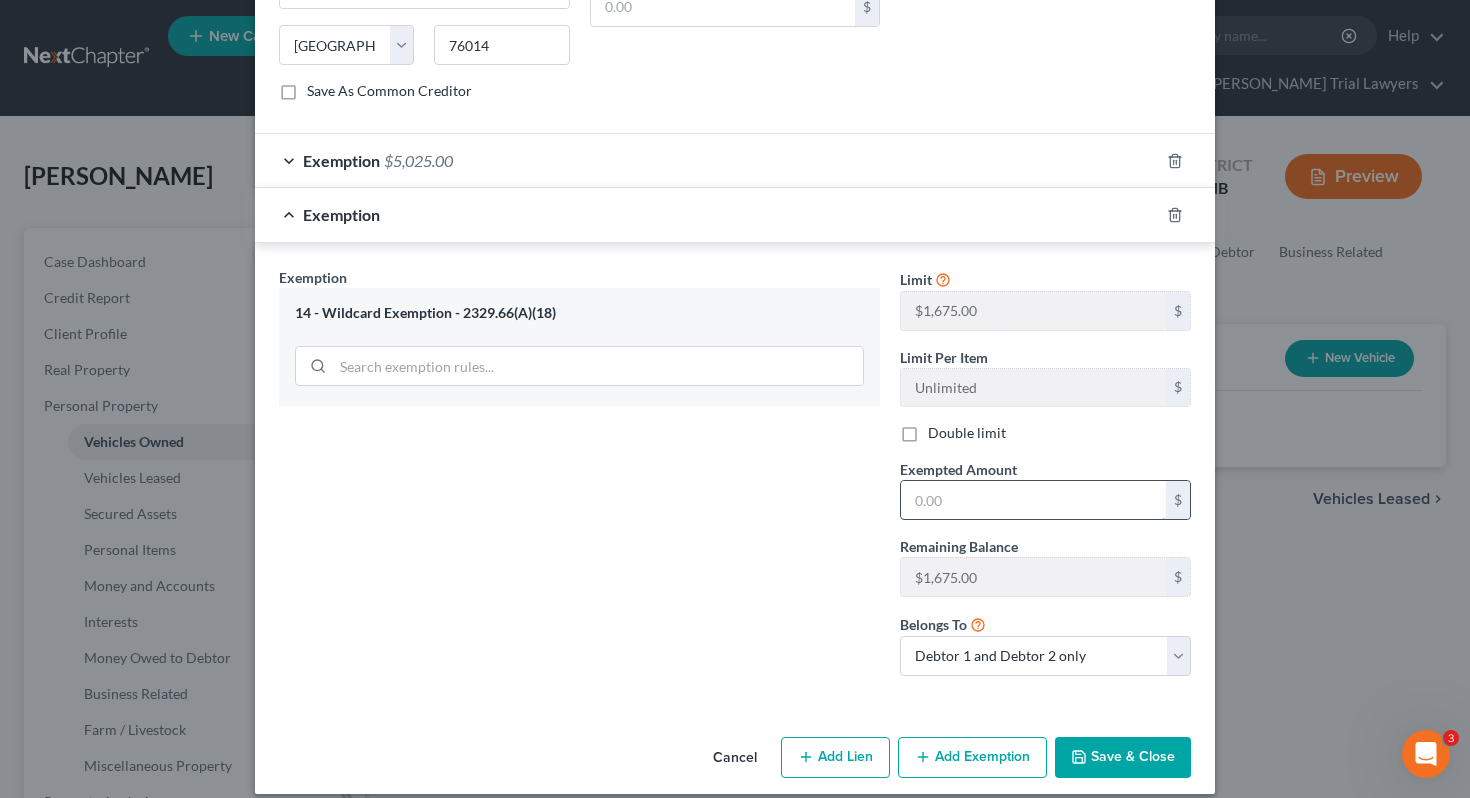 click at bounding box center [1033, 500] 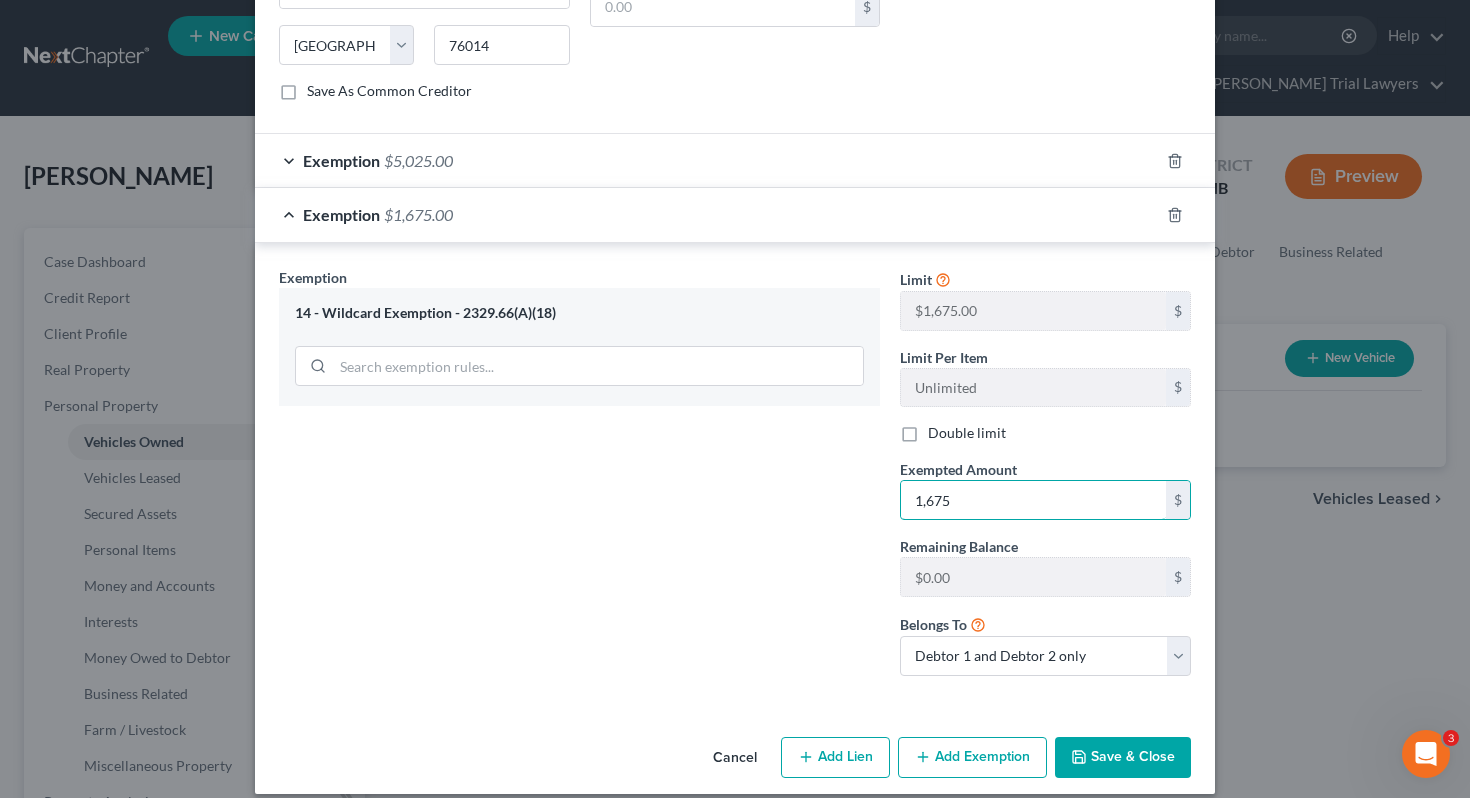 type on "1,675" 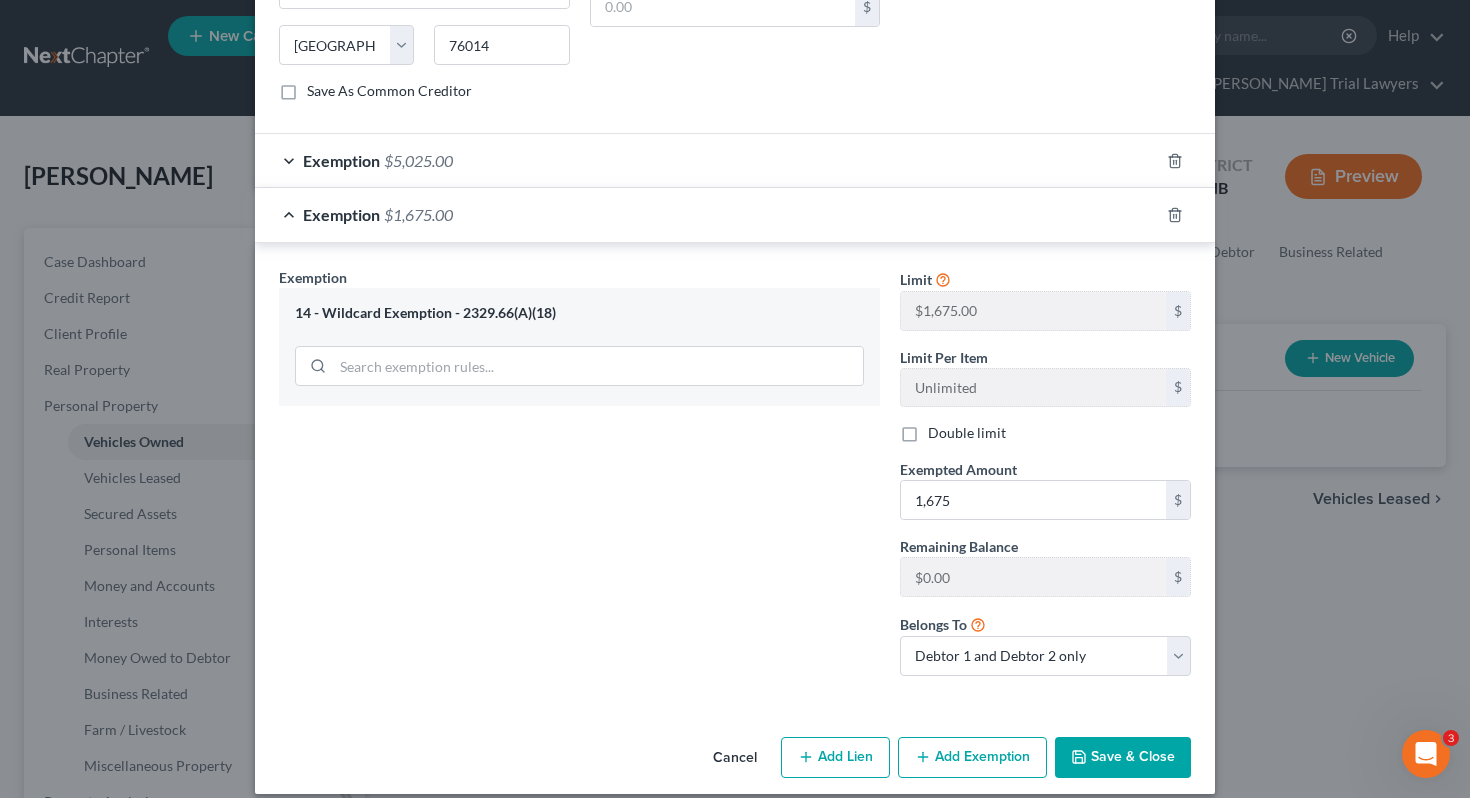 click on "Exemption Set must be selected for CA.
Exemption
*
14 - Wildcard Exemption  - 2329.66(A)(18)" at bounding box center (579, 479) 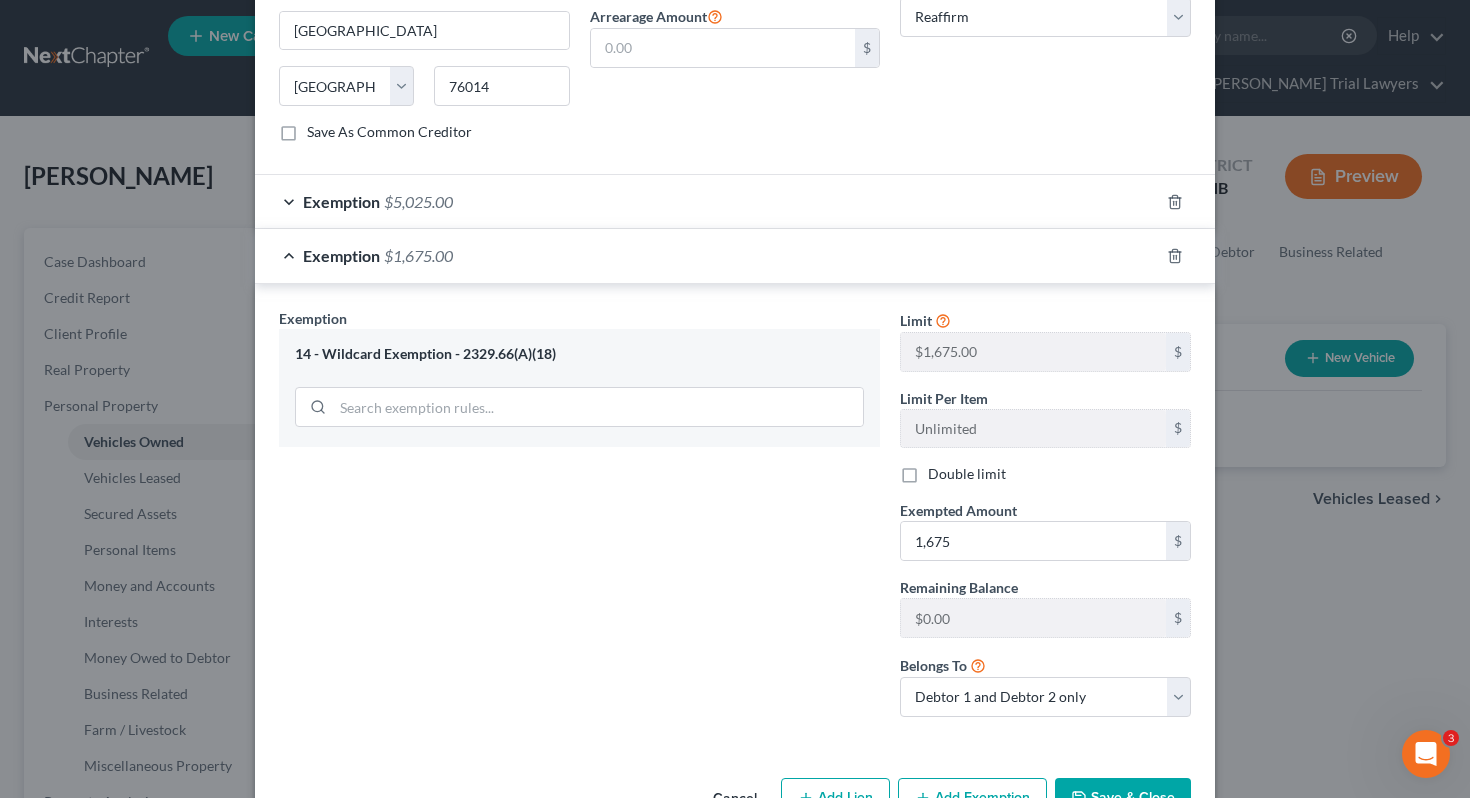 scroll, scrollTop: 871, scrollLeft: 0, axis: vertical 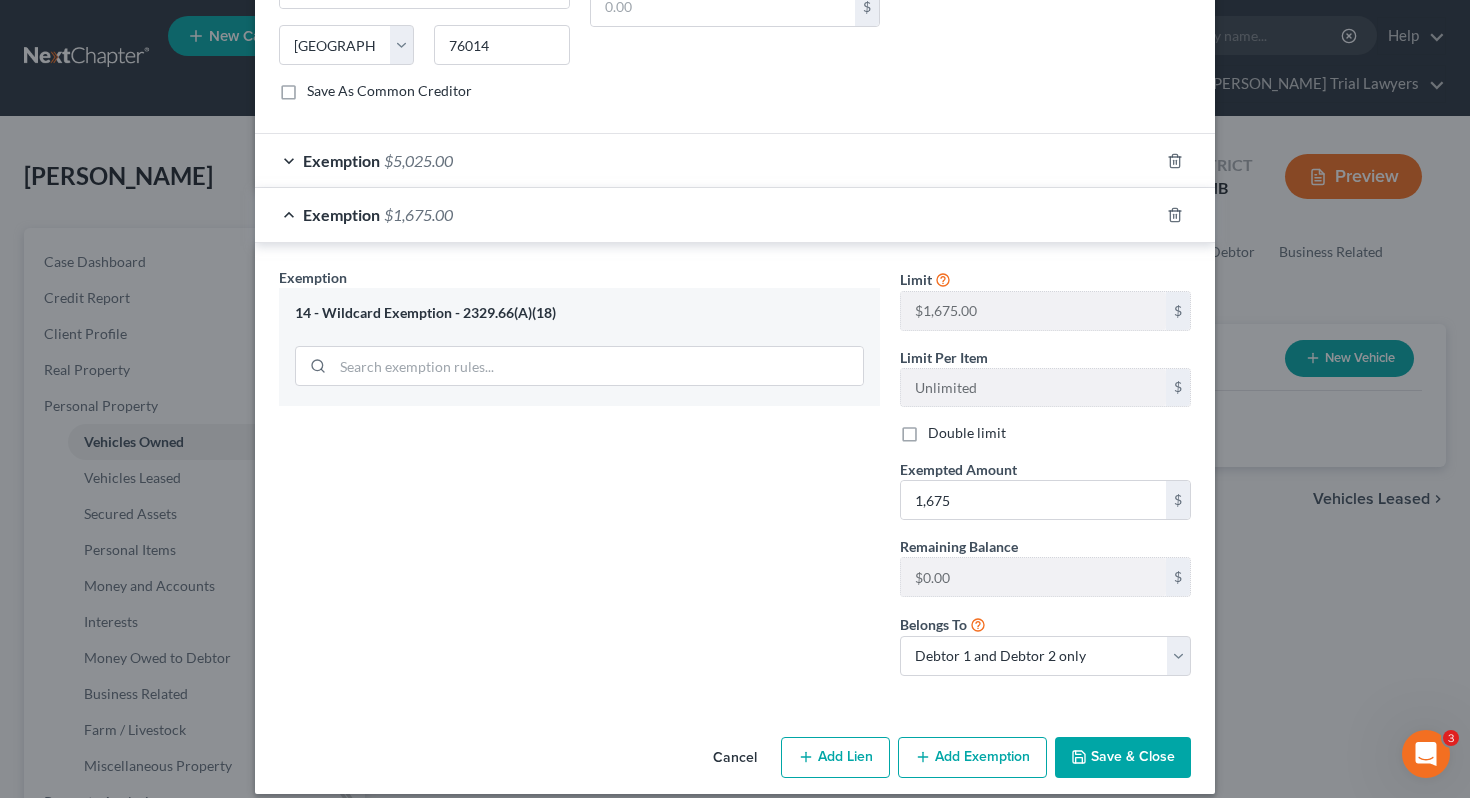 click on "Save & Close" at bounding box center (1123, 758) 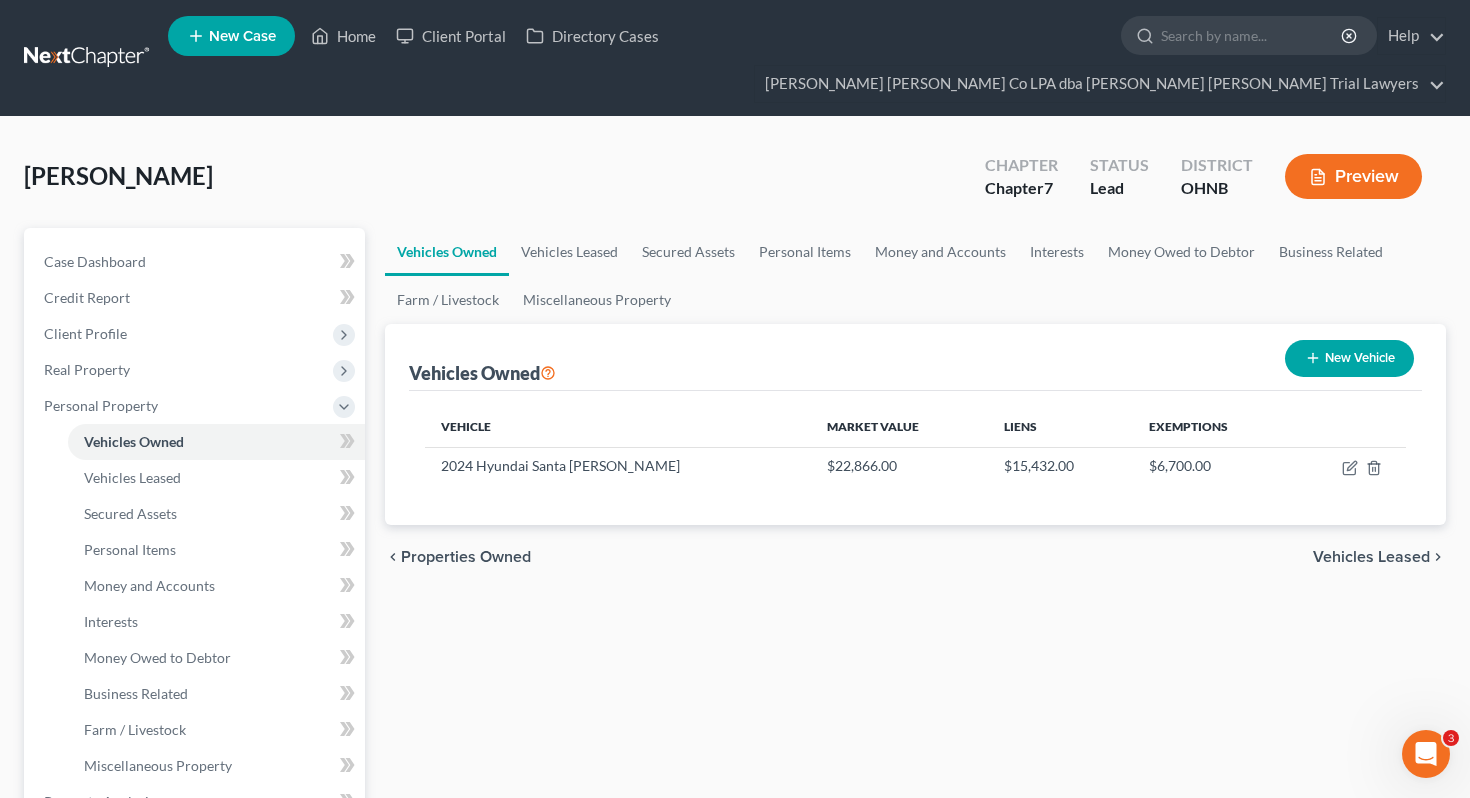 click on "New Vehicle" at bounding box center (1349, 358) 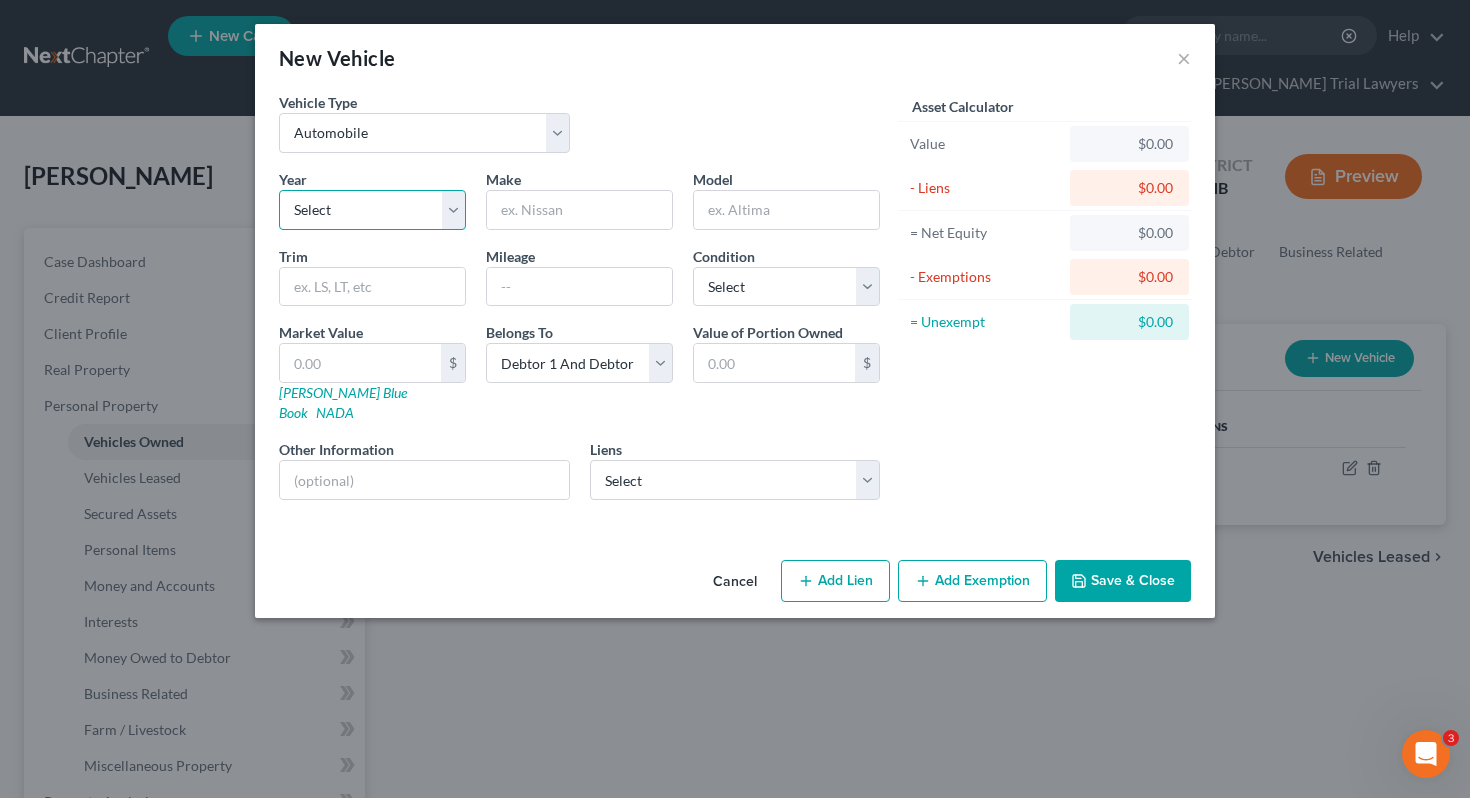 click on "Select 2026 2025 2024 2023 2022 2021 2020 2019 2018 2017 2016 2015 2014 2013 2012 2011 2010 2009 2008 2007 2006 2005 2004 2003 2002 2001 2000 1999 1998 1997 1996 1995 1994 1993 1992 1991 1990 1989 1988 1987 1986 1985 1984 1983 1982 1981 1980 1979 1978 1977 1976 1975 1974 1973 1972 1971 1970 1969 1968 1967 1966 1965 1964 1963 1962 1961 1960 1959 1958 1957 1956 1955 1954 1953 1952 1951 1950 1949 1948 1947 1946 1945 1944 1943 1942 1941 1940 1939 1938 1937 1936 1935 1934 1933 1932 1931 1930 1929 1928 1927 1926 1925 1924 1923 1922 1921 1920 1919 1918 1917 1916 1915 1914 1913 1912 1911 1910 1909 1908 1907 1906 1905 1904 1903 1902 1901" at bounding box center [372, 210] 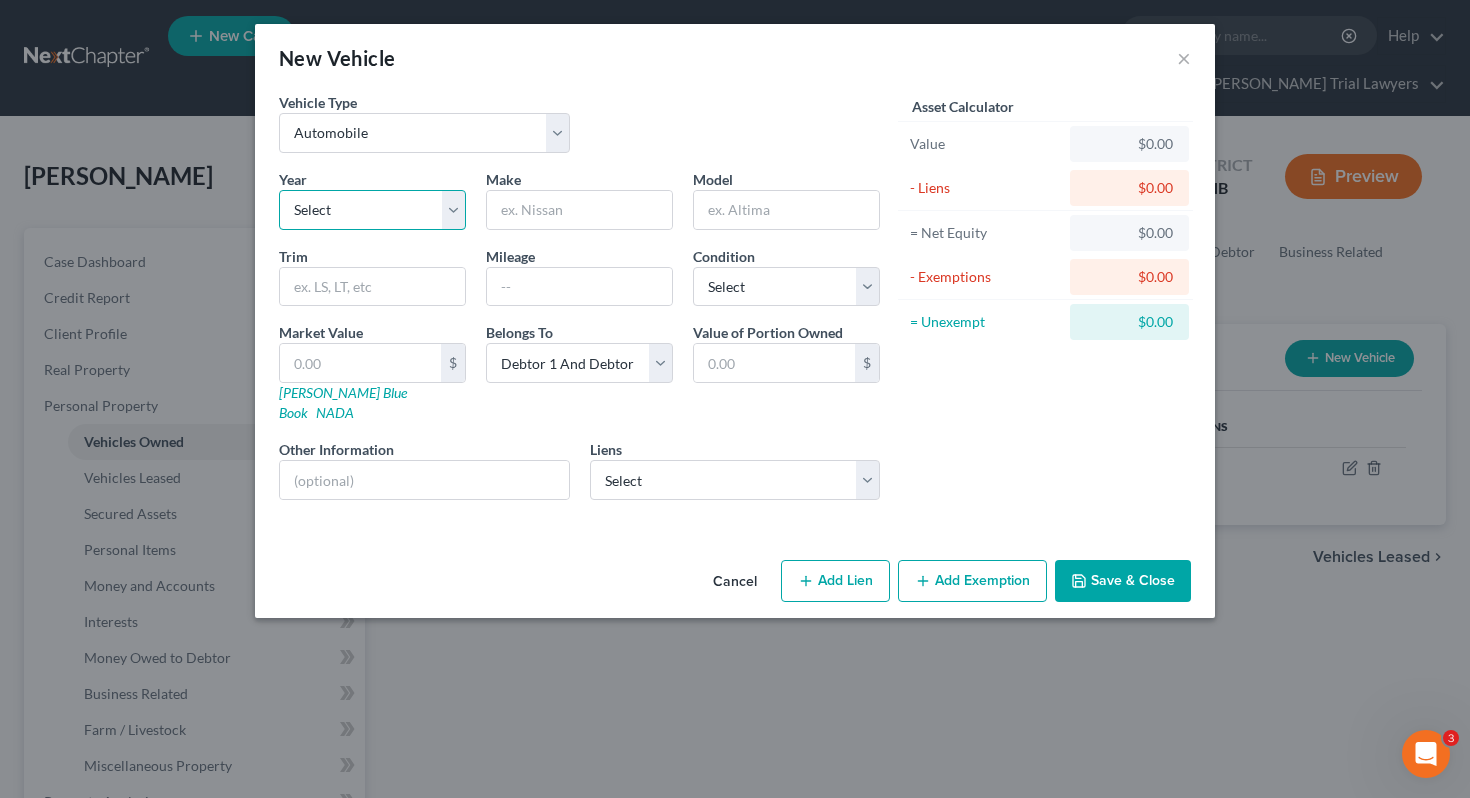 select on "5" 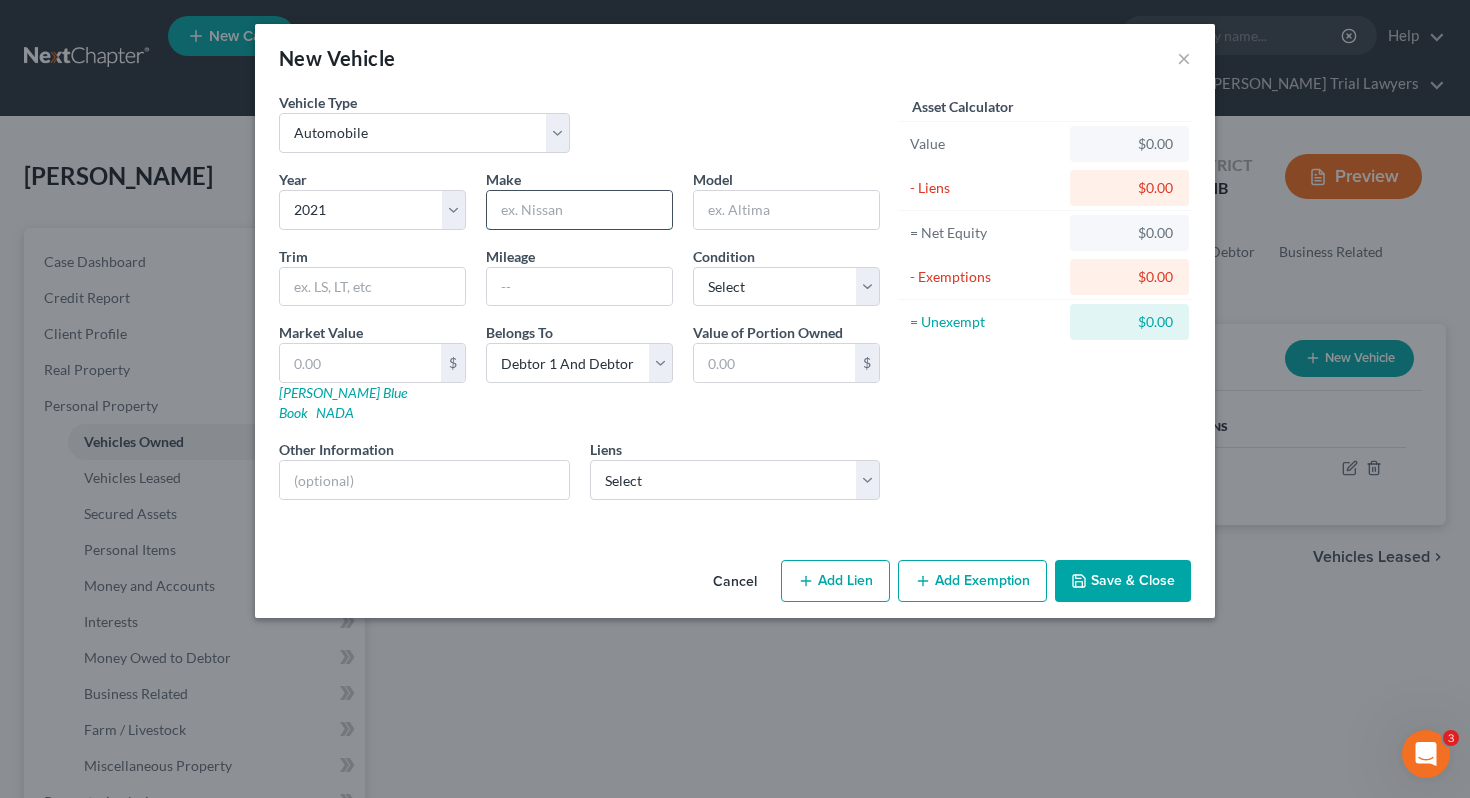 click at bounding box center [579, 210] 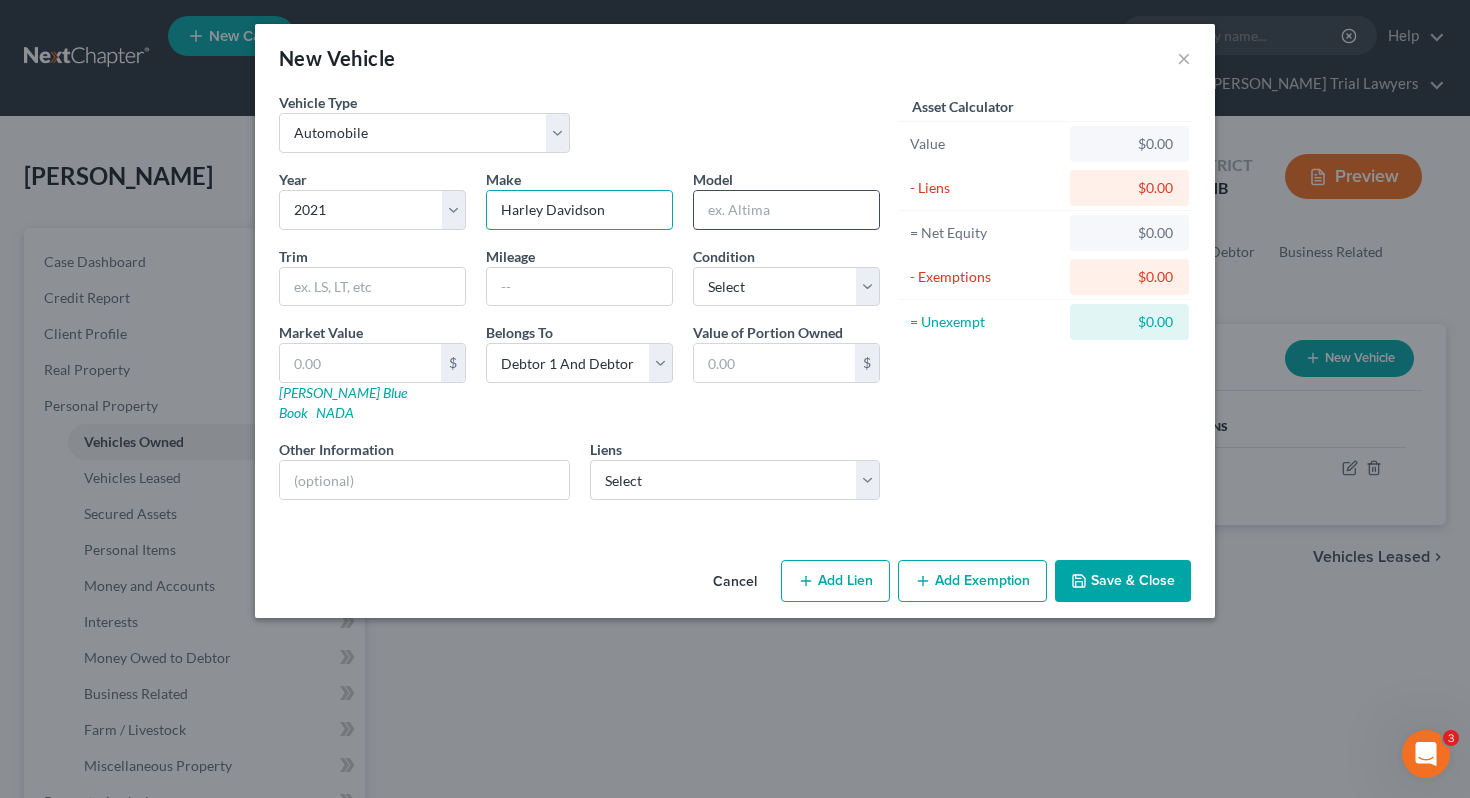 type on "Harley Davidson" 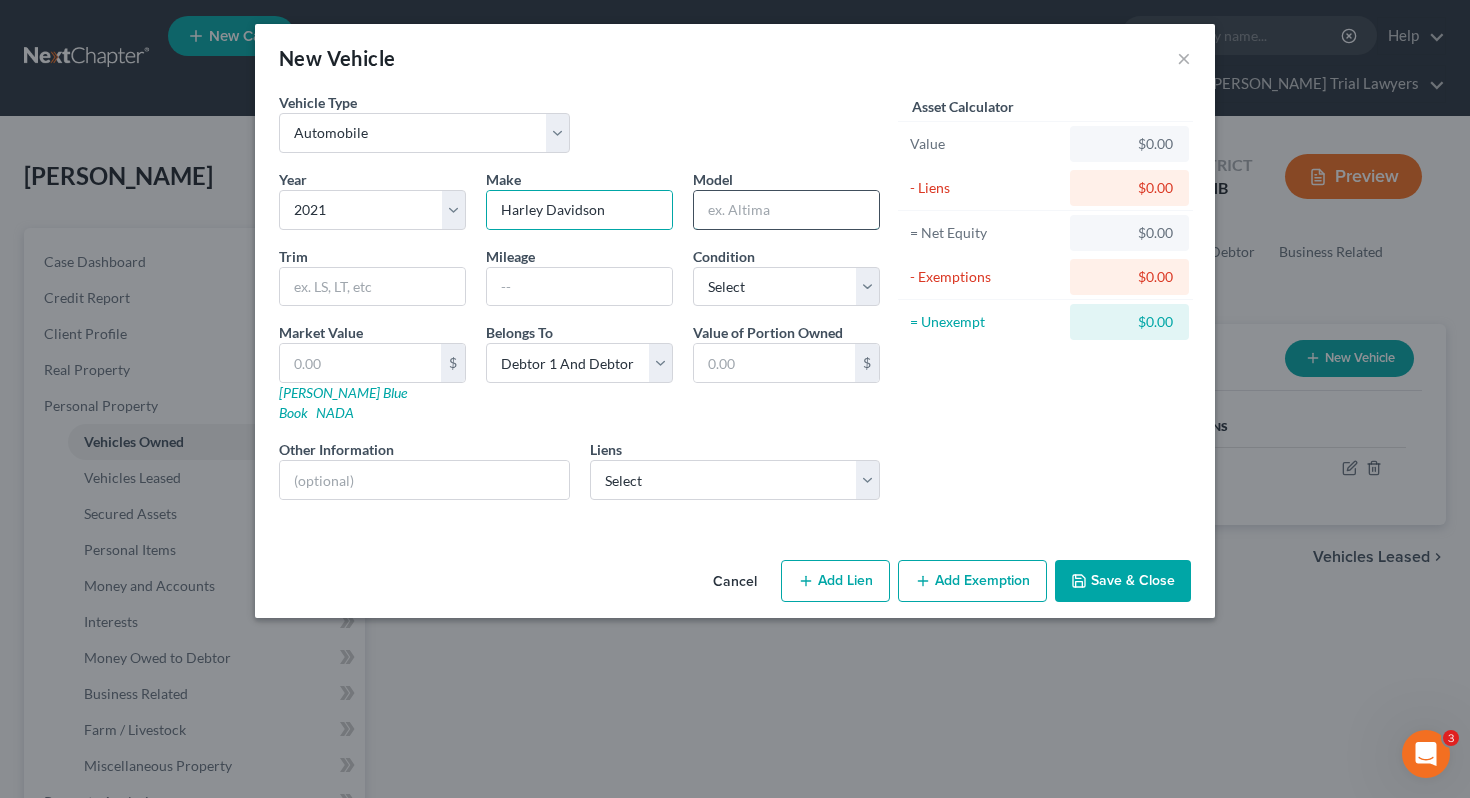click at bounding box center [786, 210] 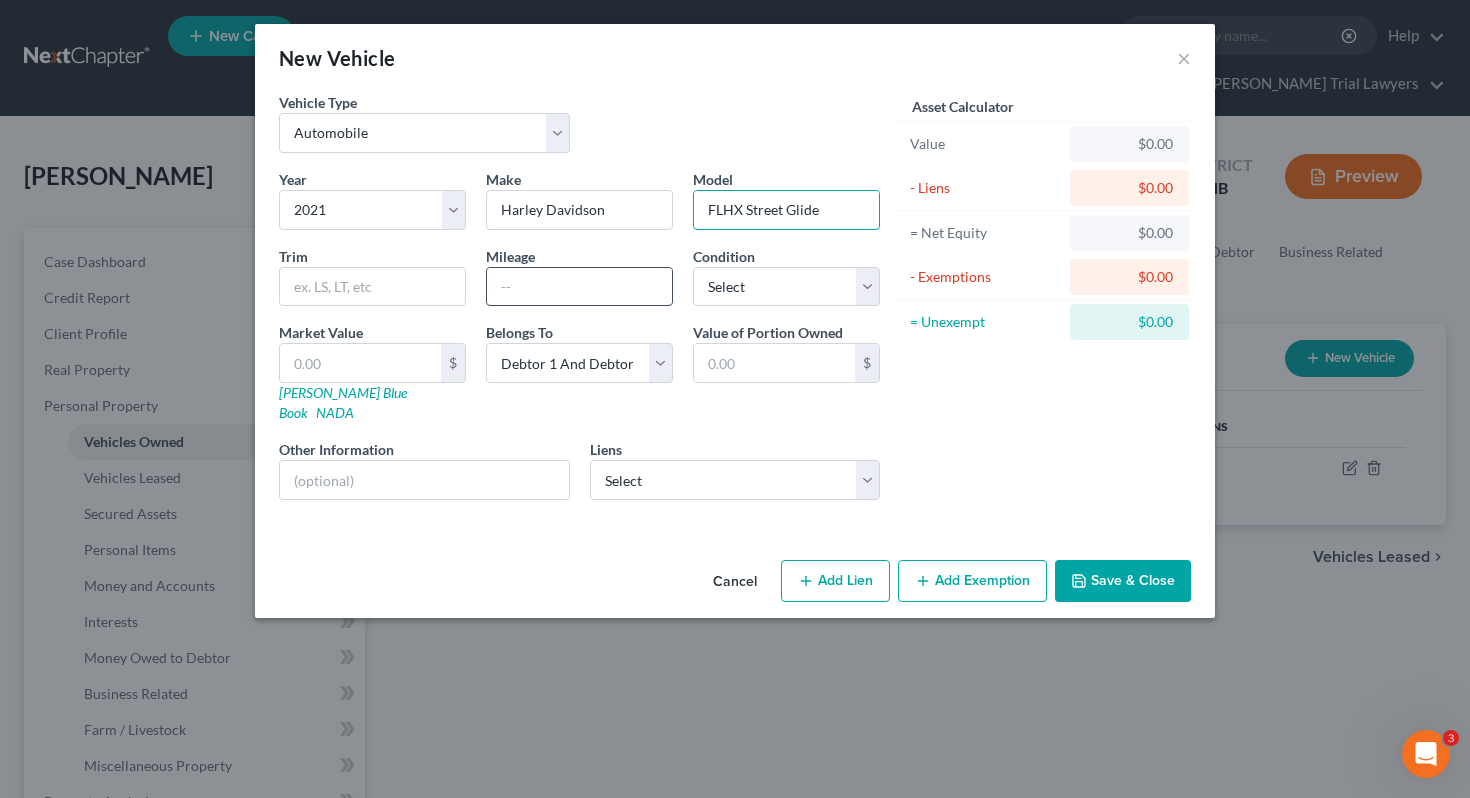 type on "FLHX Street Glide" 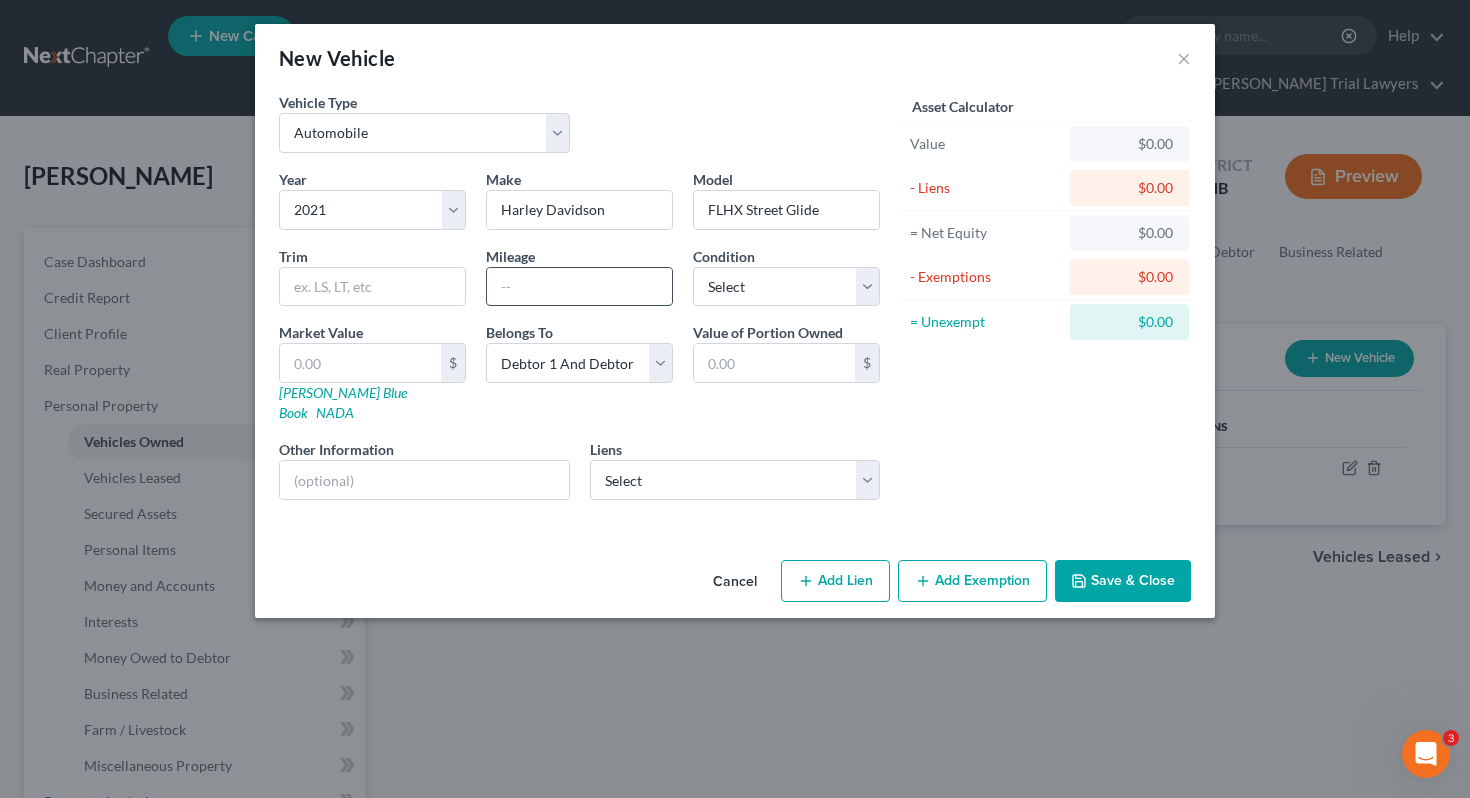 click at bounding box center [579, 287] 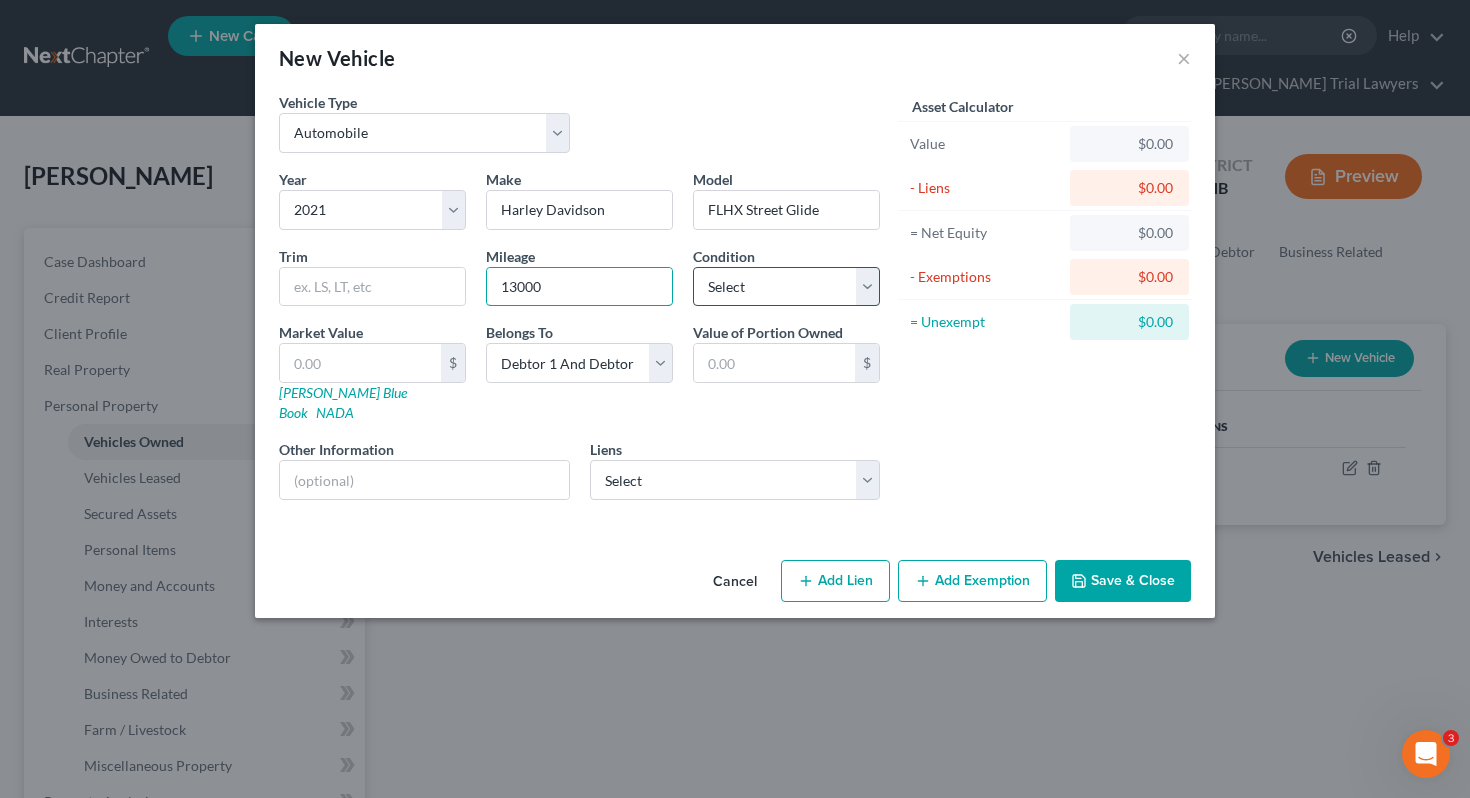 type on "13000" 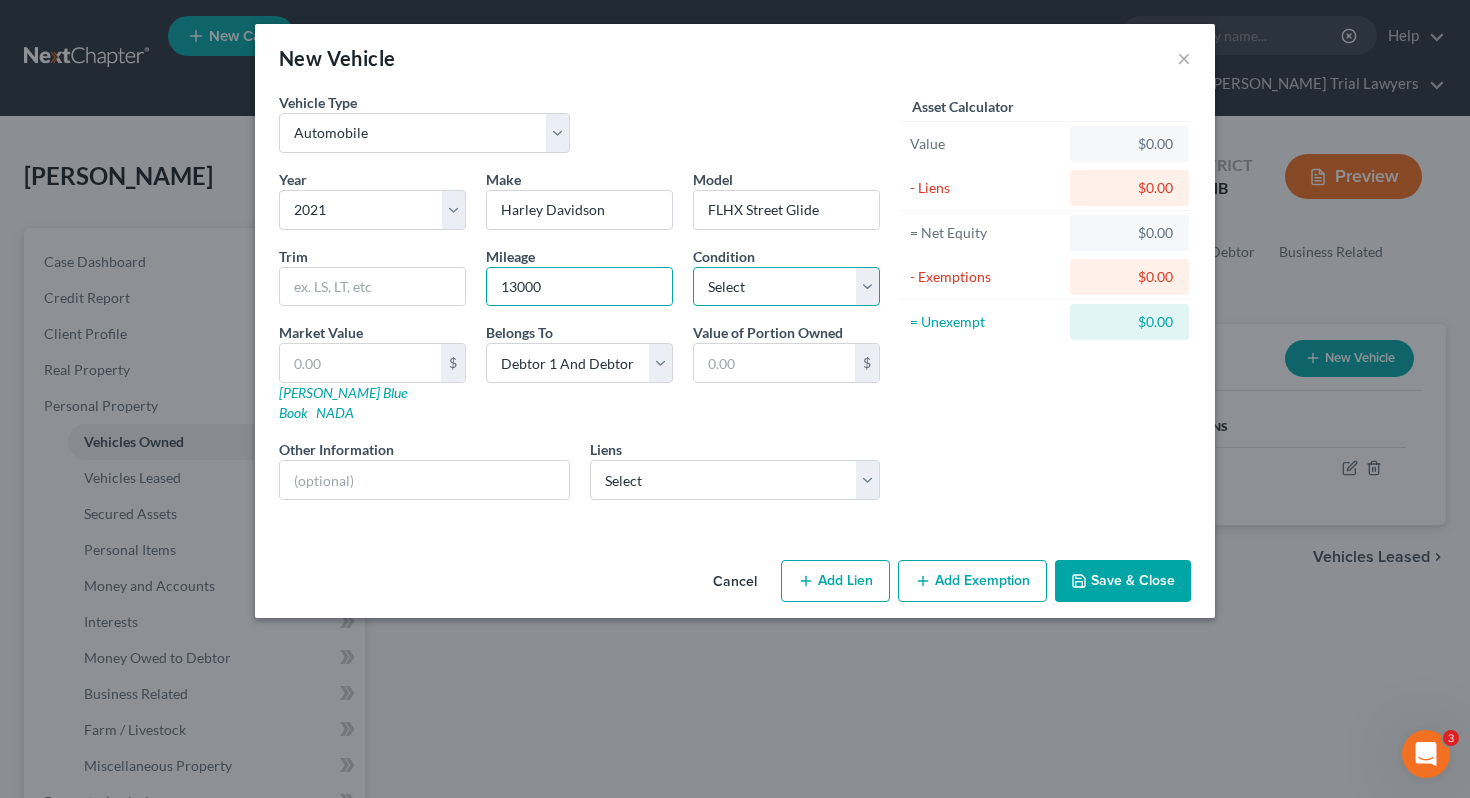 click on "Select Excellent Very Good Good Fair Poor" at bounding box center [786, 287] 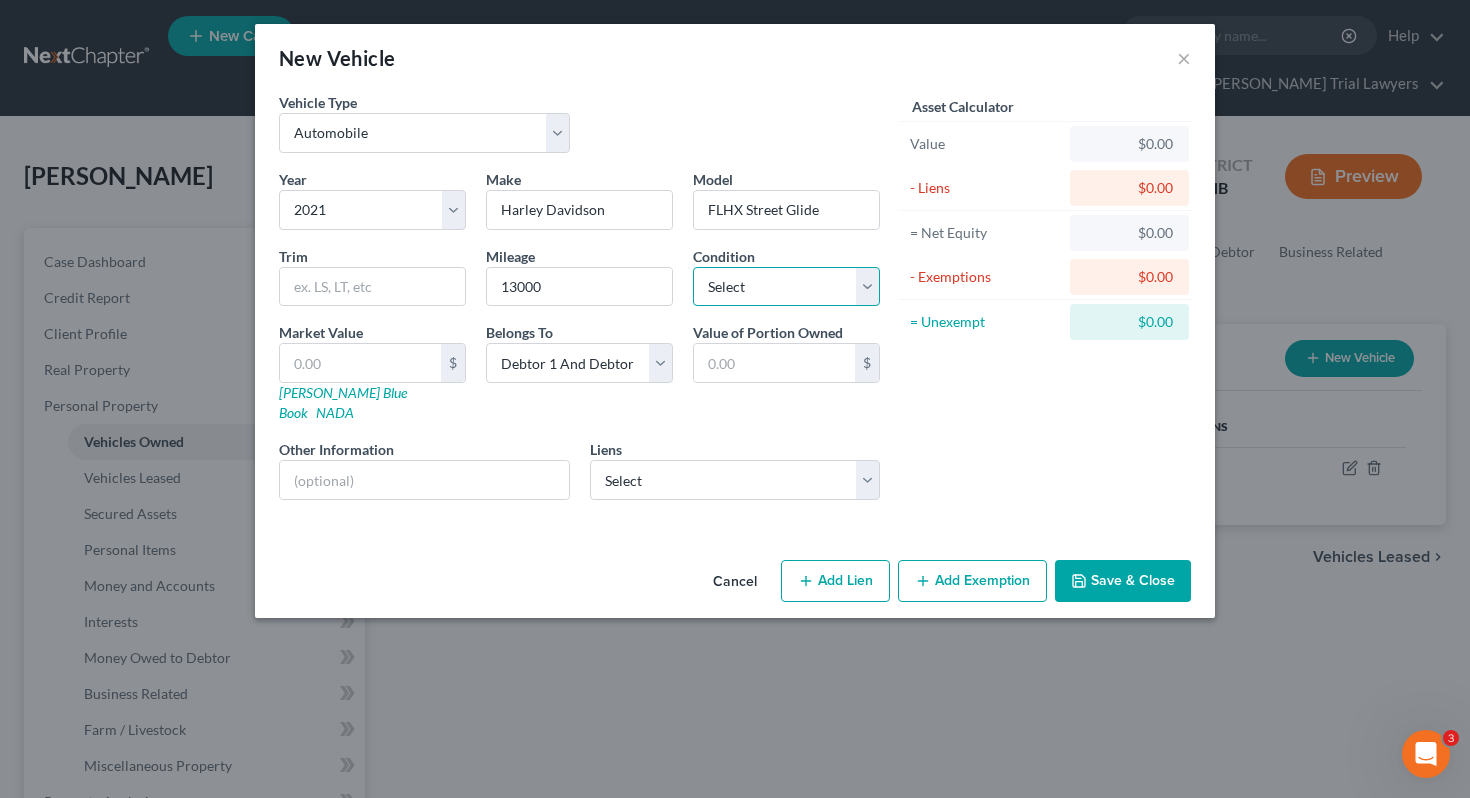 select on "2" 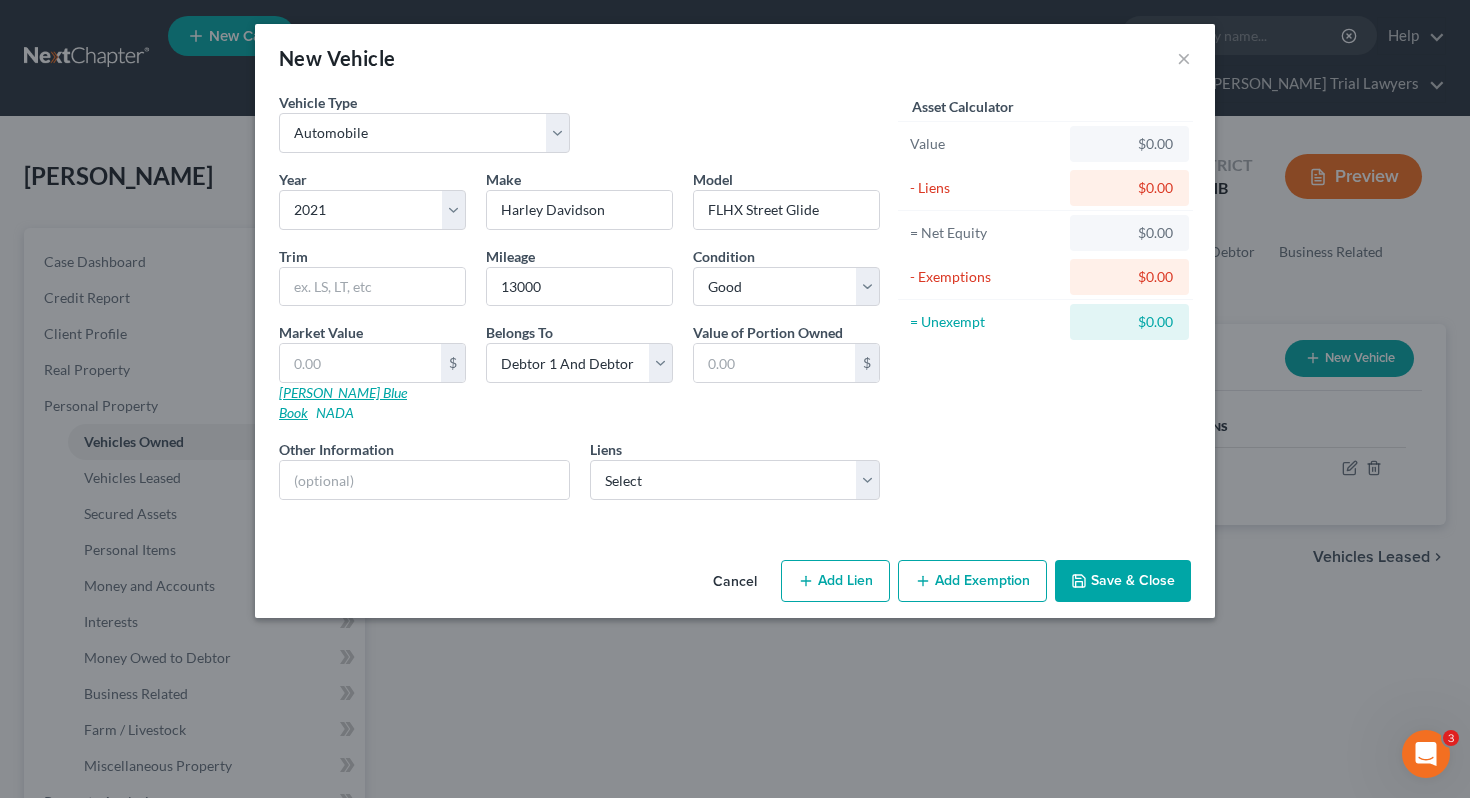 click on "[PERSON_NAME] Blue Book" at bounding box center [343, 402] 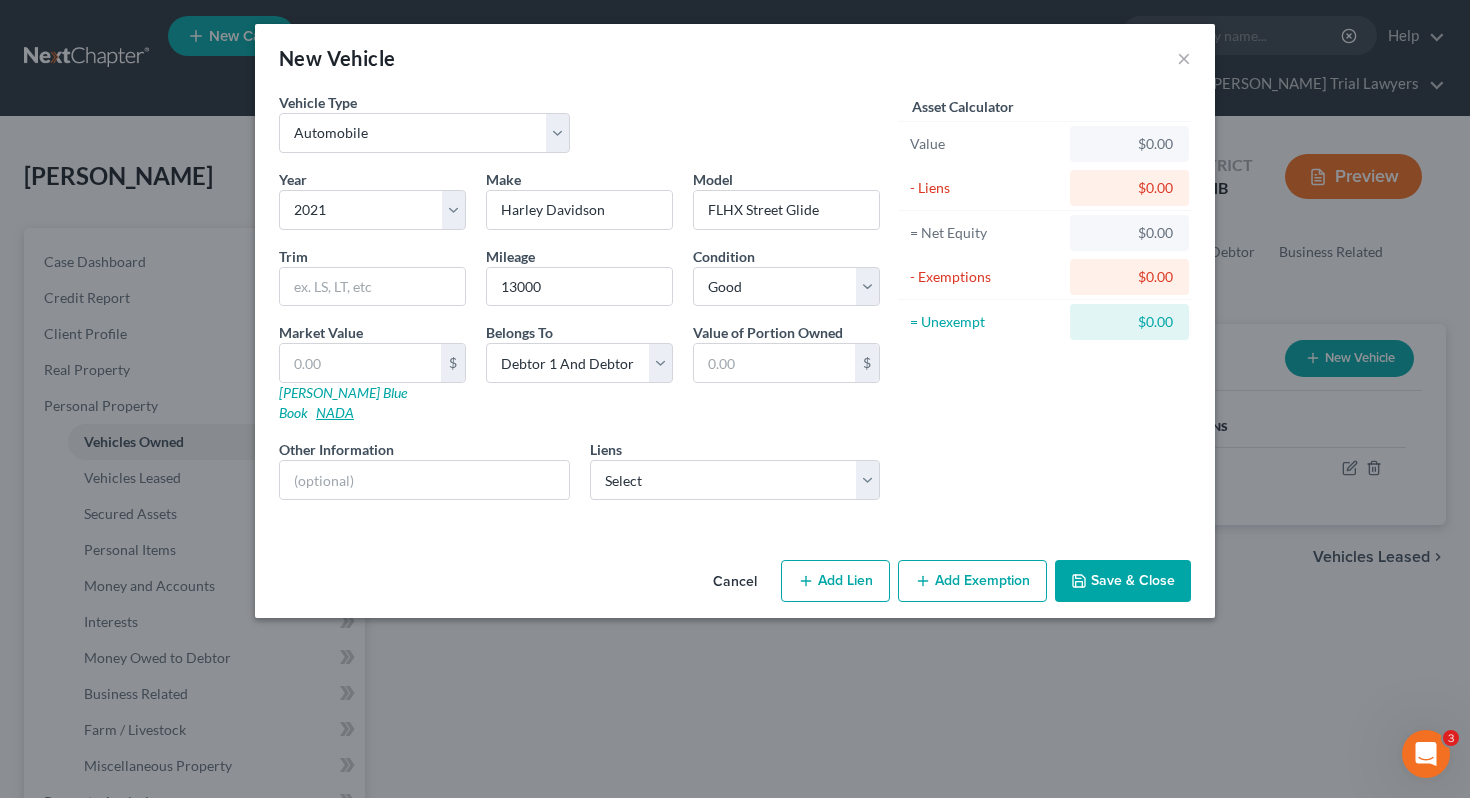 click on "NADA" at bounding box center (335, 412) 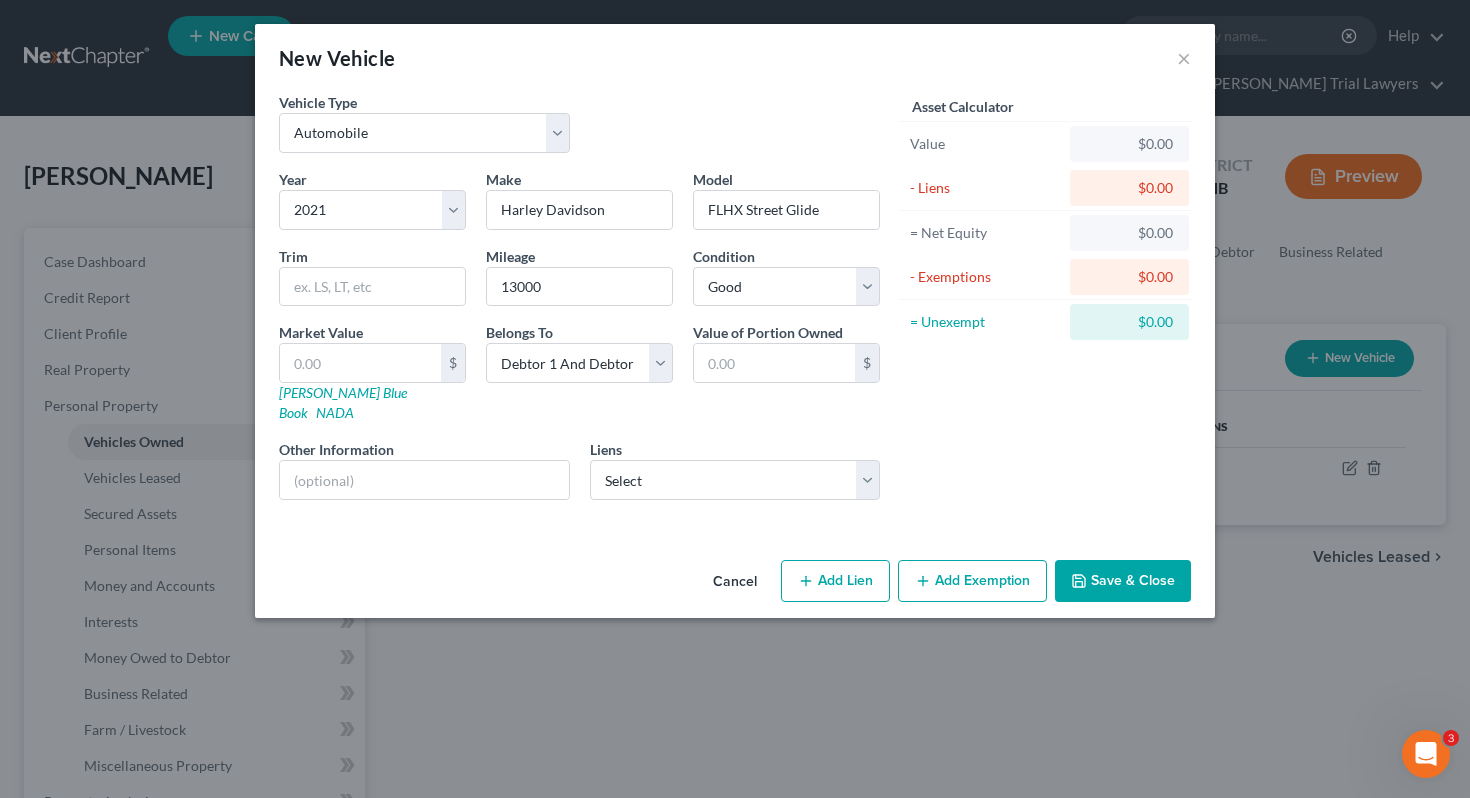 click on "Year Select 2026 2025 2024 2023 2022 2021 2020 2019 2018 2017 2016 2015 2014 2013 2012 2011 2010 2009 2008 2007 2006 2005 2004 2003 2002 2001 2000 1999 1998 1997 1996 1995 1994 1993 1992 1991 1990 1989 1988 1987 1986 1985 1984 1983 1982 1981 1980 1979 1978 1977 1976 1975 1974 1973 1972 1971 1970 1969 1968 1967 1966 1965 1964 1963 1962 1961 1960 1959 1958 1957 1956 1955 1954 1953 1952 1951 1950 1949 1948 1947 1946 1945 1944 1943 1942 1941 1940 1939 1938 1937 1936 1935 1934 1933 1932 1931 1930 1929 1928 1927 1926 1925 1924 1923 1922 1921 1920 1919 1918 1917 1916 1915 1914 1913 1912 1911 1910 1909 1908 1907 1906 1905 1904 1903 1902 1901
Make
*
Harley Davidson Model FLHX Street Glide Trim Mileage 13000 Condition Select Excellent Very Good Good Fair Poor Market Value $ [PERSON_NAME] Blue Book NADA
Belongs To
*
Select Debtor 1 Only Debtor 2 Only Debtor 1 And Debtor 2 Only At Least One Of The Debtors And Another Community Property Value of Portion Owned $ Other Information
Liens
Select" at bounding box center [579, 342] 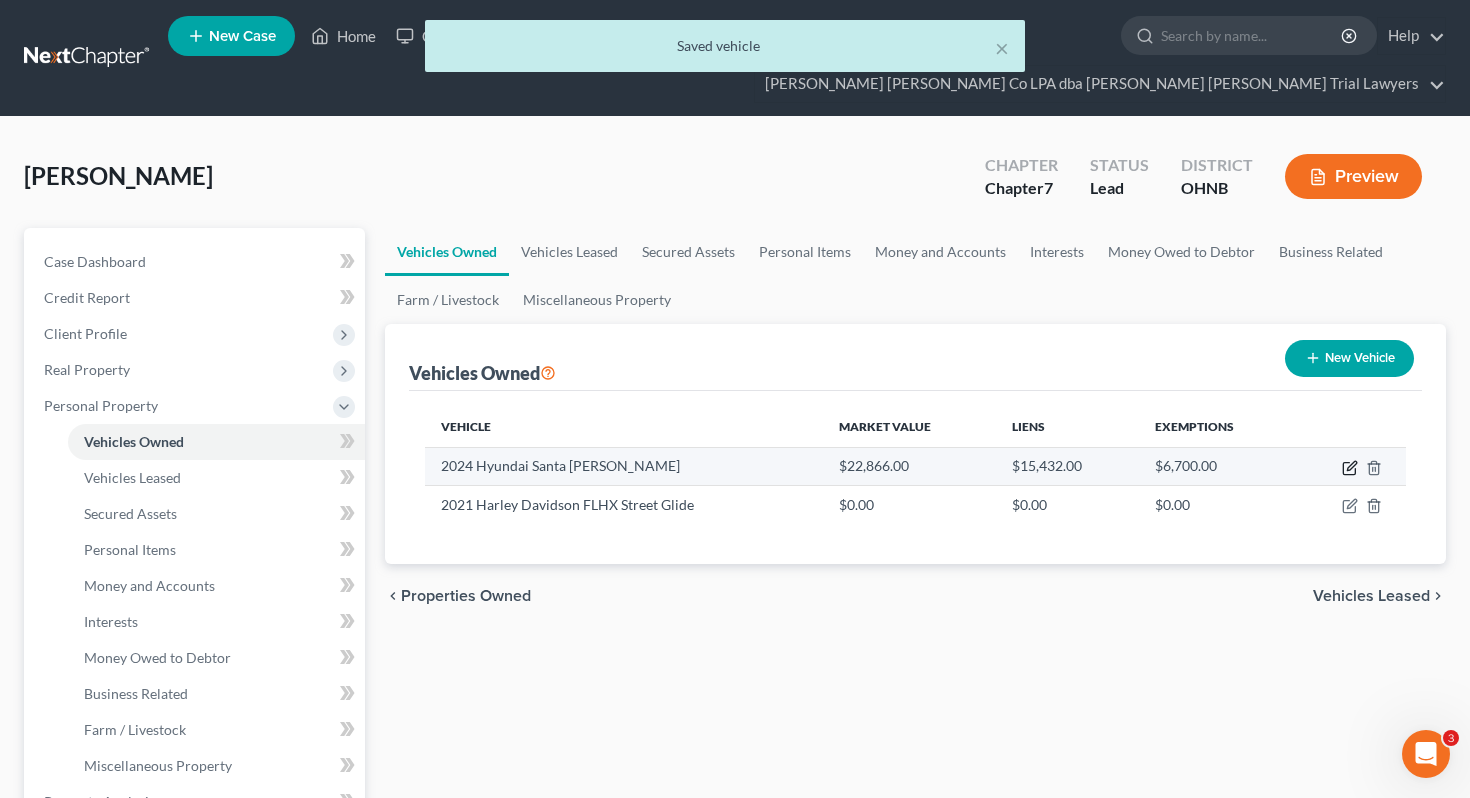 click 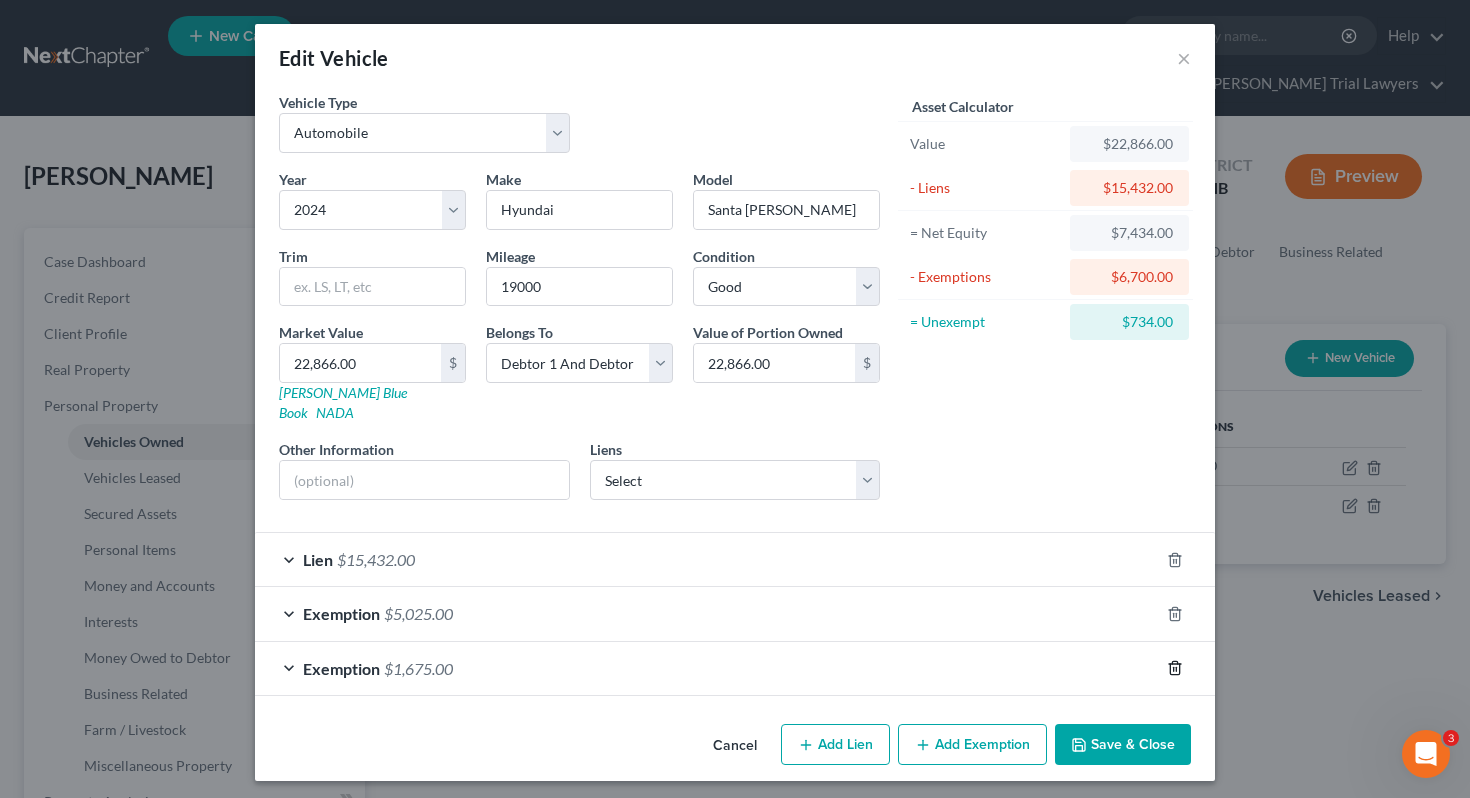 click 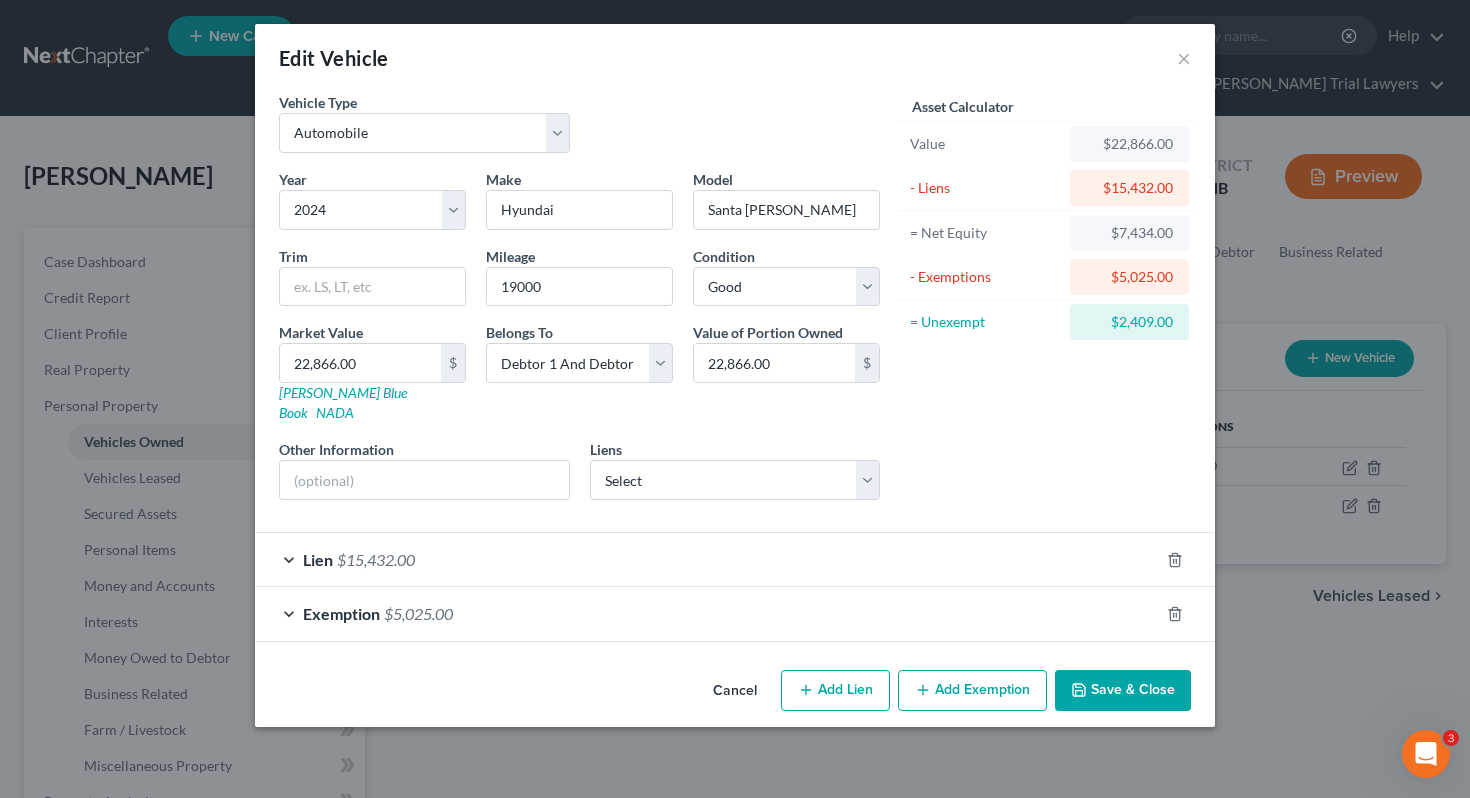 click on "Exemption $5,025.00" at bounding box center [707, 613] 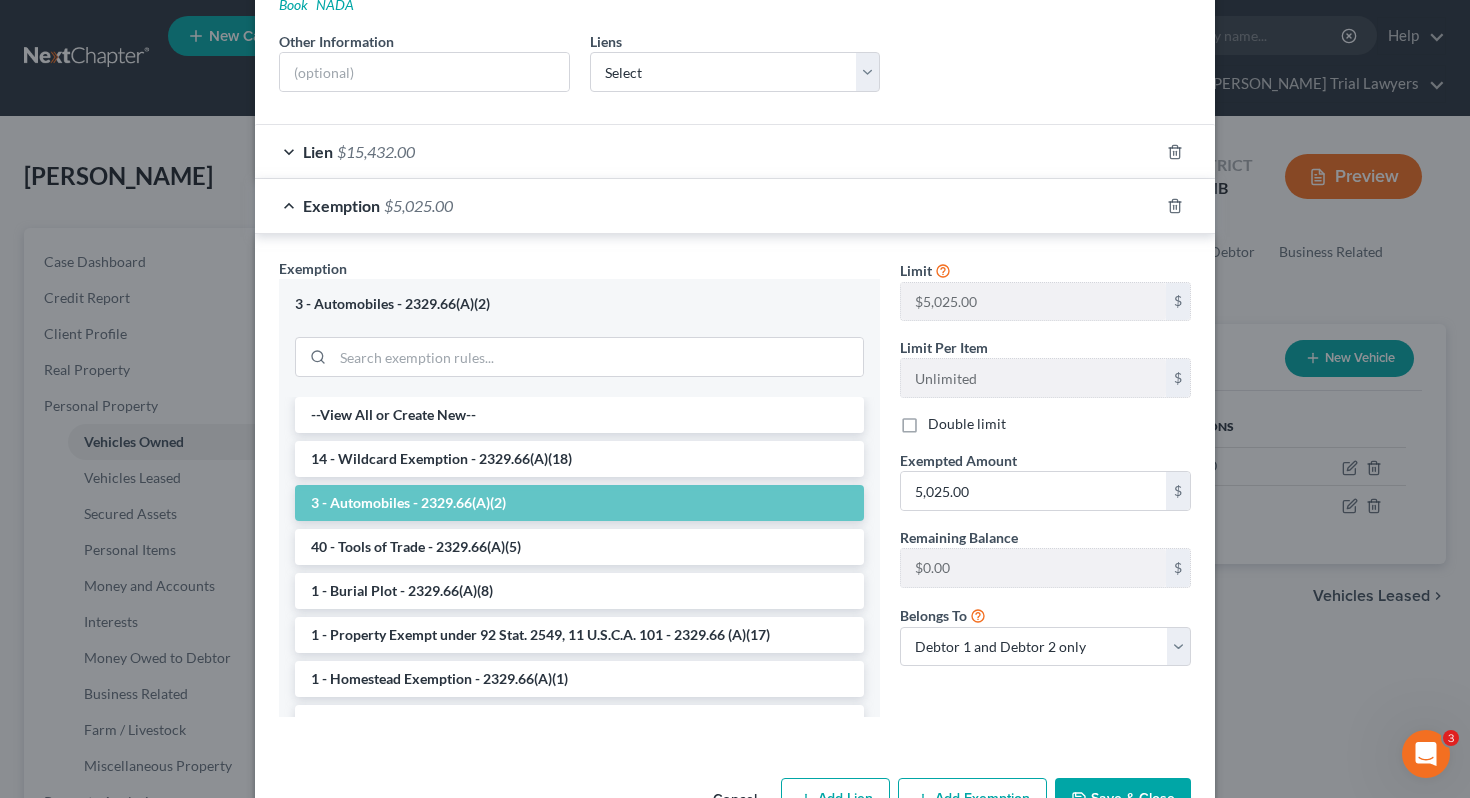 scroll, scrollTop: 411, scrollLeft: 0, axis: vertical 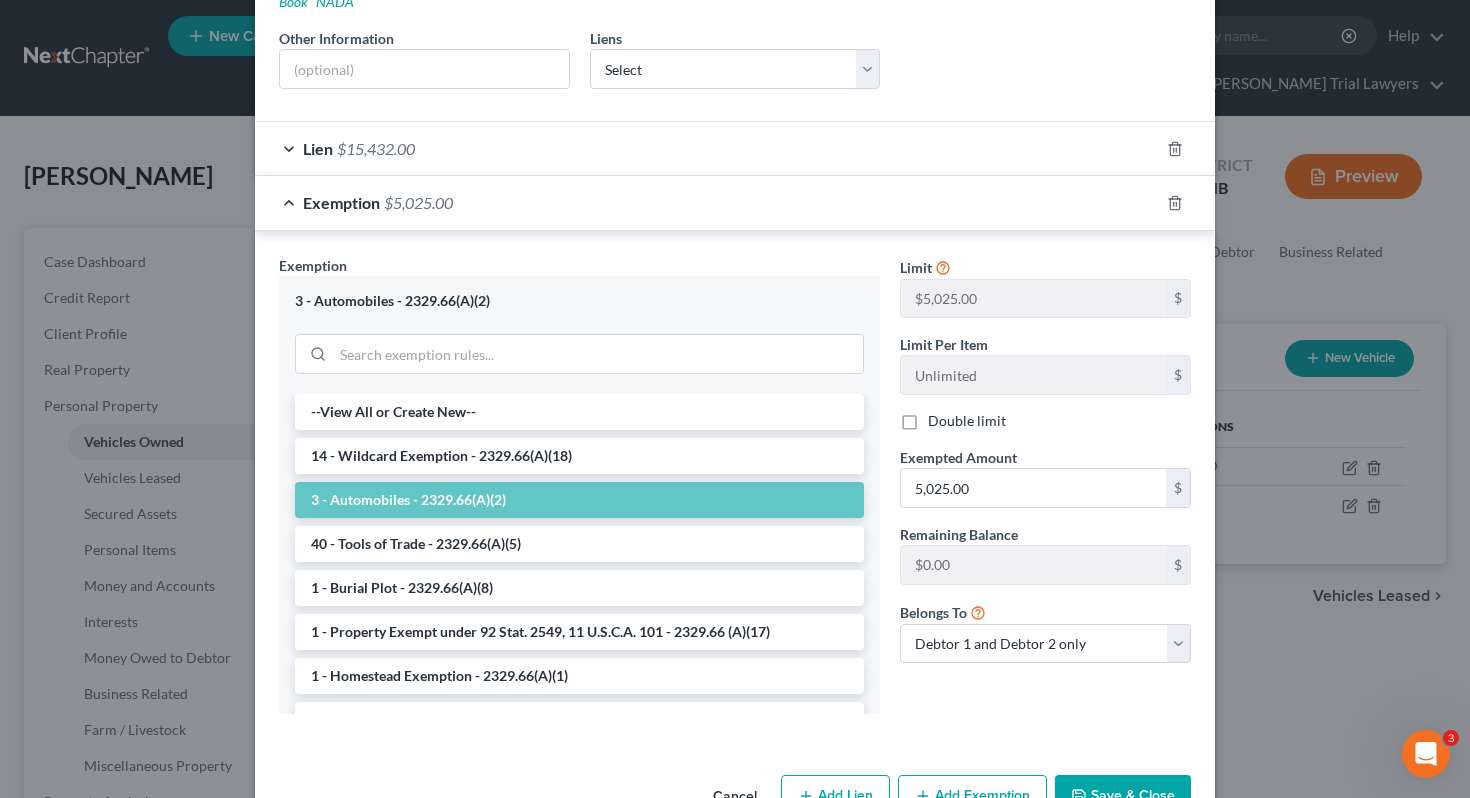 click on "Double limit" at bounding box center (967, 421) 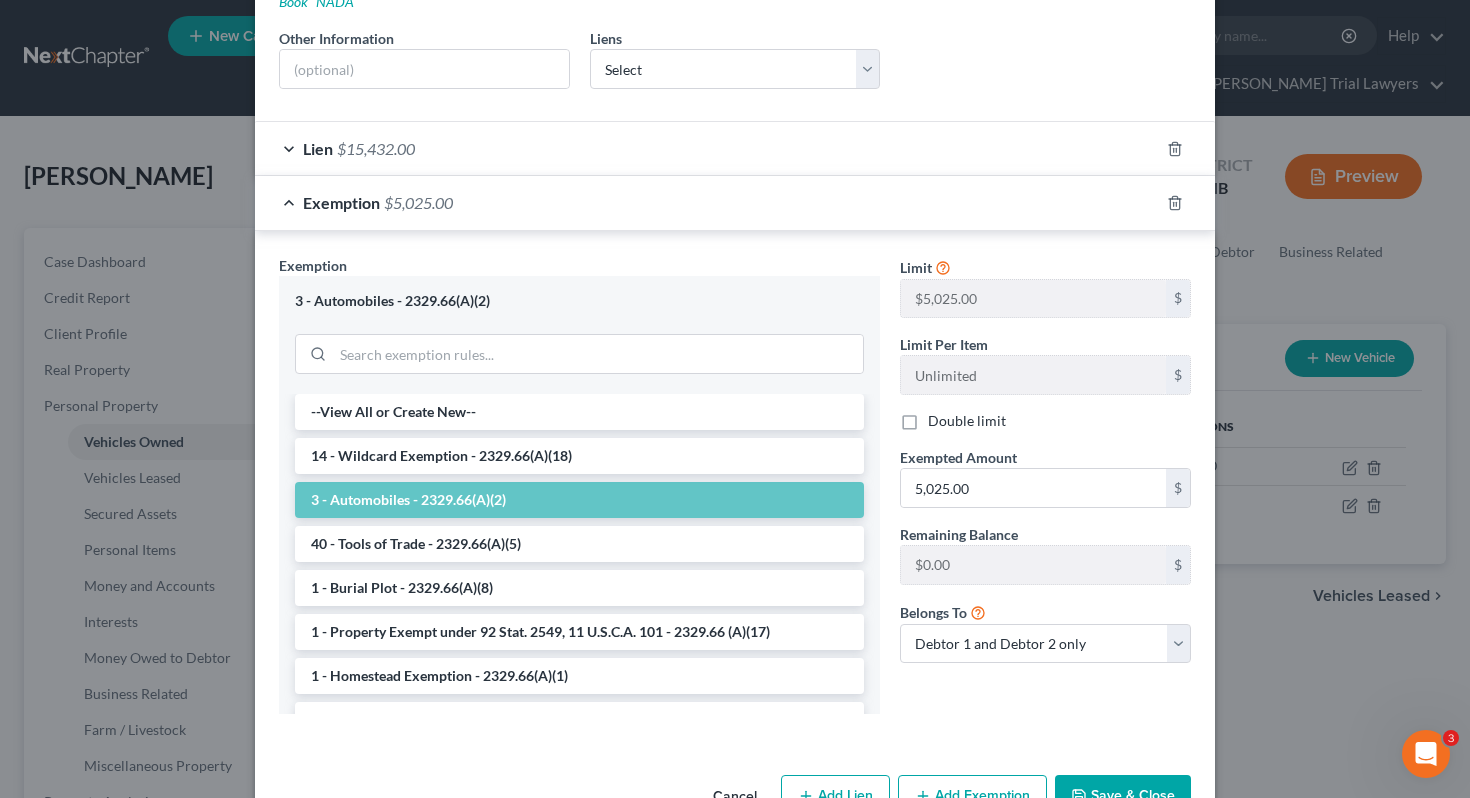 click on "Double limit" at bounding box center (942, 417) 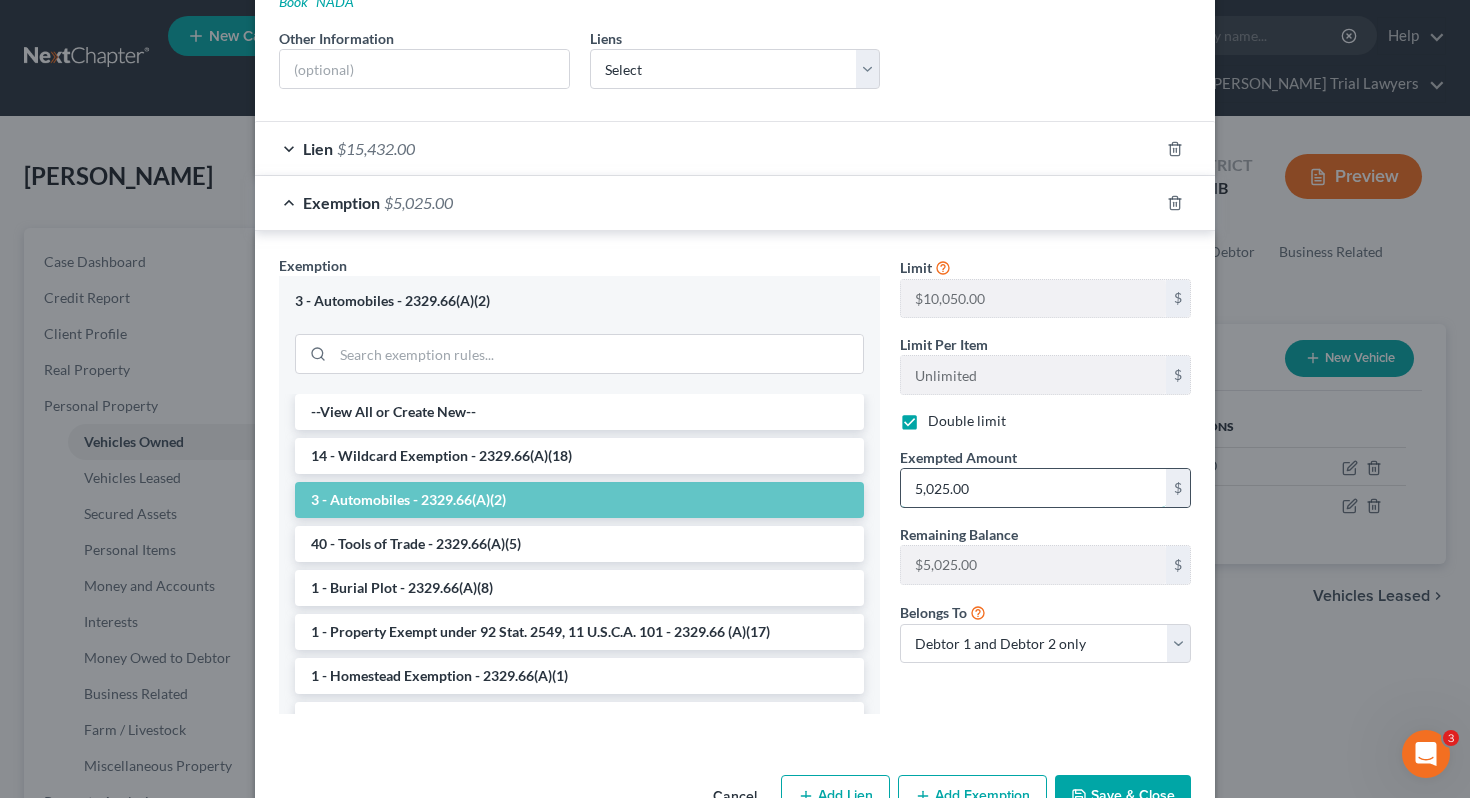 click on "5,025.00" at bounding box center [1033, 488] 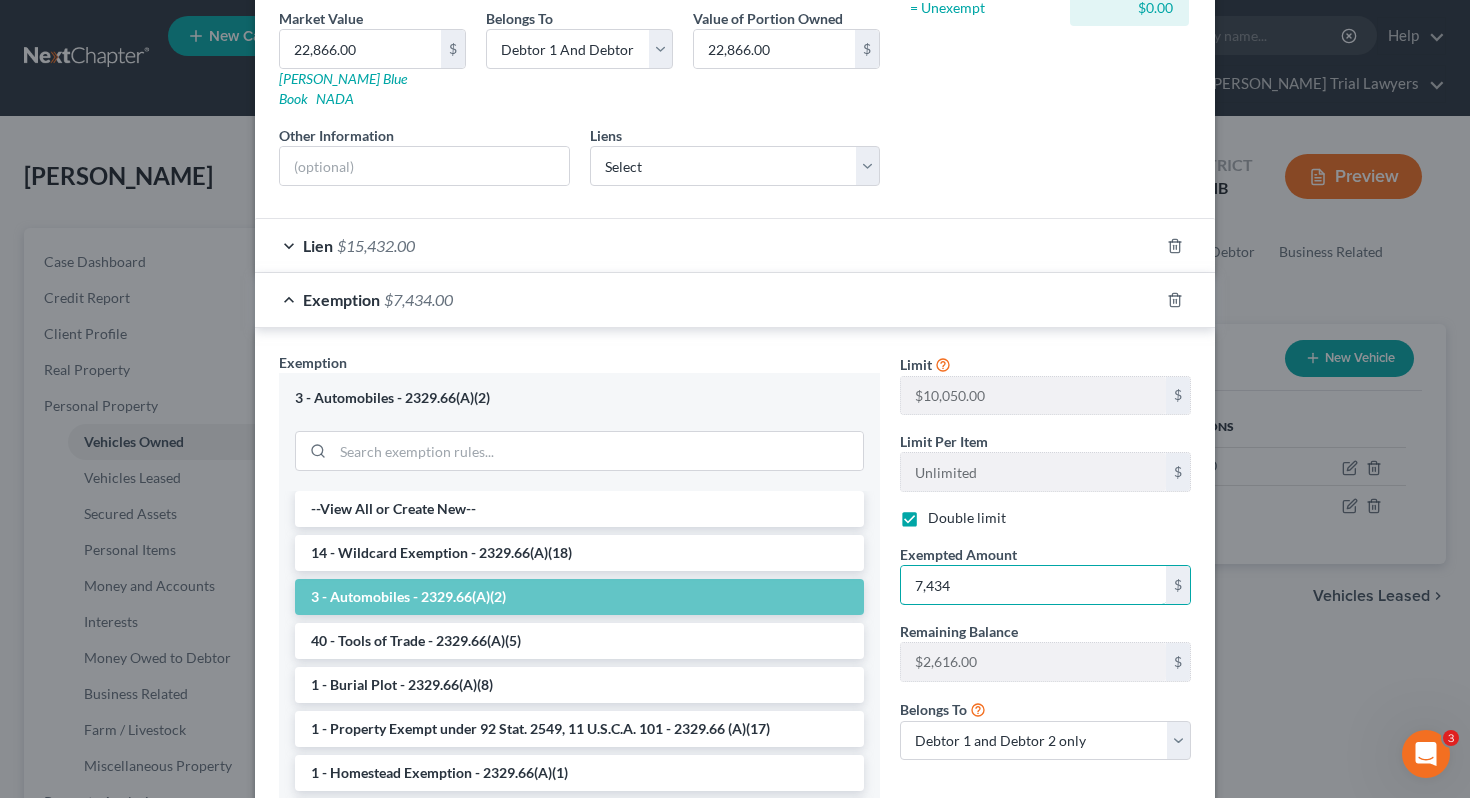 scroll, scrollTop: 449, scrollLeft: 0, axis: vertical 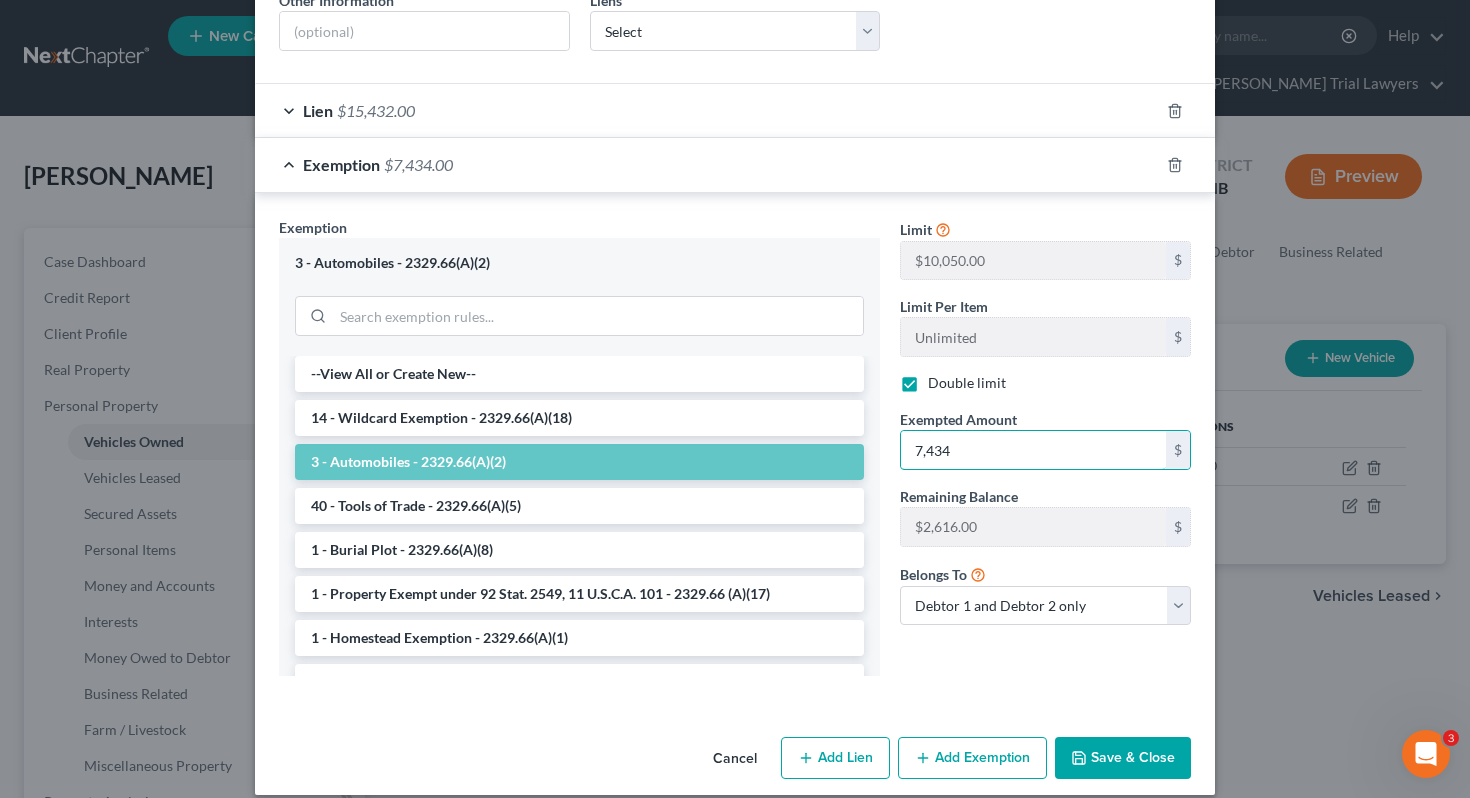 type on "7,434" 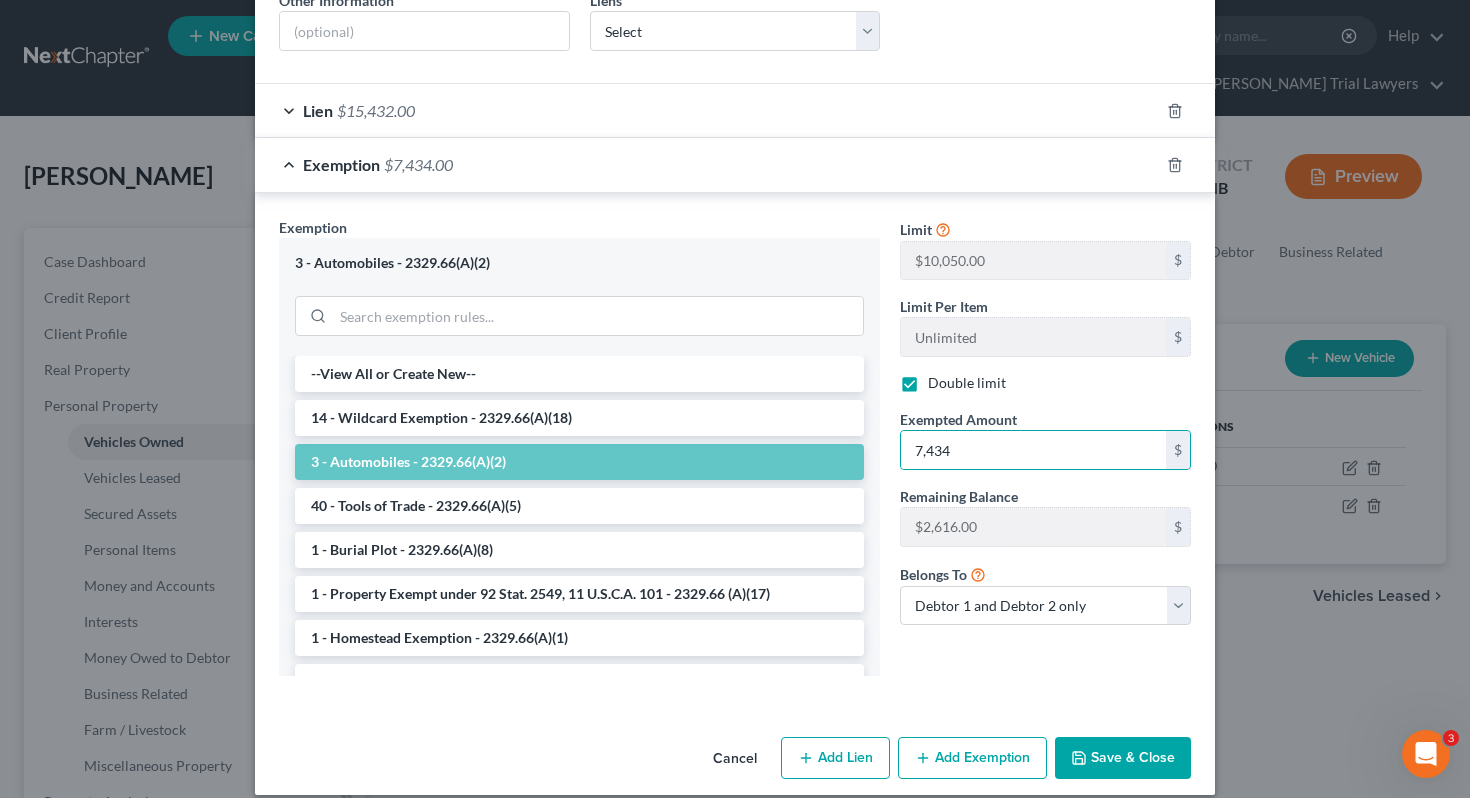 click on "Save & Close" at bounding box center [1123, 758] 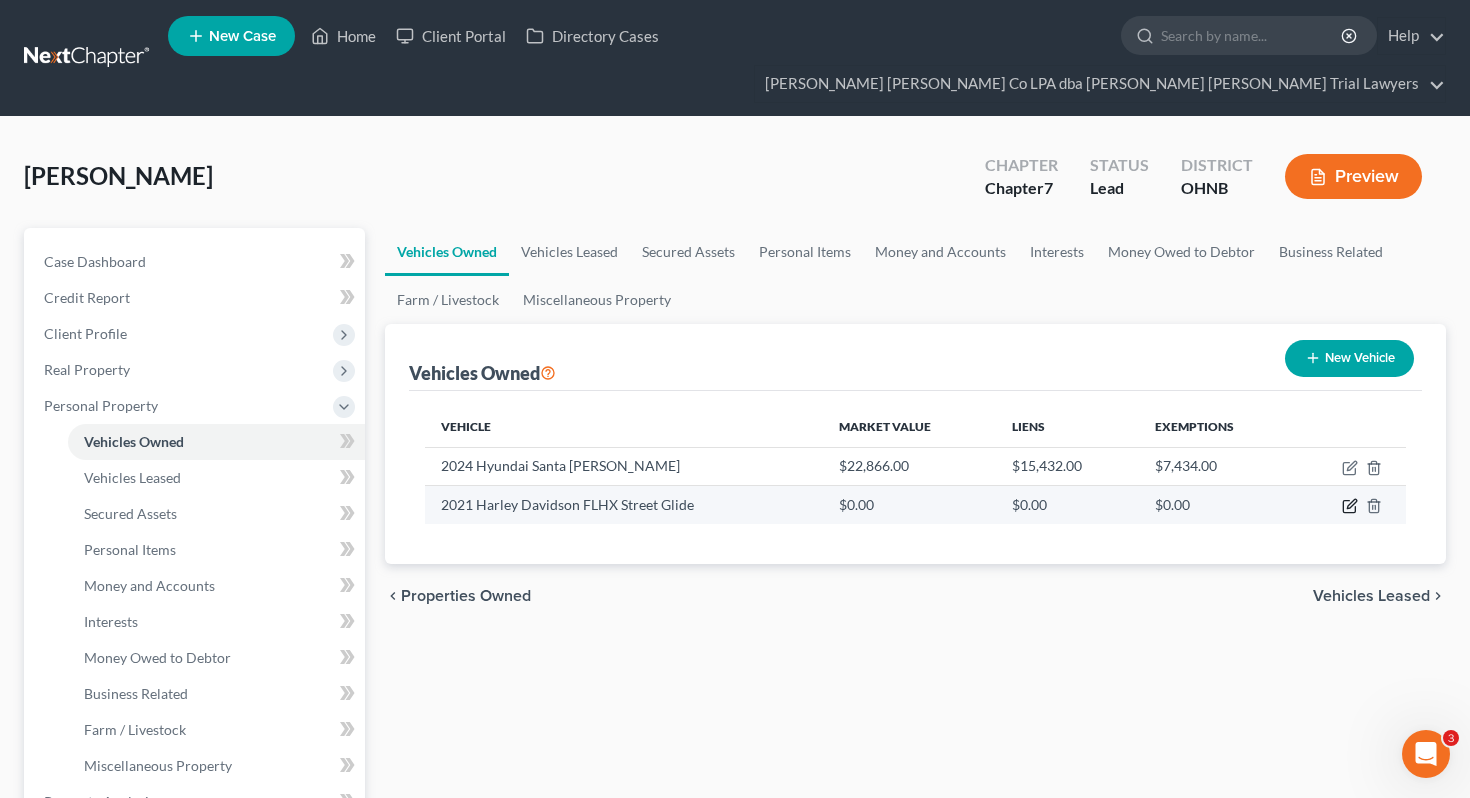 click 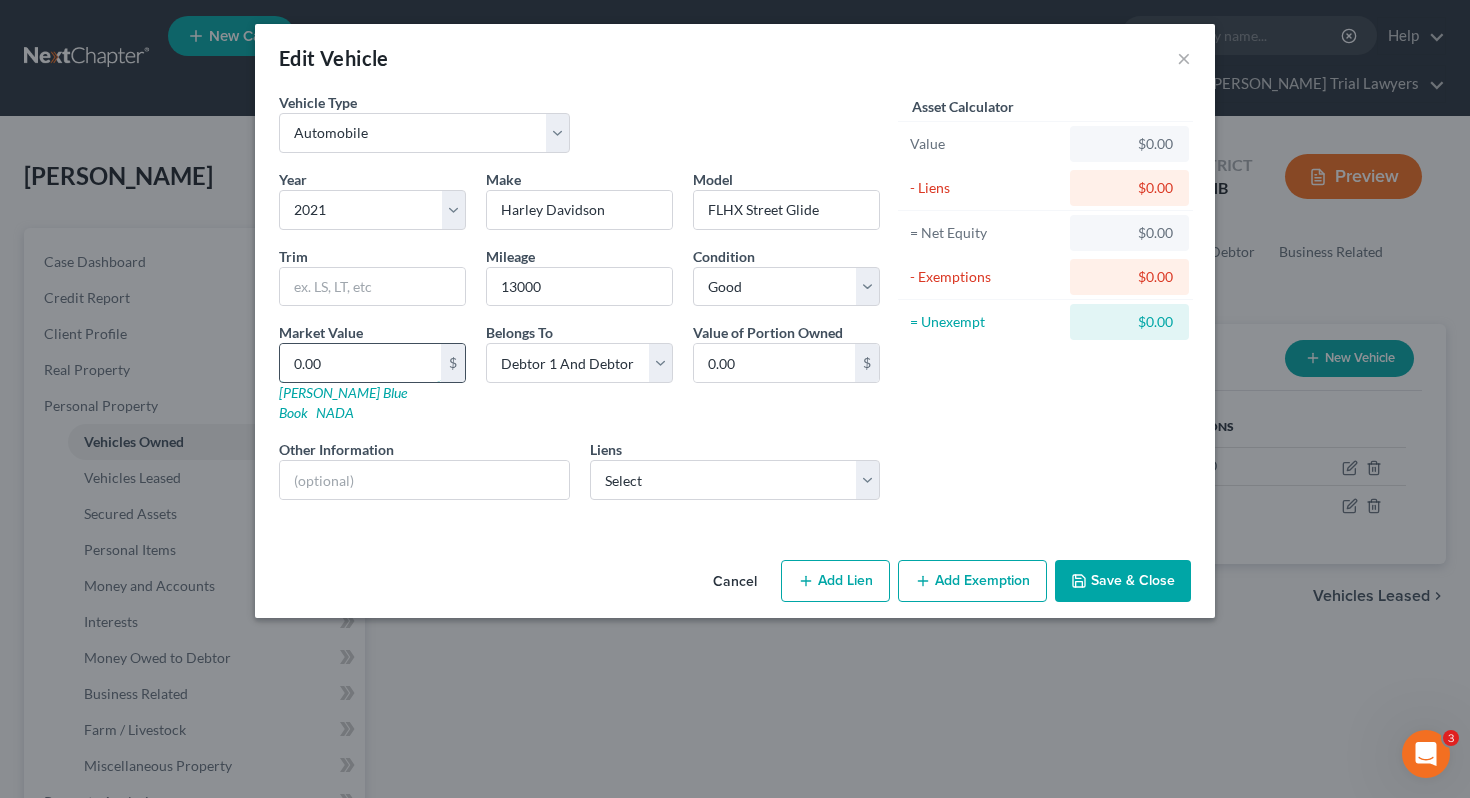 click on "0.00" at bounding box center (360, 363) 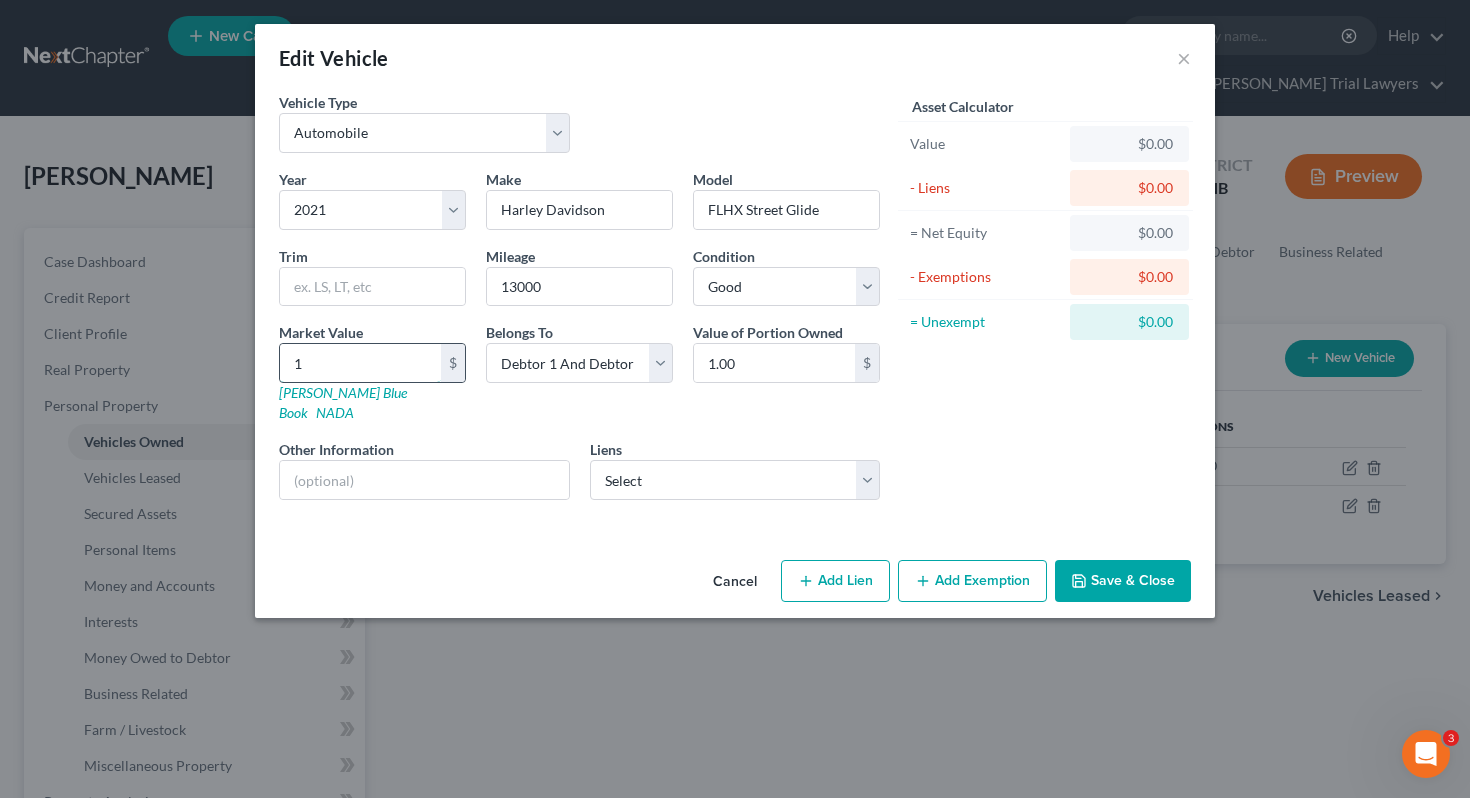type on "13" 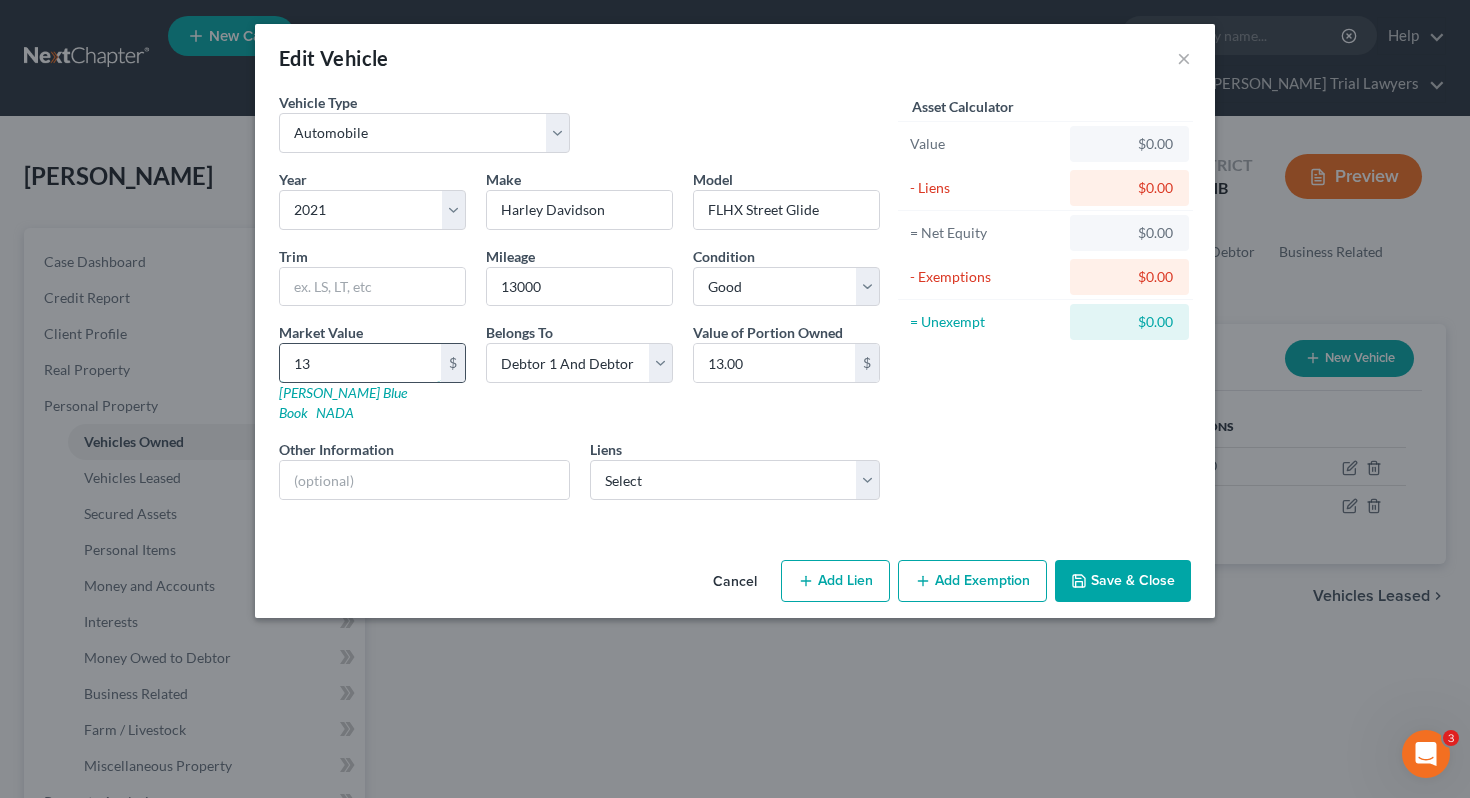 type on "1" 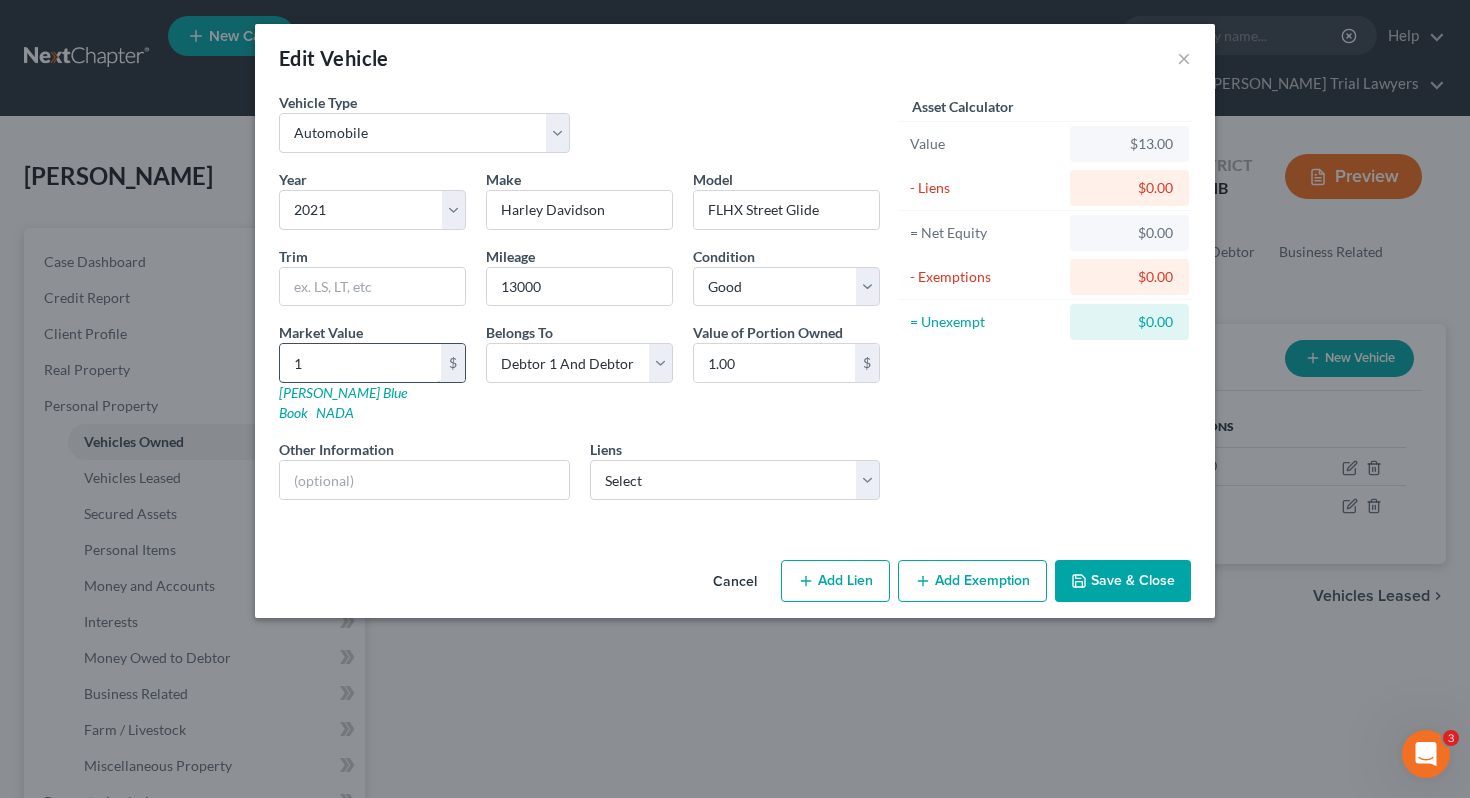 type on "14" 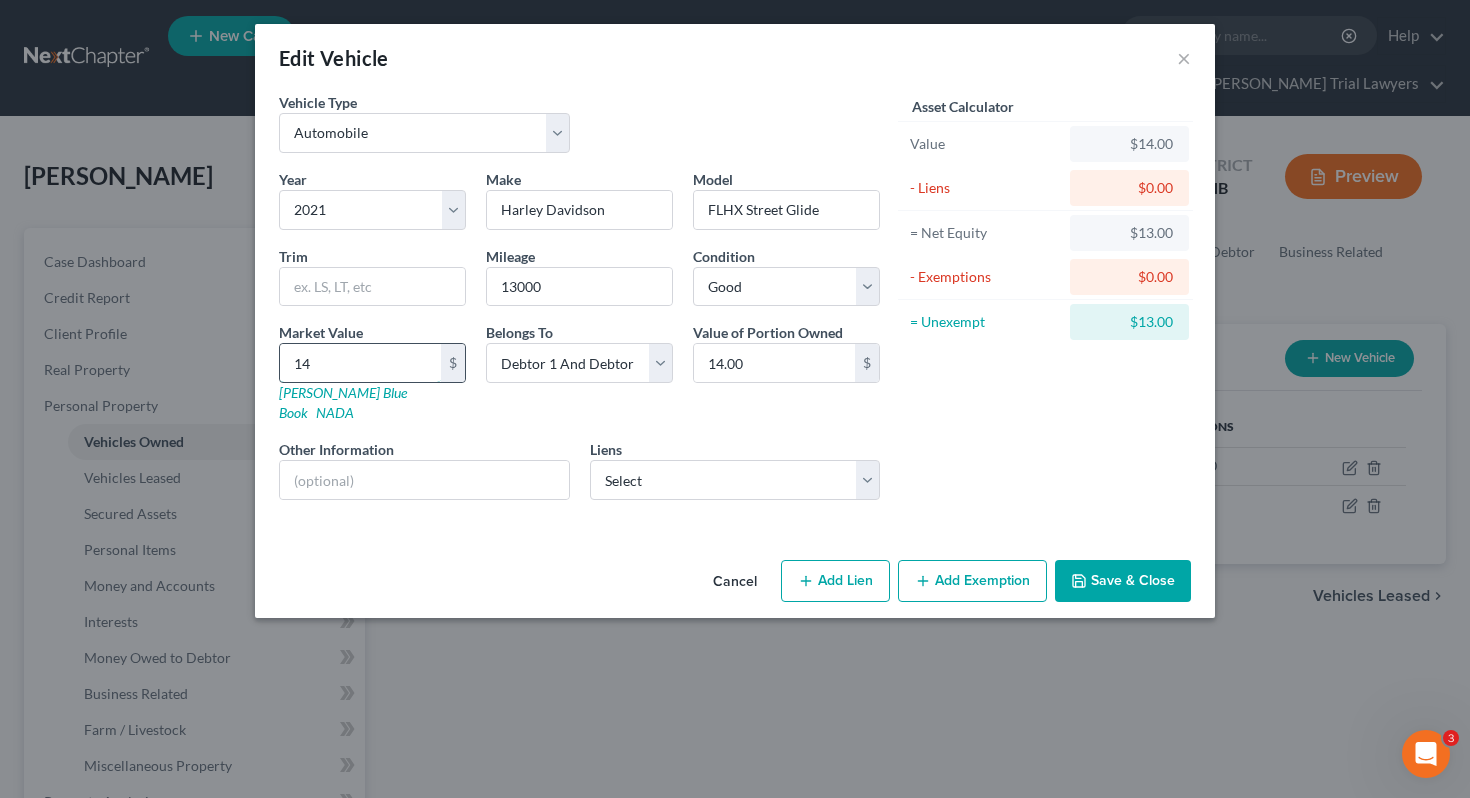 type on "147" 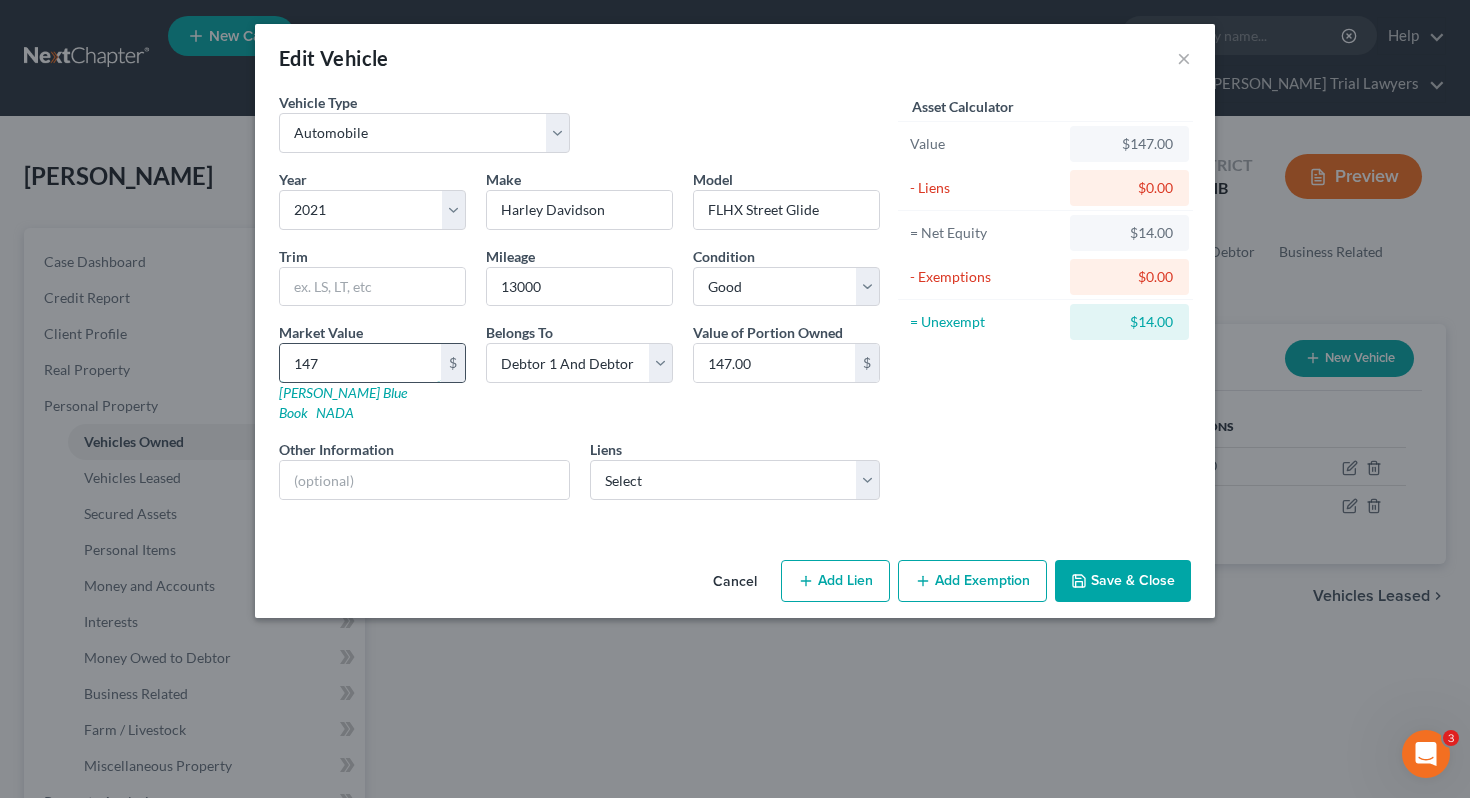 type on "1475" 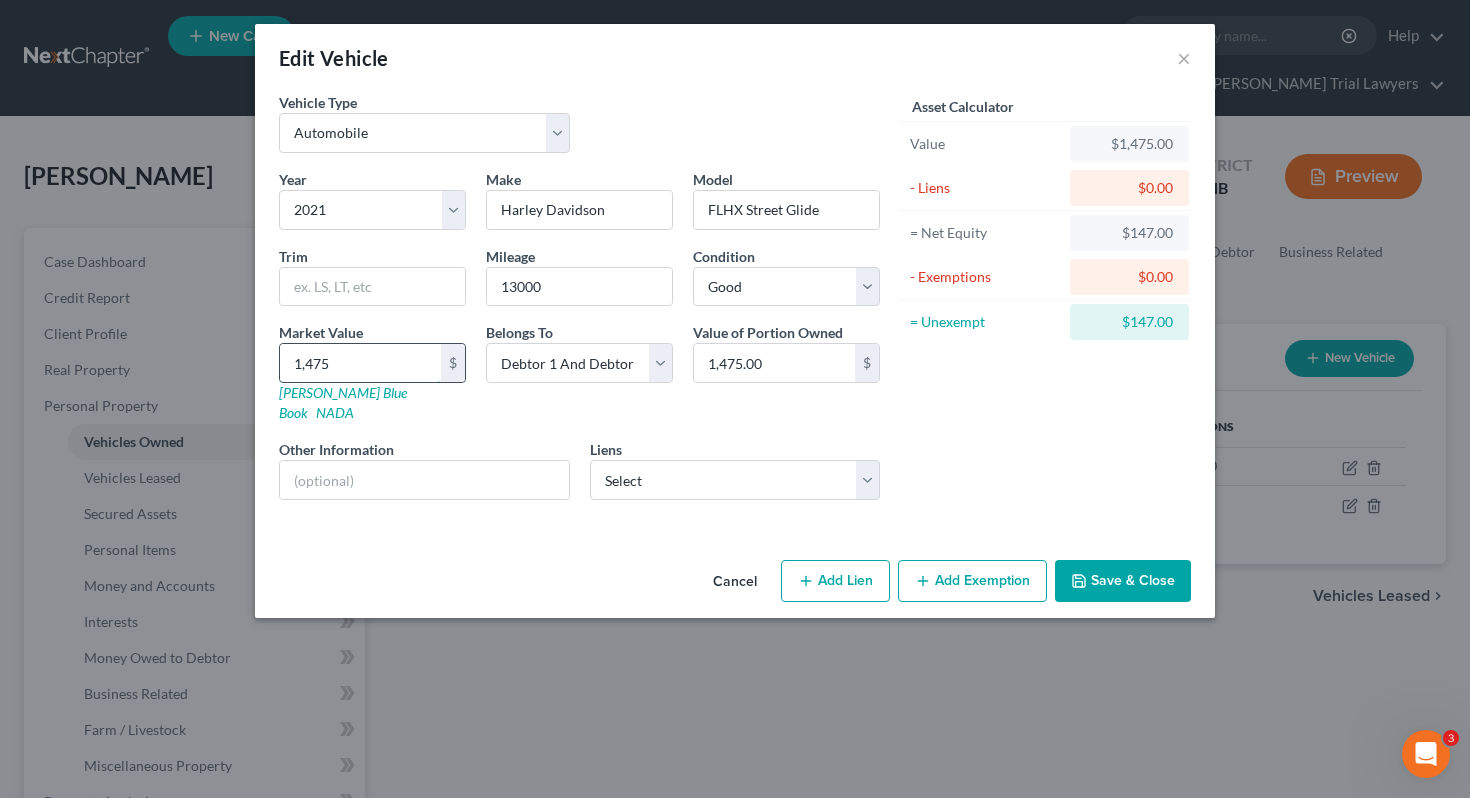 type on "1,4754" 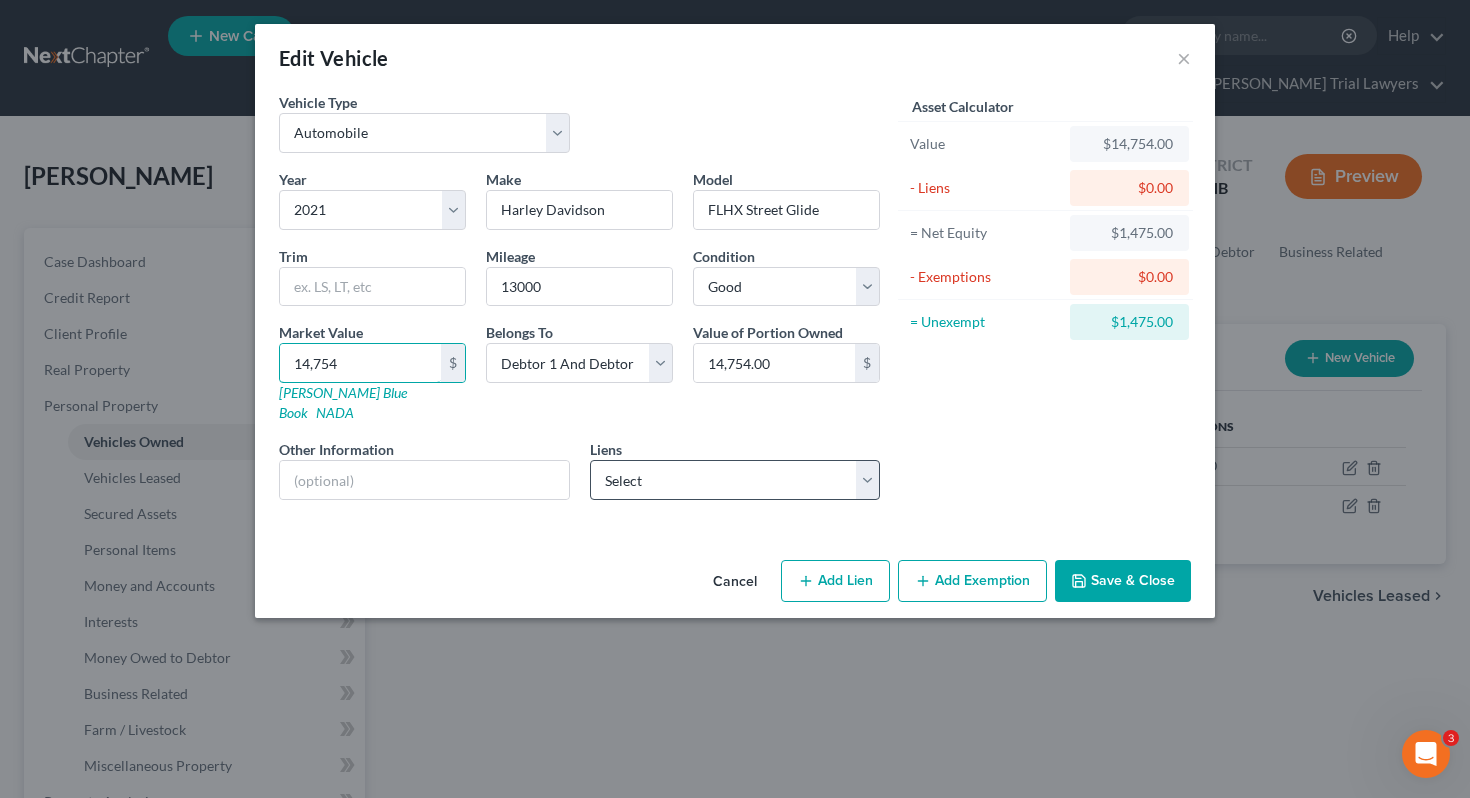 type on "14,754" 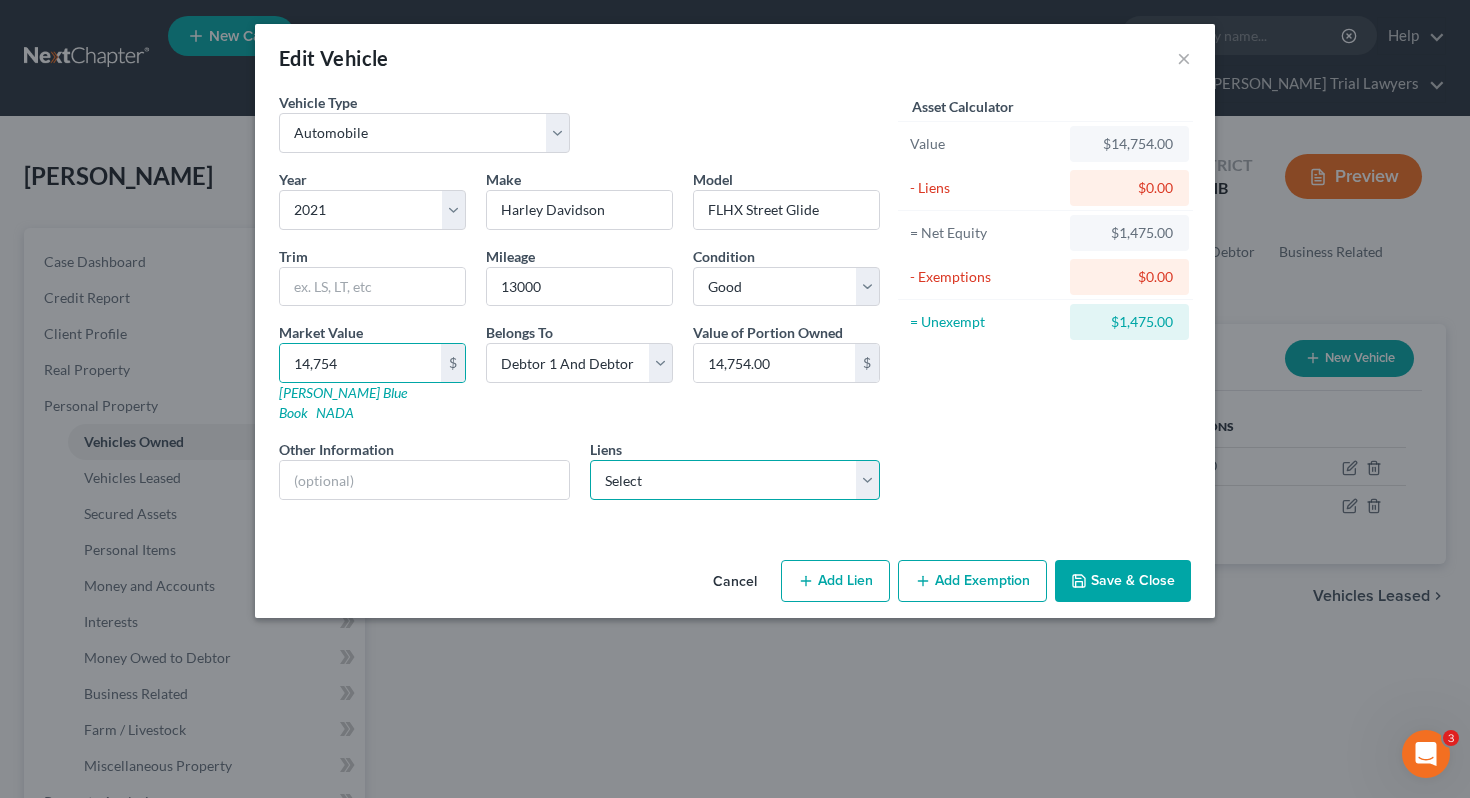 click on "Select Esb/Harley [PERSON_NAME] - $19,127.00" at bounding box center (735, 480) 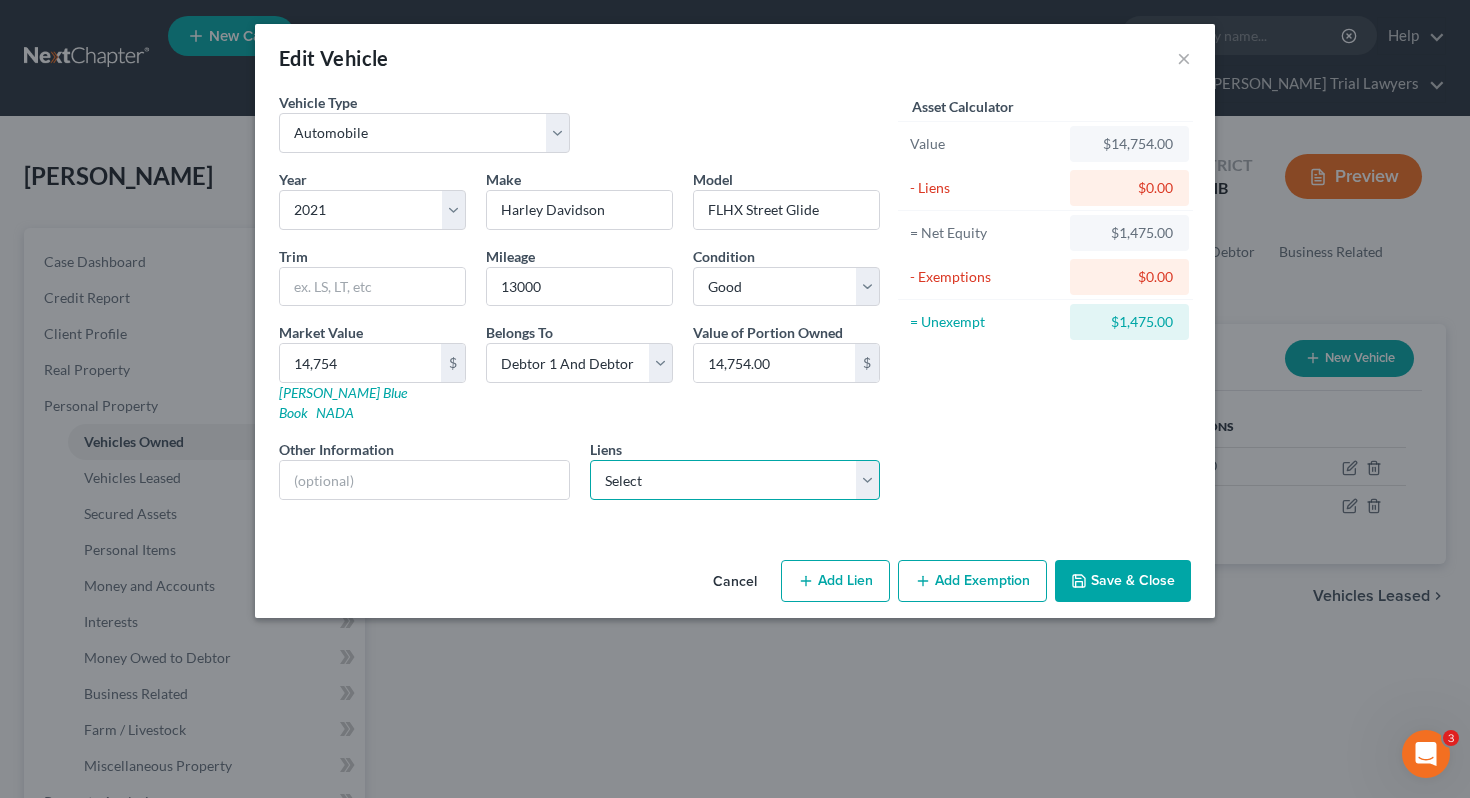 select on "31" 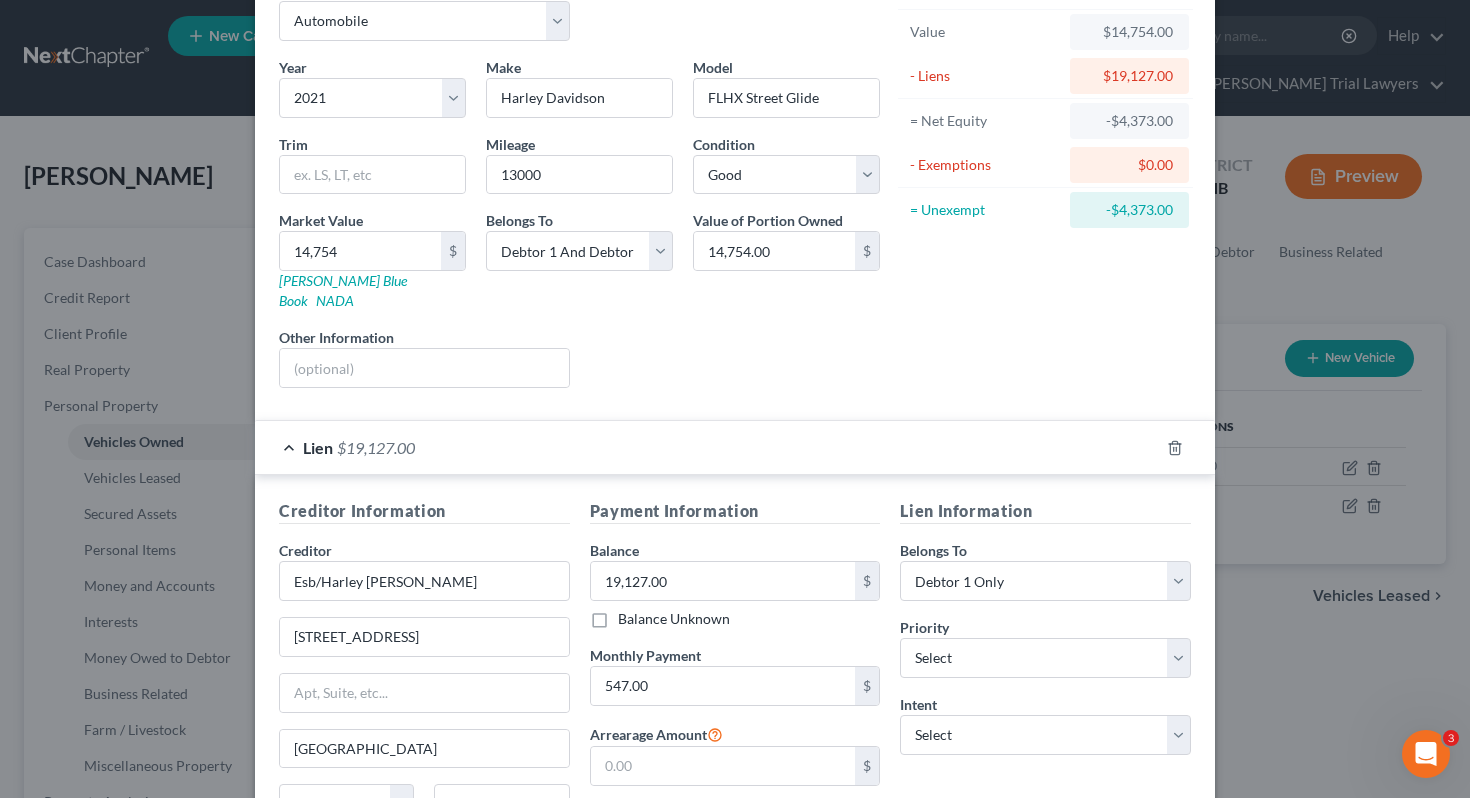 scroll, scrollTop: 128, scrollLeft: 0, axis: vertical 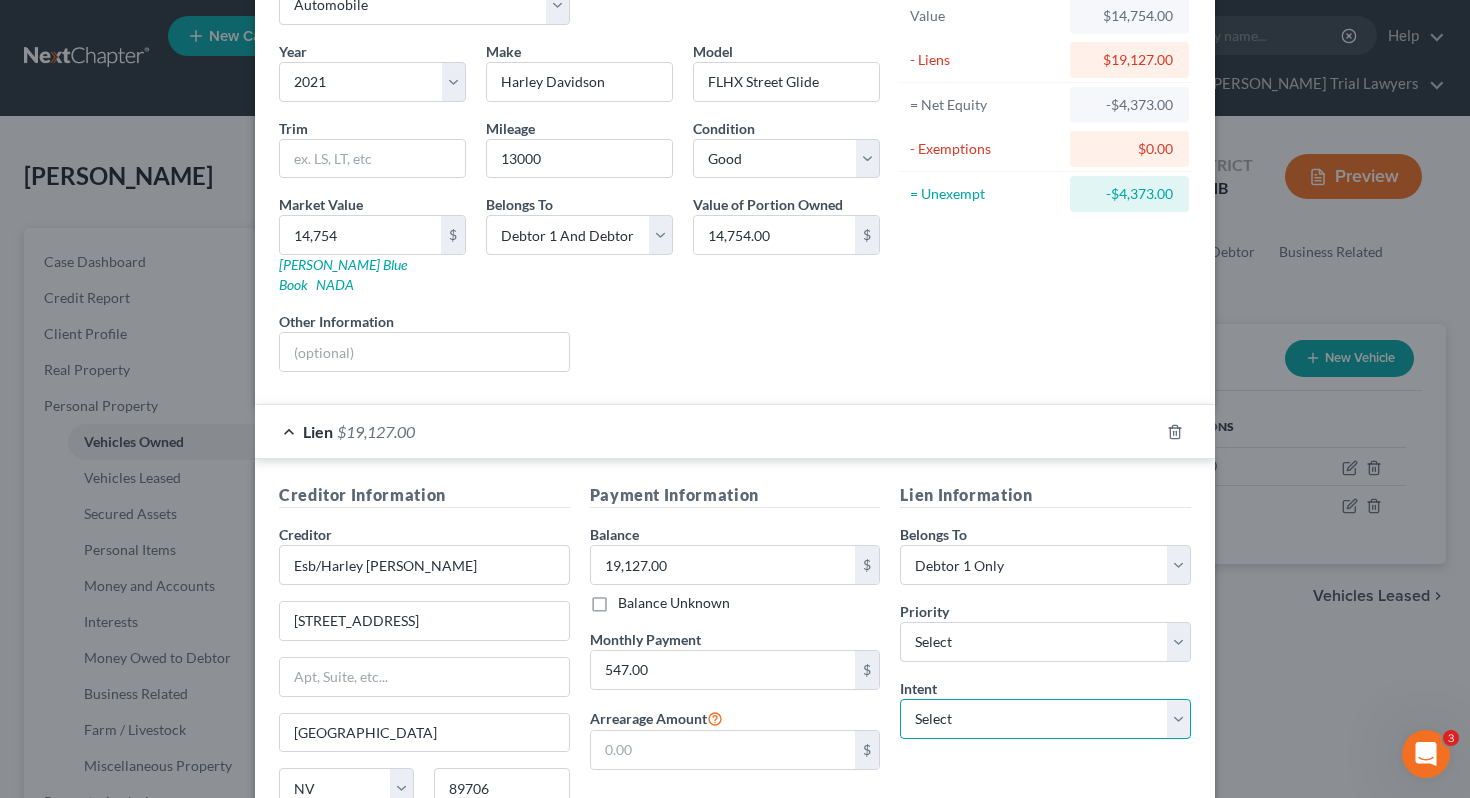 click on "Select Surrender Redeem Reaffirm Avoid Other" at bounding box center [1045, 719] 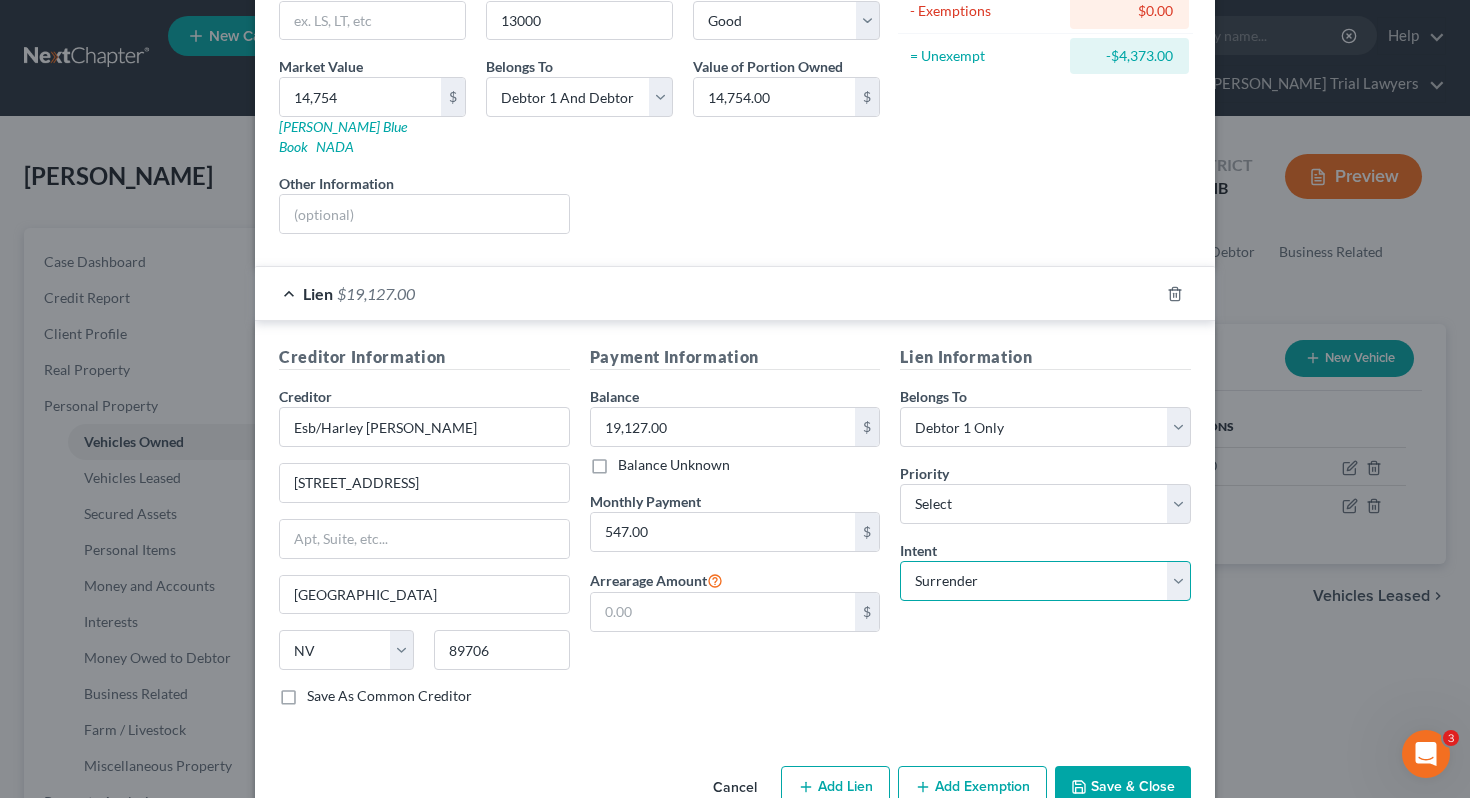 scroll, scrollTop: 296, scrollLeft: 0, axis: vertical 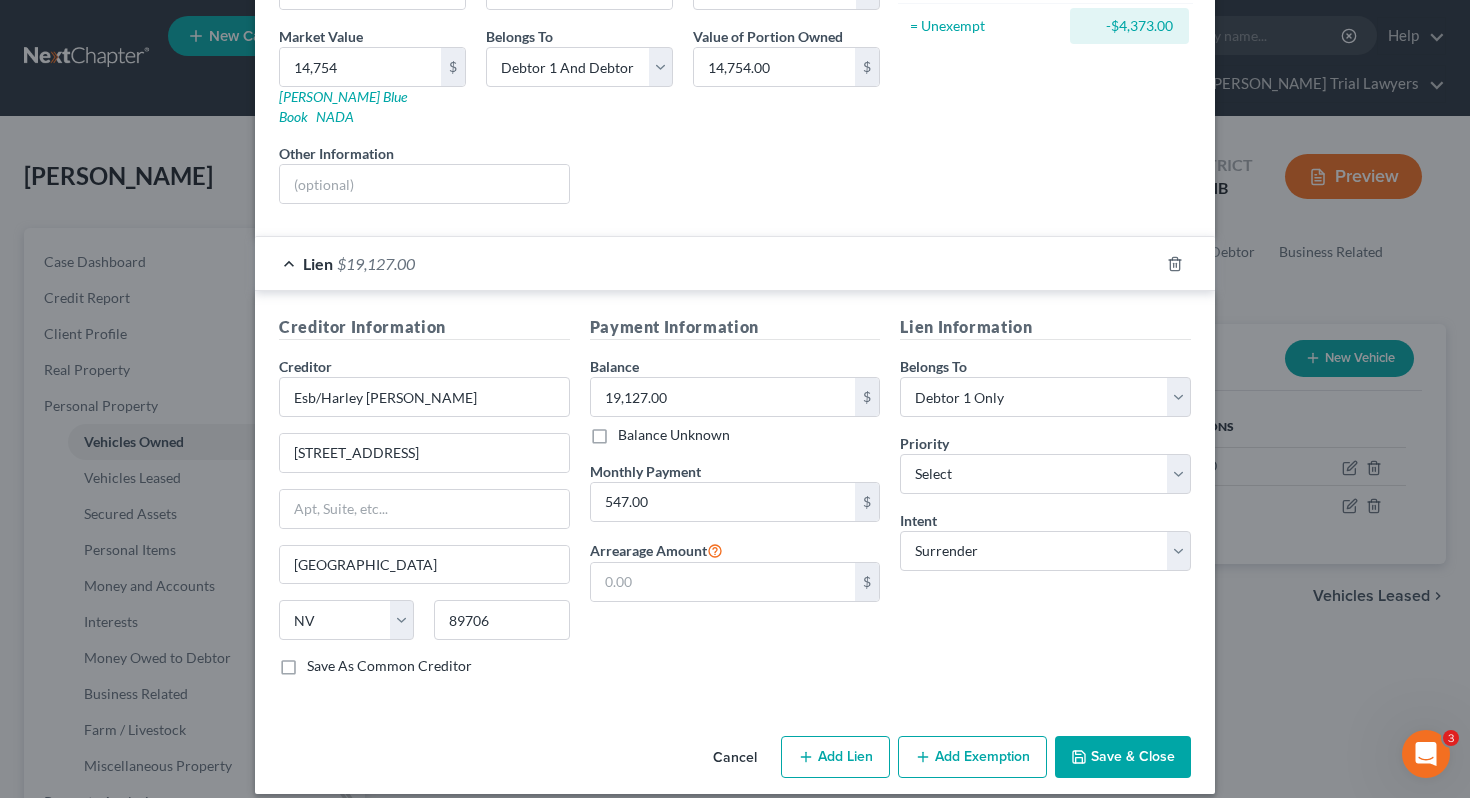 click on "Save & Close" at bounding box center [1123, 757] 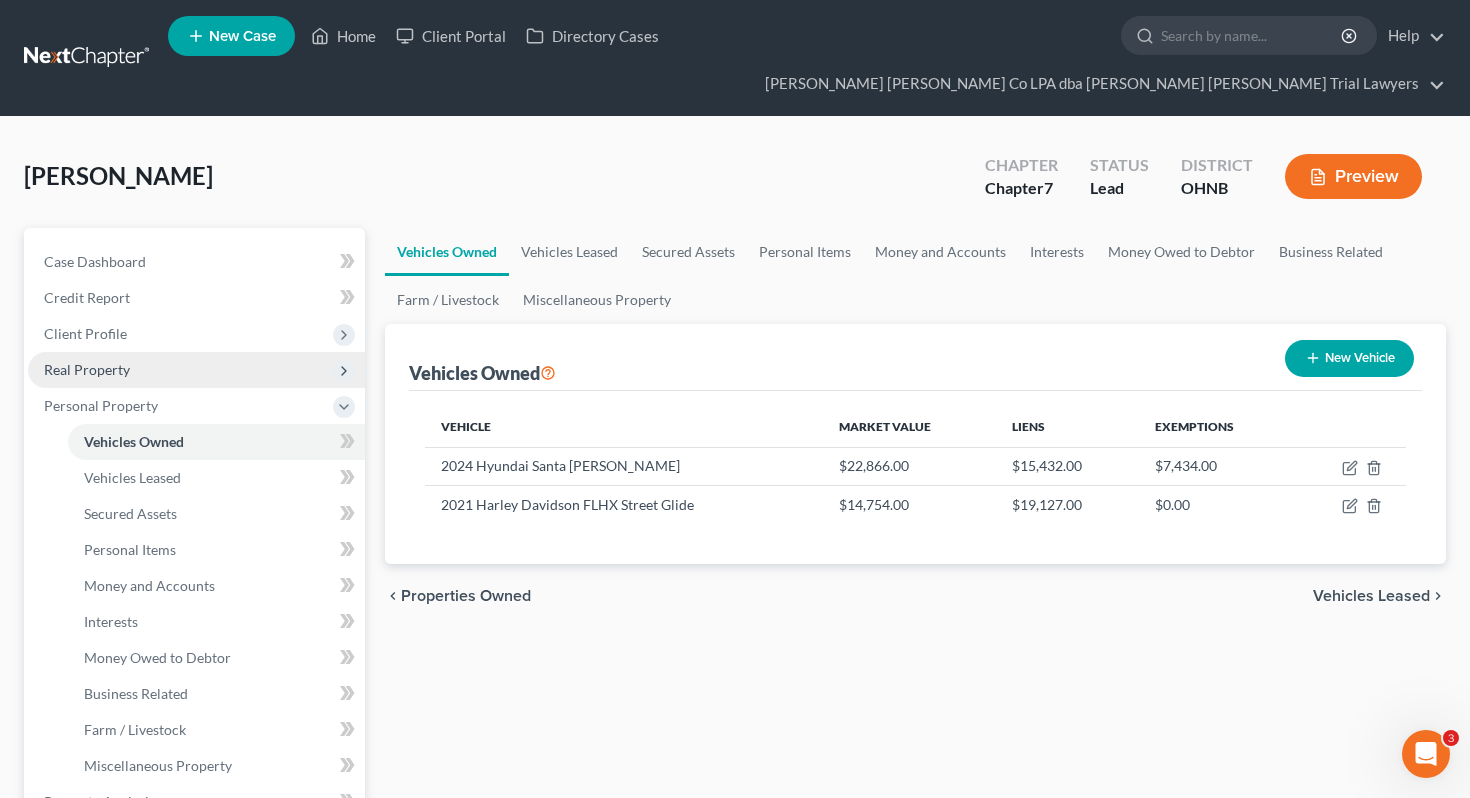click on "Real Property" at bounding box center [196, 370] 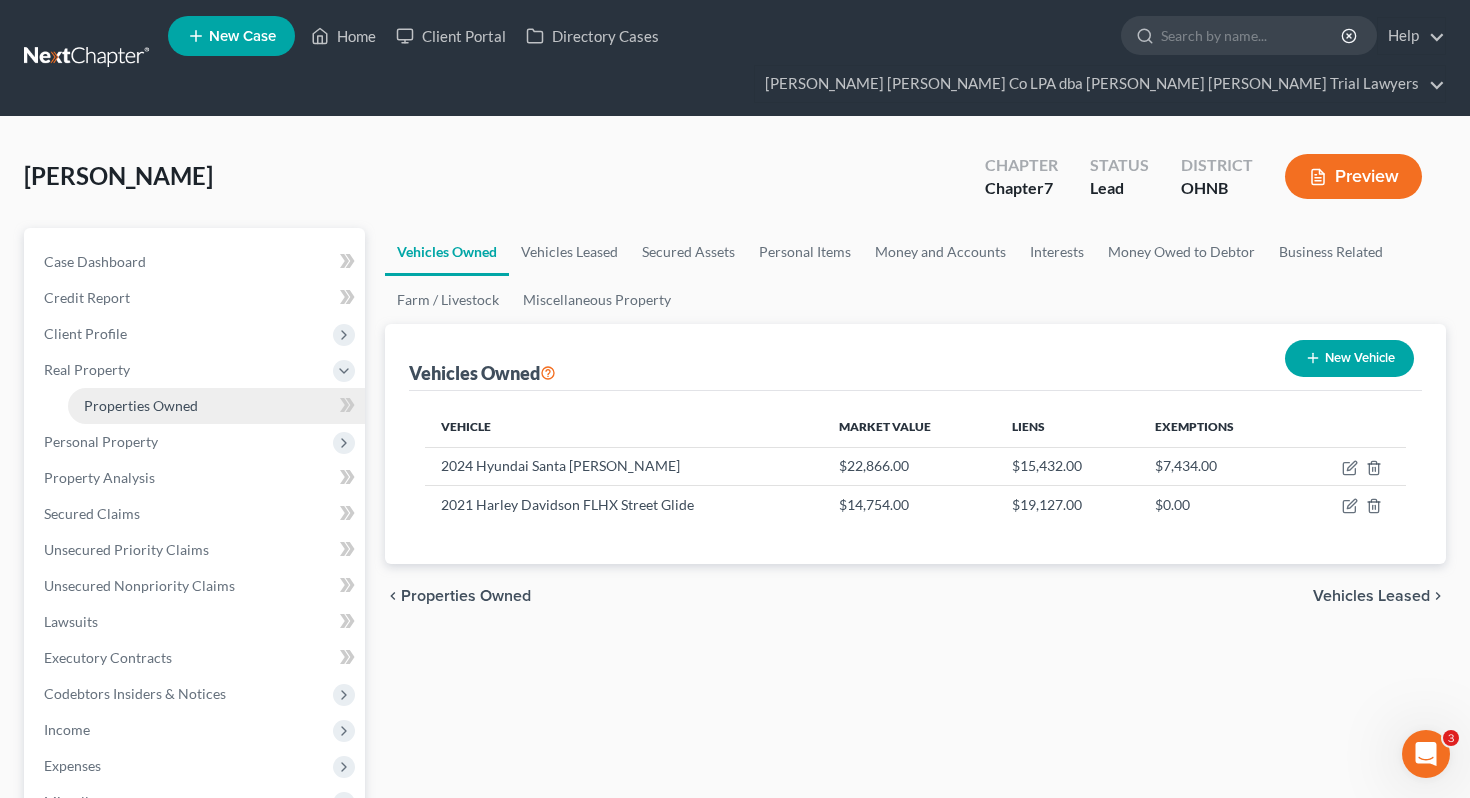 click on "Properties Owned" at bounding box center [216, 406] 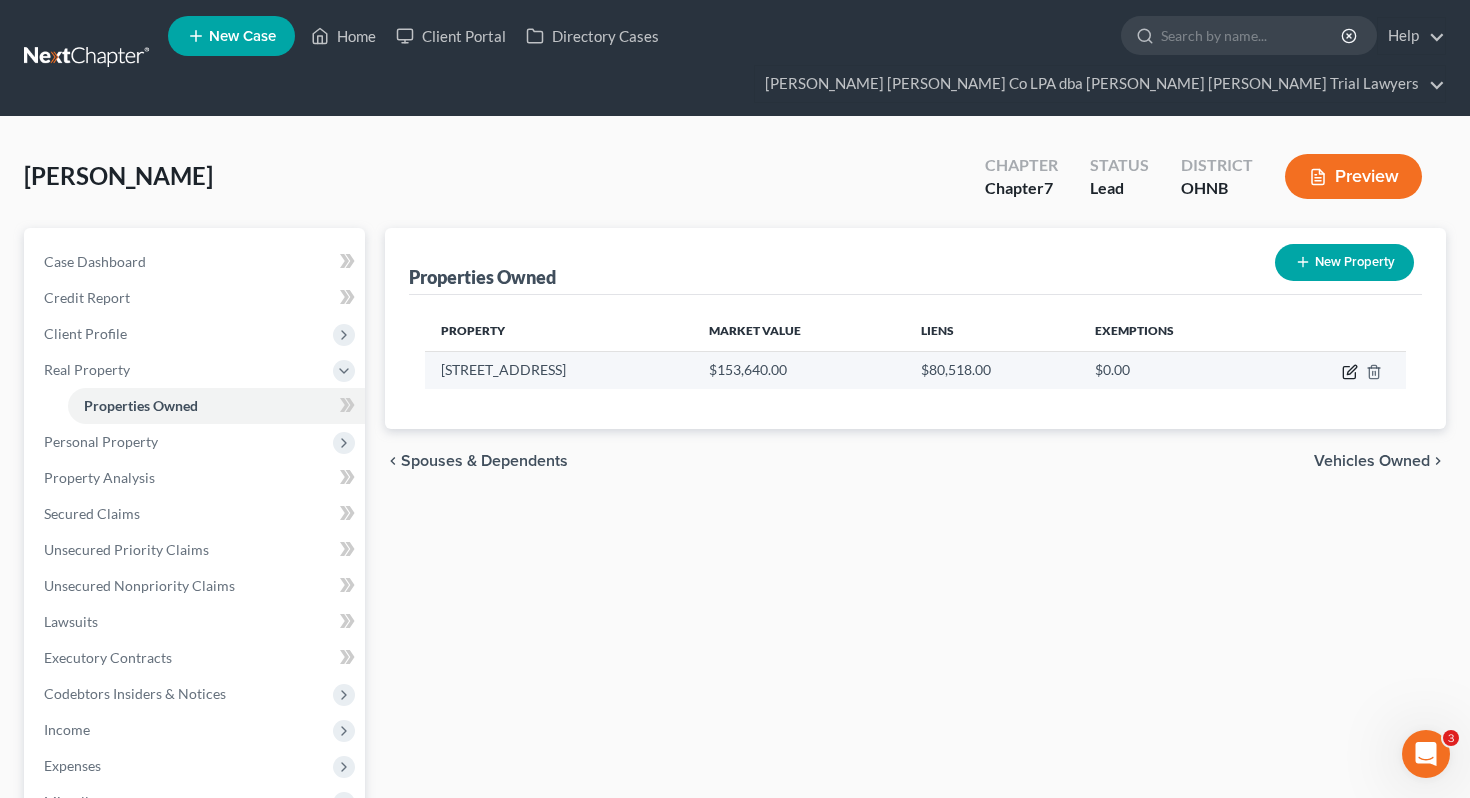 click 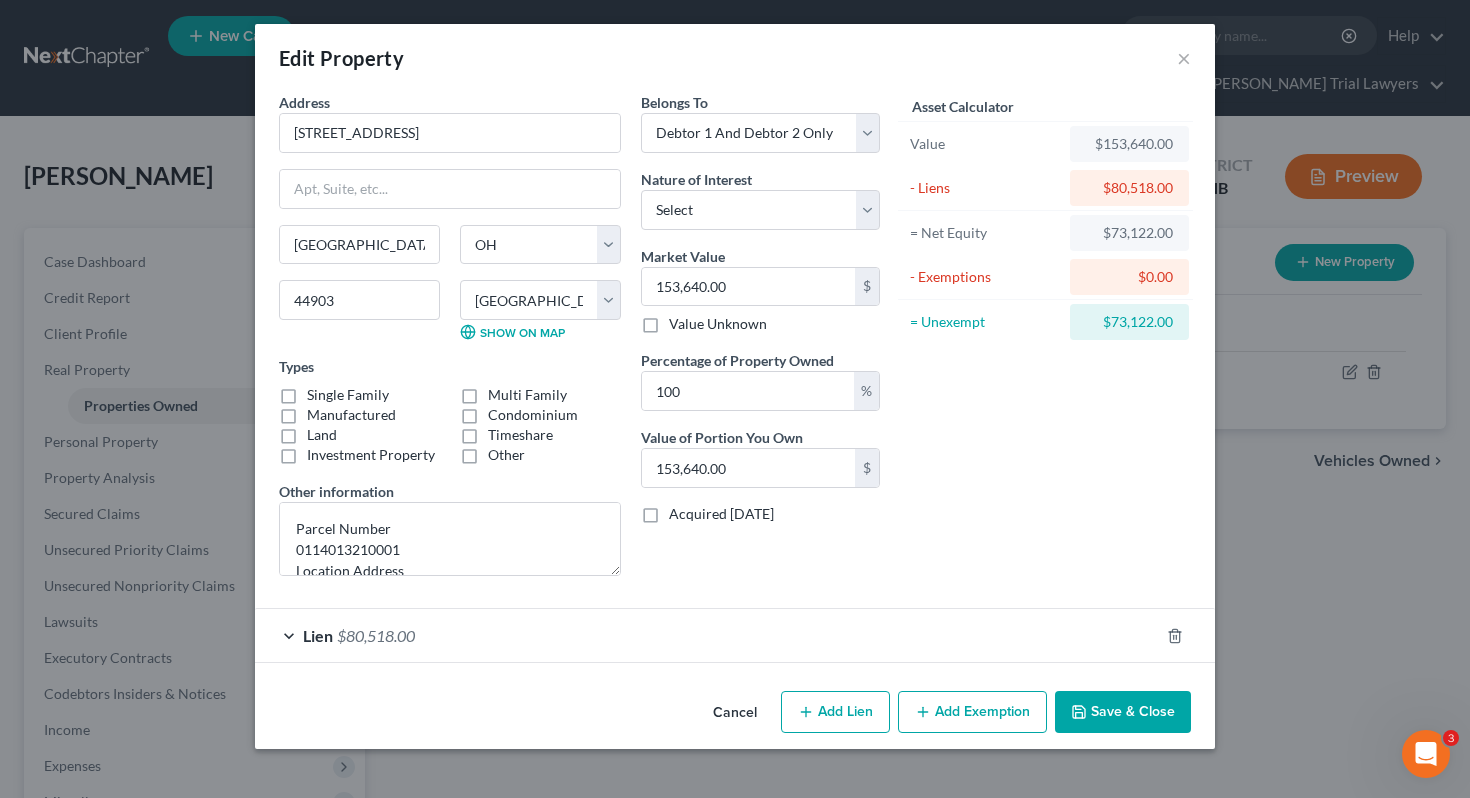 click on "Add Exemption" at bounding box center (972, 712) 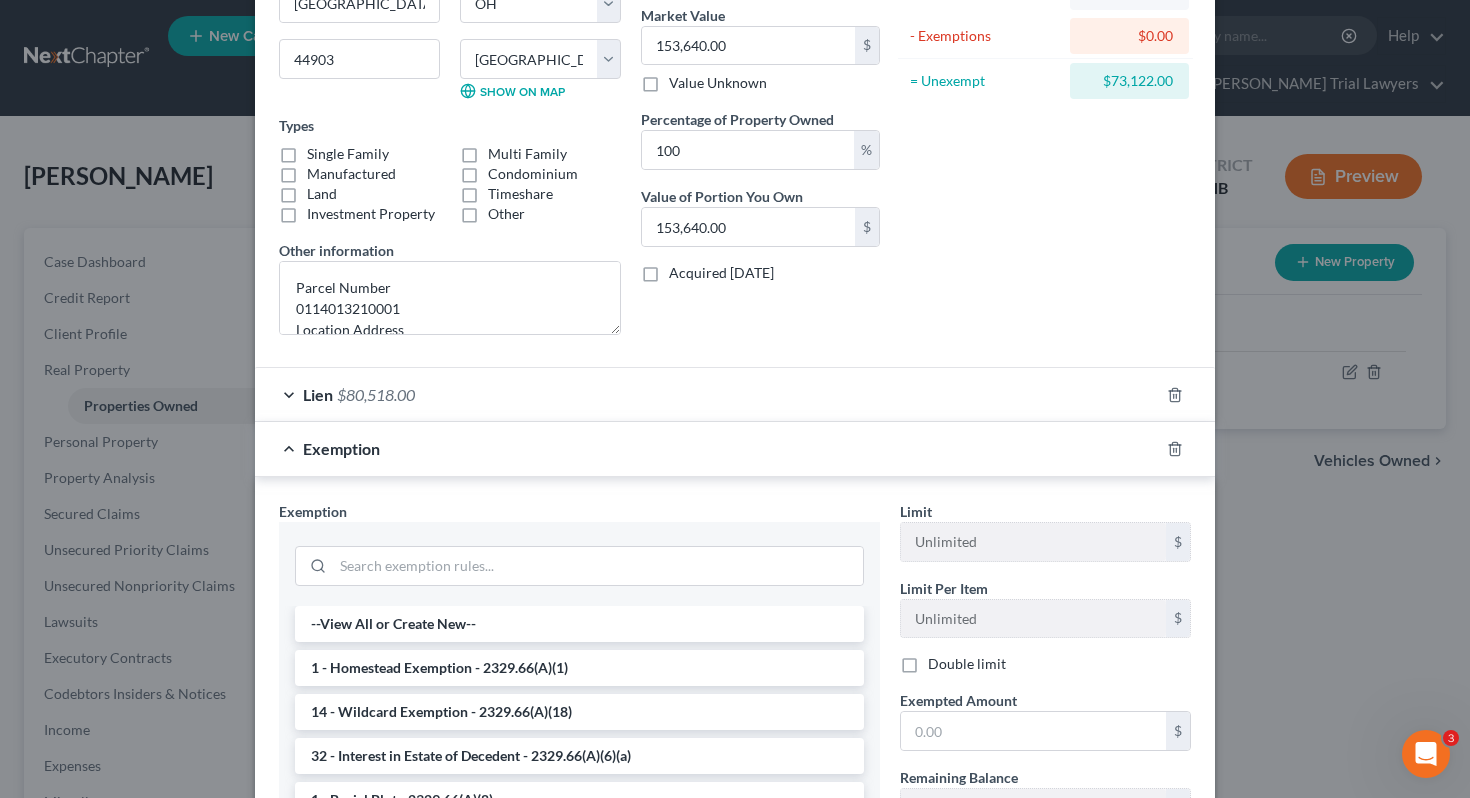 scroll, scrollTop: 243, scrollLeft: 0, axis: vertical 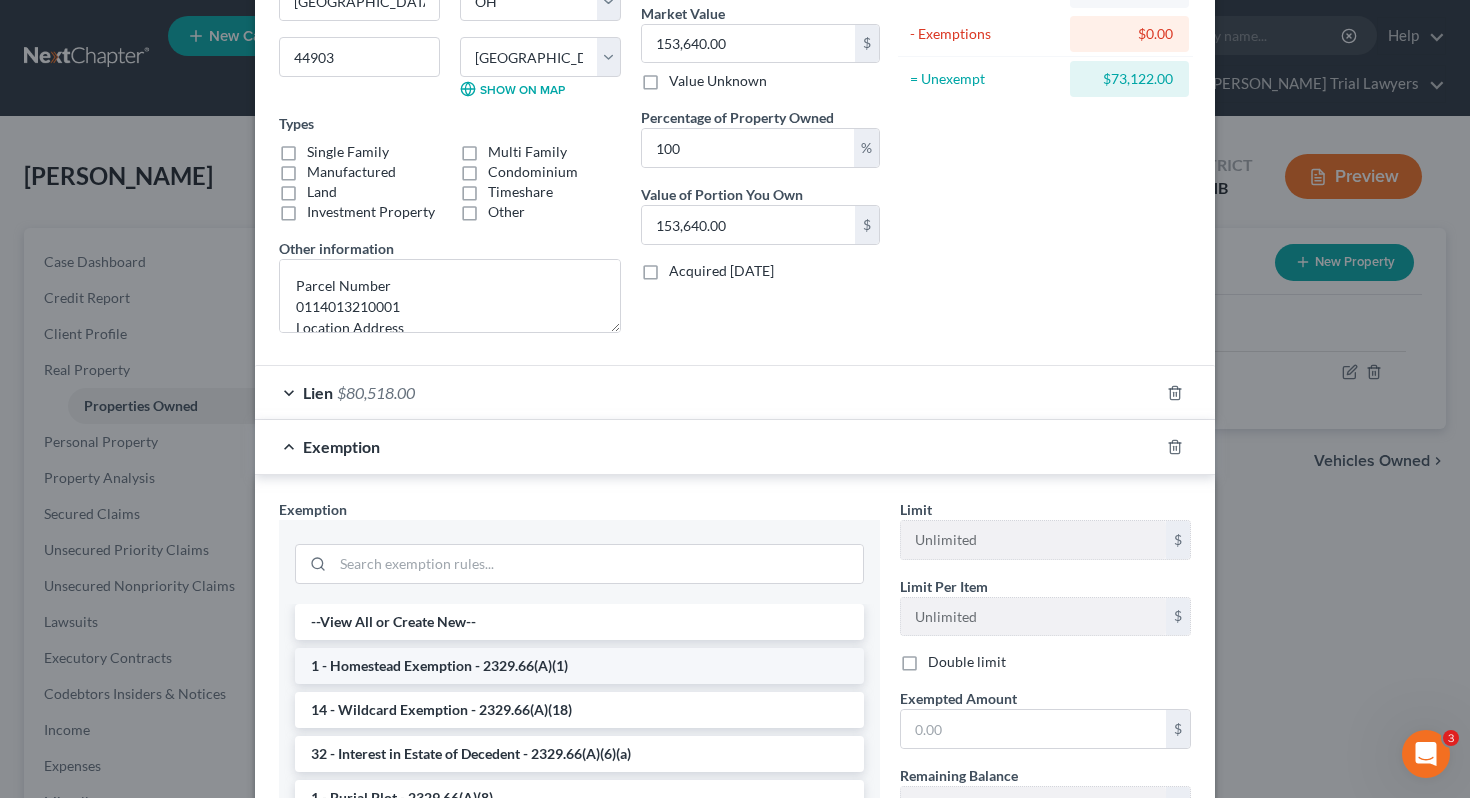 click on "1 - Homestead Exemption  - 2329.66(A)(1)" at bounding box center (579, 666) 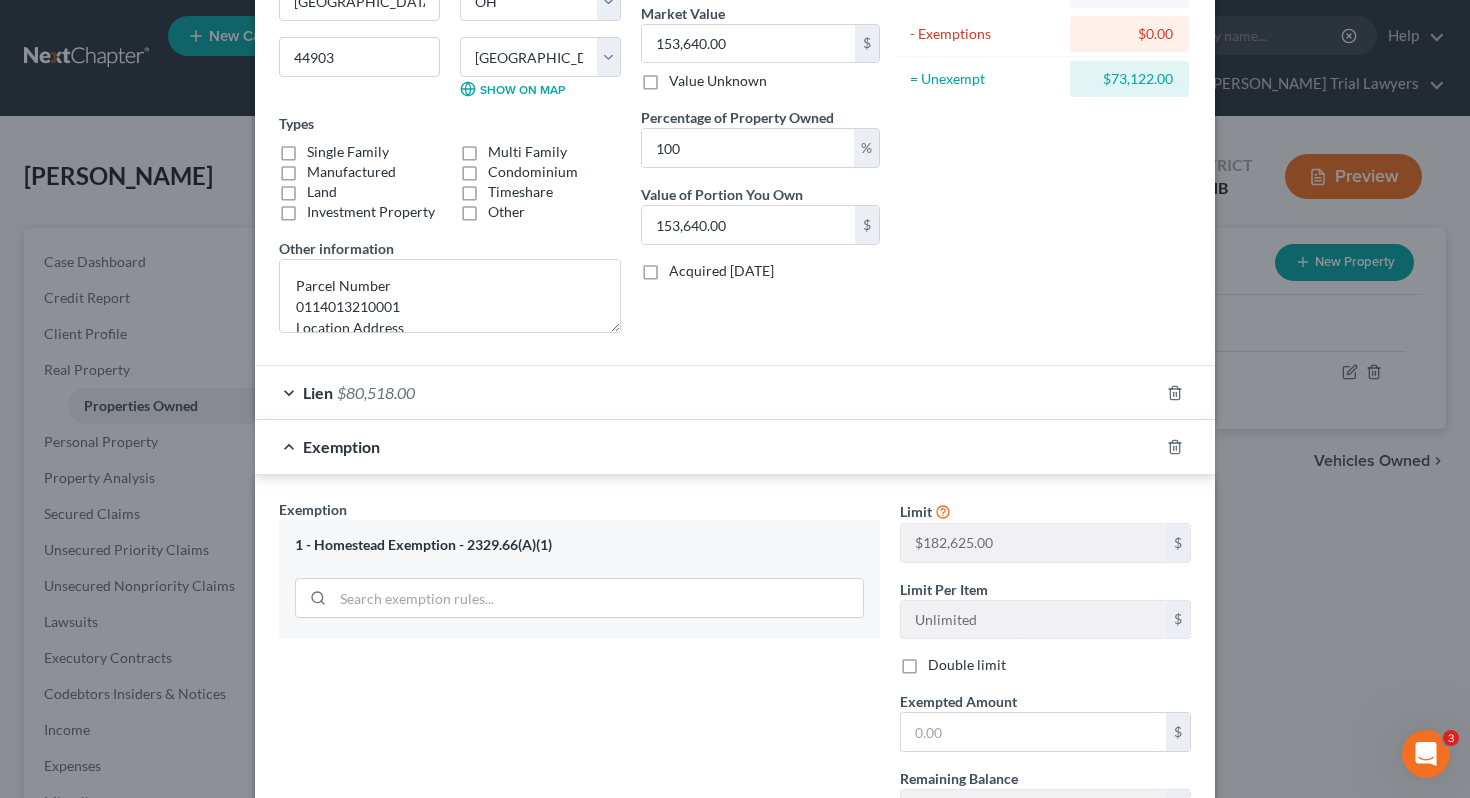click on "Limit     $182,625.00 $ Limit Per Item Unlimited $ Double limit
Exempted Amount
*
$ Remaining Balance $182,625.00 $
Belongs To
*
Debtor 1 only Debtor 2 only Debtor 1 and Debtor 2 only" at bounding box center [1045, 711] 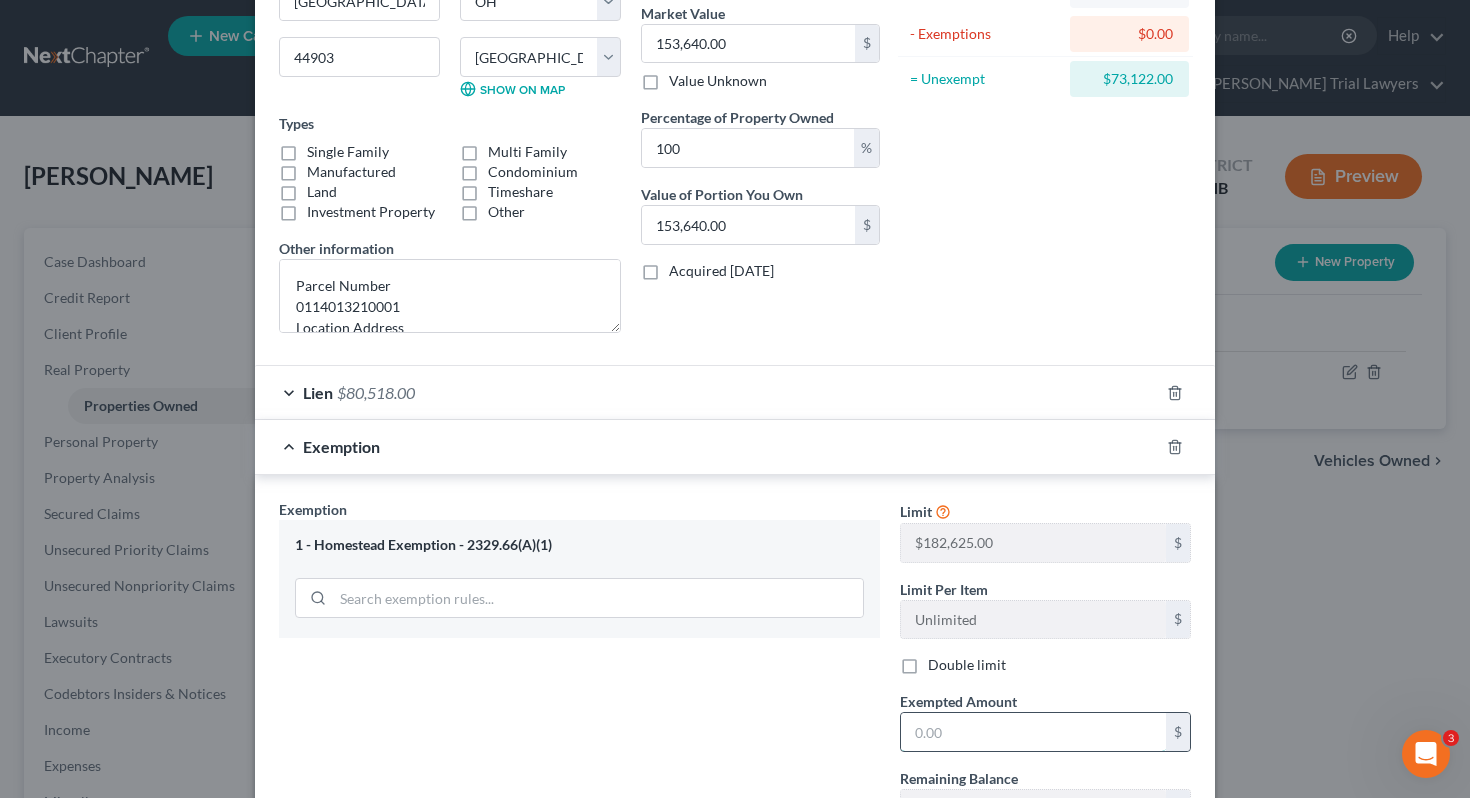 click at bounding box center [1033, 732] 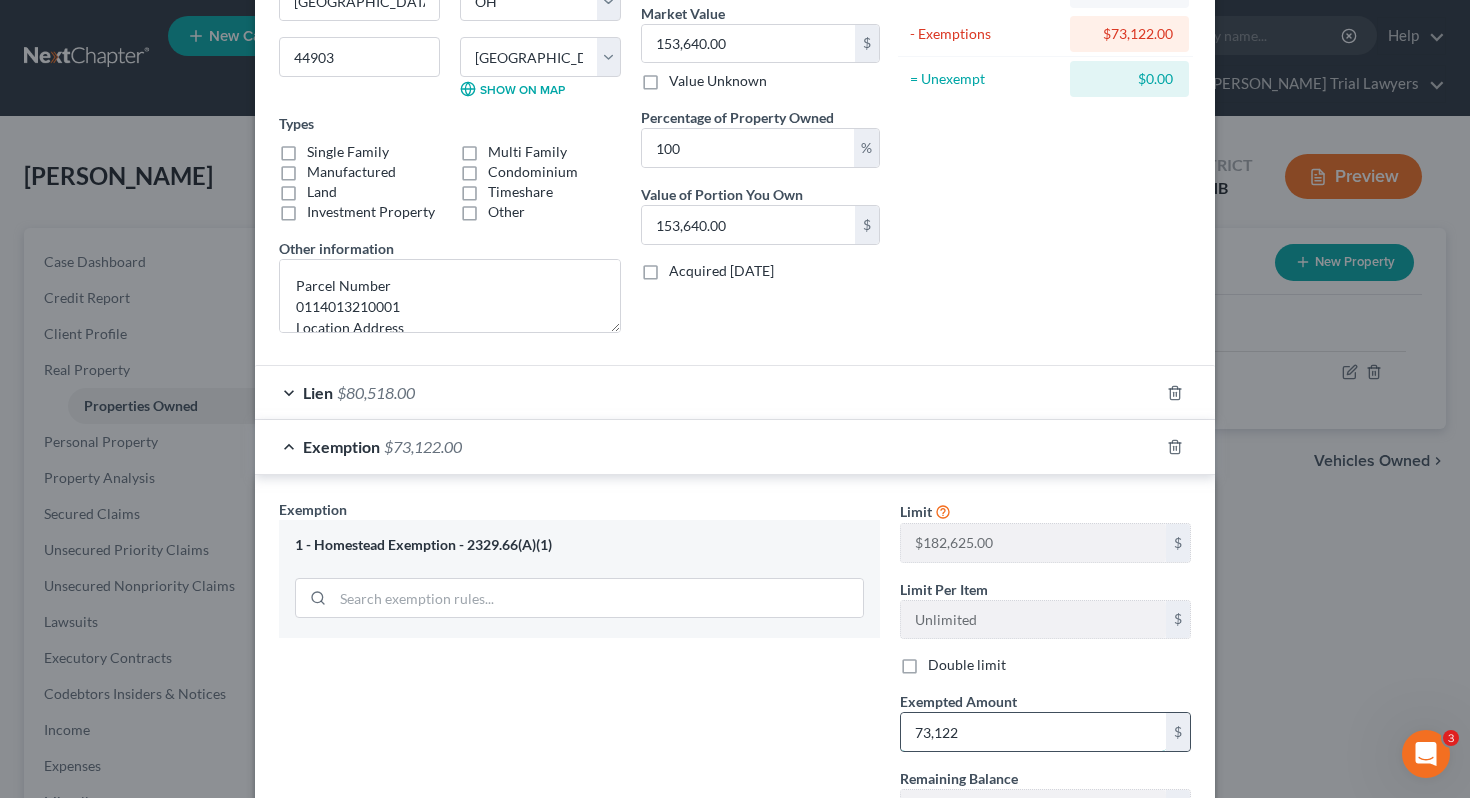 scroll, scrollTop: 495, scrollLeft: 0, axis: vertical 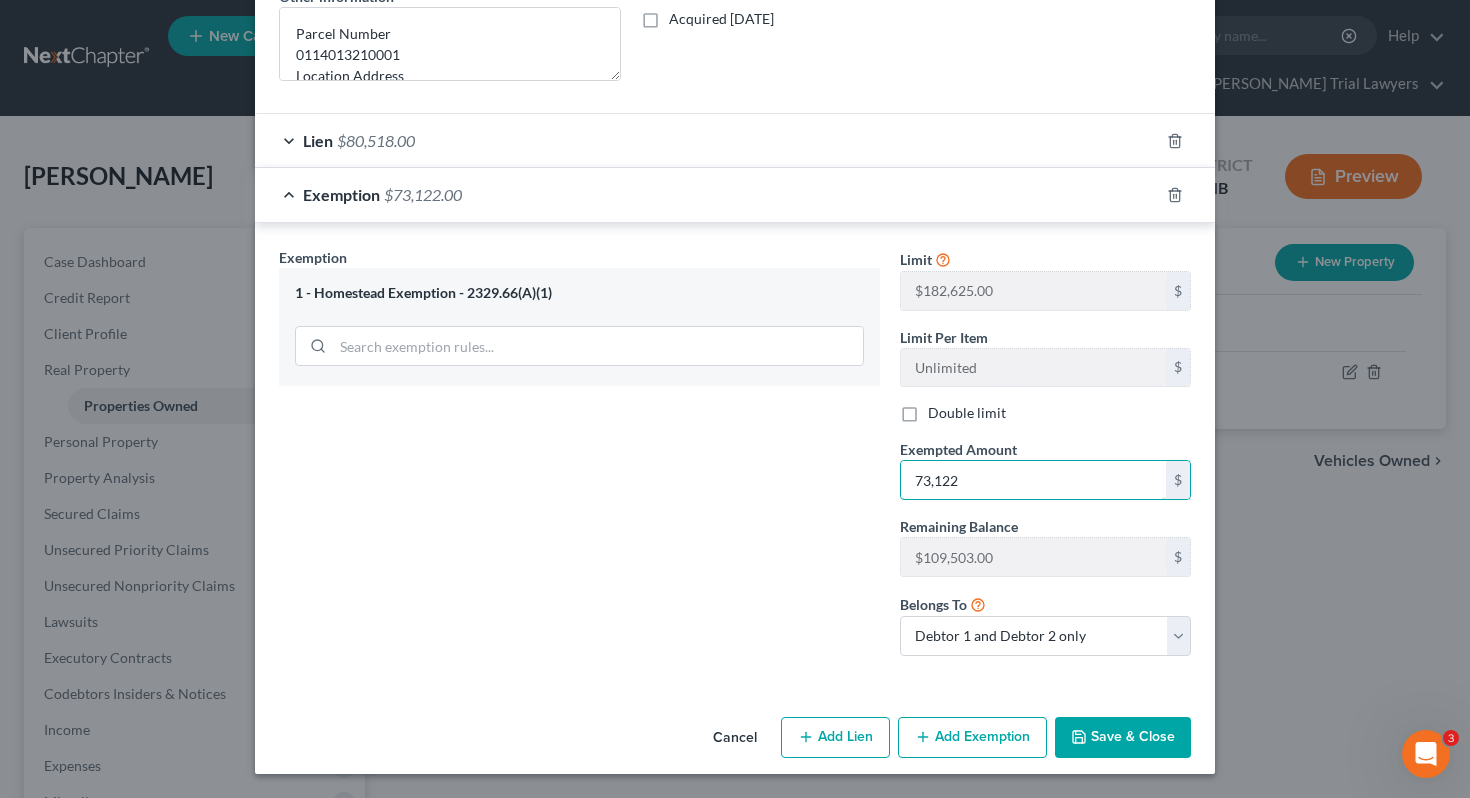 type on "73,122" 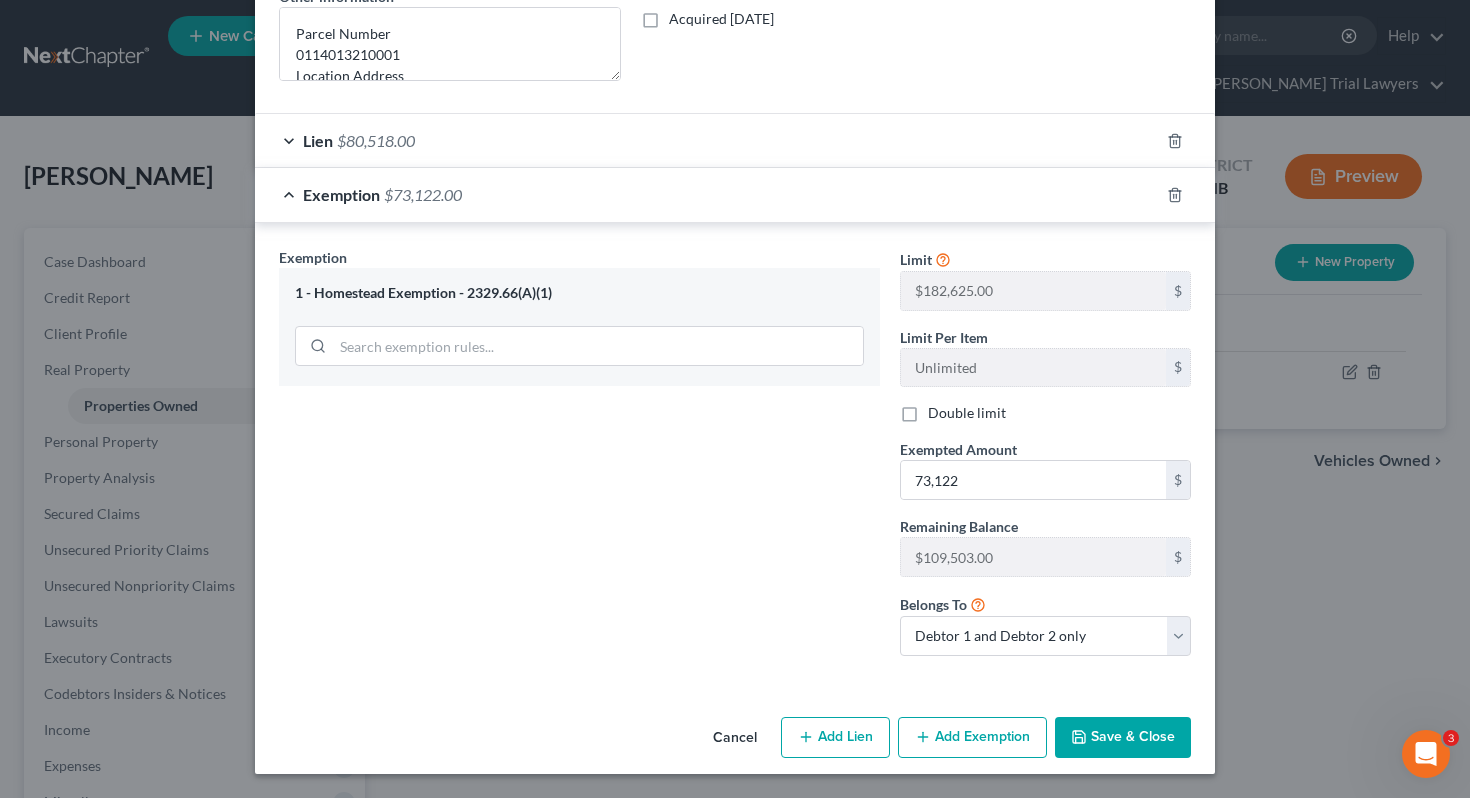 click on "Save & Close" at bounding box center [1123, 738] 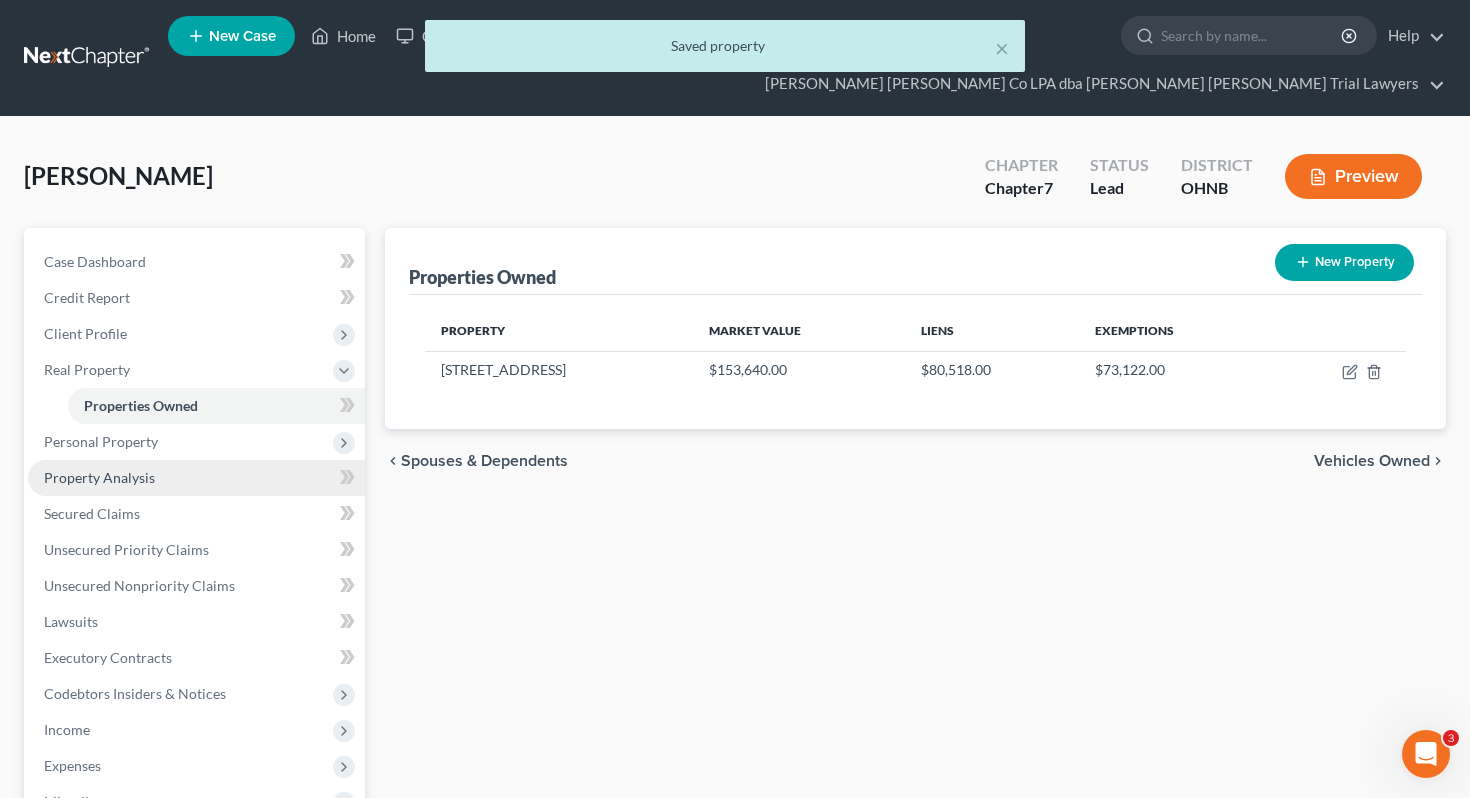 click on "Property Analysis" at bounding box center [196, 478] 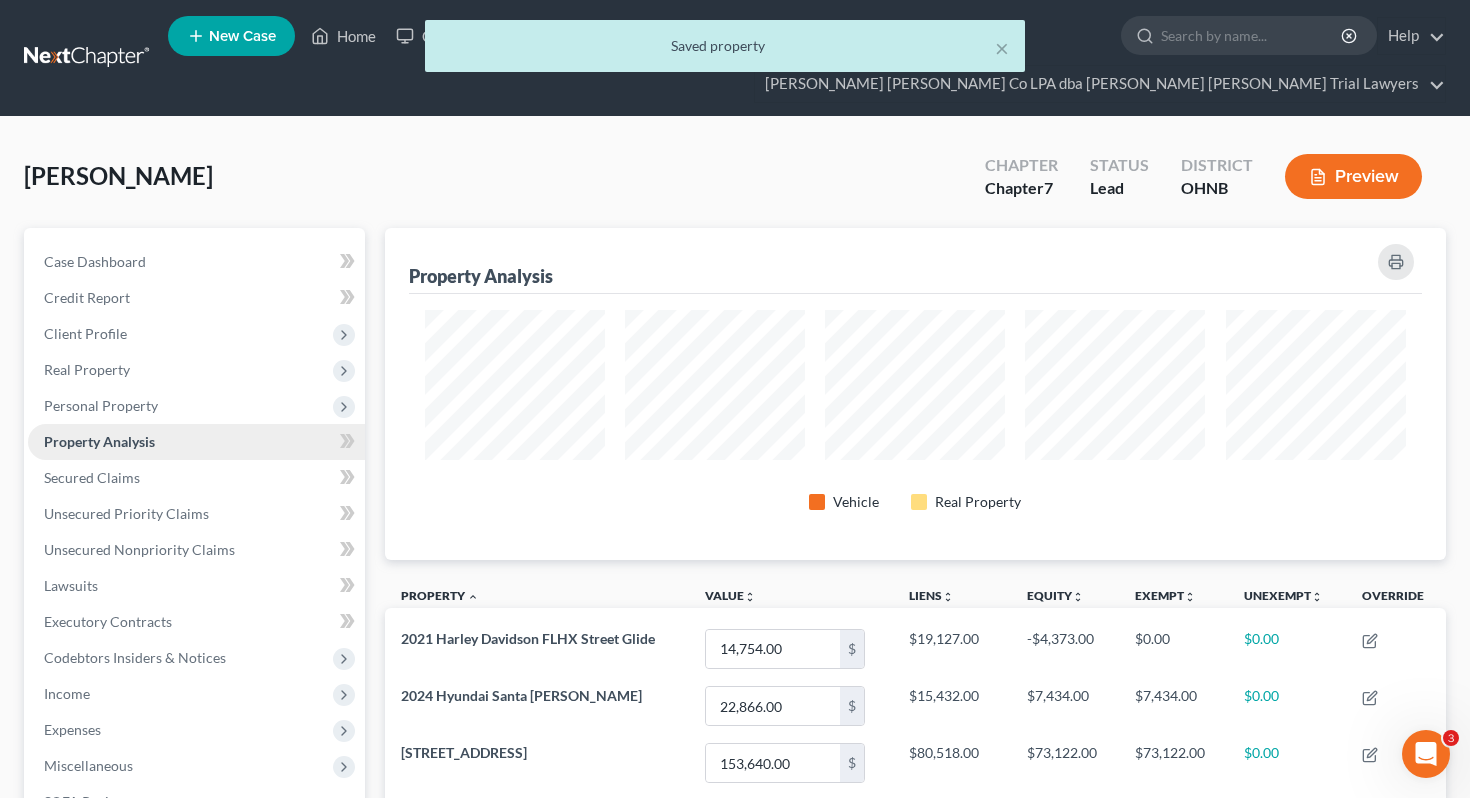 scroll, scrollTop: 999668, scrollLeft: 998938, axis: both 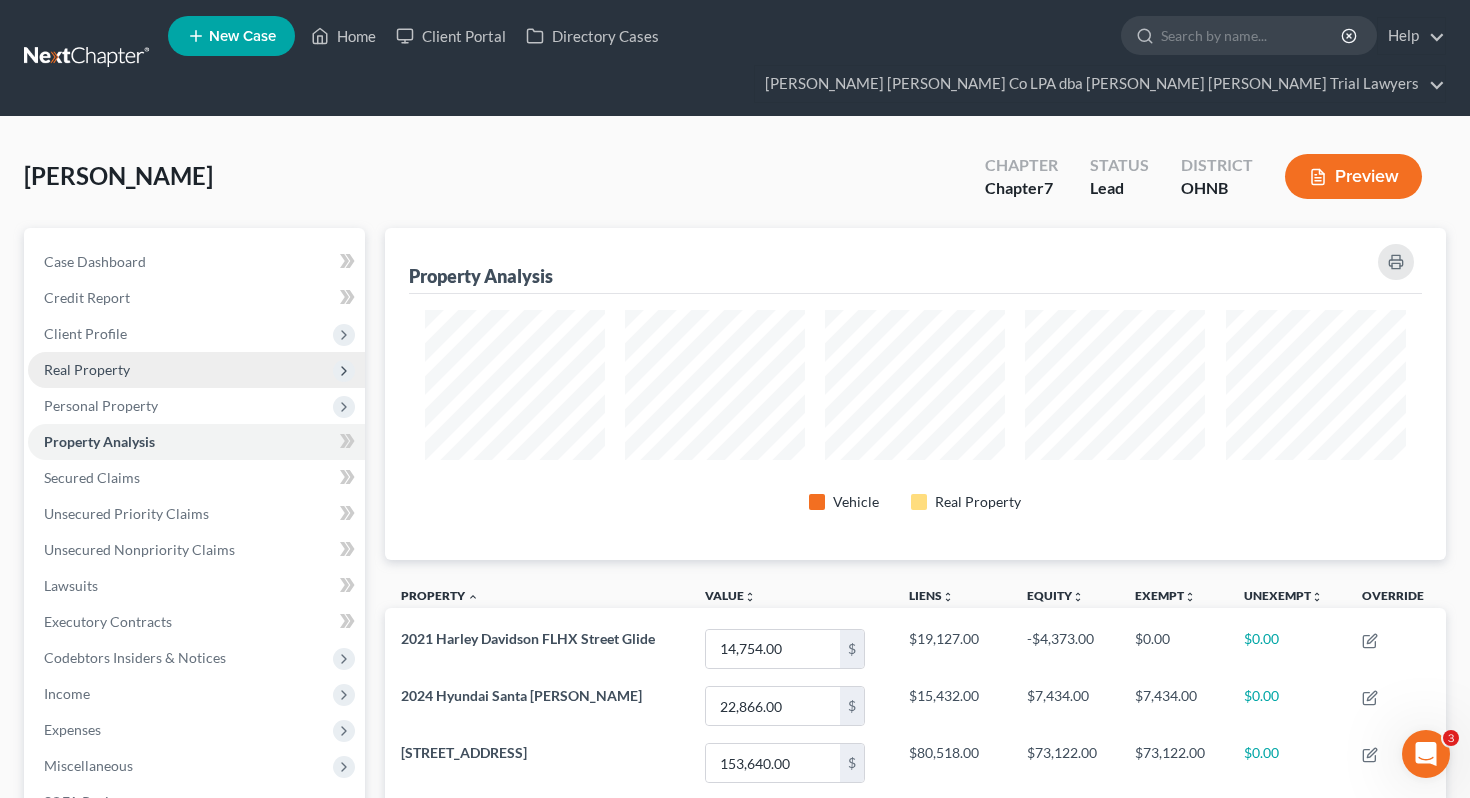 click on "Real Property" at bounding box center [196, 370] 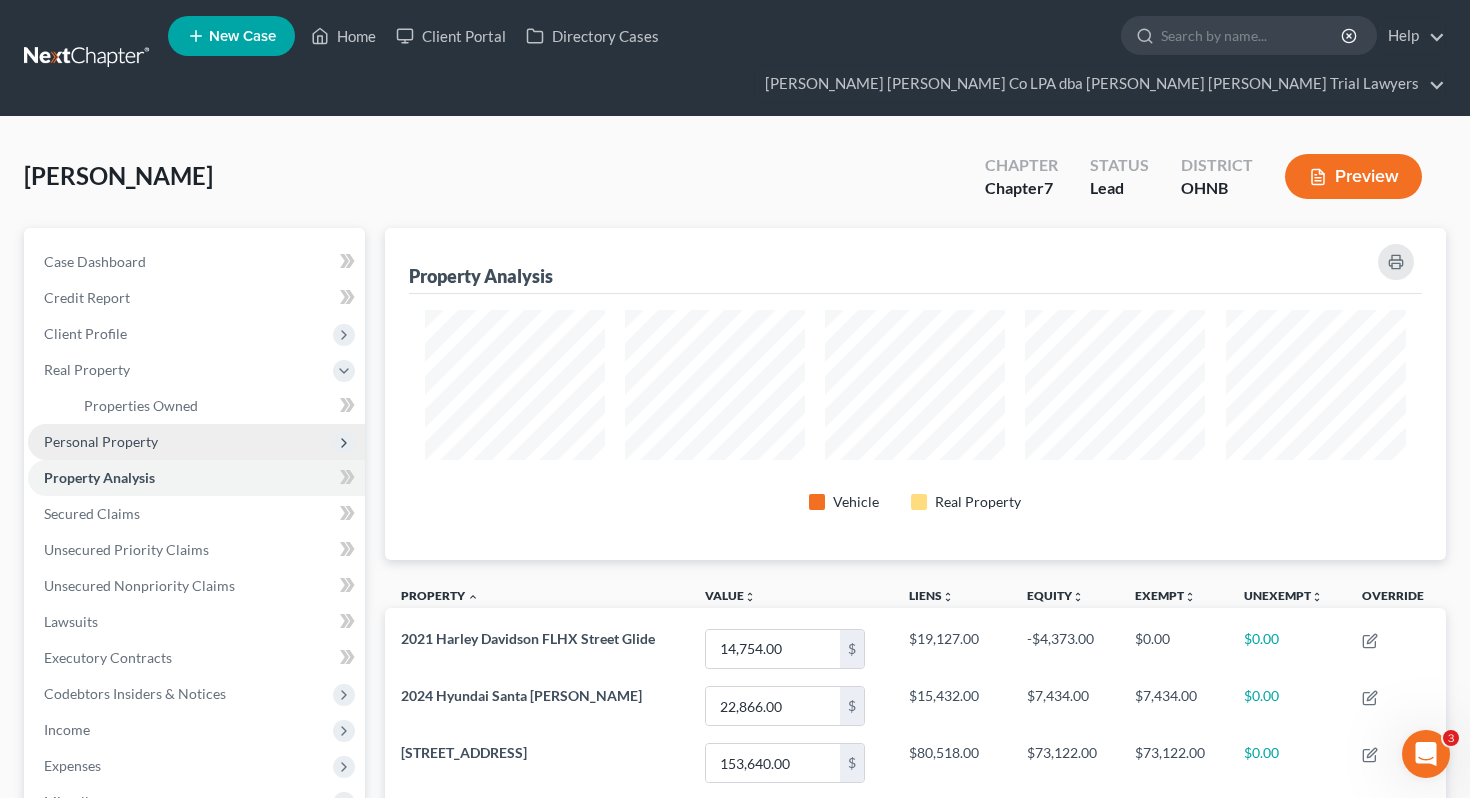 click on "Personal Property" at bounding box center [196, 442] 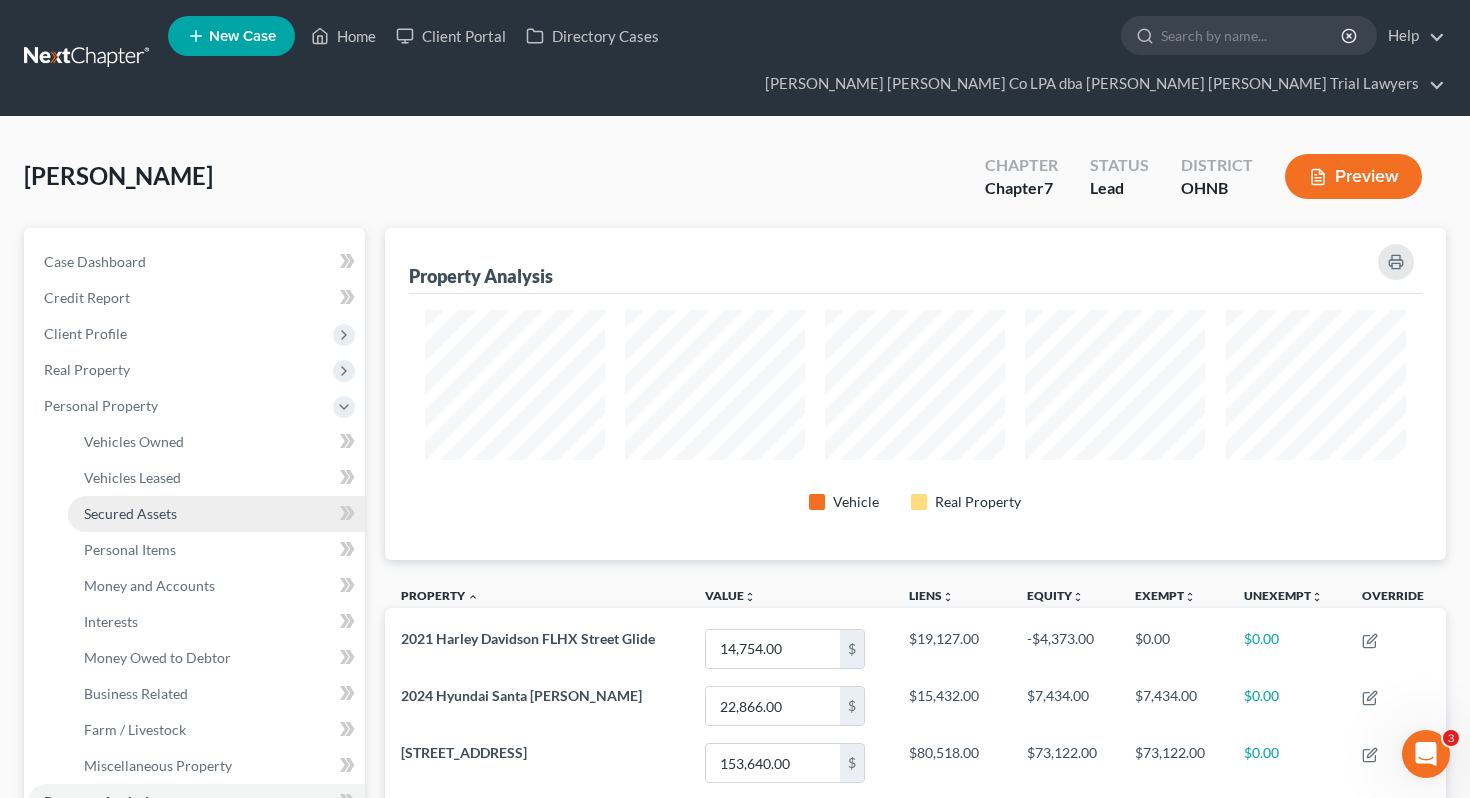 click on "Secured Assets" at bounding box center [216, 514] 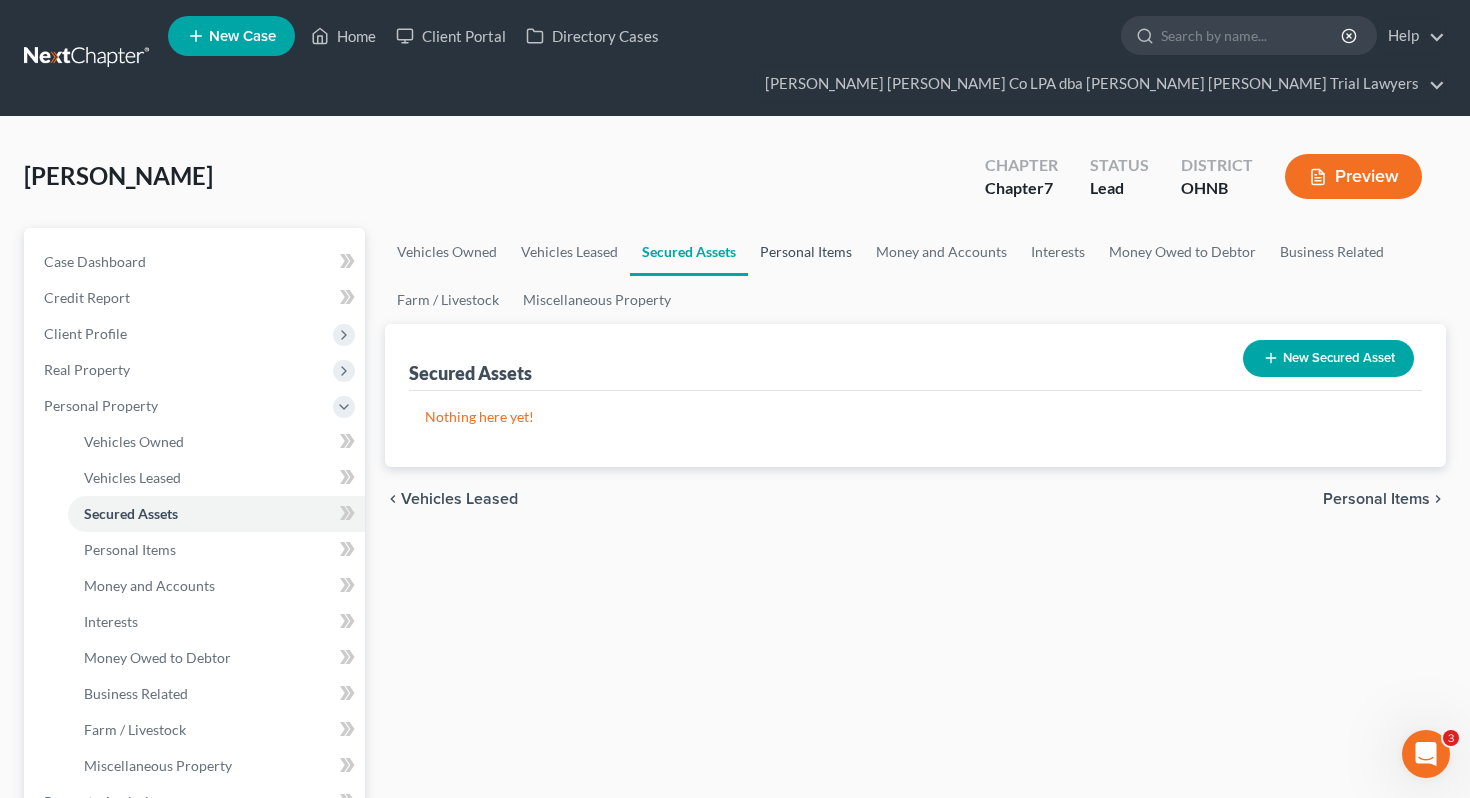 click on "Personal Items" at bounding box center (806, 252) 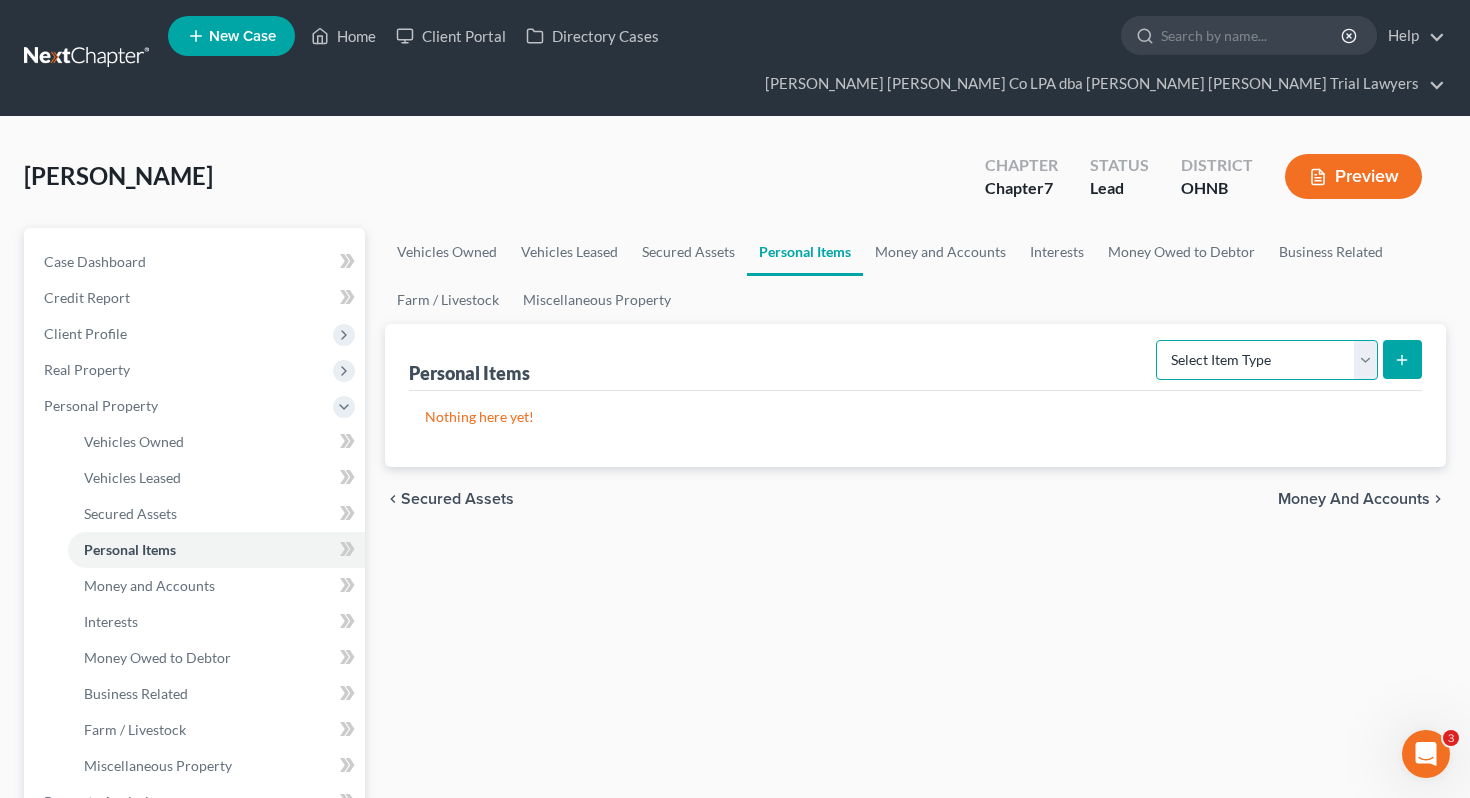click on "Select Item Type Clothing Collectibles Of Value Electronics Firearms Household Goods Jewelry Other Pet(s) Sports & Hobby Equipment" at bounding box center (1267, 360) 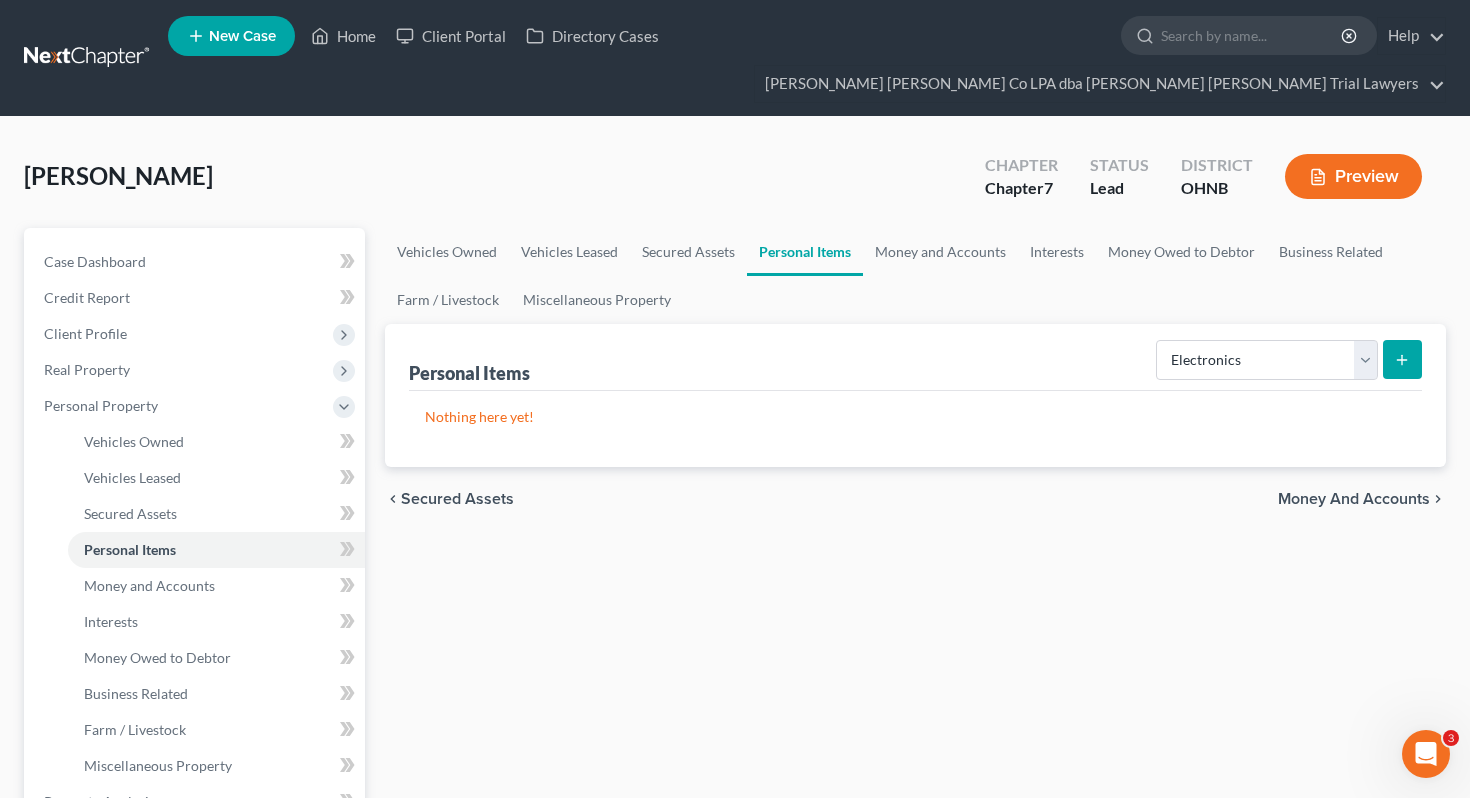 click 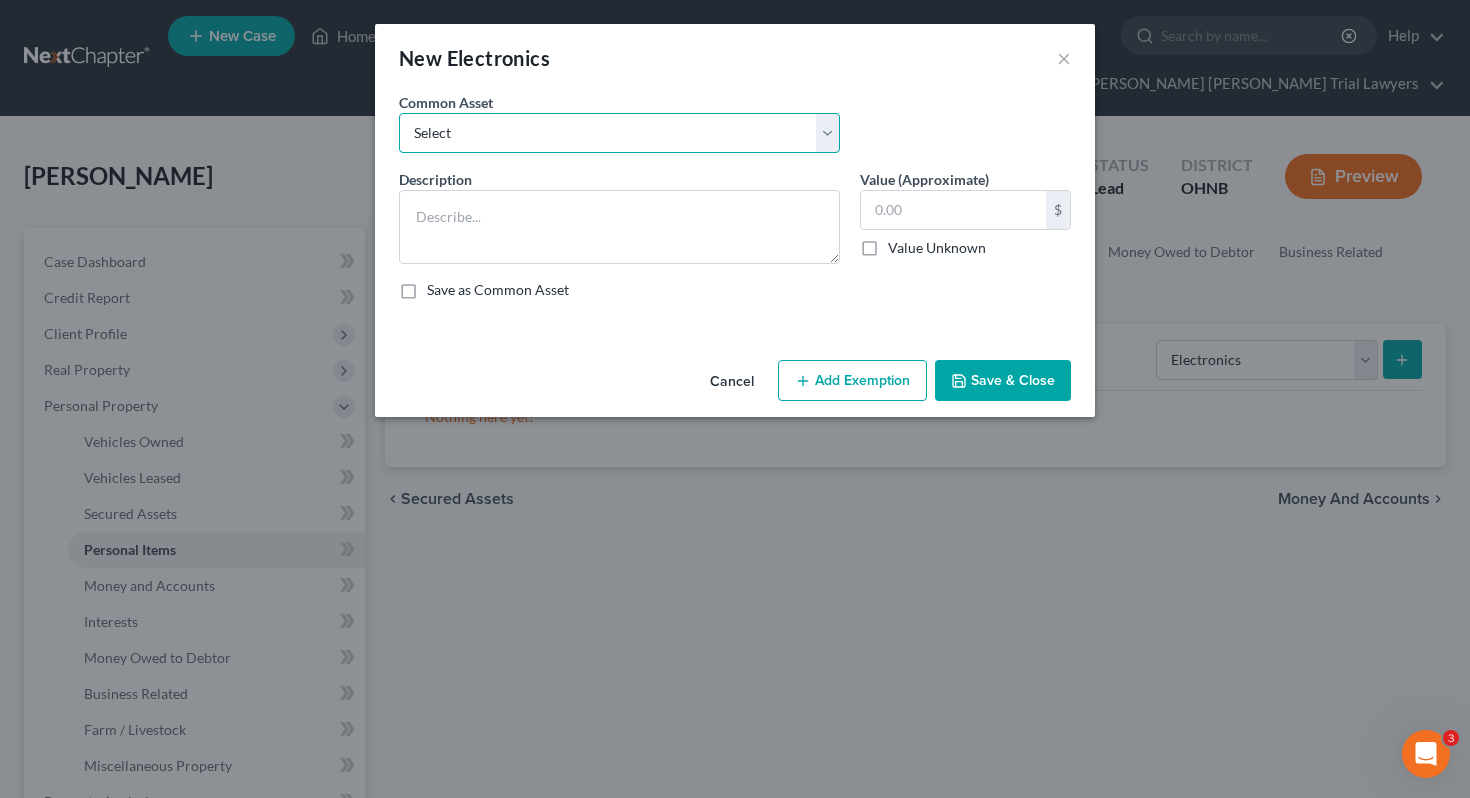 click on "Select # Televisions & # Computers 1 Television & 1 Computer" at bounding box center (619, 133) 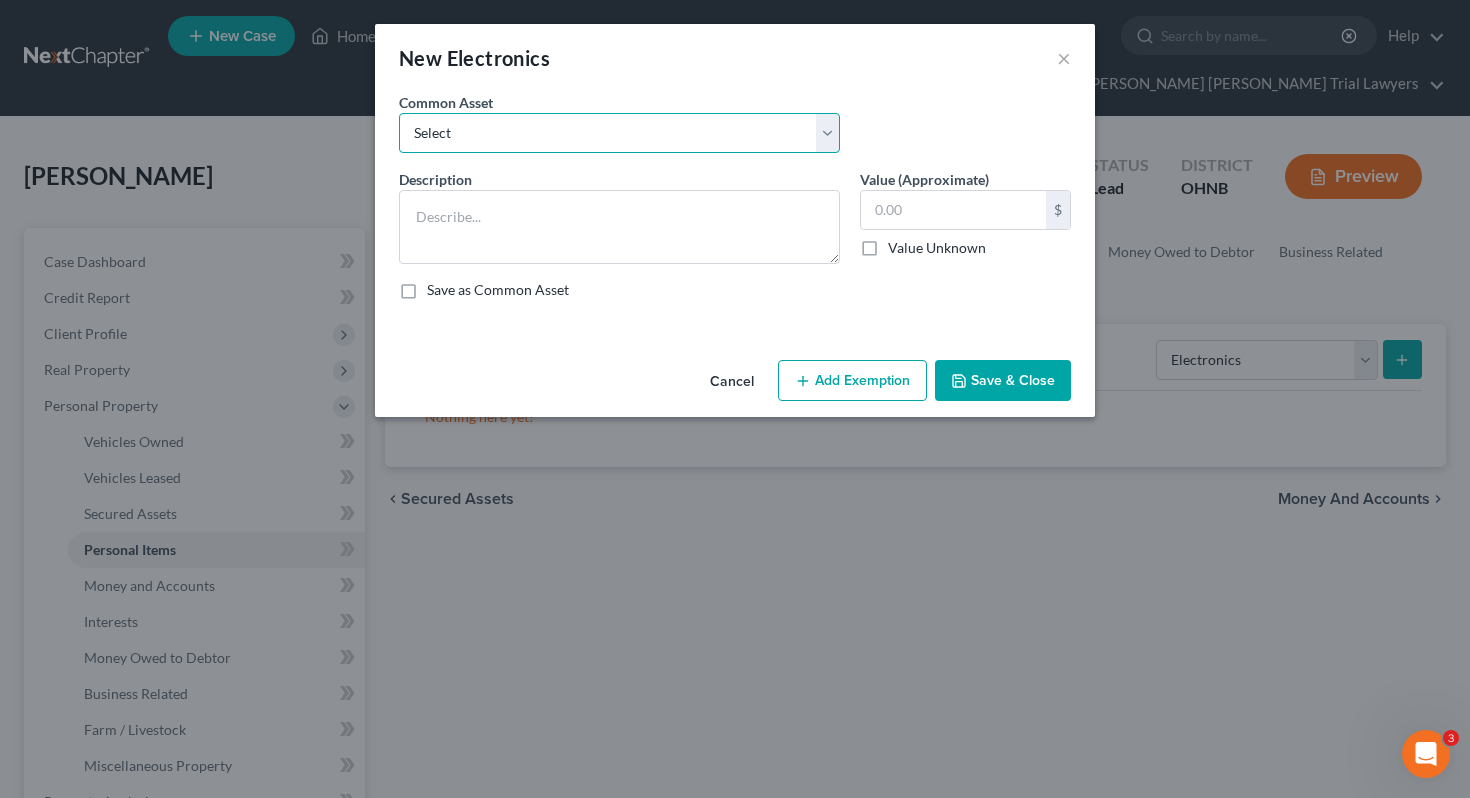 select on "0" 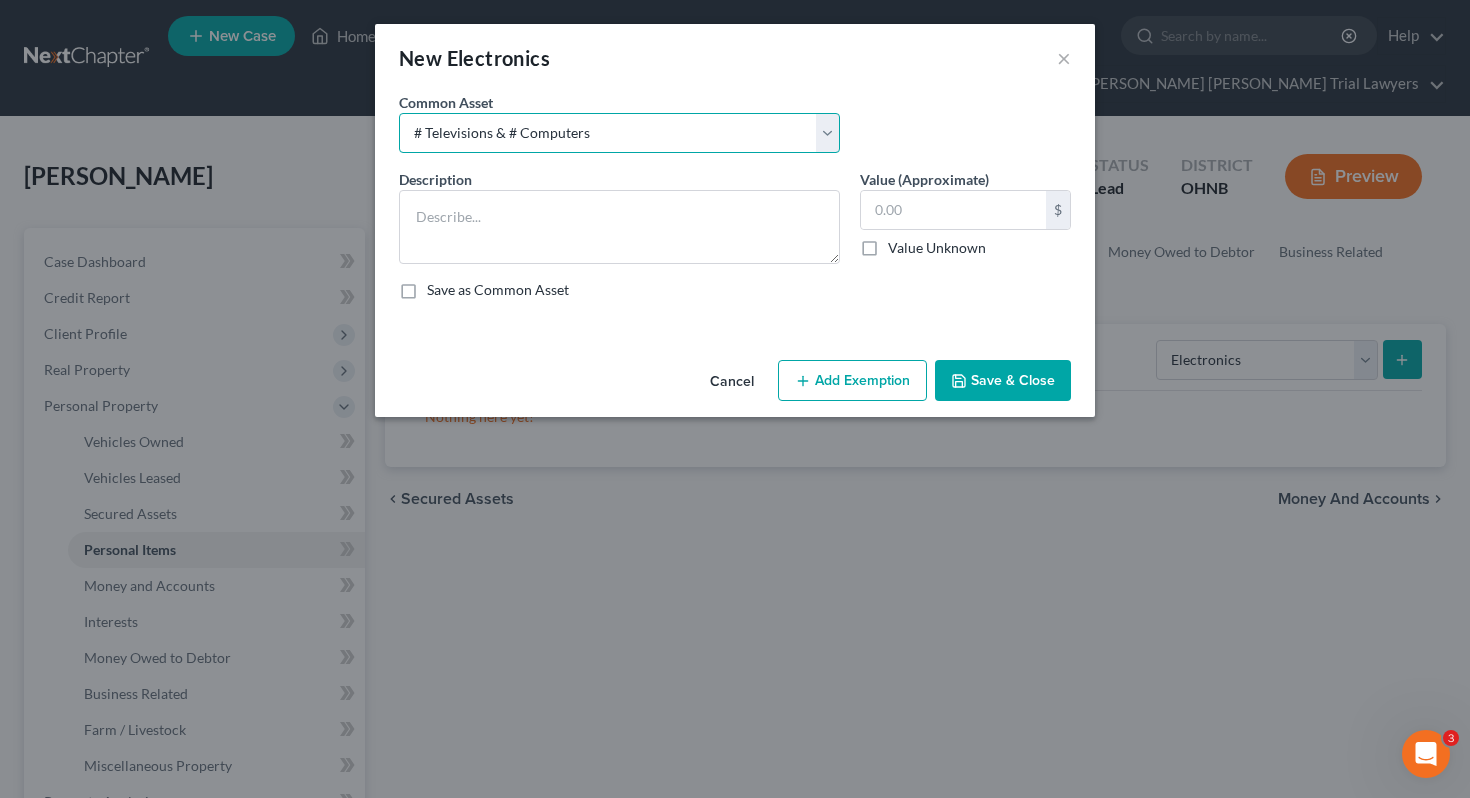 type on "# Televisions & # Computers" 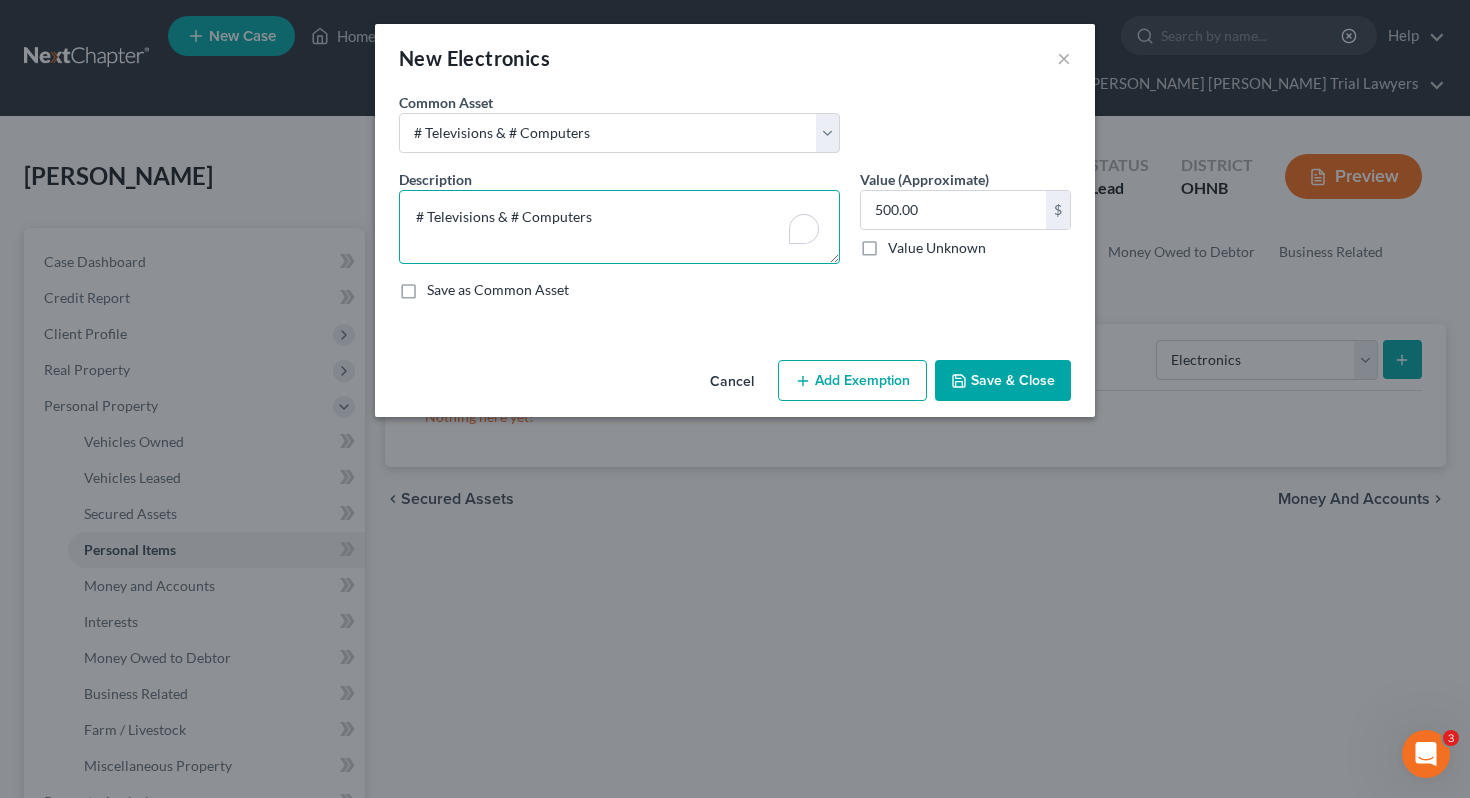 drag, startPoint x: 492, startPoint y: 218, endPoint x: 739, endPoint y: 231, distance: 247.34187 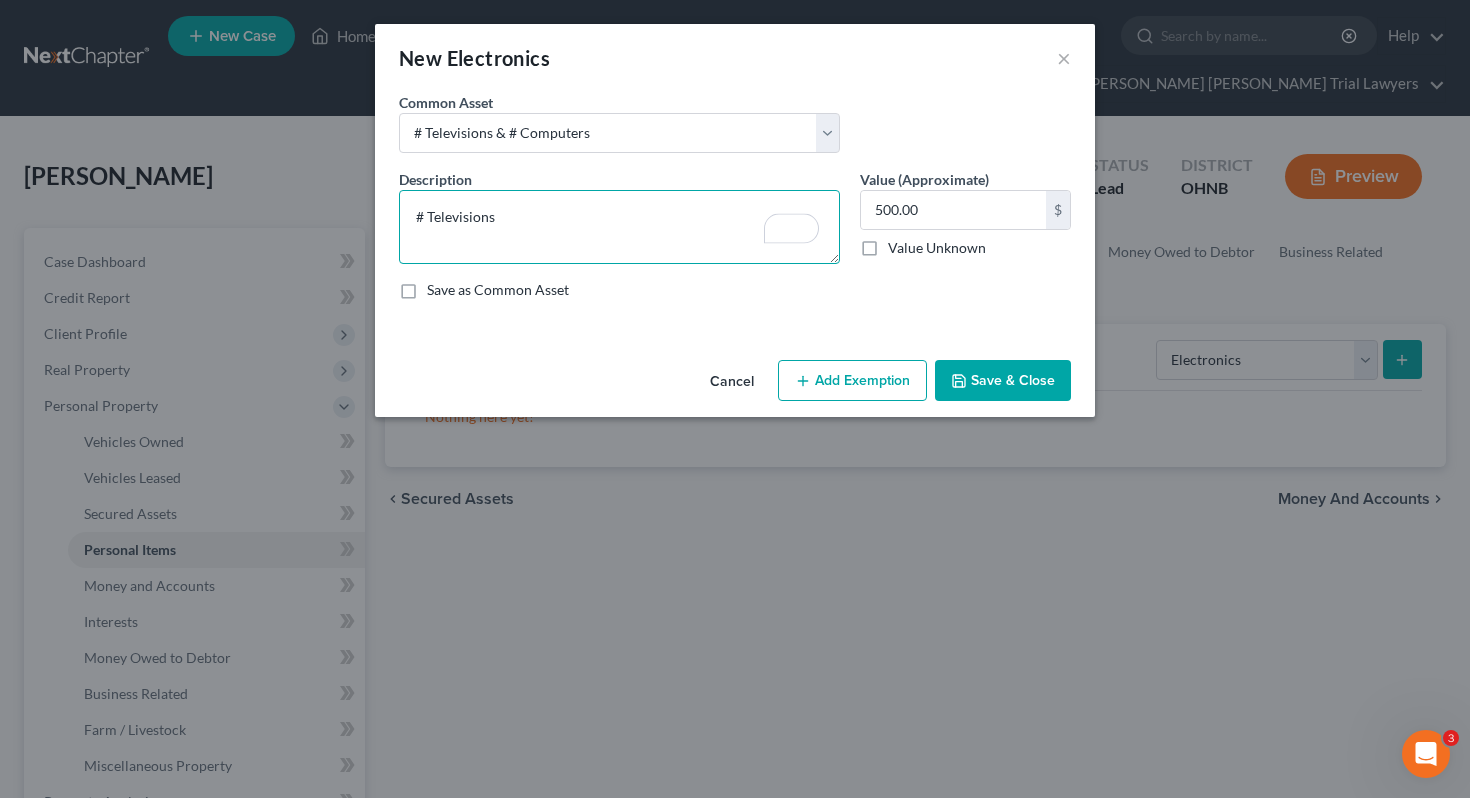 click on "# Televisions" at bounding box center [619, 227] 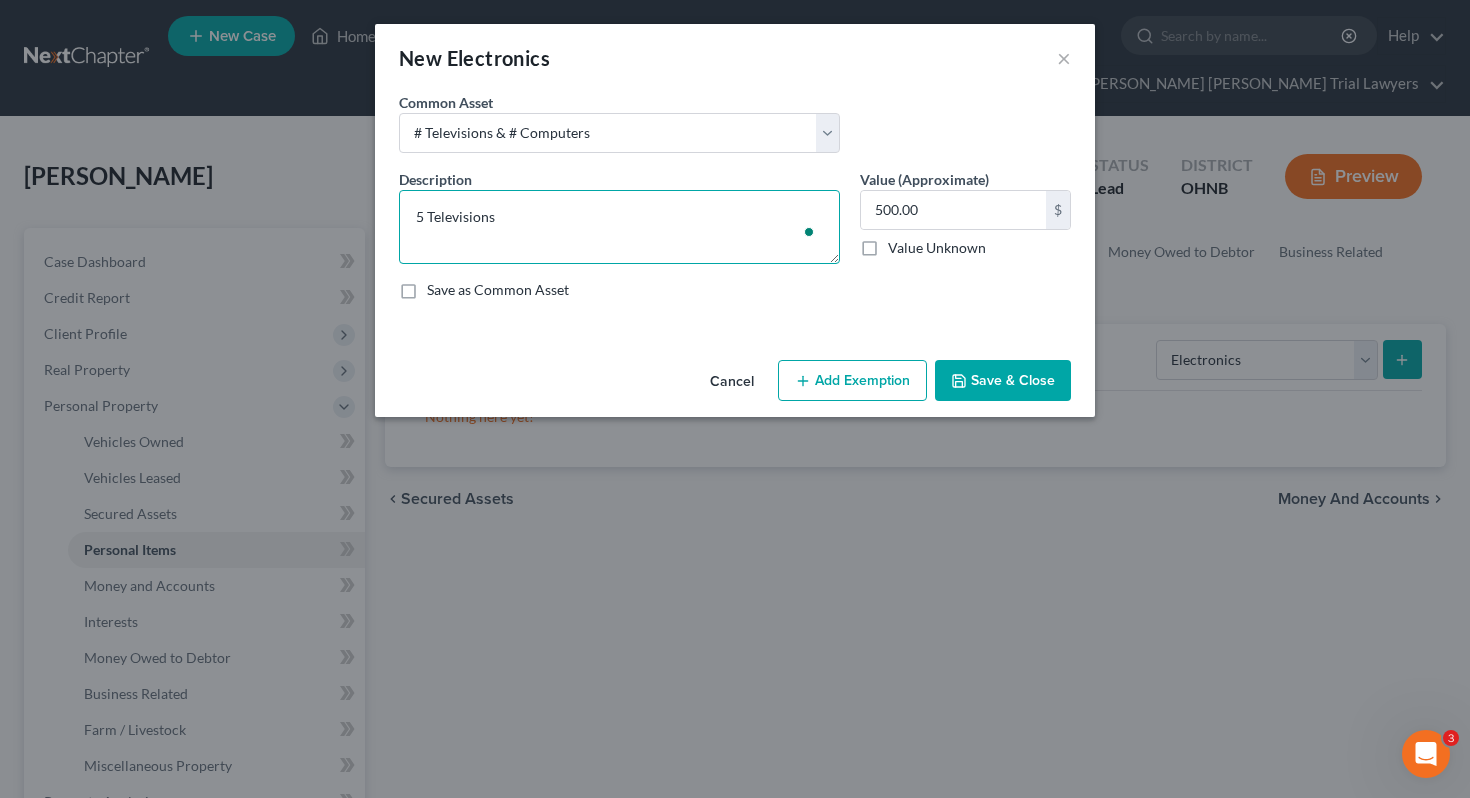 type on "5 Televisions" 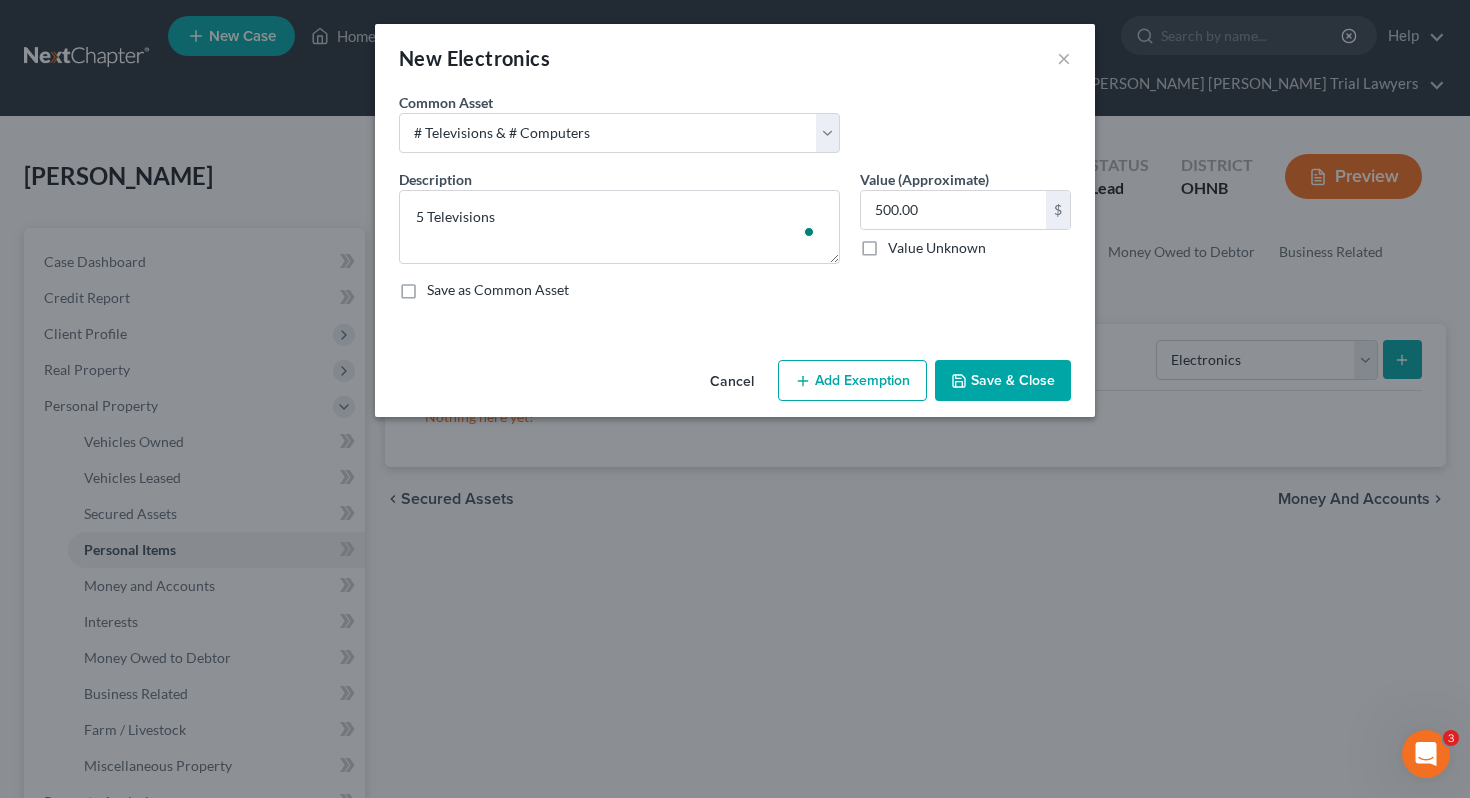 click on "Add Exemption" at bounding box center (852, 381) 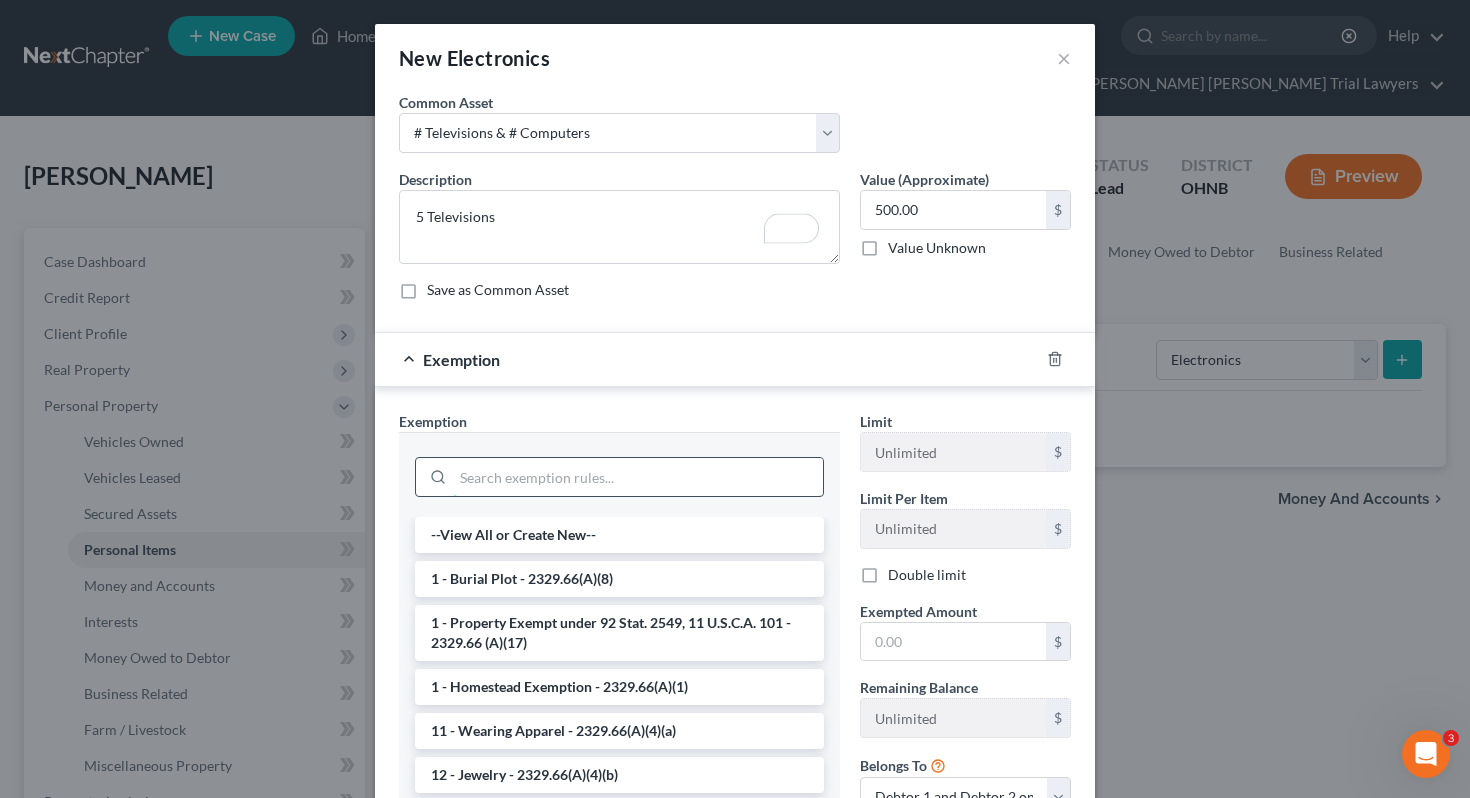 click at bounding box center (638, 477) 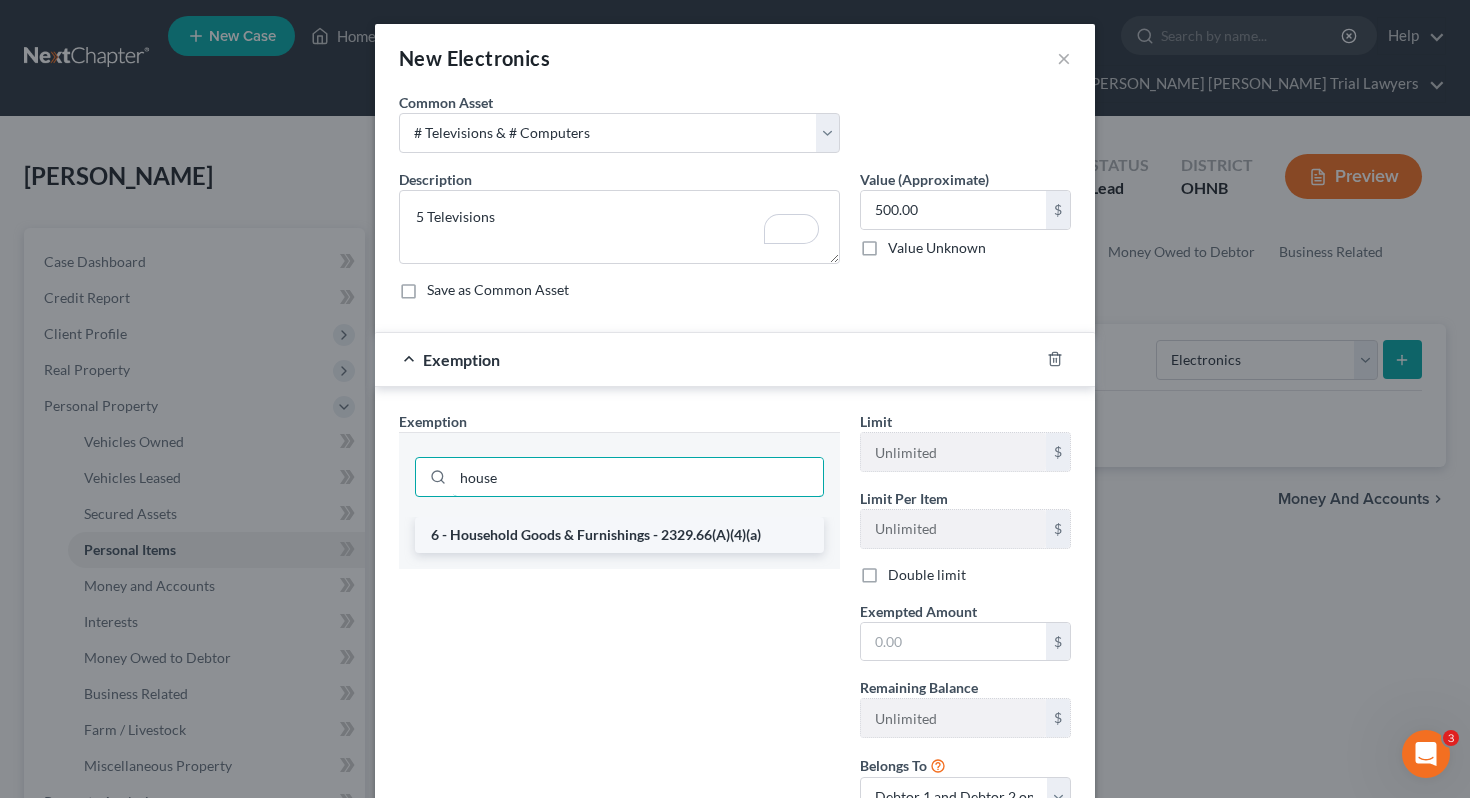 type on "house" 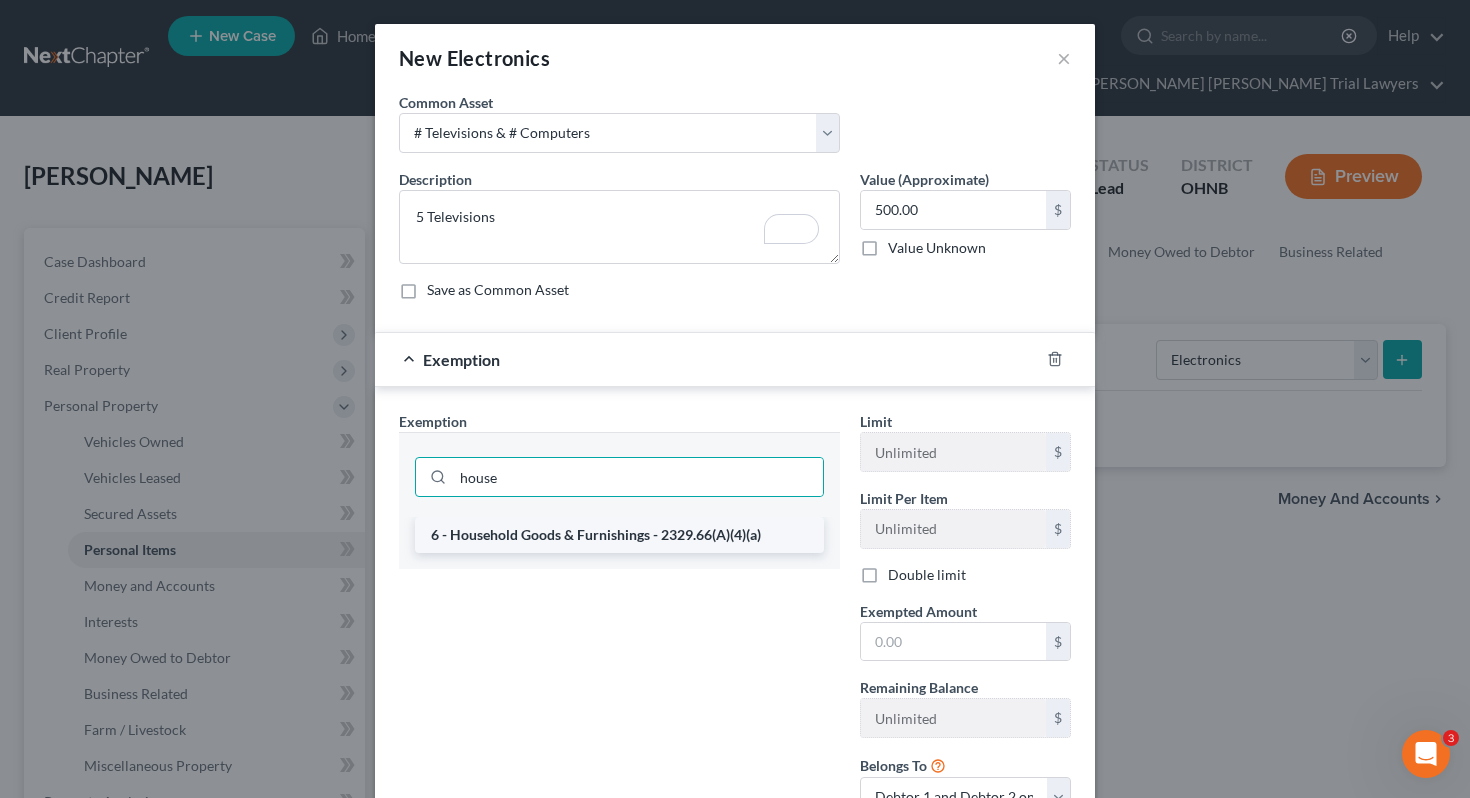 click on "6 - Household Goods & Furnishings - 2329.66(A)(4)(a)" at bounding box center [619, 535] 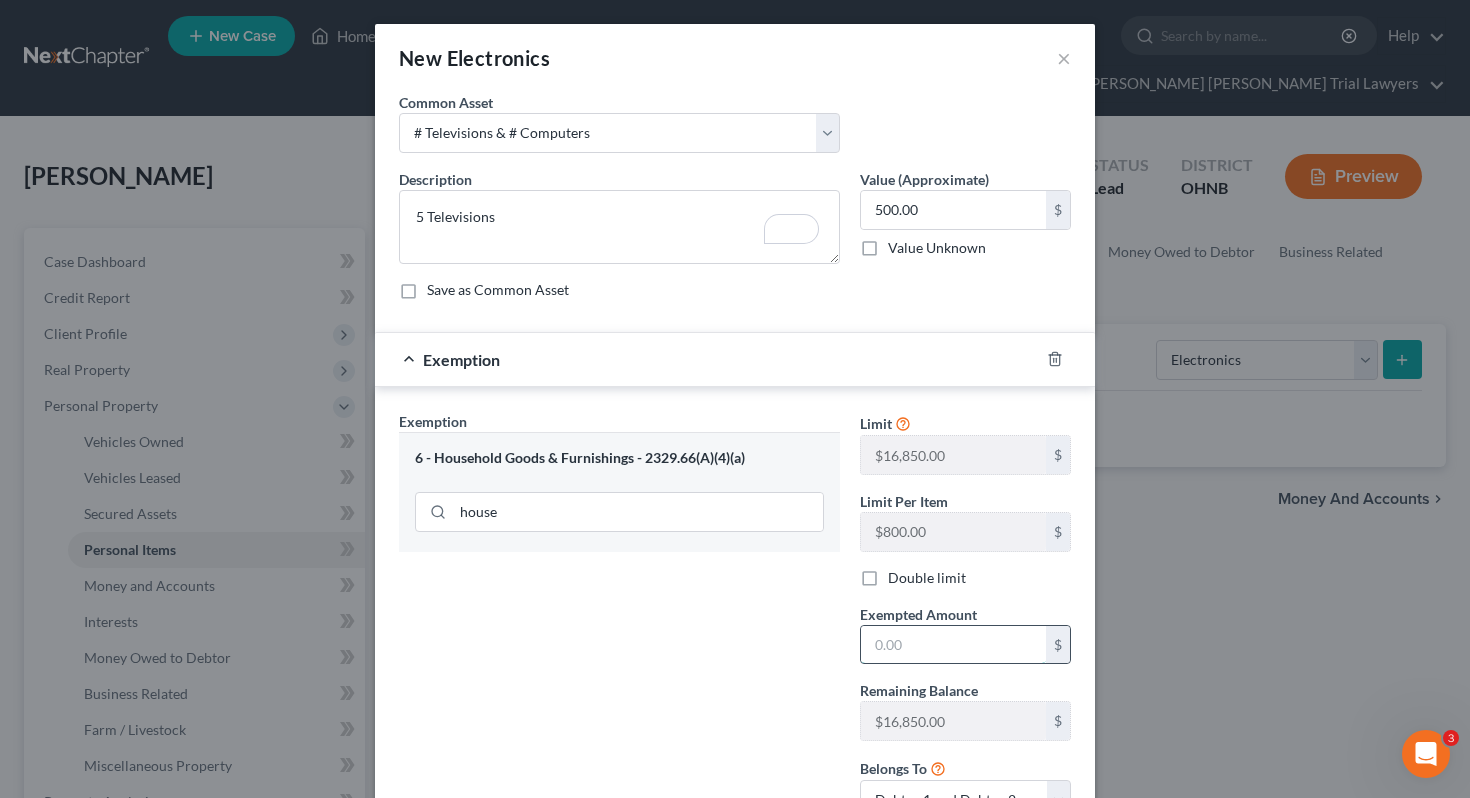 click at bounding box center [953, 645] 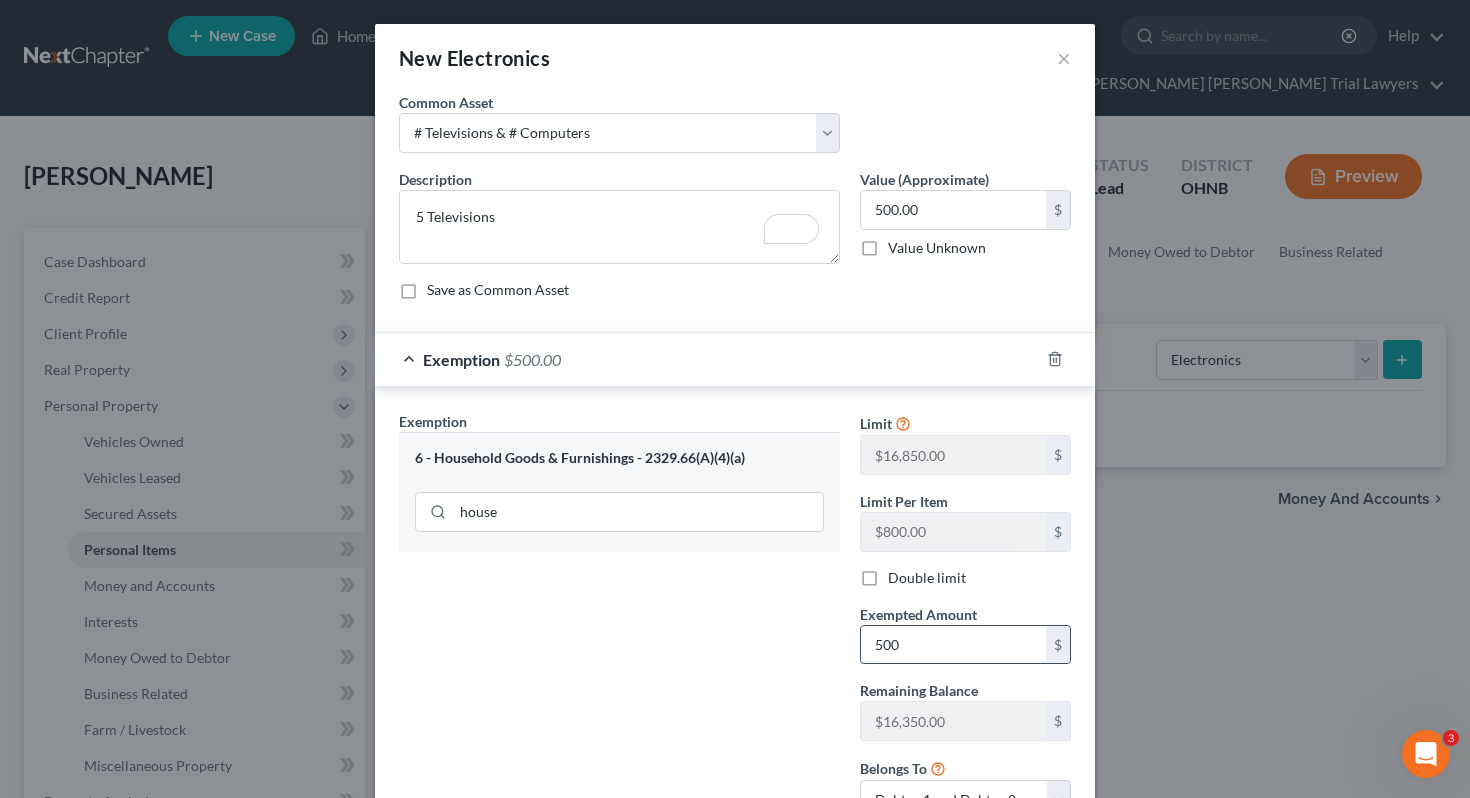 scroll, scrollTop: 164, scrollLeft: 0, axis: vertical 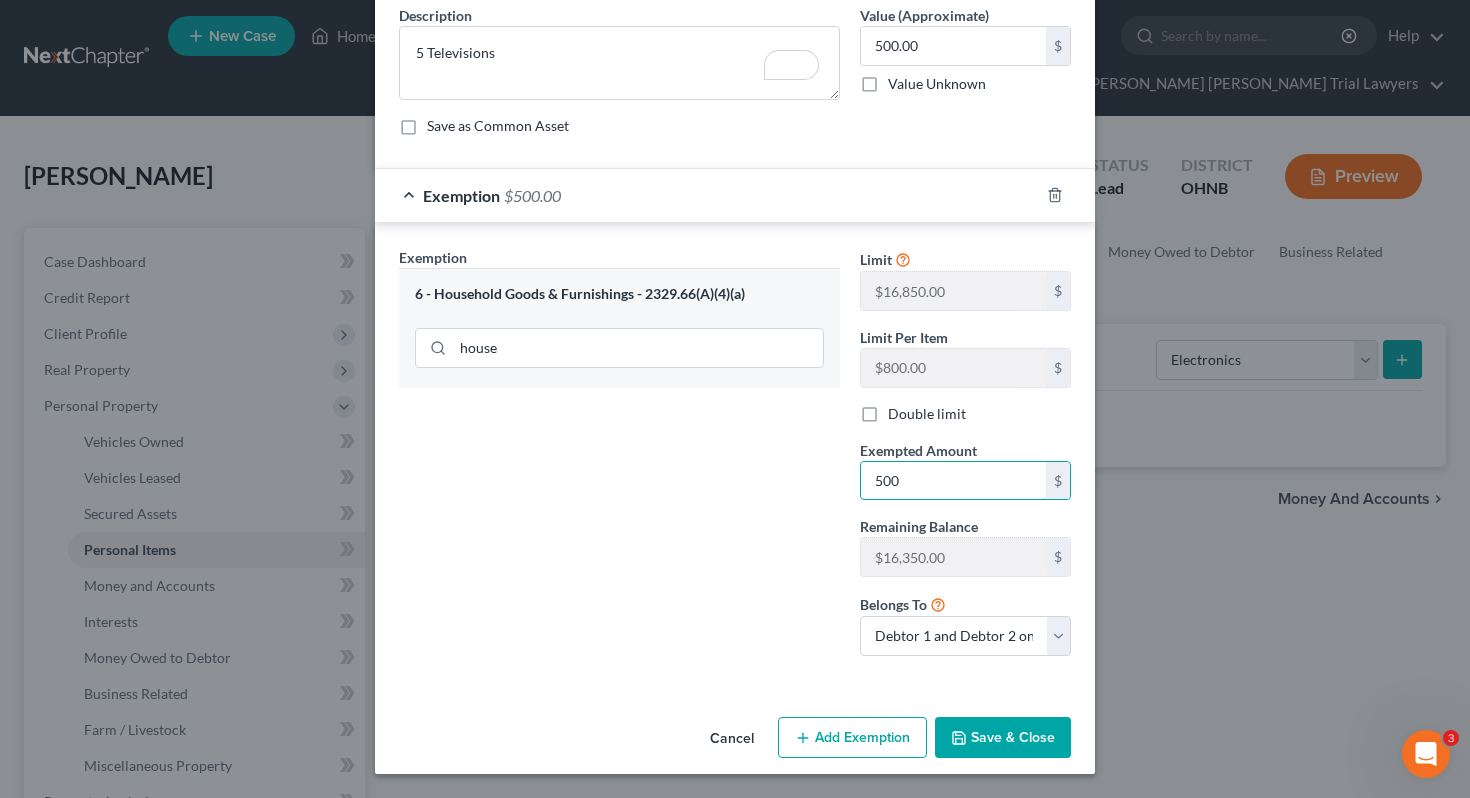 type on "500" 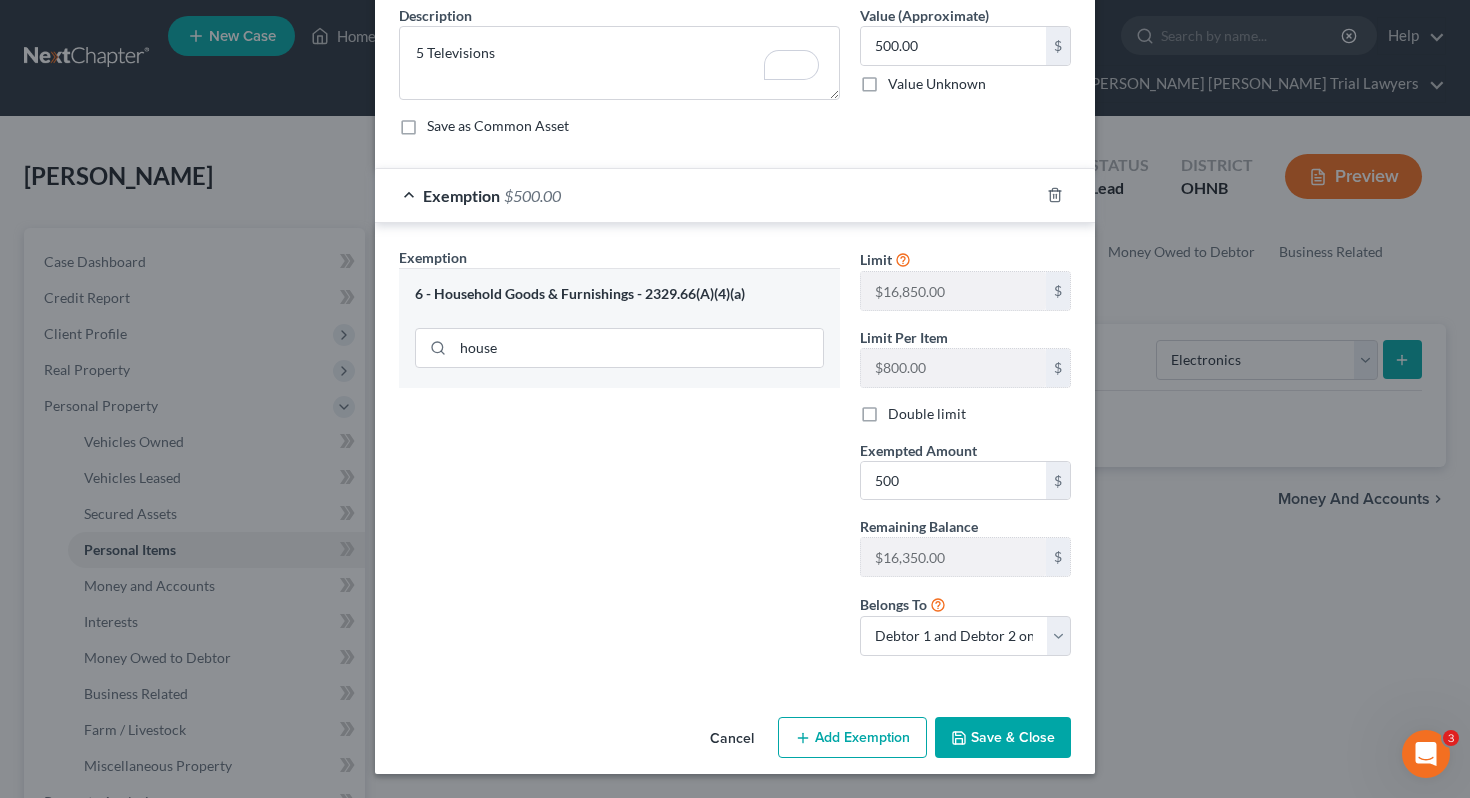 click on "Exemption Set must be selected for CA.
Exemption
*
6 - Household Goods & Furnishings - 2329.66(A)(4)(a)         house" at bounding box center (619, 459) 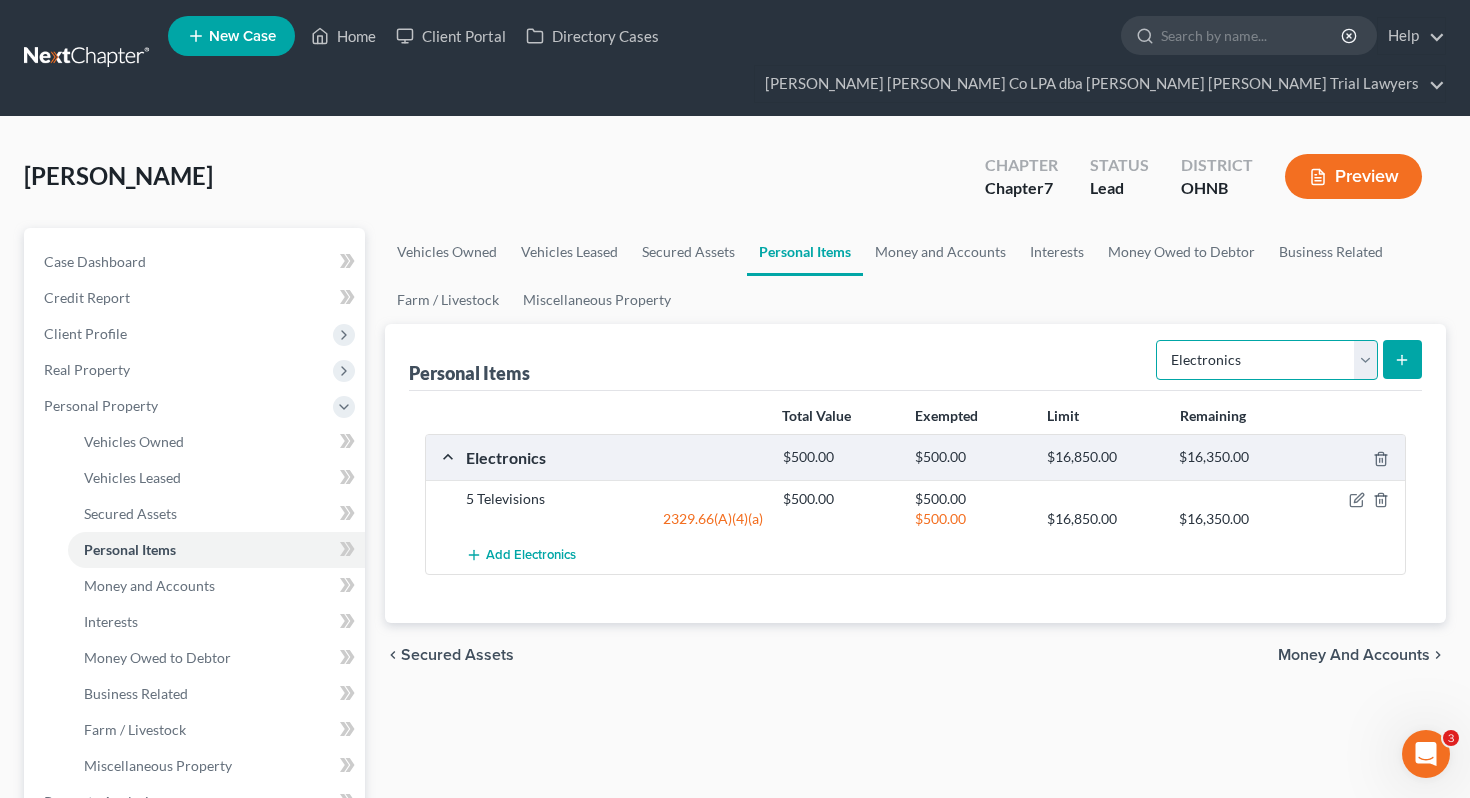 click on "Select Item Type Clothing Collectibles Of Value Electronics Firearms Household Goods Jewelry Other Pet(s) Sports & Hobby Equipment" at bounding box center [1267, 360] 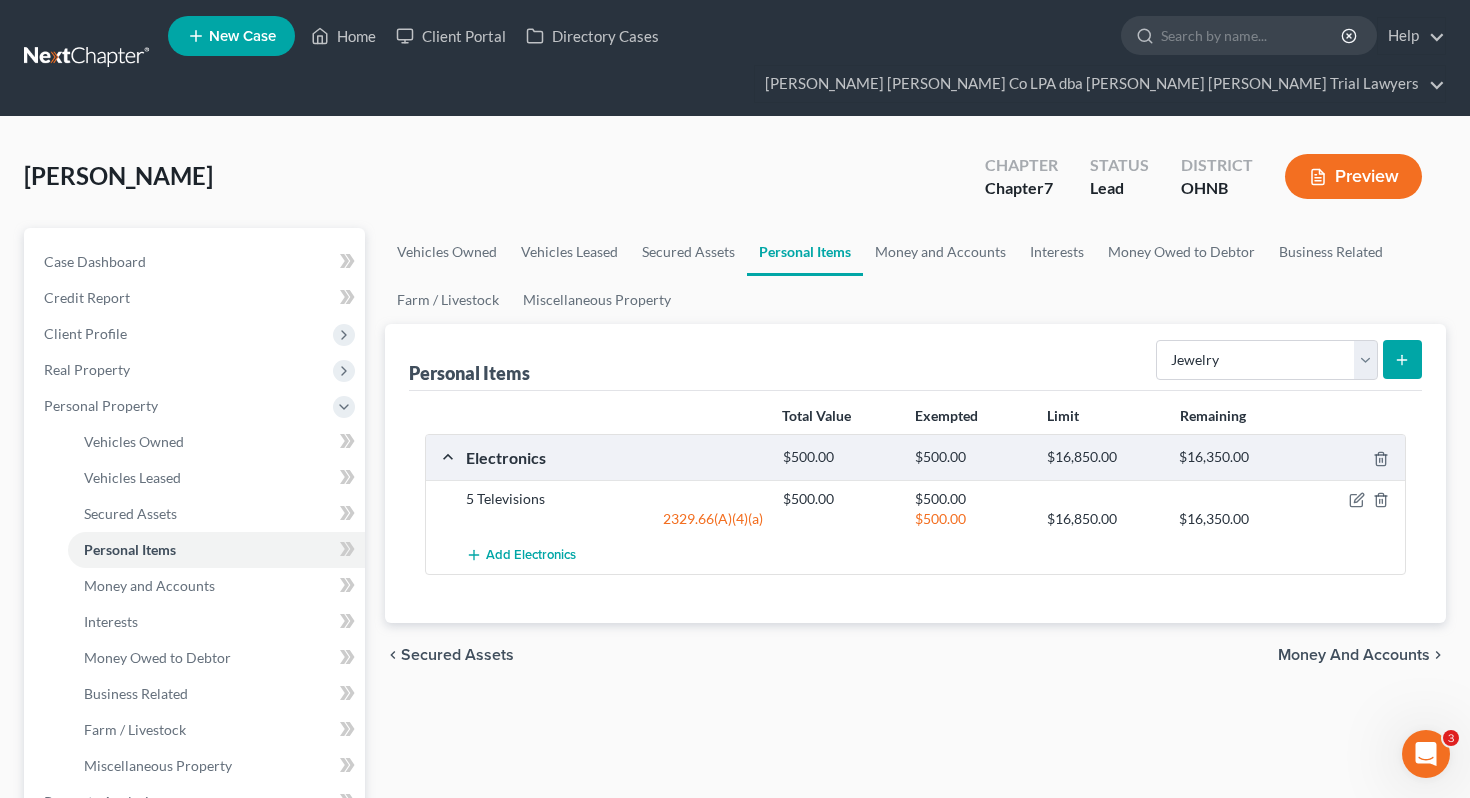 click at bounding box center (1402, 359) 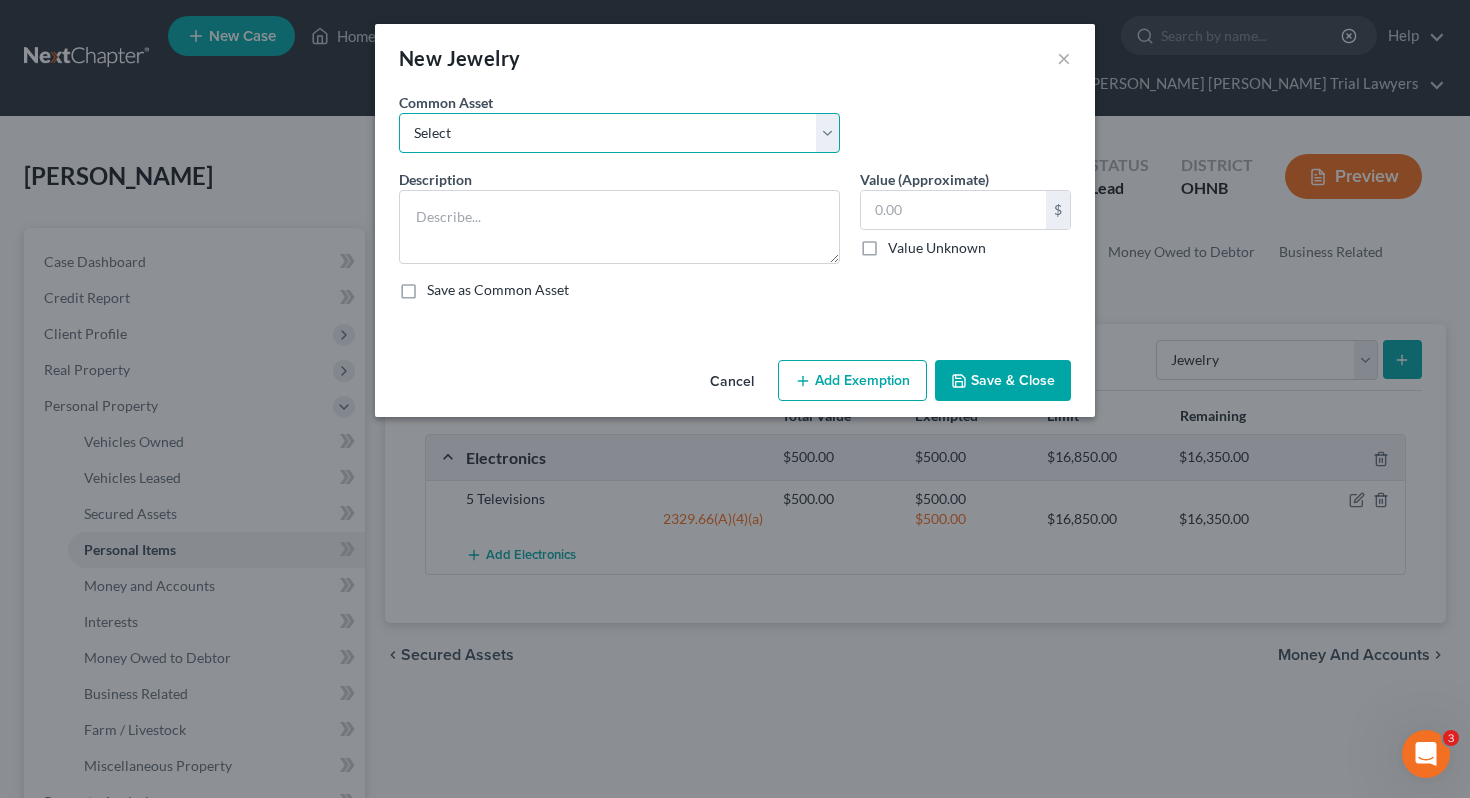 click on "Select Assorted items of inexpensive jewelry Wedding bands and assorted items of inexpensive/costume jewelry Assorted items of inexpensive jewelry" at bounding box center (619, 133) 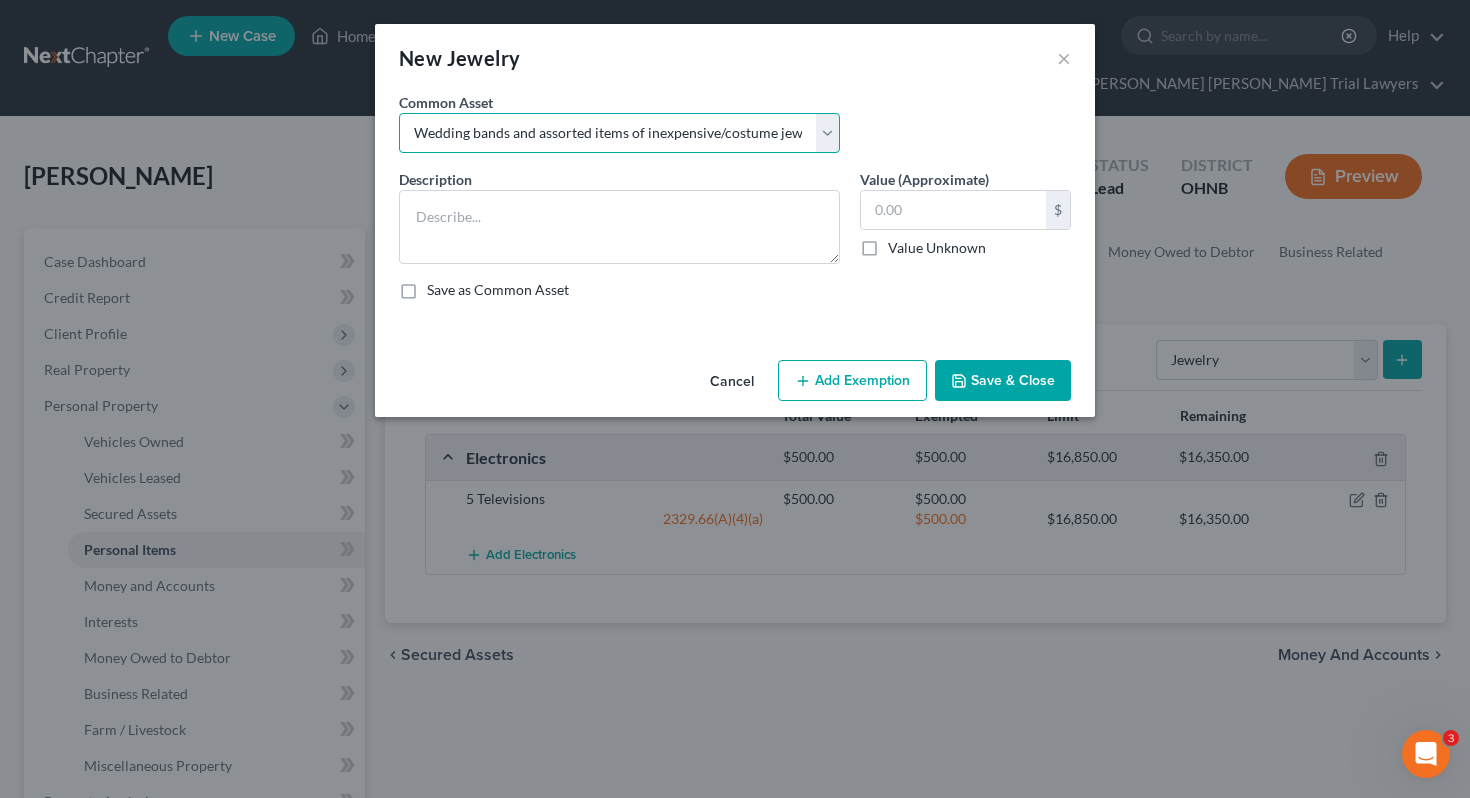 type on "Wedding bands and assorted items of inexpensive/costume jewelry" 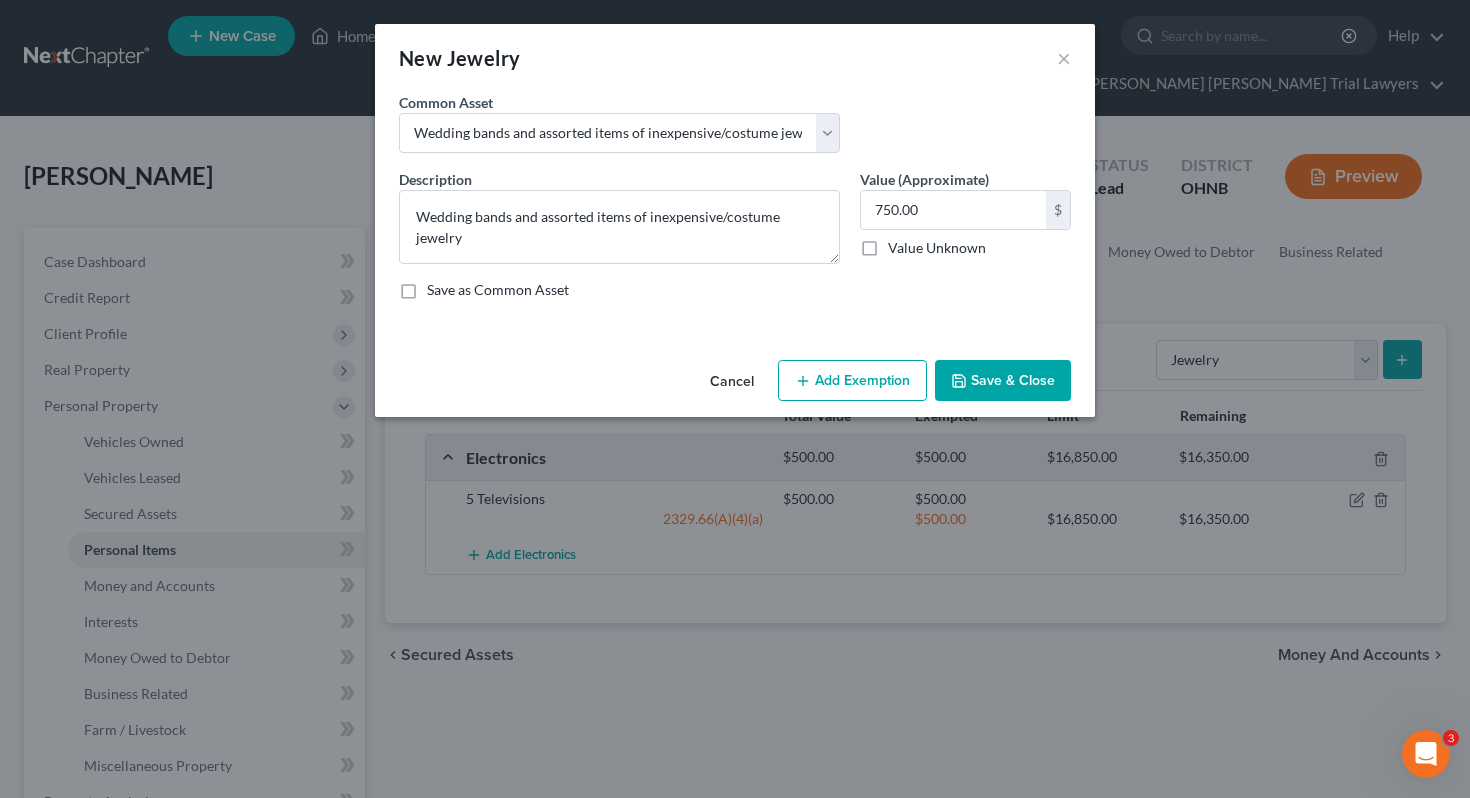 click on "Add Exemption" at bounding box center (852, 381) 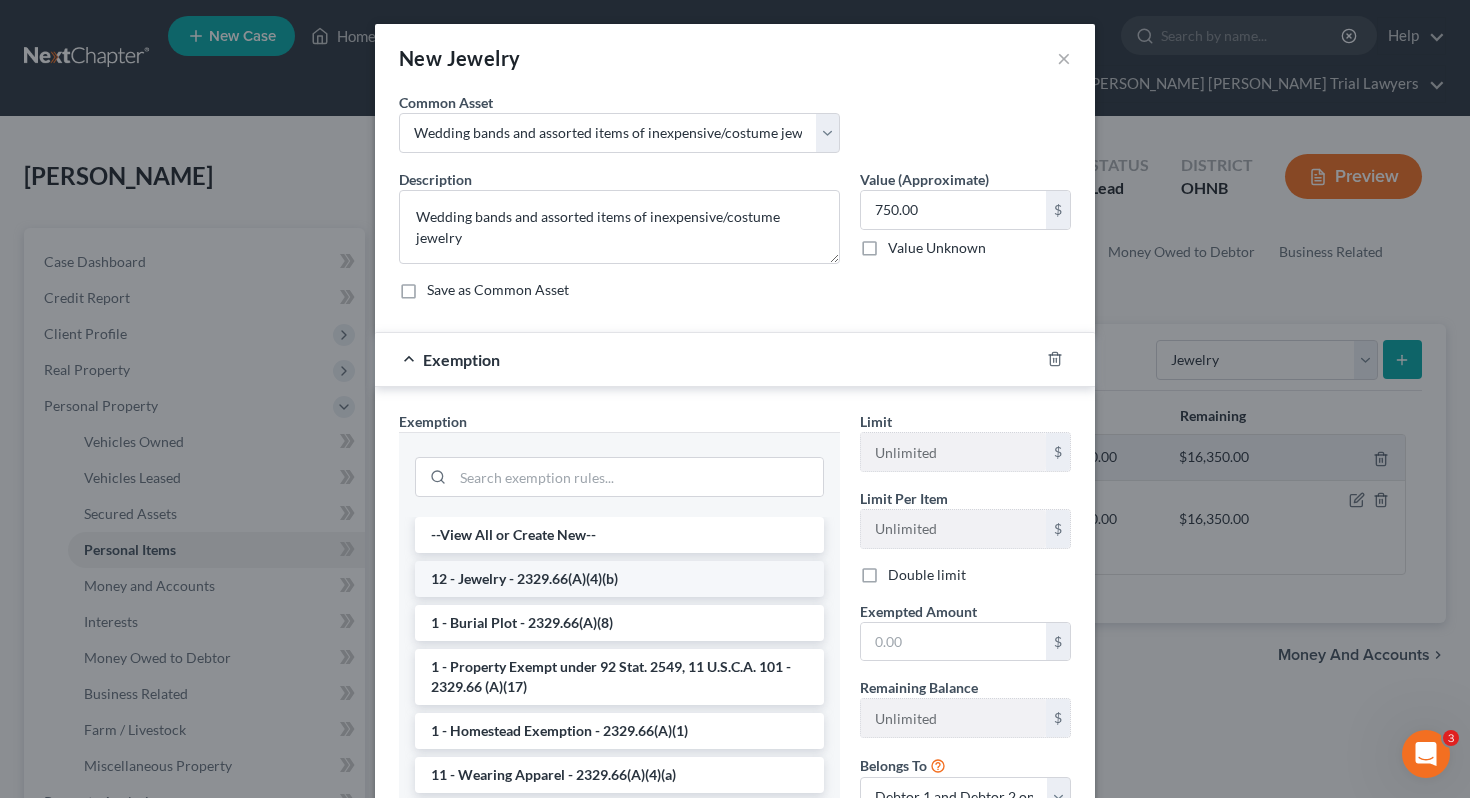 click on "12 - Jewelry  - 2329.66(A)(4)(b)" at bounding box center [619, 579] 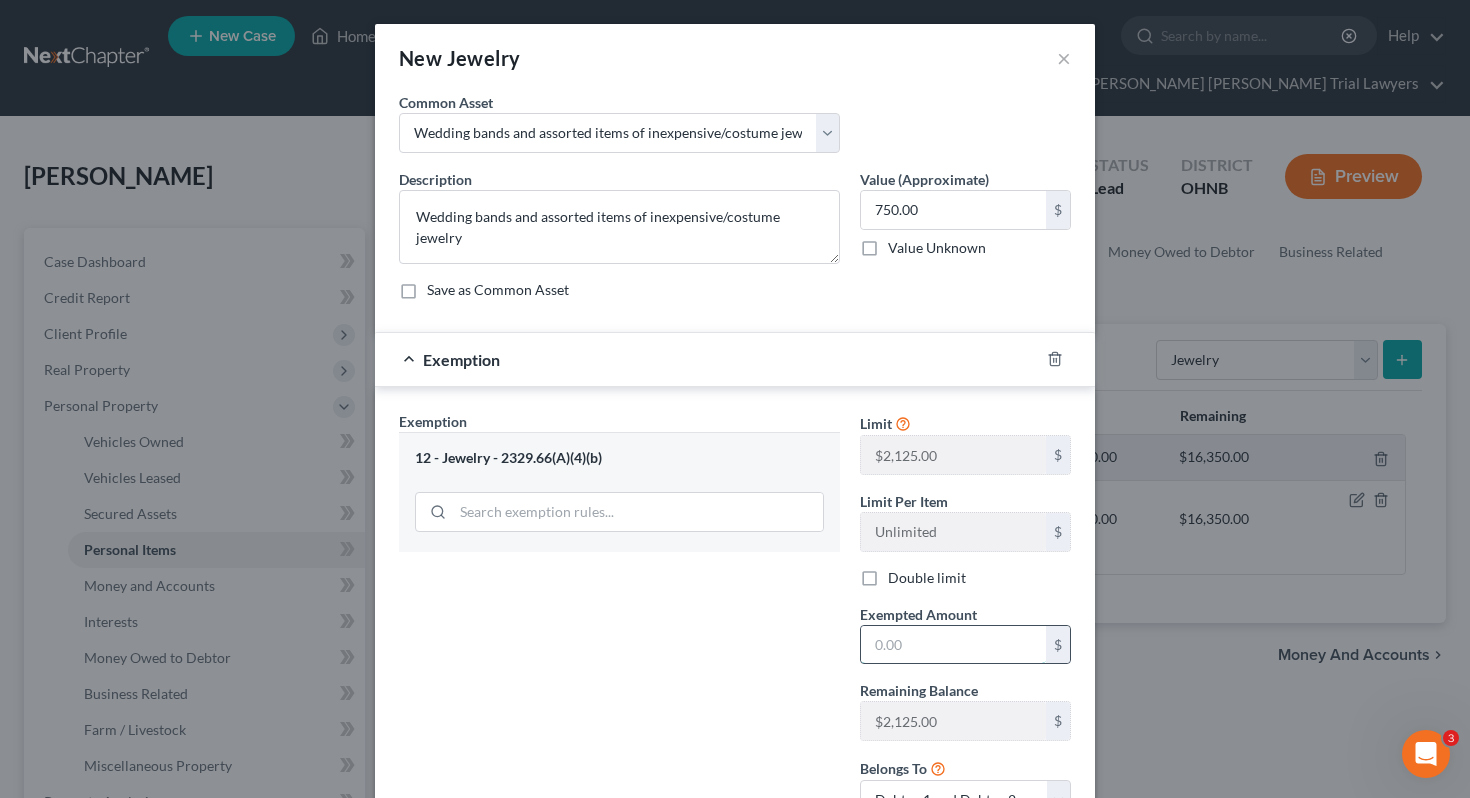 click at bounding box center [953, 645] 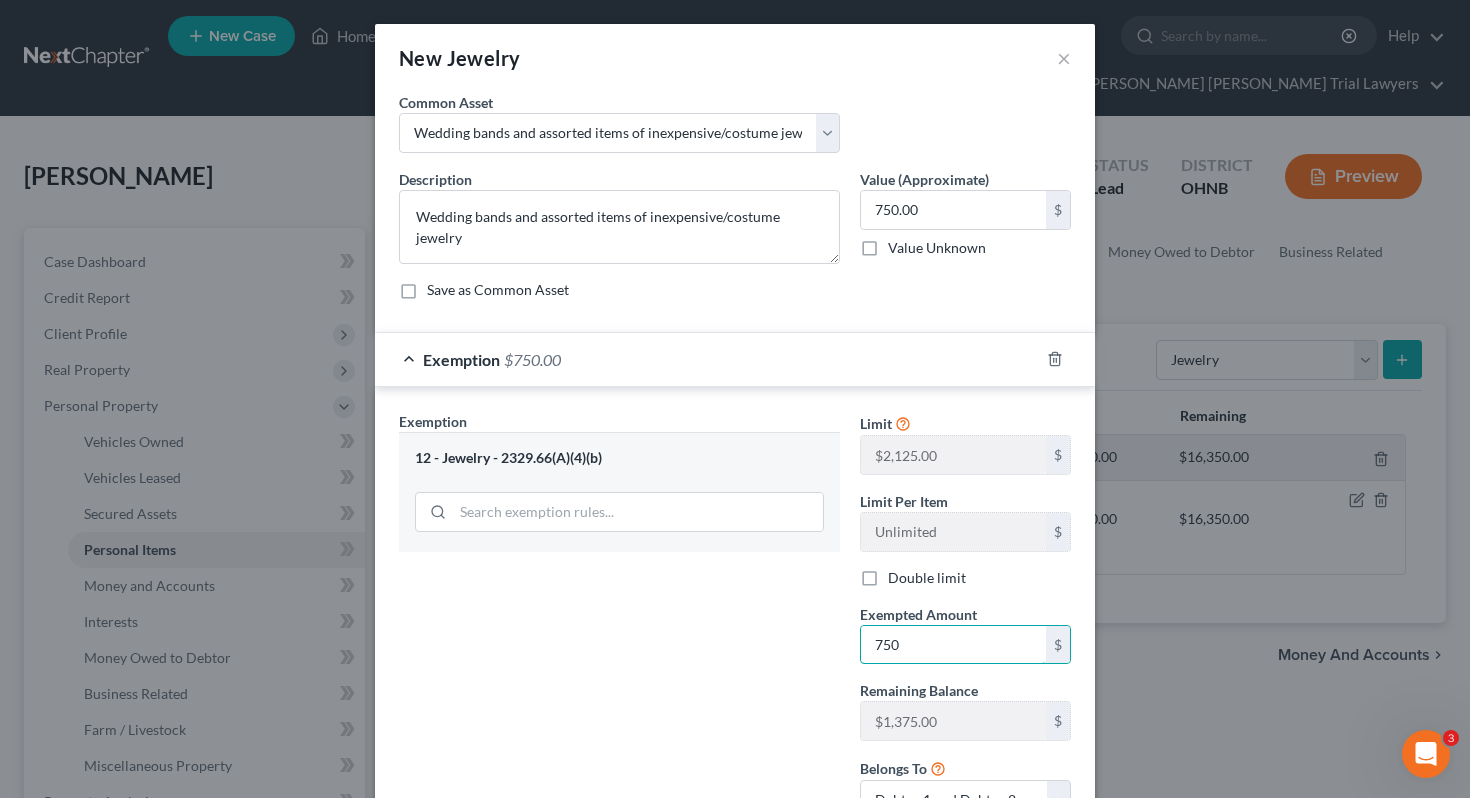 scroll, scrollTop: 164, scrollLeft: 0, axis: vertical 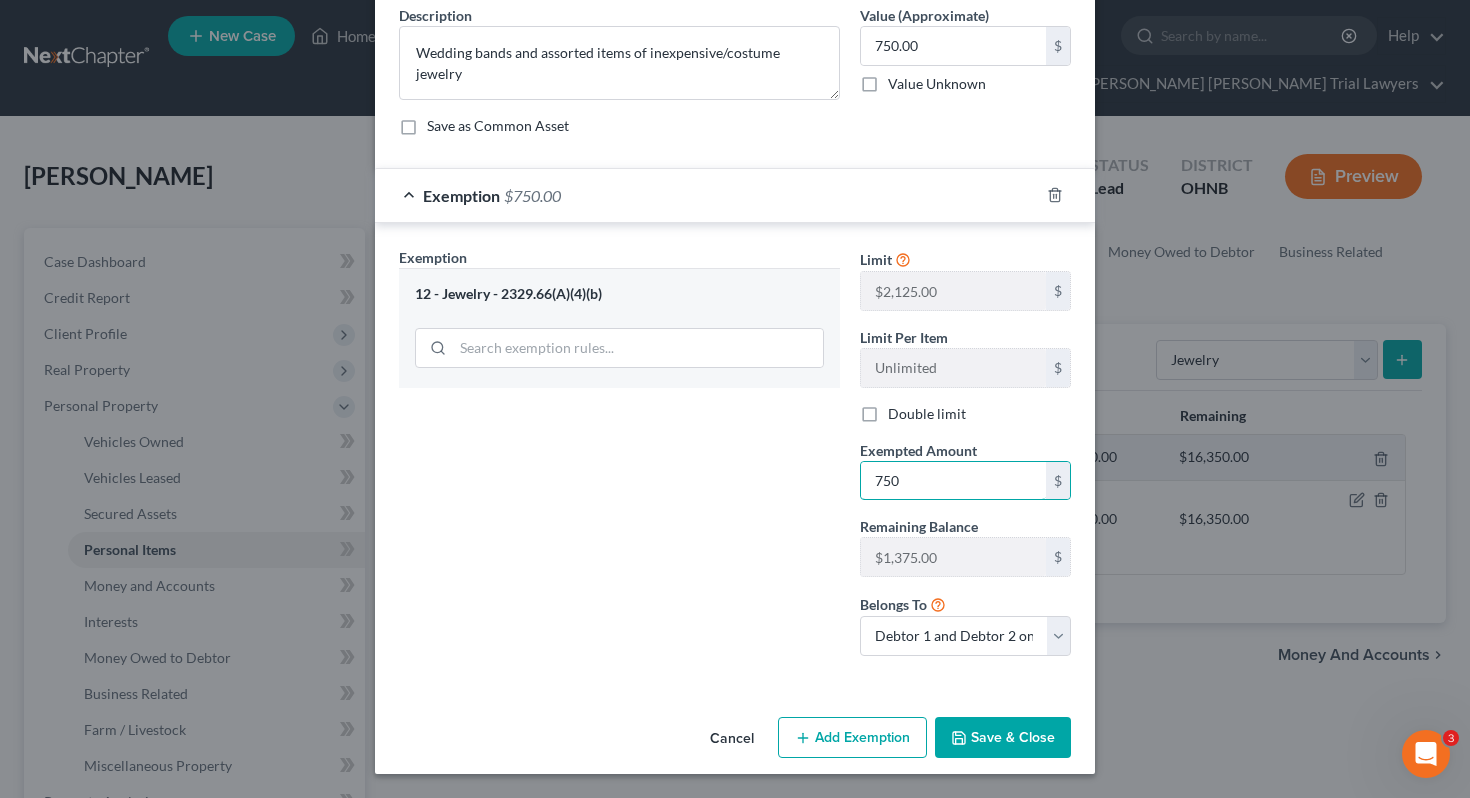 type on "750" 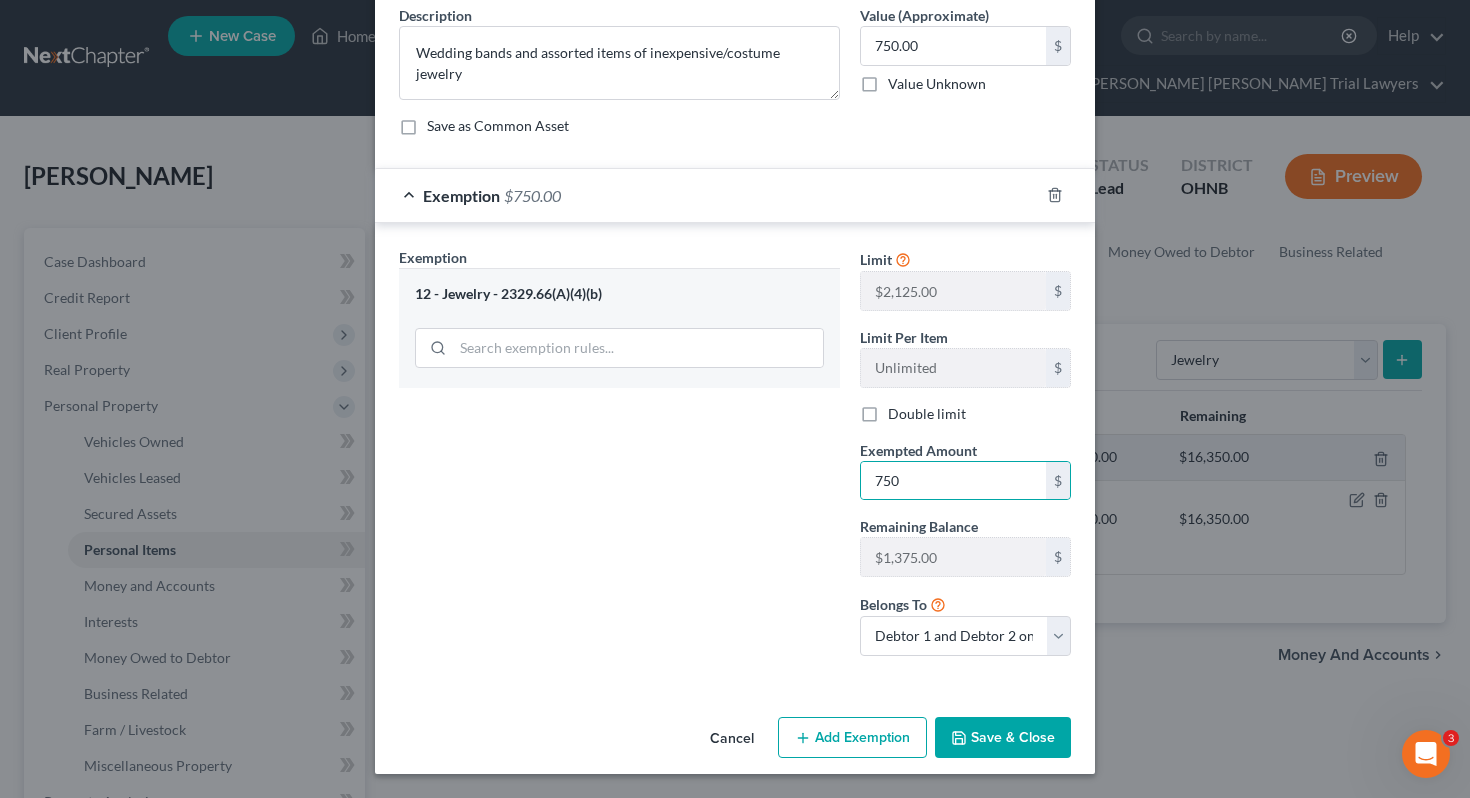 click on "Save & Close" at bounding box center [1003, 738] 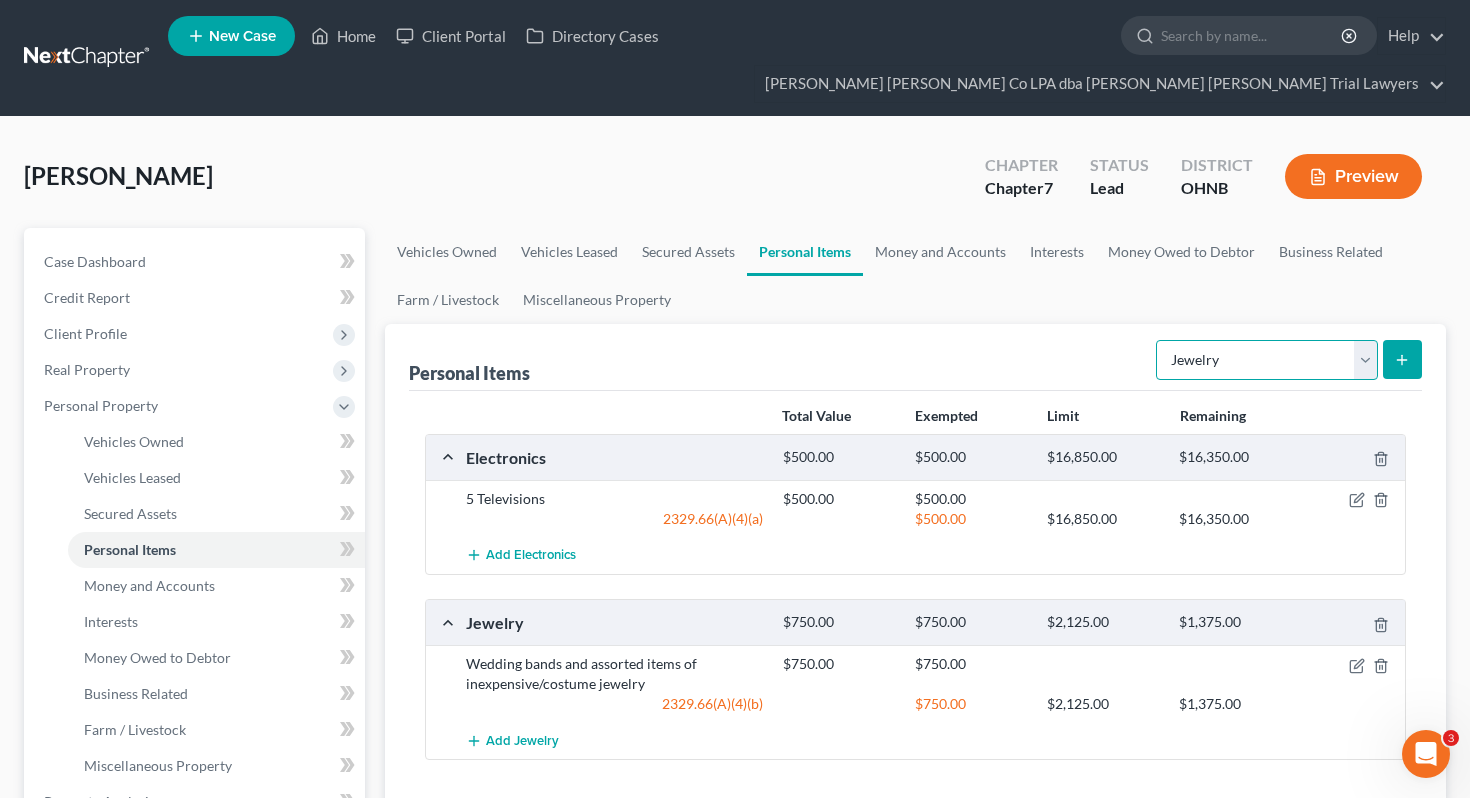 click on "Select Item Type Clothing Collectibles Of Value Electronics Firearms Household Goods Jewelry Other Pet(s) Sports & Hobby Equipment" at bounding box center [1267, 360] 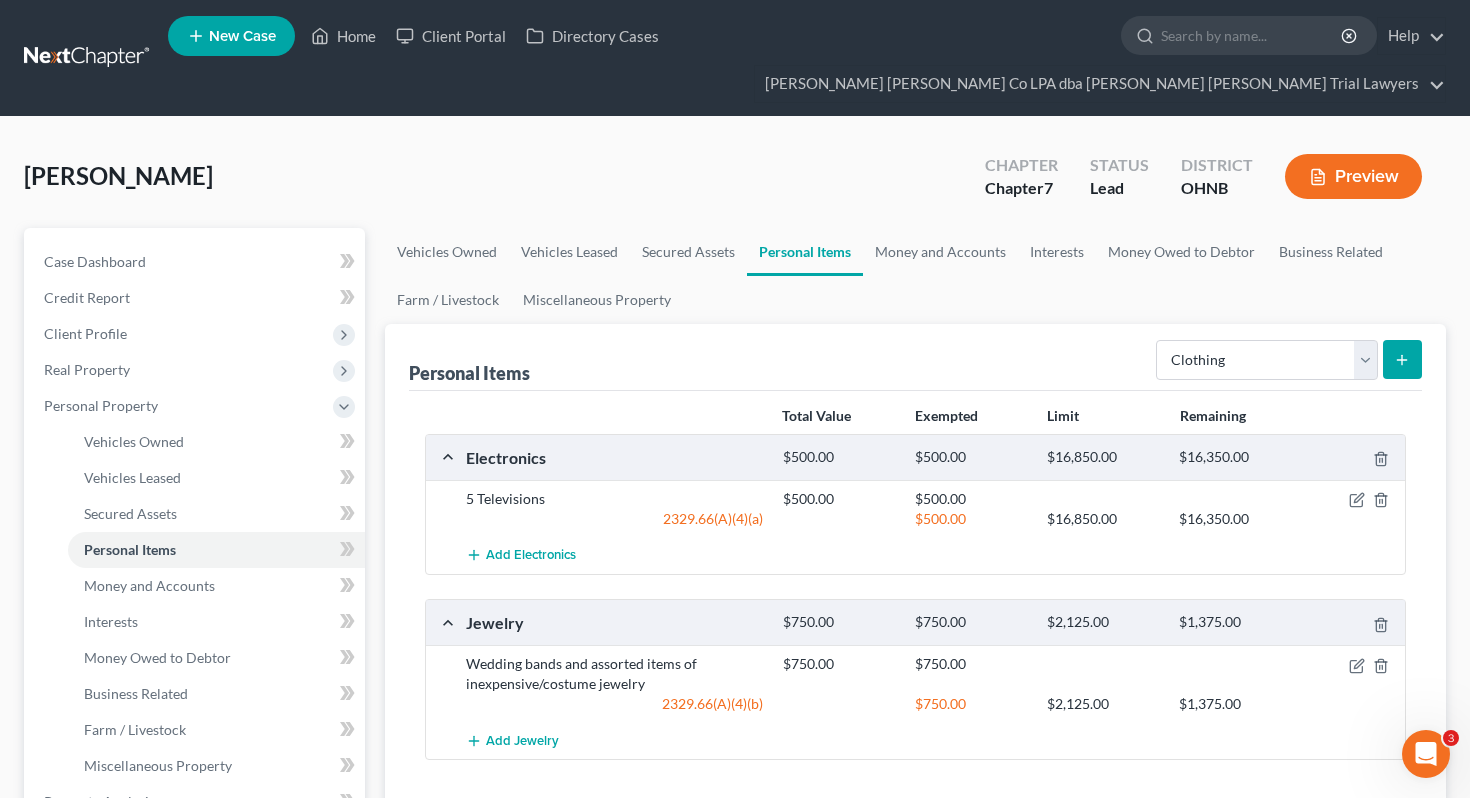 click at bounding box center (1402, 359) 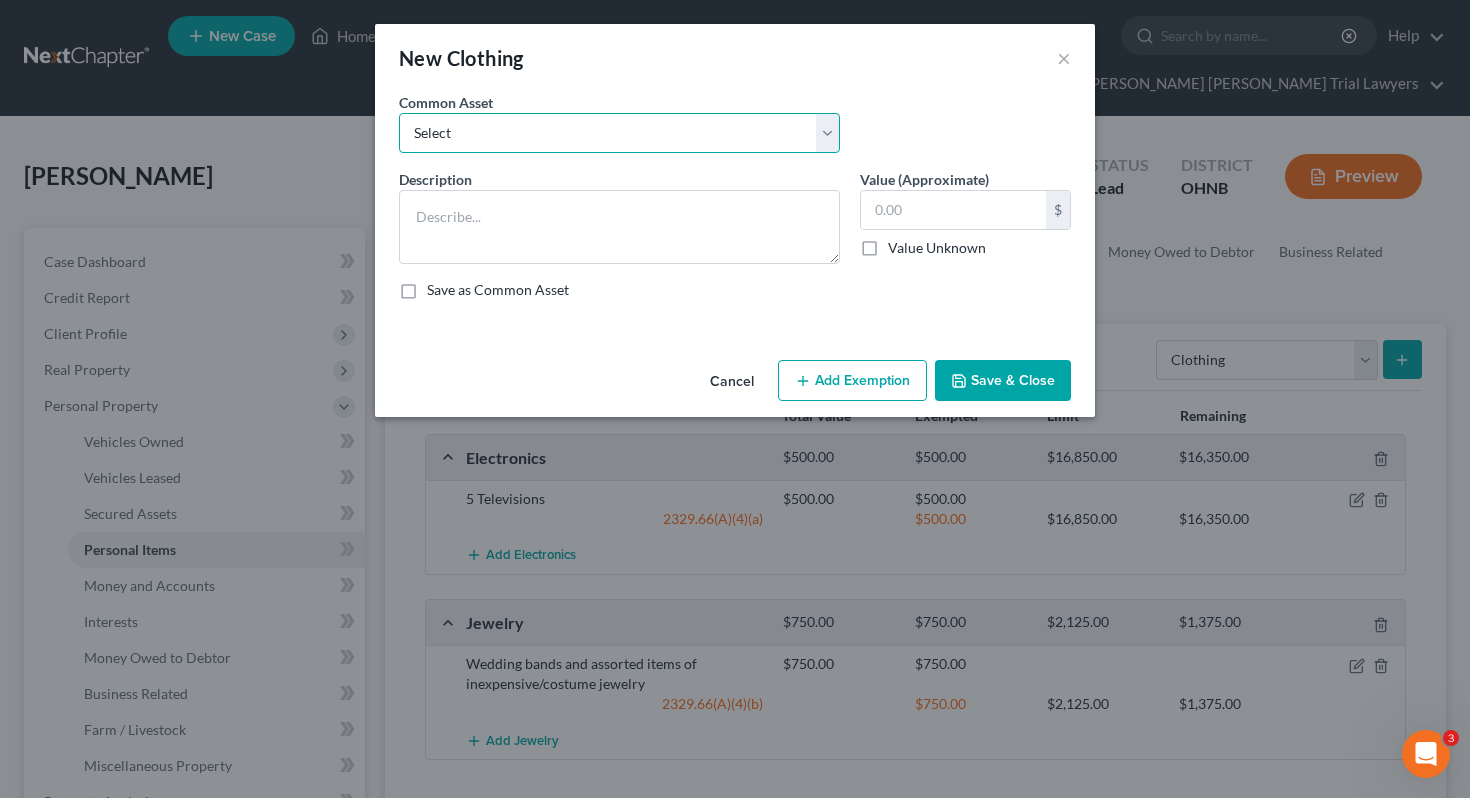 click on "Select Normal work & daily wearing apparel" at bounding box center (619, 133) 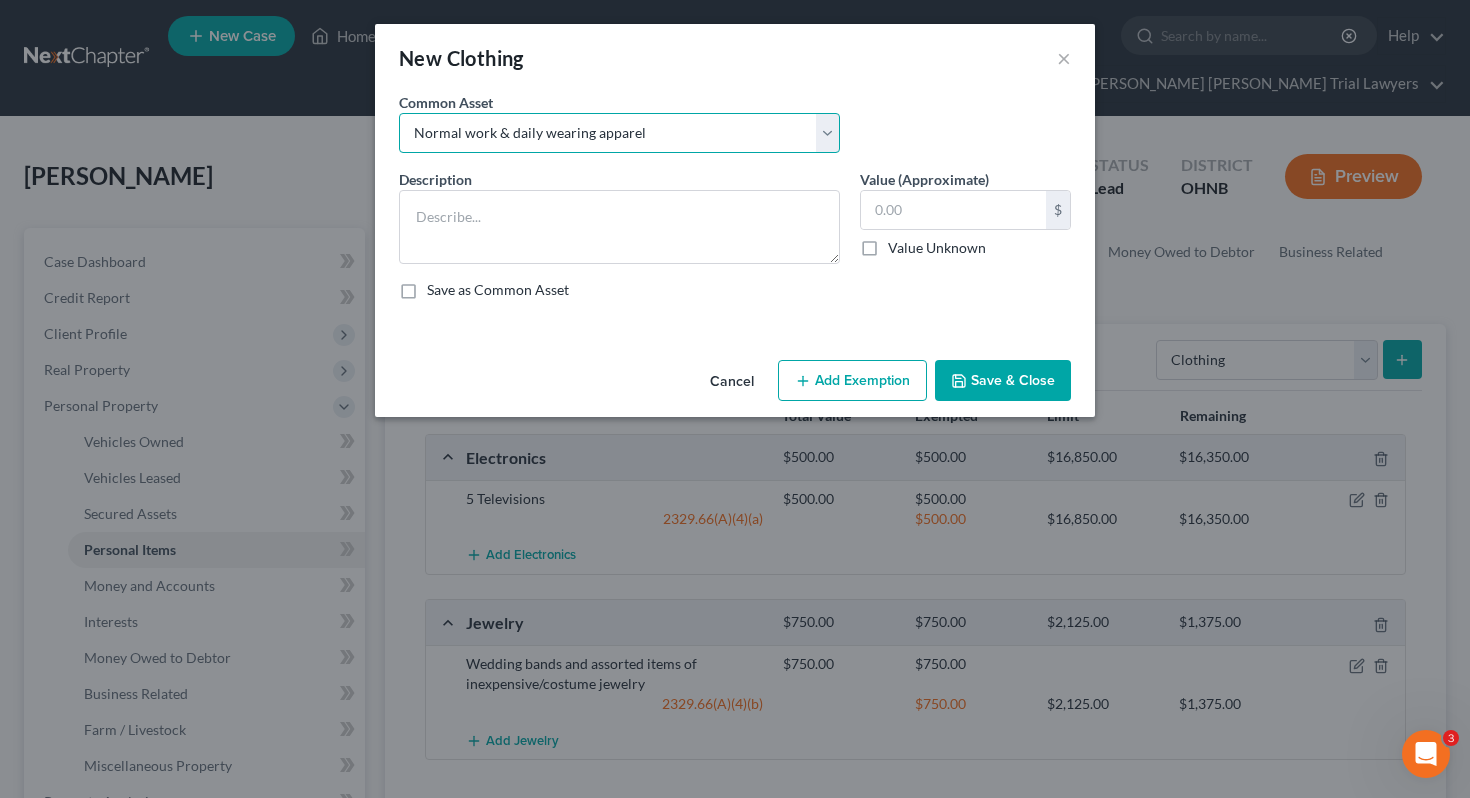 type on "Normal work & daily wearing apparel" 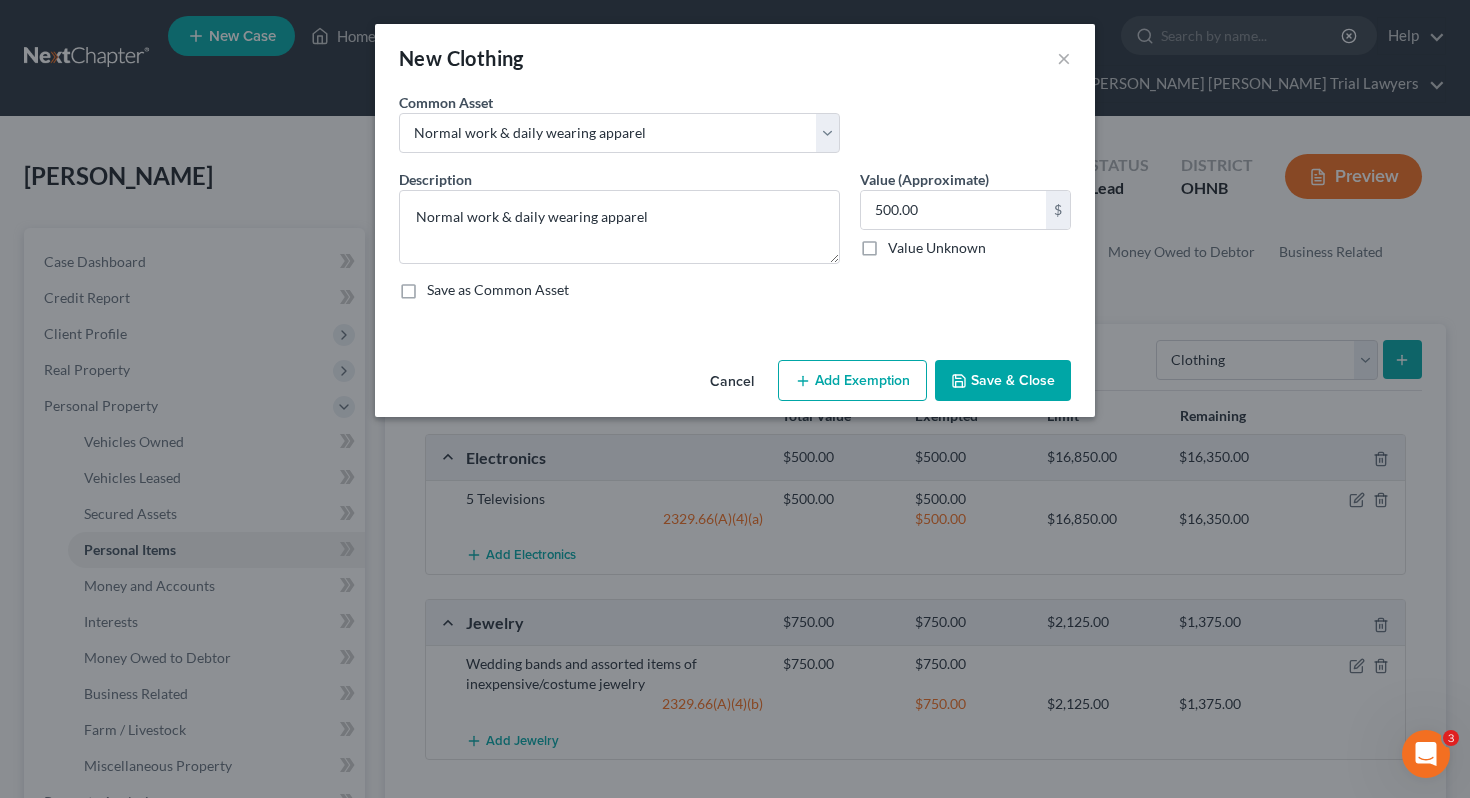 click on "Add Exemption" at bounding box center (852, 381) 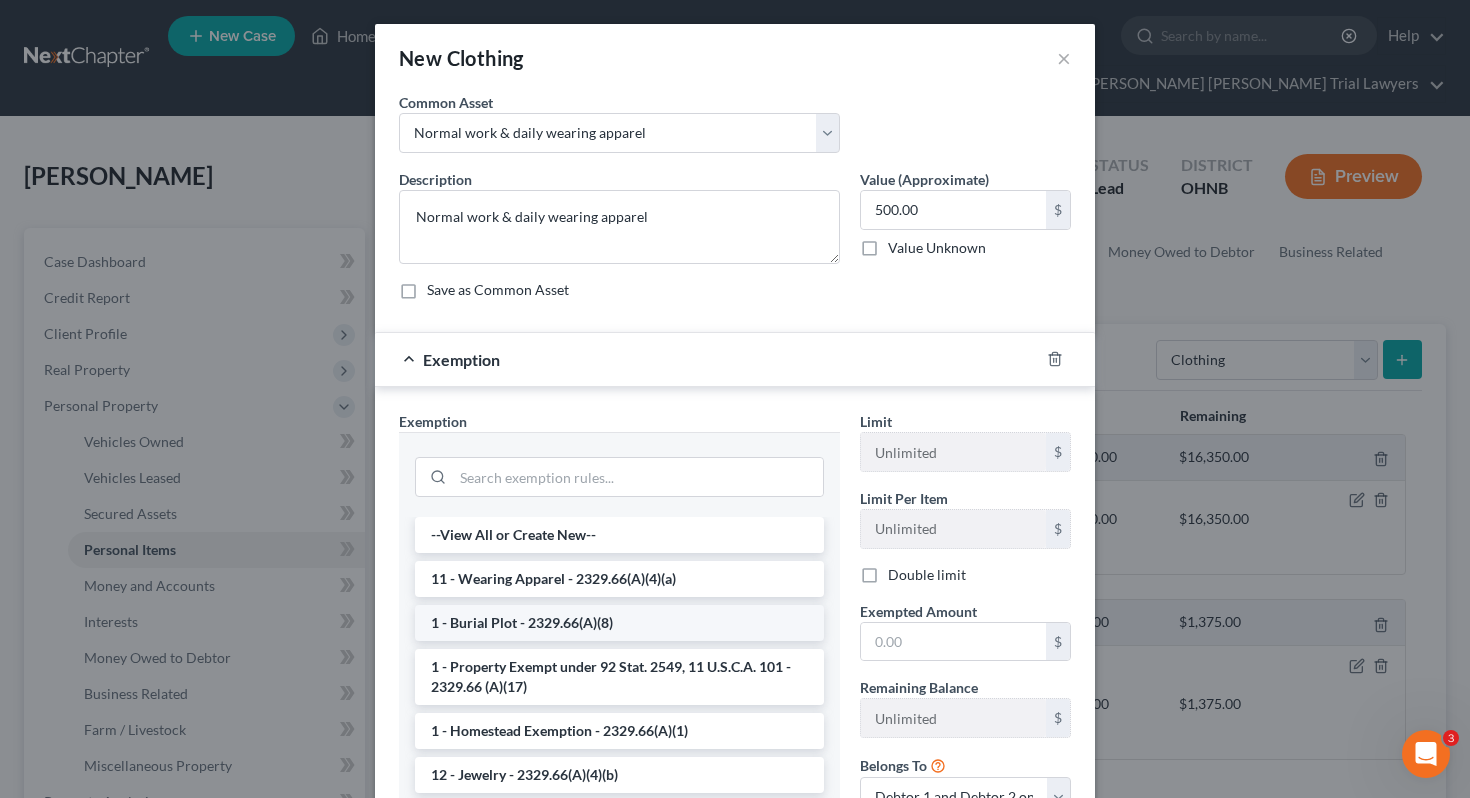 click on "1 - Burial Plot - 2329.66(A)(8)" at bounding box center (619, 623) 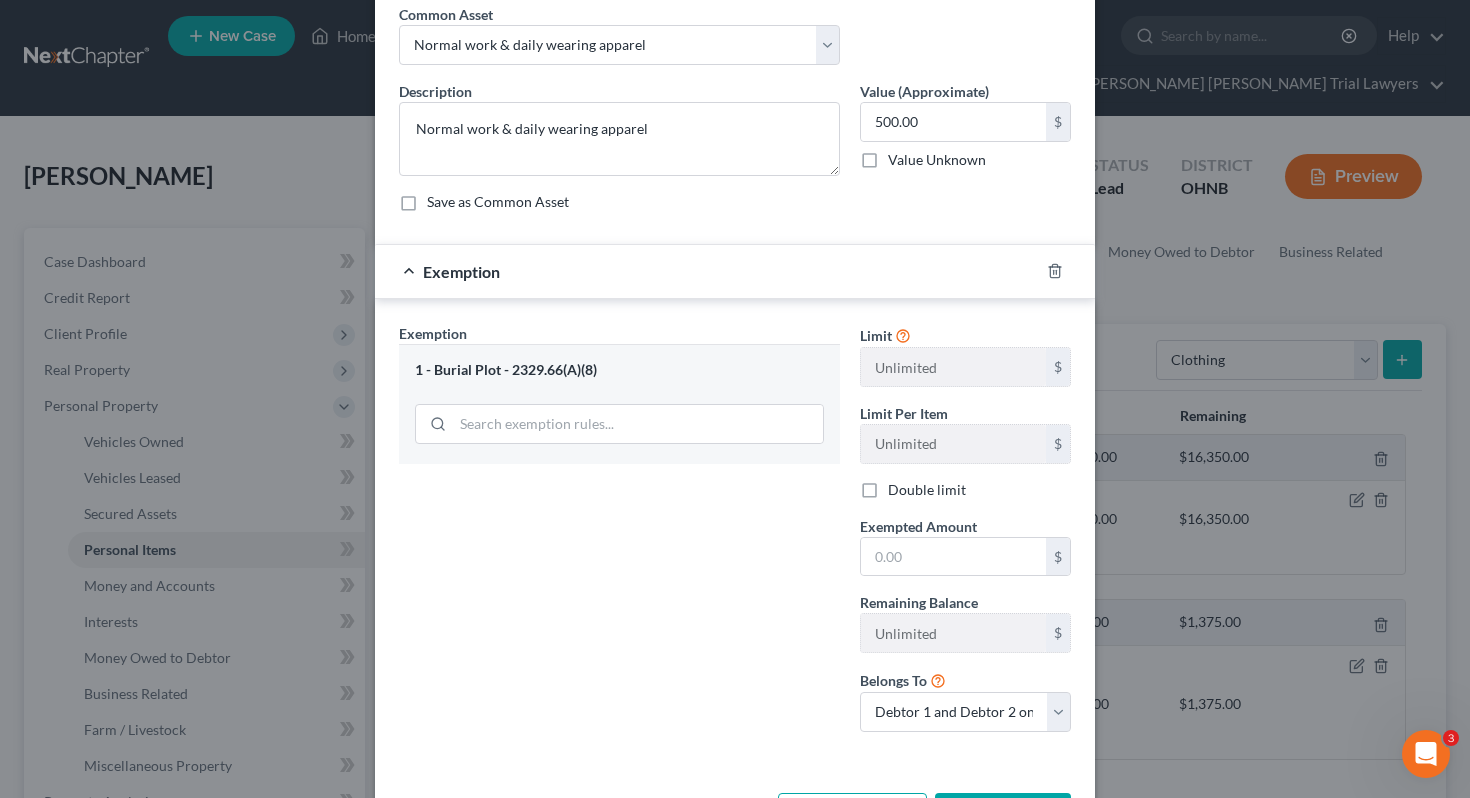 scroll, scrollTop: 164, scrollLeft: 0, axis: vertical 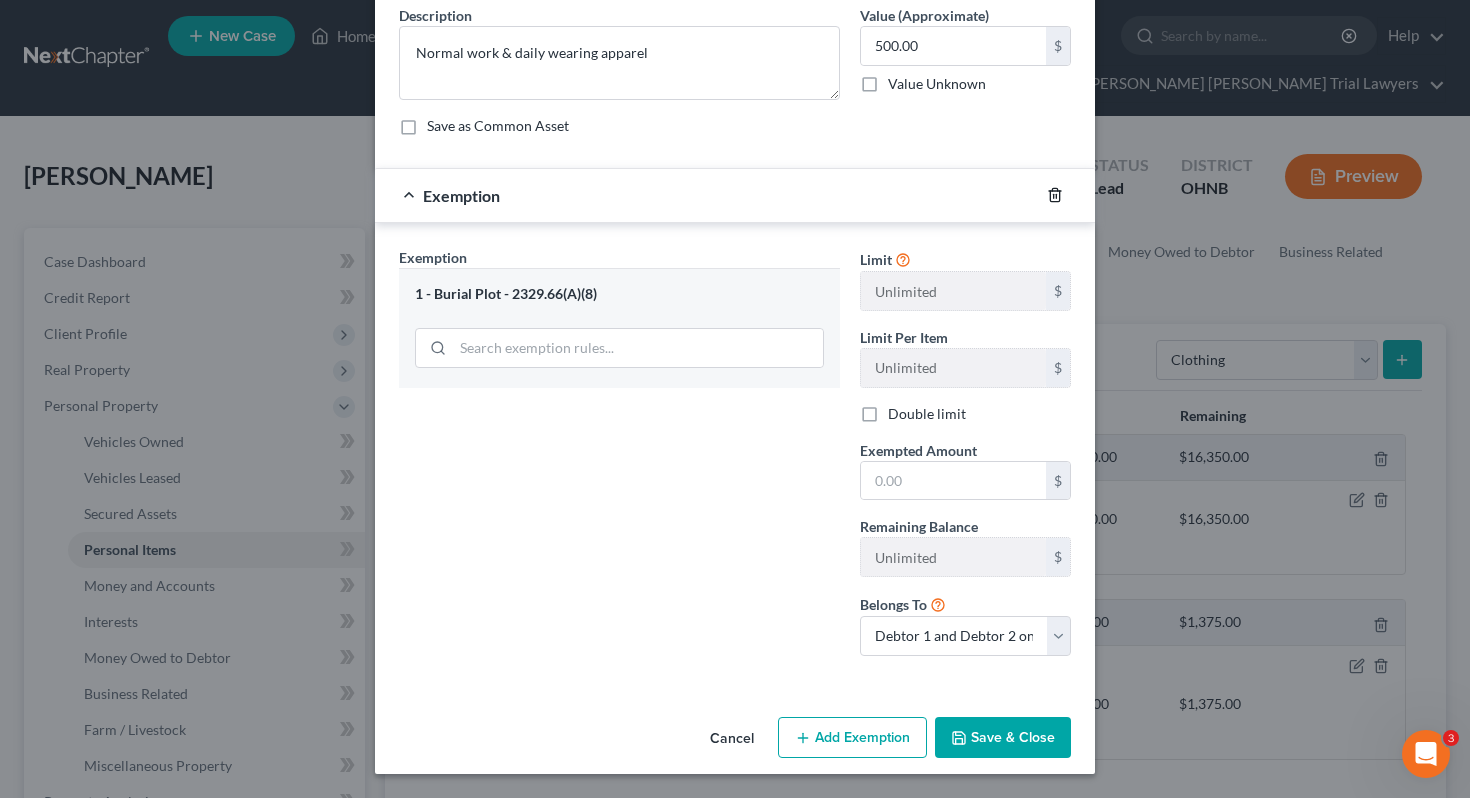 click 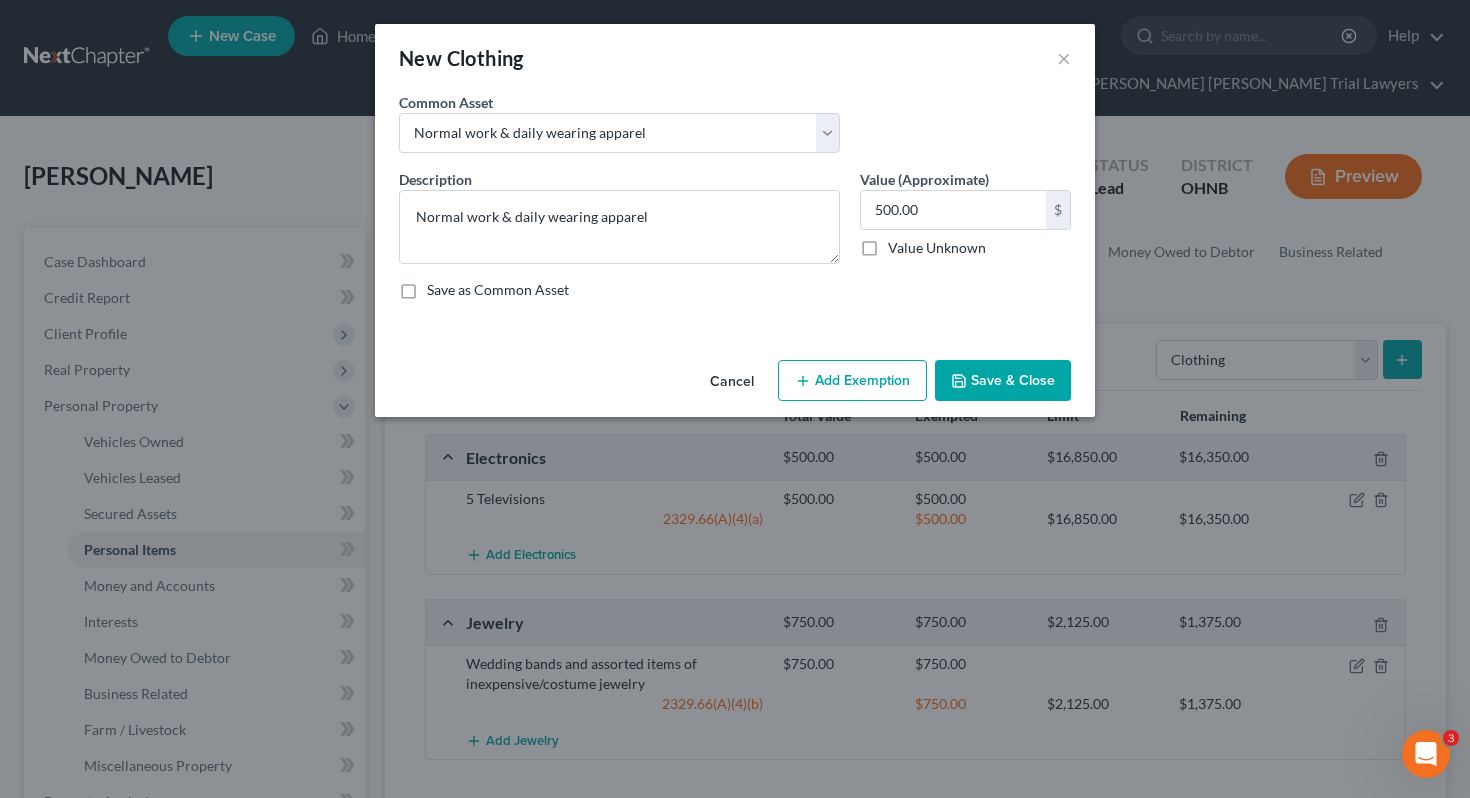 click on "Add Exemption" at bounding box center [852, 381] 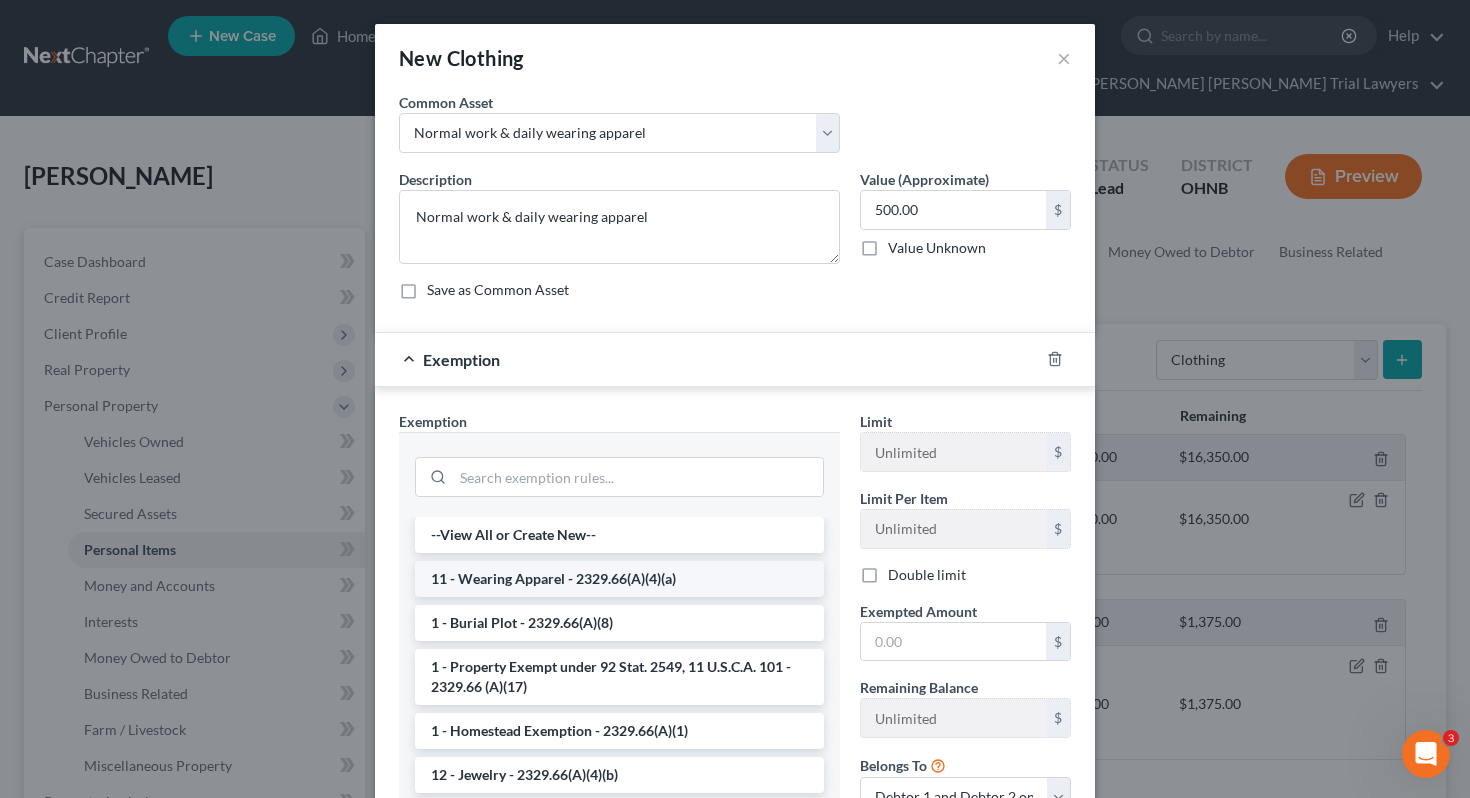 click on "11 - Wearing Apparel - 2329.66(A)(4)(a)" at bounding box center [619, 579] 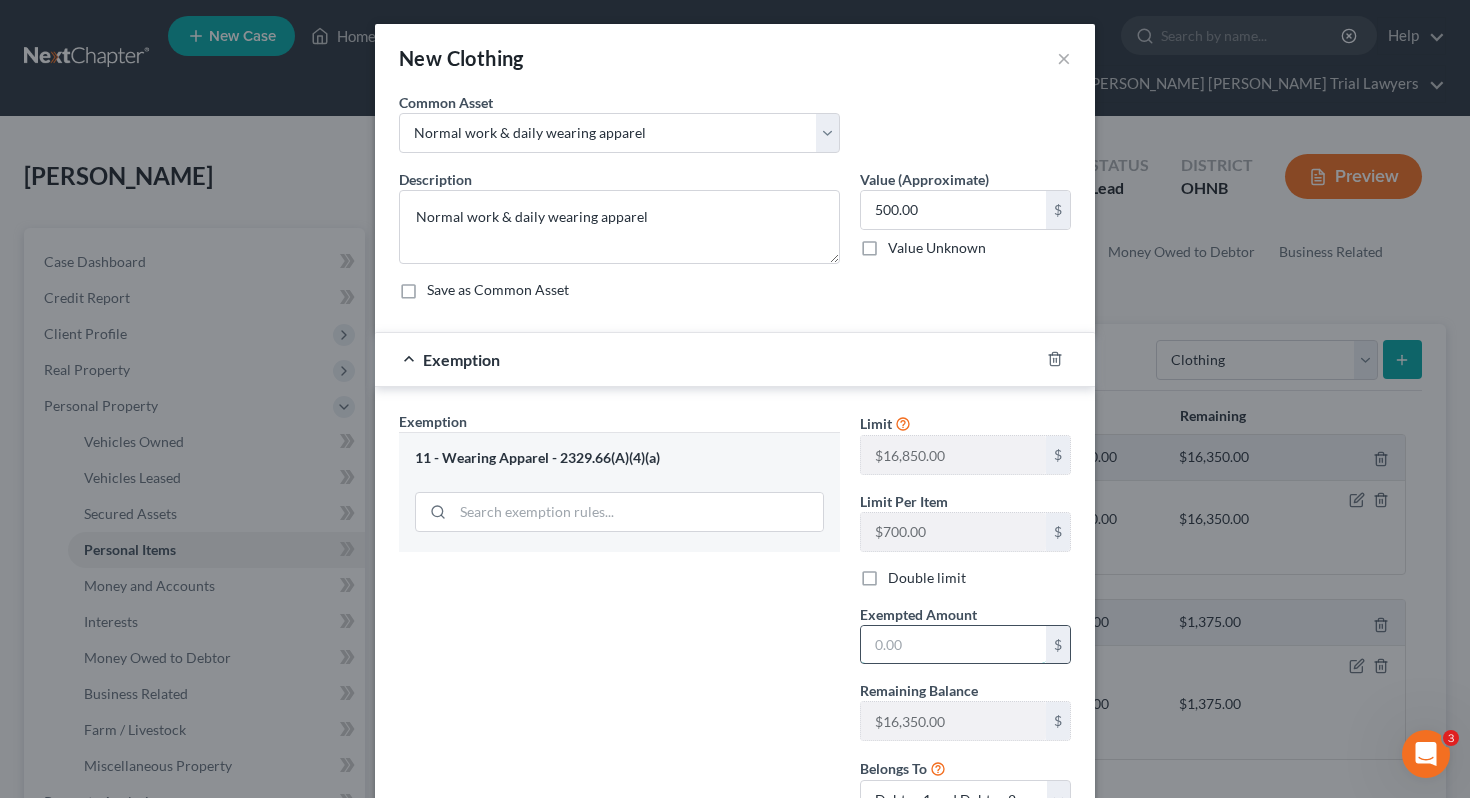 click at bounding box center (953, 645) 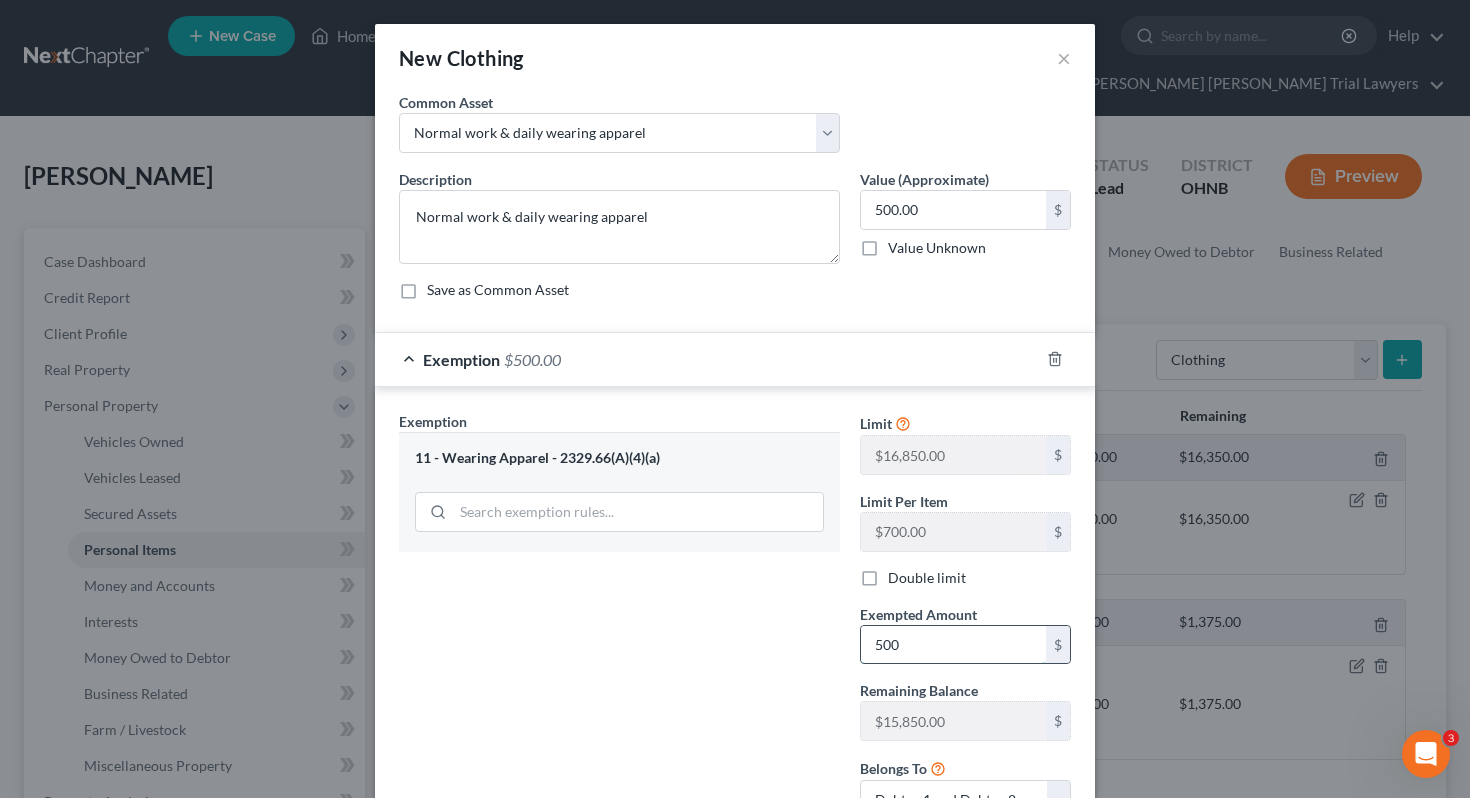 scroll, scrollTop: 164, scrollLeft: 0, axis: vertical 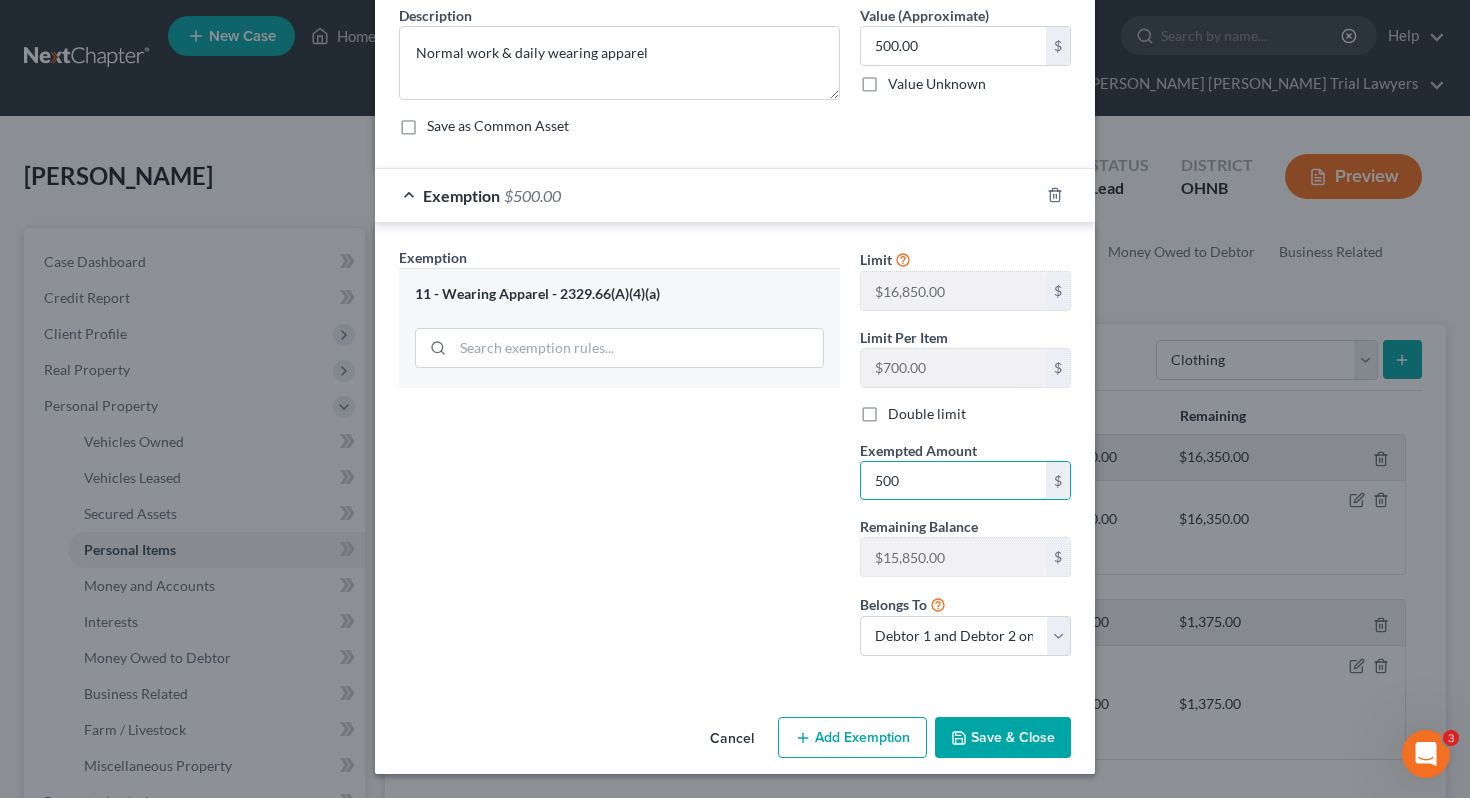 type on "500" 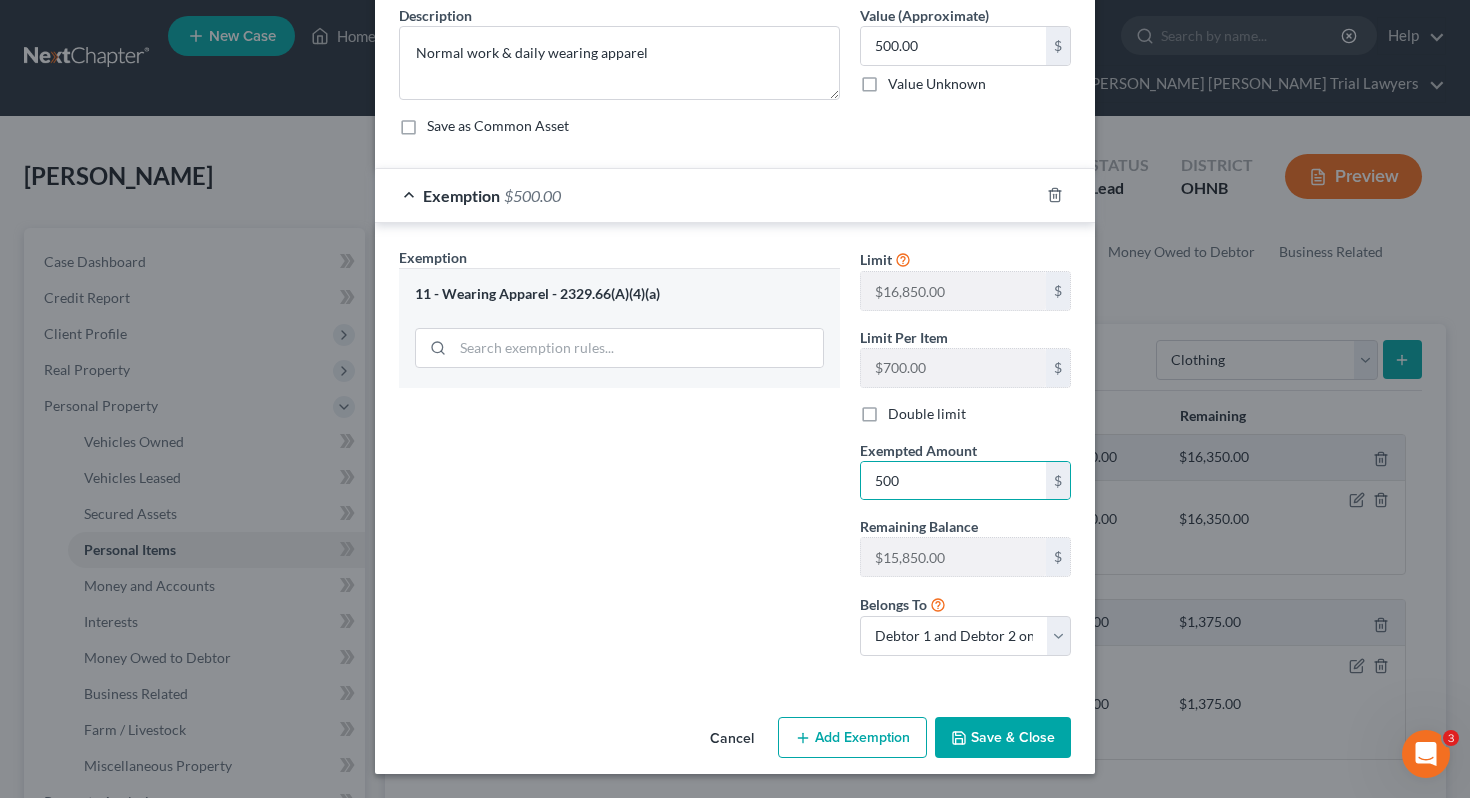 click on "Exemption Set must be selected for CA.
Exemption
*
11 - Wearing Apparel - 2329.66(A)(4)(a)" at bounding box center [619, 459] 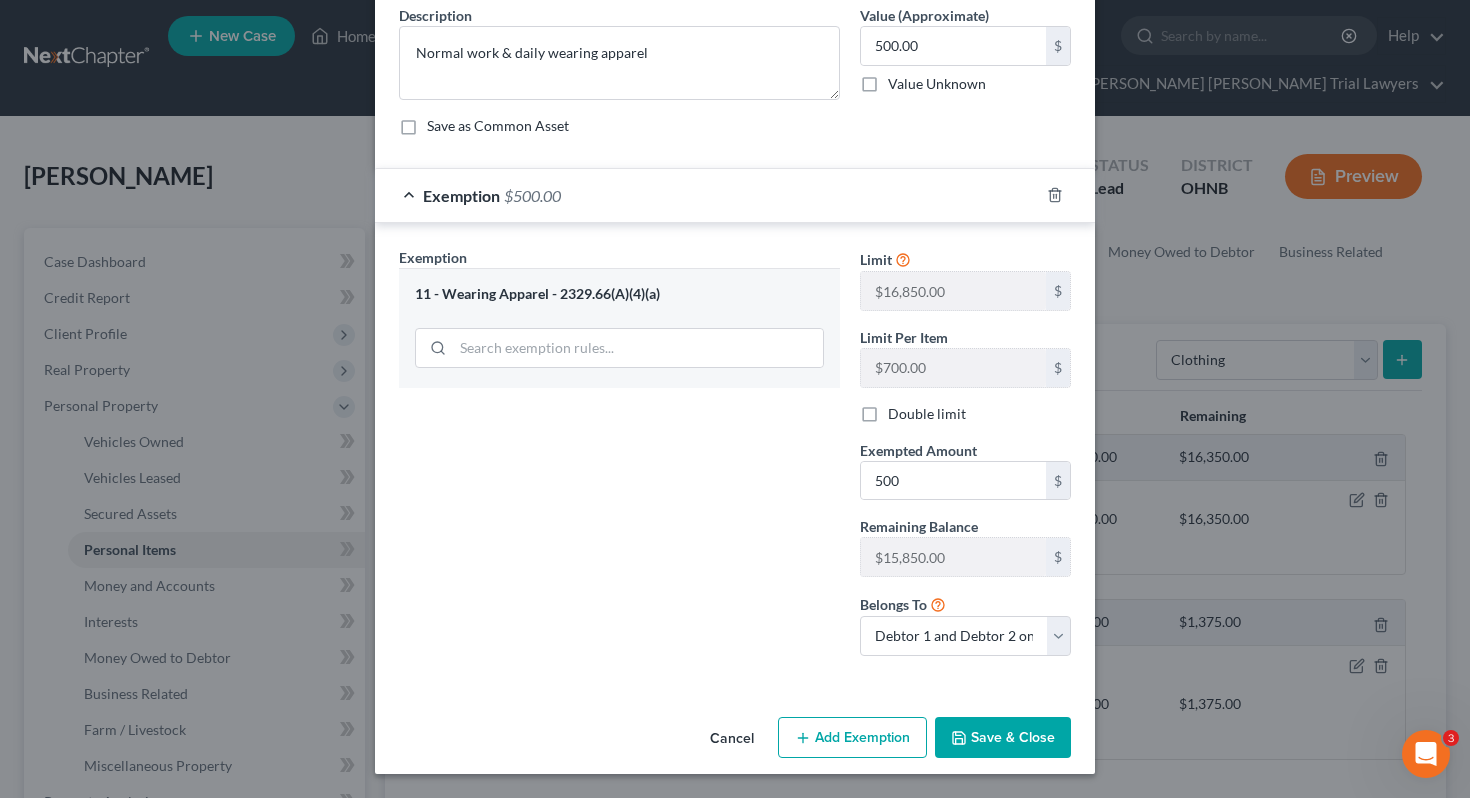 click on "Save & Close" at bounding box center (1003, 738) 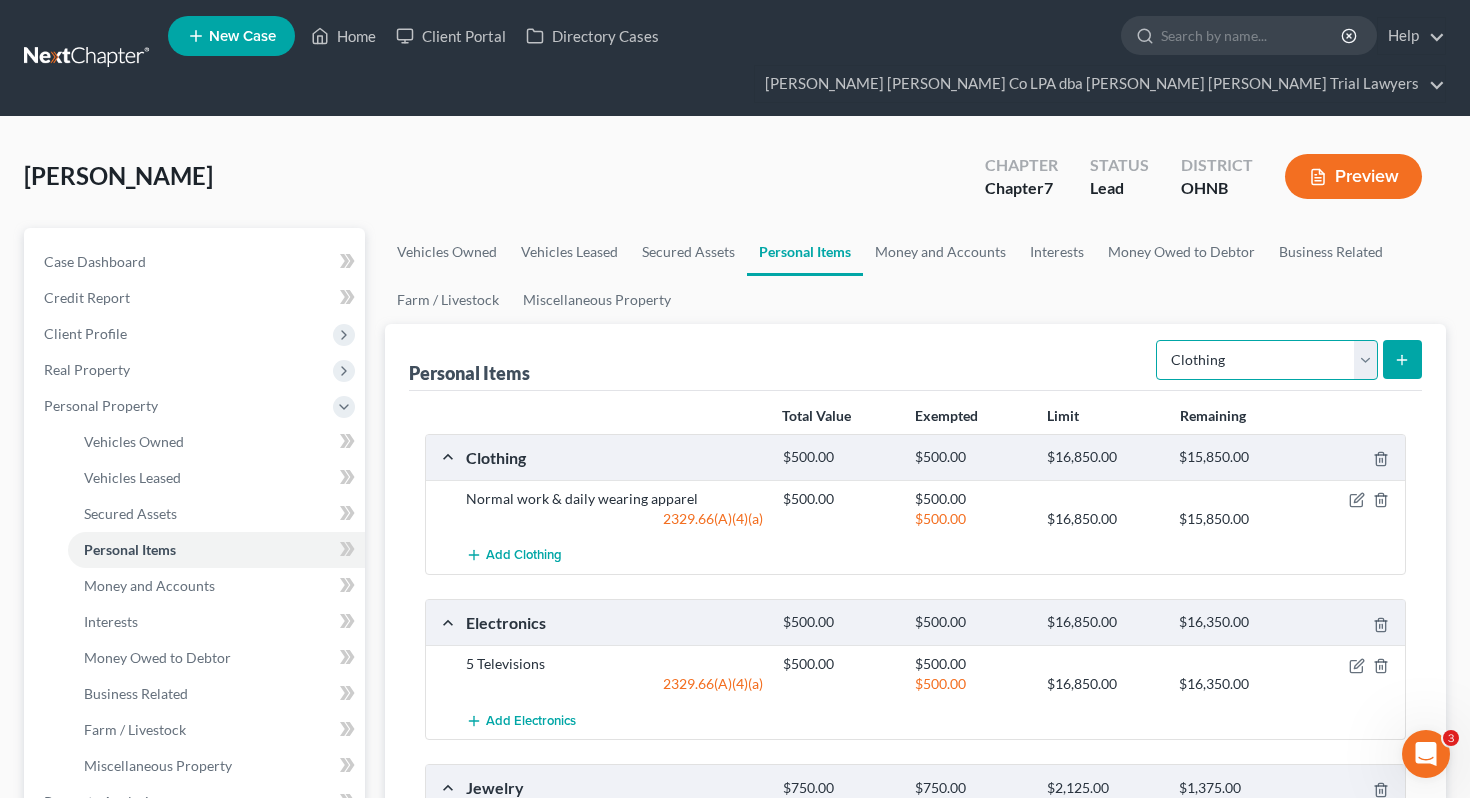 click on "Select Item Type Clothing Collectibles Of Value Electronics Firearms Household Goods Jewelry Other Pet(s) Sports & Hobby Equipment" at bounding box center (1267, 360) 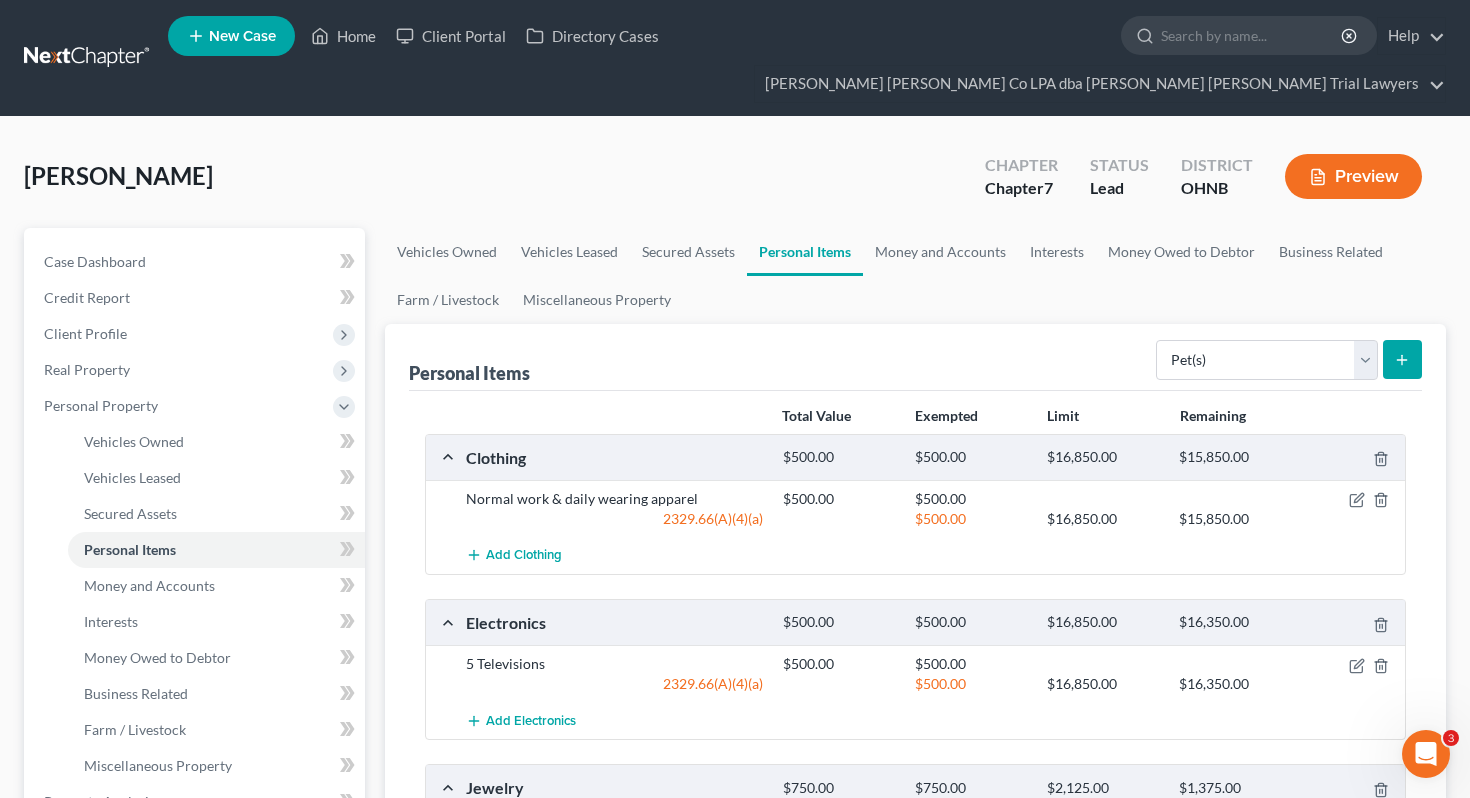 click at bounding box center [1402, 359] 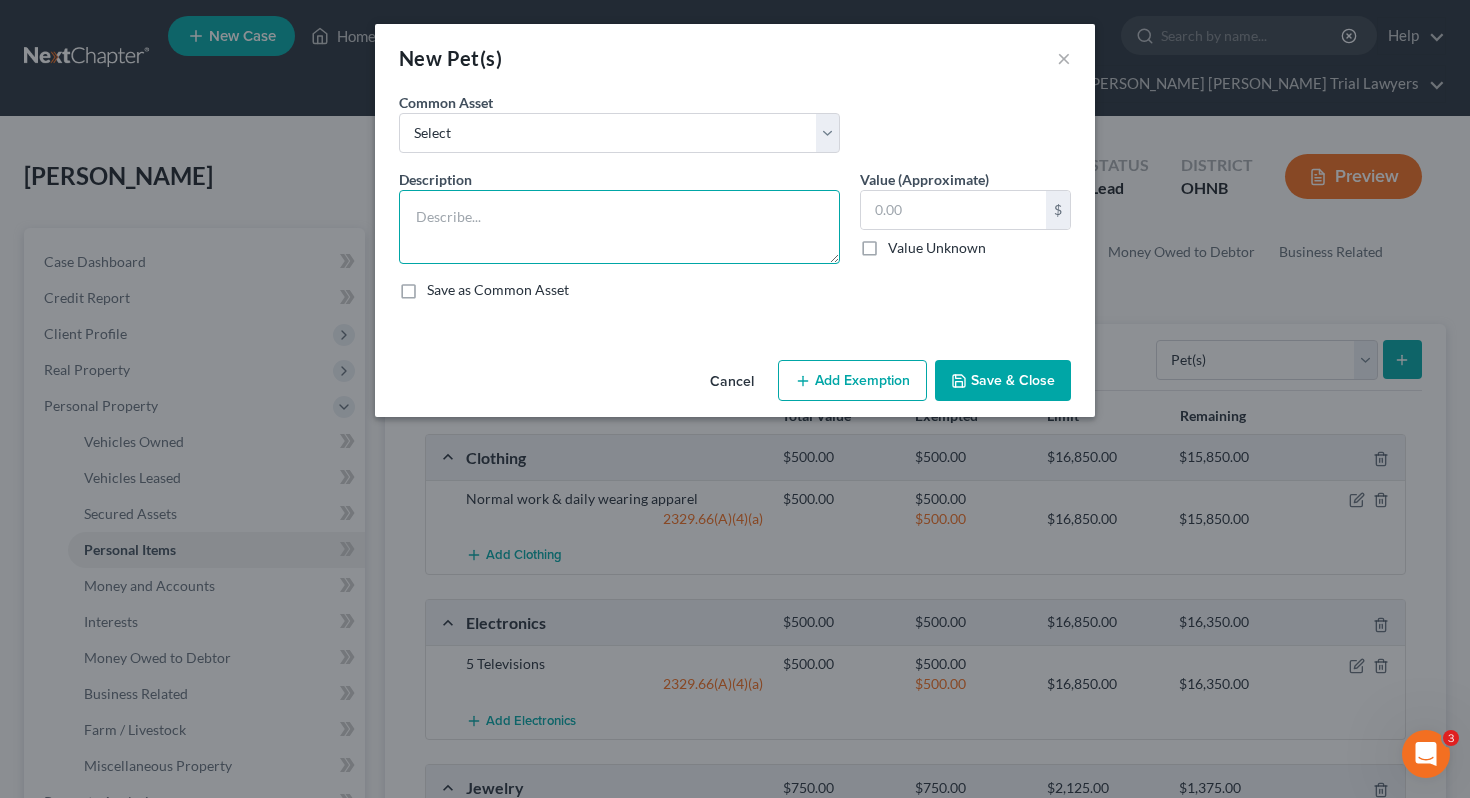 click at bounding box center (619, 227) 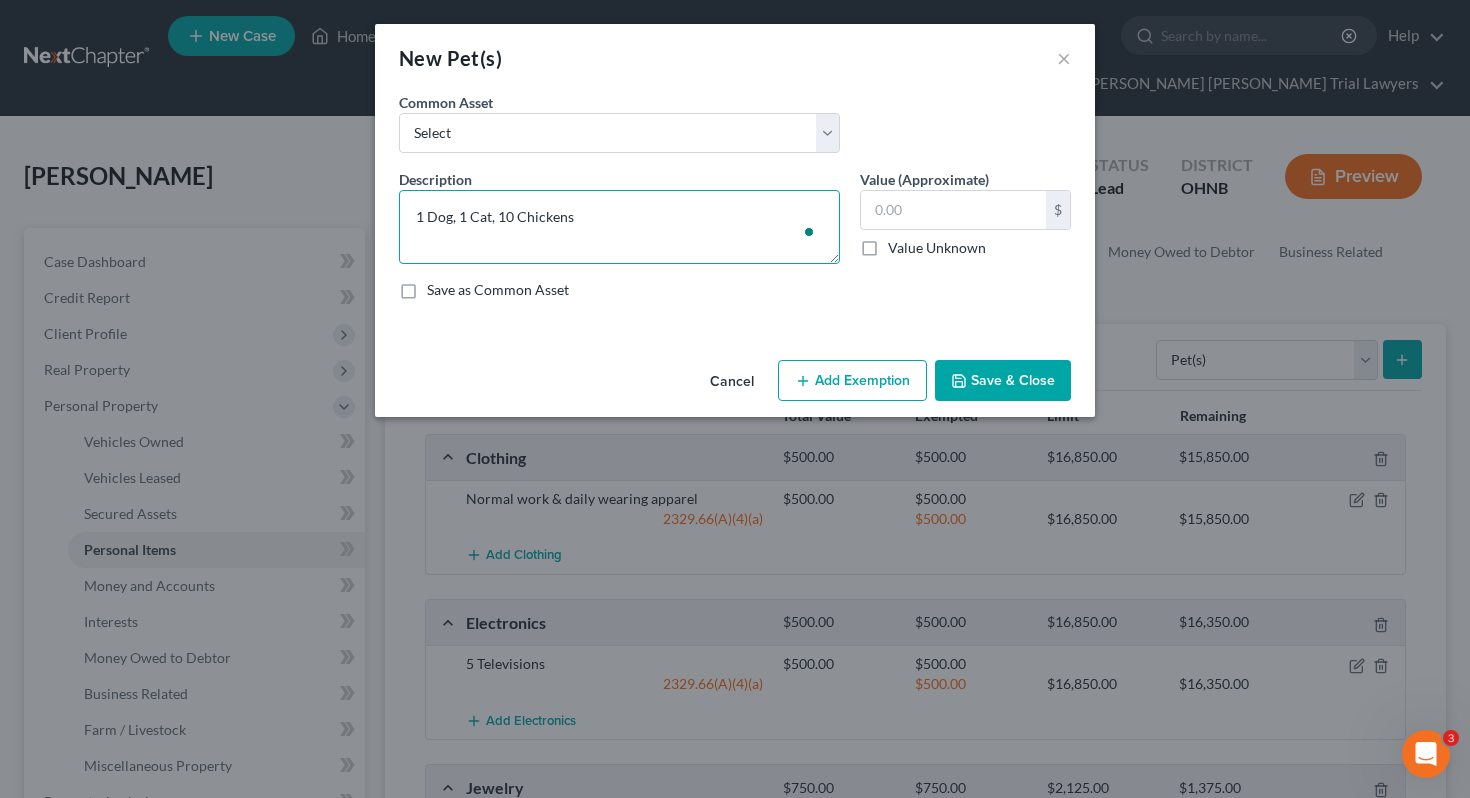 type on "1 Dog, 1 Cat, 10 Chickens" 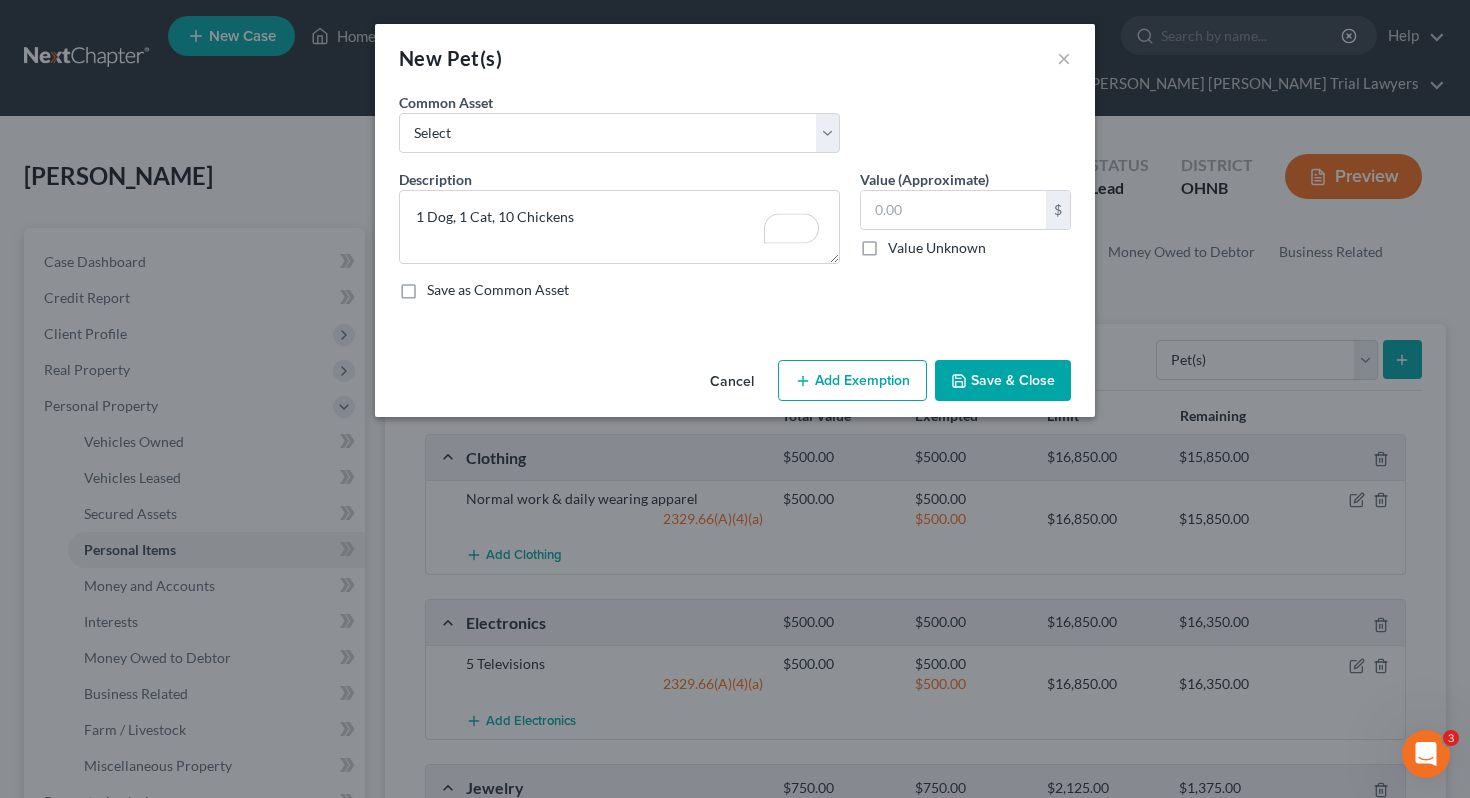 click on "Value Unknown" at bounding box center (937, 248) 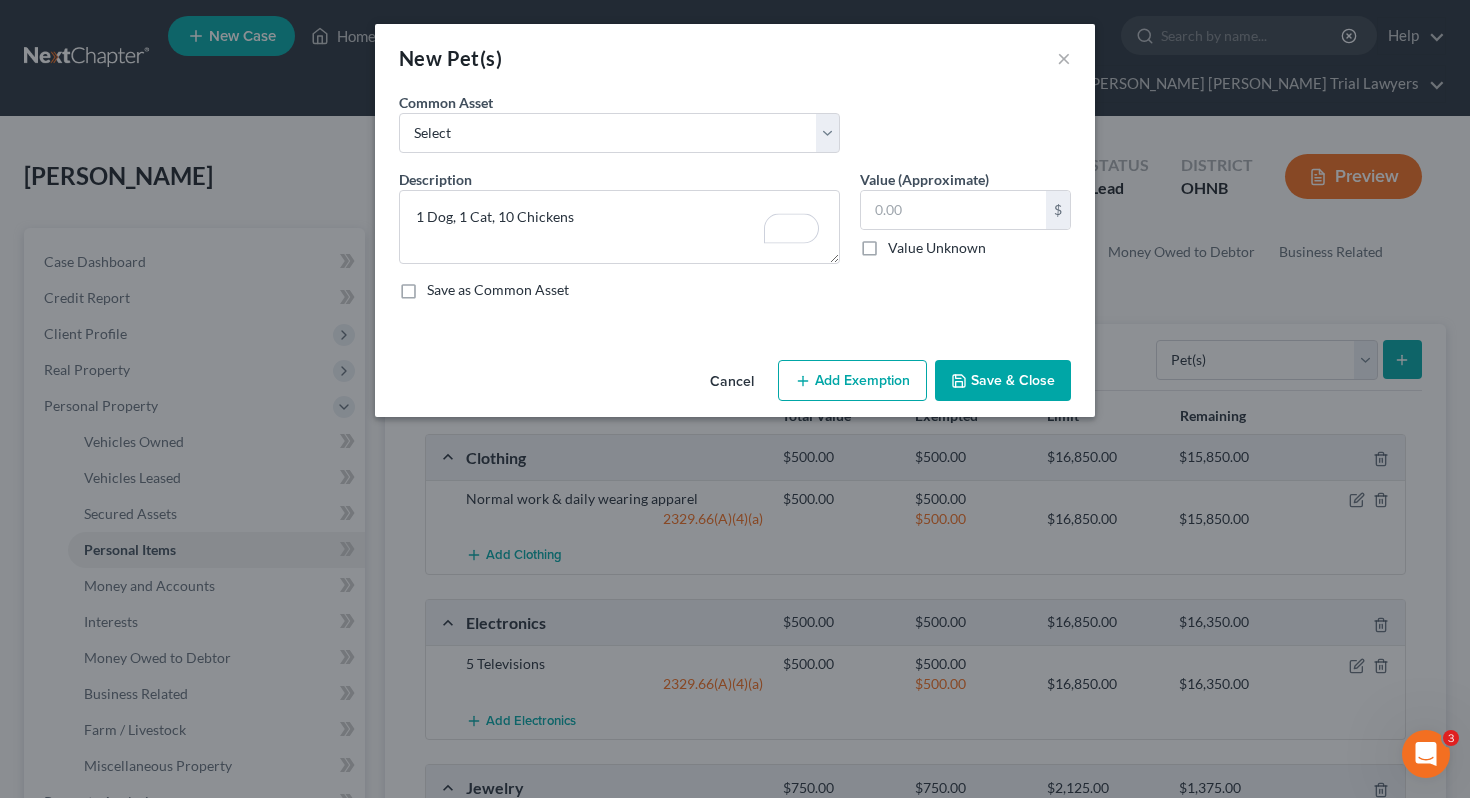 click on "Value Unknown" at bounding box center (902, 244) 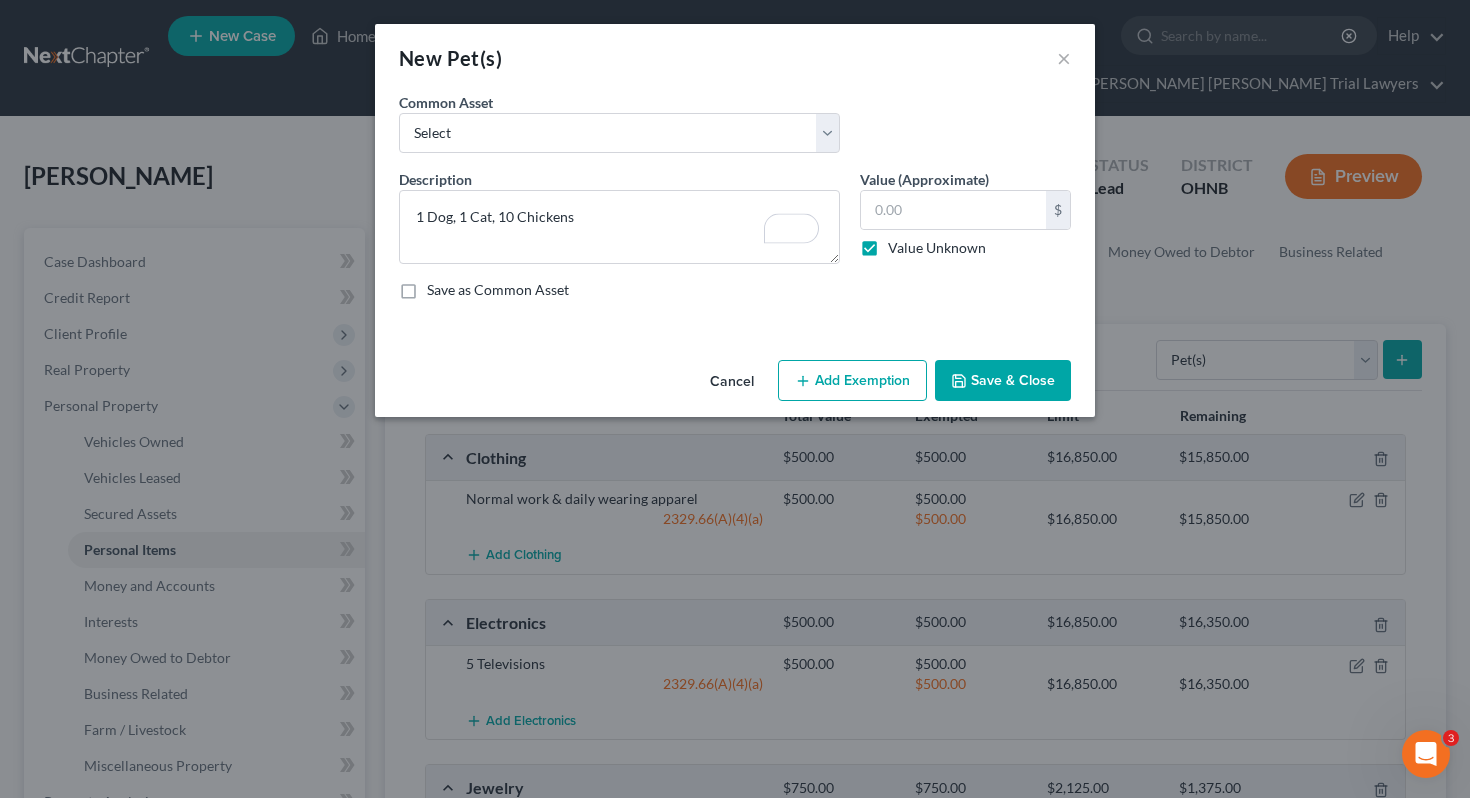 type on "0.00" 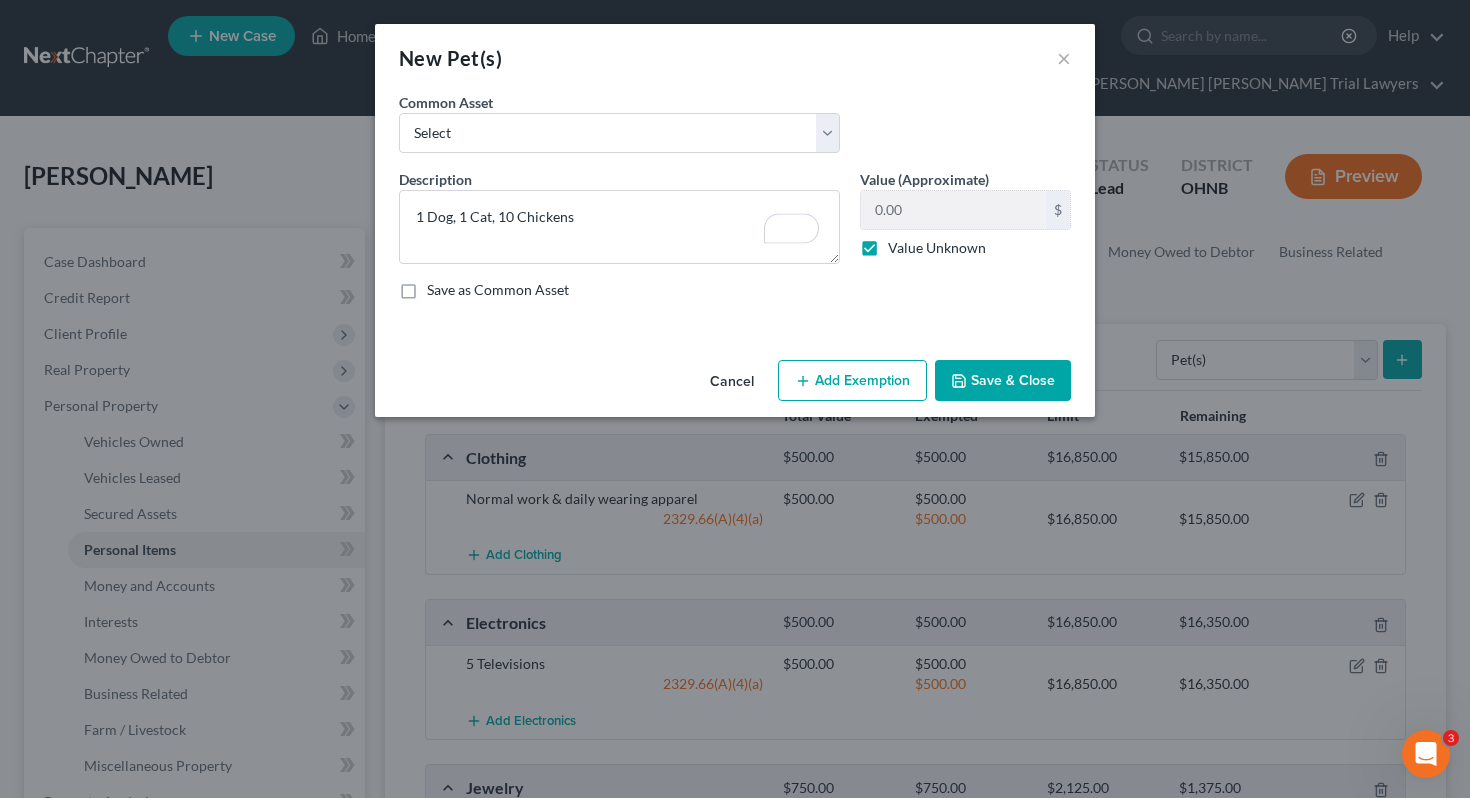click on "Save & Close" at bounding box center [1003, 381] 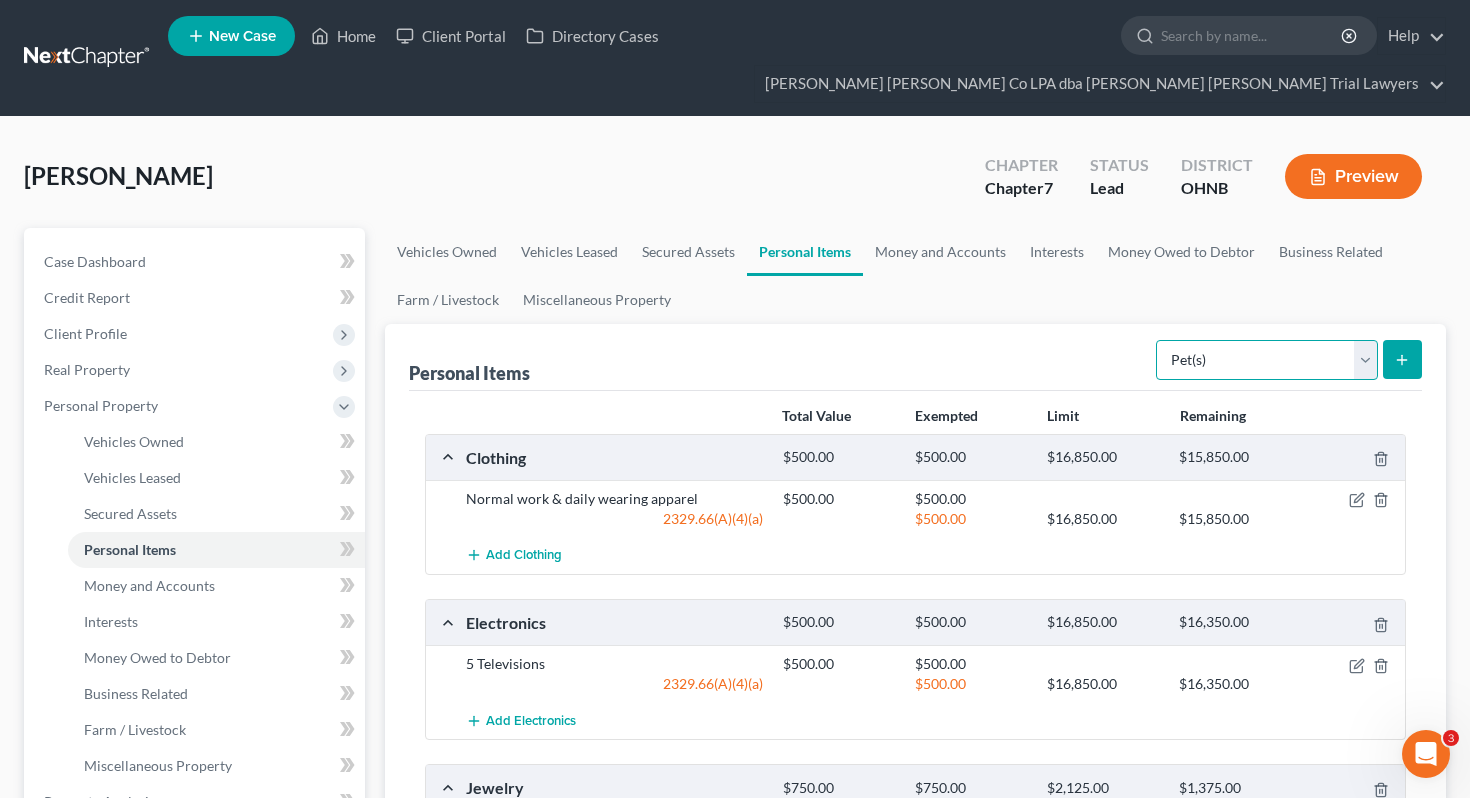 click on "Select Item Type Clothing Collectibles Of Value Electronics Firearms Household Goods Jewelry Other Pet(s) Sports & Hobby Equipment" at bounding box center (1267, 360) 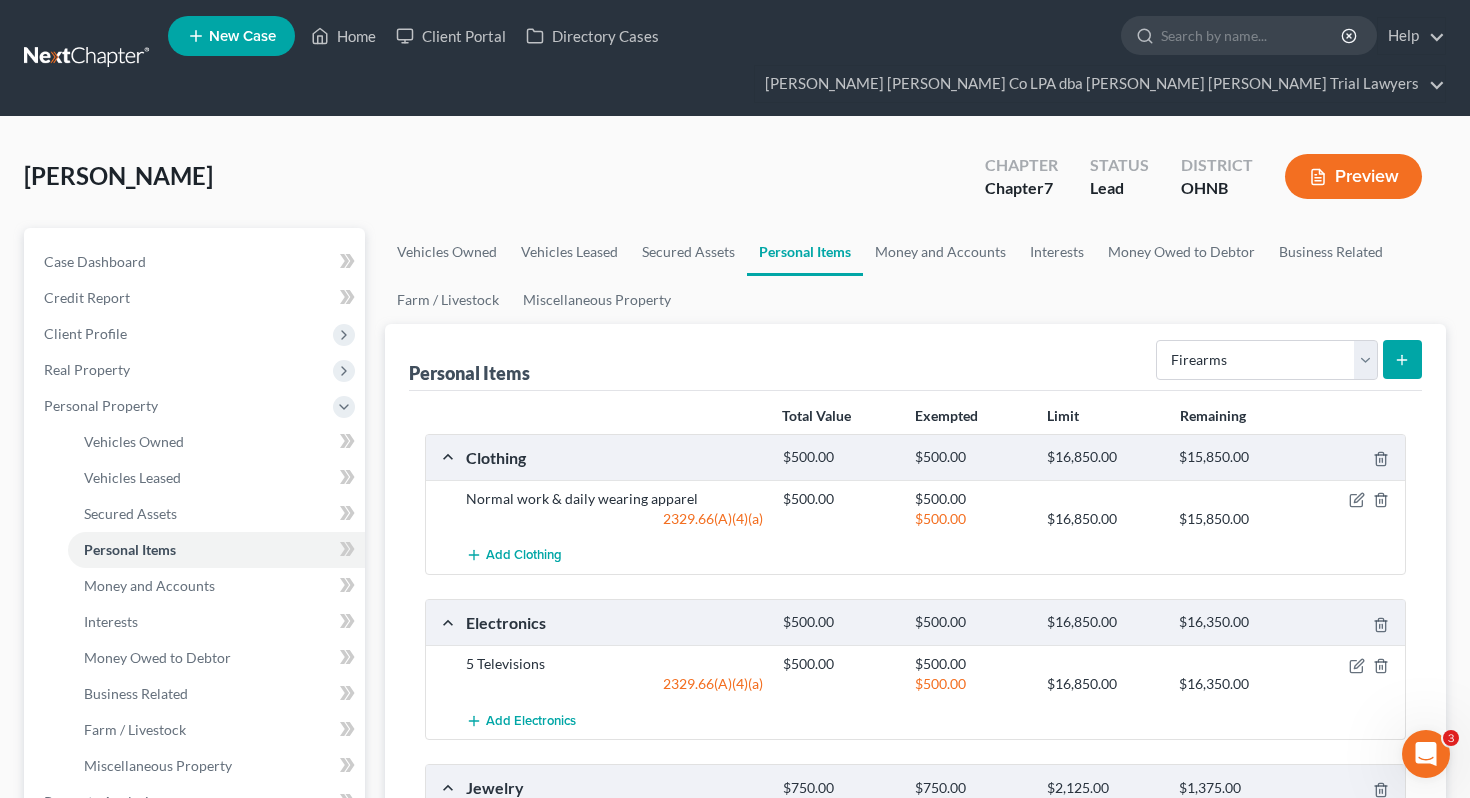 click 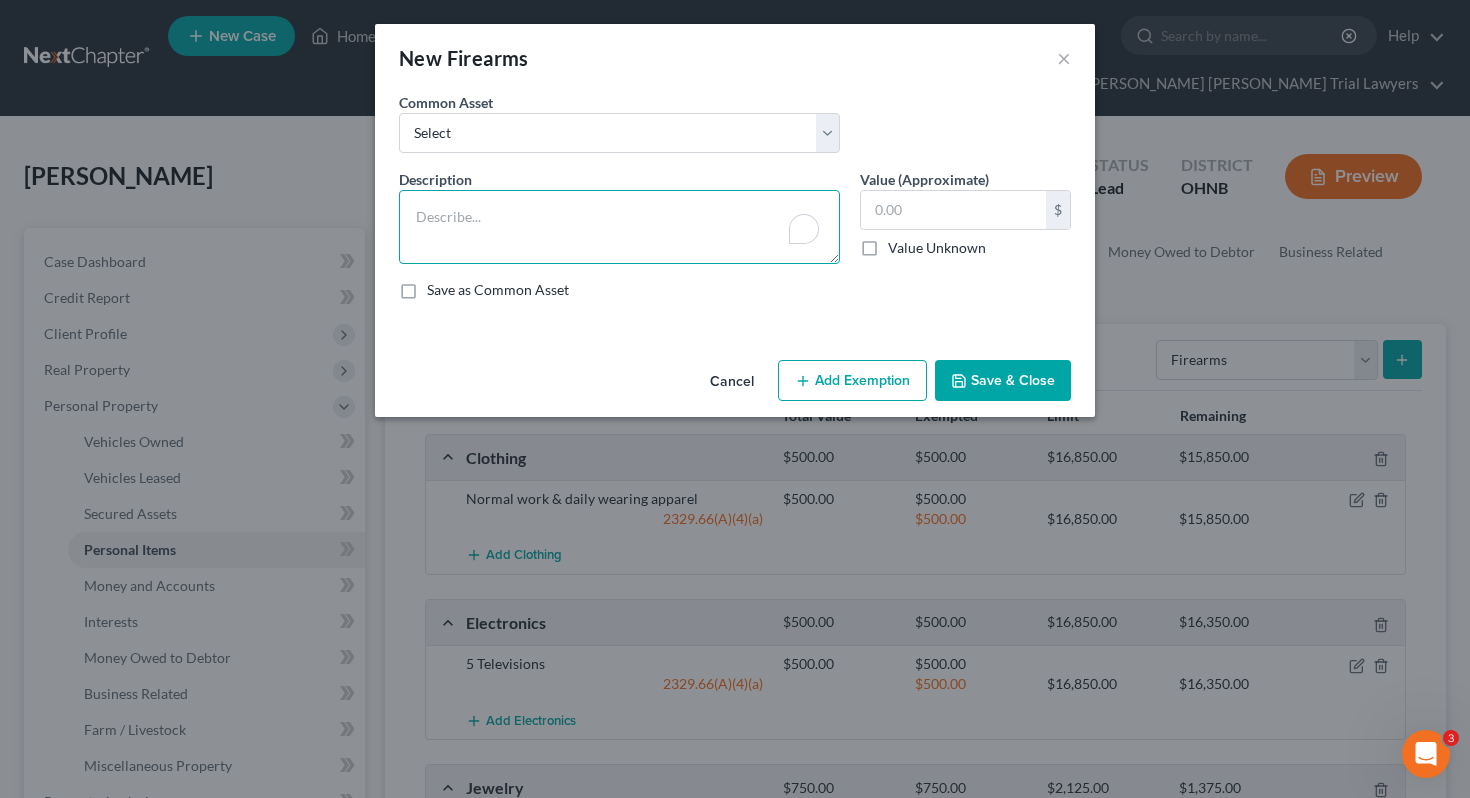 click at bounding box center [619, 227] 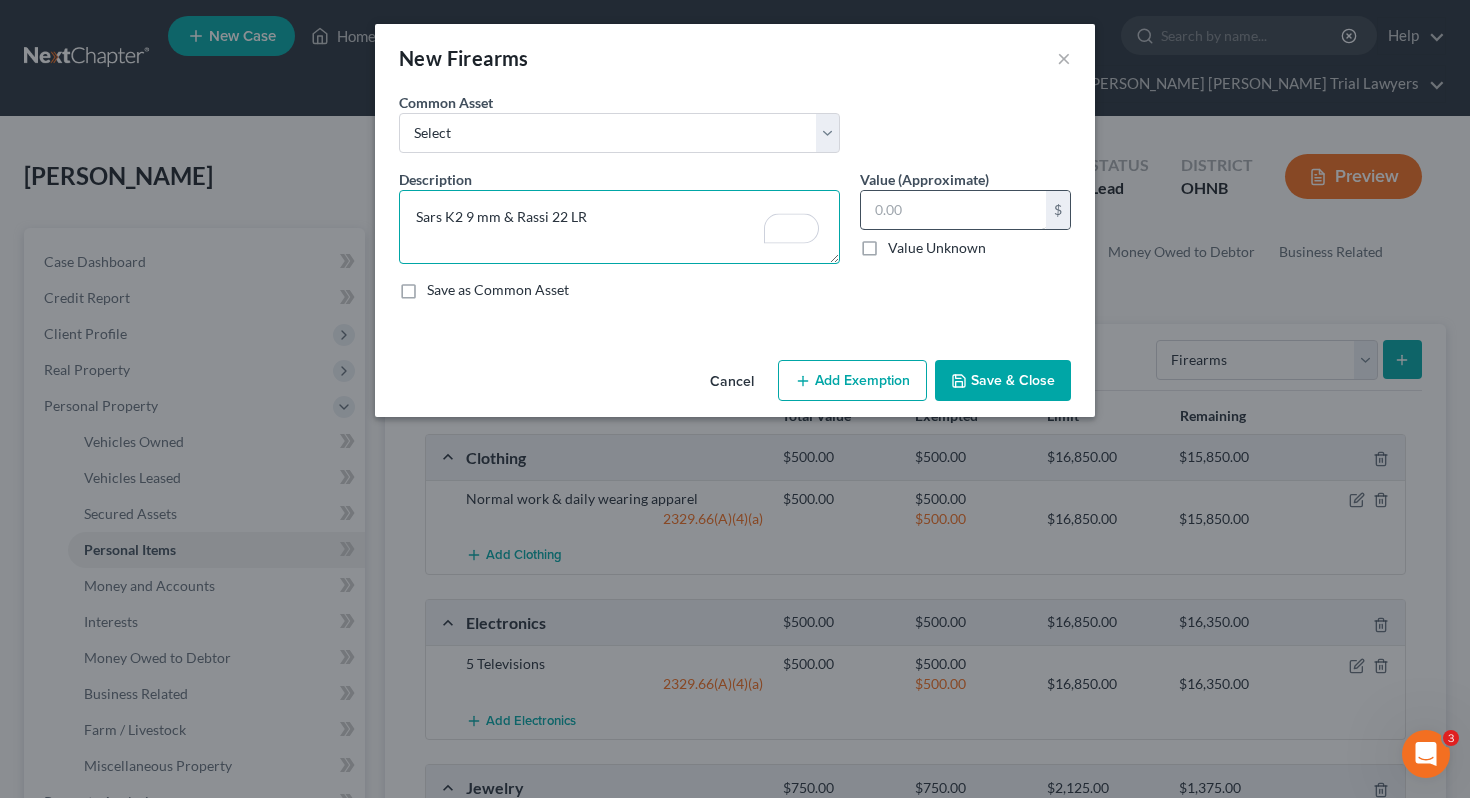 type on "Sars K2 9 mm & Rassi 22 LR" 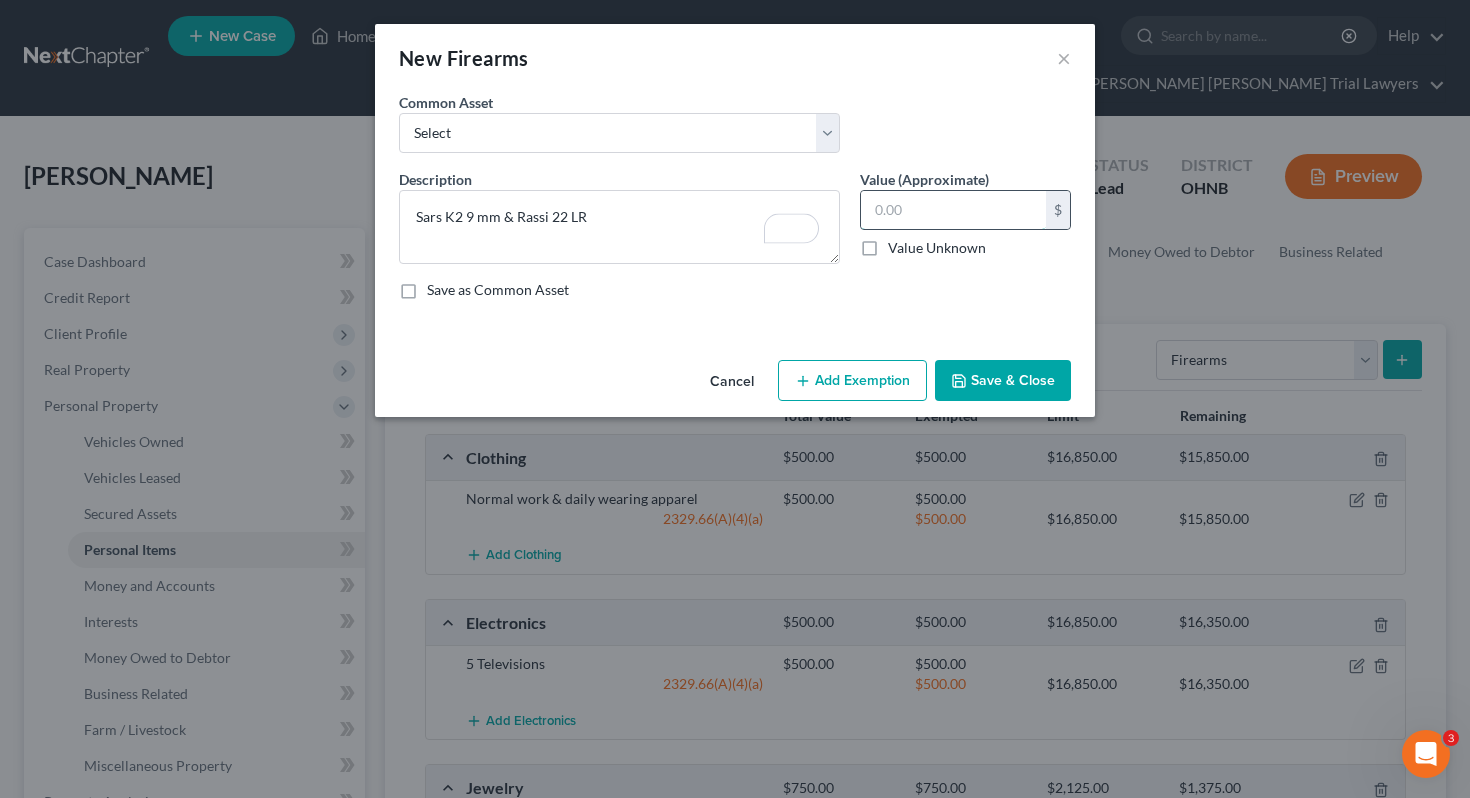 click at bounding box center [953, 210] 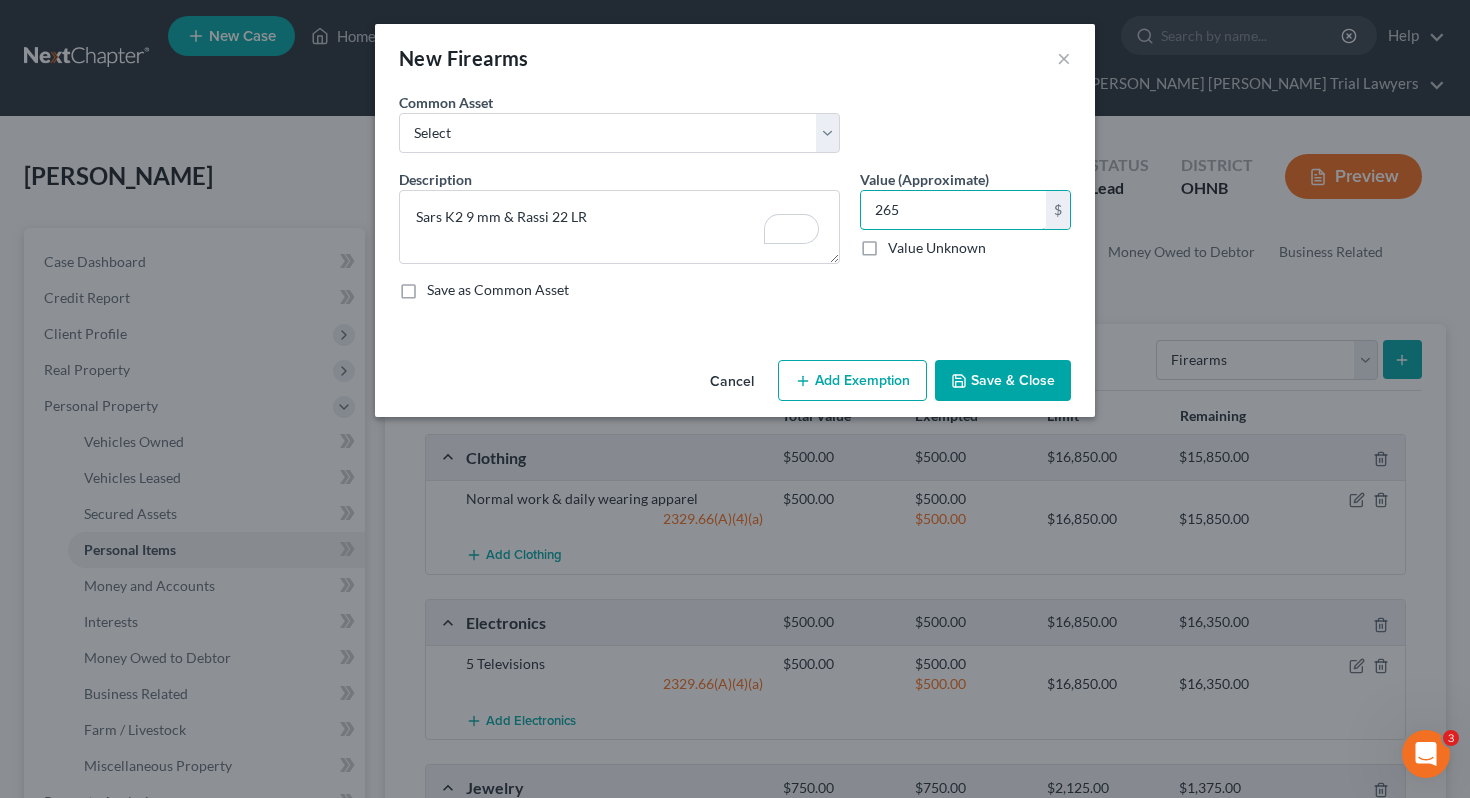 type on "265" 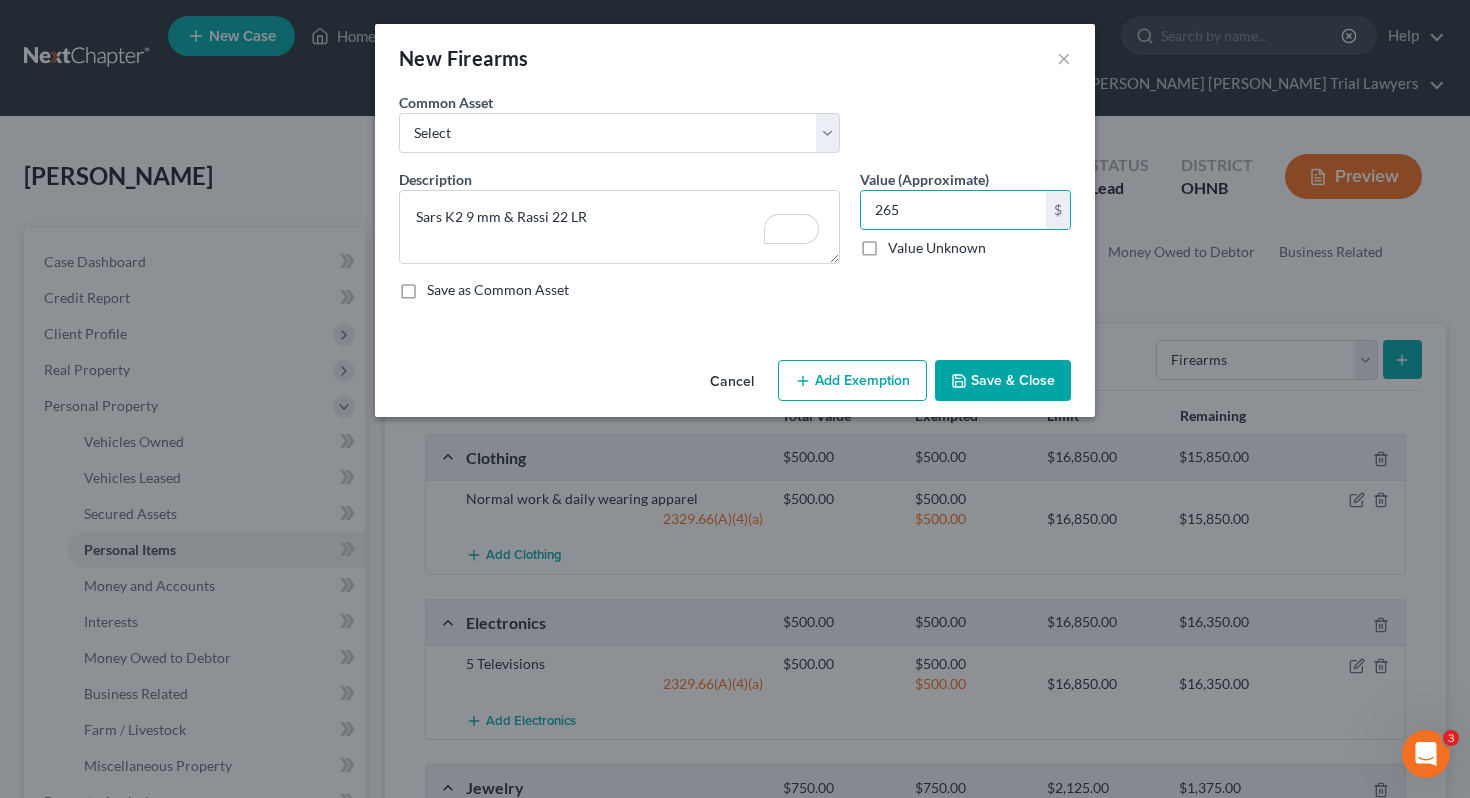 click on "Add Exemption" at bounding box center (852, 381) 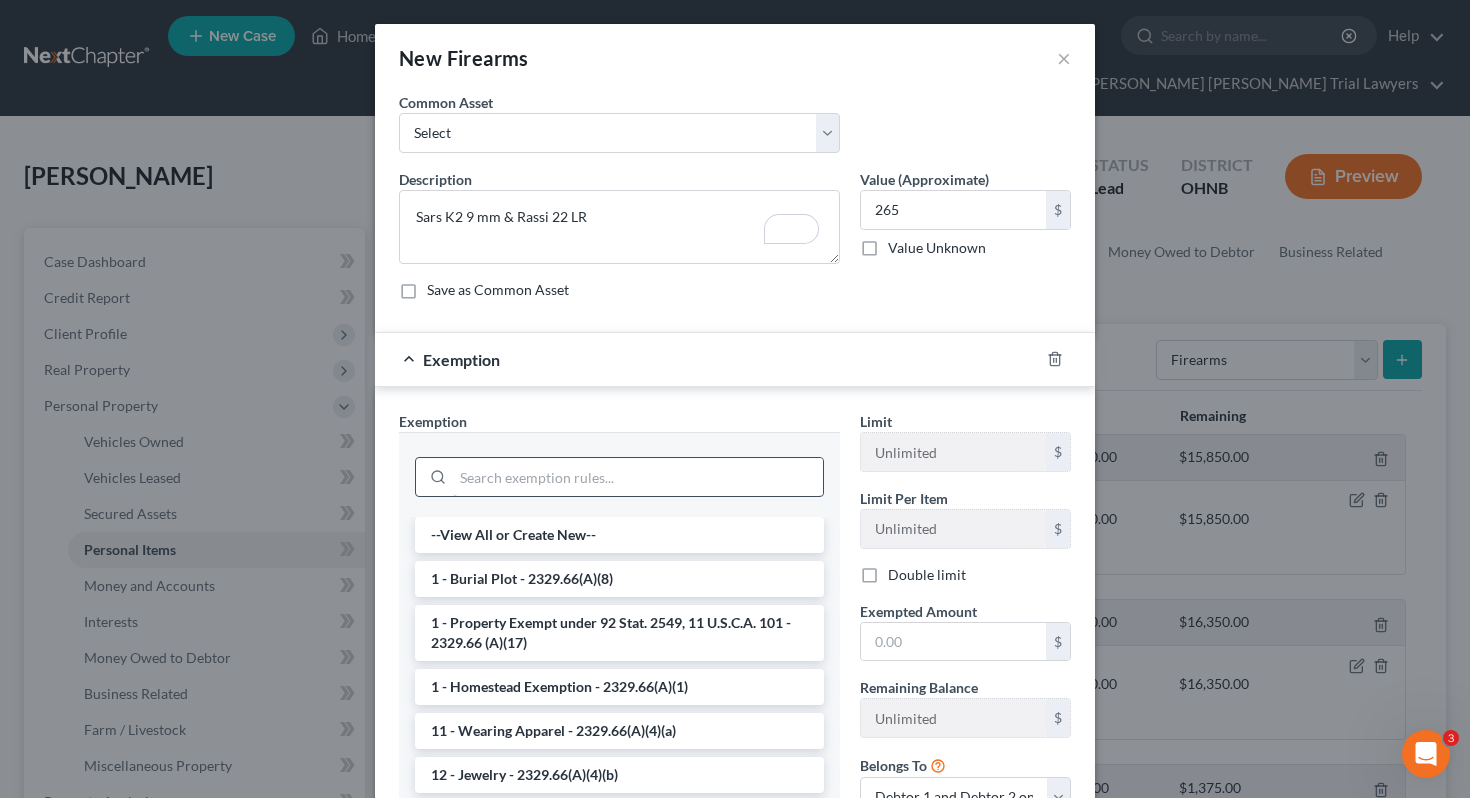 click at bounding box center (638, 477) 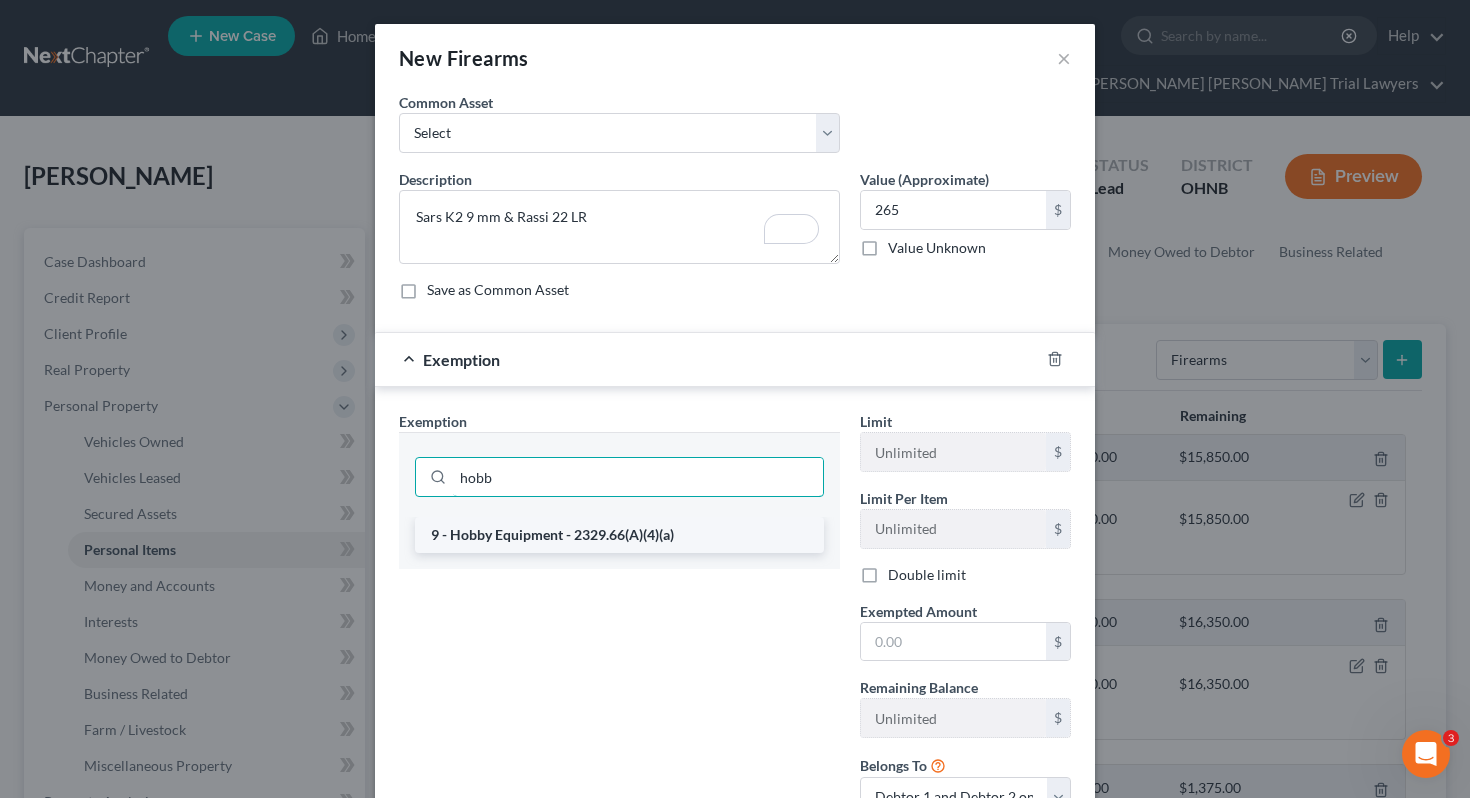 type on "hobb" 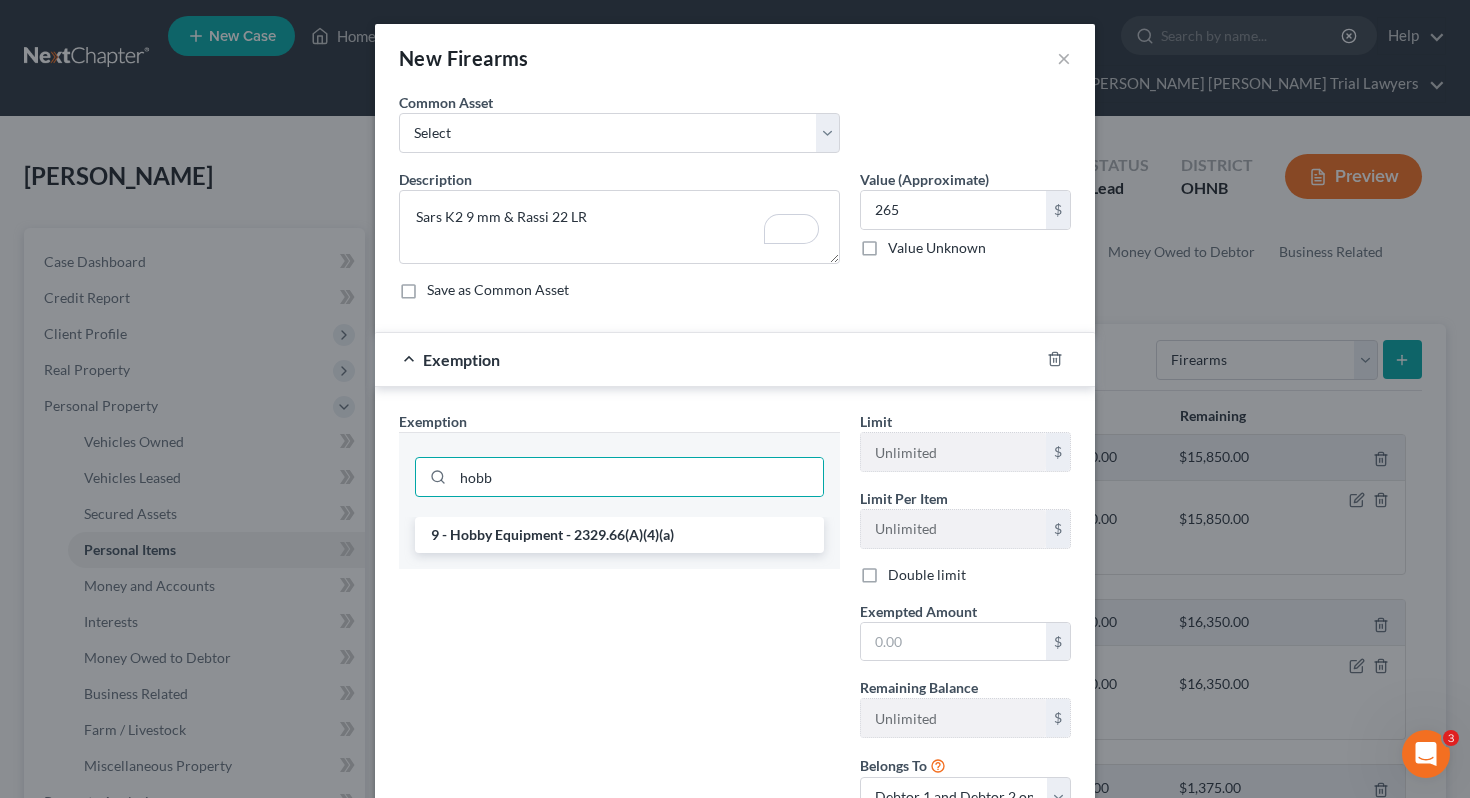 click on "9 - Hobby Equipment - 2329.66(A)(4)(a)" at bounding box center [619, 535] 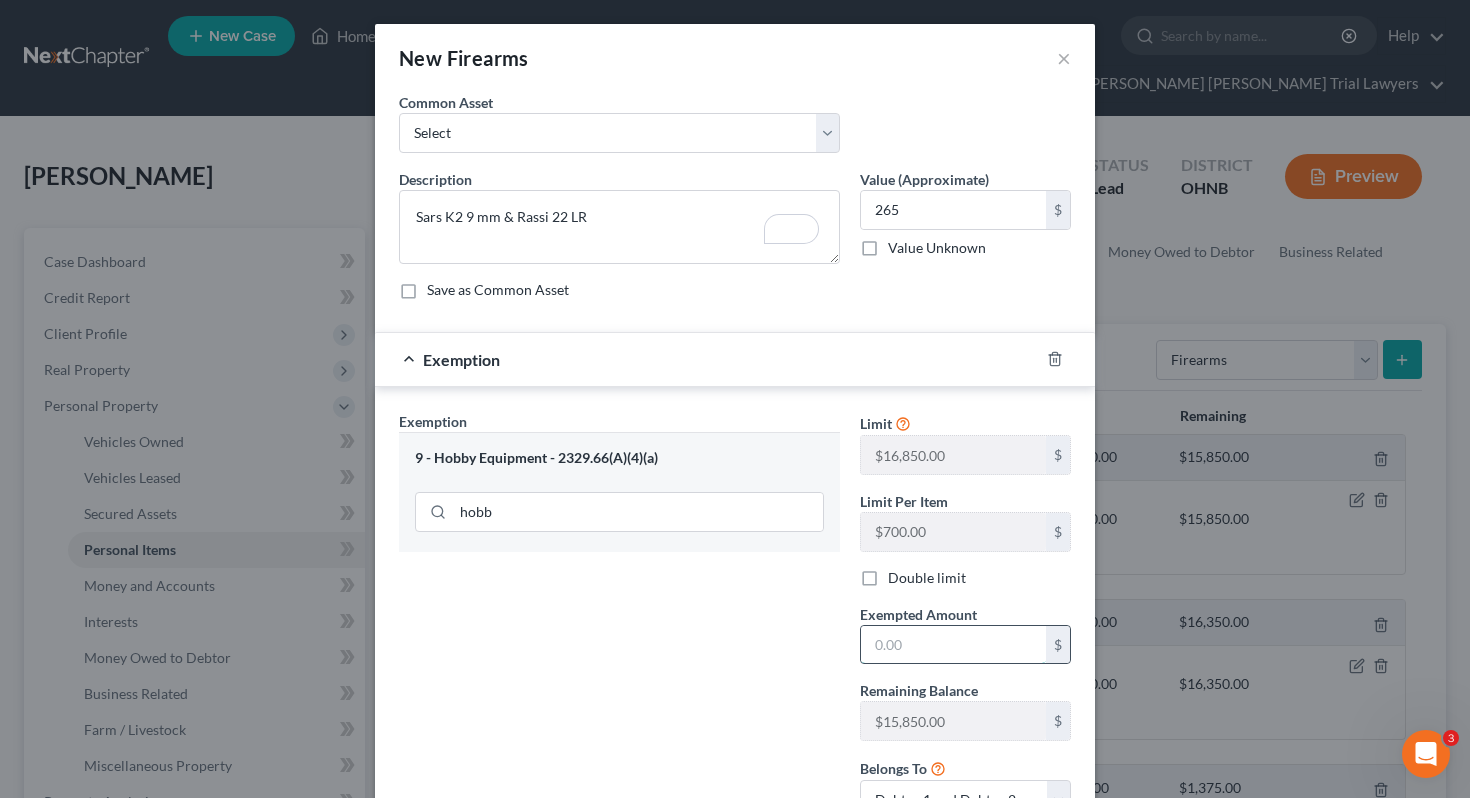 click at bounding box center [953, 645] 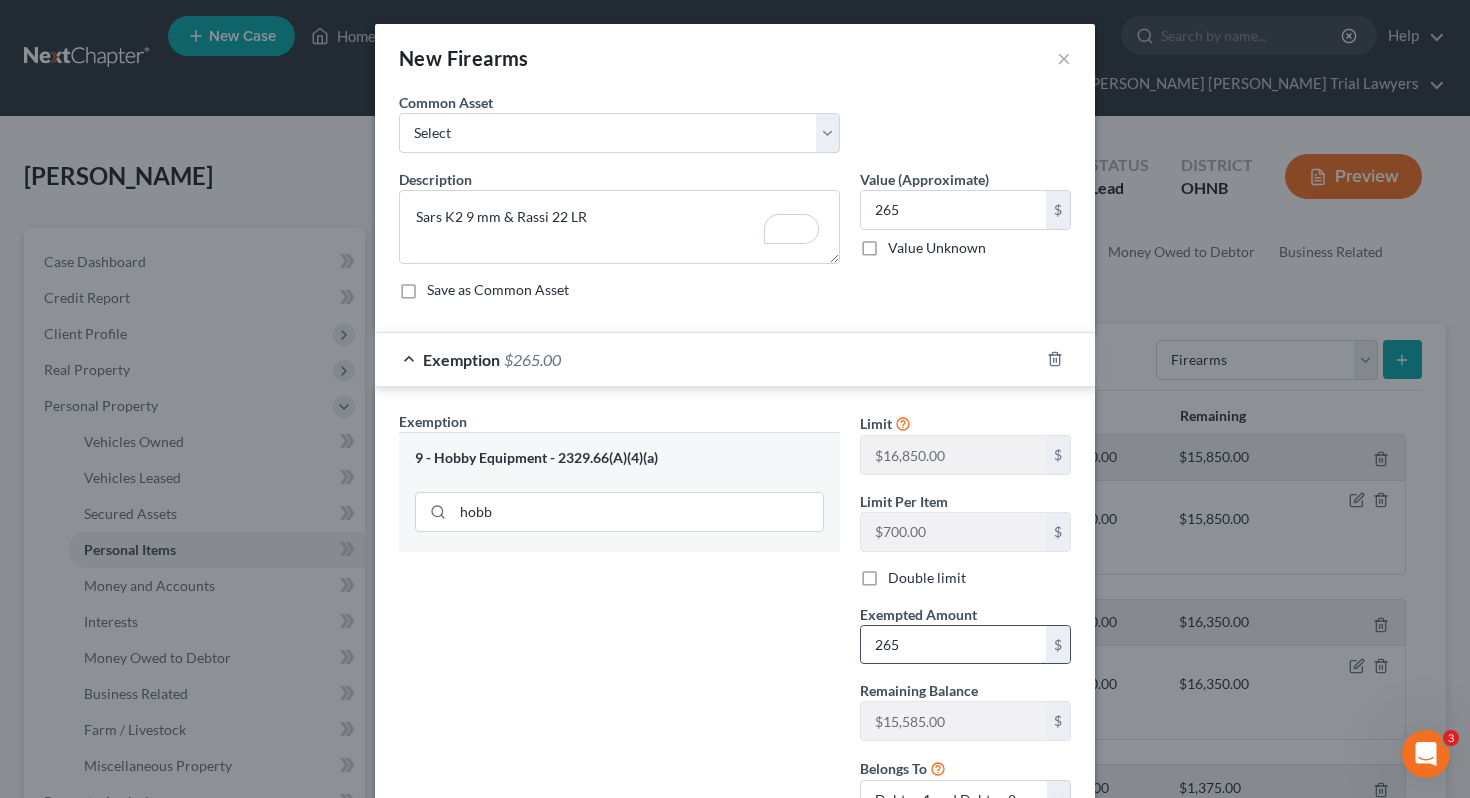 scroll, scrollTop: 164, scrollLeft: 0, axis: vertical 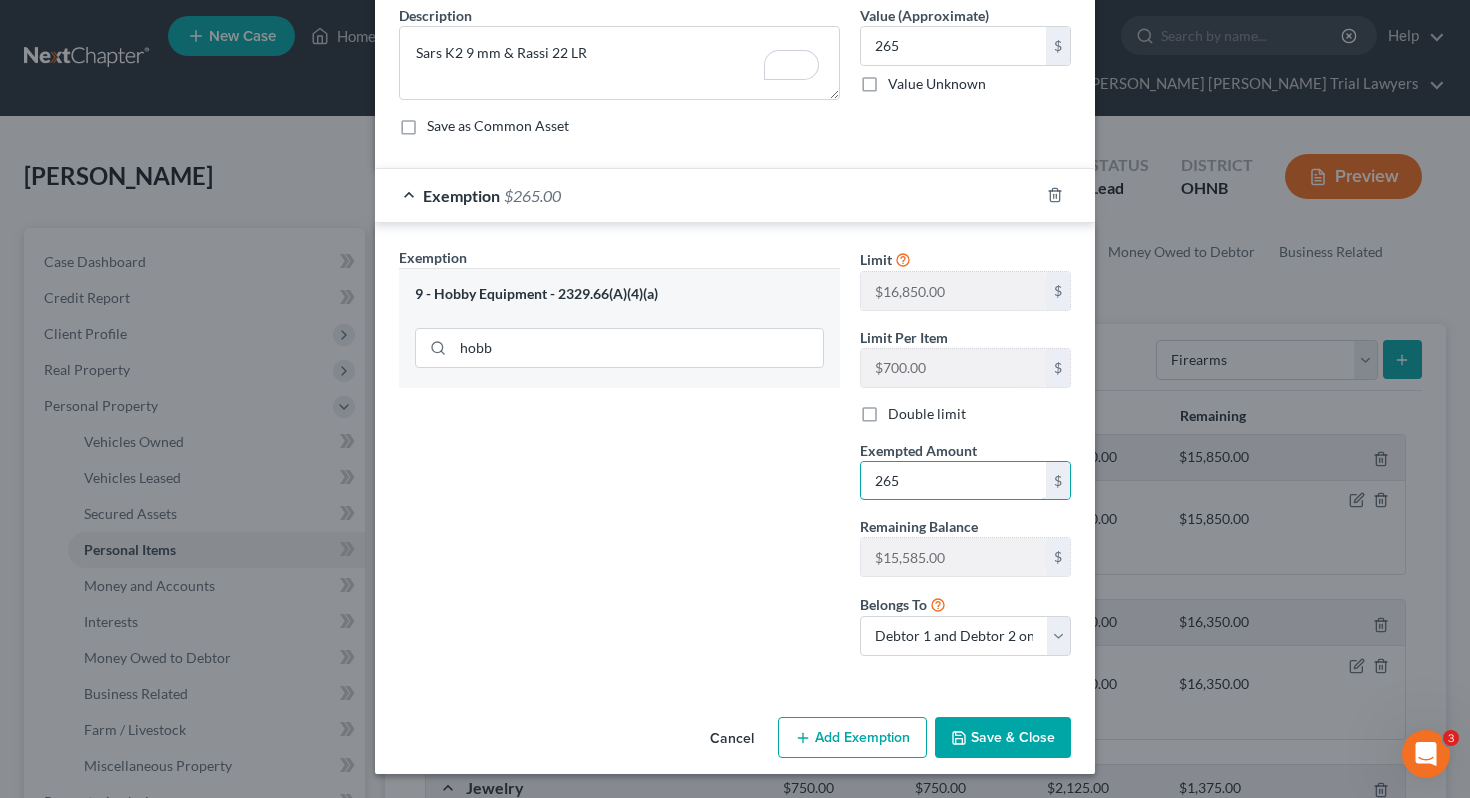 type on "265" 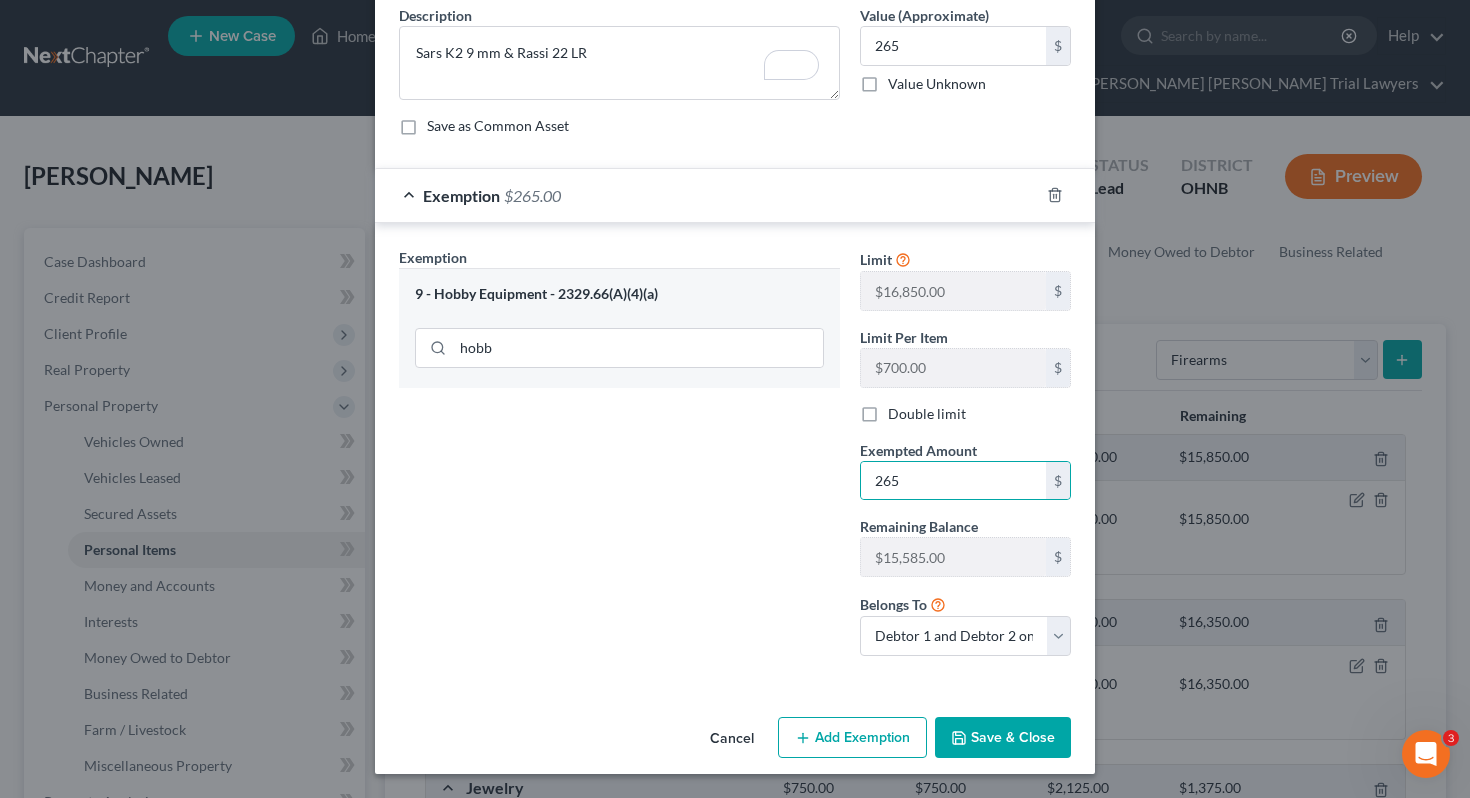click on "Save & Close" at bounding box center (1003, 738) 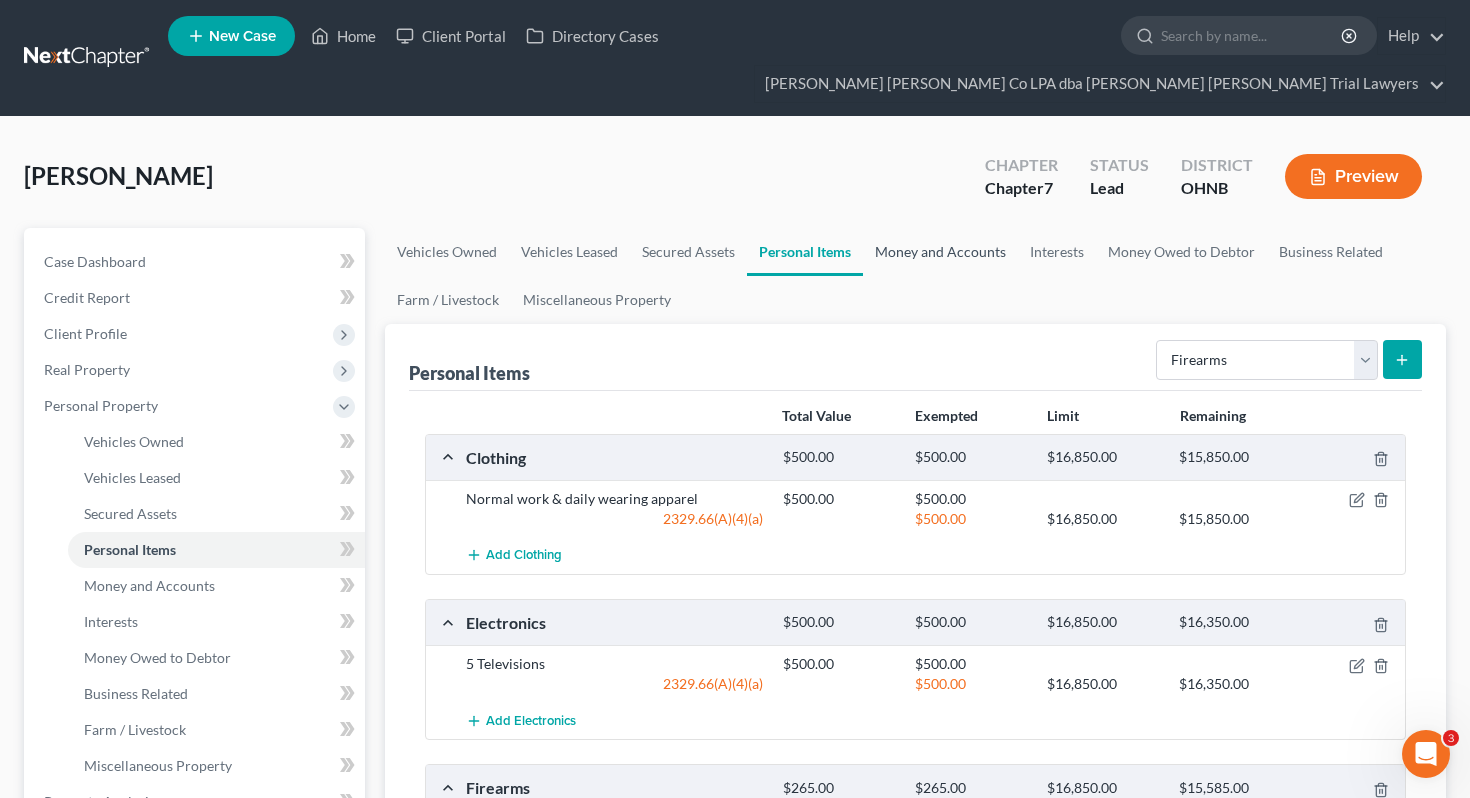 click on "Money and Accounts" at bounding box center [940, 252] 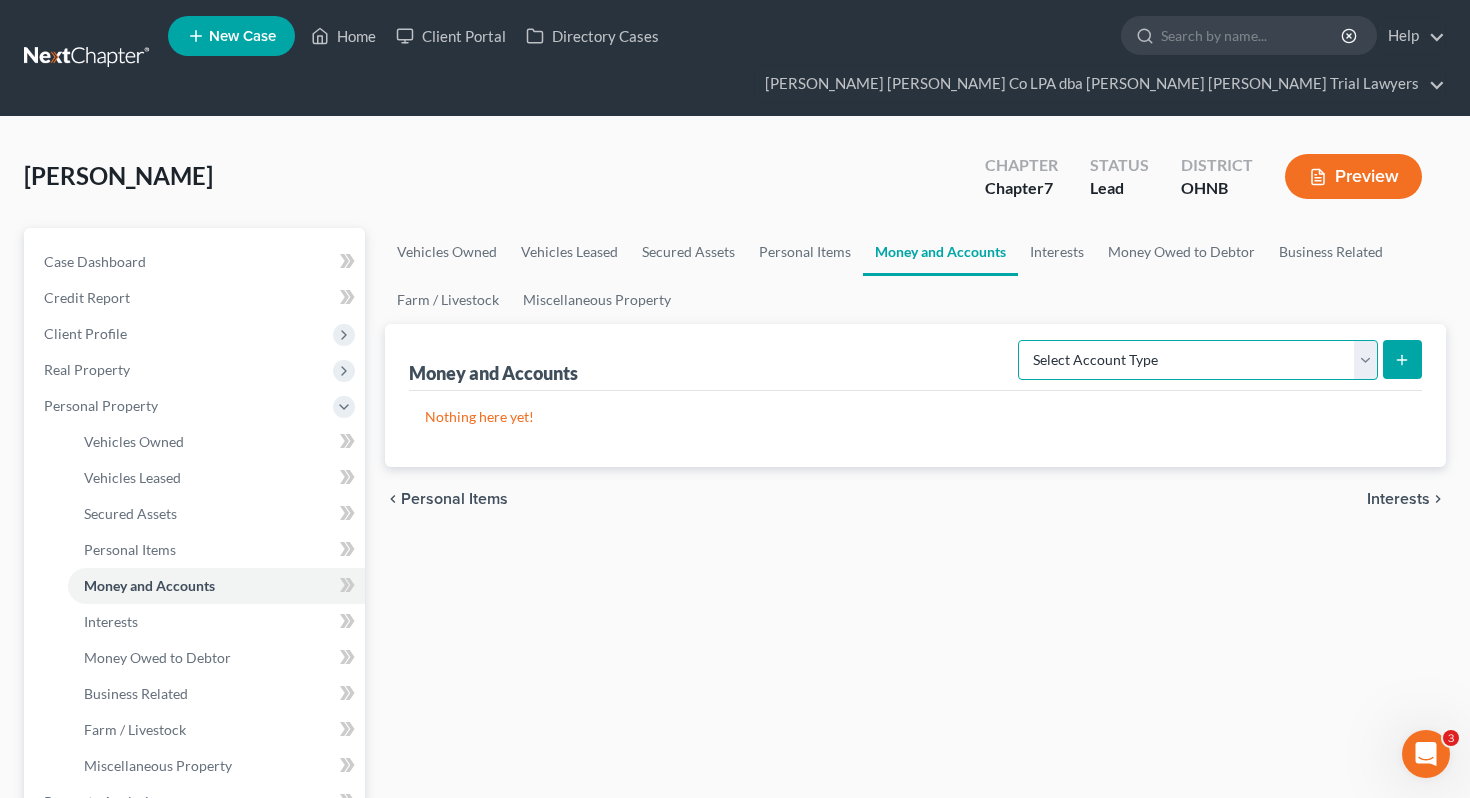 click on "Select Account Type Brokerage Cash on Hand Certificates of Deposit Checking Account Money Market Other (Credit Union, Health Savings Account, etc) Safe Deposit Box Savings Account Security Deposits or Prepayments" at bounding box center [1198, 360] 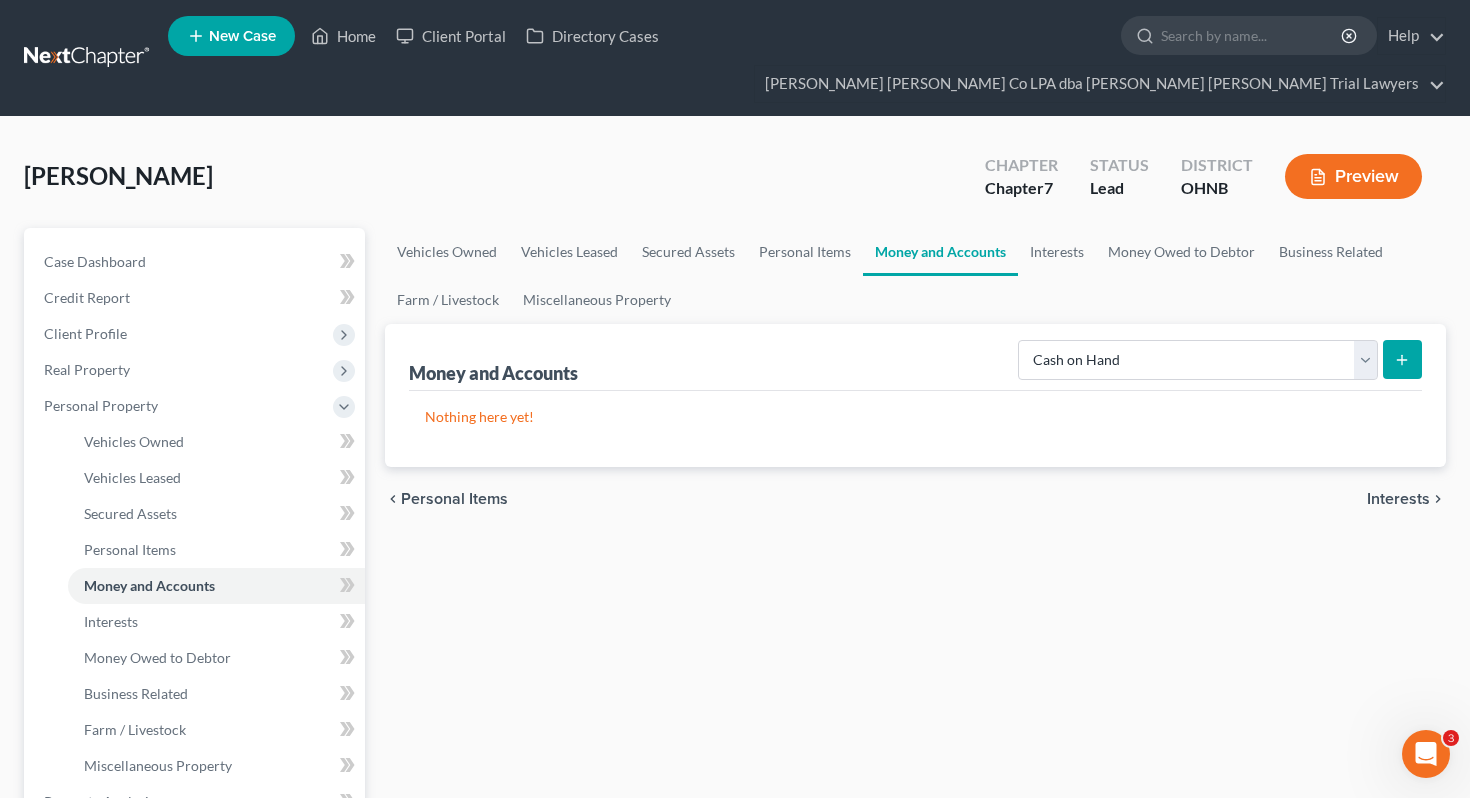 click at bounding box center (1402, 359) 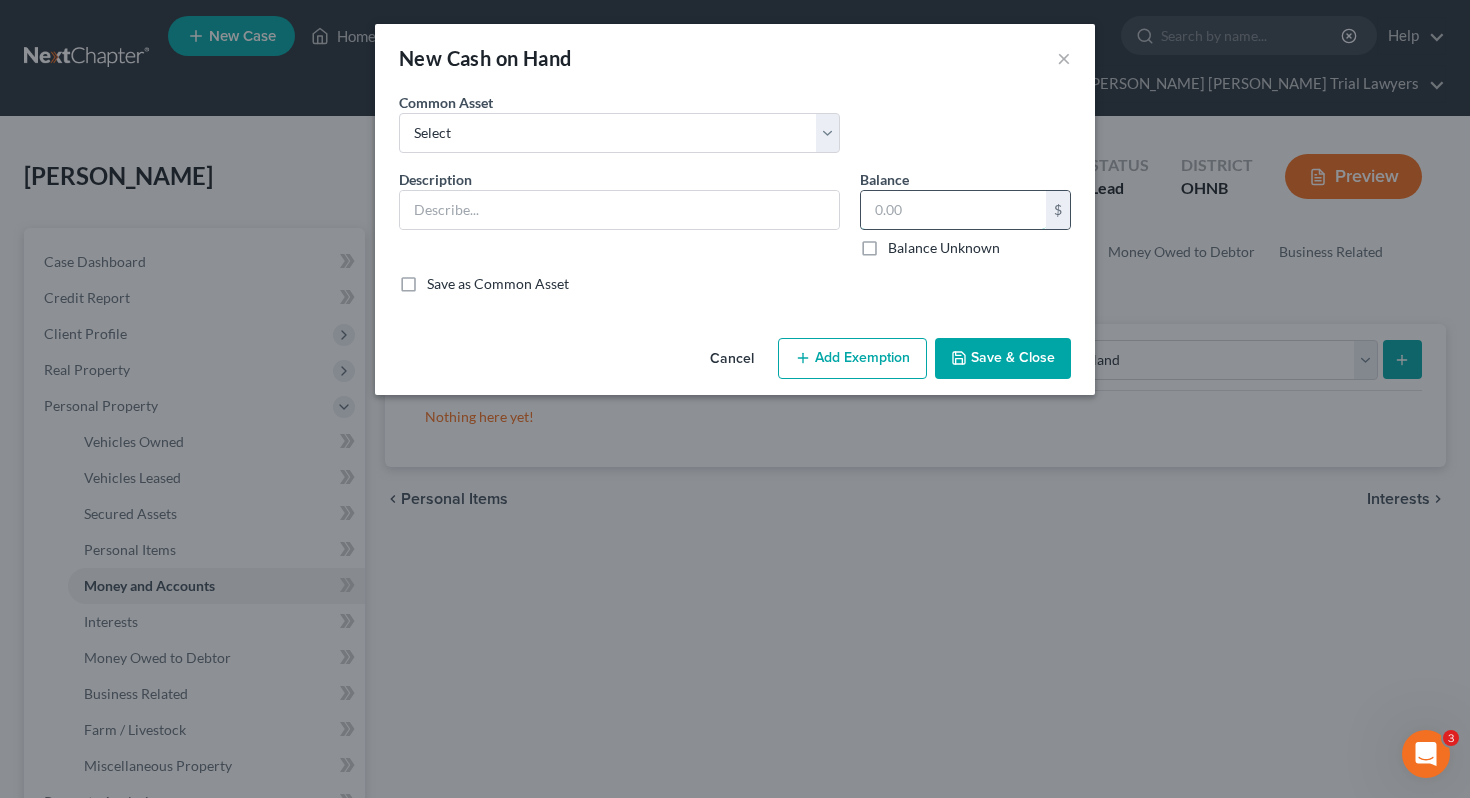 click at bounding box center [953, 210] 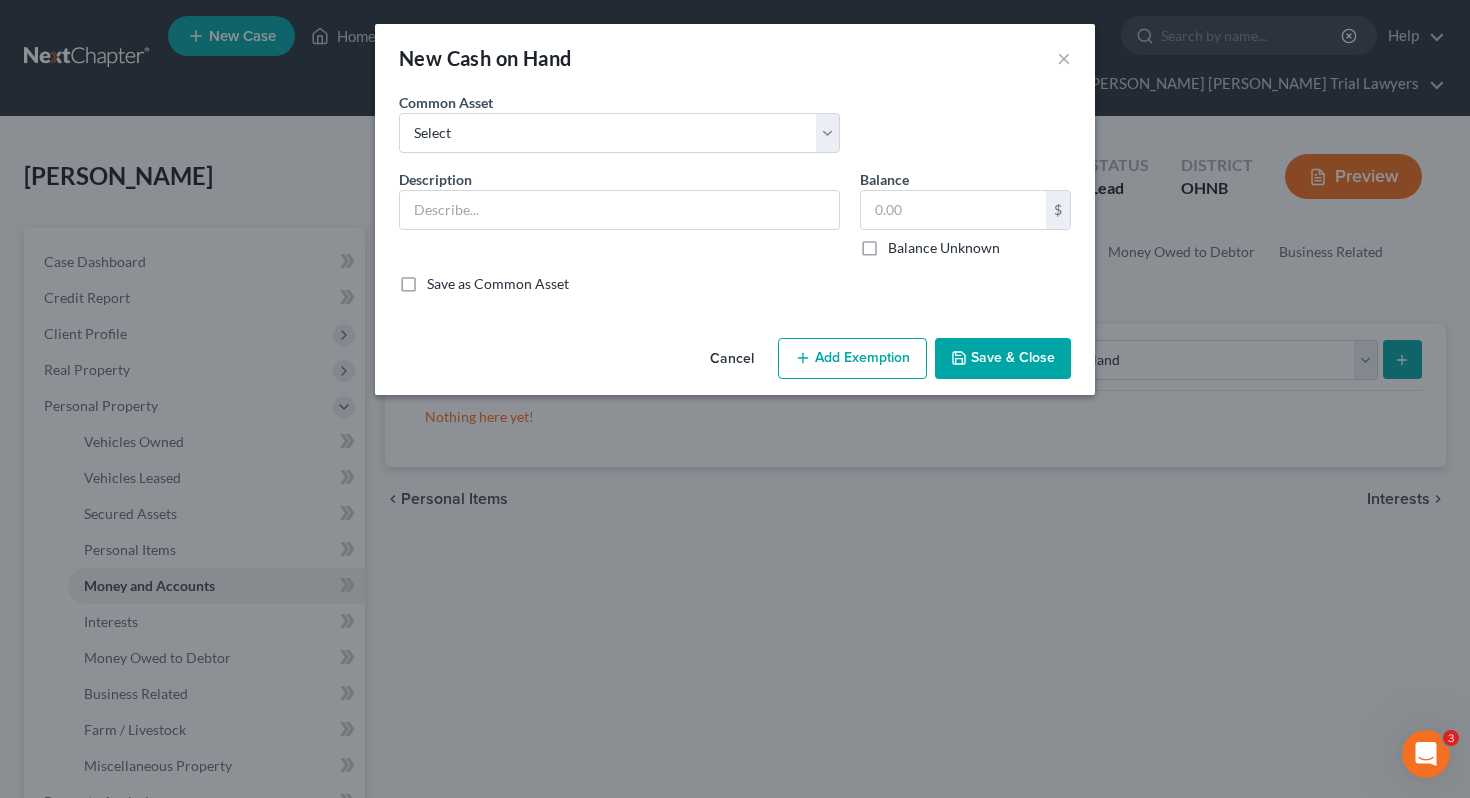 click on "Balance Unknown" at bounding box center (944, 248) 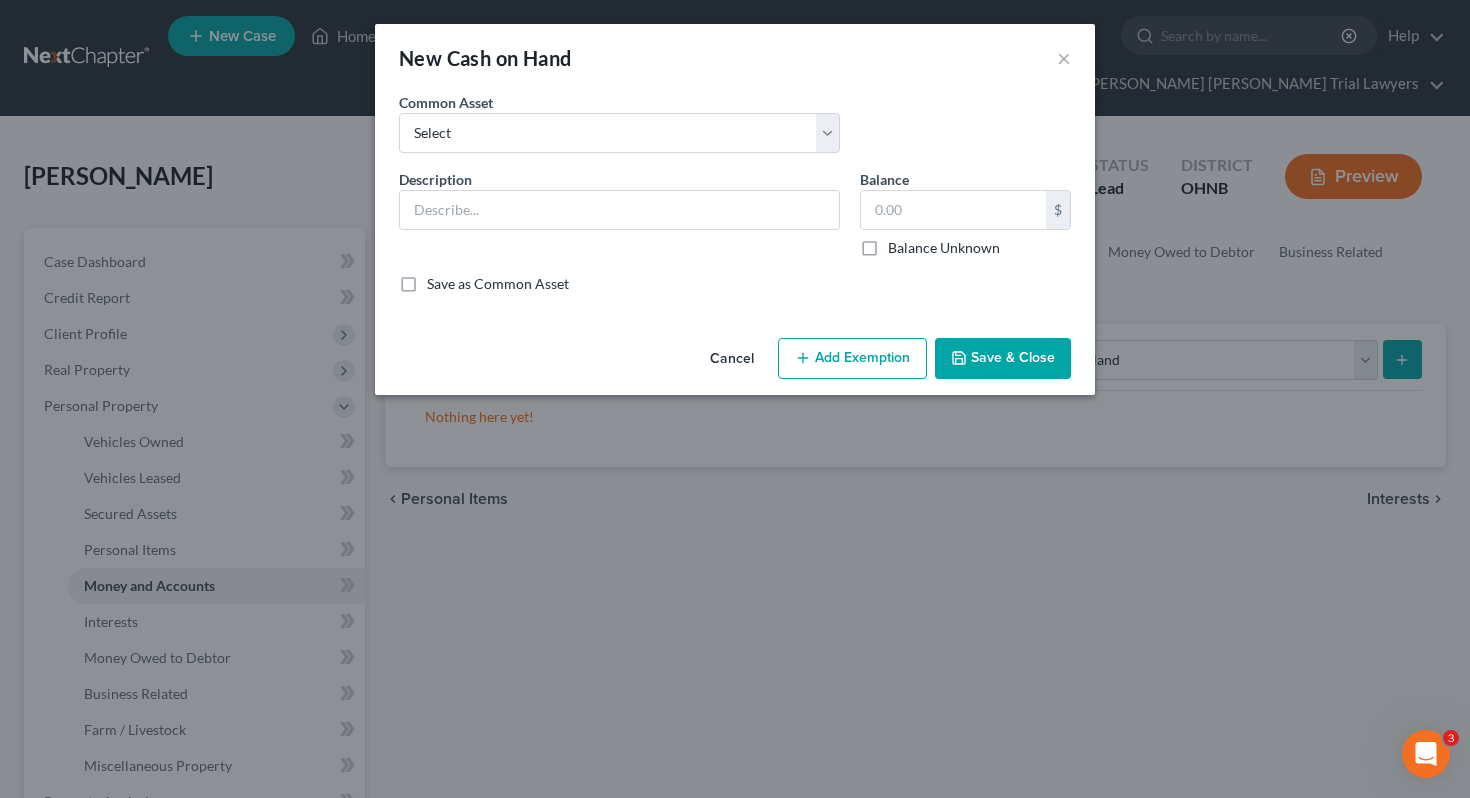 click on "Balance Unknown" at bounding box center [902, 244] 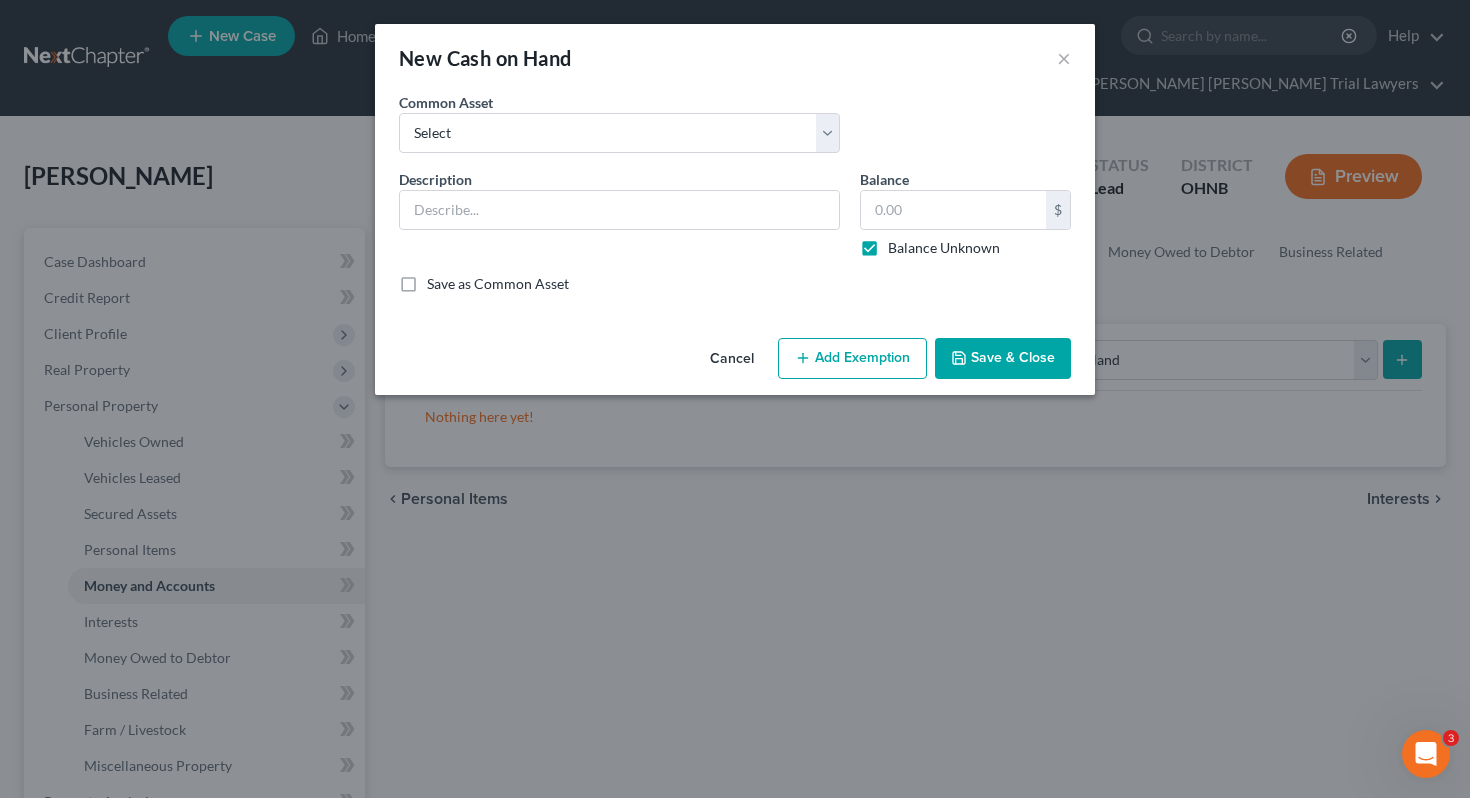 type on "0.00" 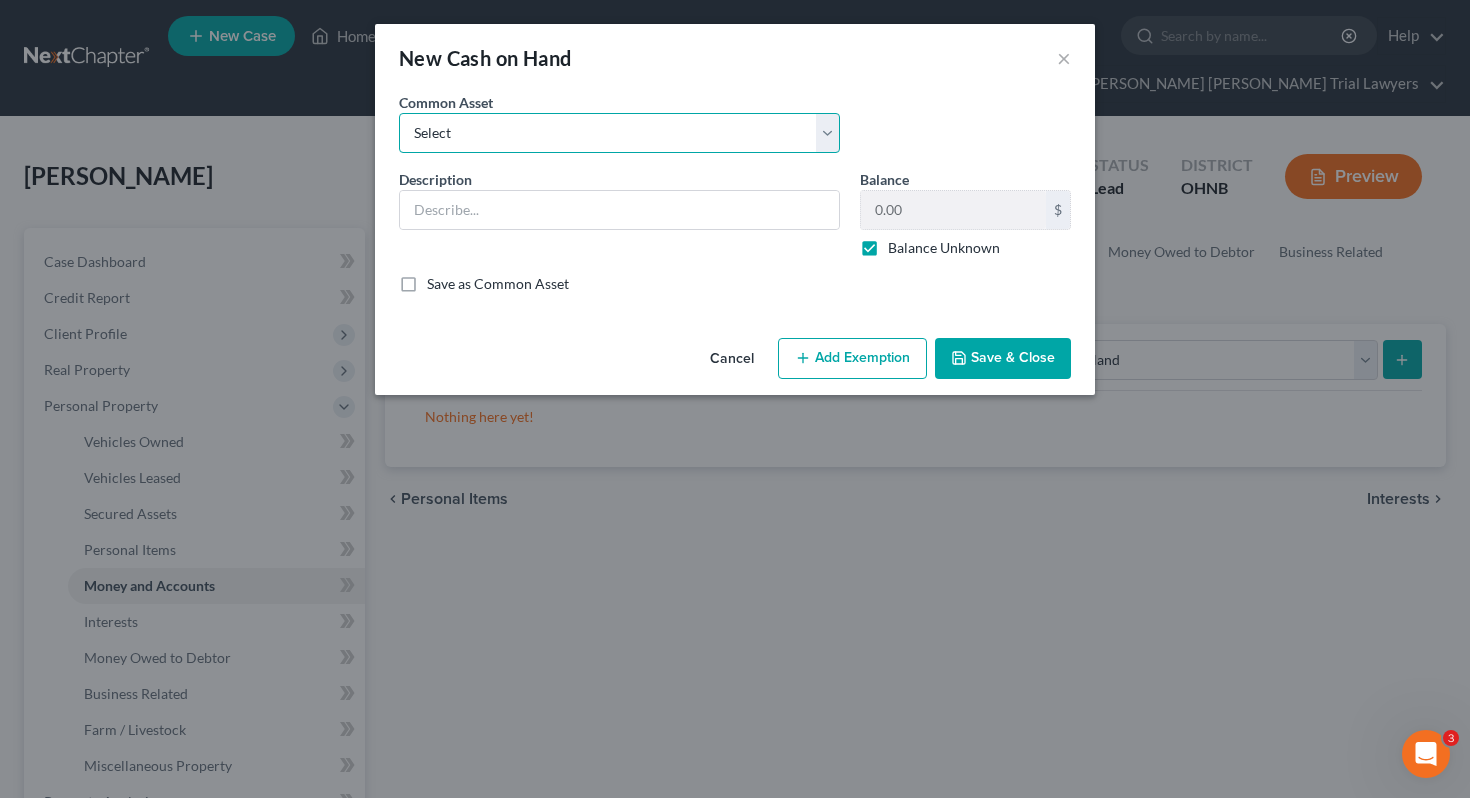 click on "Select Cash on hand, day of filing" at bounding box center (619, 133) 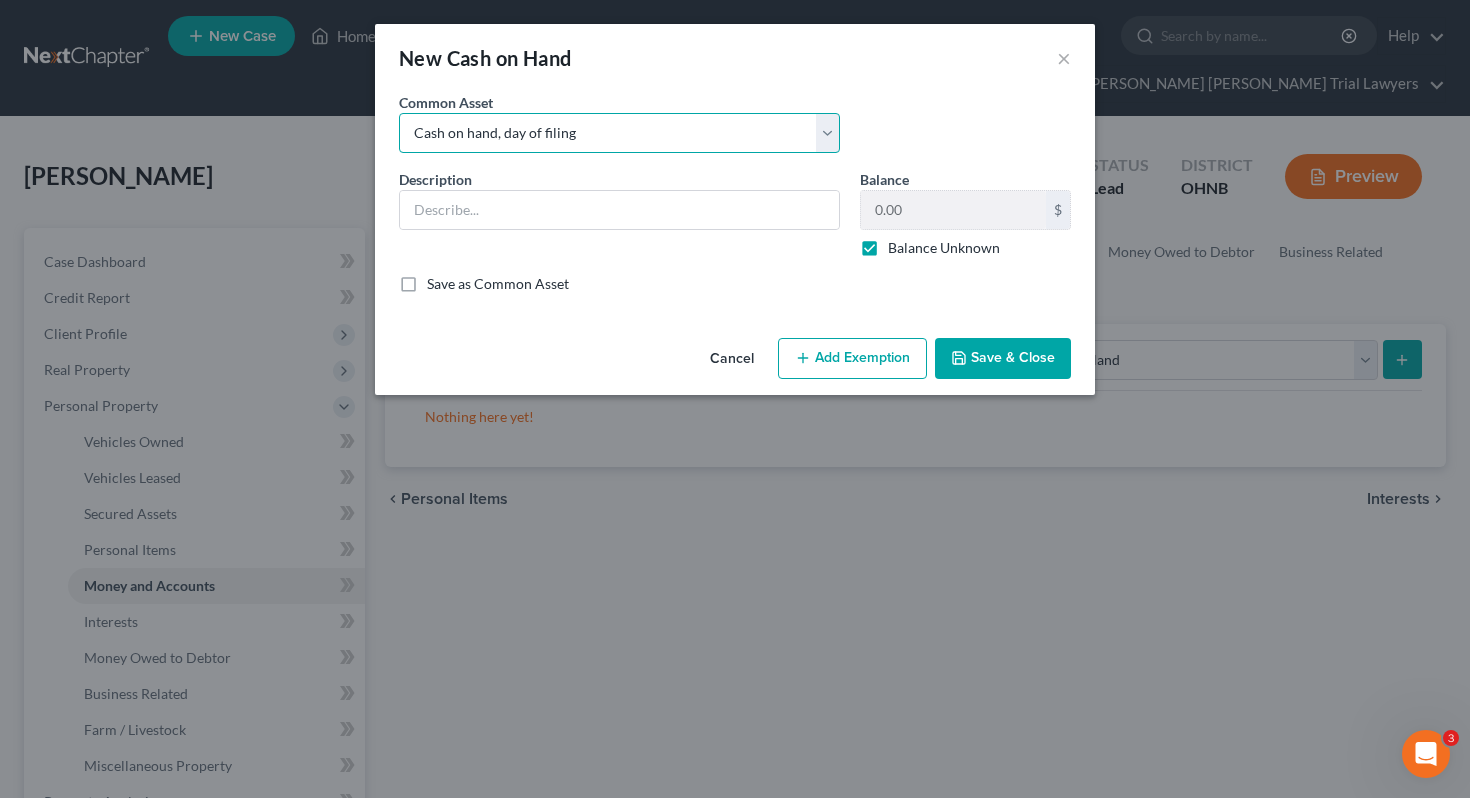type on "Cash on hand, day of filing" 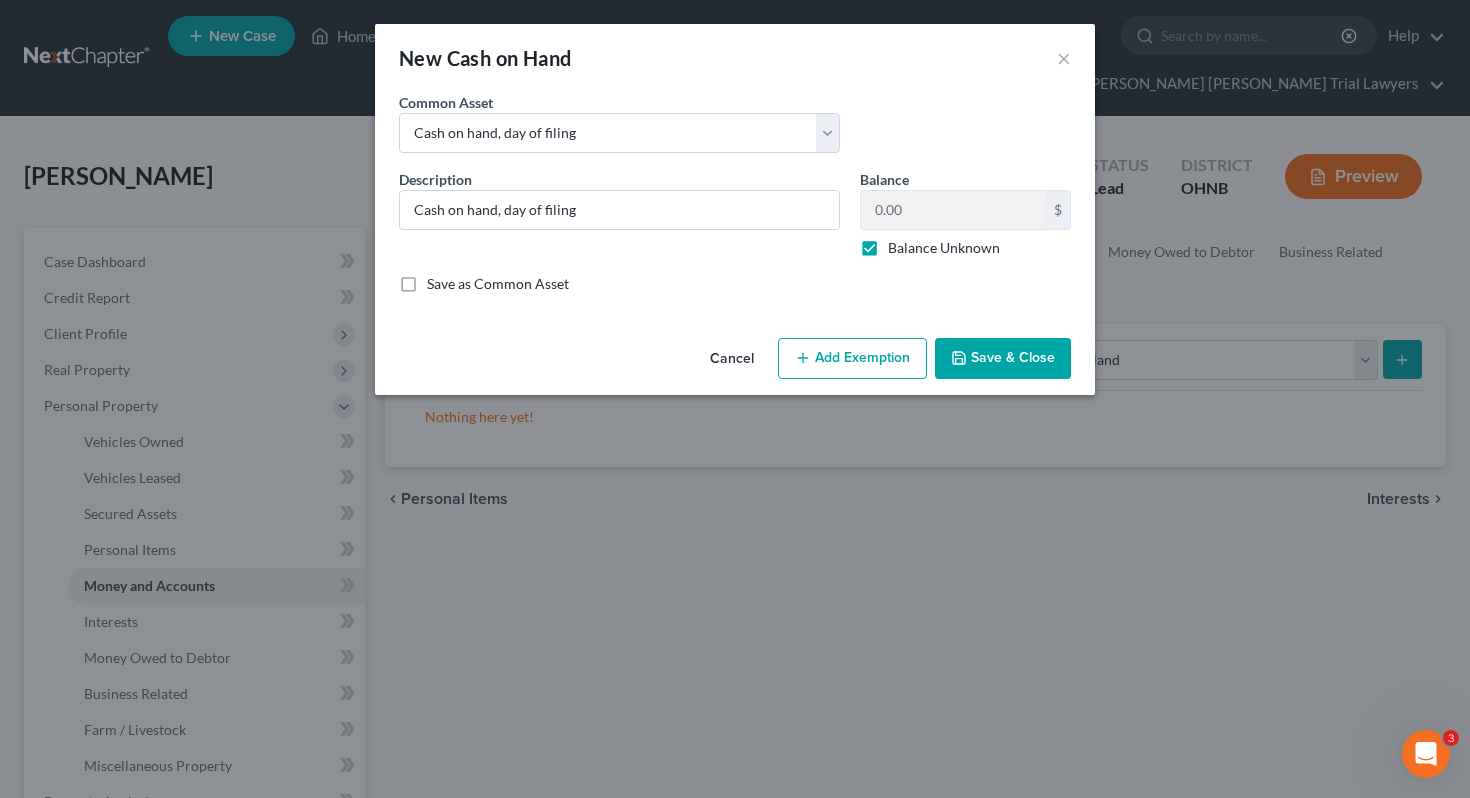 click on "Save & Close" at bounding box center (1003, 359) 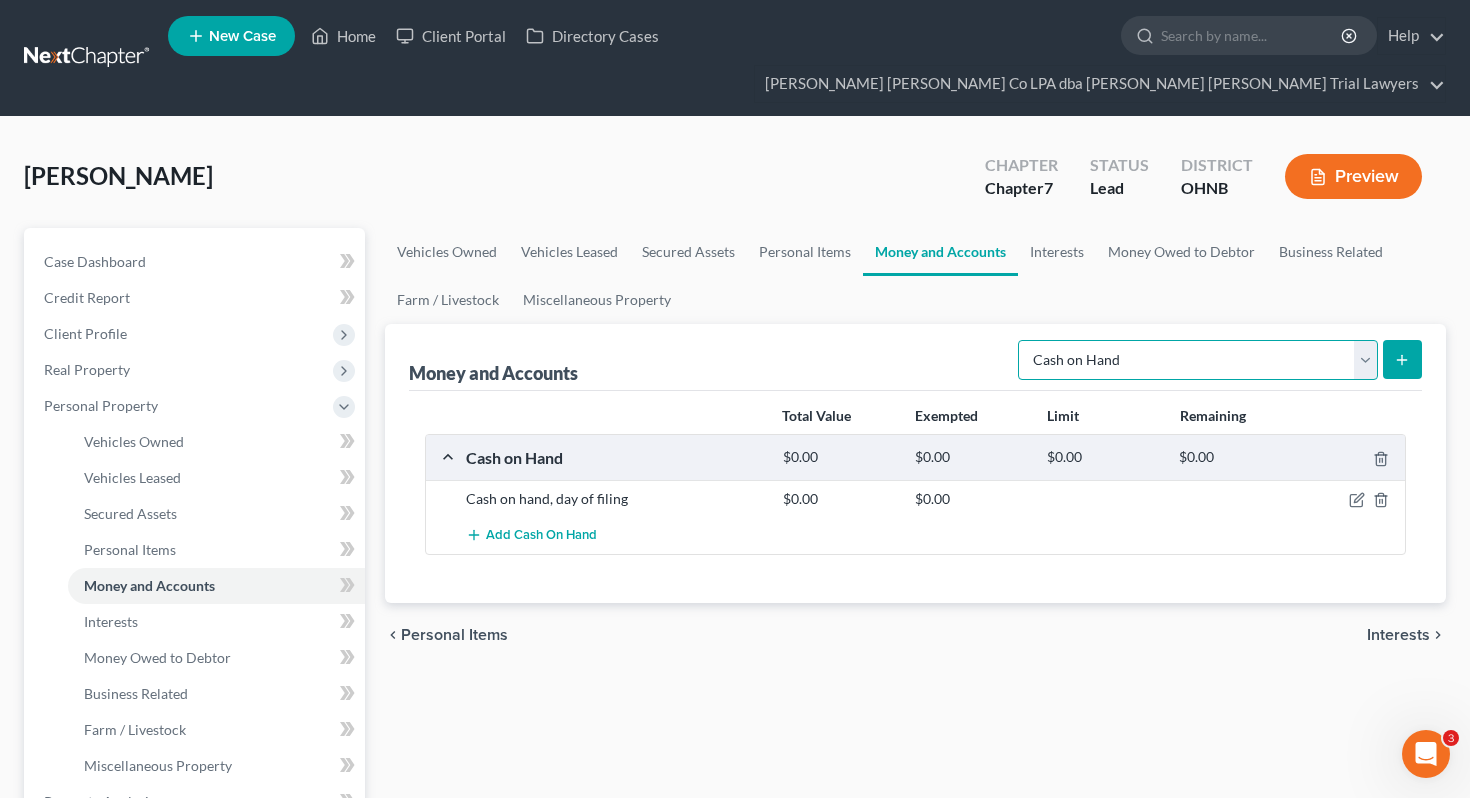 click on "Select Account Type Brokerage Cash on Hand Certificates of Deposit Checking Account Money Market Other (Credit Union, Health Savings Account, etc) Safe Deposit Box Savings Account Security Deposits or Prepayments" at bounding box center [1198, 360] 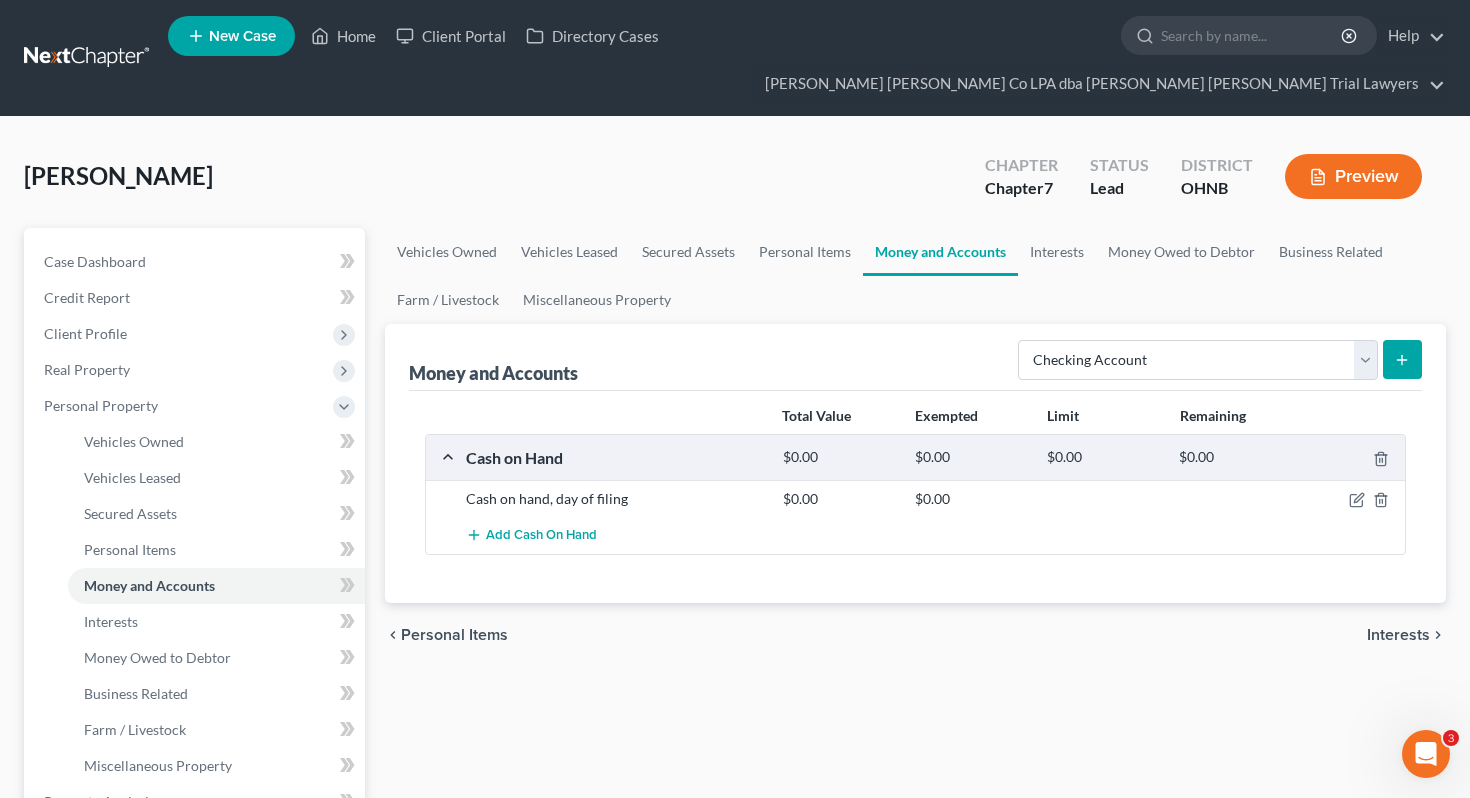 click 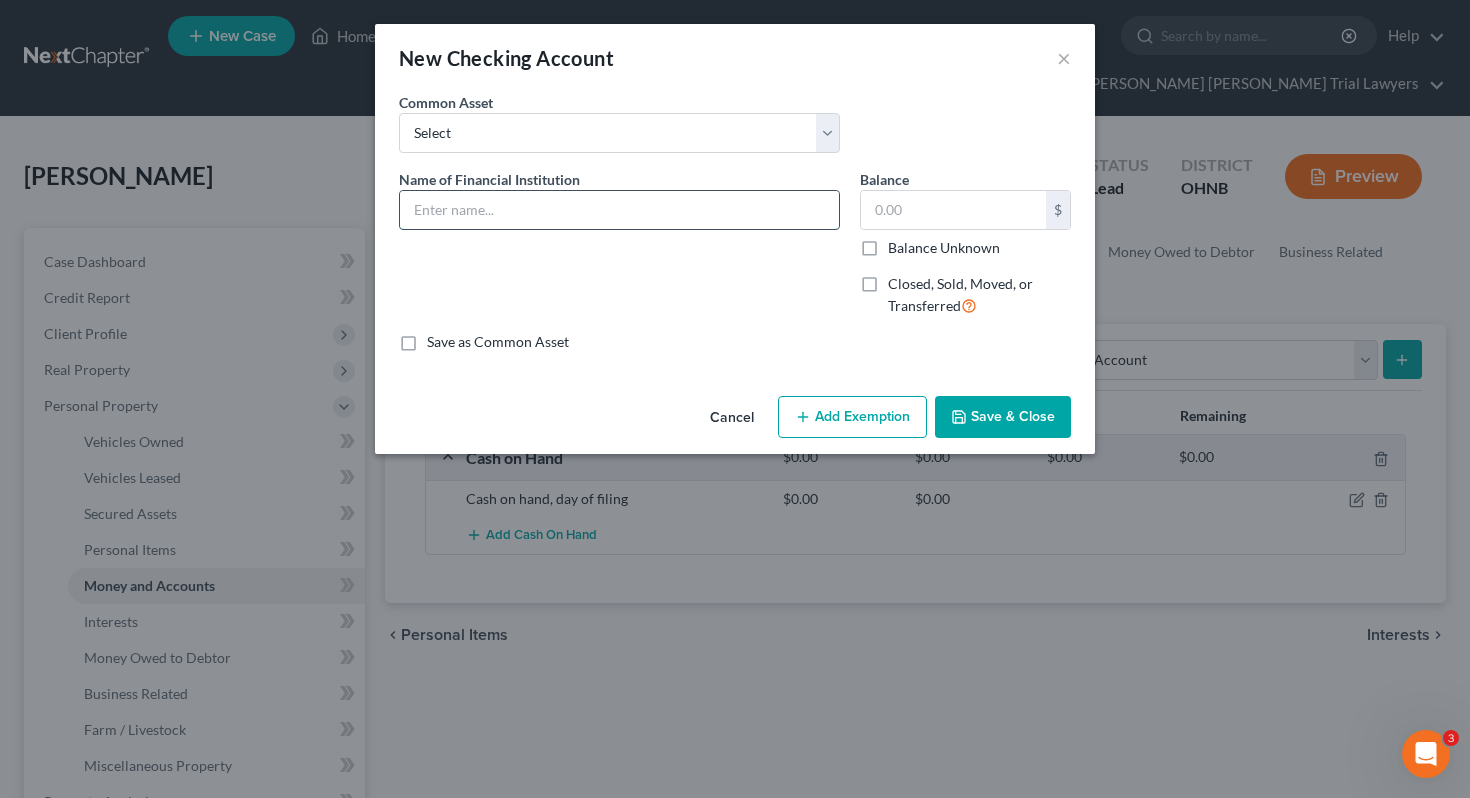 click at bounding box center [619, 210] 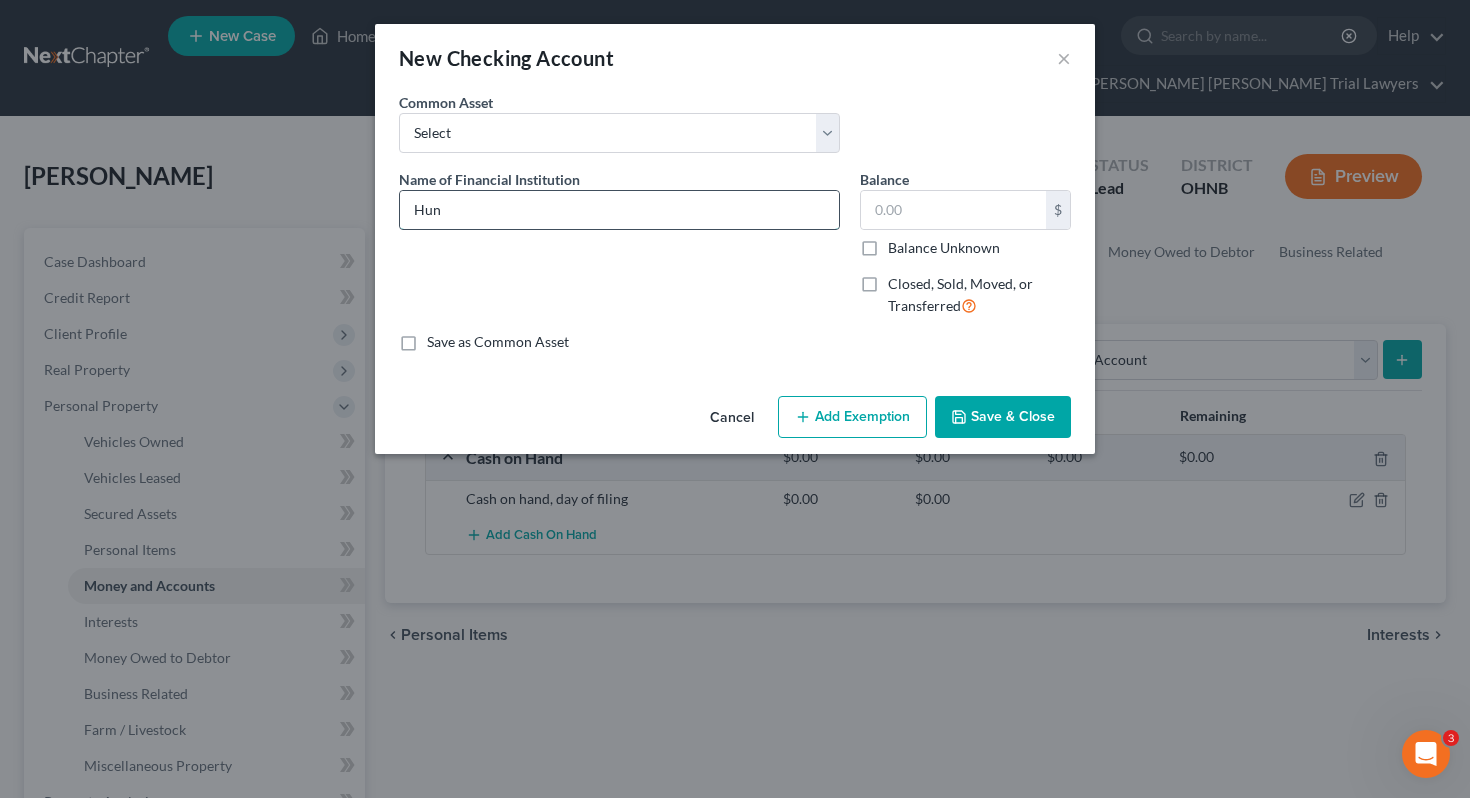type on "Huntington Bank" 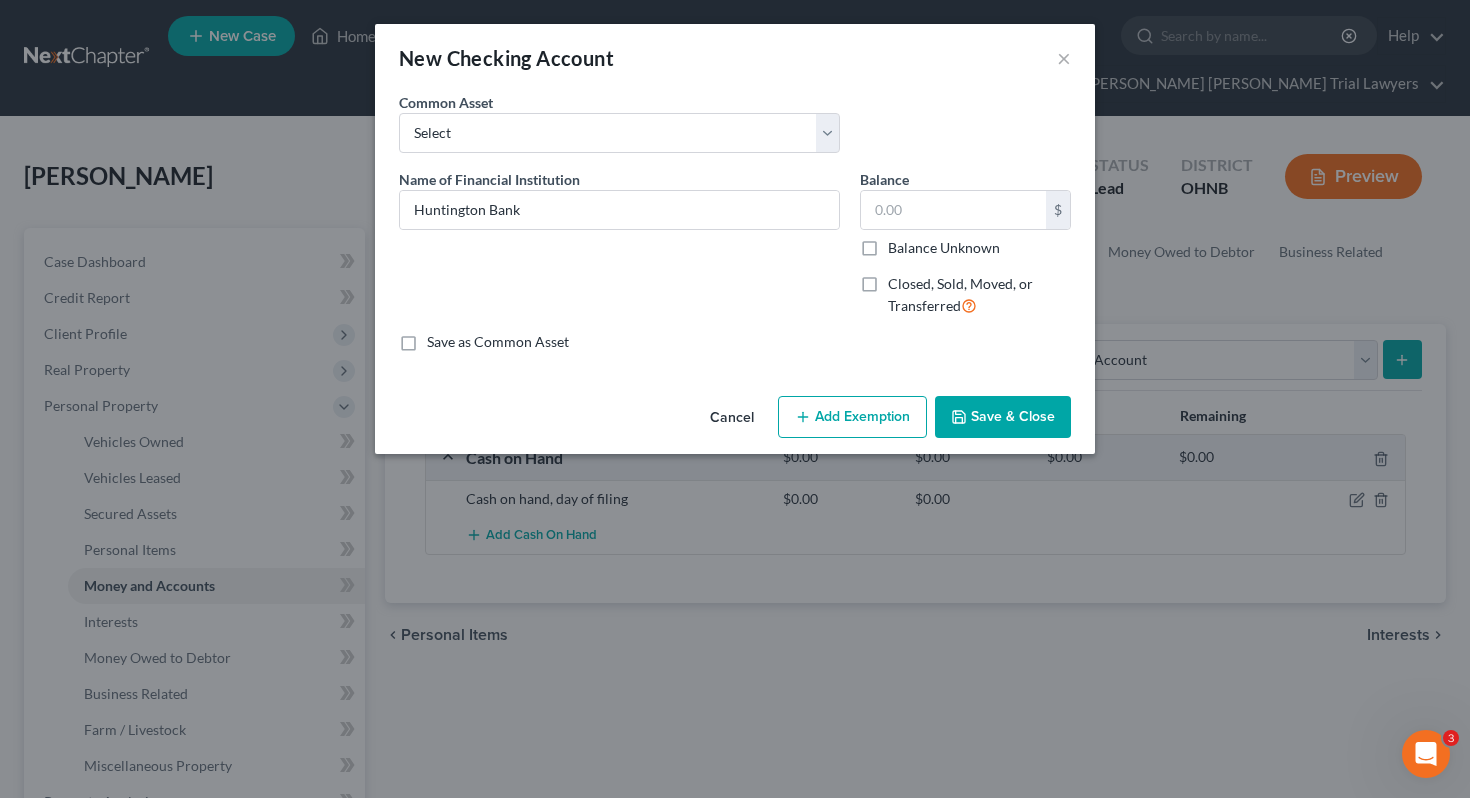 click on "Balance Unknown" at bounding box center [944, 248] 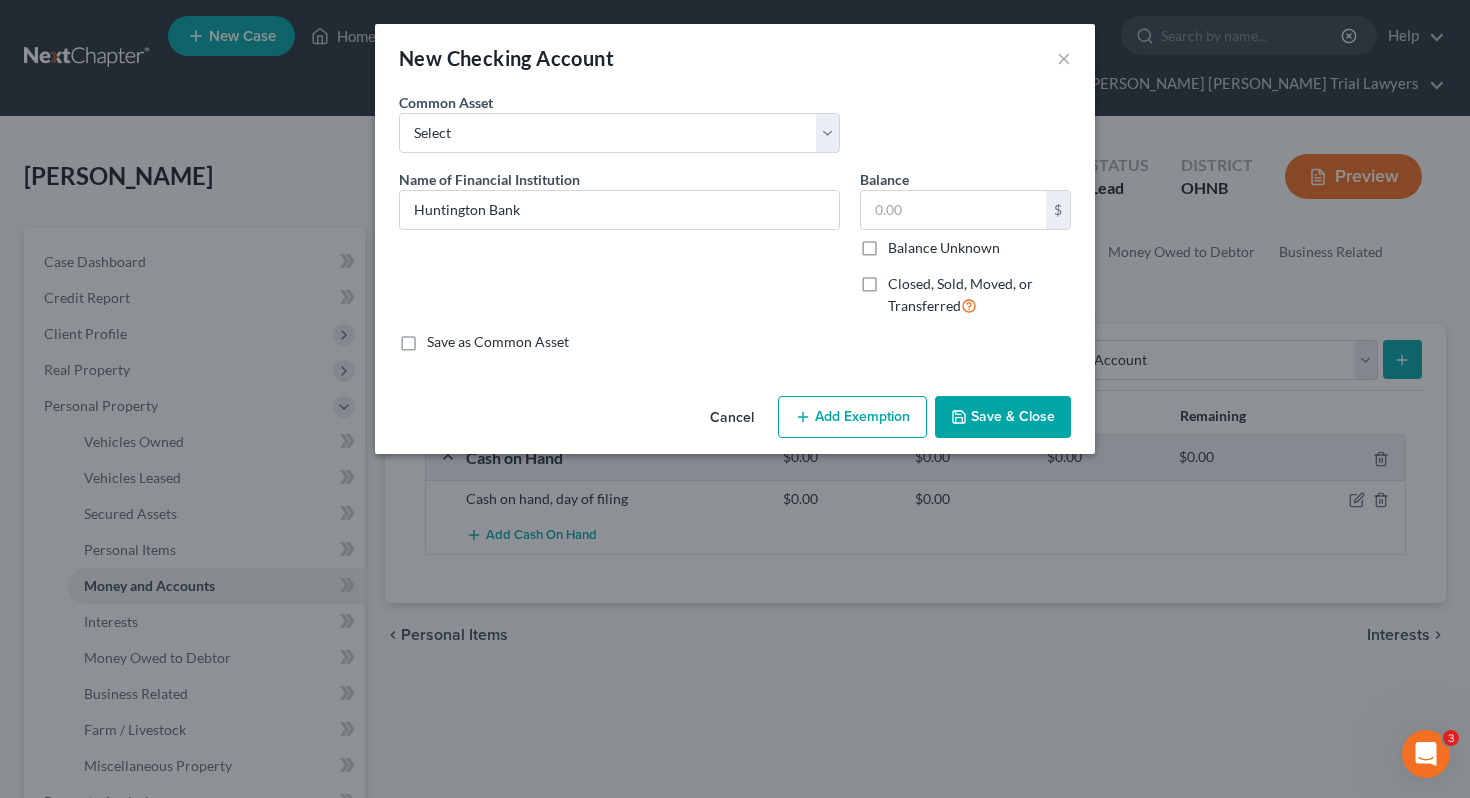 click on "Balance Unknown" at bounding box center [902, 244] 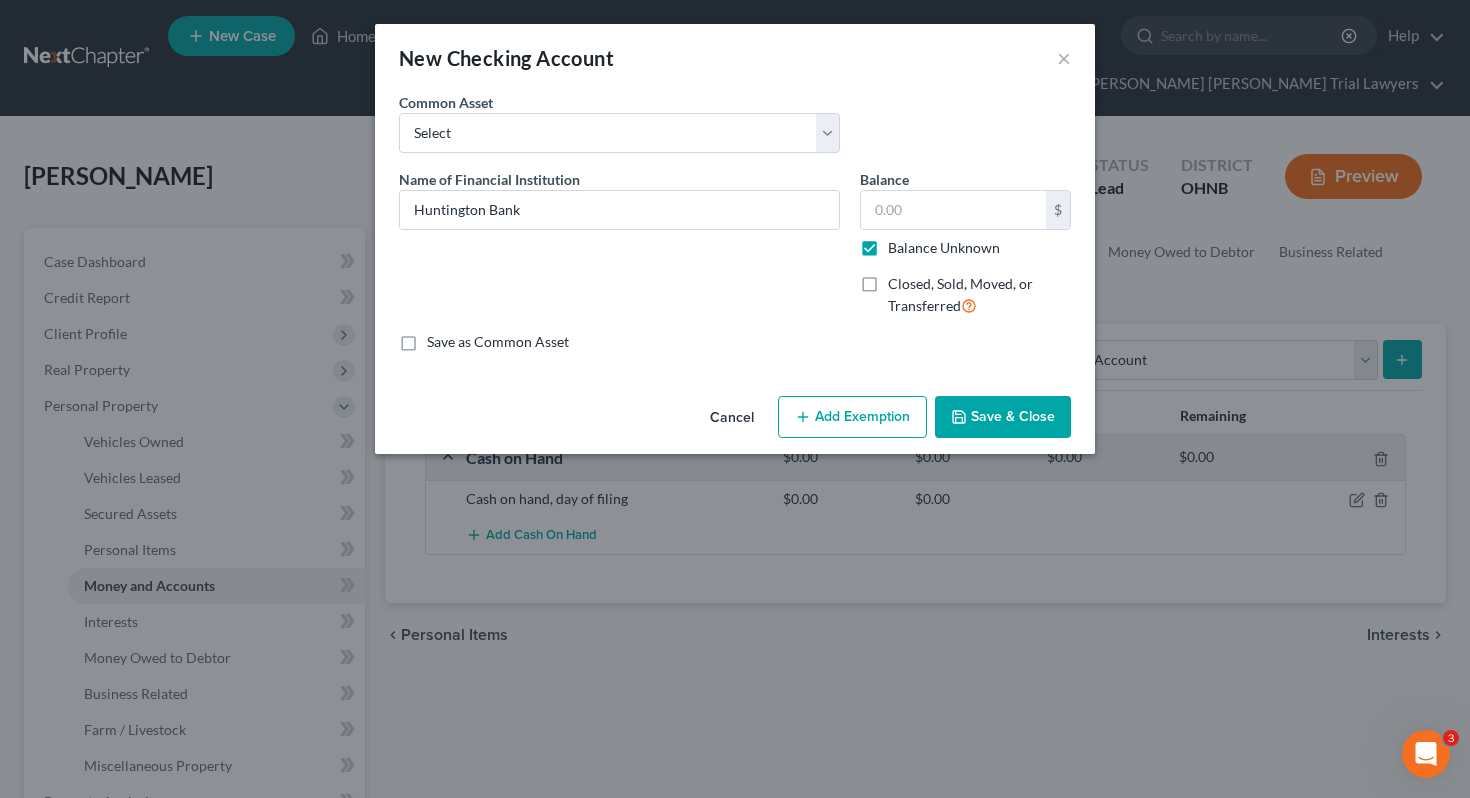 type on "0.00" 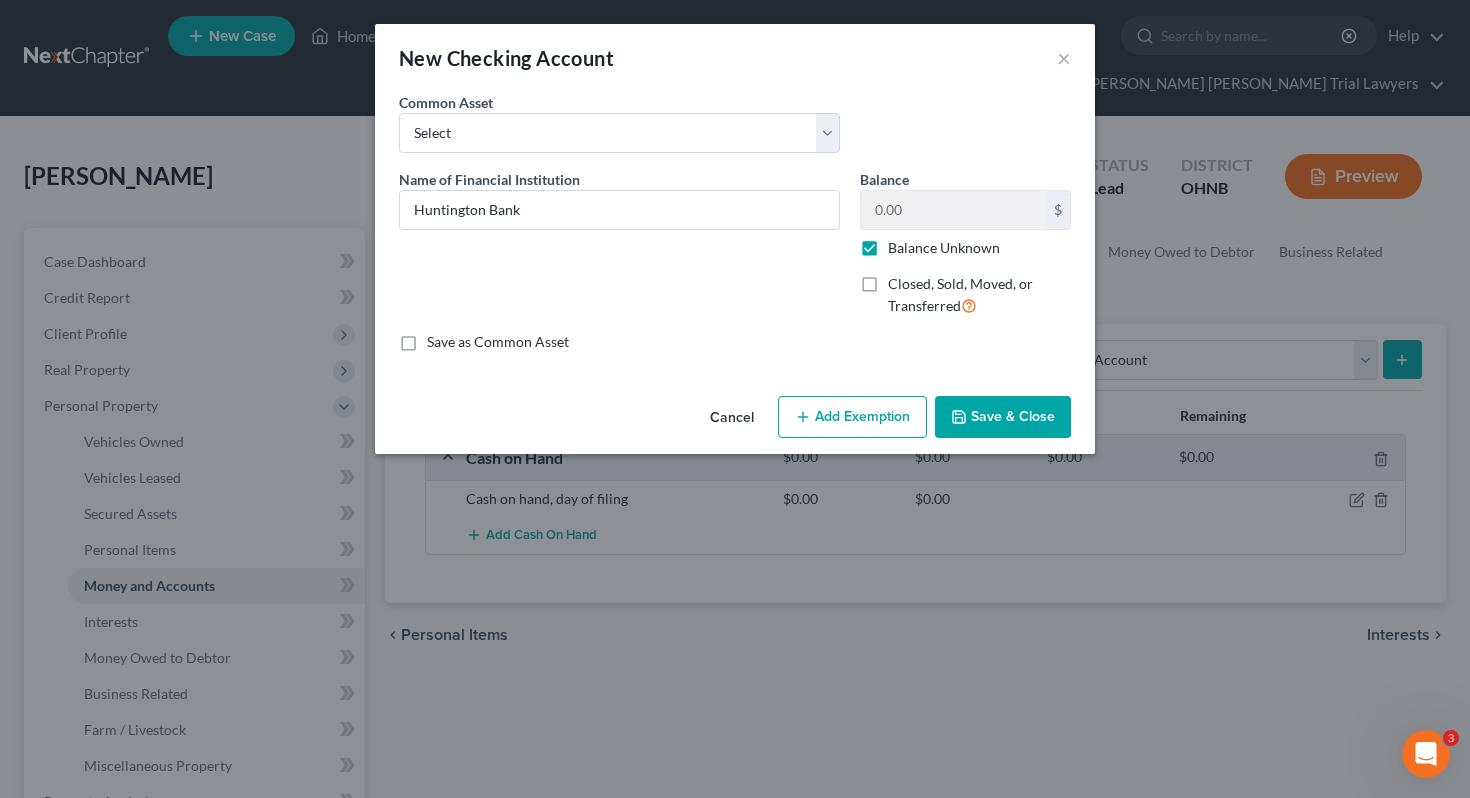 click 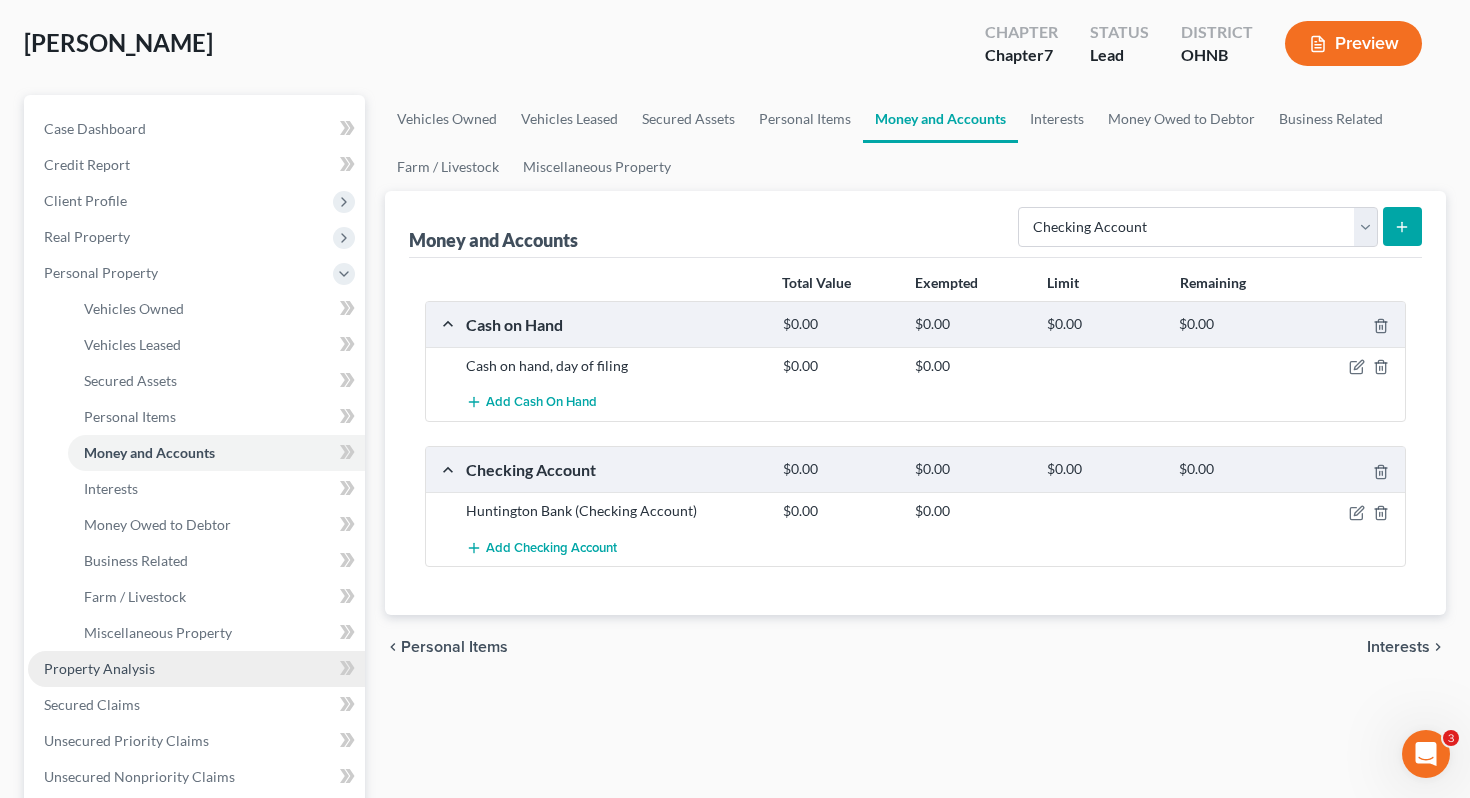 click on "Property Analysis" at bounding box center [196, 669] 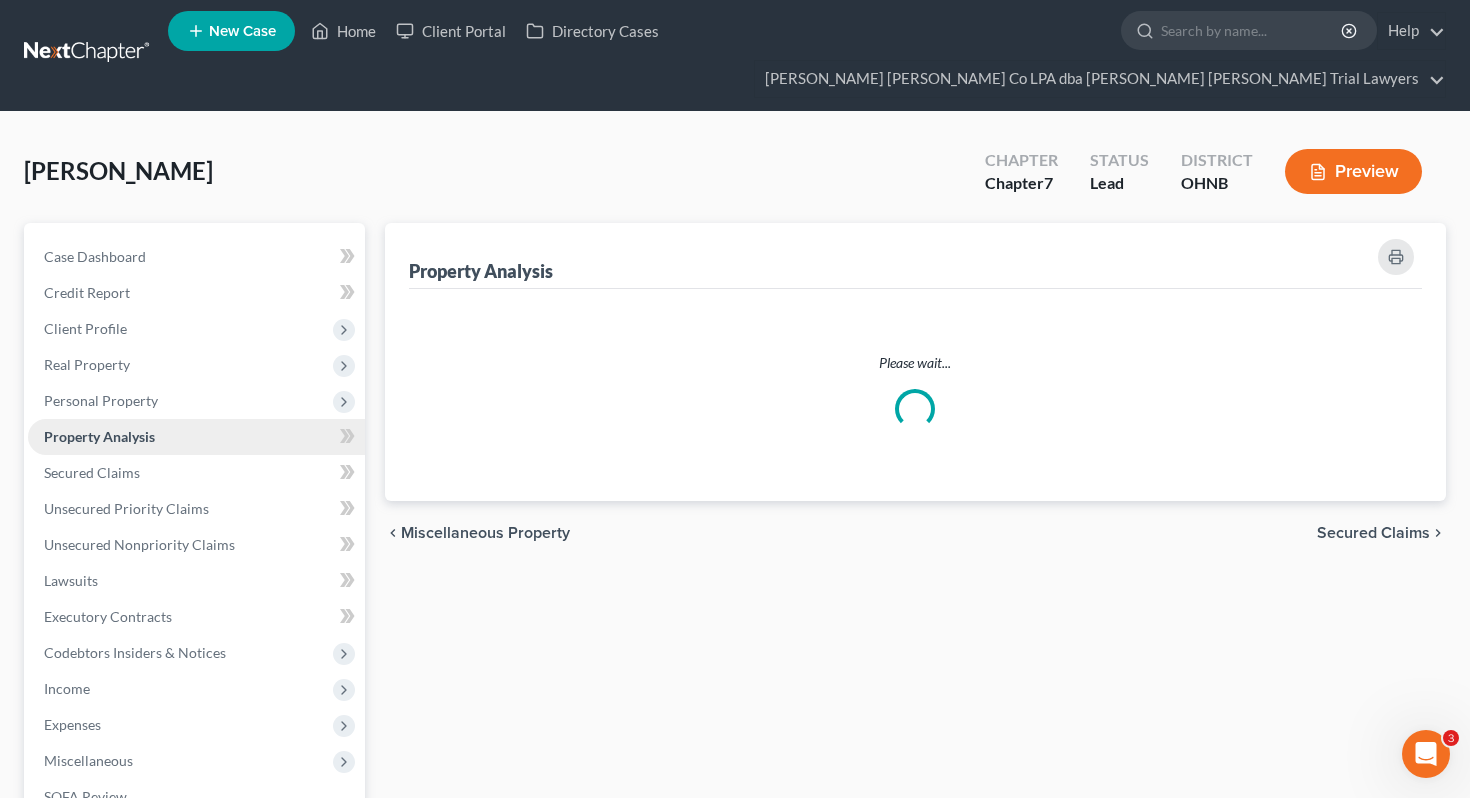 scroll, scrollTop: 0, scrollLeft: 0, axis: both 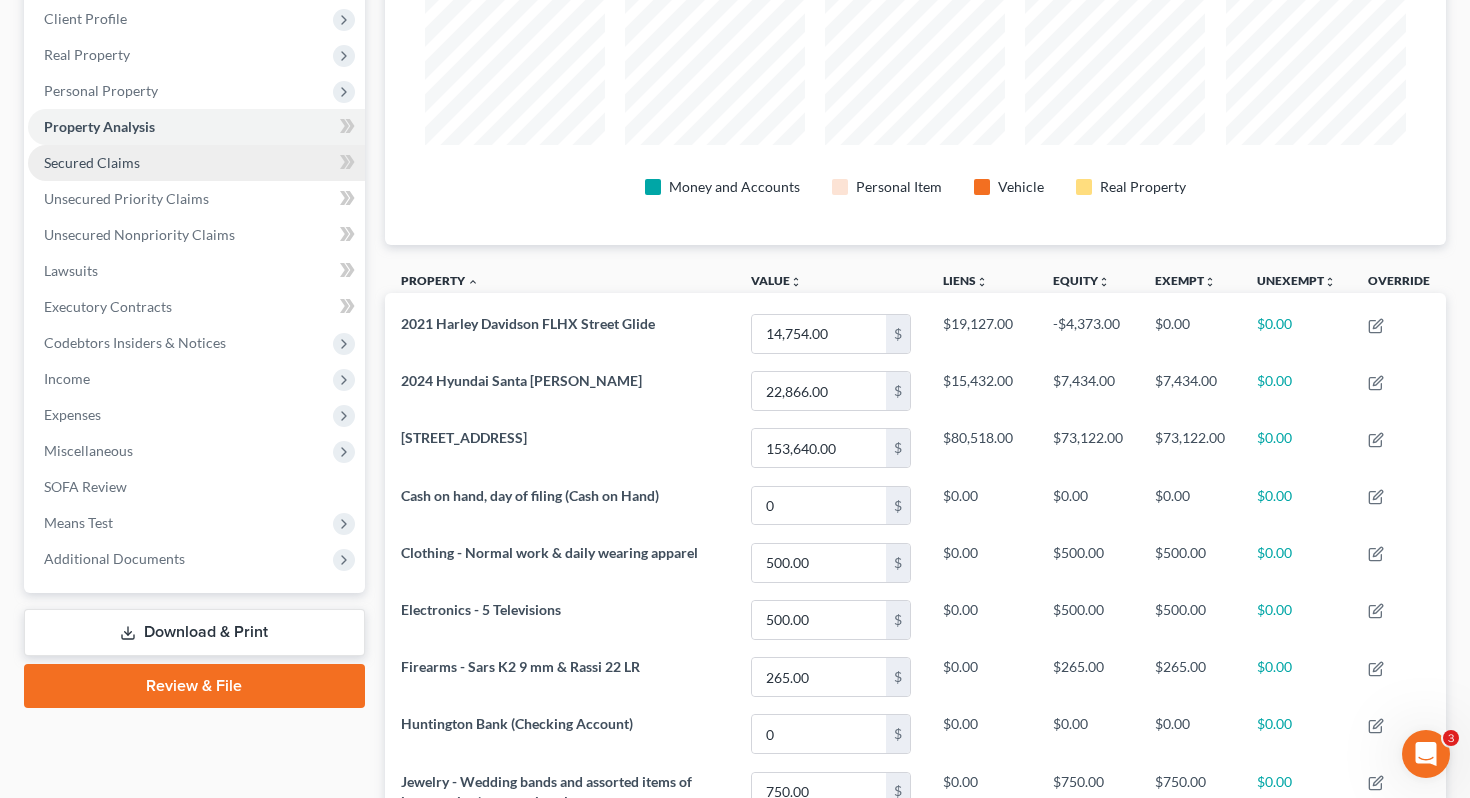 click on "Secured Claims" at bounding box center [196, 163] 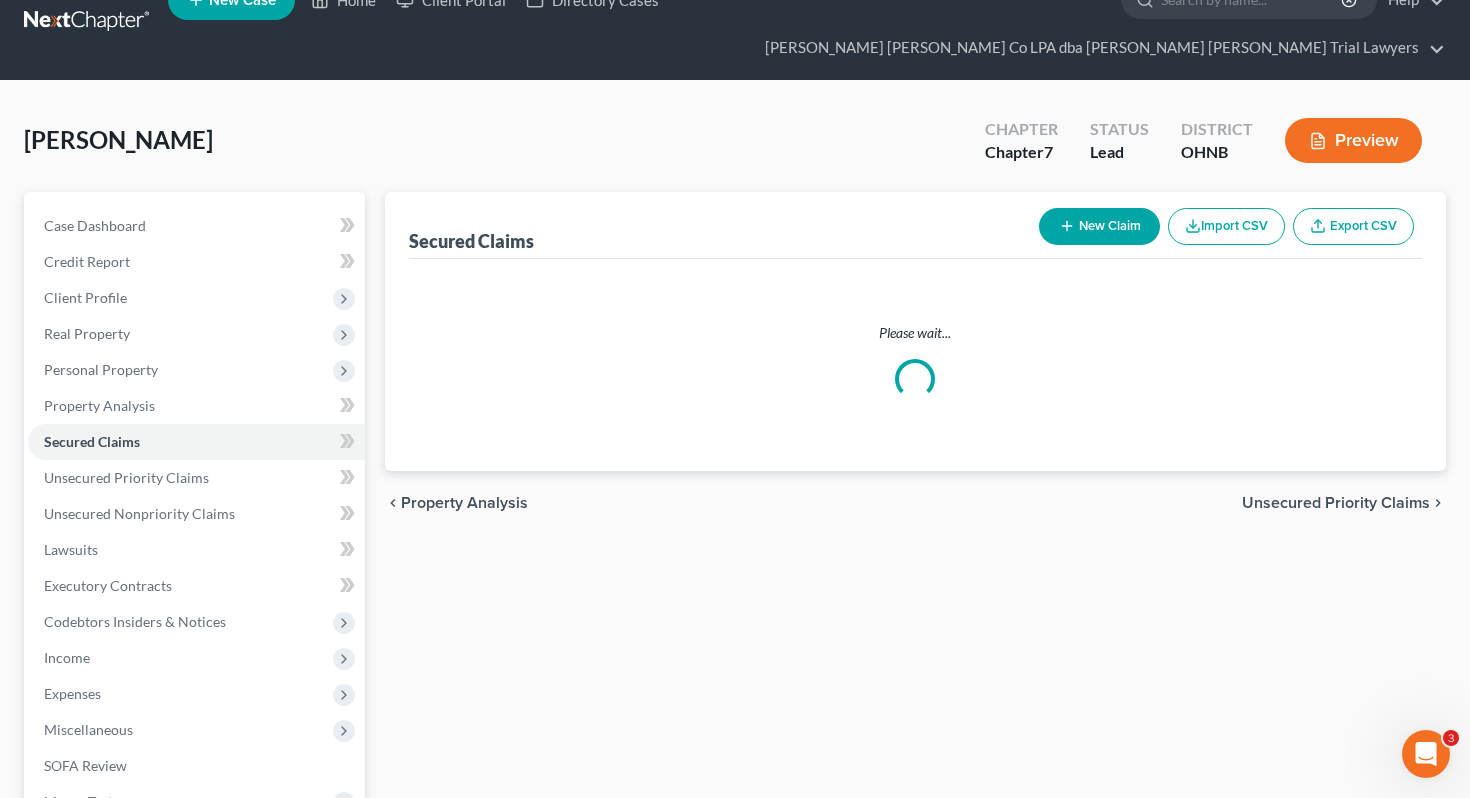 scroll, scrollTop: 0, scrollLeft: 0, axis: both 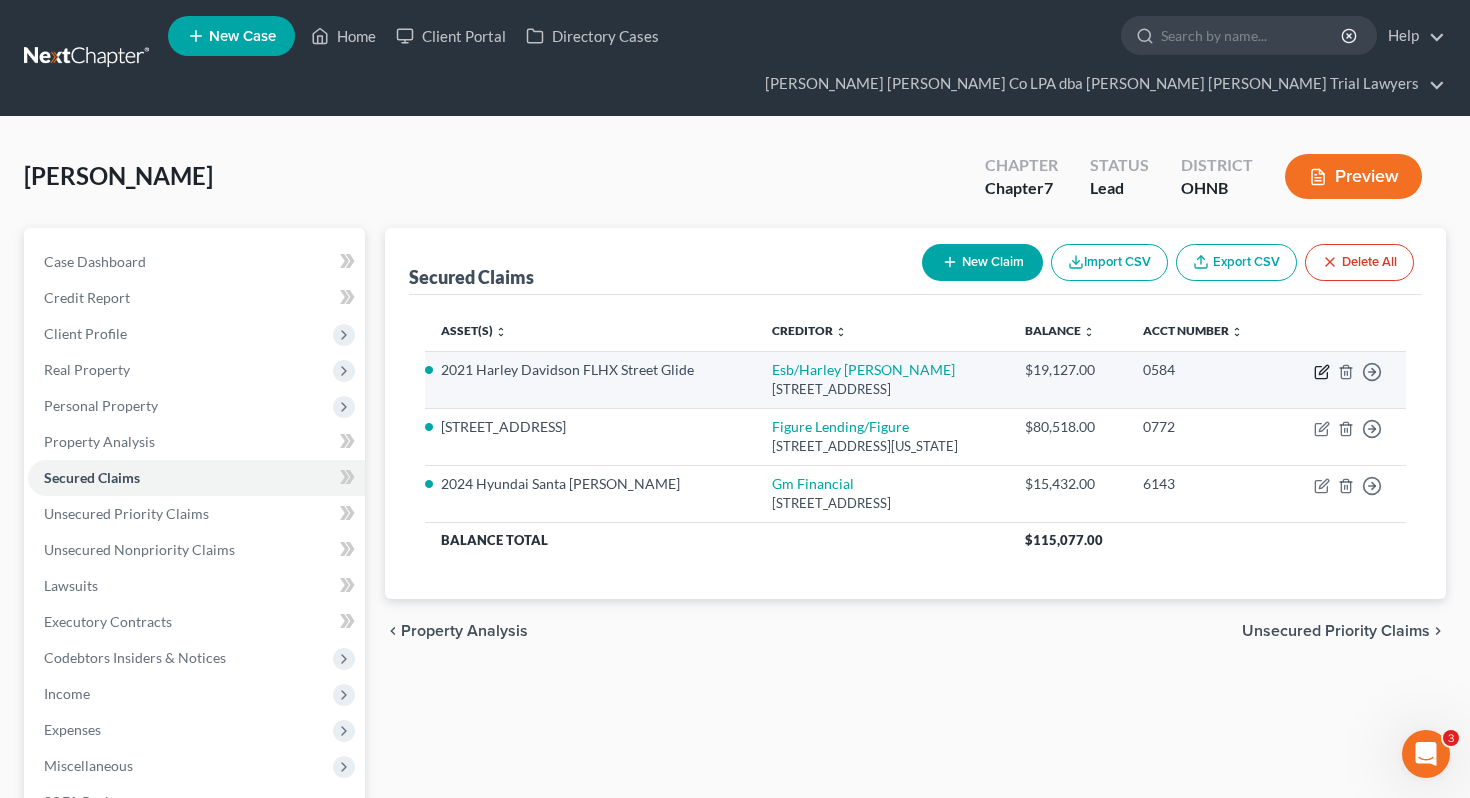 click 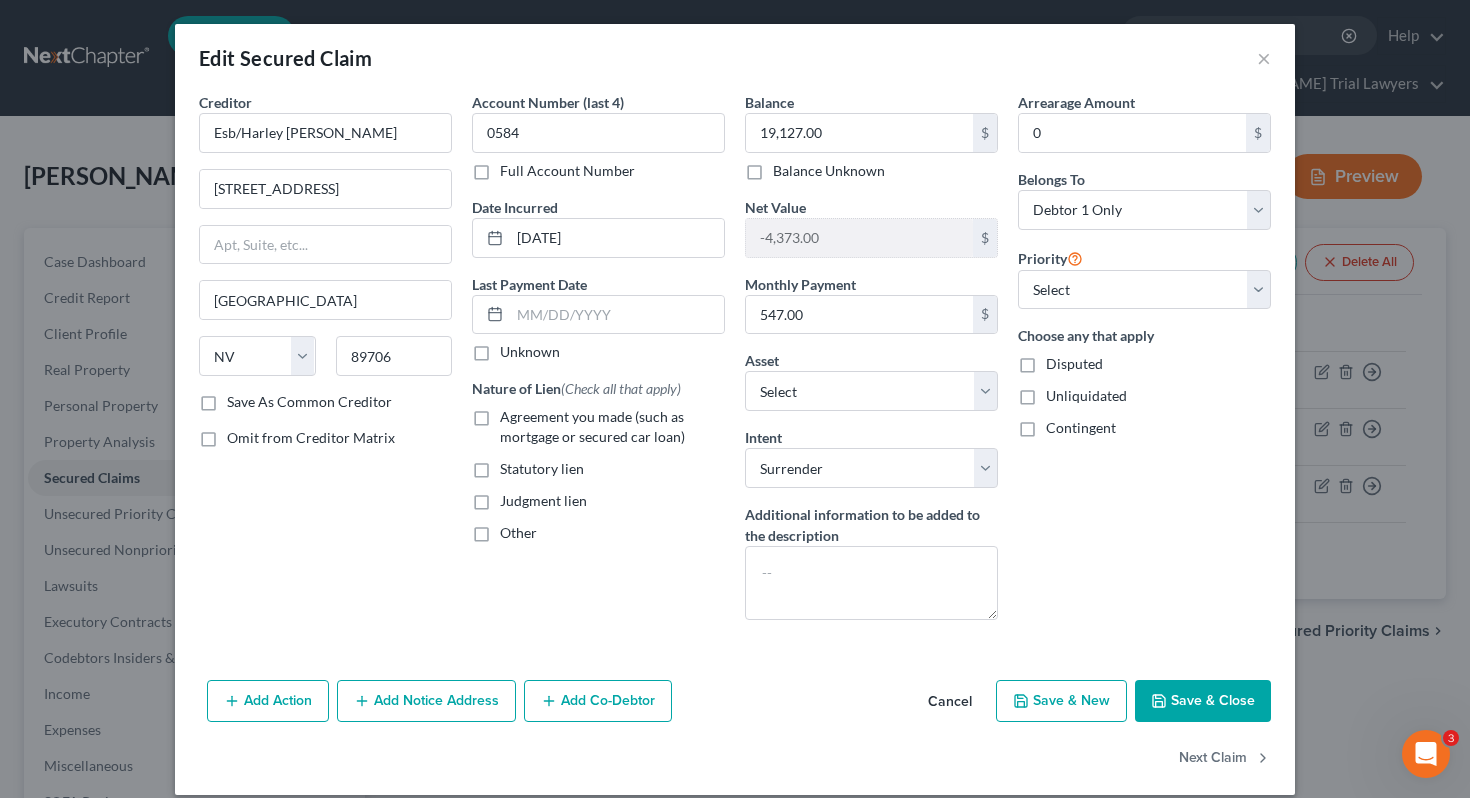 click on "Agreement you made (such as mortgage or secured car loan)" at bounding box center [592, 426] 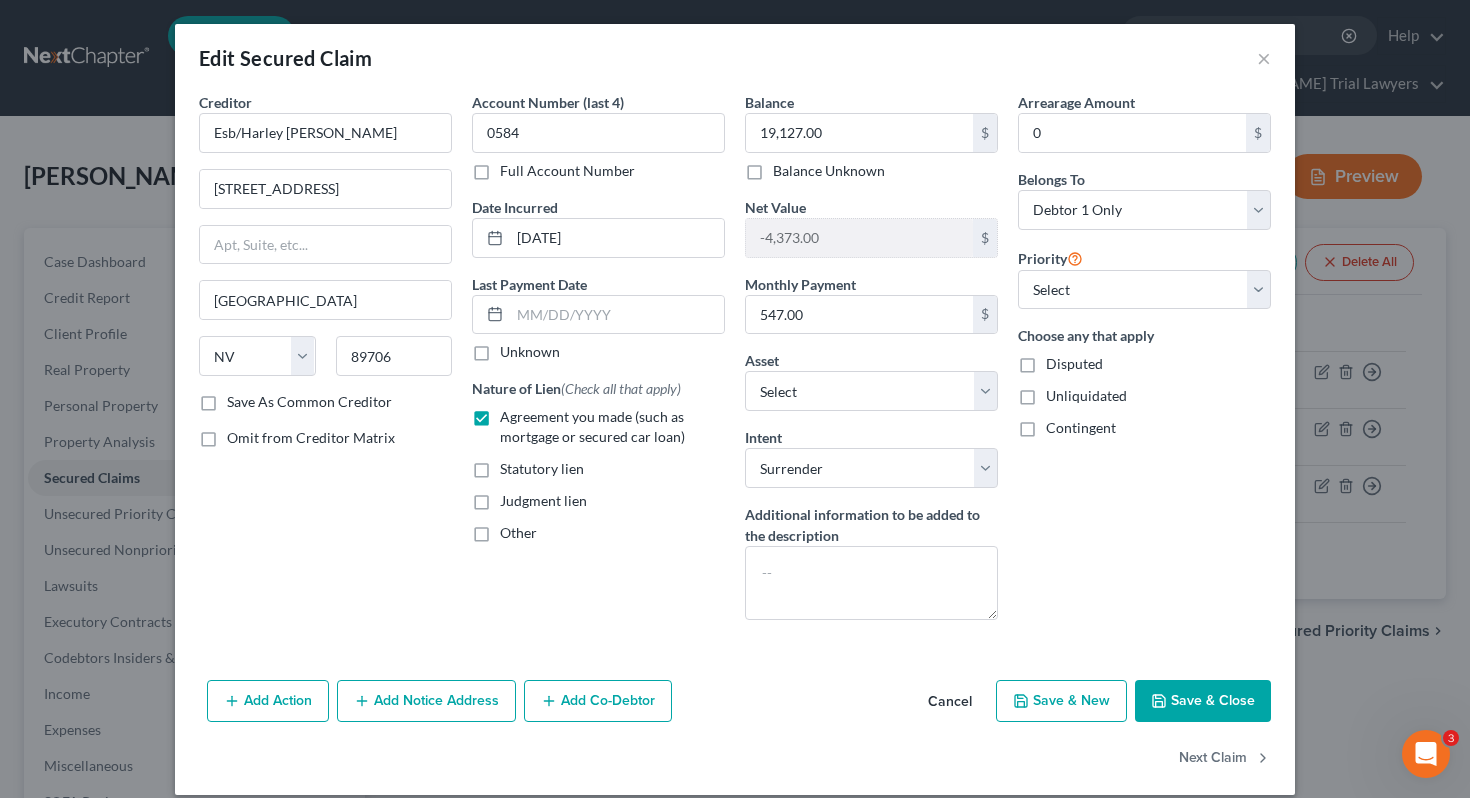 click on "Add Action Add Notice Address Add Co-Debtor Cancel Save & New Save & Close" at bounding box center (735, 705) 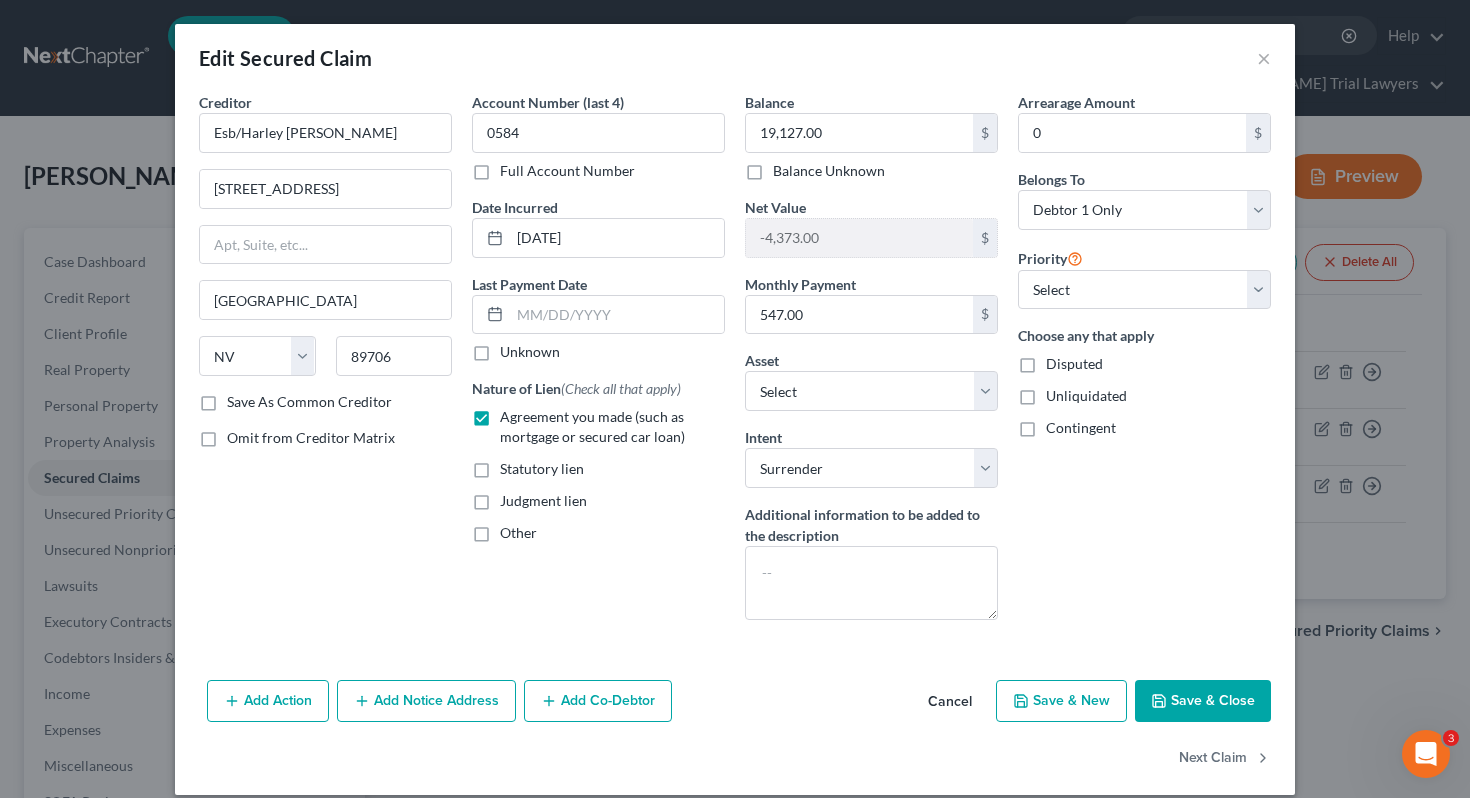 click on "Save & Close" at bounding box center (1203, 701) 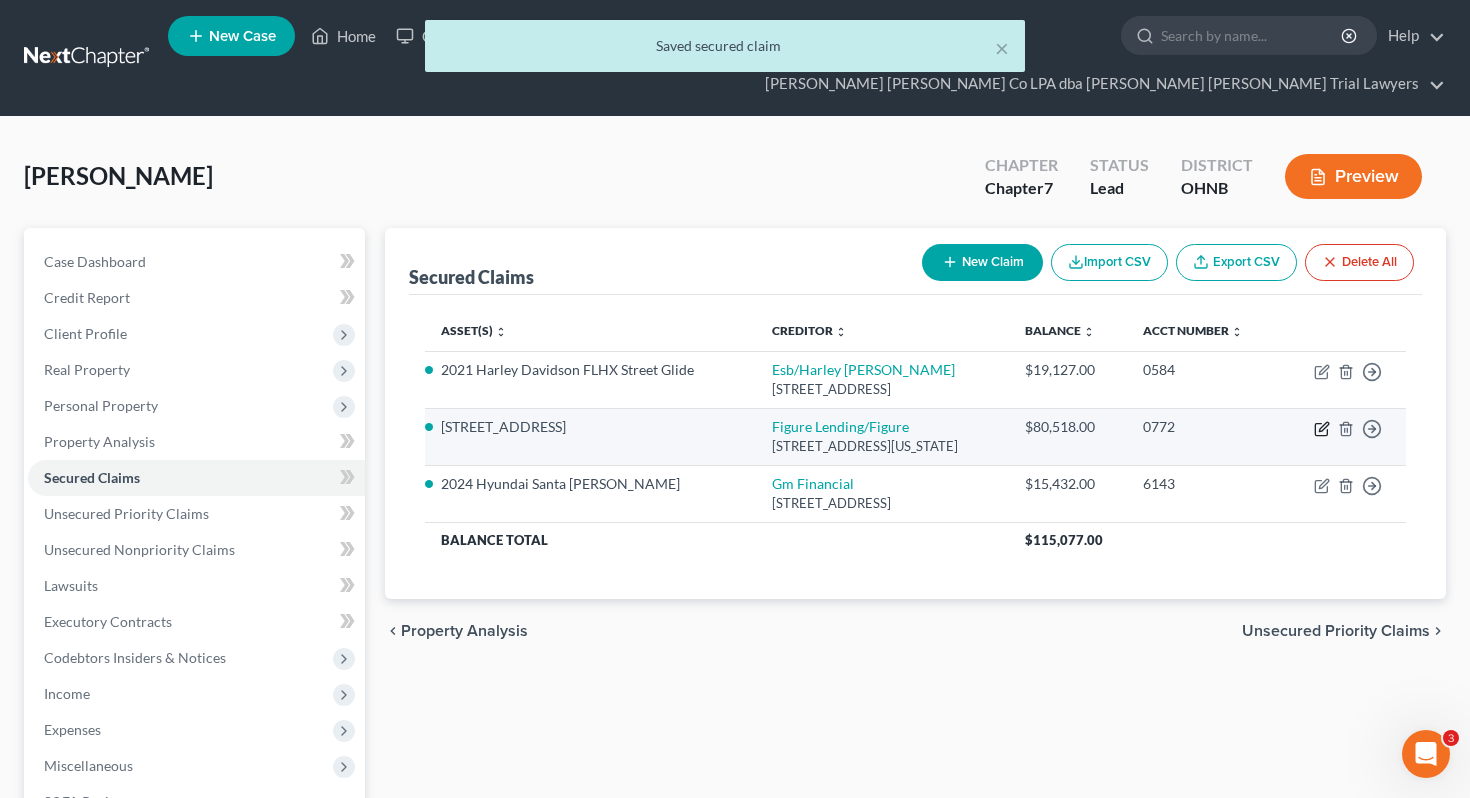 click 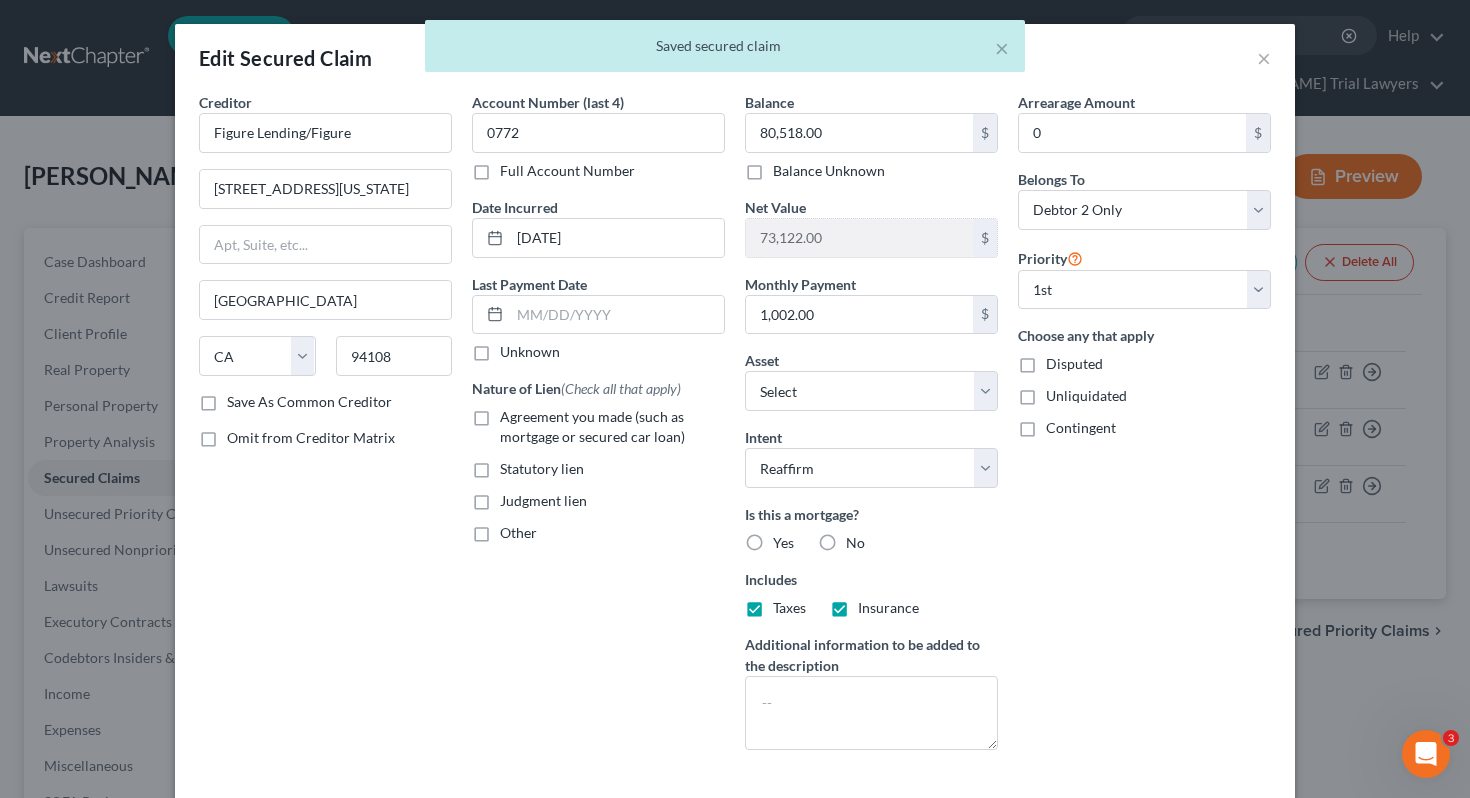 click on "Agreement you made (such as mortgage or secured car loan)" at bounding box center (592, 426) 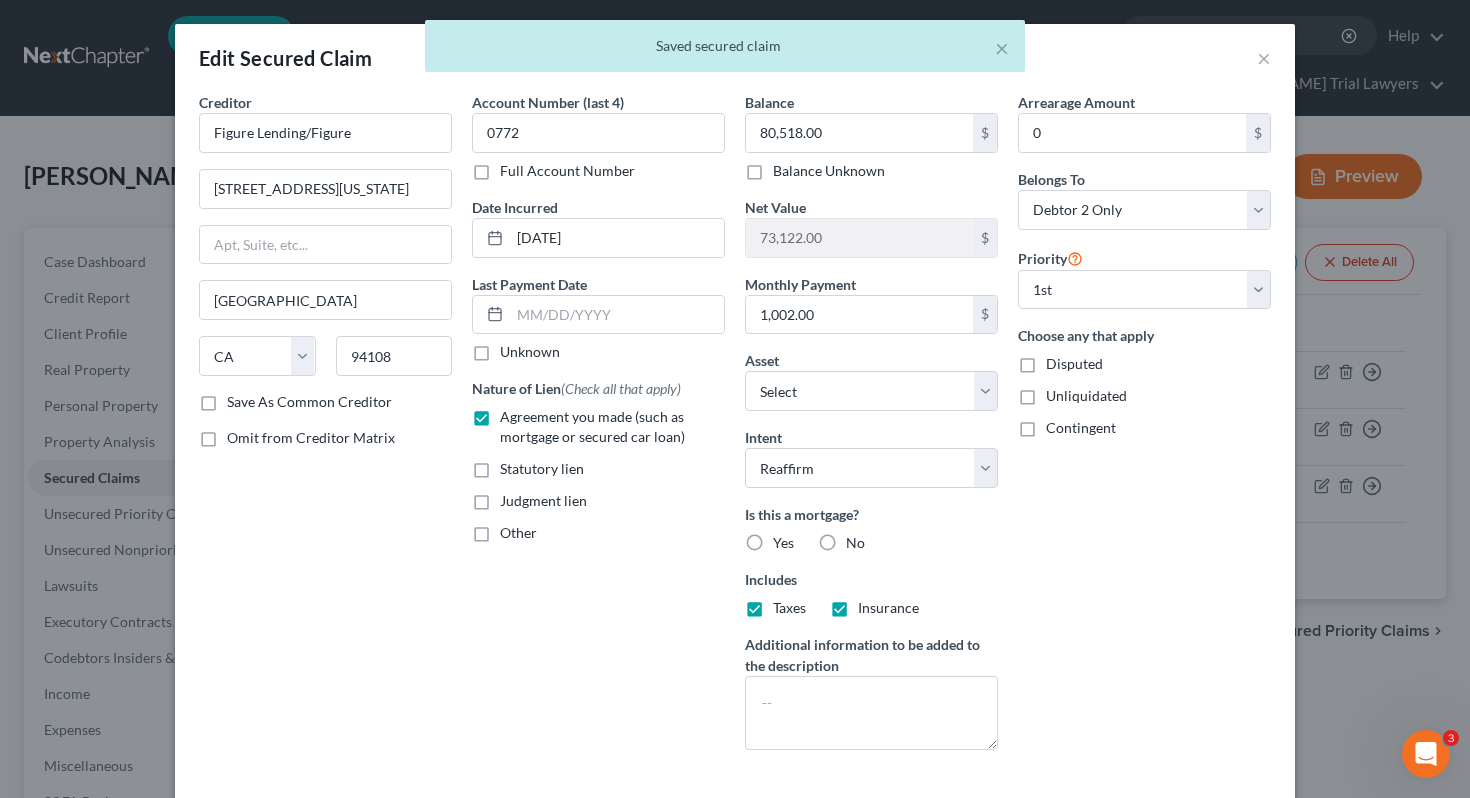 click on "Yes" at bounding box center [783, 543] 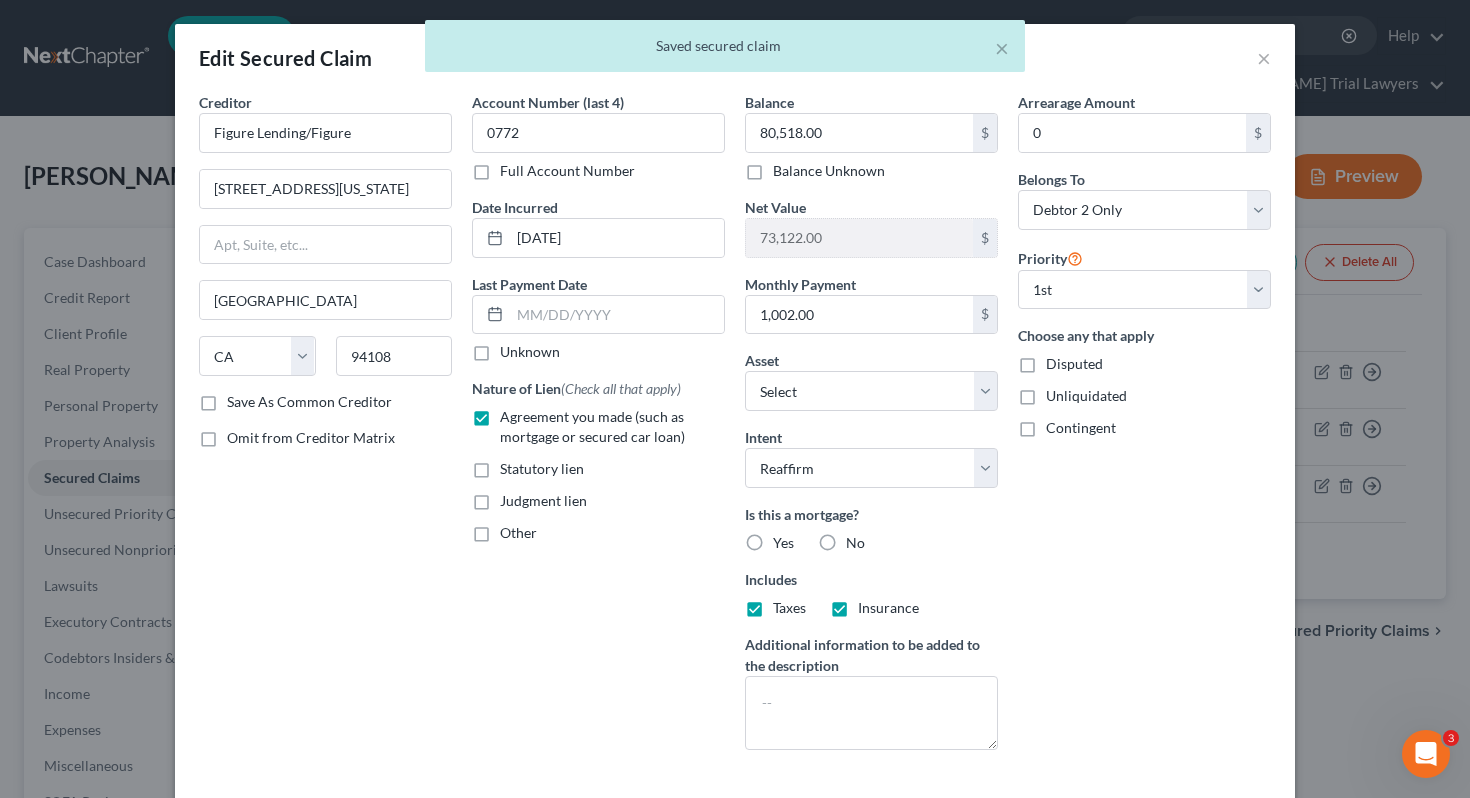 click on "Yes" at bounding box center [787, 539] 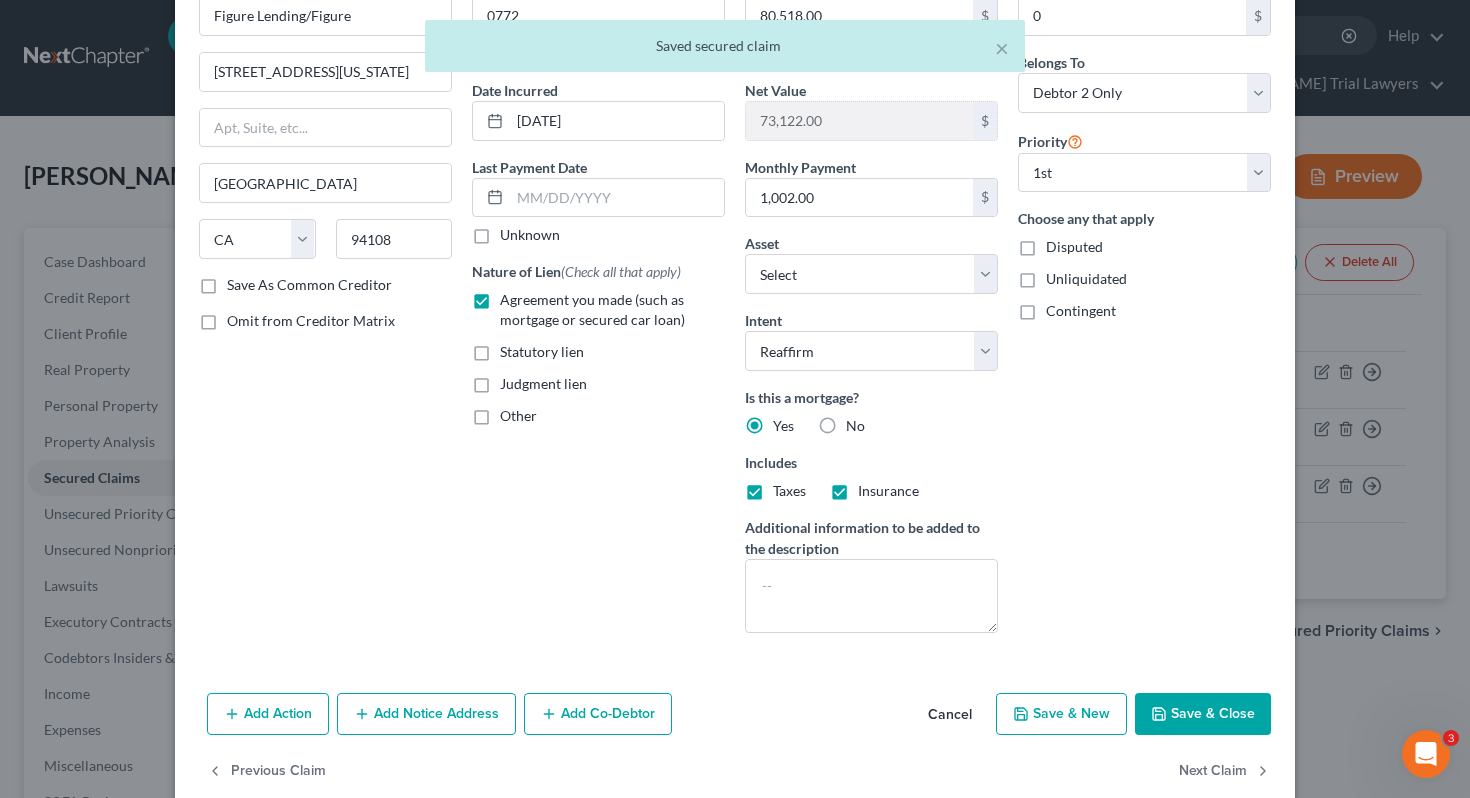 scroll, scrollTop: 151, scrollLeft: 0, axis: vertical 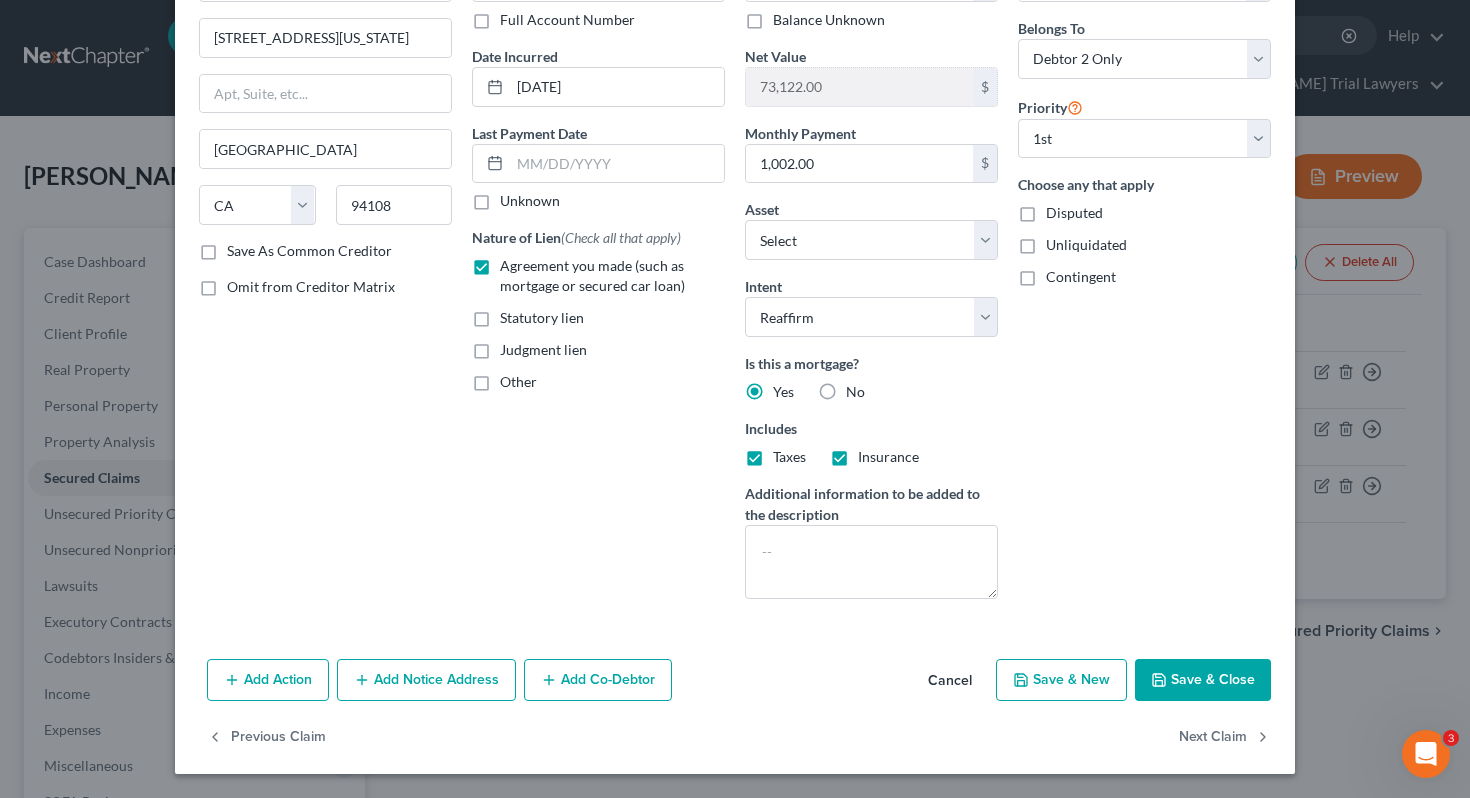 click on "Save & Close" at bounding box center [1203, 680] 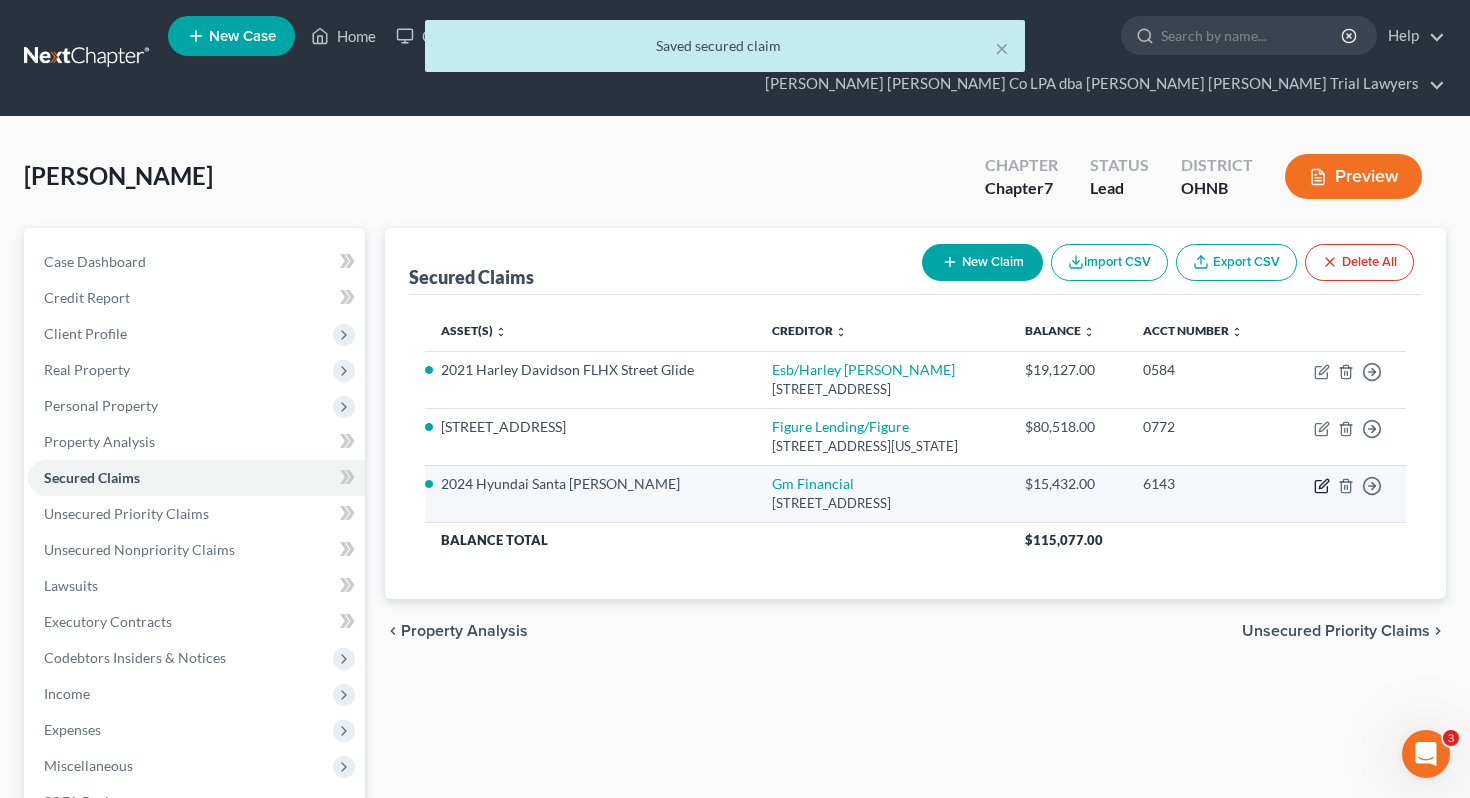 click 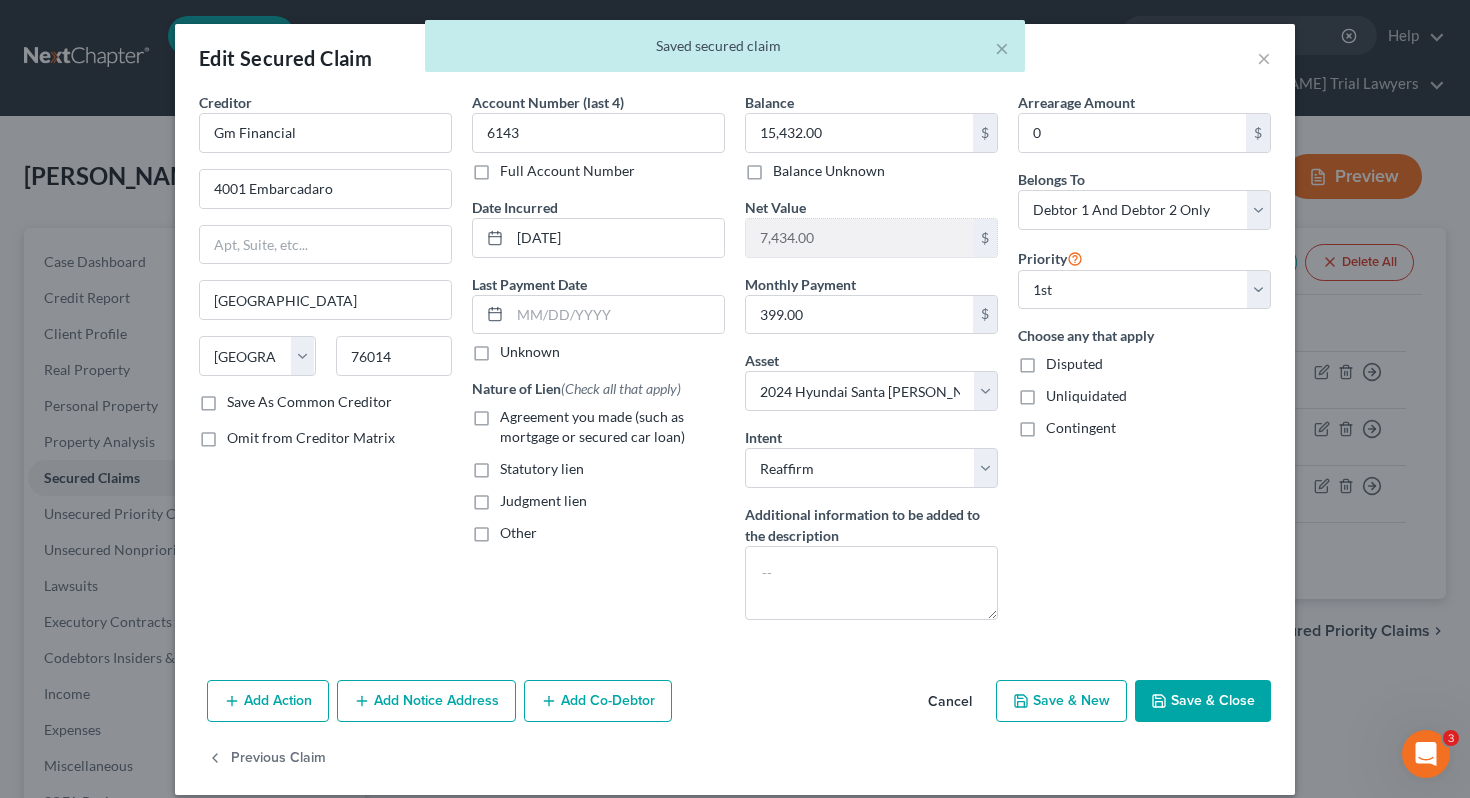click on "Agreement you made (such as mortgage or secured car loan)" at bounding box center [592, 426] 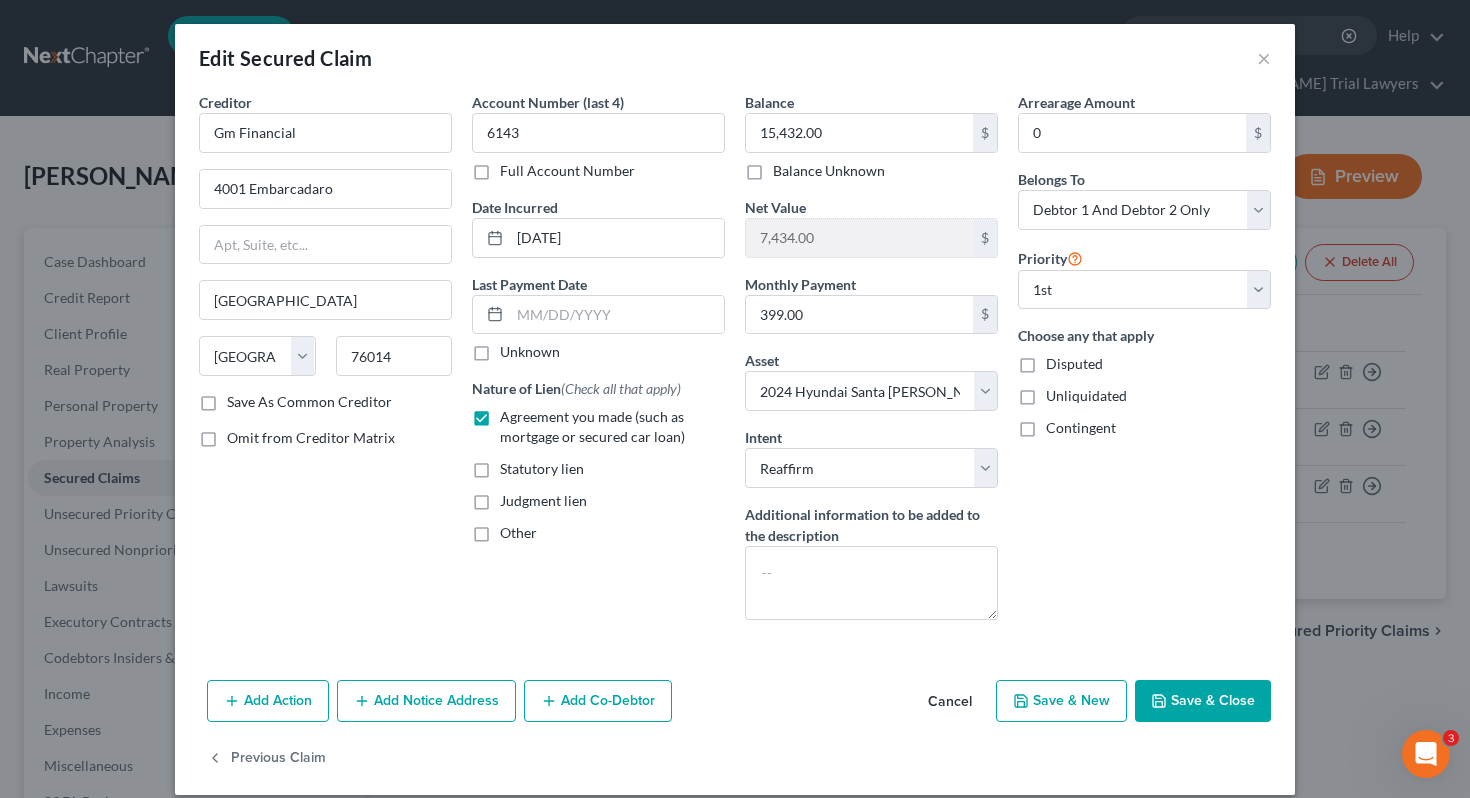 click on "Add Action Add Notice Address Add Co-Debtor Cancel Save & New Save & Close" at bounding box center (735, 705) 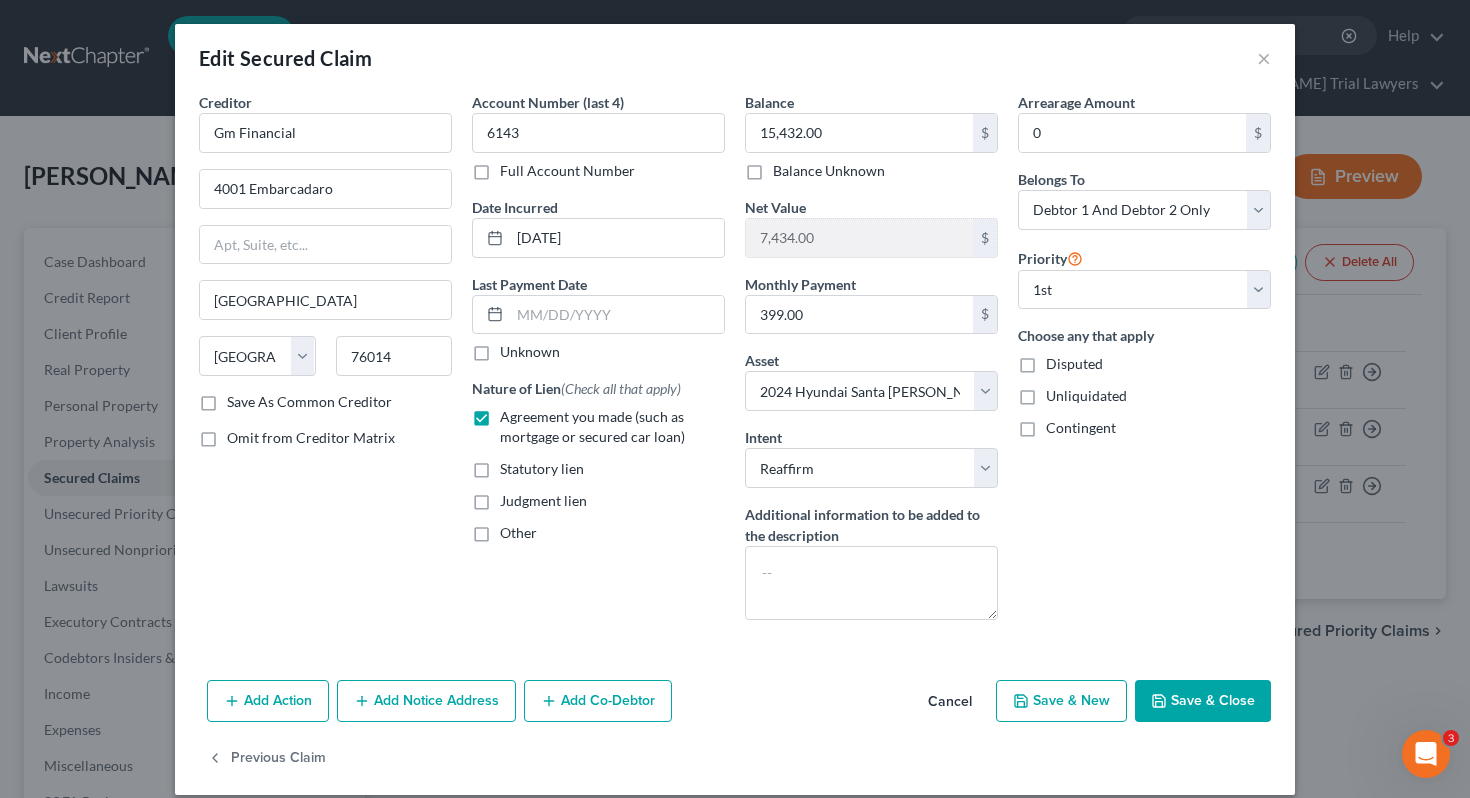click on "Save & Close" at bounding box center [1203, 701] 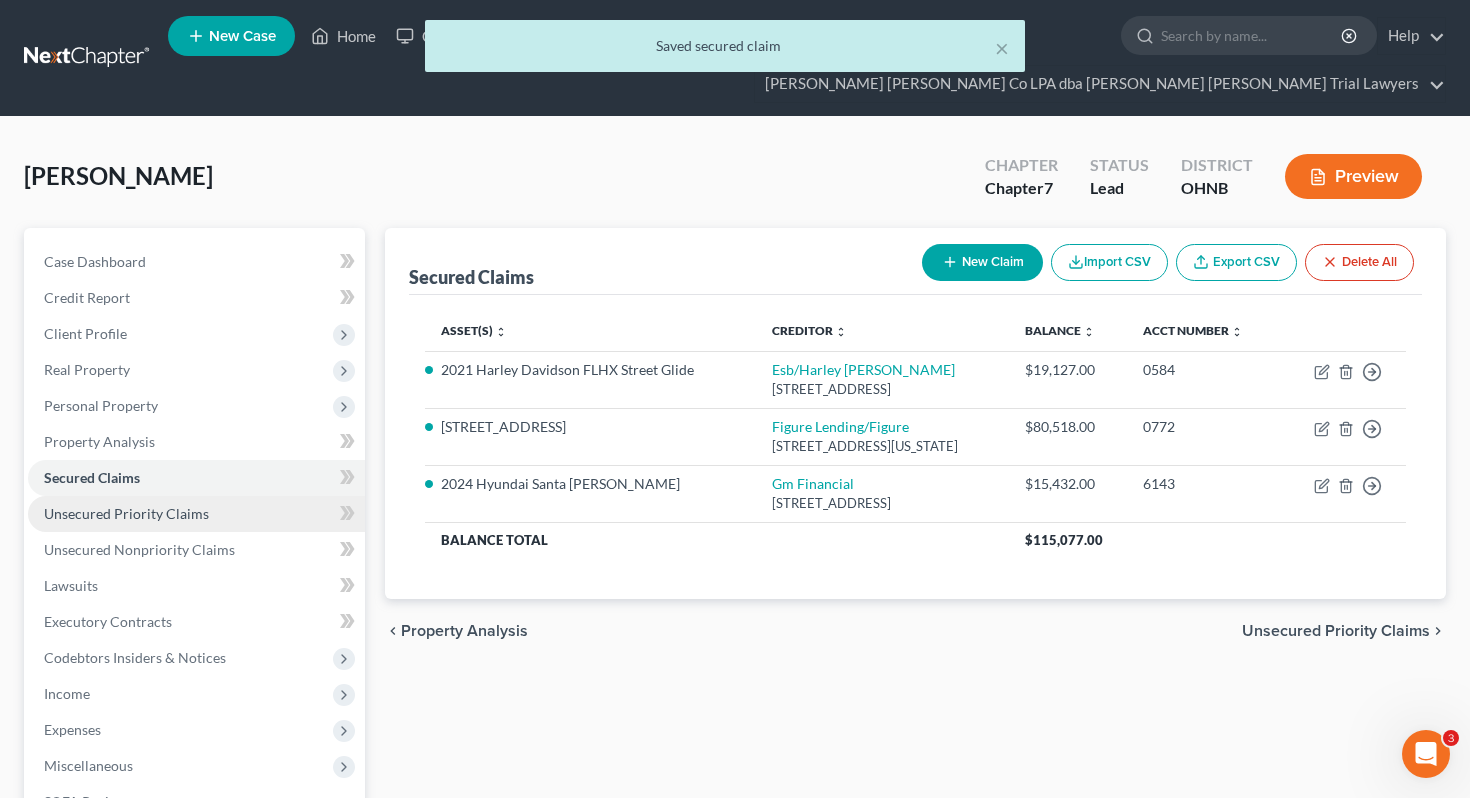 click on "Unsecured Priority Claims" at bounding box center [196, 514] 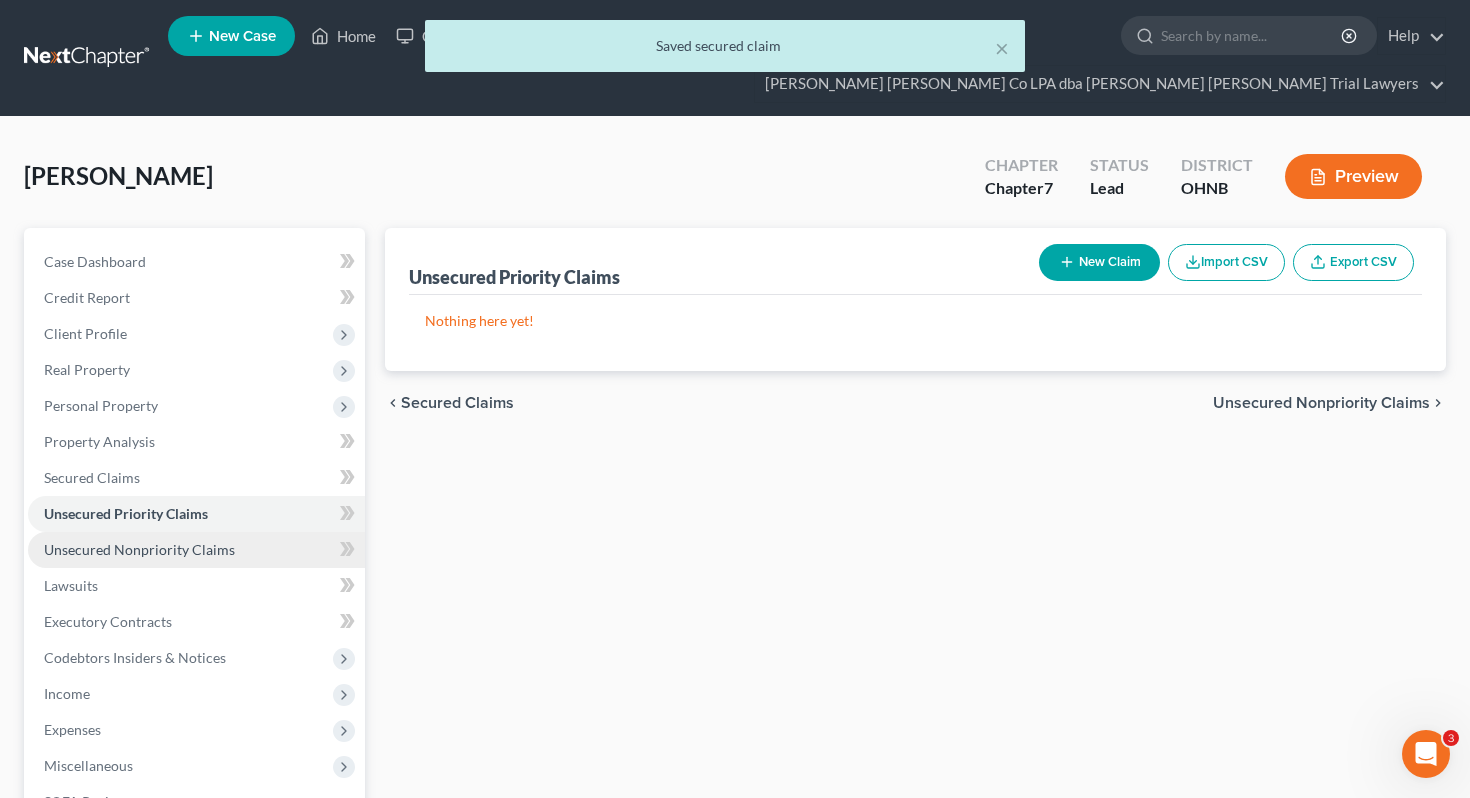 click on "Unsecured Nonpriority Claims" at bounding box center [139, 549] 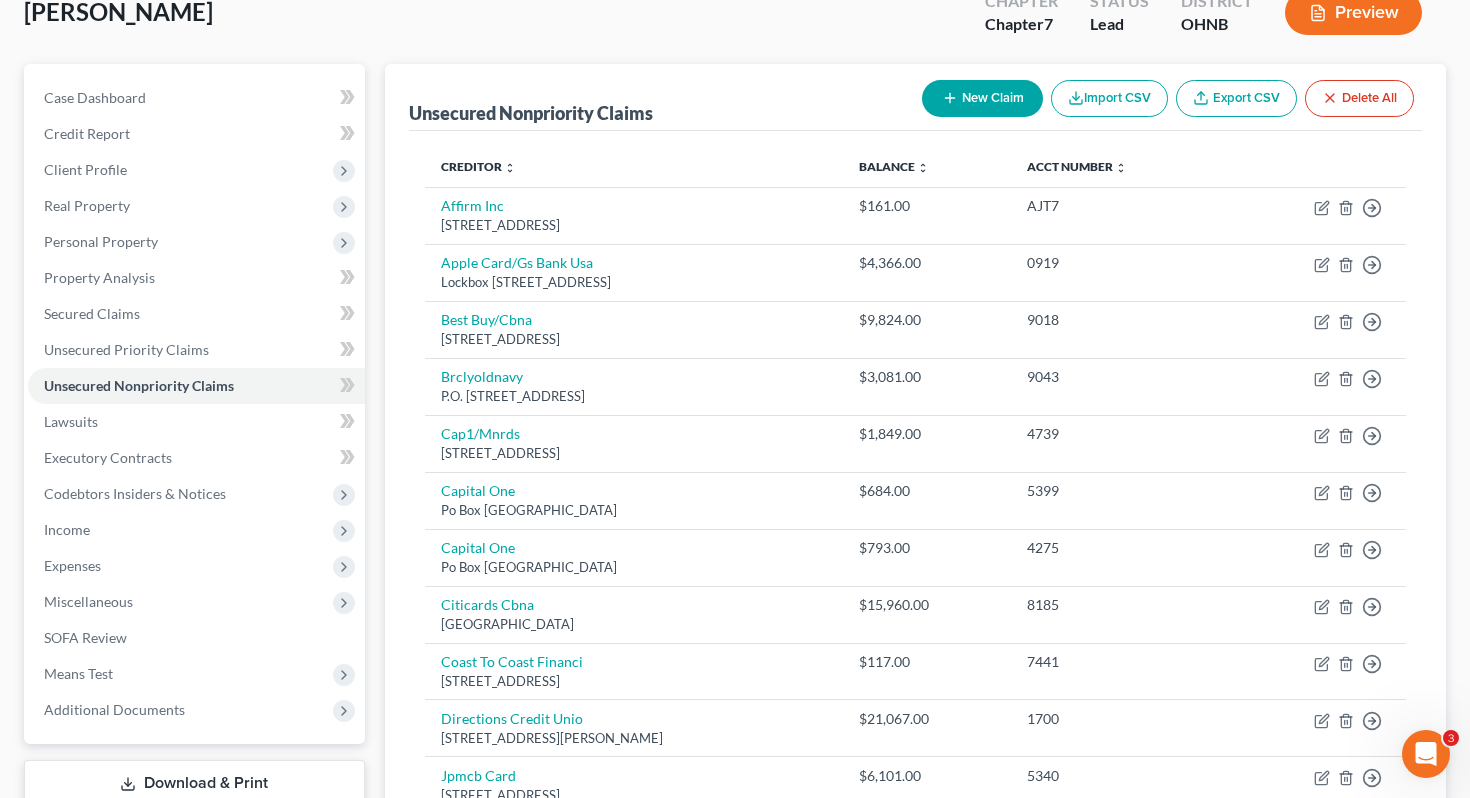 scroll, scrollTop: 160, scrollLeft: 0, axis: vertical 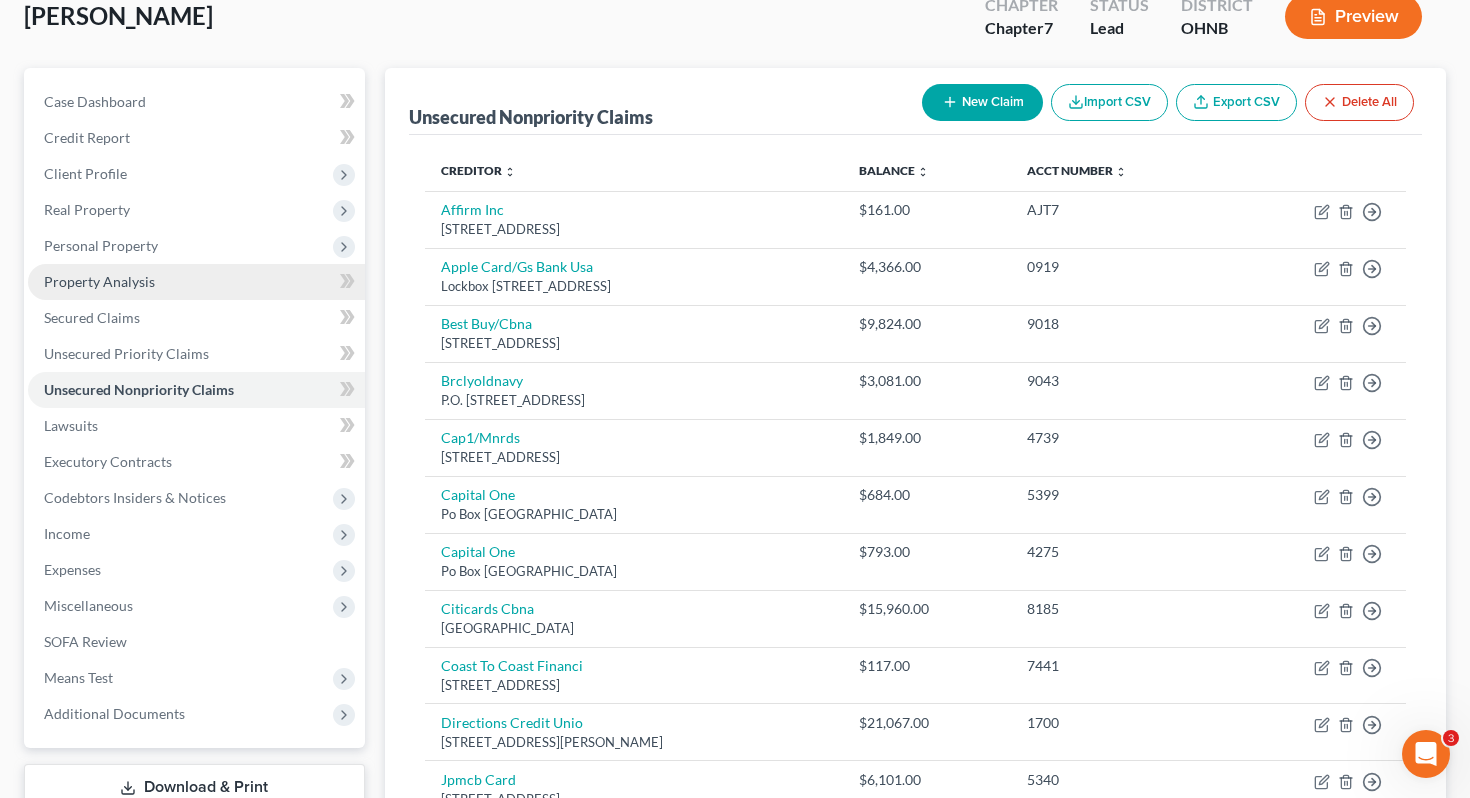 click on "Property Analysis" at bounding box center (196, 282) 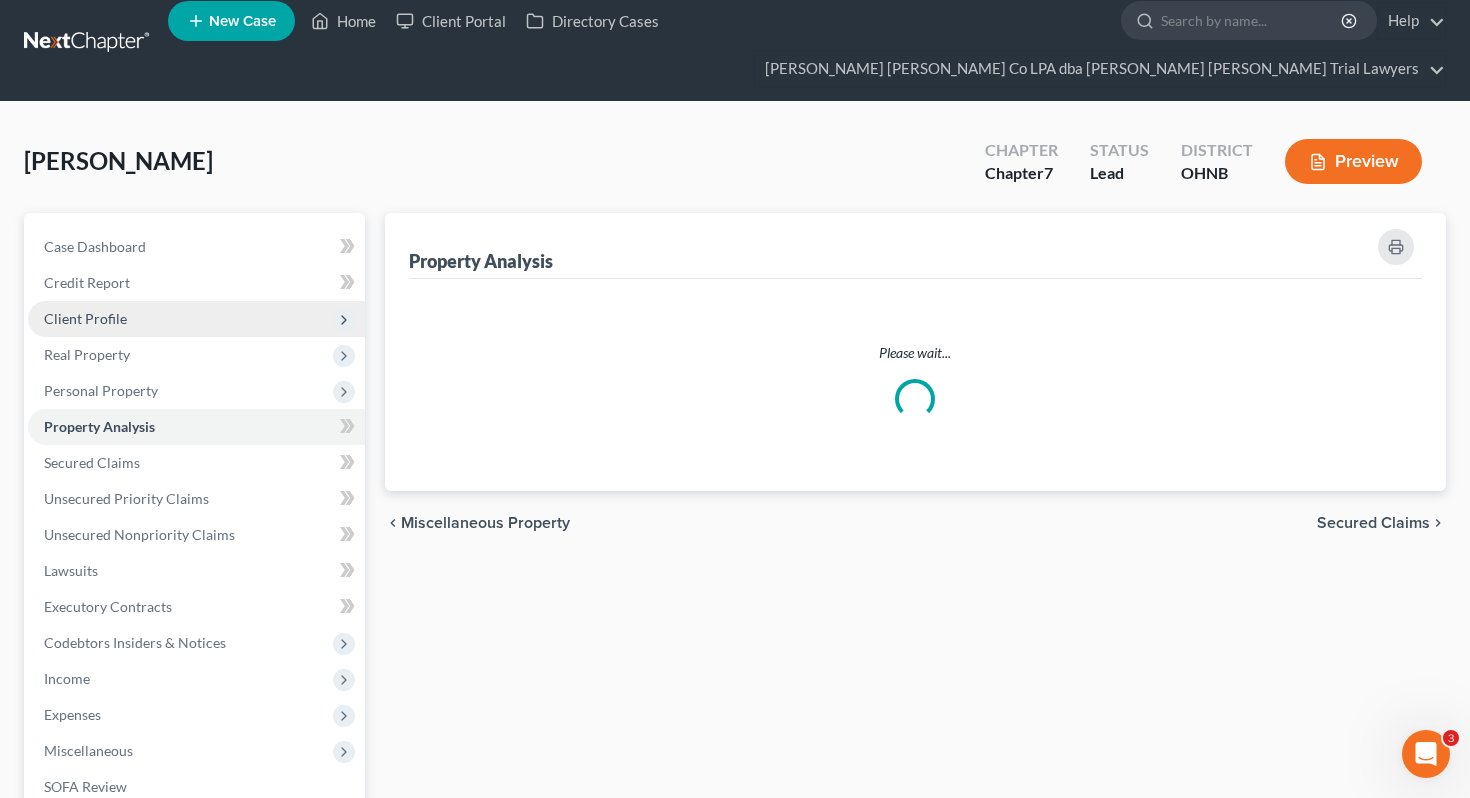 scroll, scrollTop: 0, scrollLeft: 0, axis: both 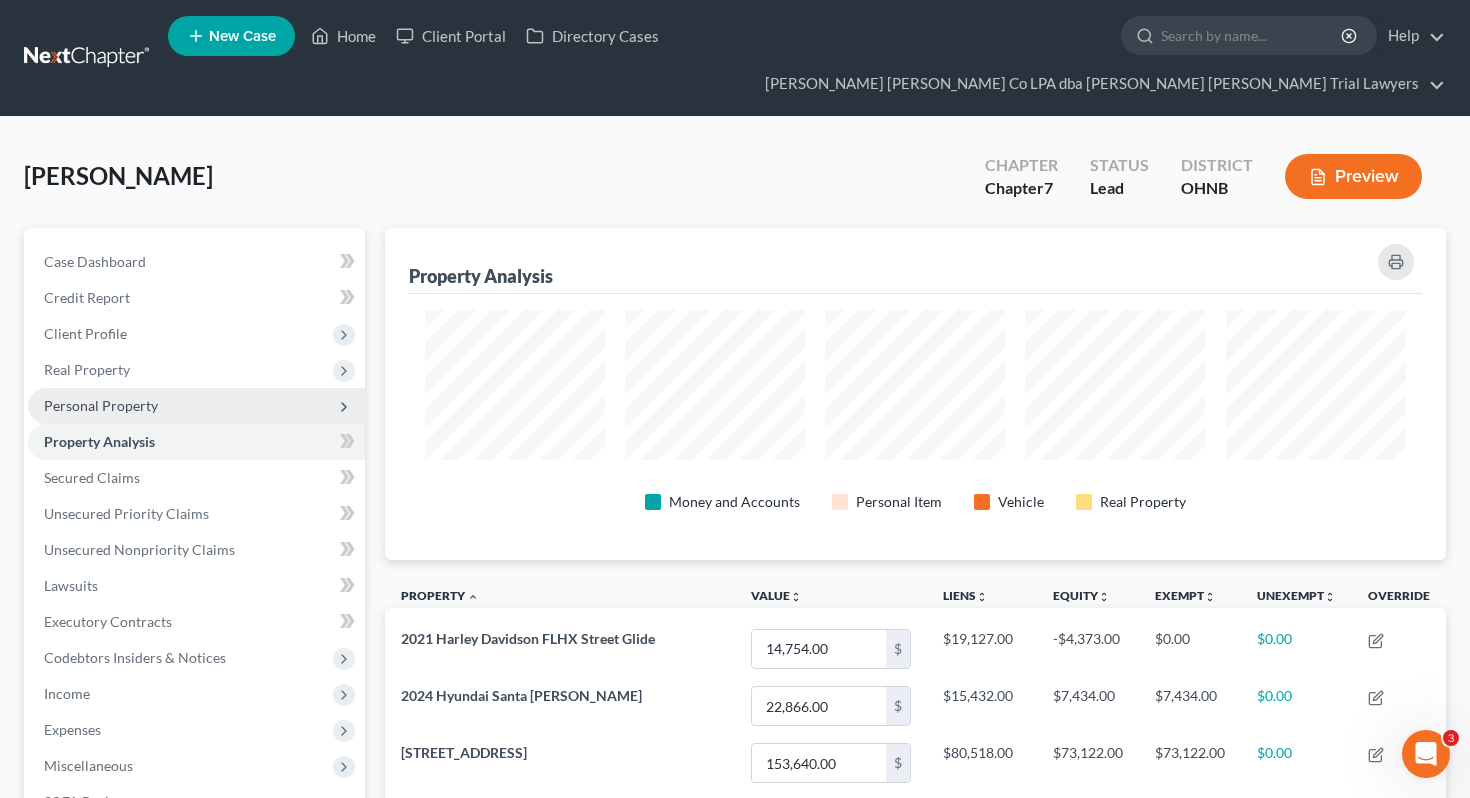 click on "Personal Property" at bounding box center [196, 406] 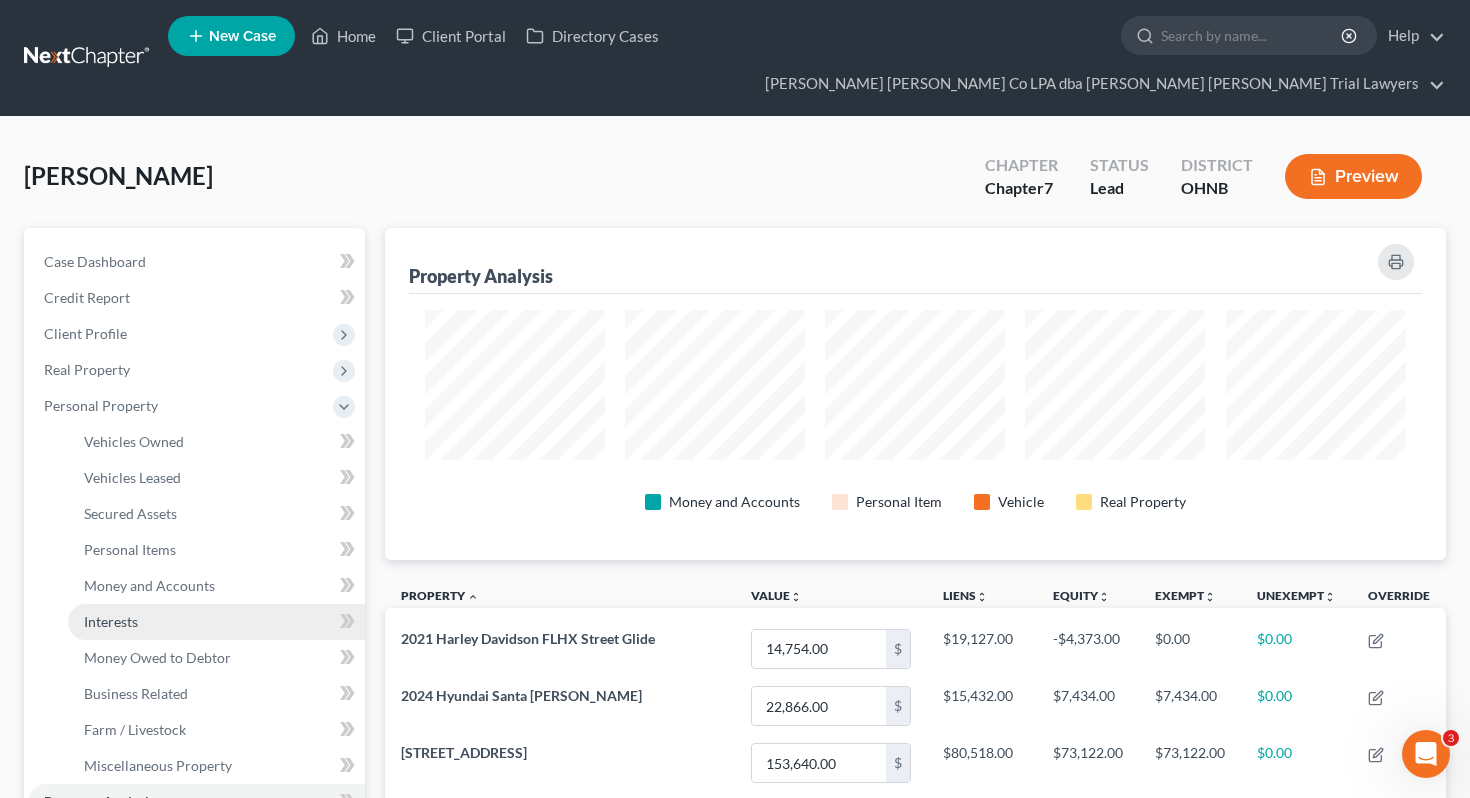 click on "Interests" at bounding box center [216, 622] 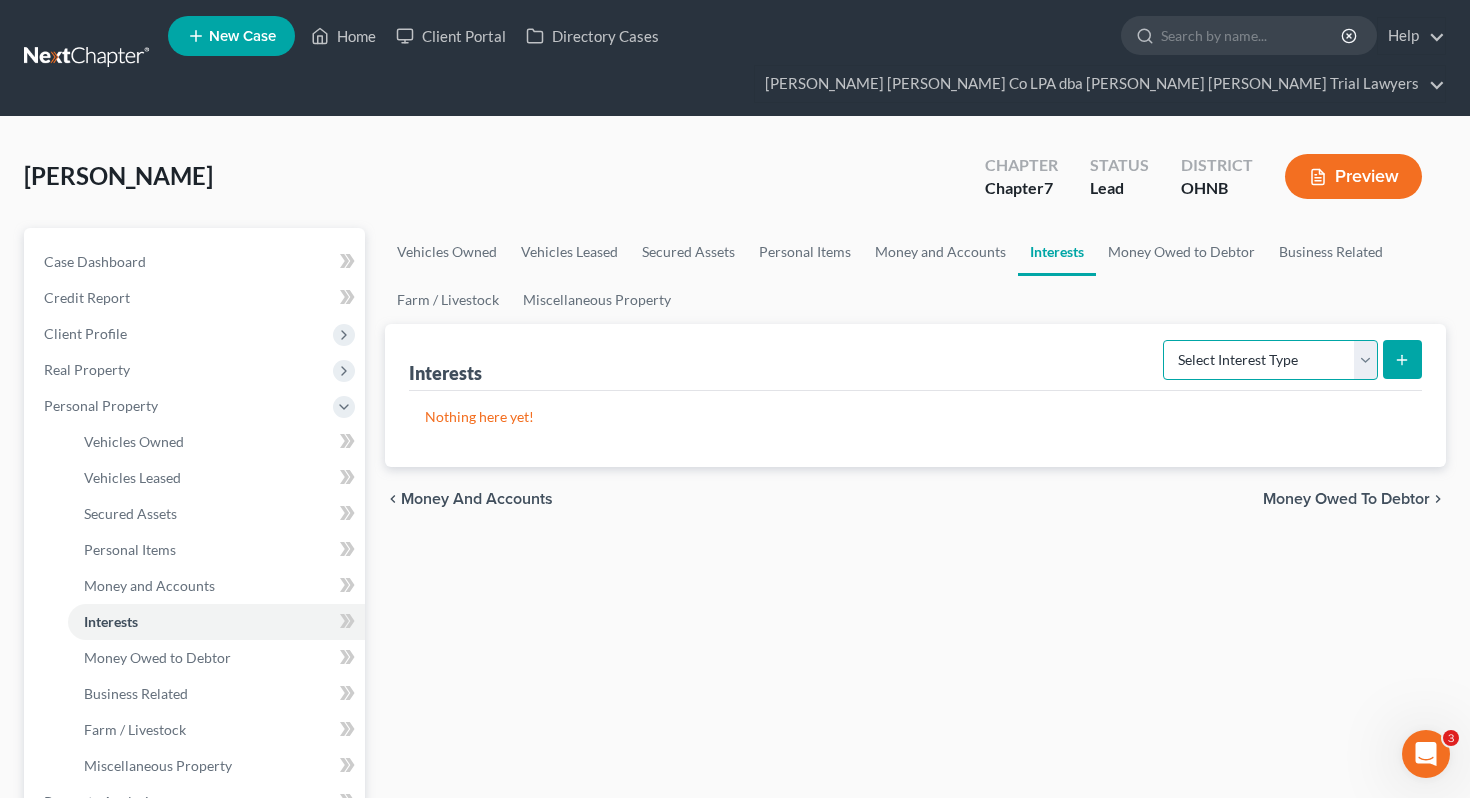 click on "Select Interest Type 401K Annuity Bond Education IRA Government Bond Government Pension Plan Incorporated Business IRA Joint Venture (Active) Joint Venture (Inactive) [PERSON_NAME] Mutual Fund Other Retirement Plan Partnership (Active) Partnership (Inactive) Pension Plan Stock Term Life Insurance Unincorporated Business Whole Life Insurance" at bounding box center (1270, 360) 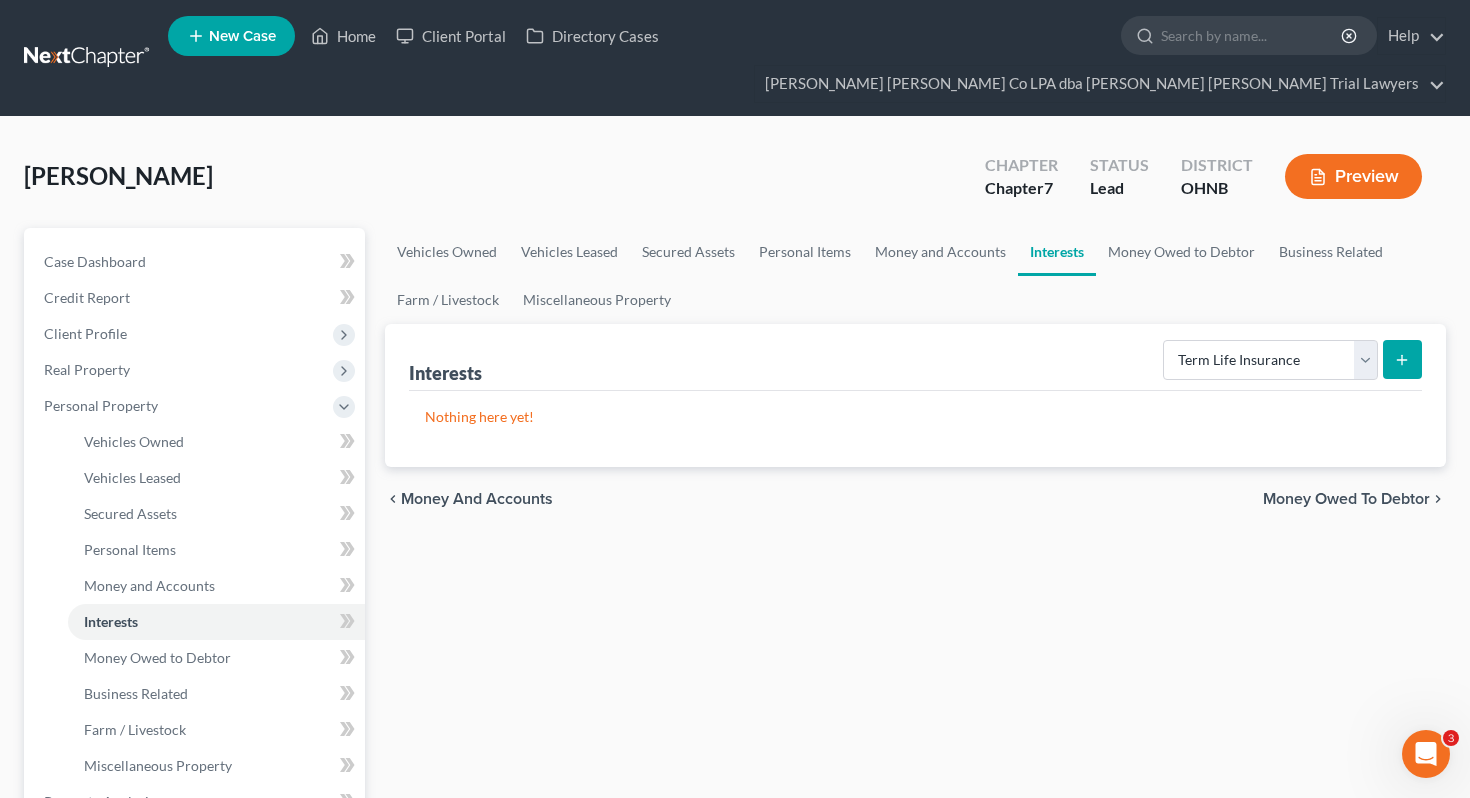 click at bounding box center (1402, 359) 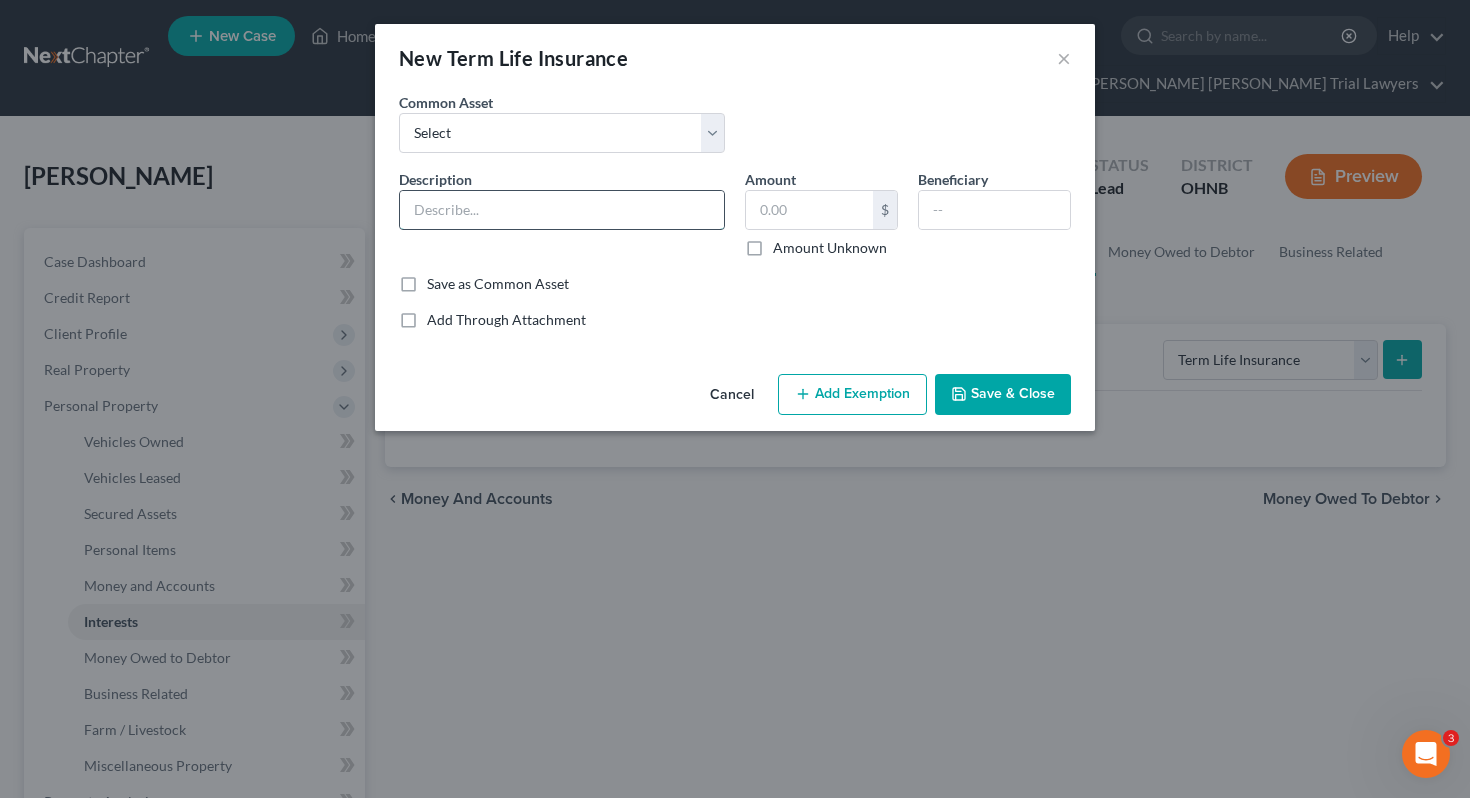 click at bounding box center [562, 210] 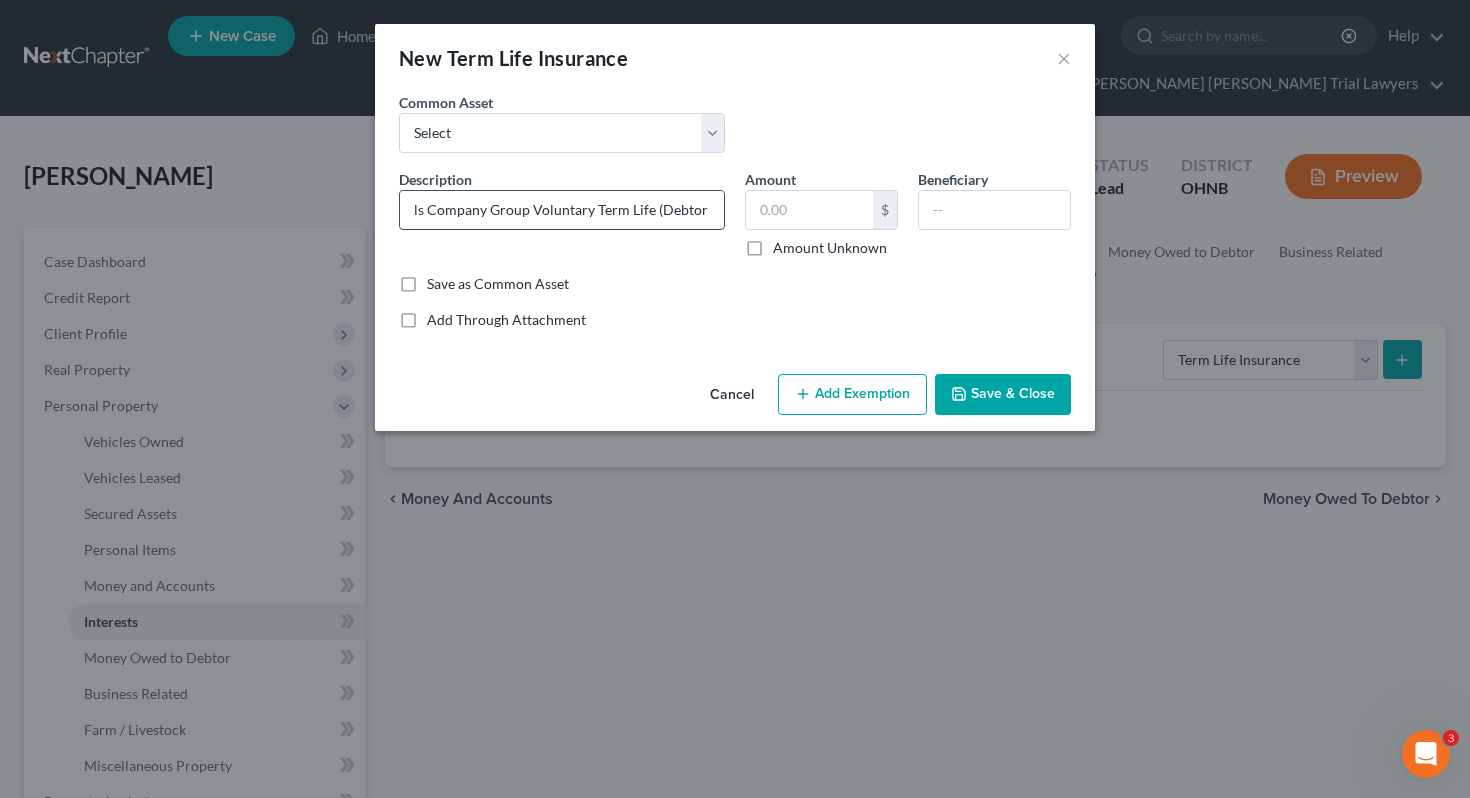 scroll, scrollTop: 0, scrollLeft: 78, axis: horizontal 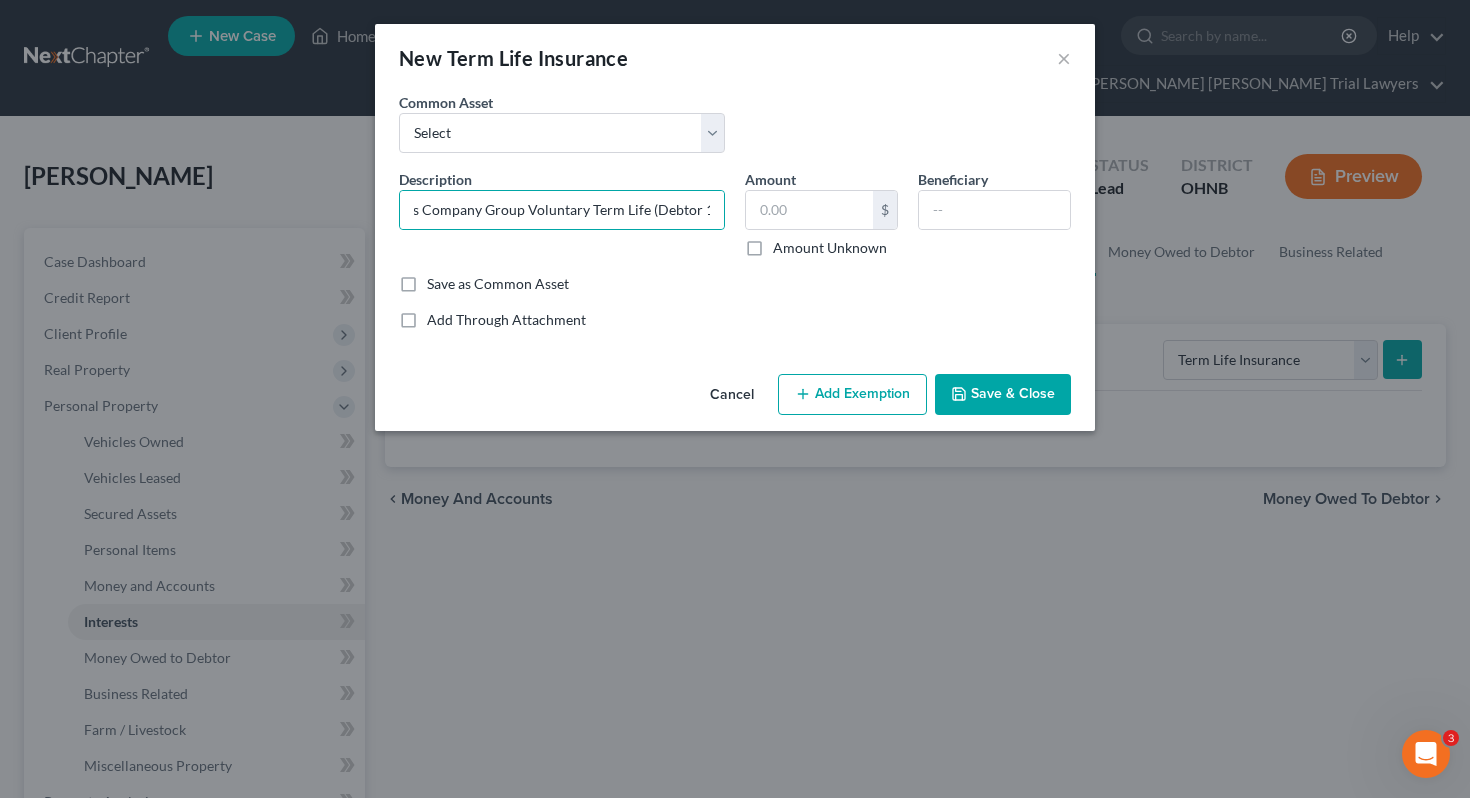 click on "Amount Unknown" at bounding box center (830, 248) 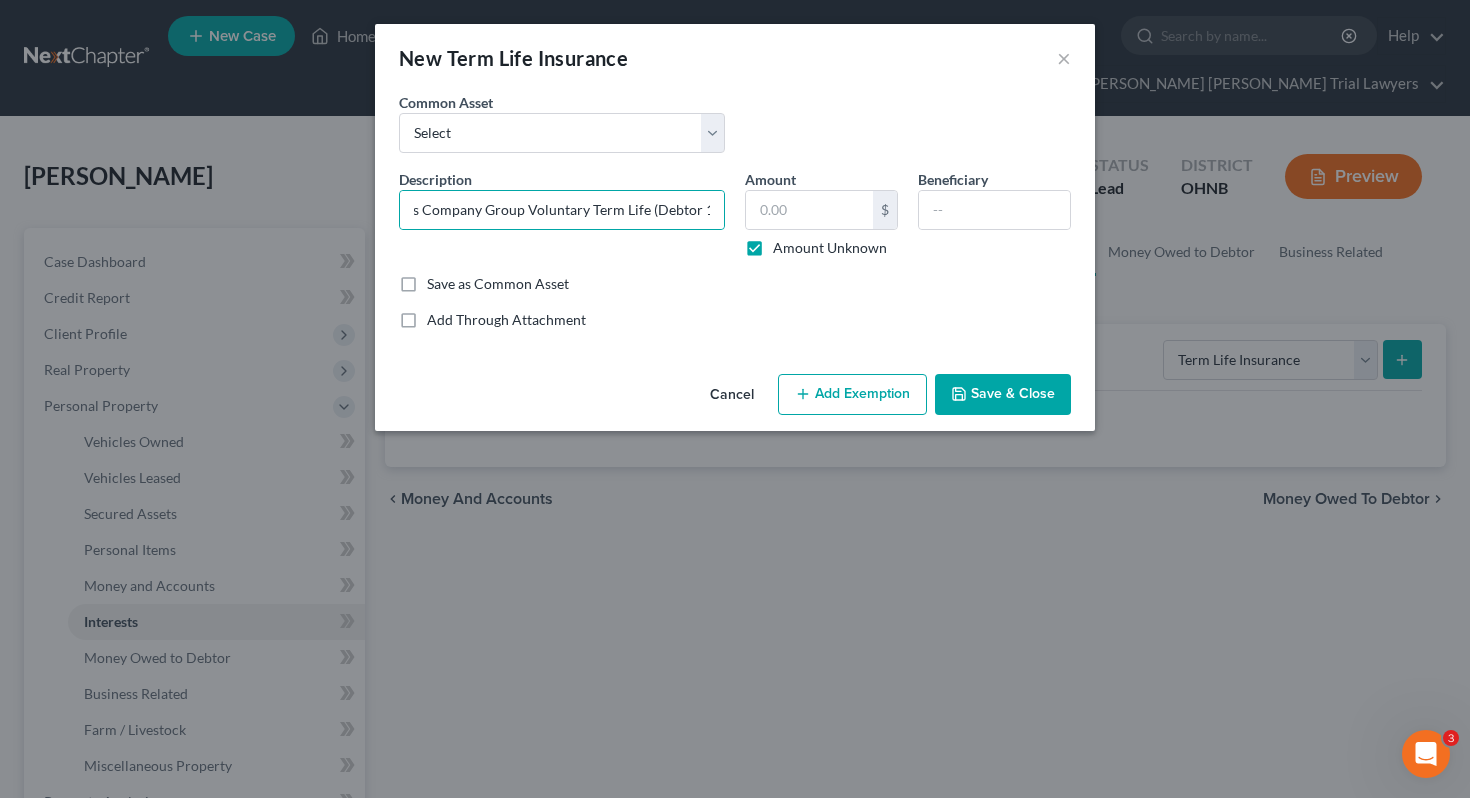 scroll, scrollTop: 0, scrollLeft: 0, axis: both 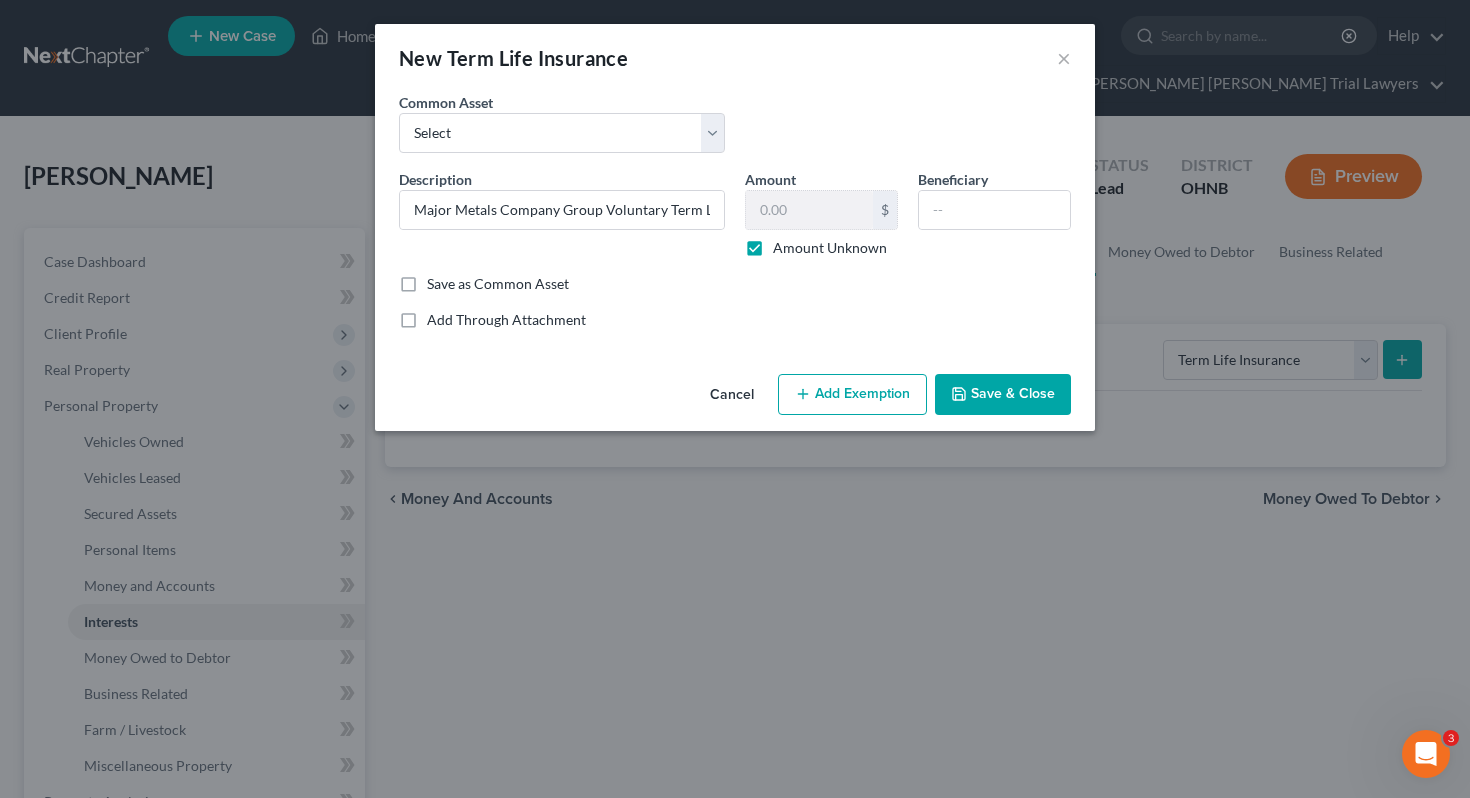 click on "Save & Close" at bounding box center [1003, 395] 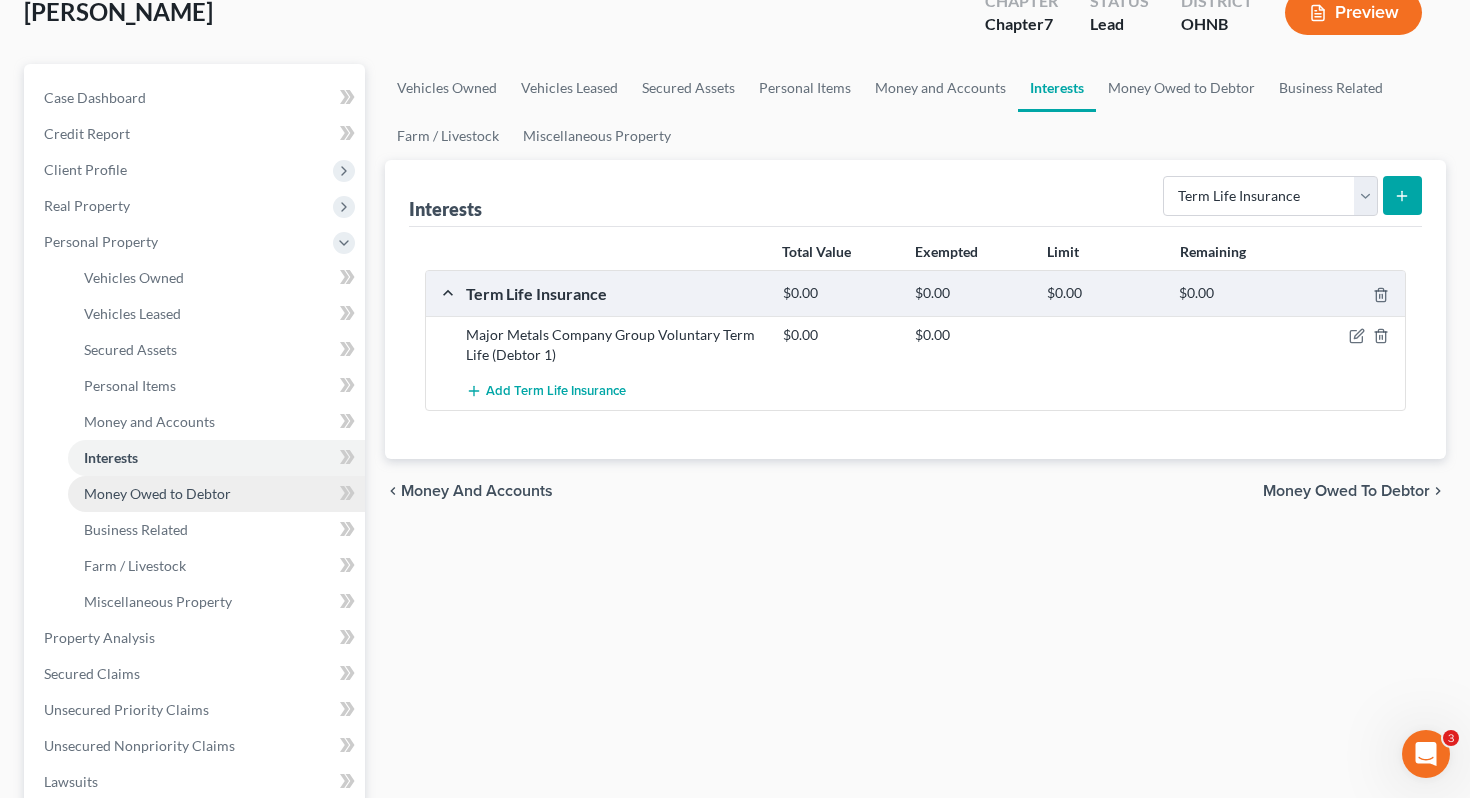 scroll, scrollTop: 172, scrollLeft: 0, axis: vertical 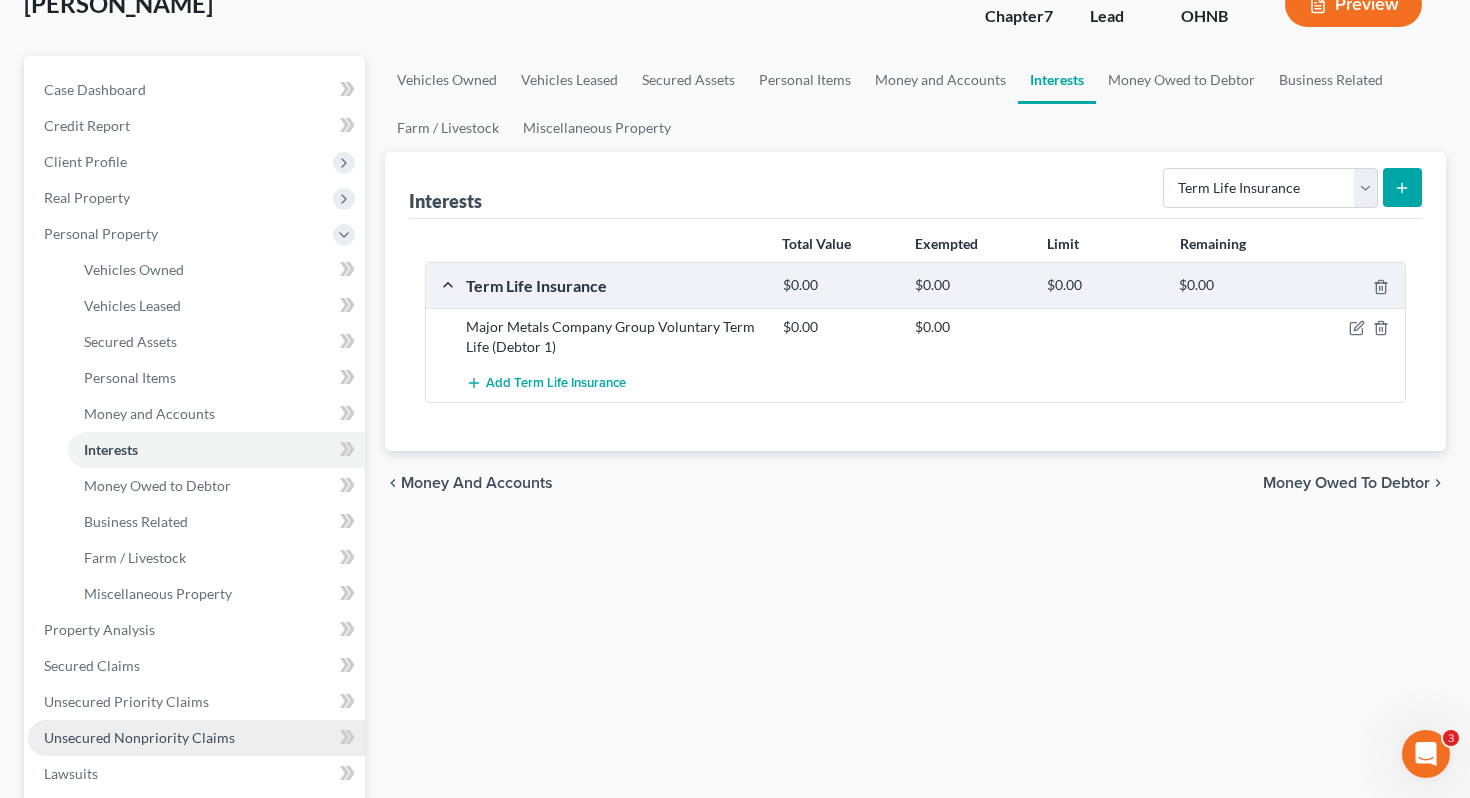 click on "Unsecured Nonpriority Claims" at bounding box center [196, 738] 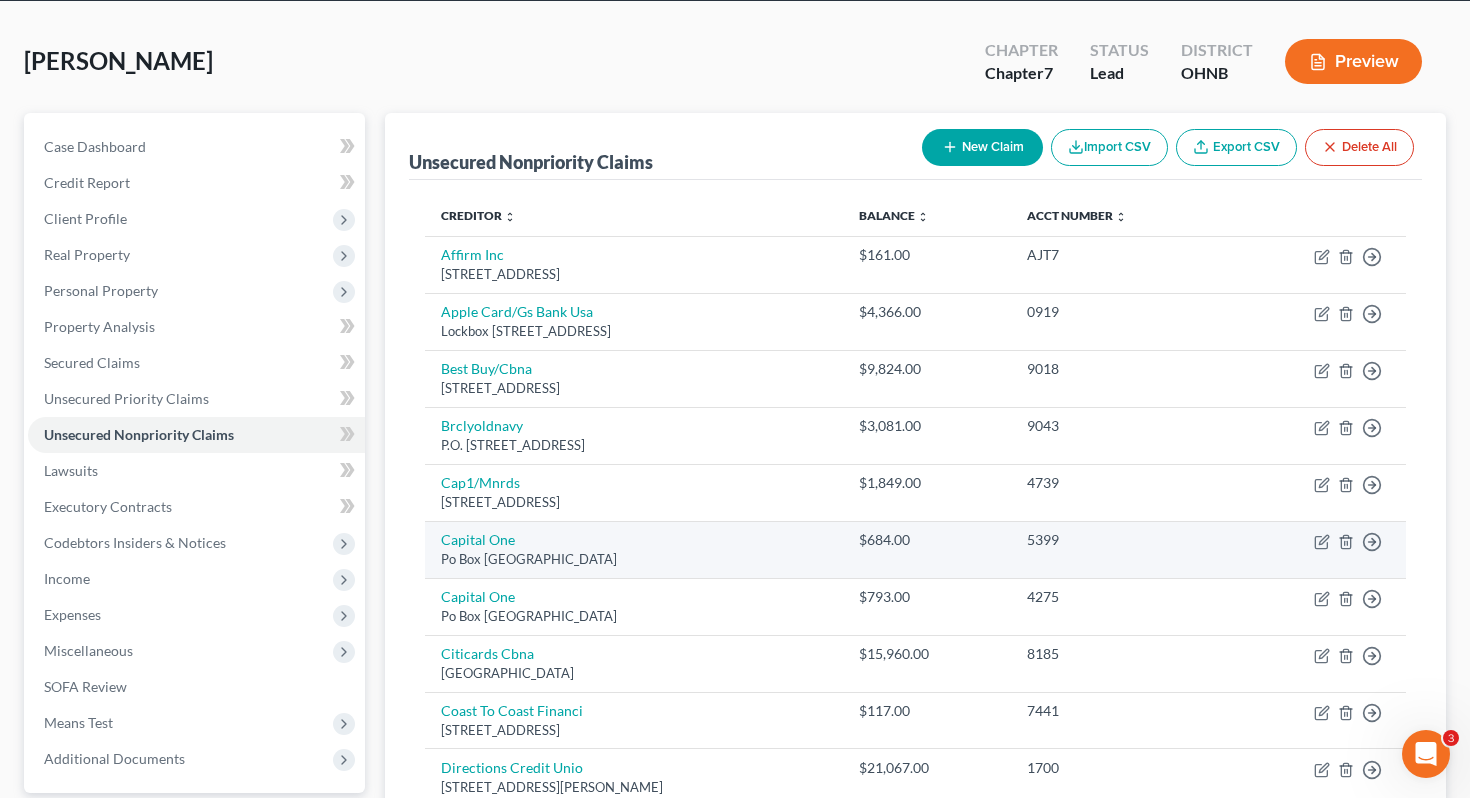 scroll, scrollTop: 119, scrollLeft: 0, axis: vertical 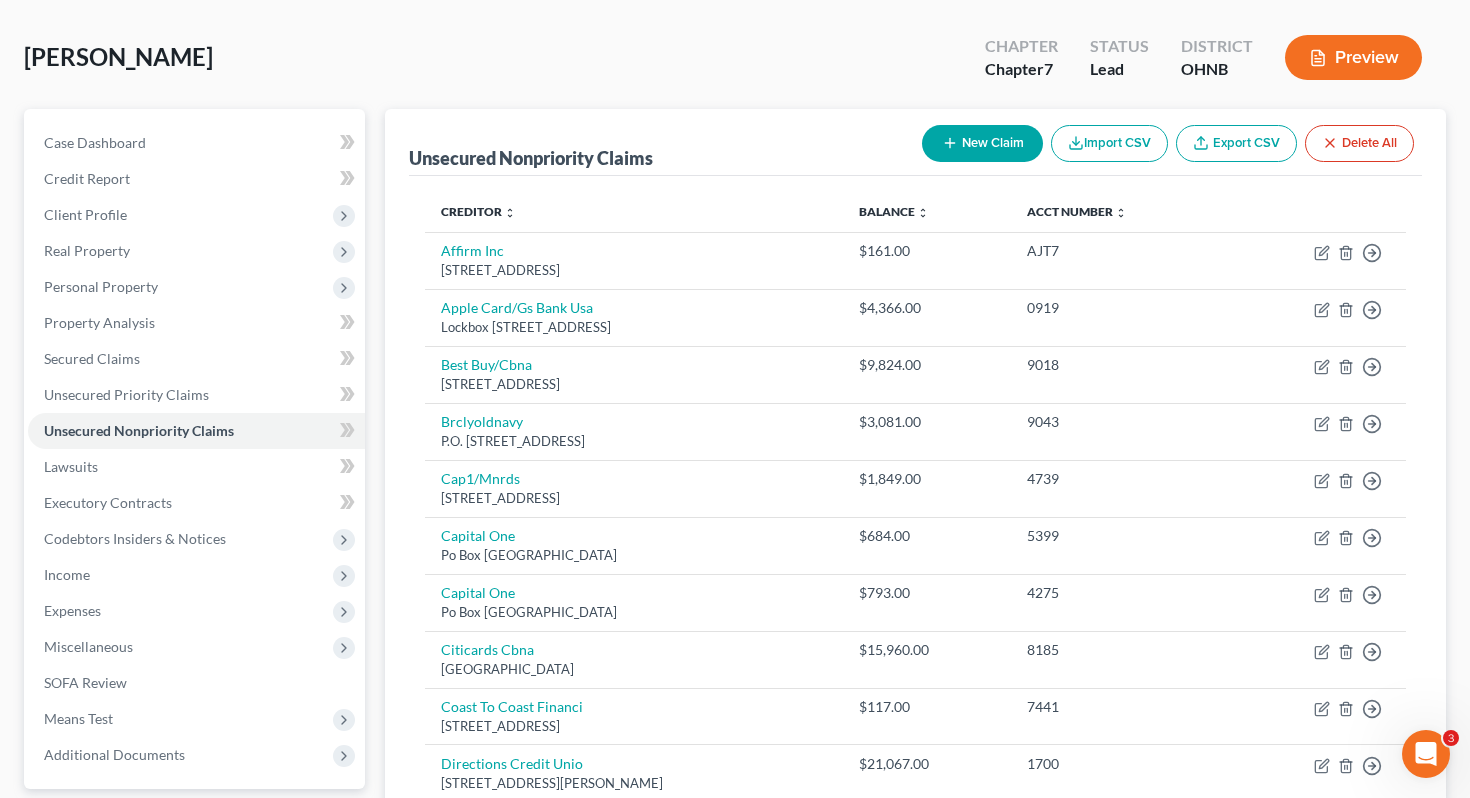 click on "New Claim" at bounding box center (982, 143) 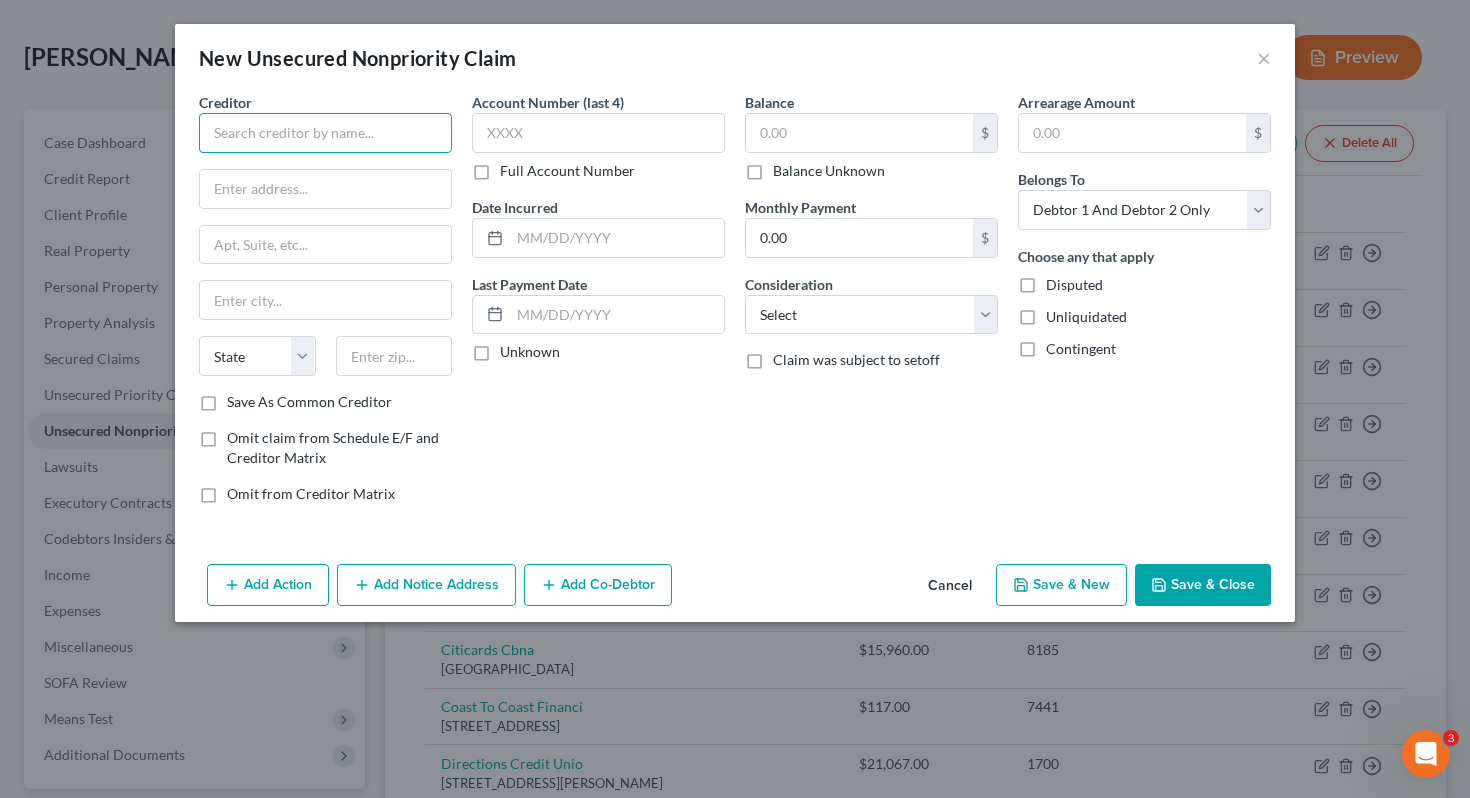 click at bounding box center [325, 133] 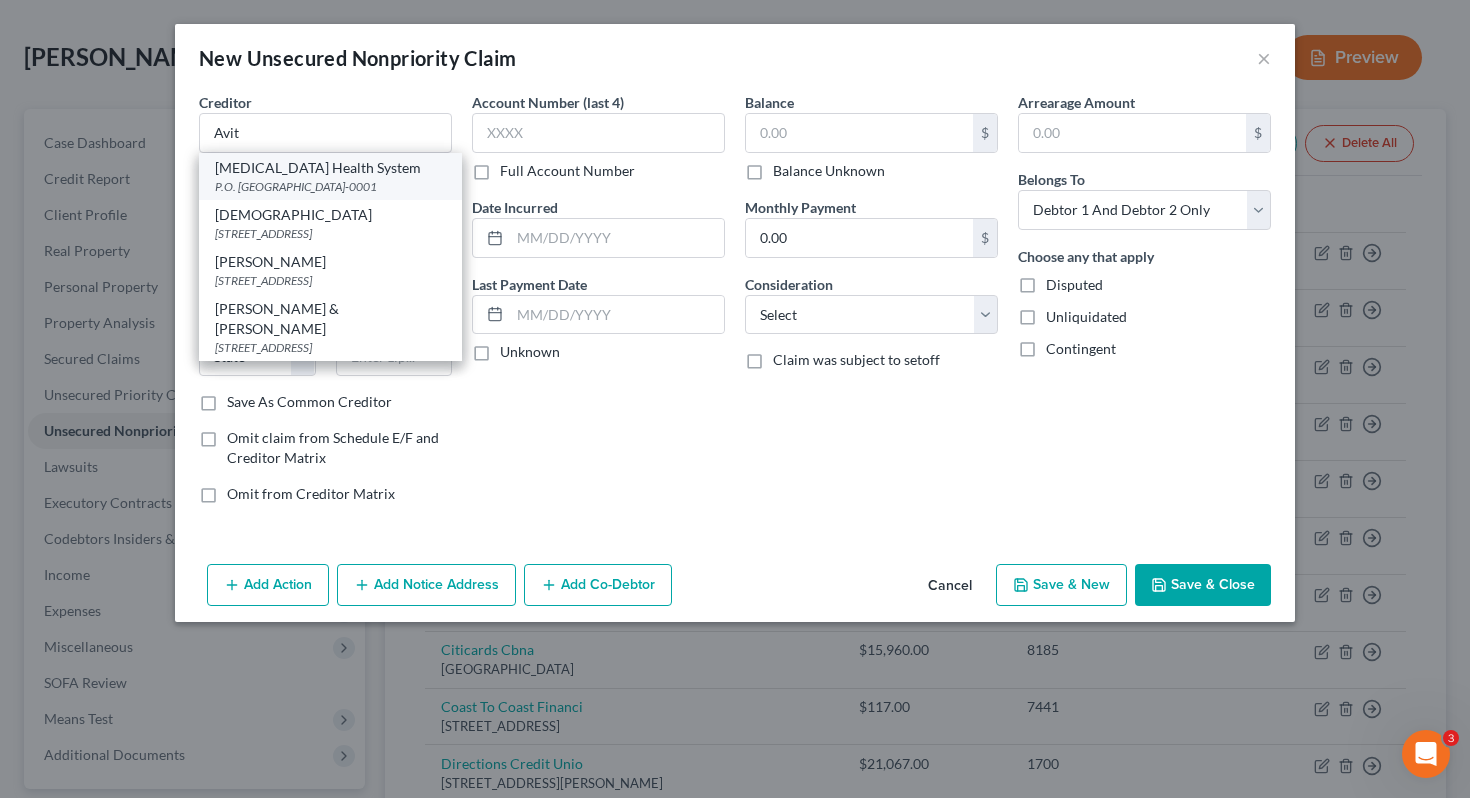 click on "P.O. [GEOGRAPHIC_DATA]-0001" at bounding box center [330, 186] 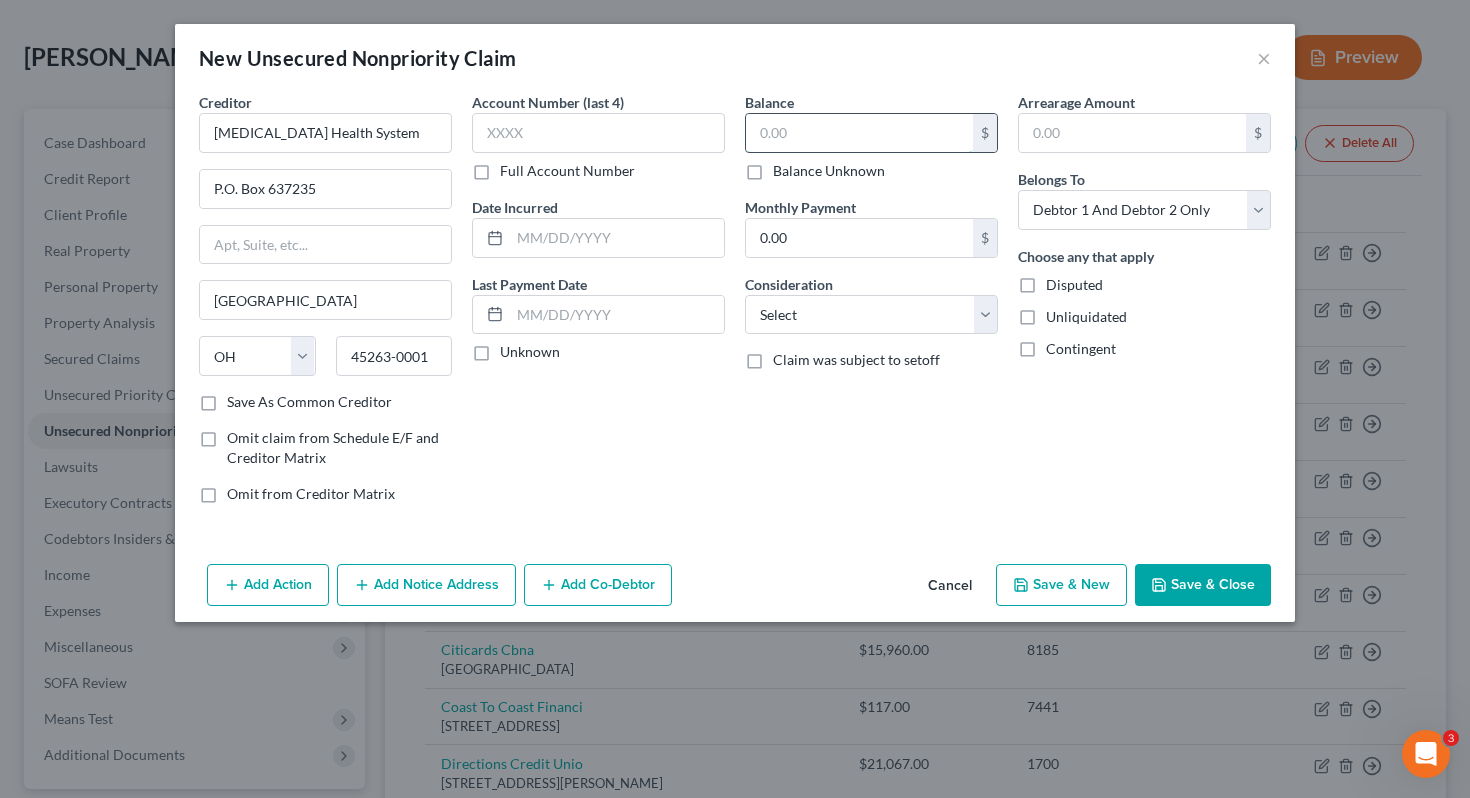 click at bounding box center (859, 133) 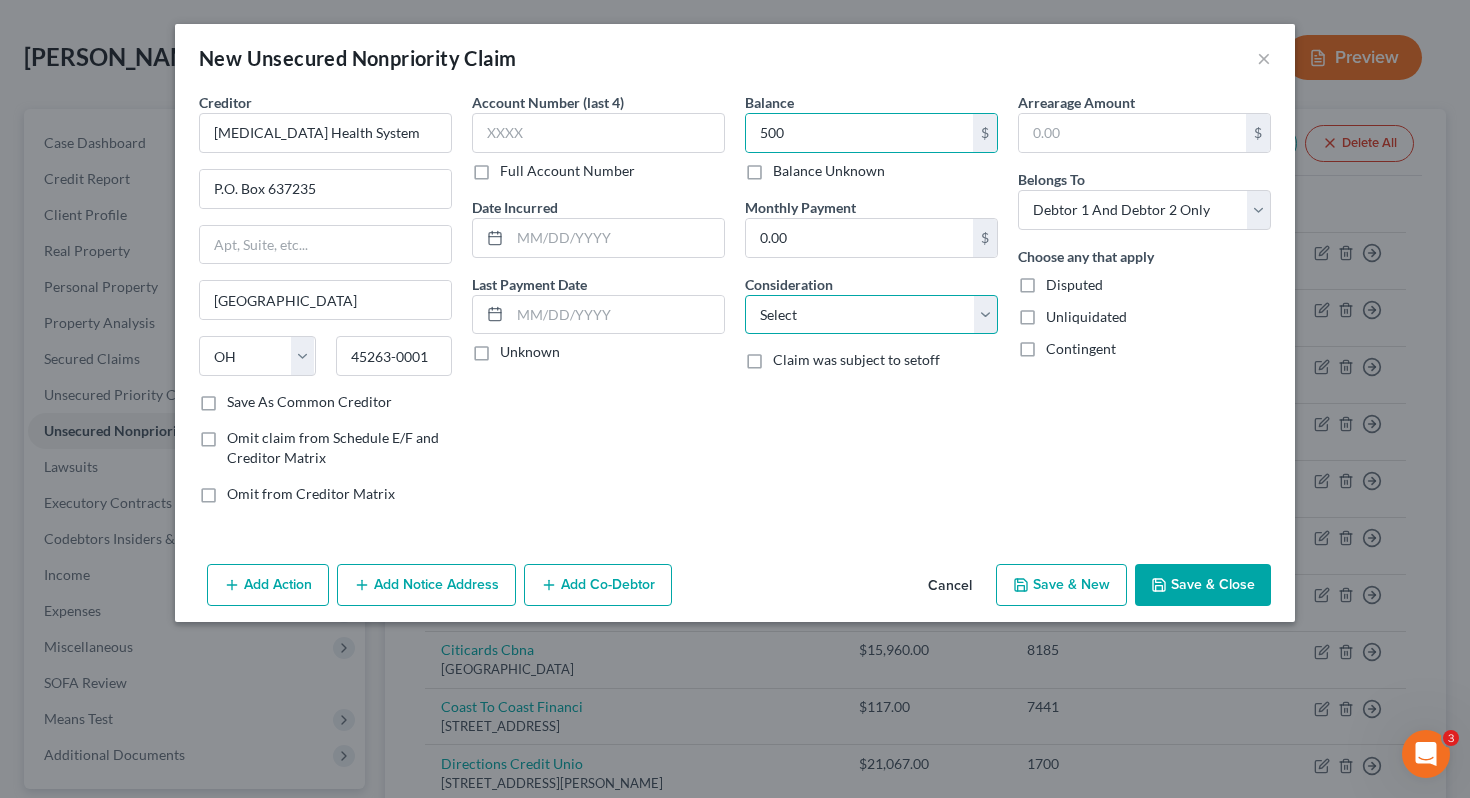 click on "Select Cable / Satellite Services Collection Agency Credit Card Debt Debt Counseling / Attorneys Deficiency Balance Domestic Support Obligations Home / Car Repairs Income Taxes Judgment Liens Medical Services Monies Loaned / Advanced Mortgage Obligation From Divorce Or Separation Obligation To Pensions Other Overdrawn Bank Account Promised To Help Pay Creditors Student Loans Suppliers And Vendors Telephone / Internet Services Utility Services" at bounding box center (871, 315) 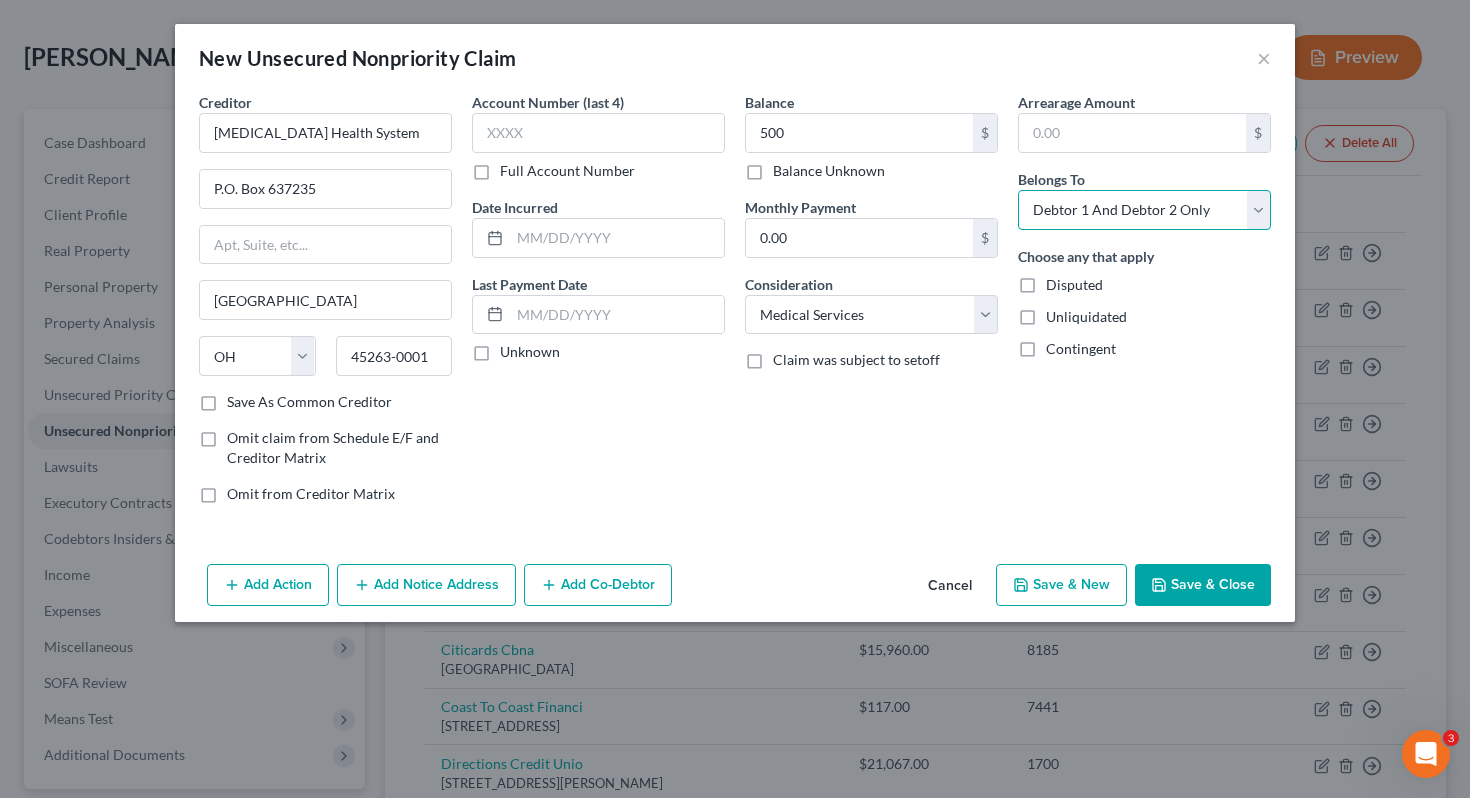 click on "Select Debtor 1 Only Debtor 2 Only Debtor 1 And Debtor 2 Only At Least One Of The Debtors And Another Community Property" at bounding box center (1144, 210) 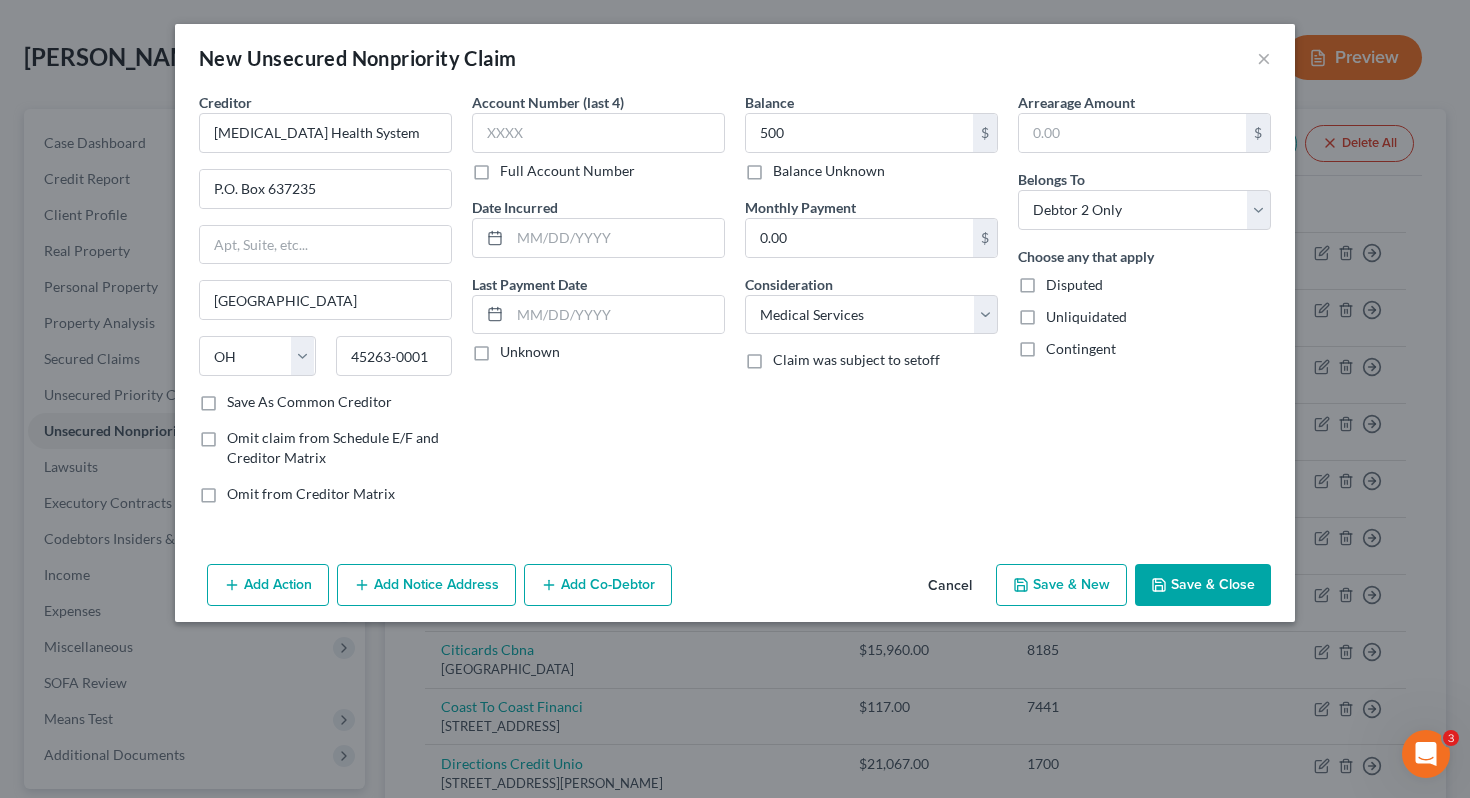 click 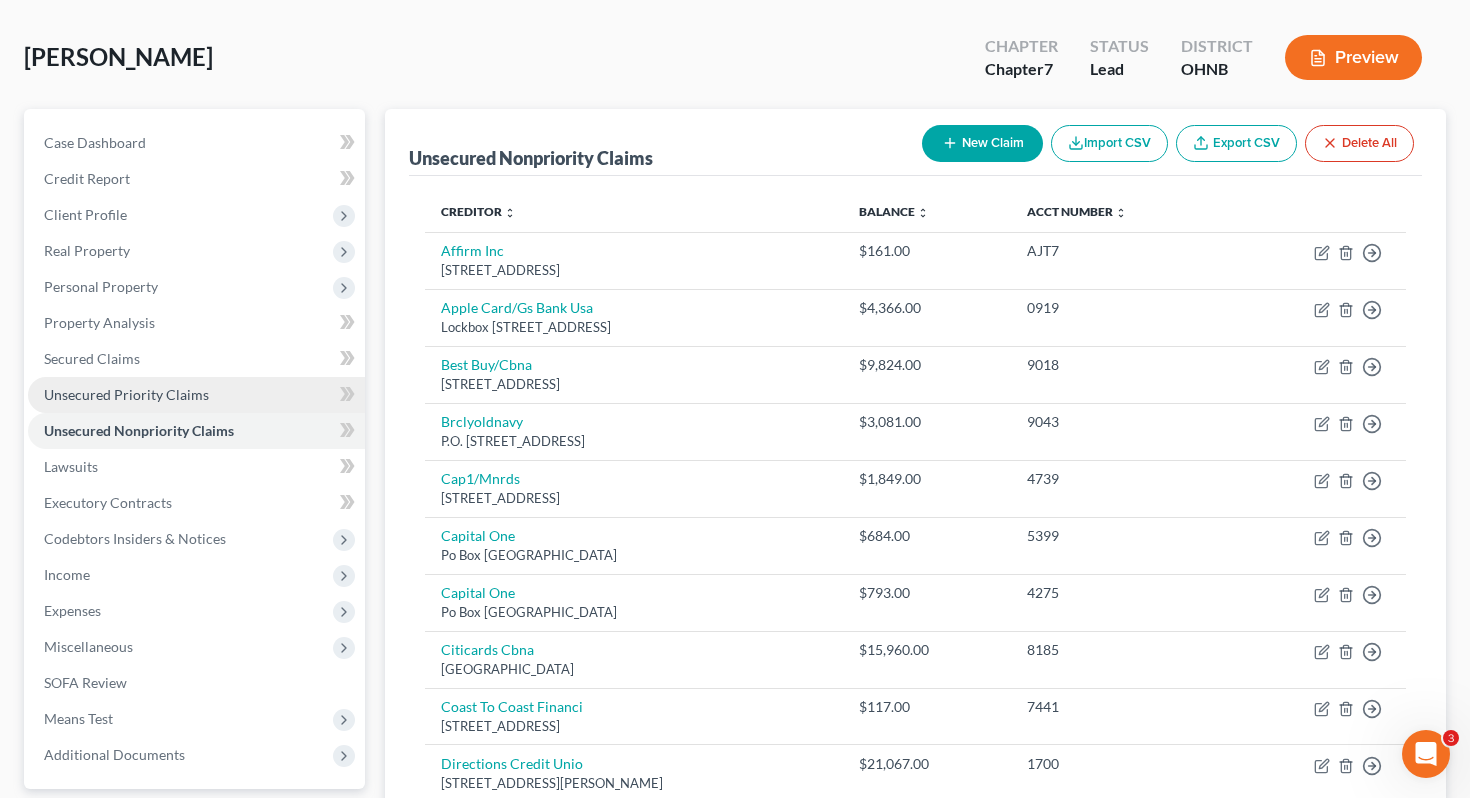 click on "Unsecured Priority Claims" at bounding box center [196, 395] 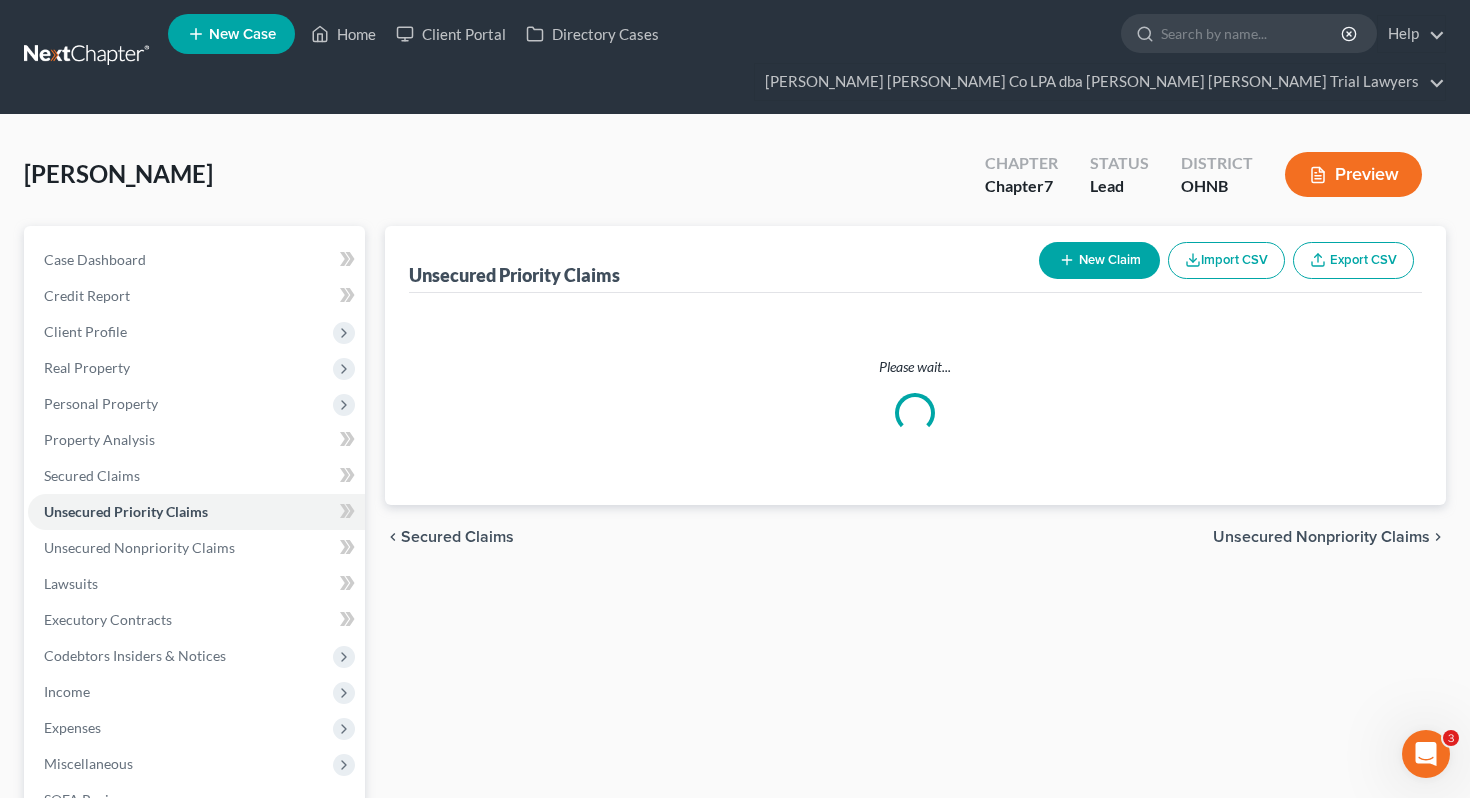 scroll, scrollTop: 0, scrollLeft: 0, axis: both 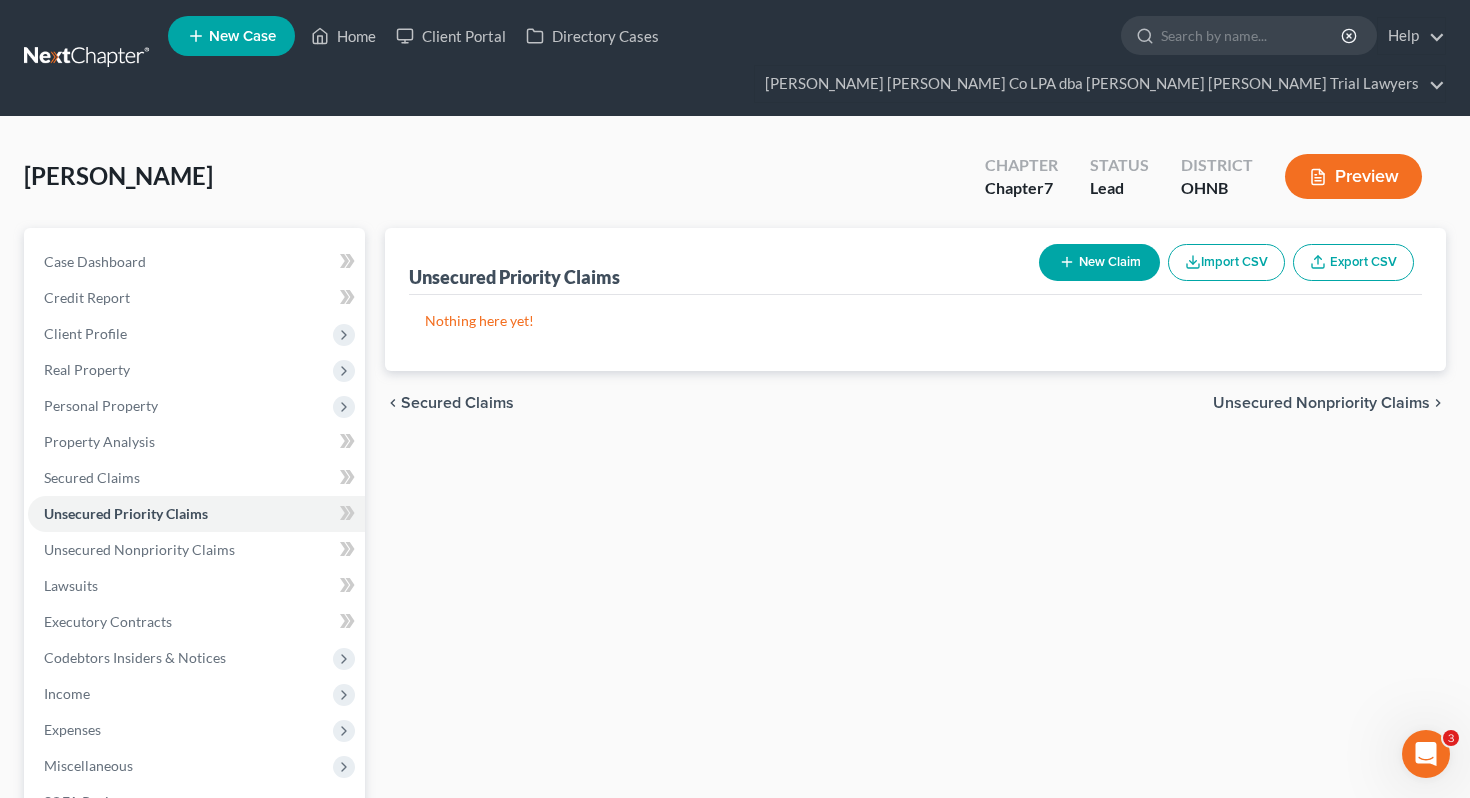 click on "New Claim" at bounding box center [1099, 262] 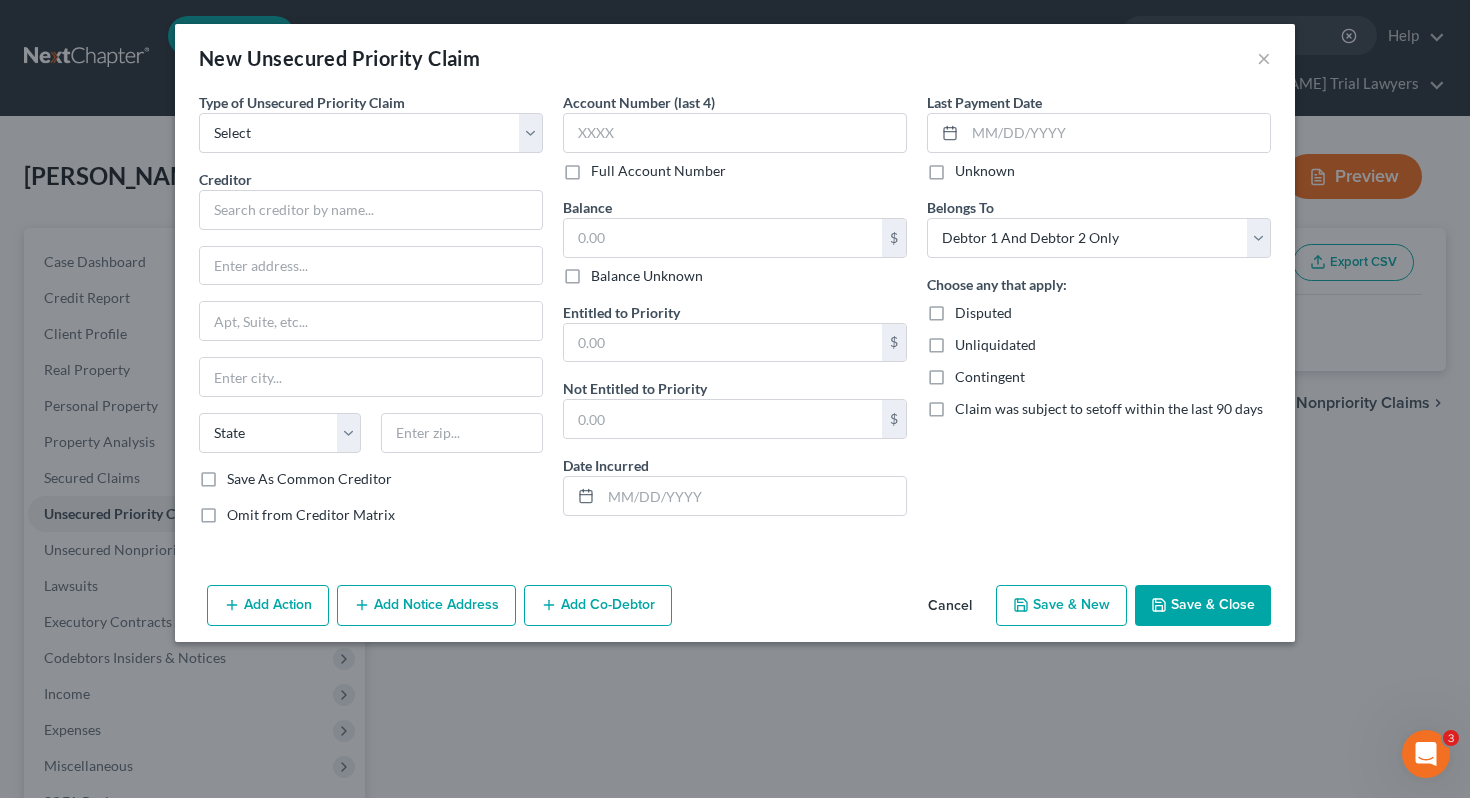 click on "Type of Unsecured Priority Claim
*
Select Taxes & Other Government Units Domestic Support Obligations Extensions of credit in an involuntary case Wages, Salaries, Commissions Contributions to employee benefits Certain farmers and fisherman Deposits by individuals Commitments to maintain capitals Claims for death or injury while intoxicated Other Creditor *                         State [US_STATE] AK AR AZ CA CO CT DE [GEOGRAPHIC_DATA] [GEOGRAPHIC_DATA] [GEOGRAPHIC_DATA] GU HI ID [GEOGRAPHIC_DATA] IN [GEOGRAPHIC_DATA] [GEOGRAPHIC_DATA] [GEOGRAPHIC_DATA] LA ME MD [GEOGRAPHIC_DATA] [GEOGRAPHIC_DATA] [GEOGRAPHIC_DATA] [GEOGRAPHIC_DATA] [GEOGRAPHIC_DATA] MT [GEOGRAPHIC_DATA] ND [GEOGRAPHIC_DATA] [GEOGRAPHIC_DATA] [GEOGRAPHIC_DATA] [GEOGRAPHIC_DATA] [GEOGRAPHIC_DATA] [GEOGRAPHIC_DATA] [GEOGRAPHIC_DATA] [GEOGRAPHIC_DATA] OR [GEOGRAPHIC_DATA] PR RI SC SD [GEOGRAPHIC_DATA] [GEOGRAPHIC_DATA] UT VI VA [GEOGRAPHIC_DATA] [GEOGRAPHIC_DATA] WV WI WY Save As Common Creditor Omit from Creditor Matrix" at bounding box center (371, 316) 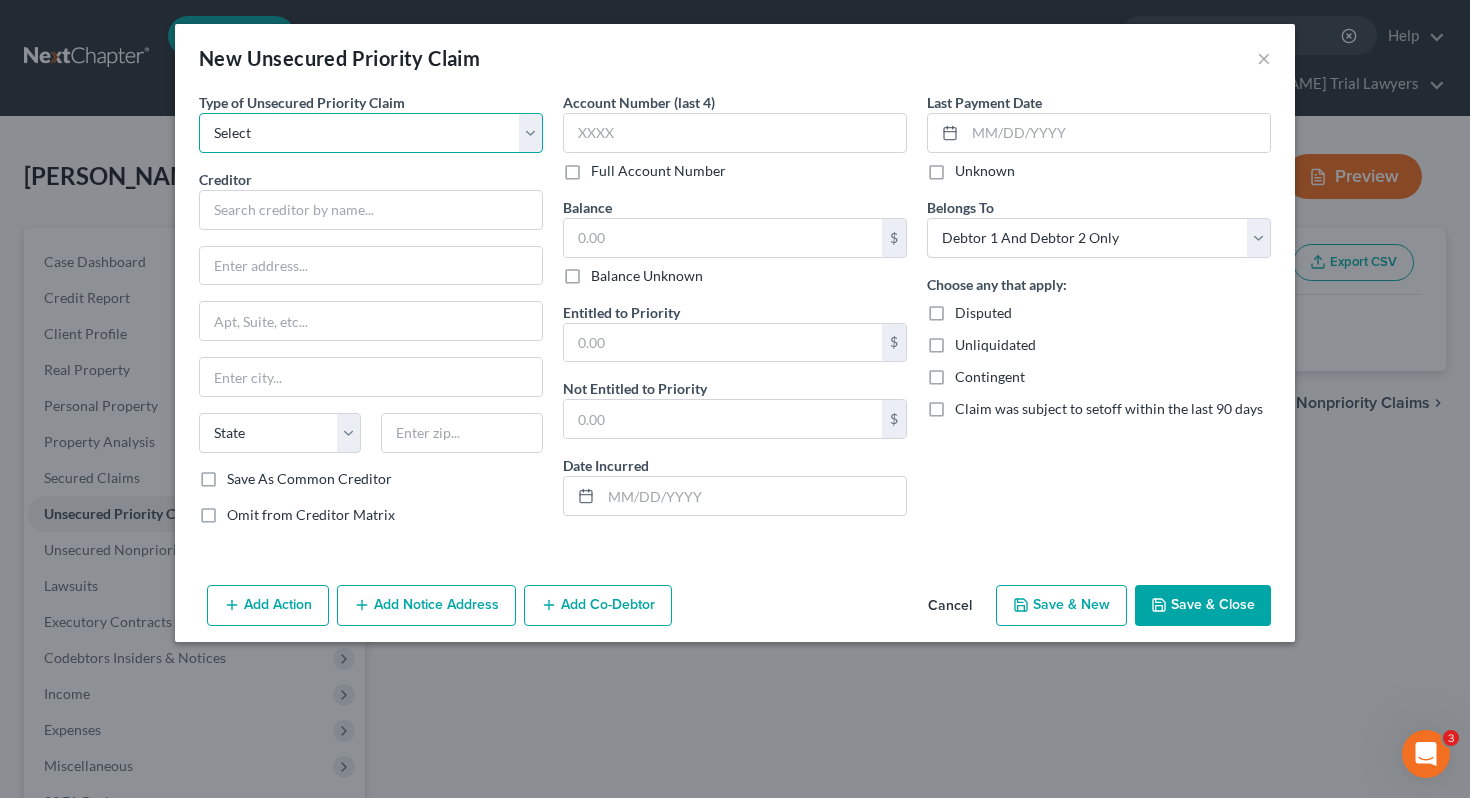 click on "Select Taxes & Other Government Units Domestic Support Obligations Extensions of credit in an involuntary case Wages, Salaries, Commissions Contributions to employee benefits Certain farmers and fisherman Deposits by individuals Commitments to maintain capitals Claims for death or injury while intoxicated Other" at bounding box center [371, 133] 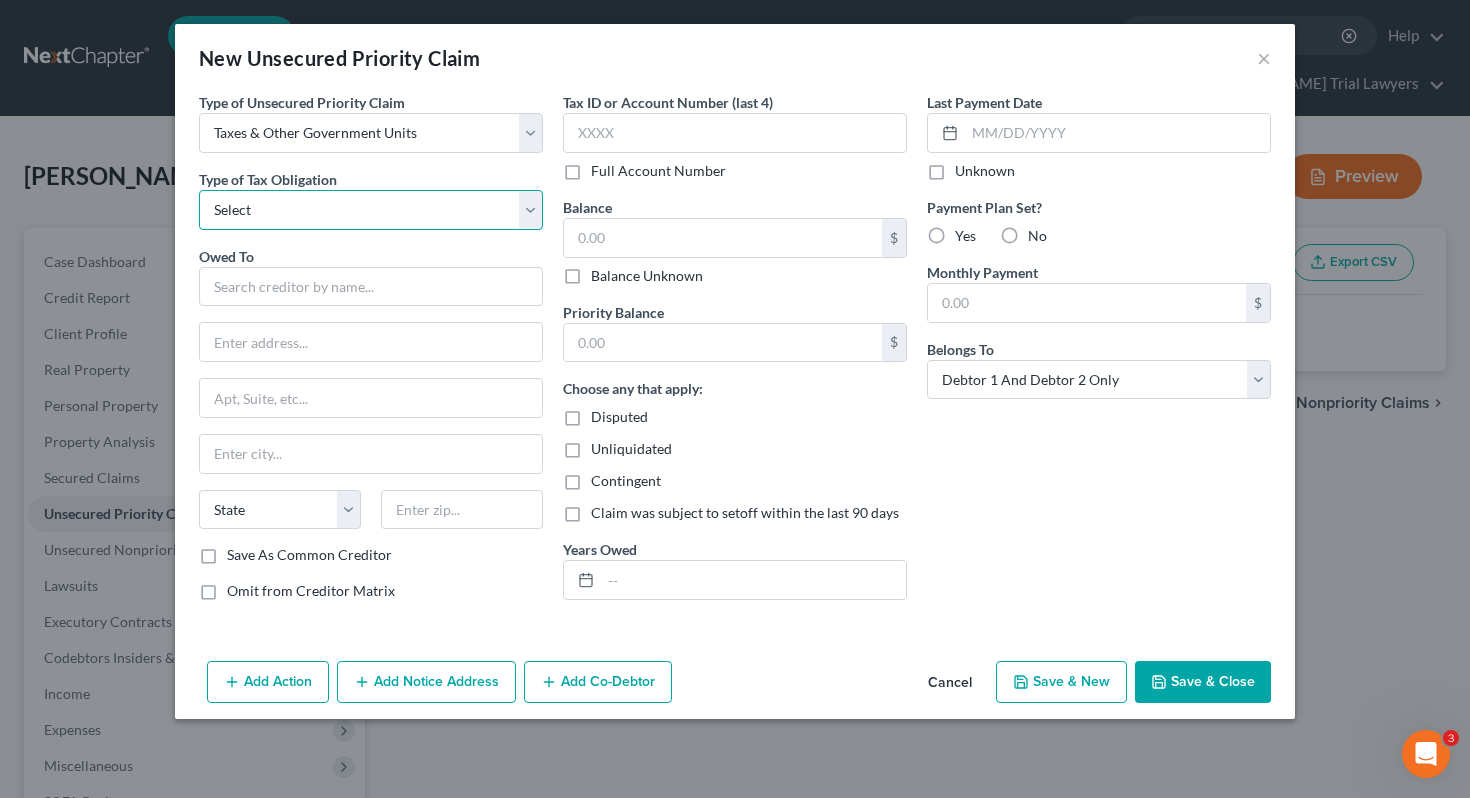 click on "Select Federal City State Franchise Tax Board Other" at bounding box center (371, 210) 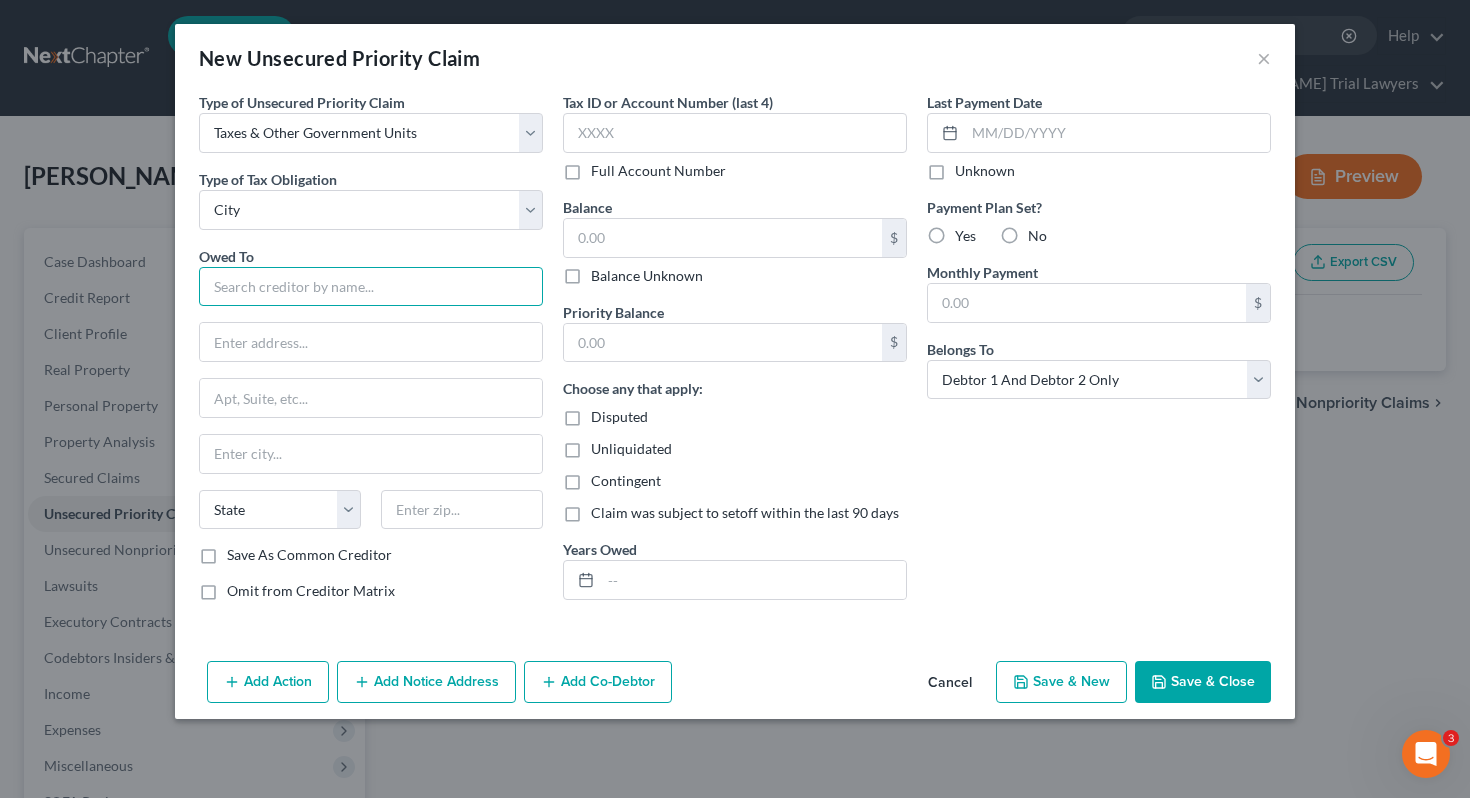 click at bounding box center (371, 287) 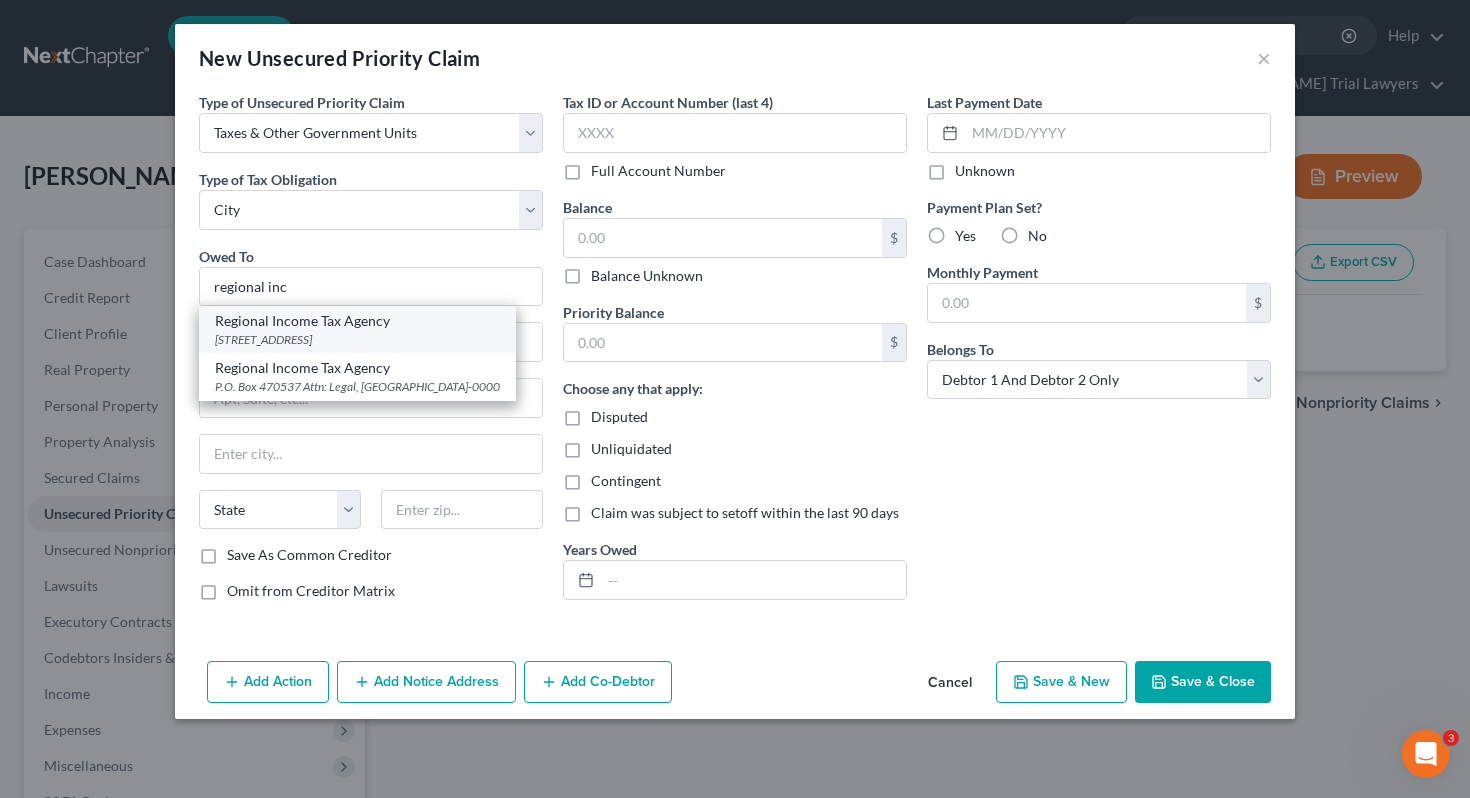 click on "[STREET_ADDRESS]" at bounding box center (357, 339) 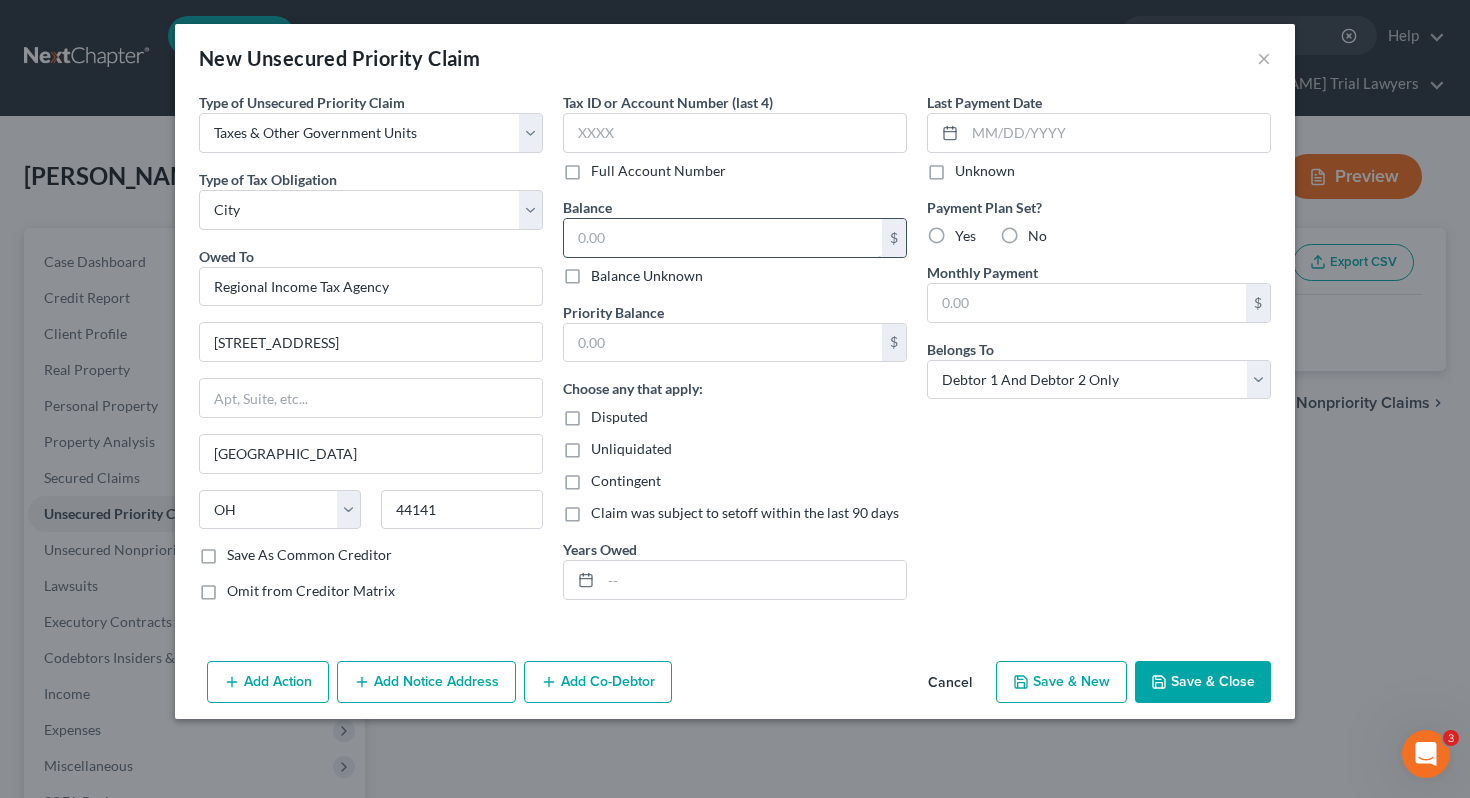 click at bounding box center [723, 238] 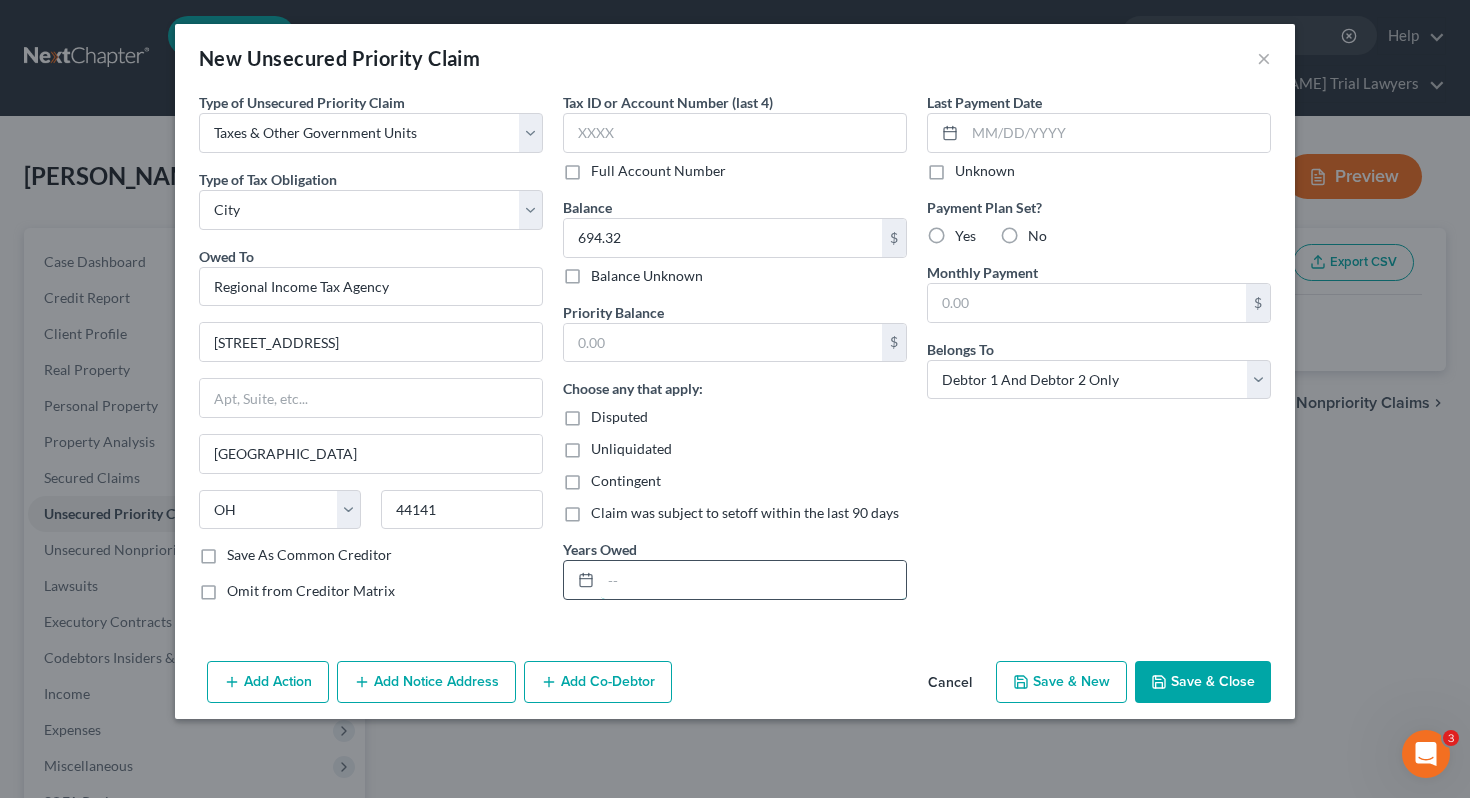 click at bounding box center (753, 580) 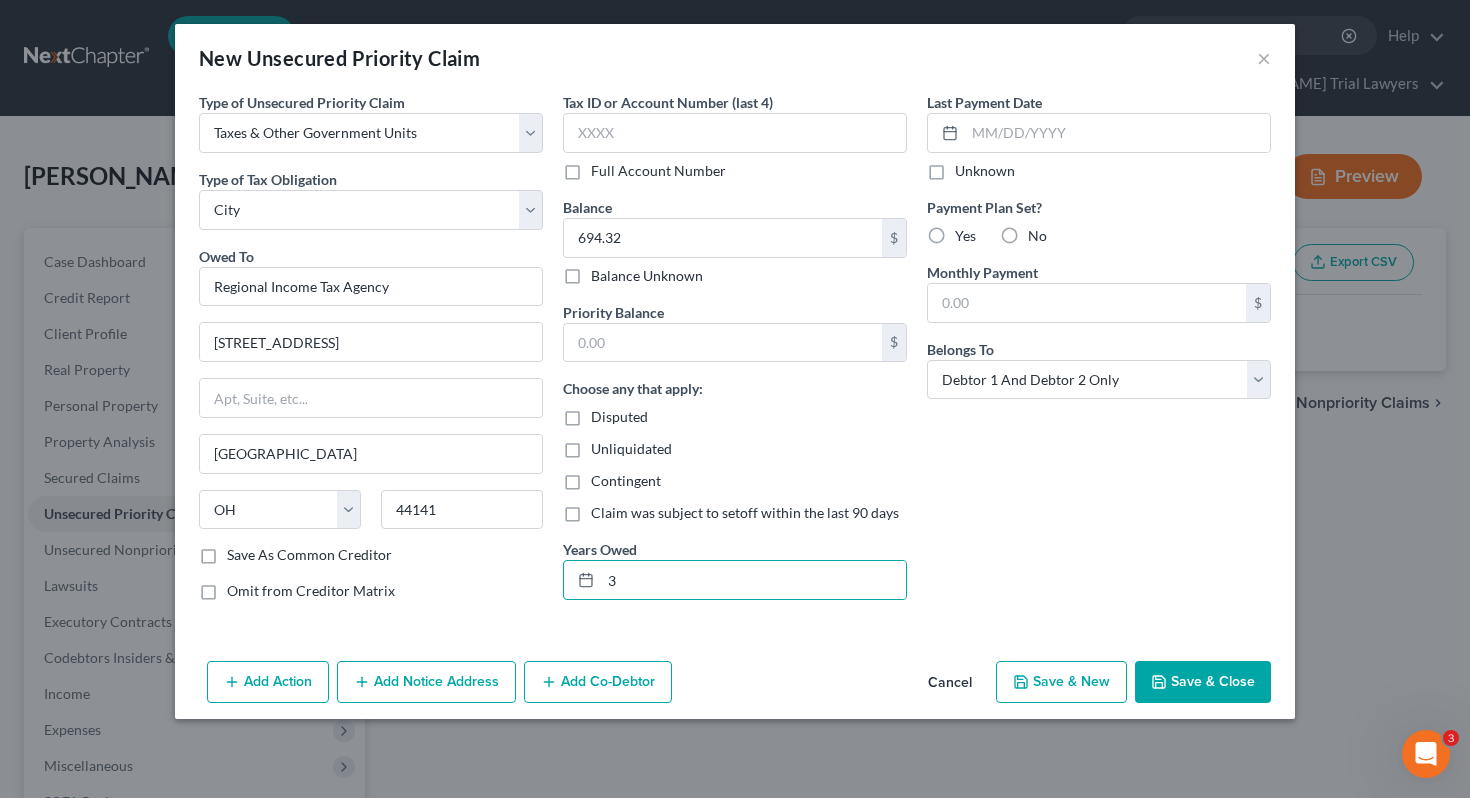 click on "Last Payment Date         Unknown Payment Plan Set? Yes No Monthly Payment $
Belongs To
*
Select Debtor 1 Only Debtor 2 Only Debtor 1 And Debtor 2 Only At Least One Of The Debtors And Another Community Property" at bounding box center [1099, 354] 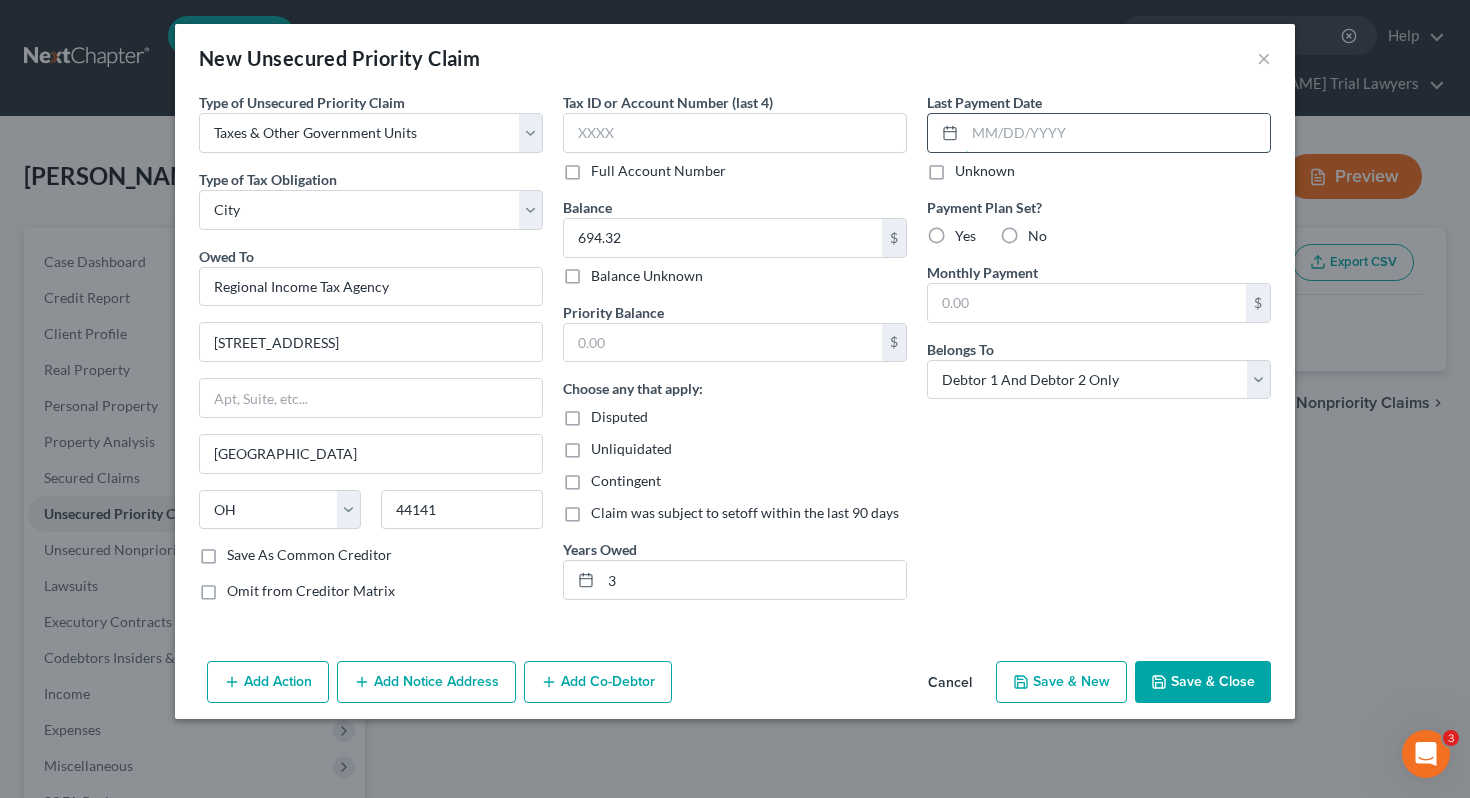 click at bounding box center (1117, 133) 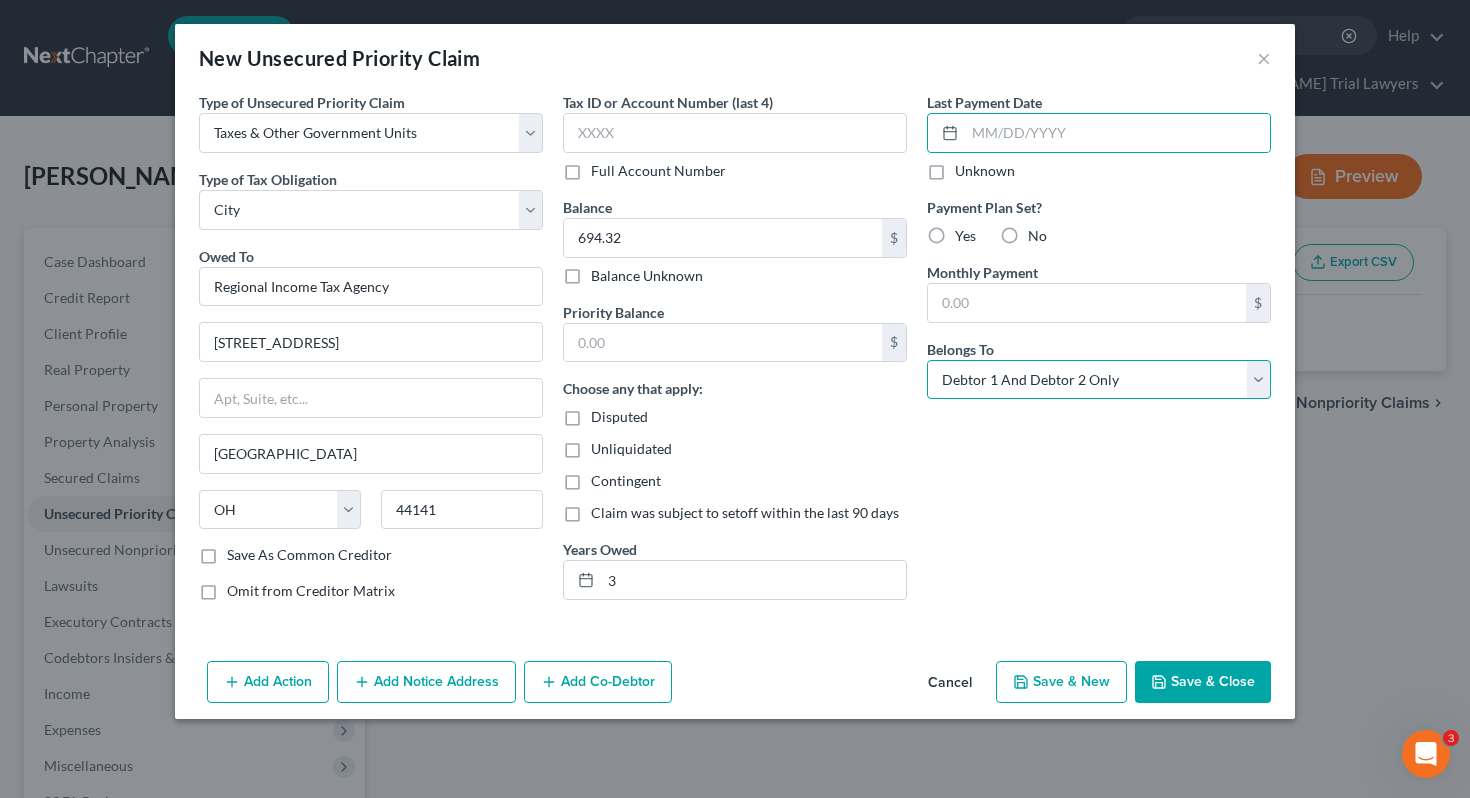 click on "Select Debtor 1 Only Debtor 2 Only Debtor 1 And Debtor 2 Only At Least One Of The Debtors And Another Community Property" at bounding box center (1099, 380) 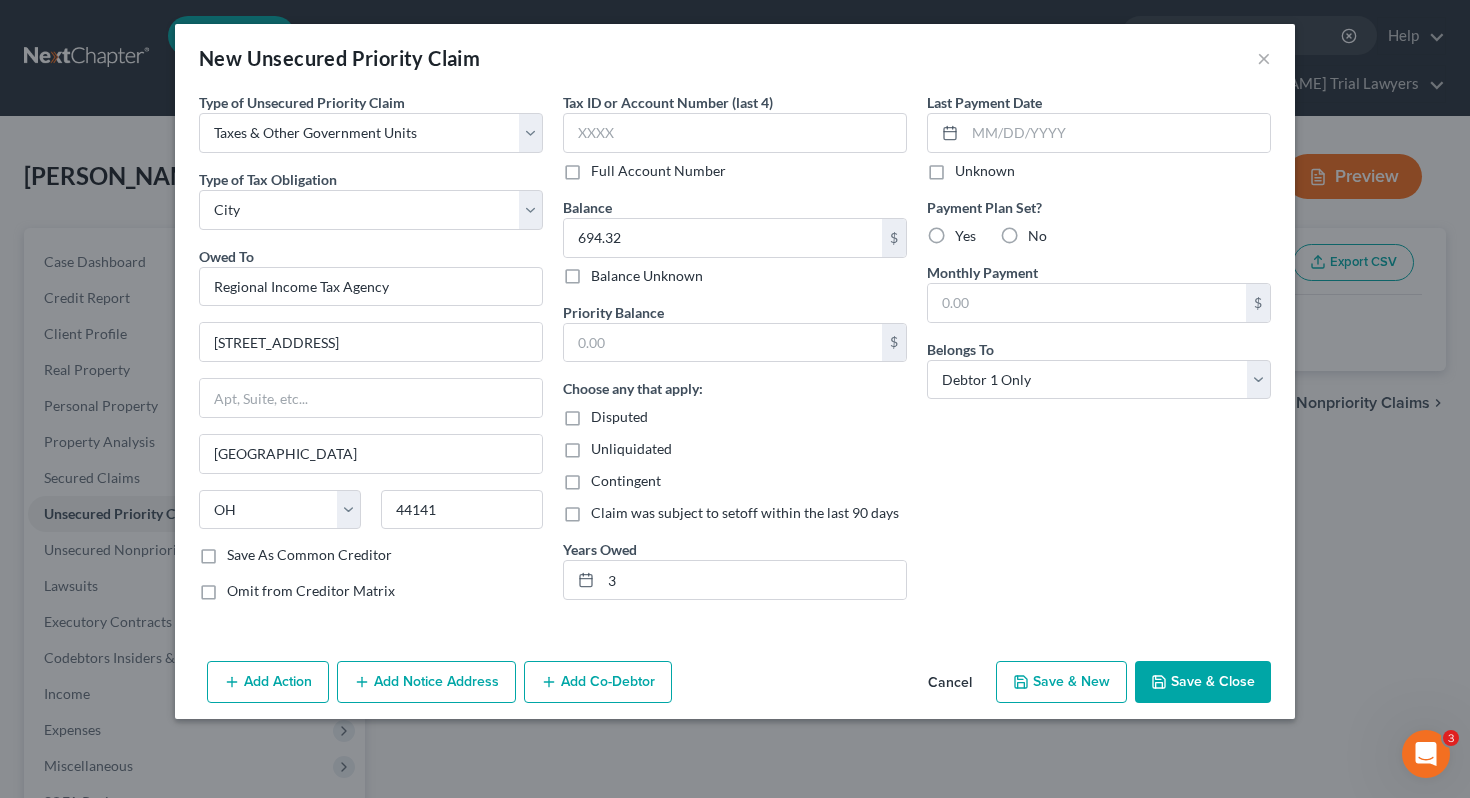click on "Last Payment Date         Unknown Payment Plan Set? Yes No Monthly Payment $
Belongs To
*
Select Debtor 1 Only Debtor 2 Only Debtor 1 And Debtor 2 Only At Least One Of The Debtors And Another Community Property" at bounding box center [1099, 354] 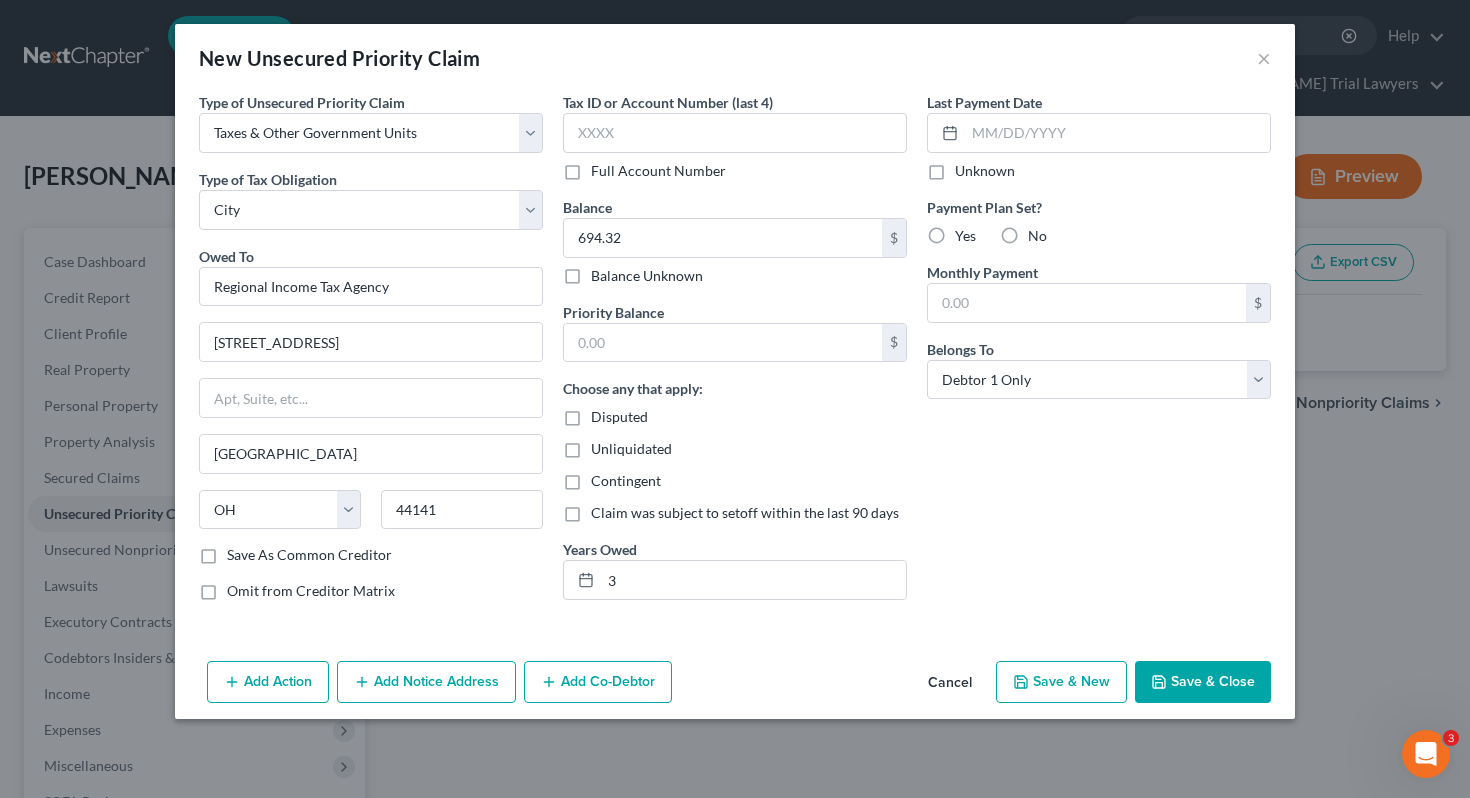 click on "Save & Close" at bounding box center (1203, 682) 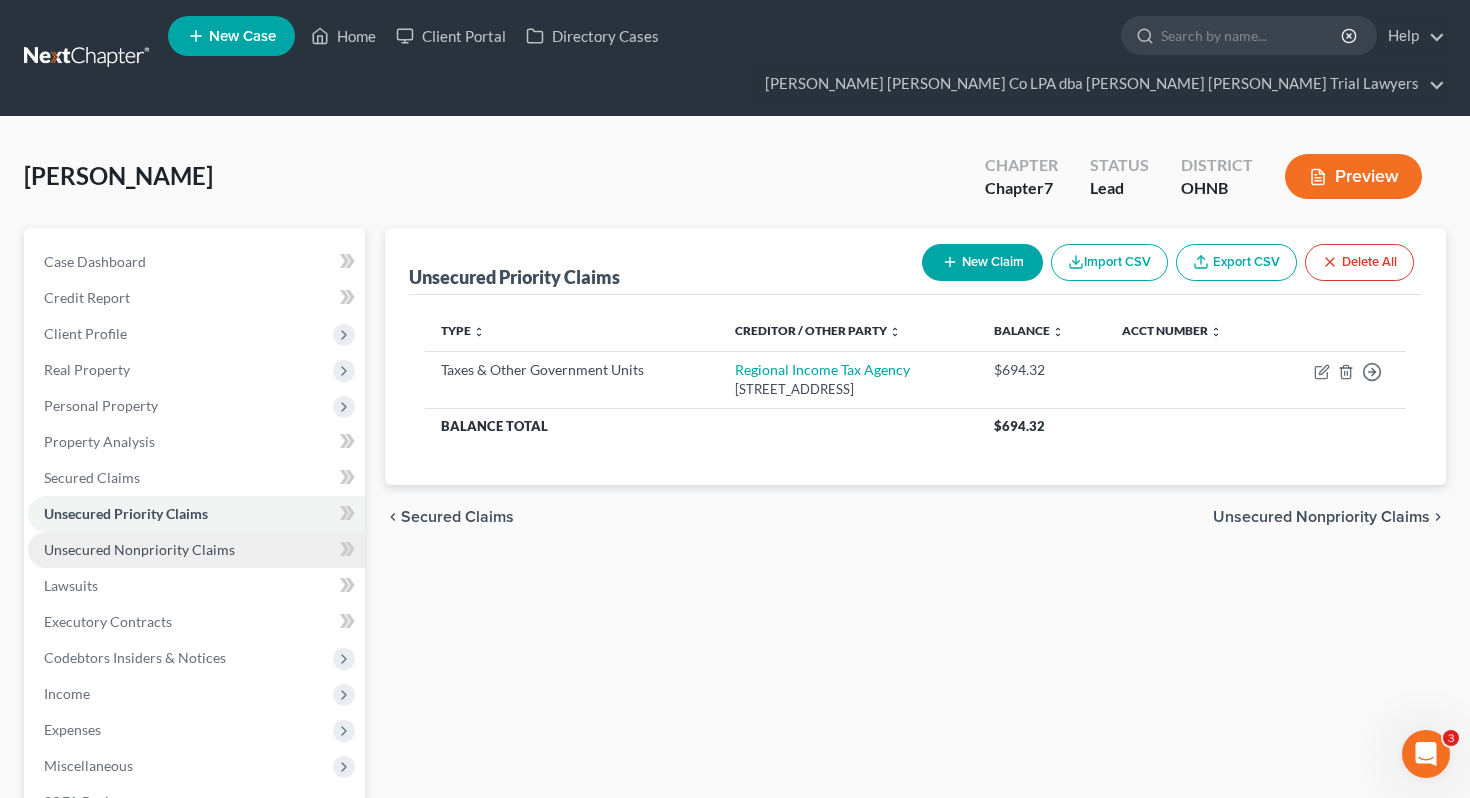 click on "Unsecured Nonpriority Claims" at bounding box center [196, 550] 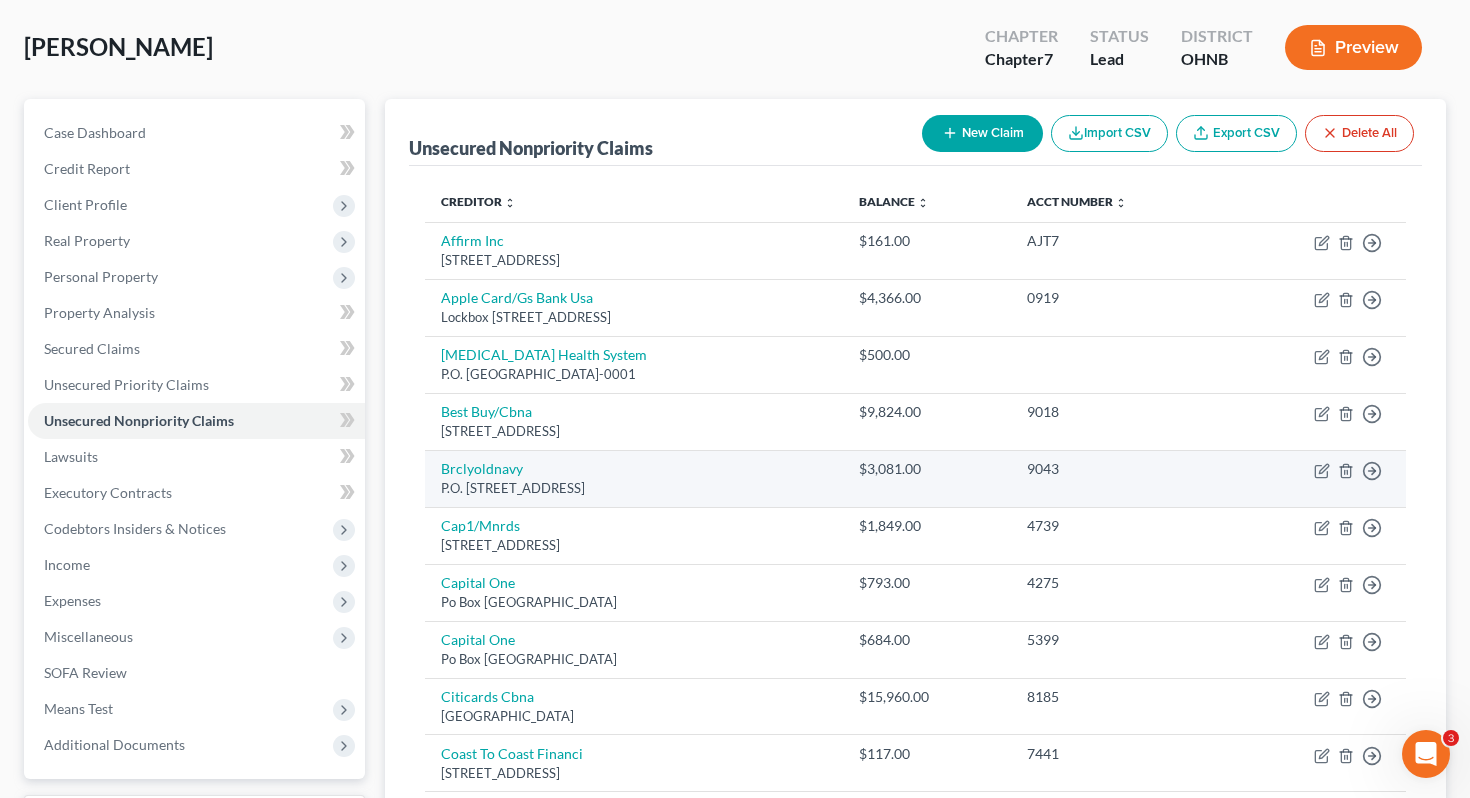 scroll, scrollTop: 137, scrollLeft: 0, axis: vertical 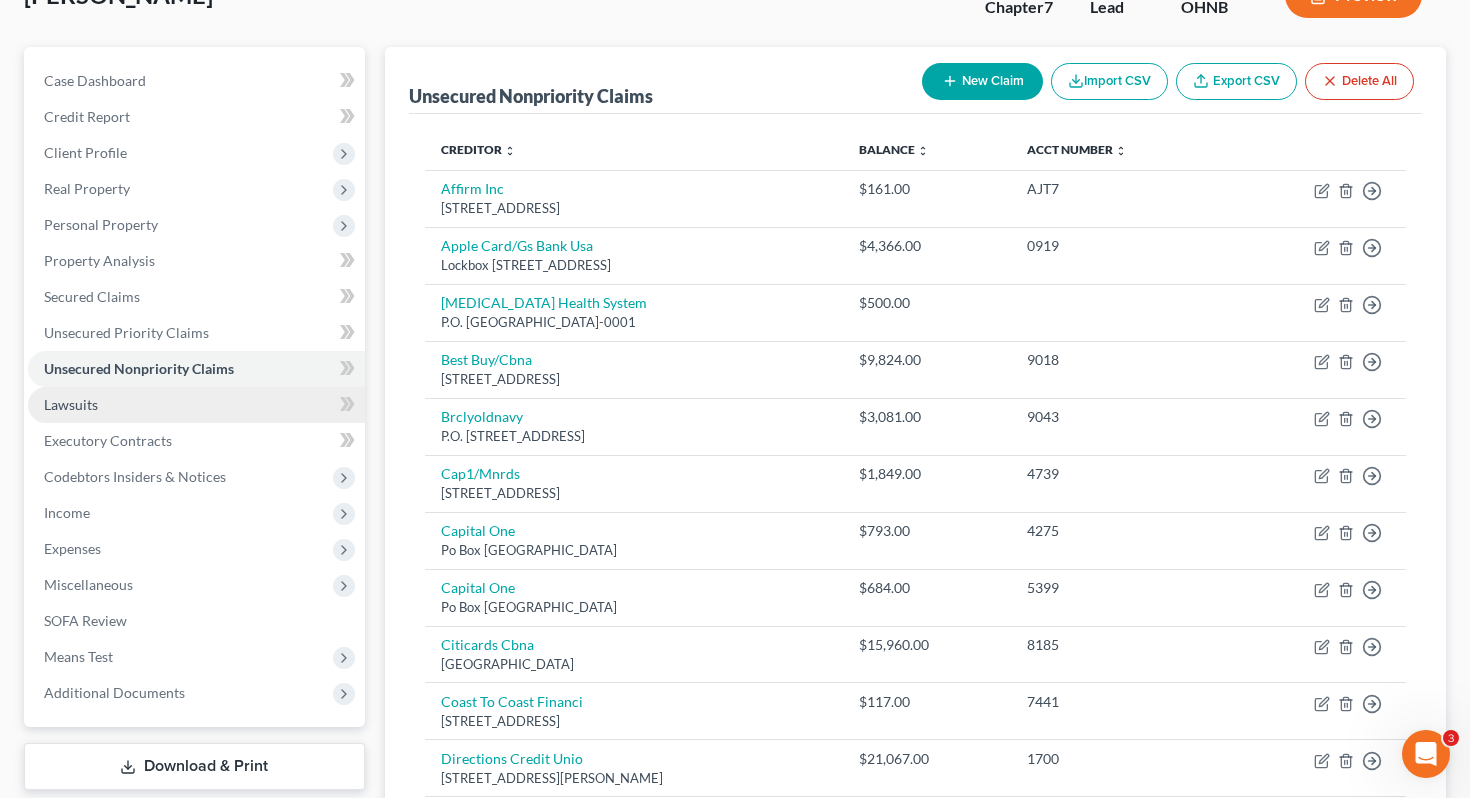 click on "Lawsuits" at bounding box center [196, 405] 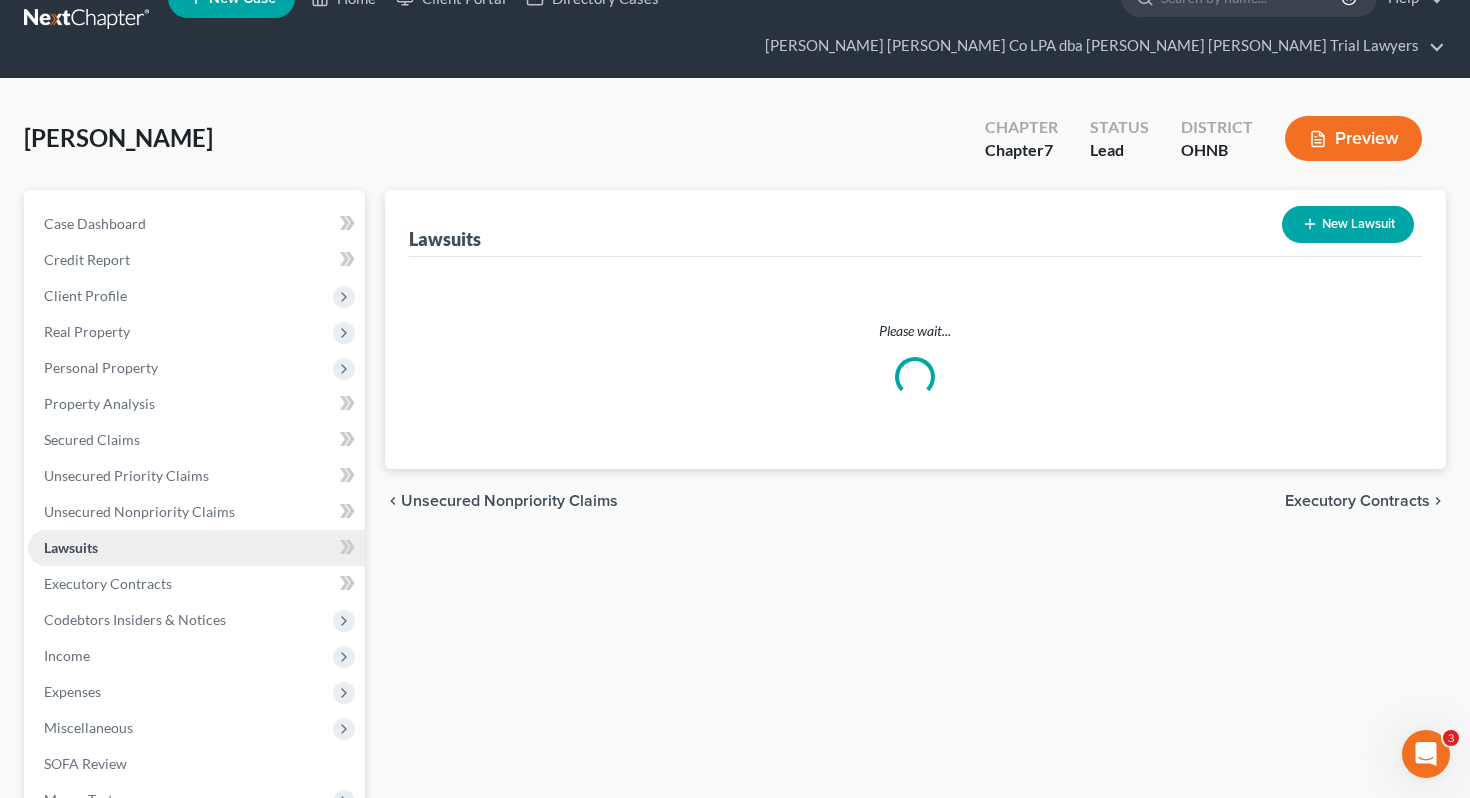 scroll, scrollTop: 0, scrollLeft: 0, axis: both 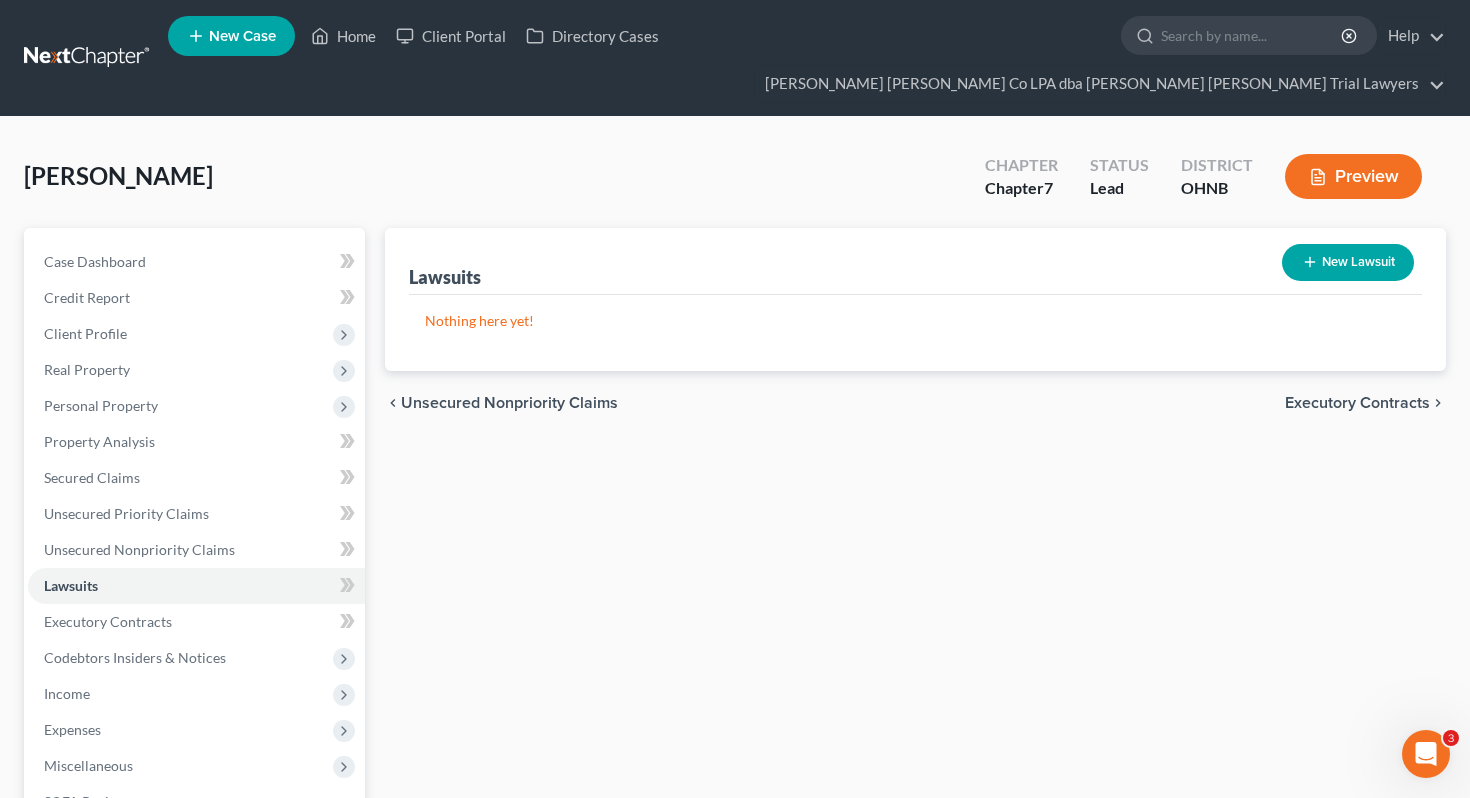 click on "New Lawsuit" at bounding box center [1348, 262] 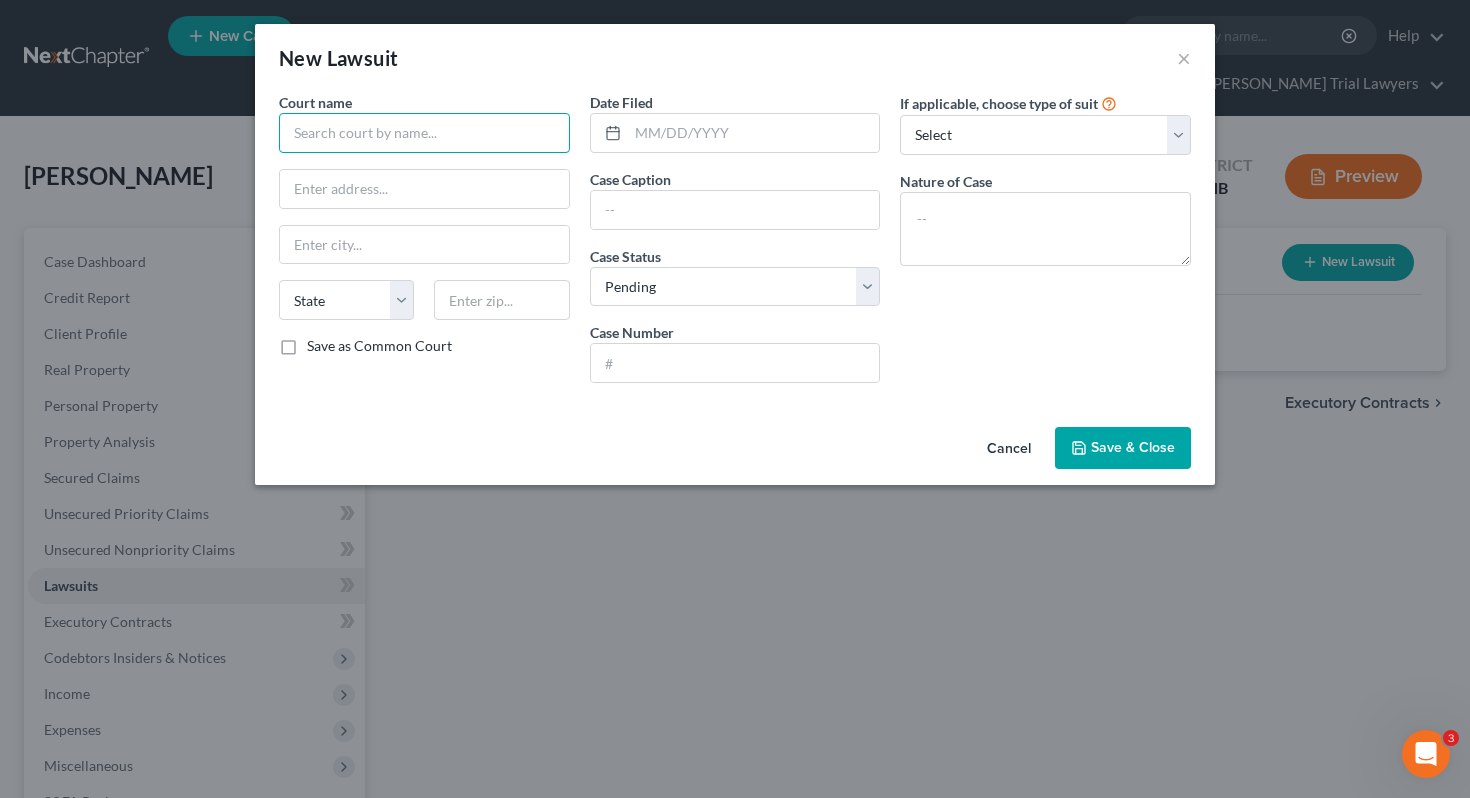 click at bounding box center [424, 133] 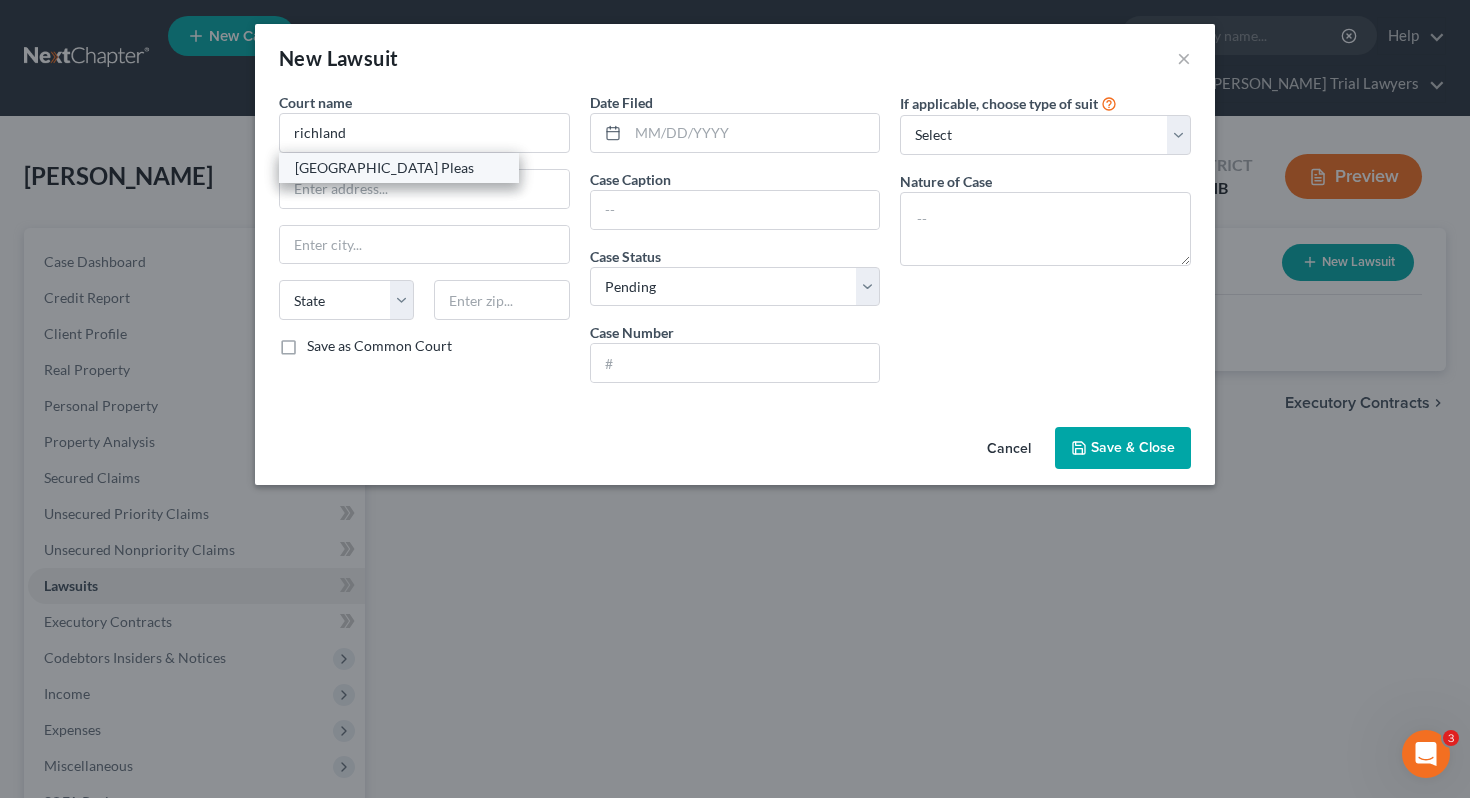 click on "[GEOGRAPHIC_DATA] Pleas" at bounding box center [399, 168] 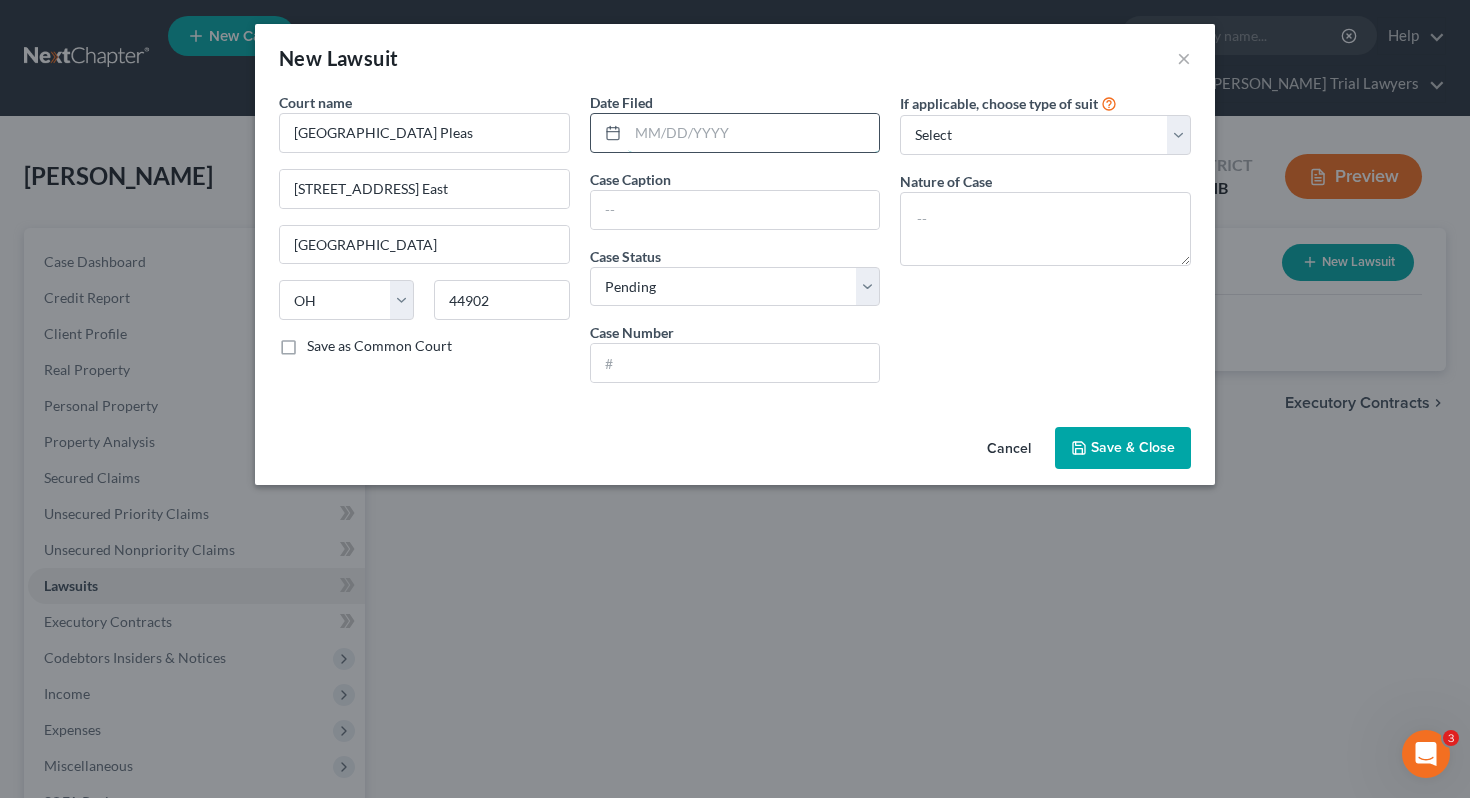click at bounding box center (754, 133) 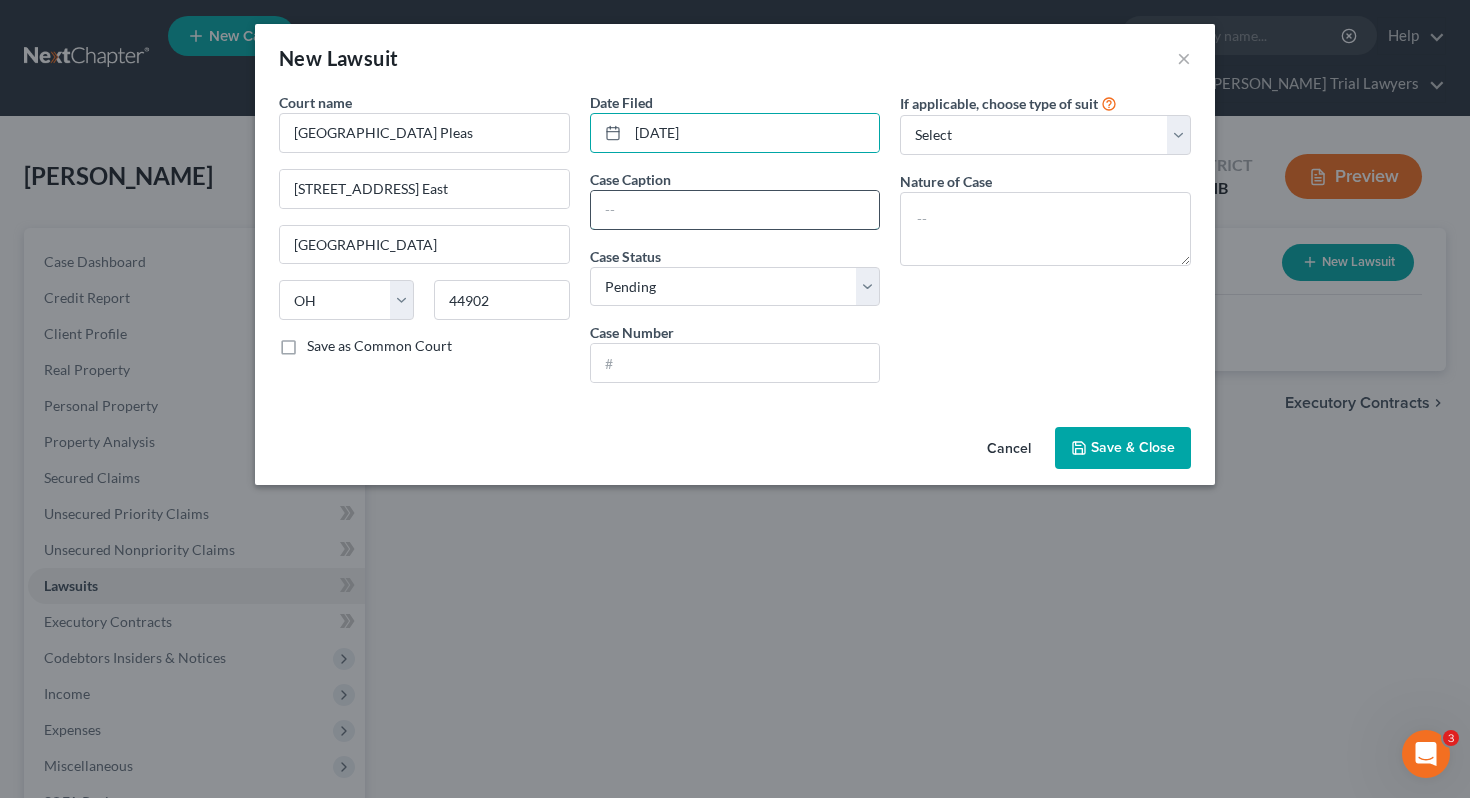 click at bounding box center (735, 210) 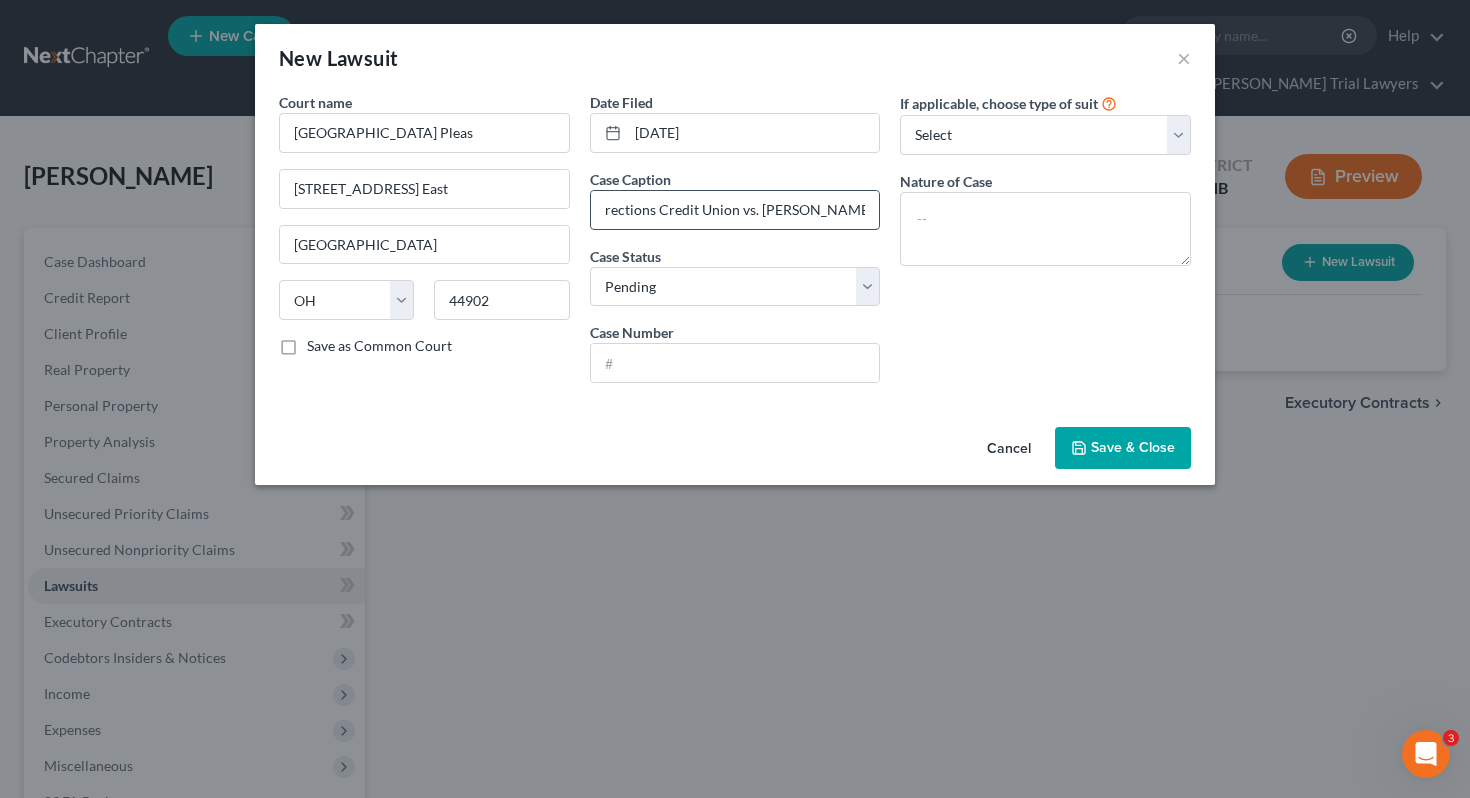 scroll, scrollTop: 0, scrollLeft: 21, axis: horizontal 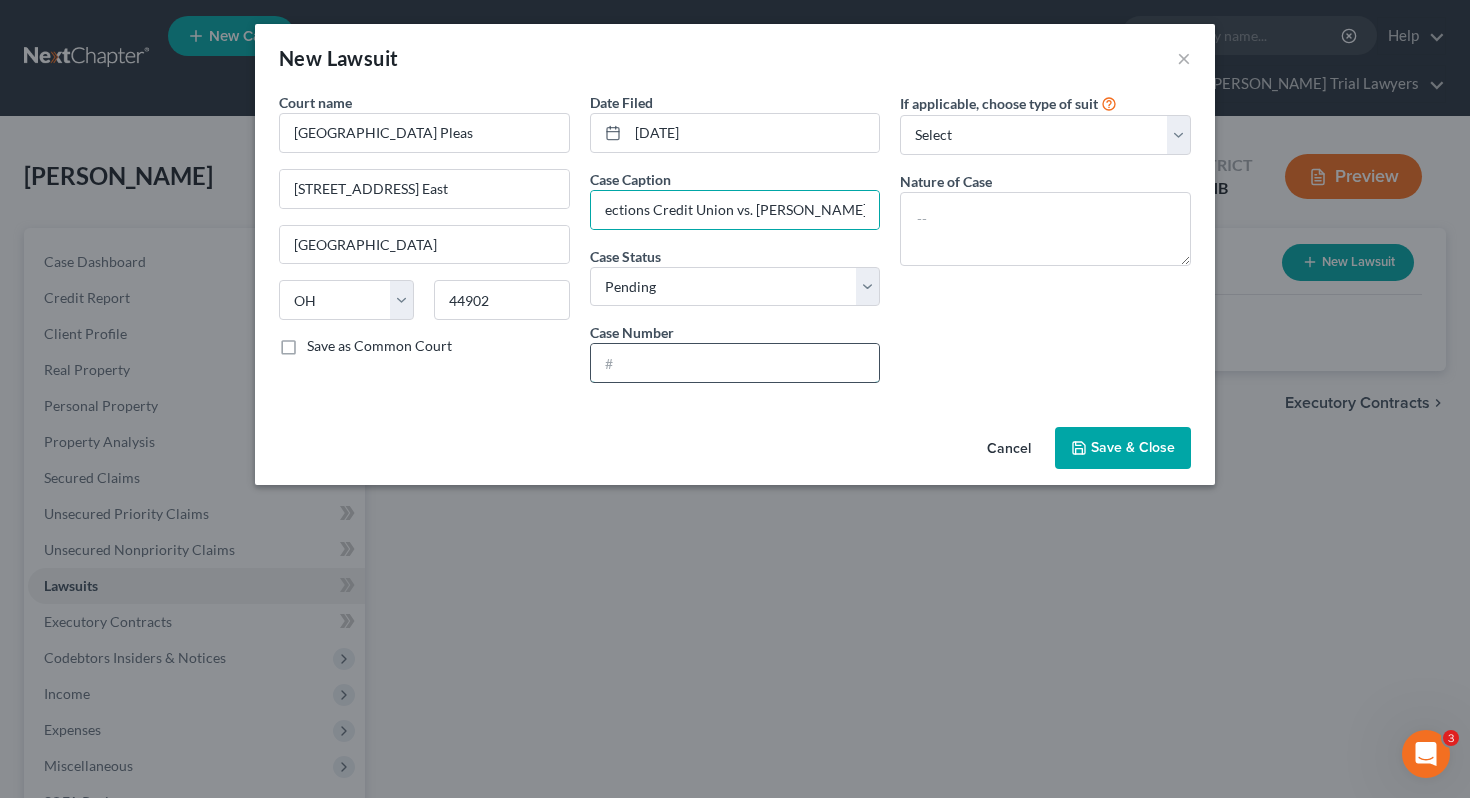 click at bounding box center (735, 363) 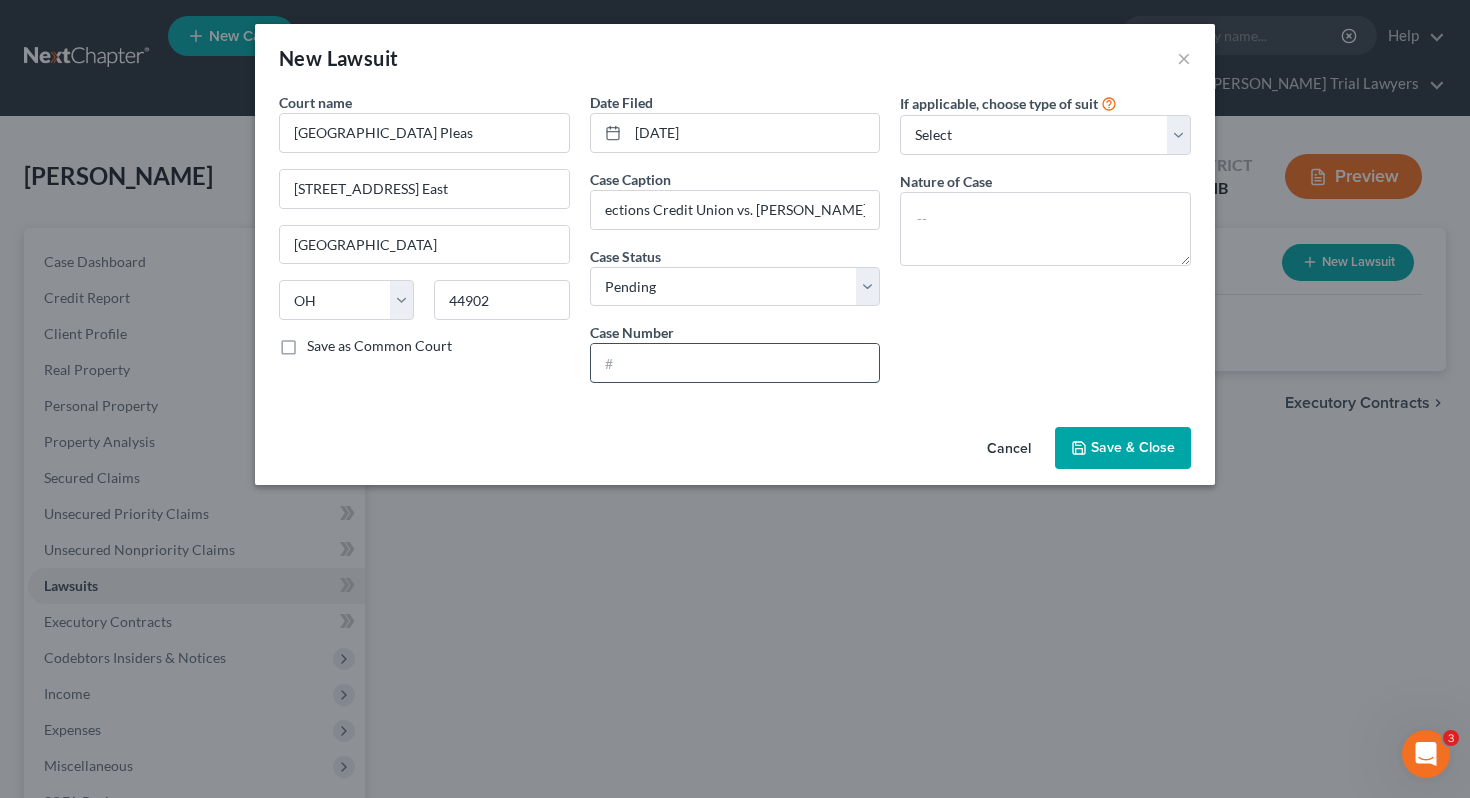 scroll, scrollTop: 0, scrollLeft: 0, axis: both 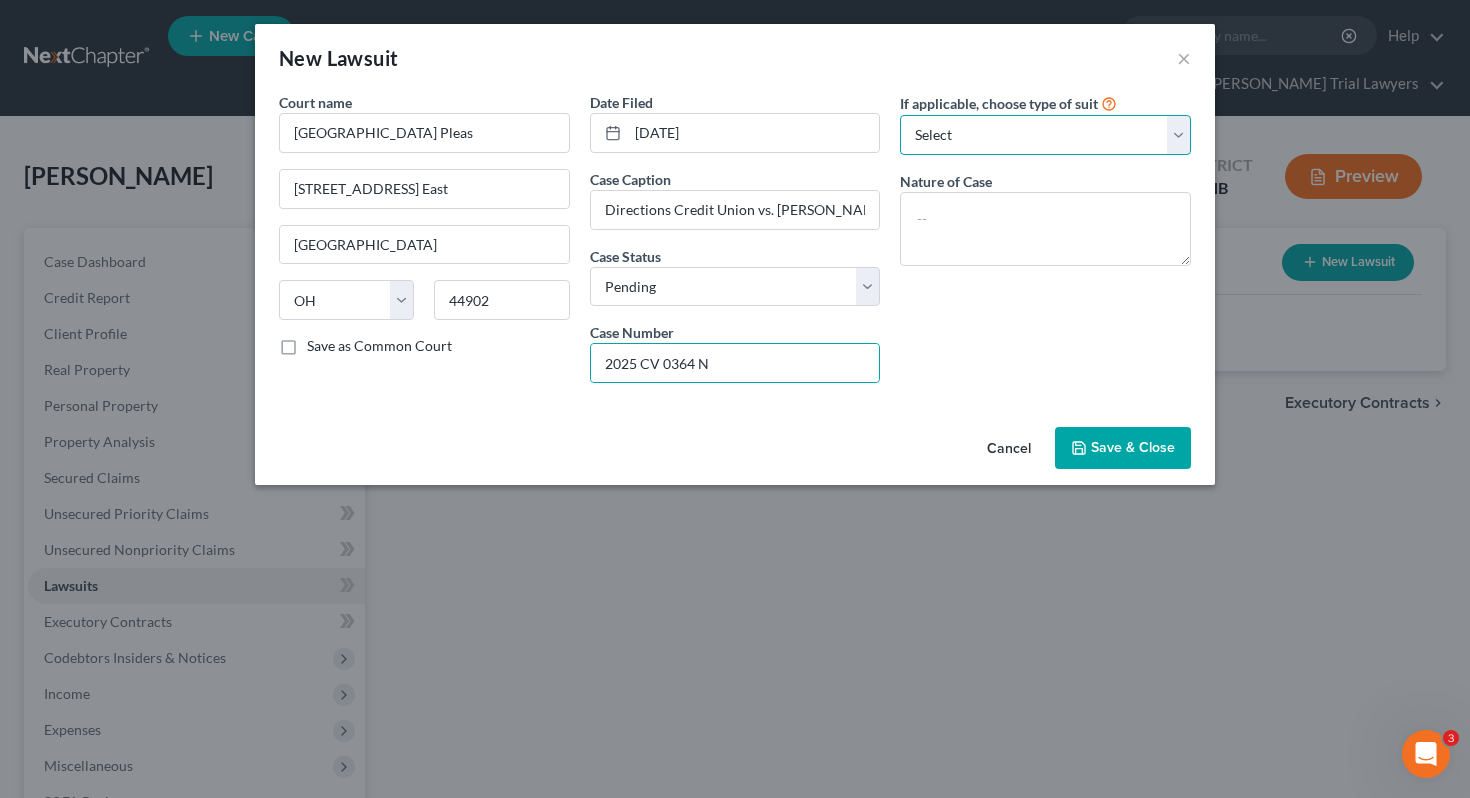click on "Select Repossession Garnishment Foreclosure Attached, Seized, Or Levied Other" at bounding box center [1045, 135] 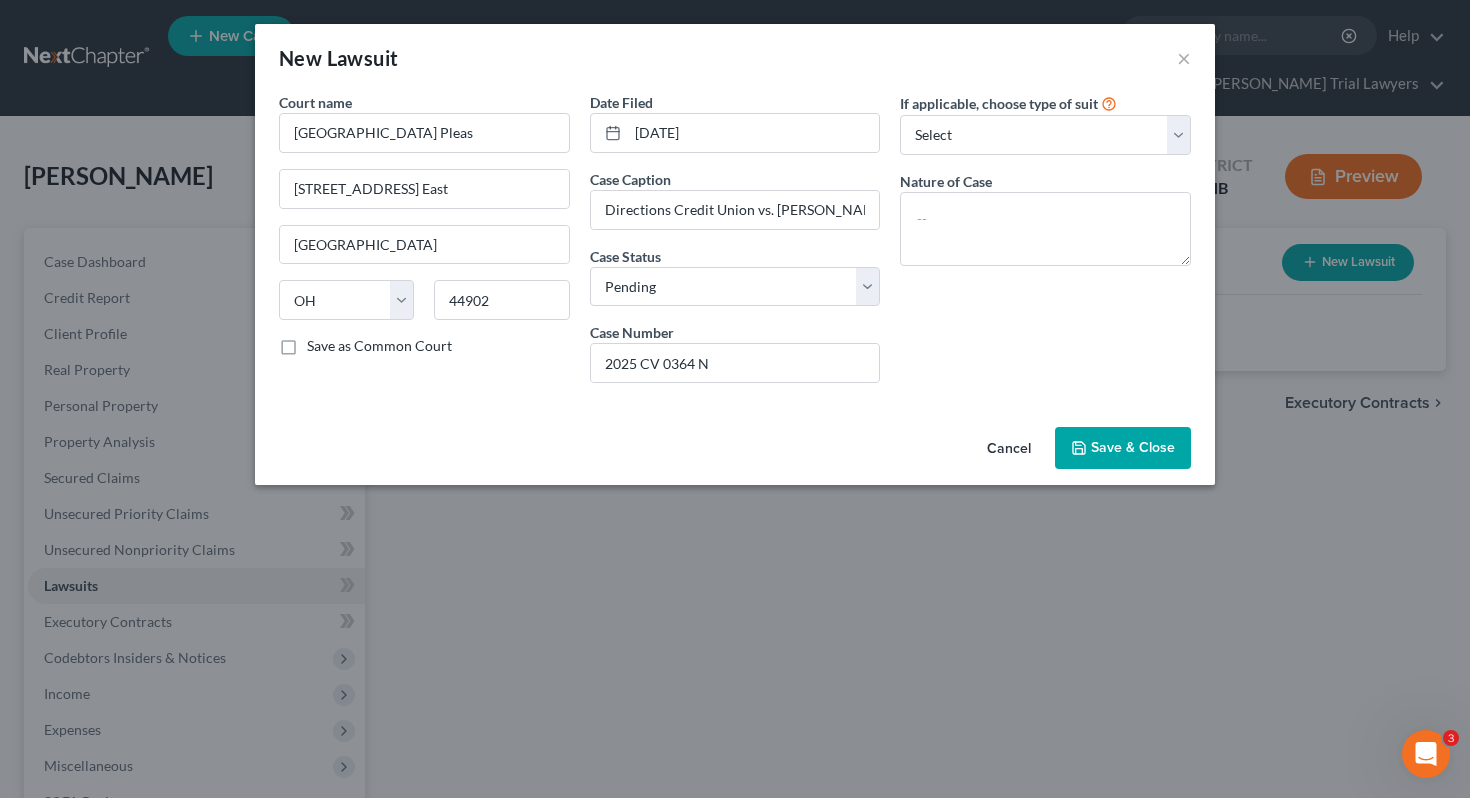 click on "Save & Close" at bounding box center (1123, 448) 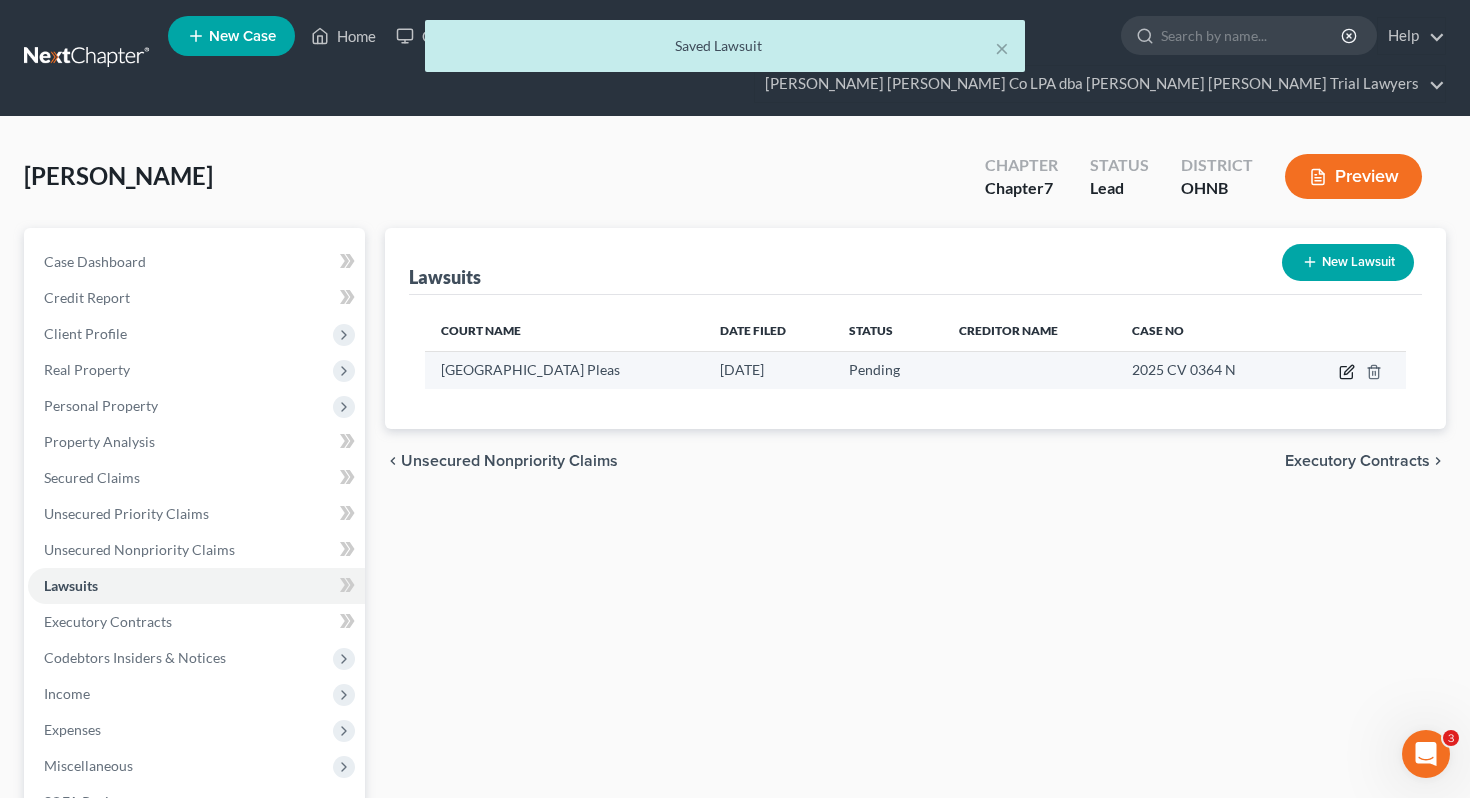 click 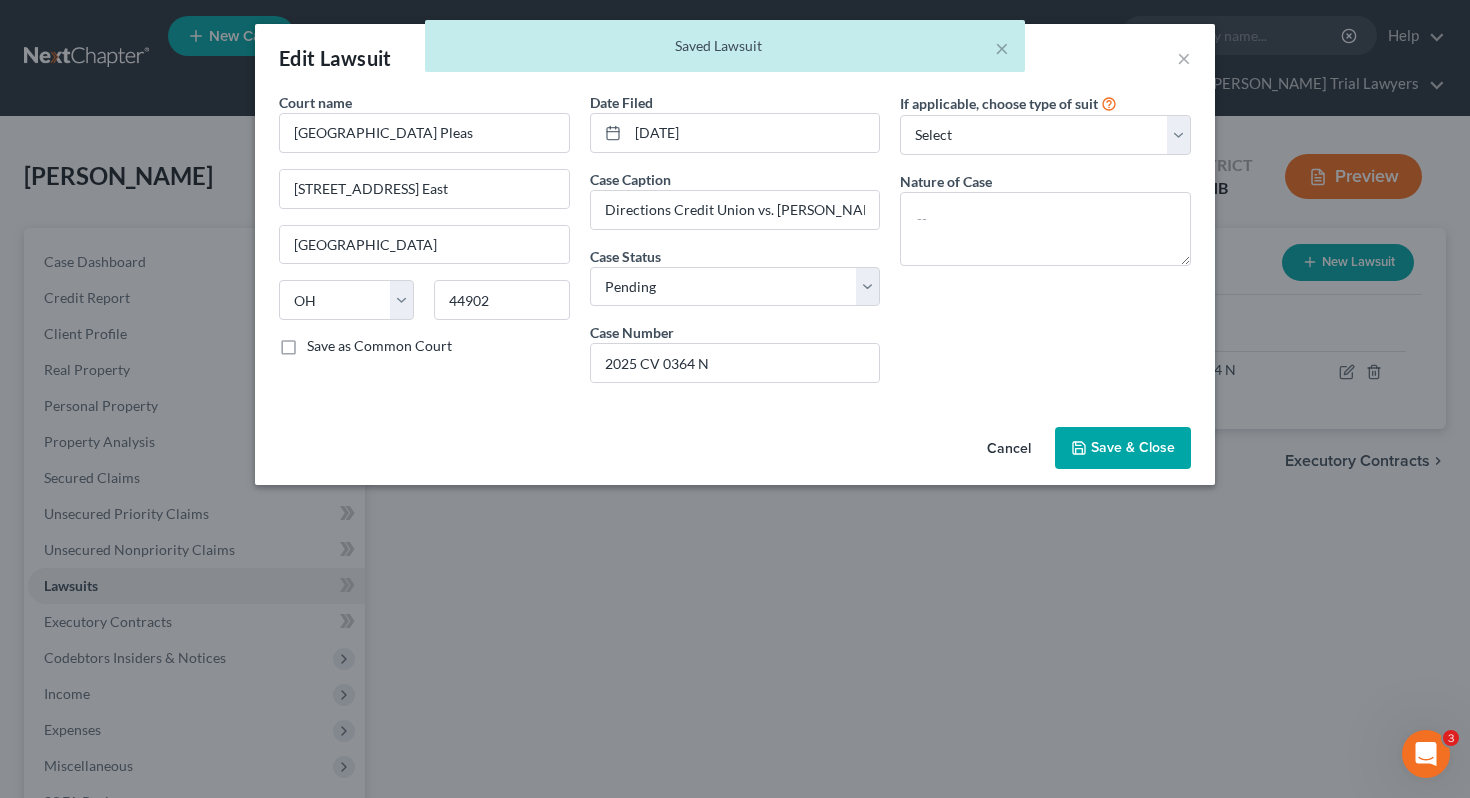 click on "Save & Close" at bounding box center (1133, 447) 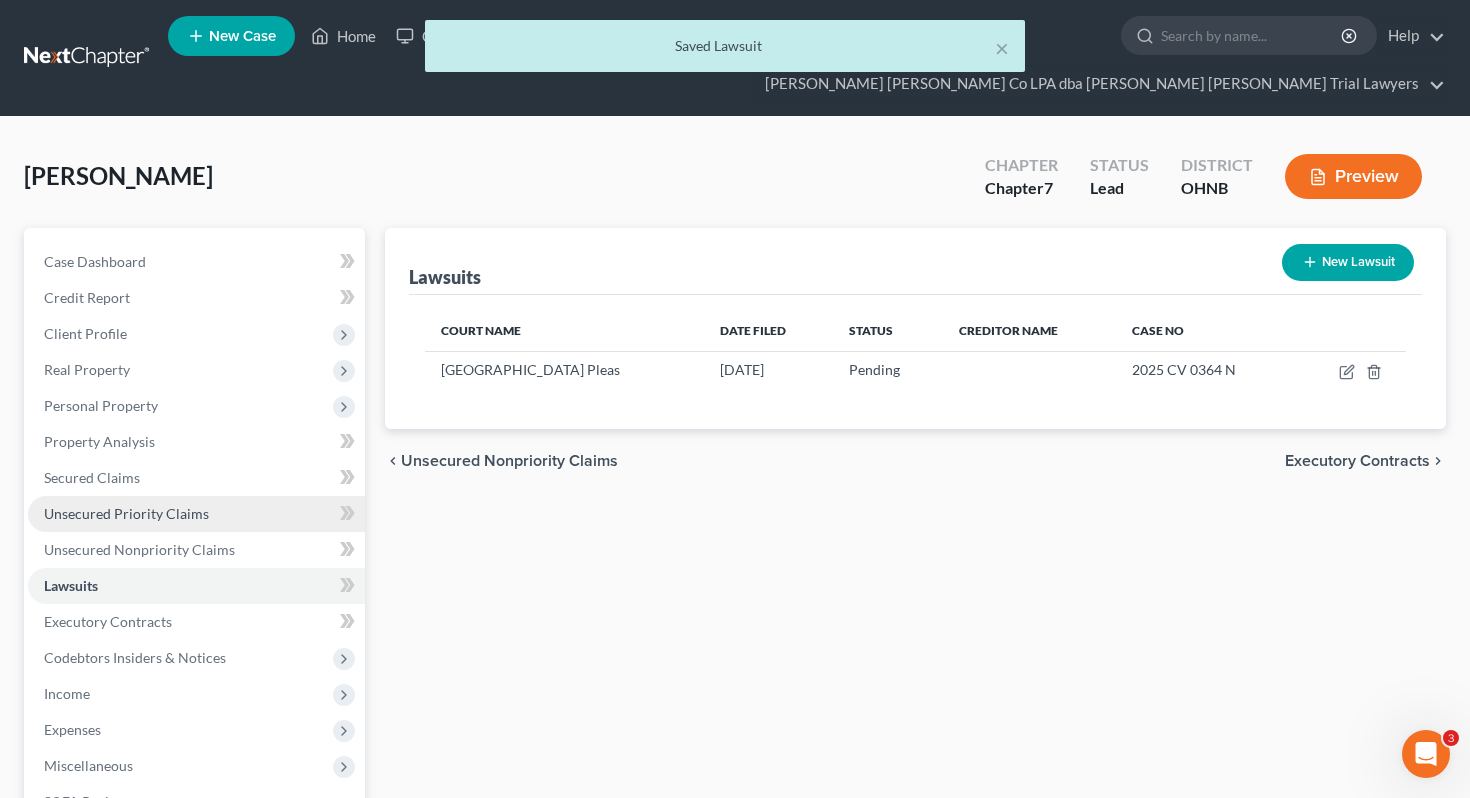 click on "Unsecured Priority Claims" at bounding box center [196, 514] 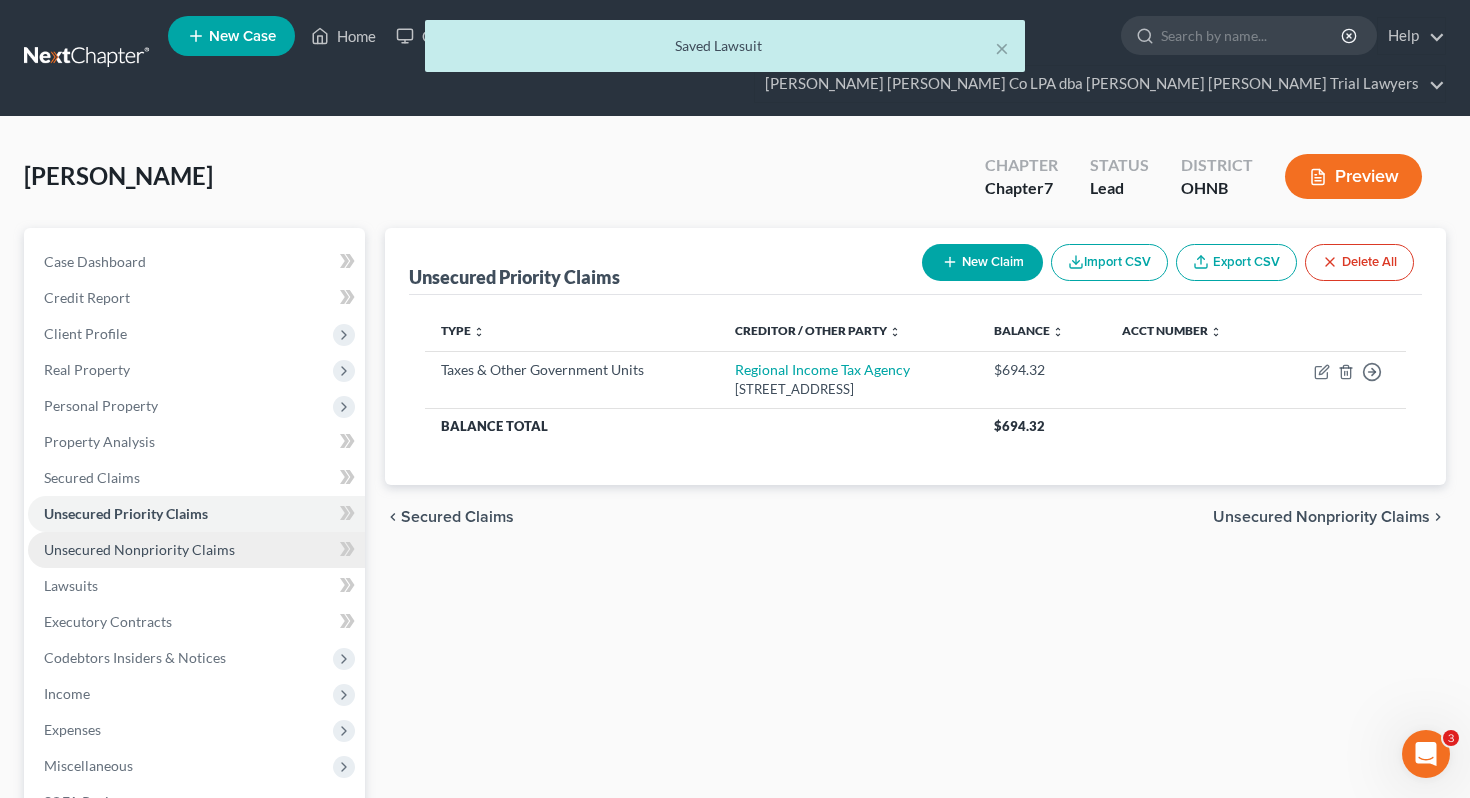 click on "Unsecured Nonpriority Claims" at bounding box center (196, 550) 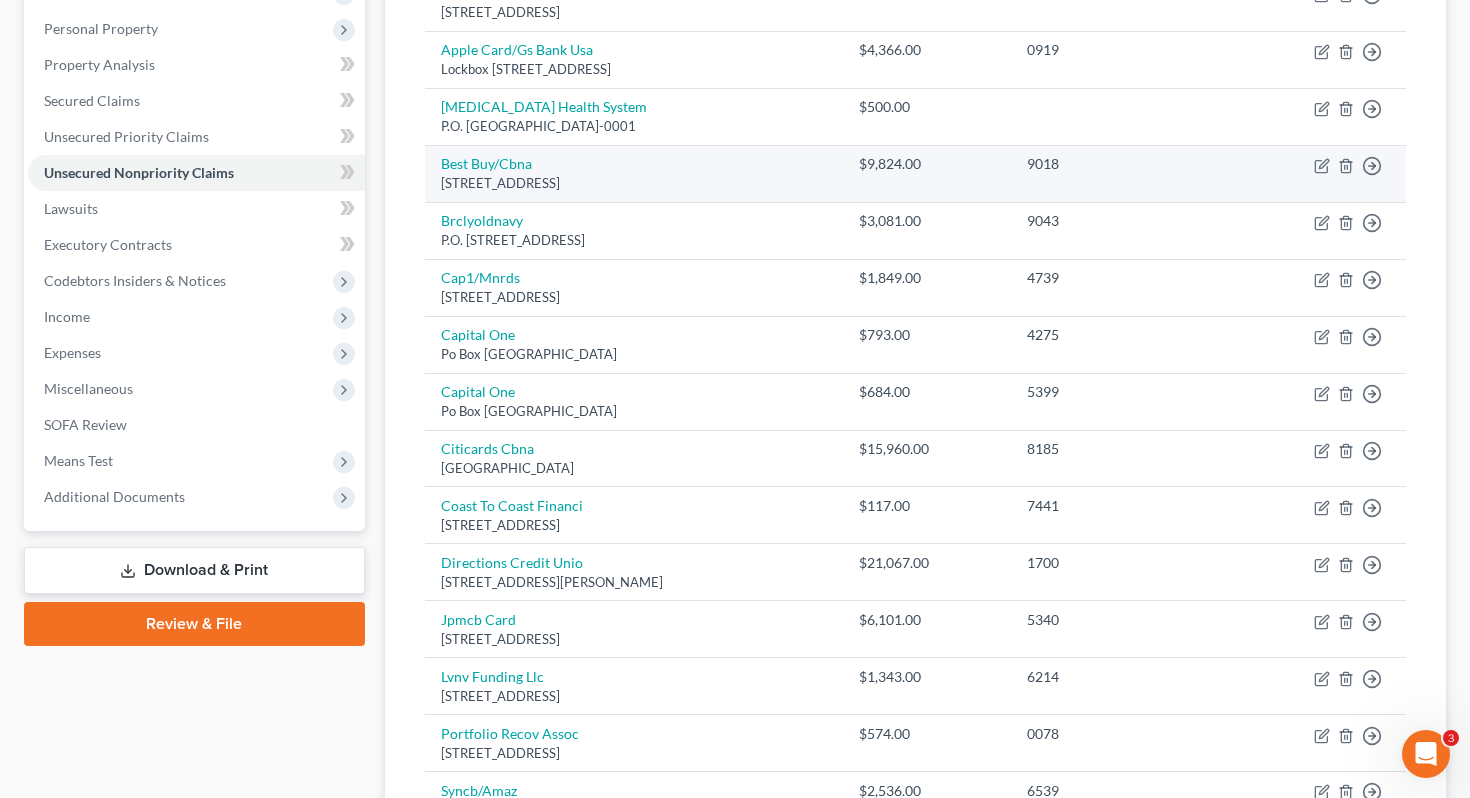 scroll, scrollTop: 379, scrollLeft: 0, axis: vertical 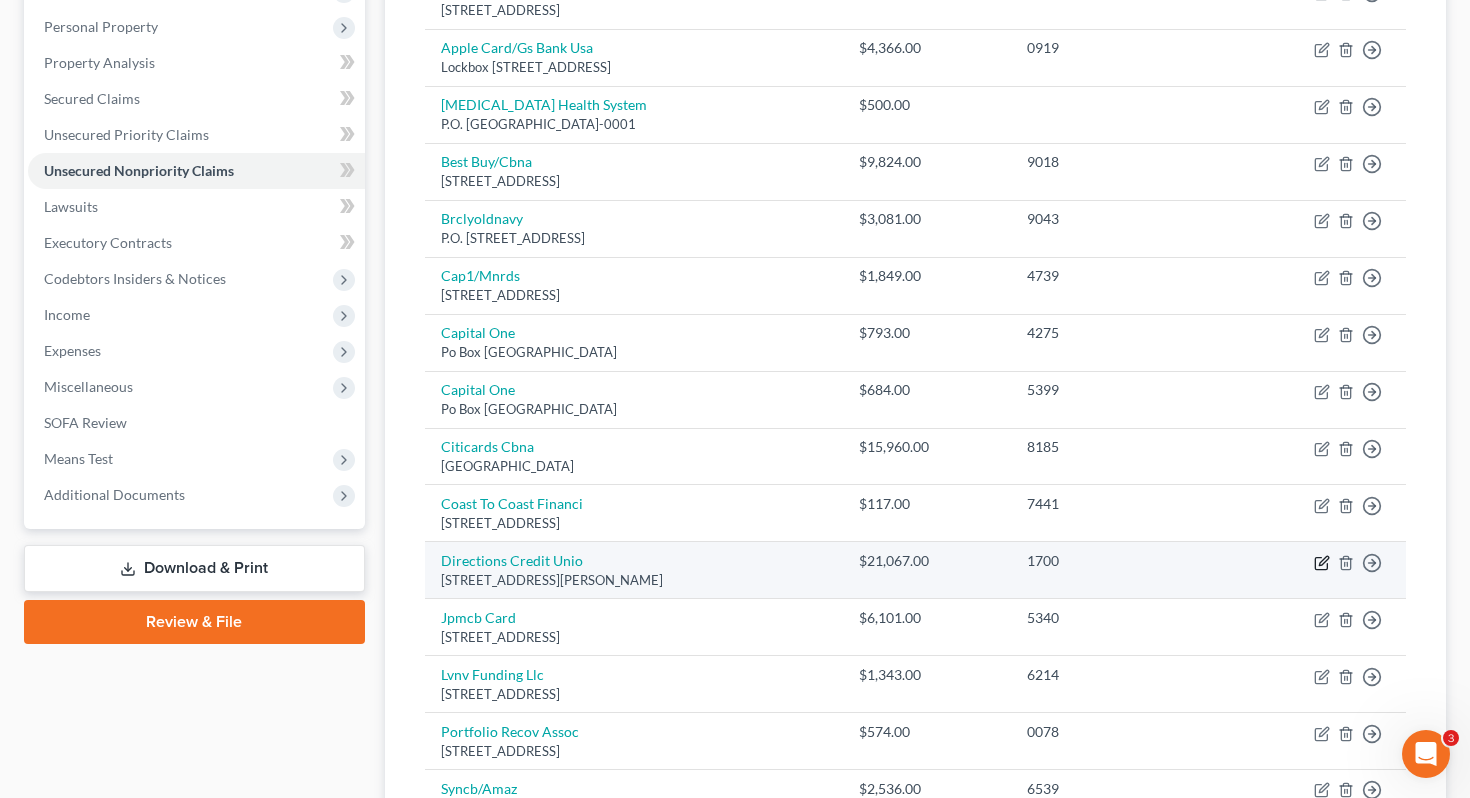 click 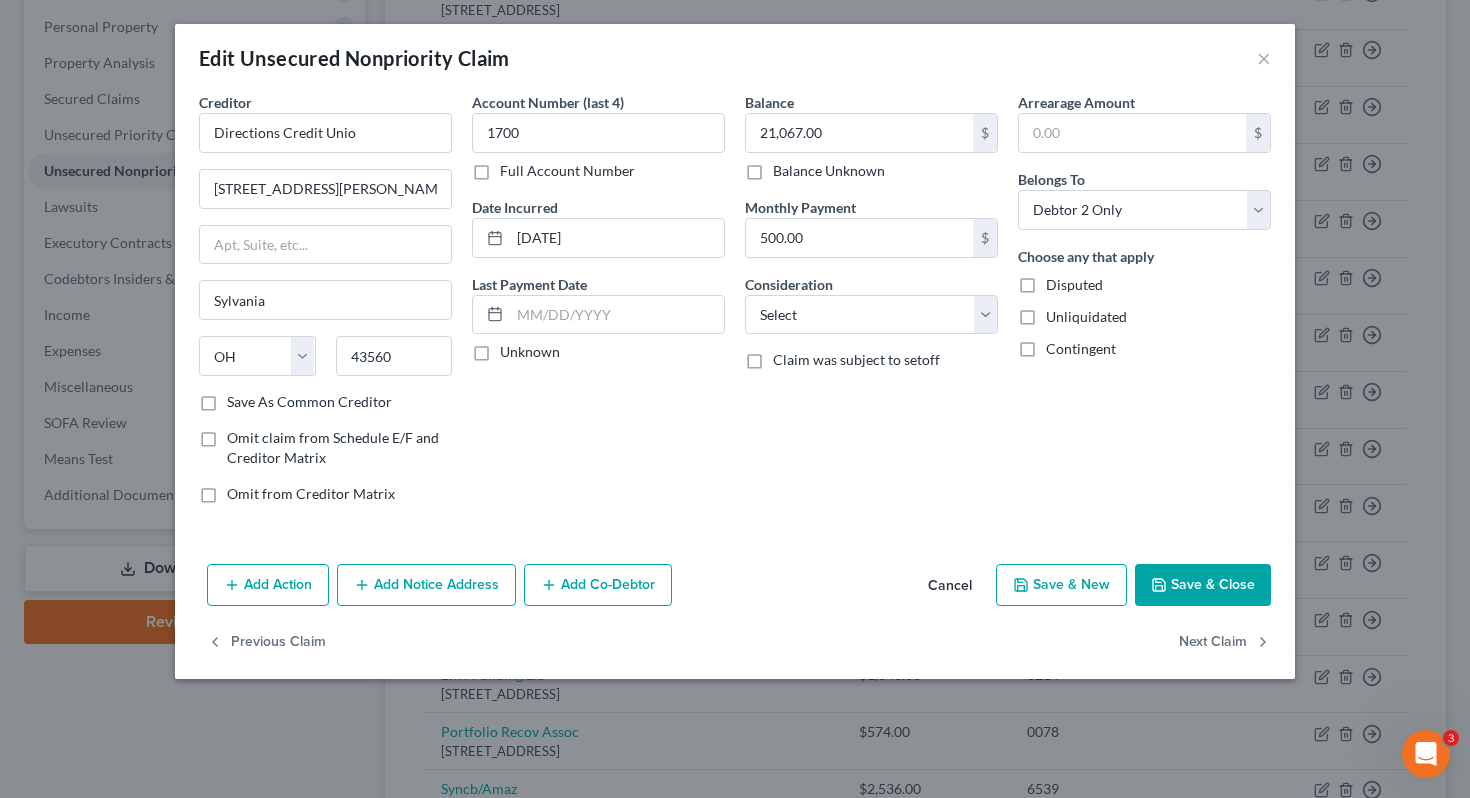 click on "Add Action" at bounding box center [268, 585] 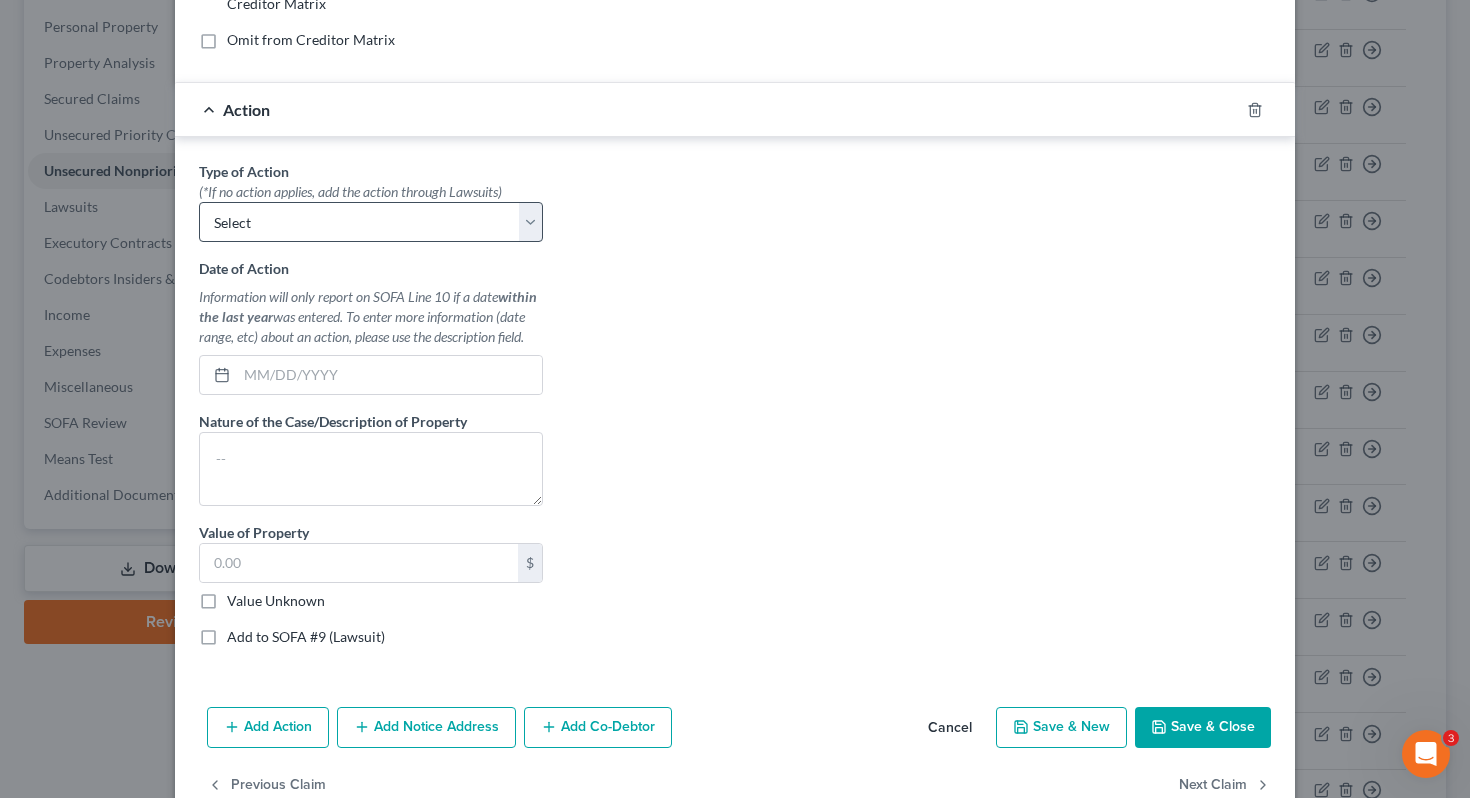 scroll, scrollTop: 502, scrollLeft: 0, axis: vertical 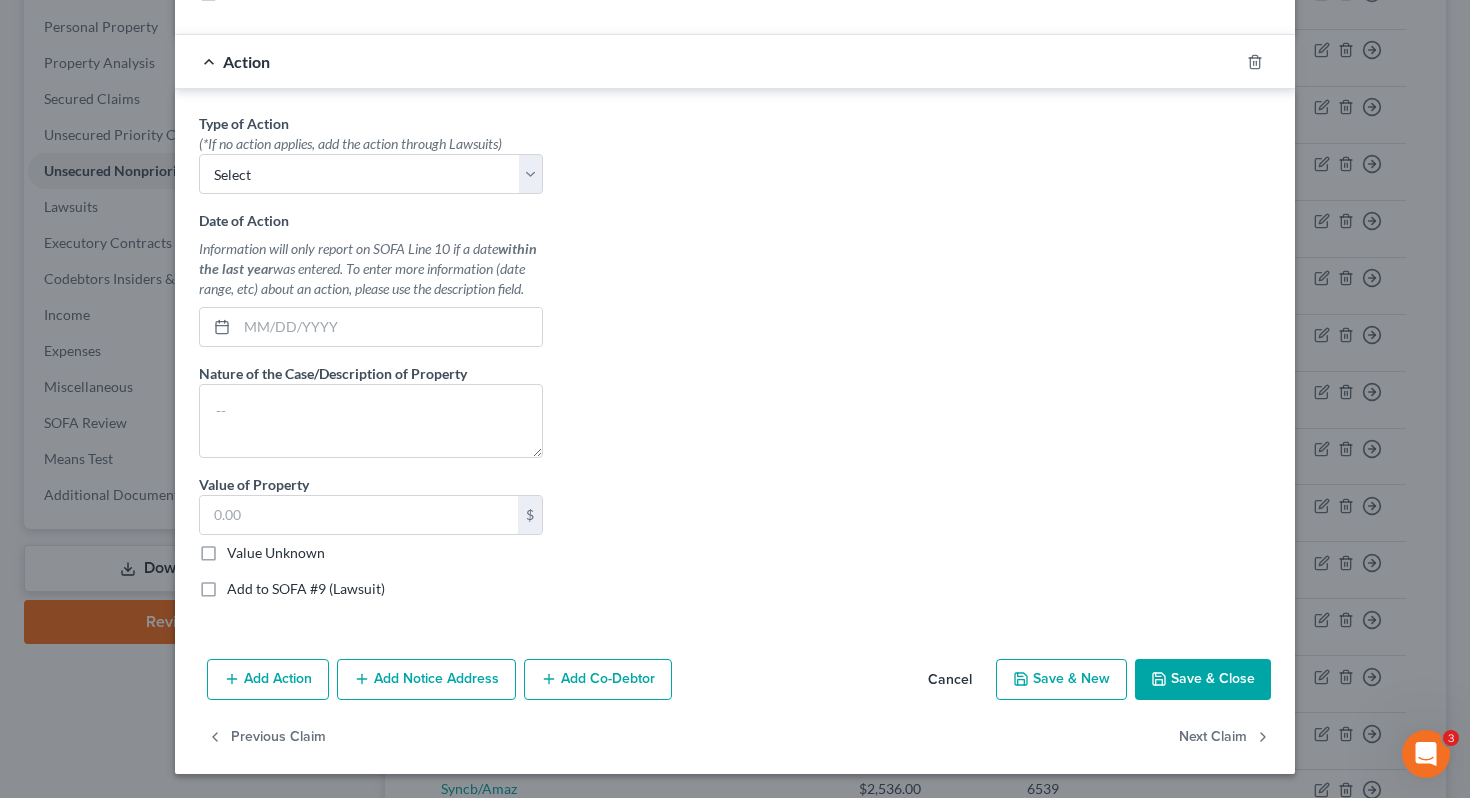 click on "Cancel" at bounding box center [950, 681] 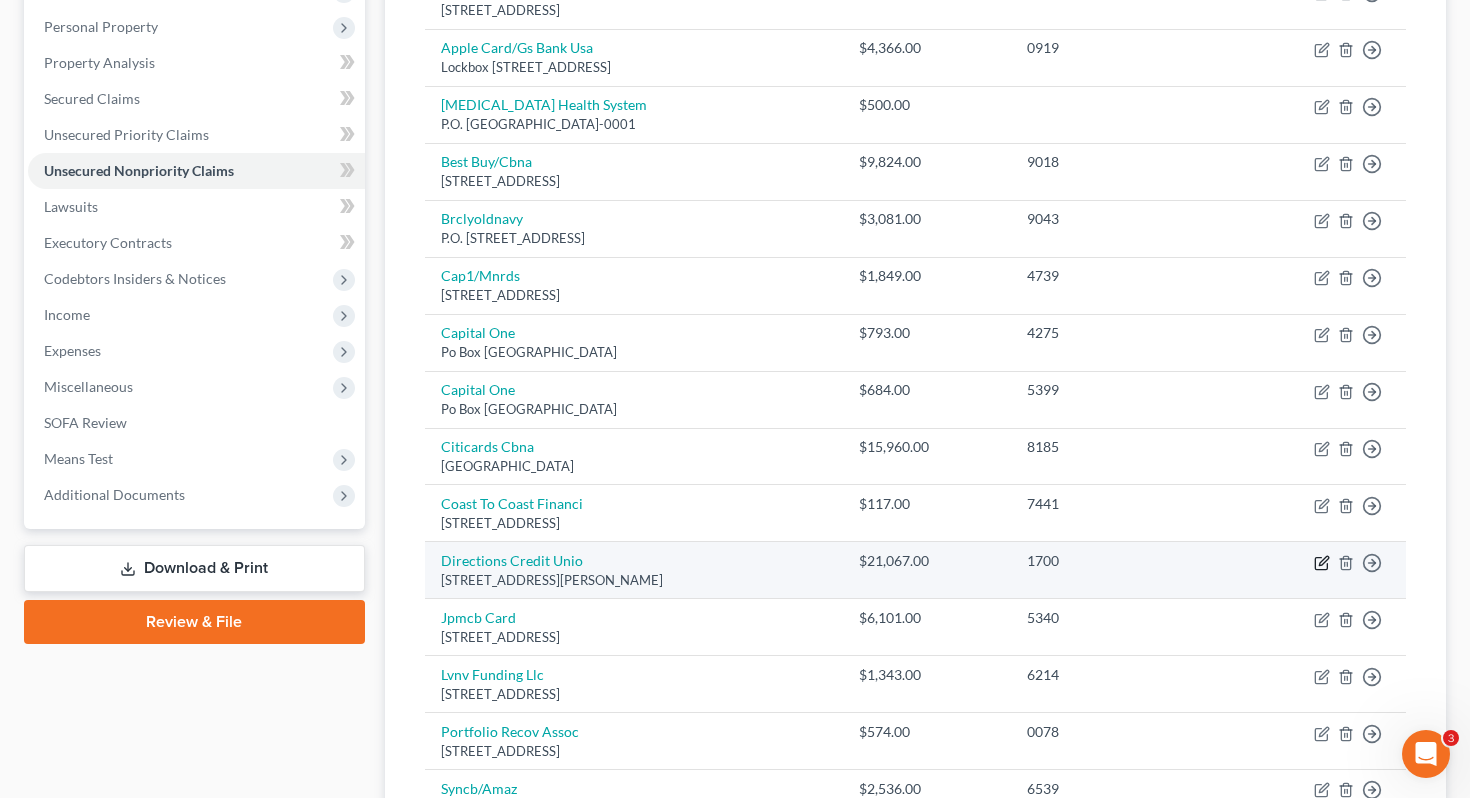 click 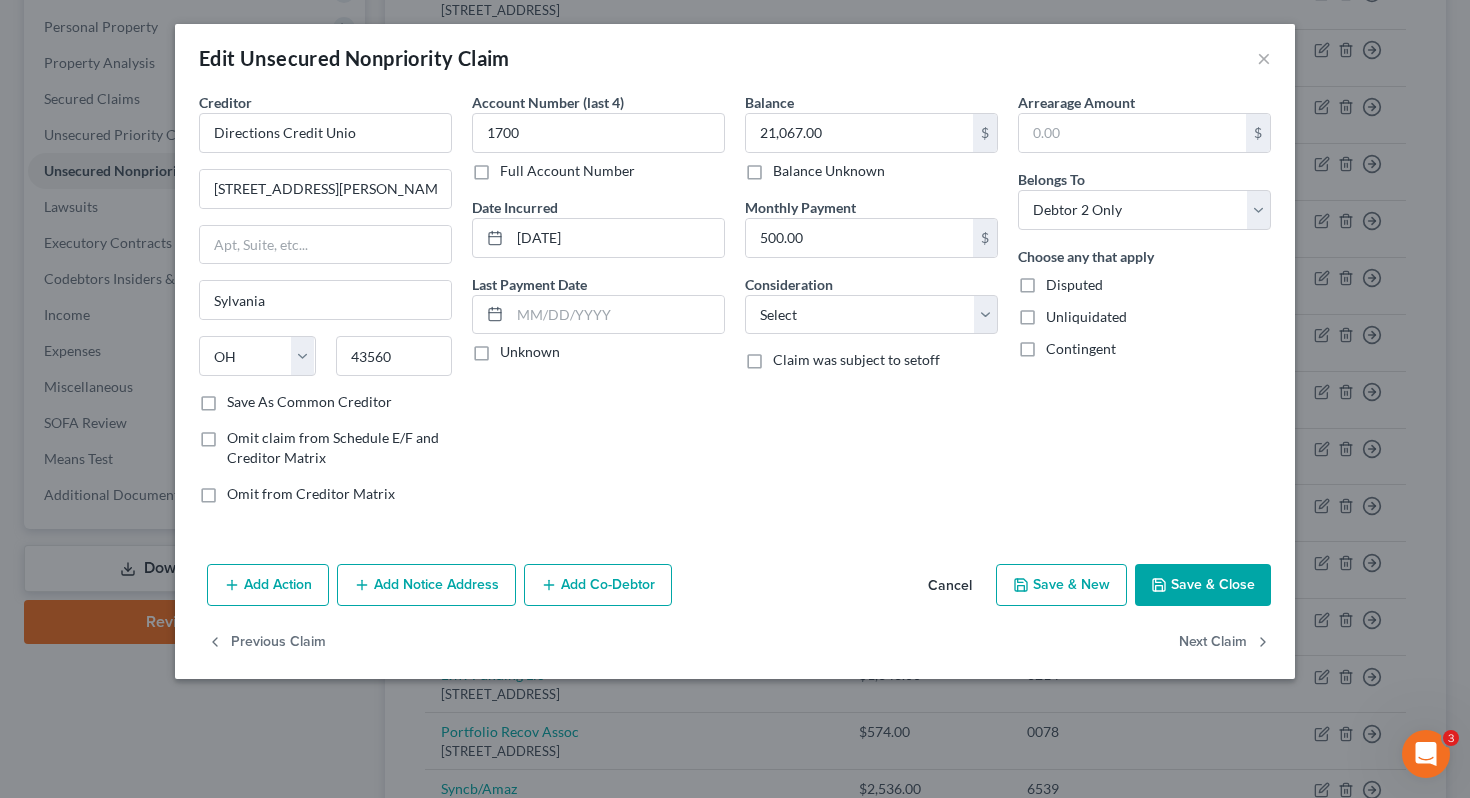click on "Add Notice Address" at bounding box center [426, 585] 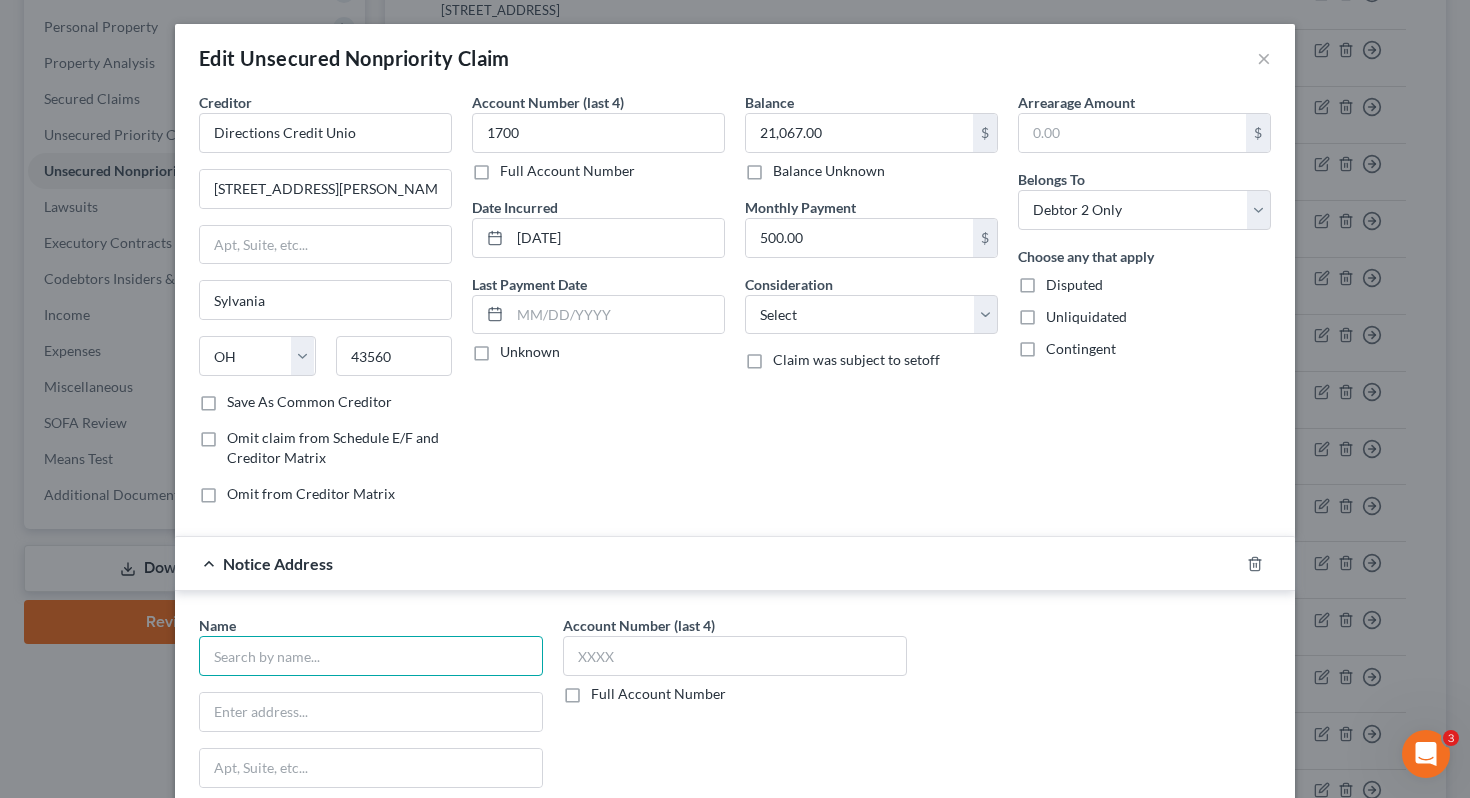 click at bounding box center [371, 656] 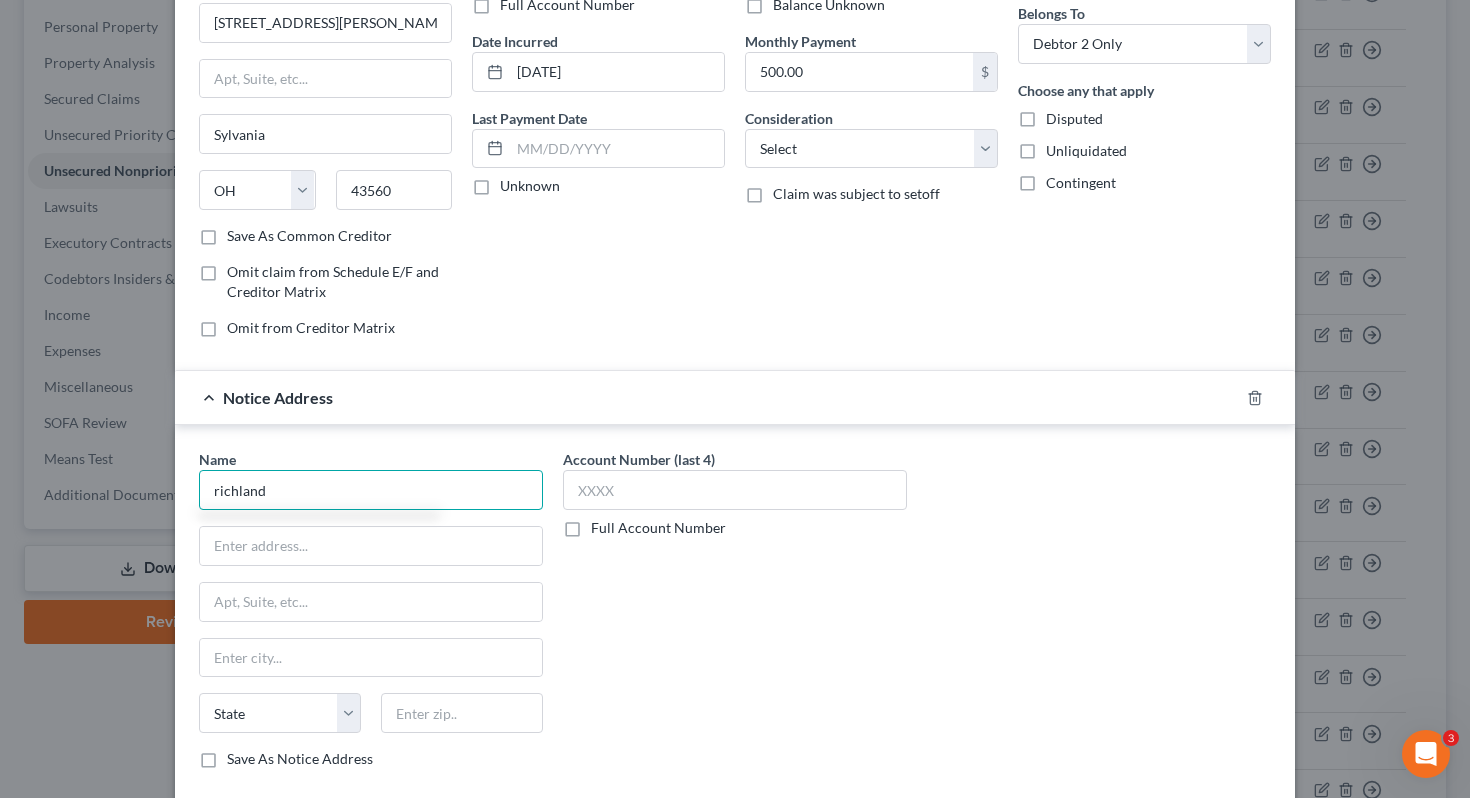 scroll, scrollTop: 210, scrollLeft: 0, axis: vertical 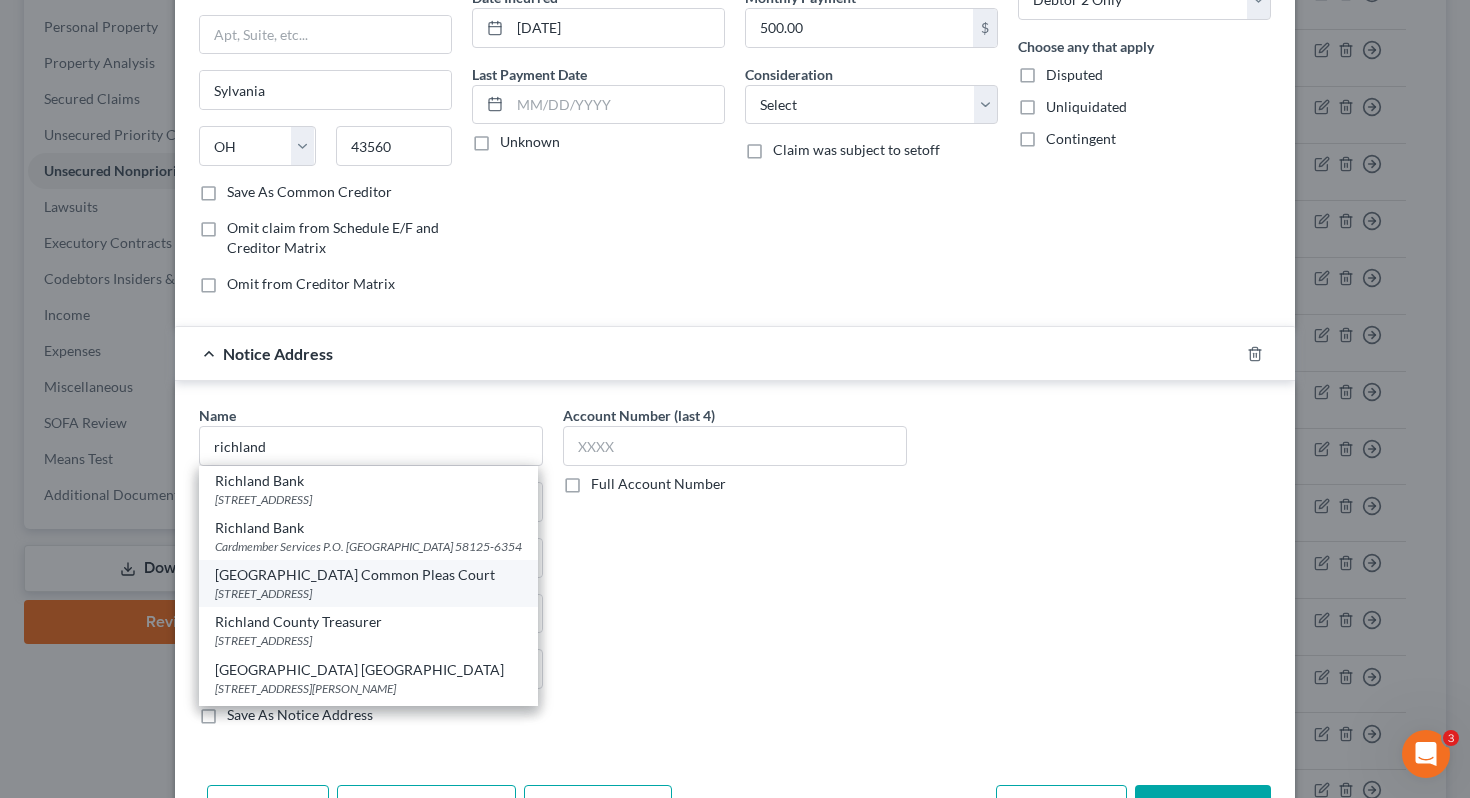 click on "[GEOGRAPHIC_DATA] Common Pleas Court" at bounding box center [368, 575] 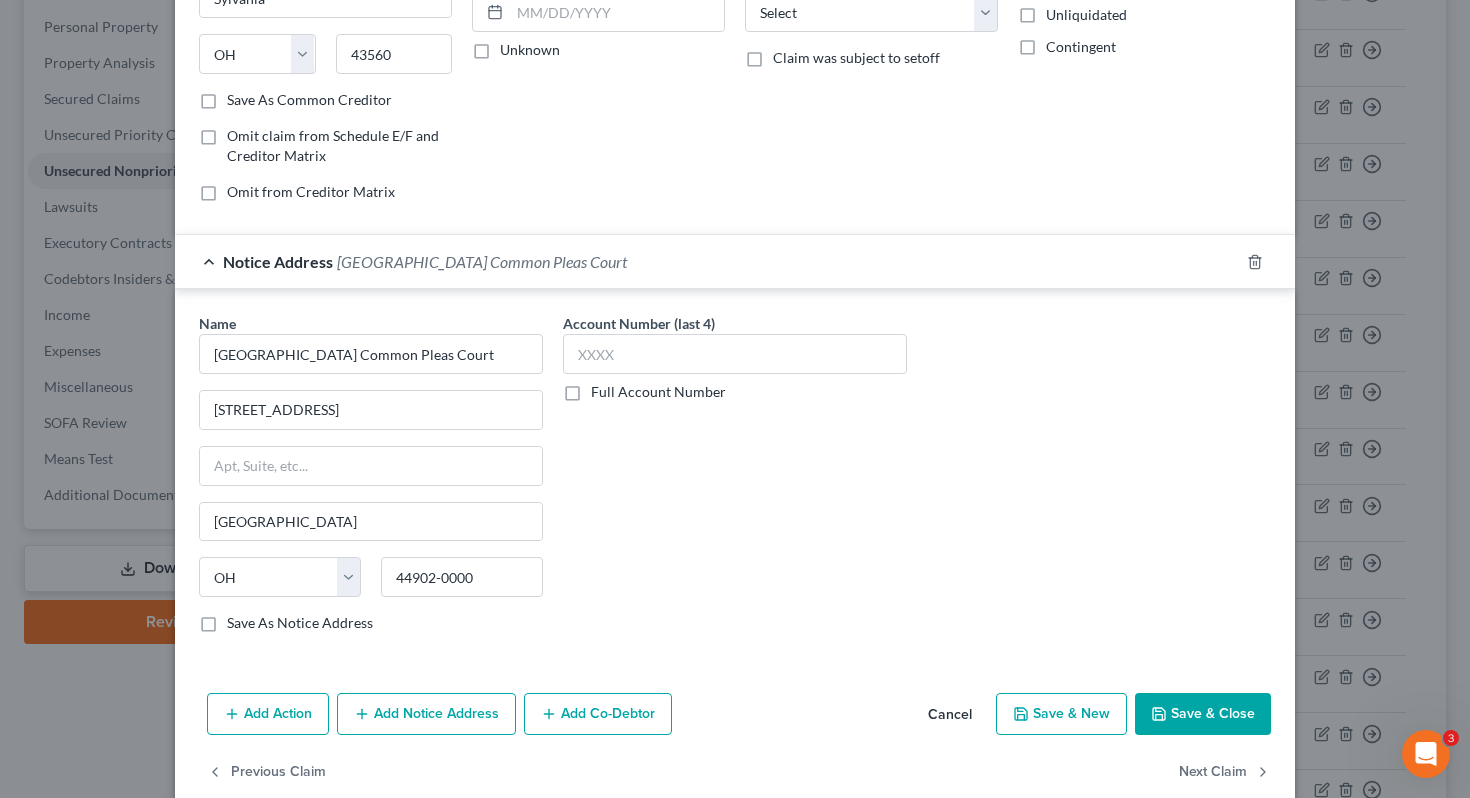scroll, scrollTop: 305, scrollLeft: 0, axis: vertical 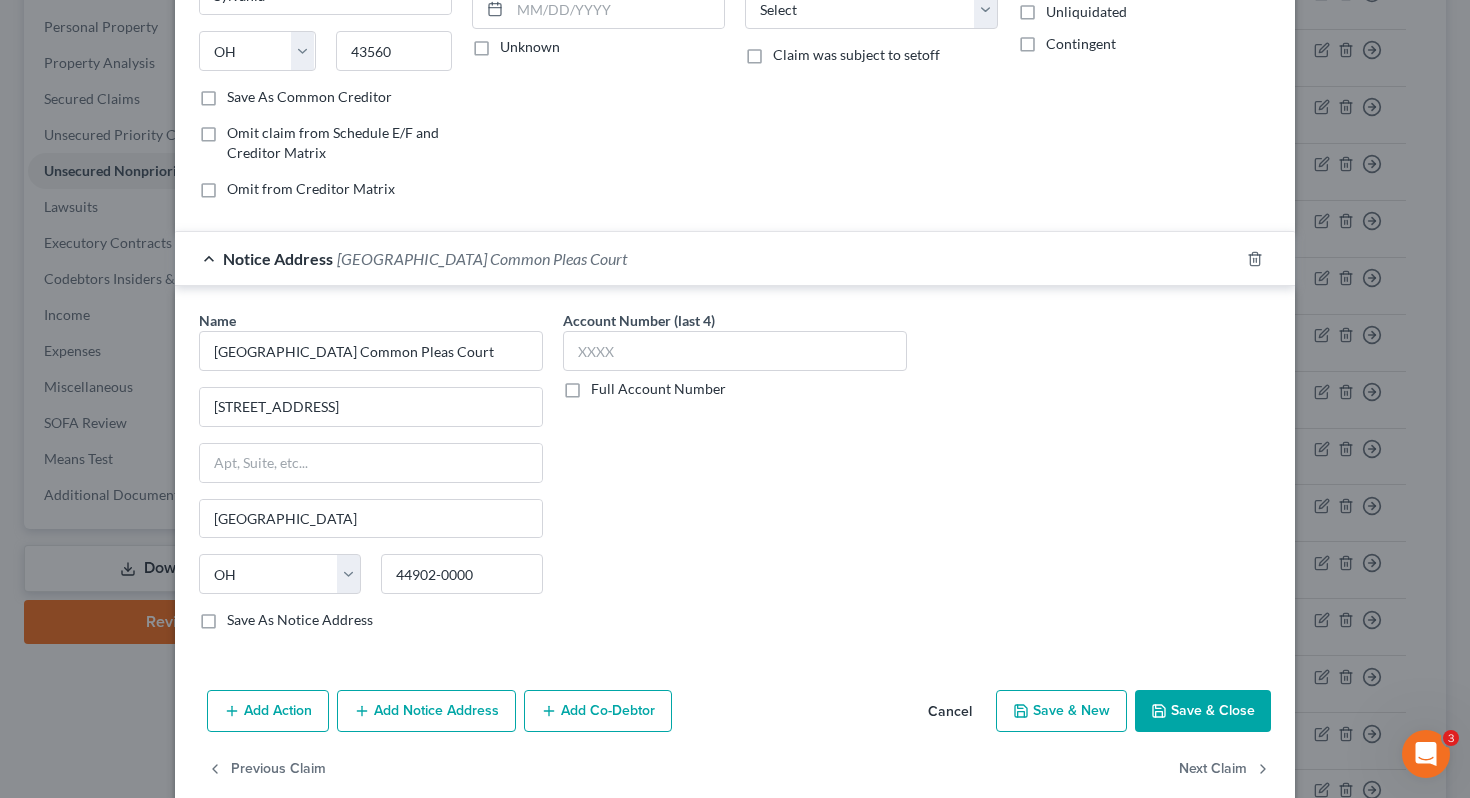 click on "Save & Close" at bounding box center [1203, 711] 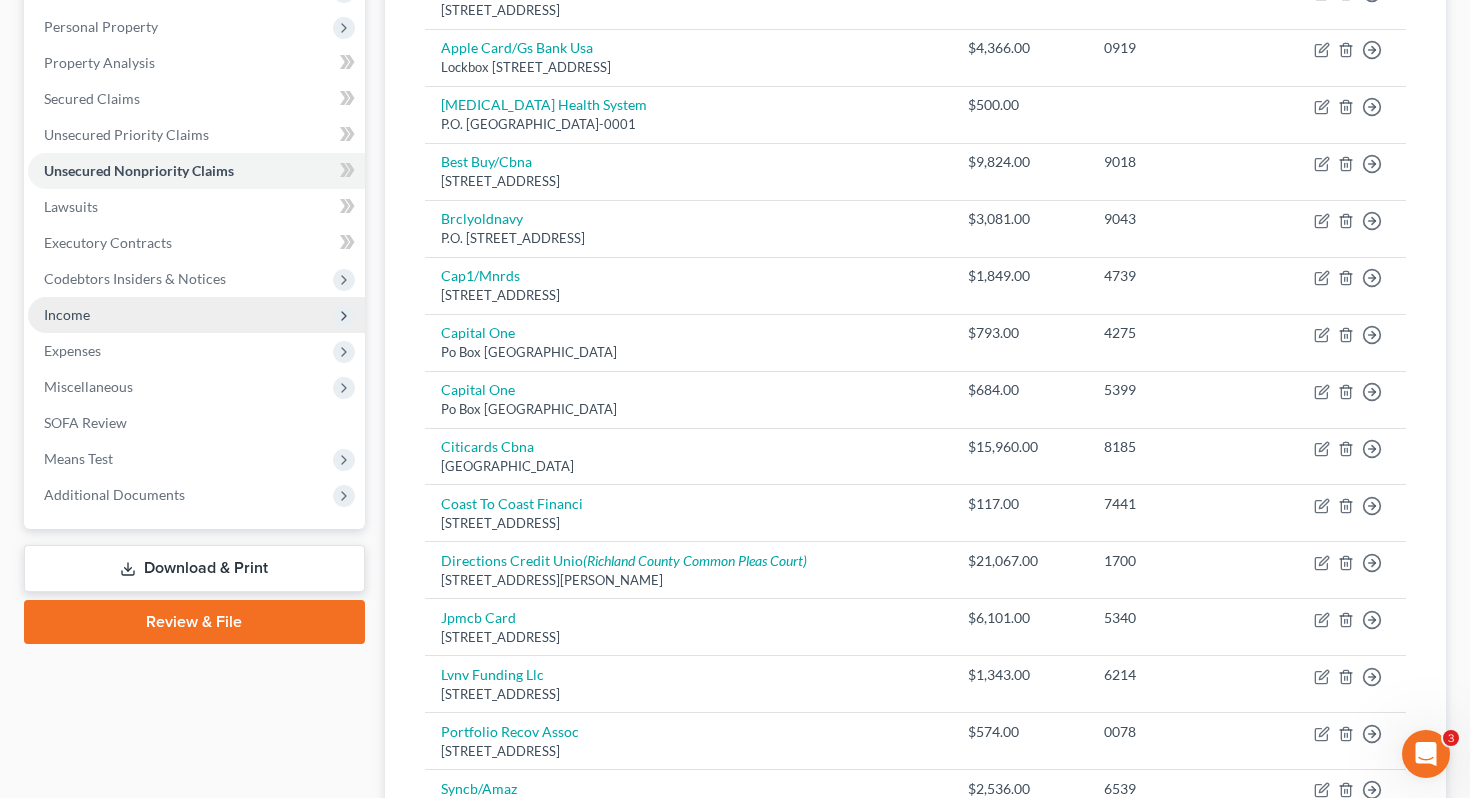 click on "Income" at bounding box center (196, 315) 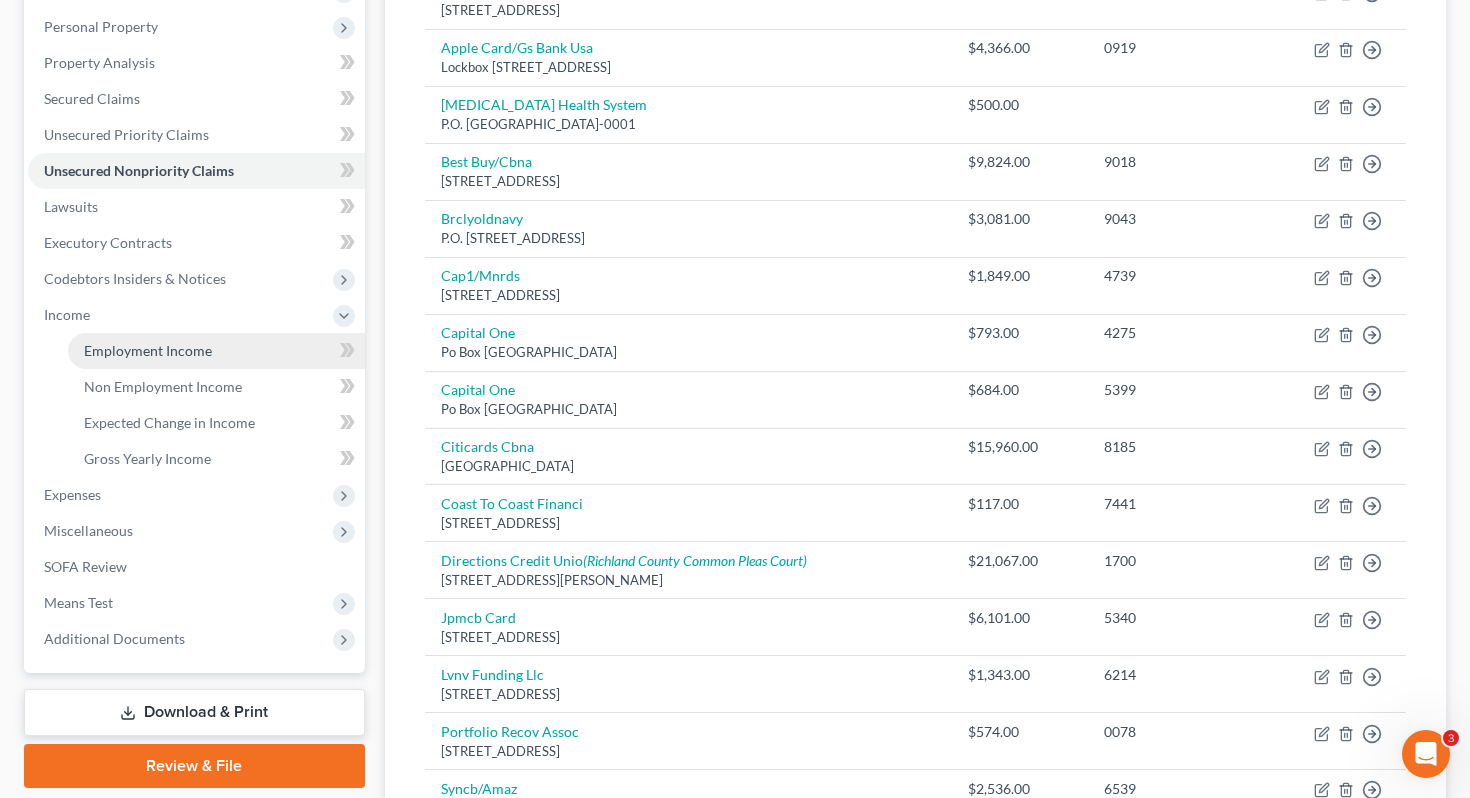 click on "Employment Income" at bounding box center (216, 351) 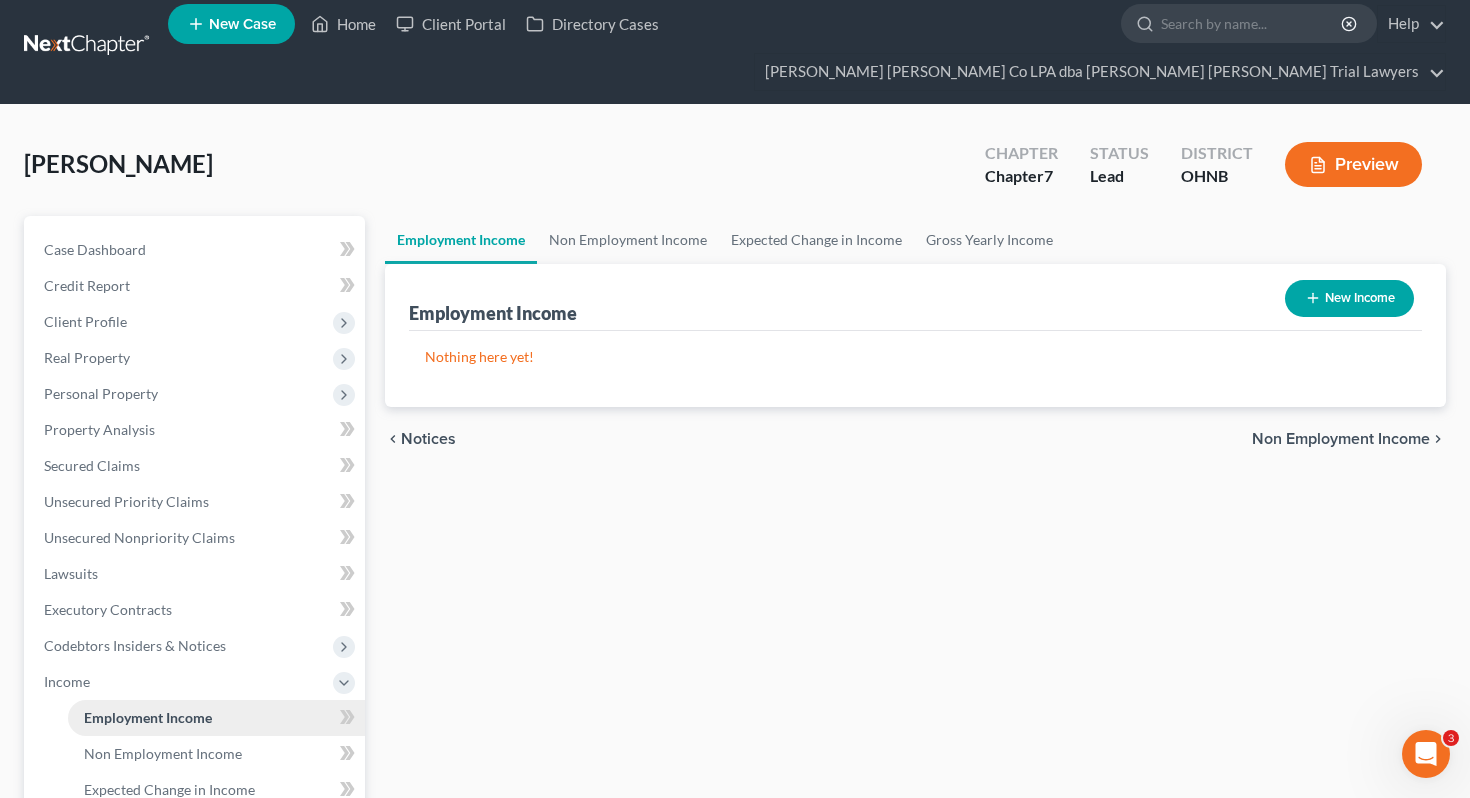 scroll, scrollTop: 0, scrollLeft: 0, axis: both 